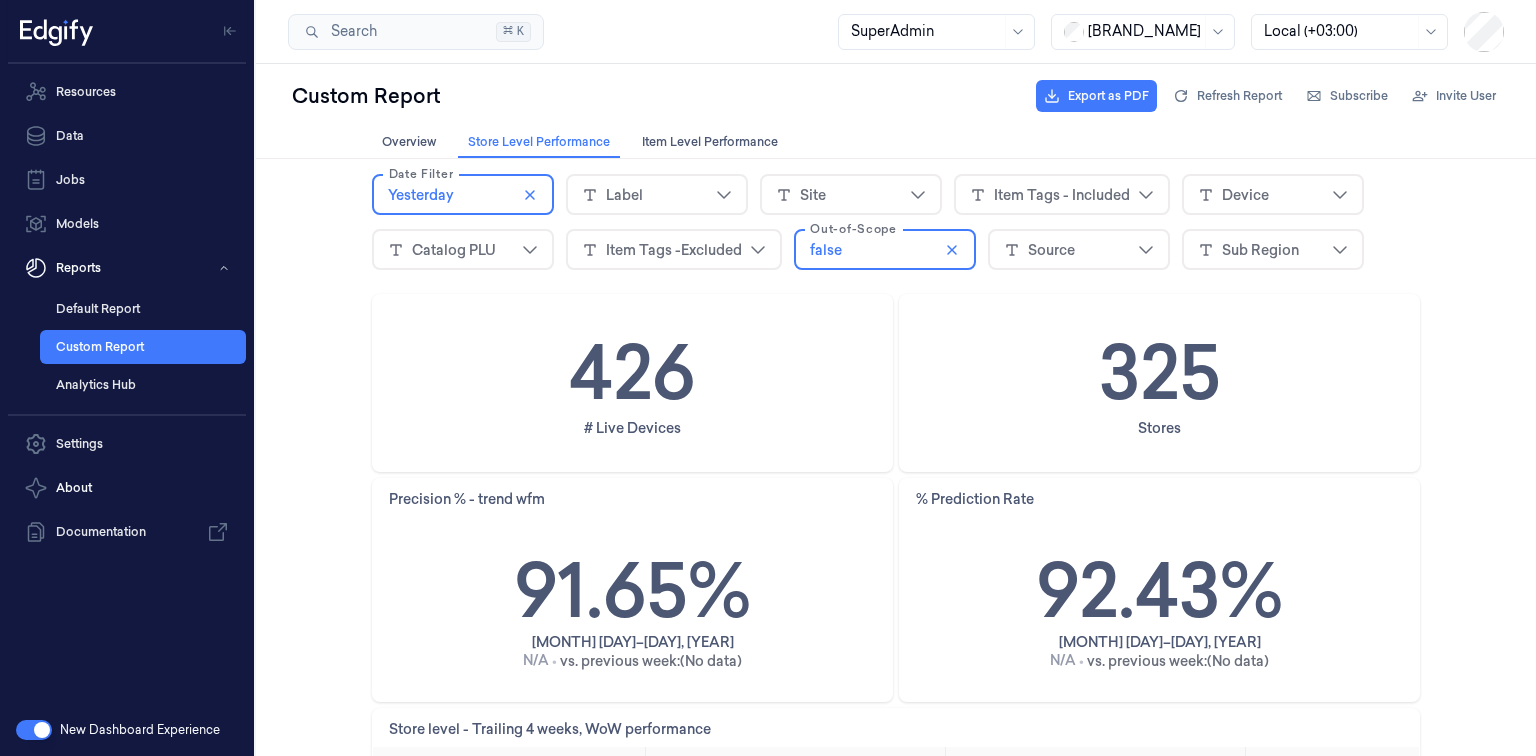scroll, scrollTop: 0, scrollLeft: 0, axis: both 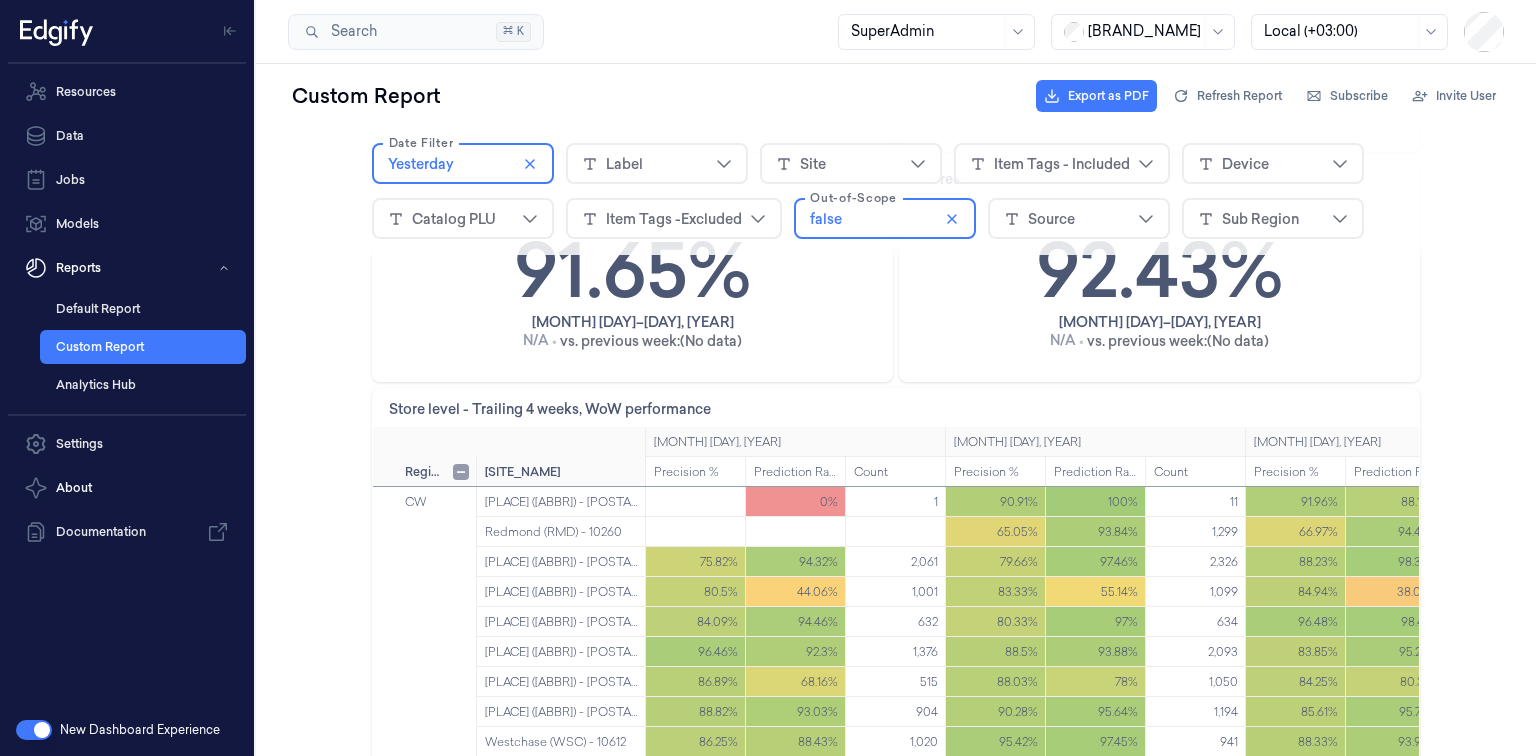 click on "New Dashboard Experience" at bounding box center (127, 730) 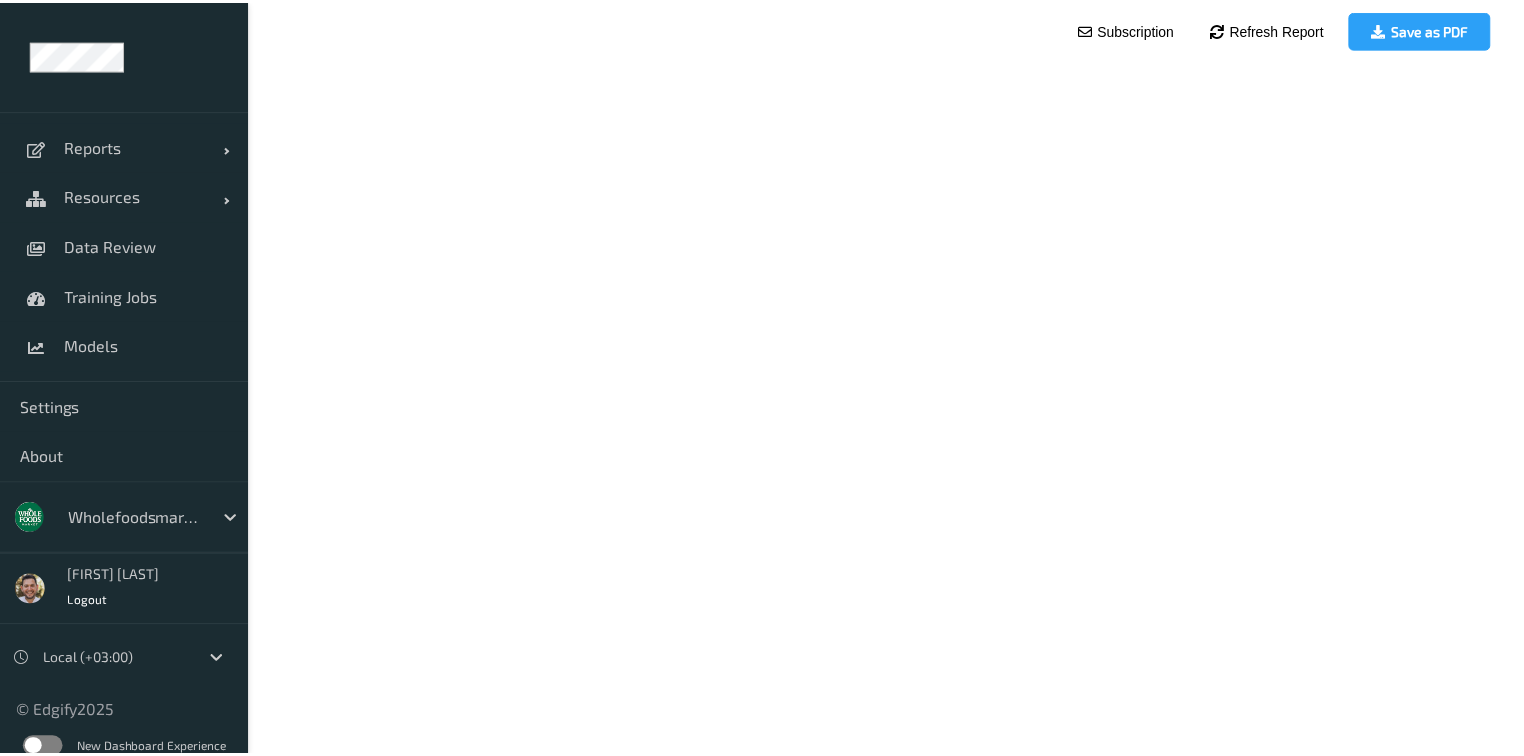 scroll, scrollTop: 0, scrollLeft: 0, axis: both 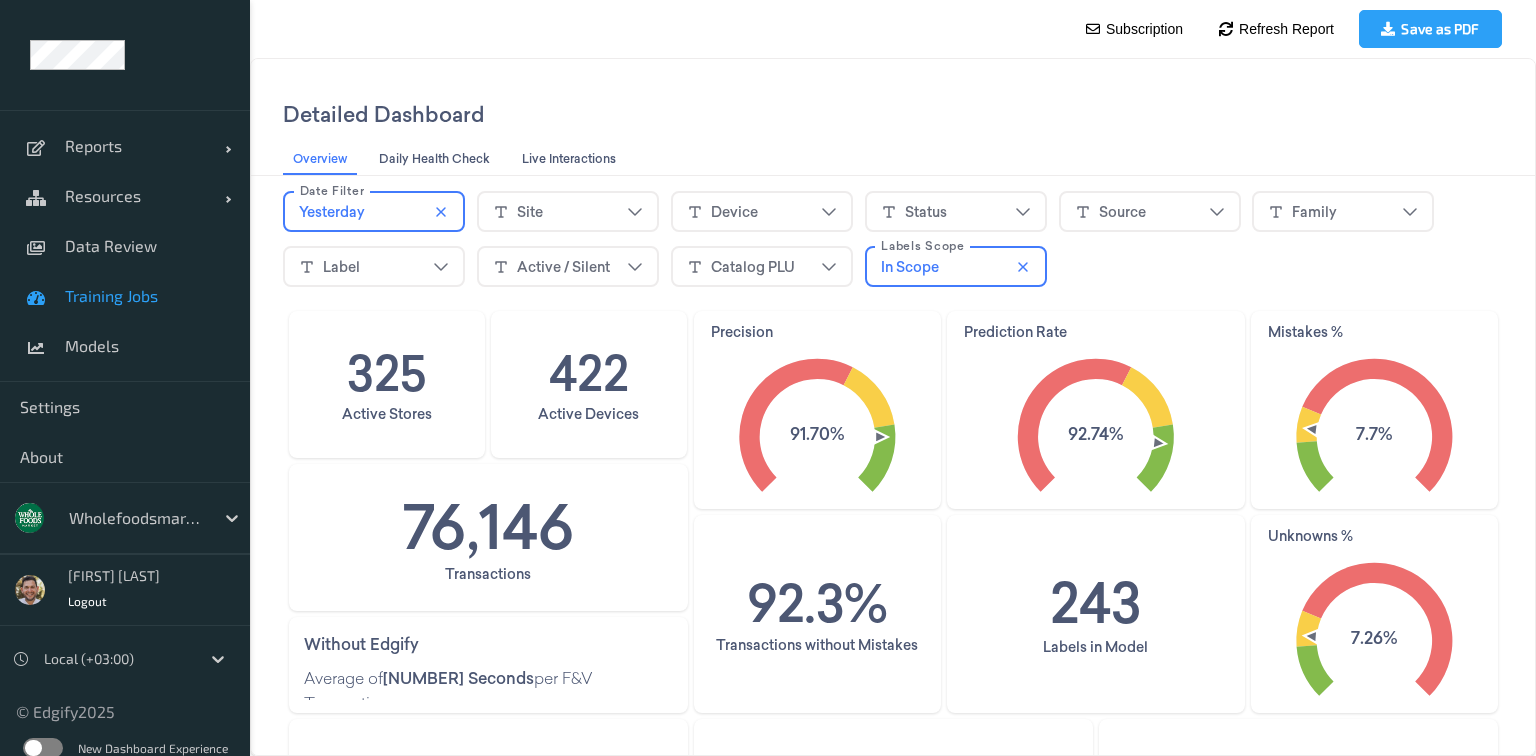 click on "Training Jobs" at bounding box center [125, 296] 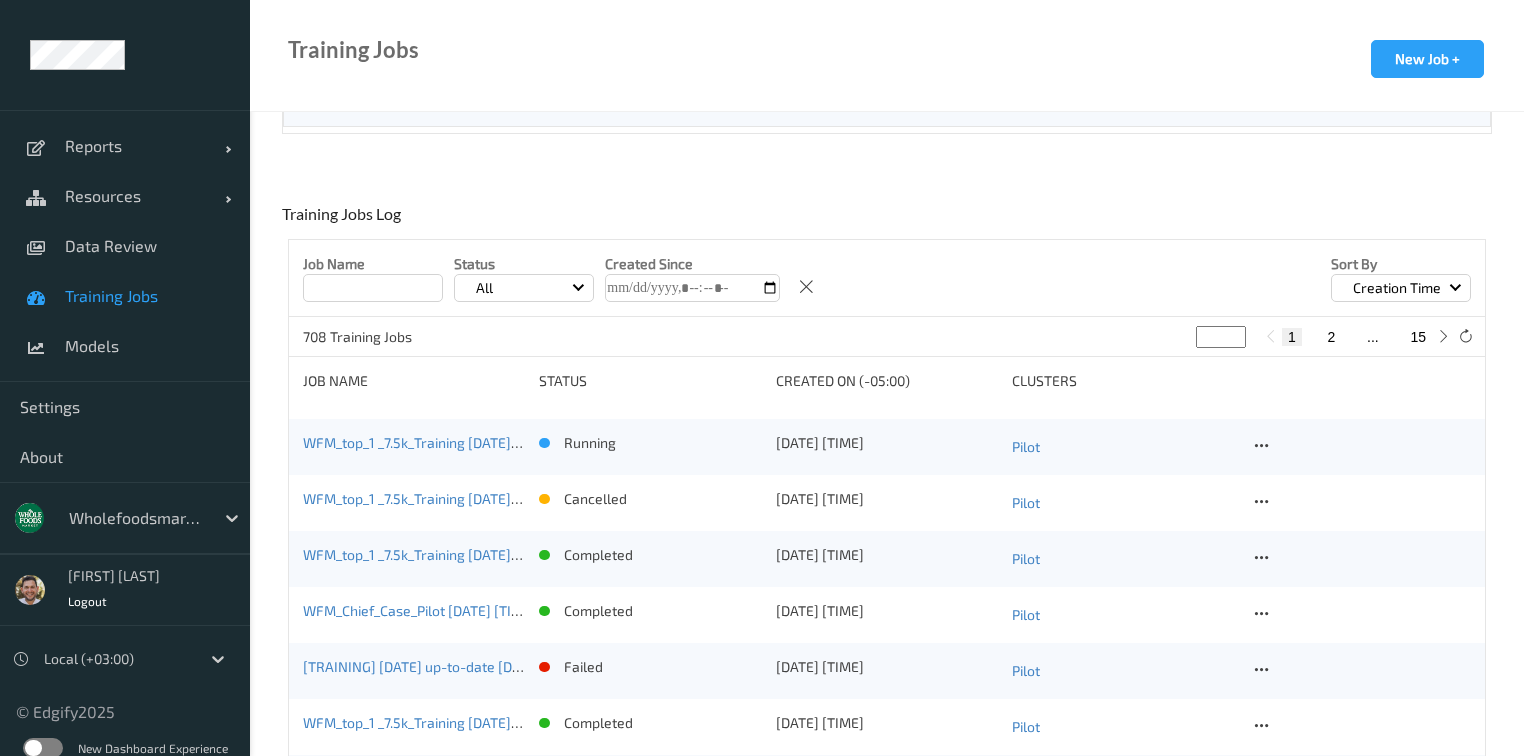 scroll, scrollTop: 400, scrollLeft: 0, axis: vertical 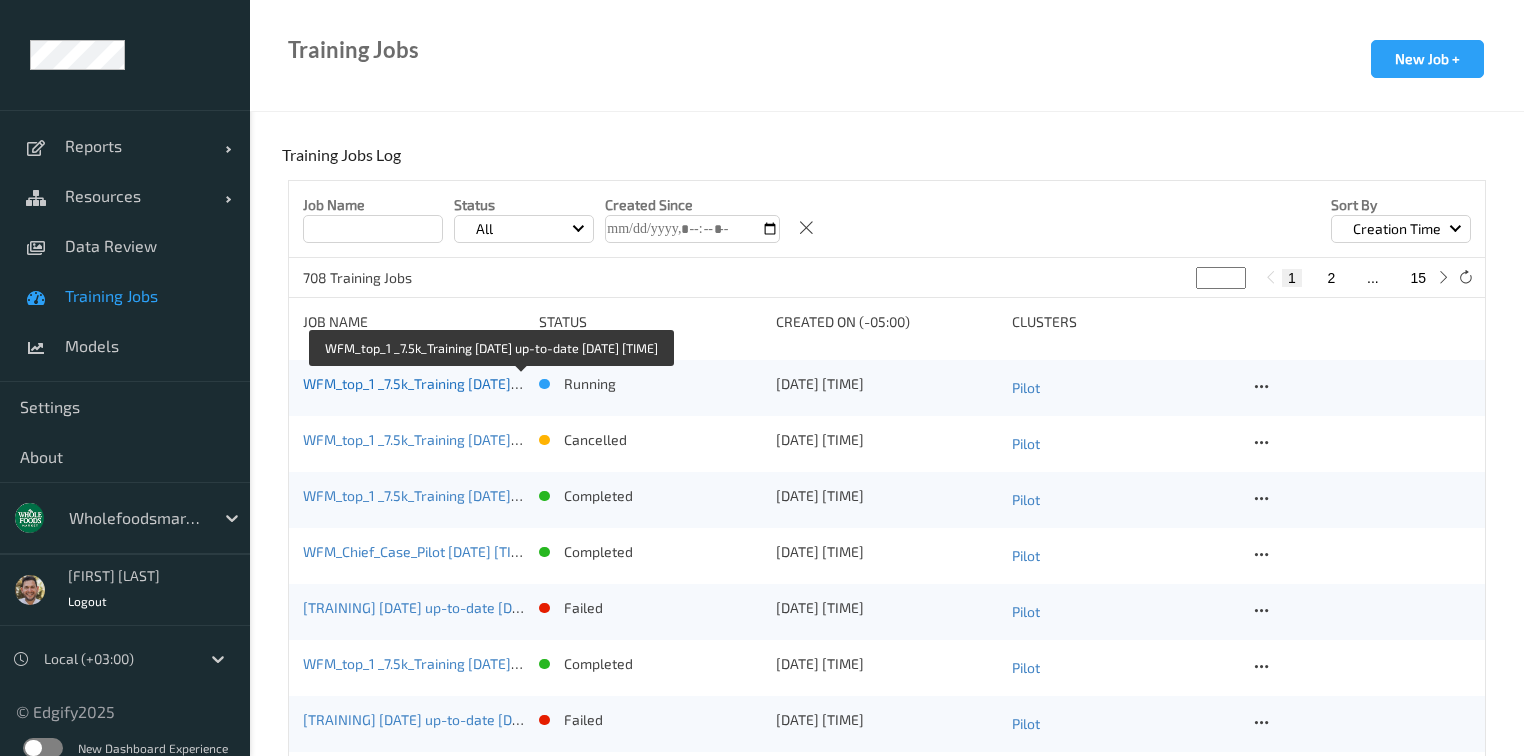 click on "WFM_top_1 _7.5k_Training 2025-05-22 up-to-date 2025-08-07 08:29" at bounding box center (489, 383) 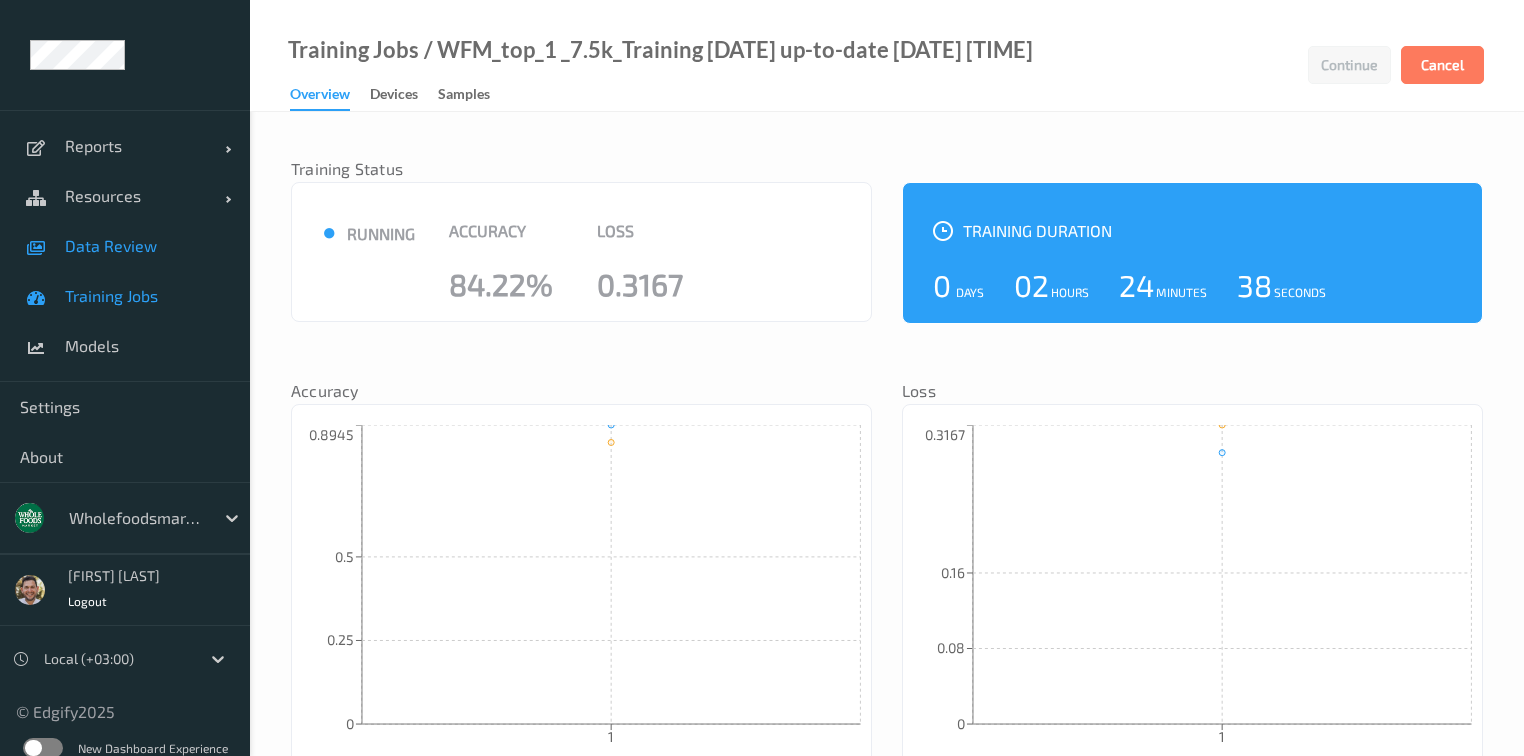 click on "Data Review" at bounding box center [147, 246] 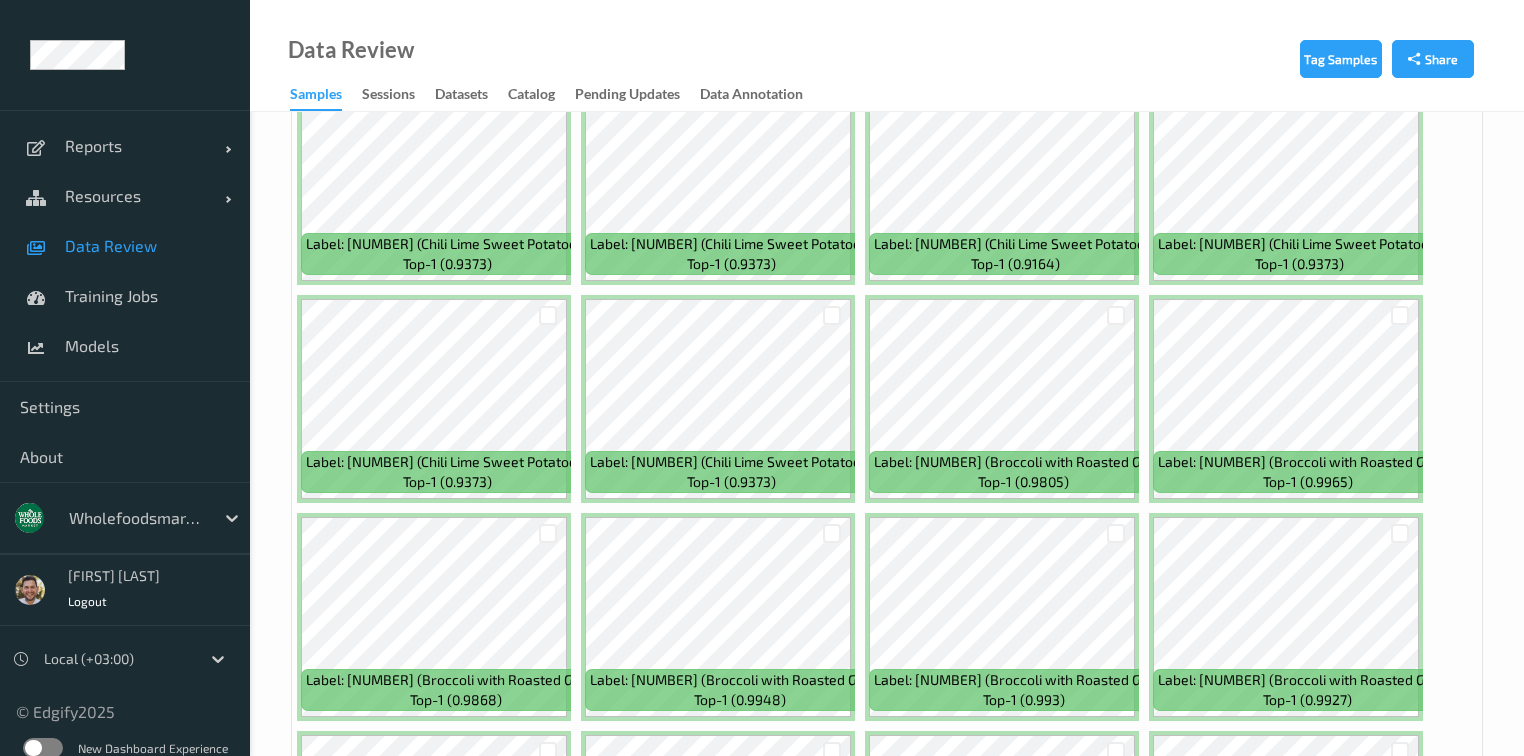 scroll, scrollTop: 522, scrollLeft: 0, axis: vertical 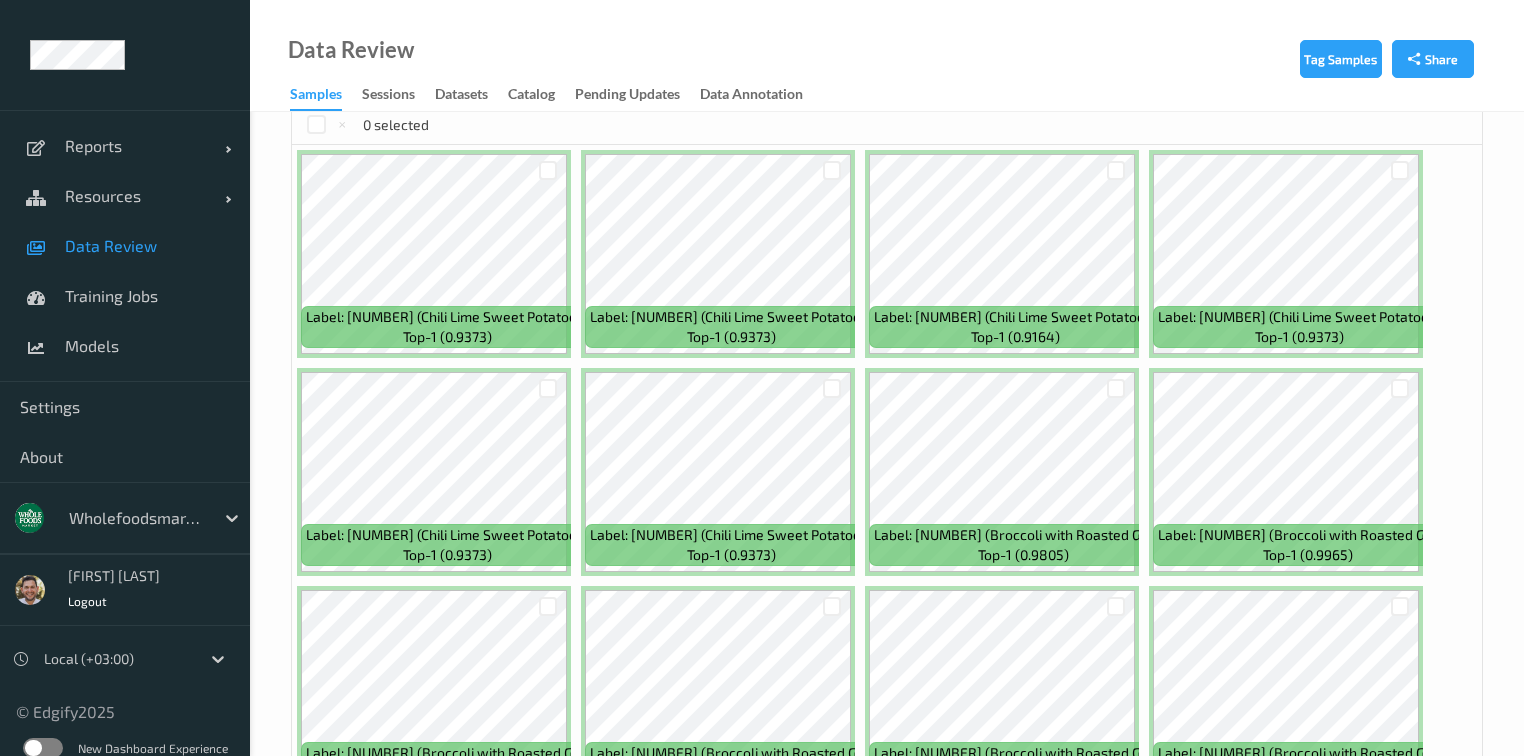 click at bounding box center (43, 748) 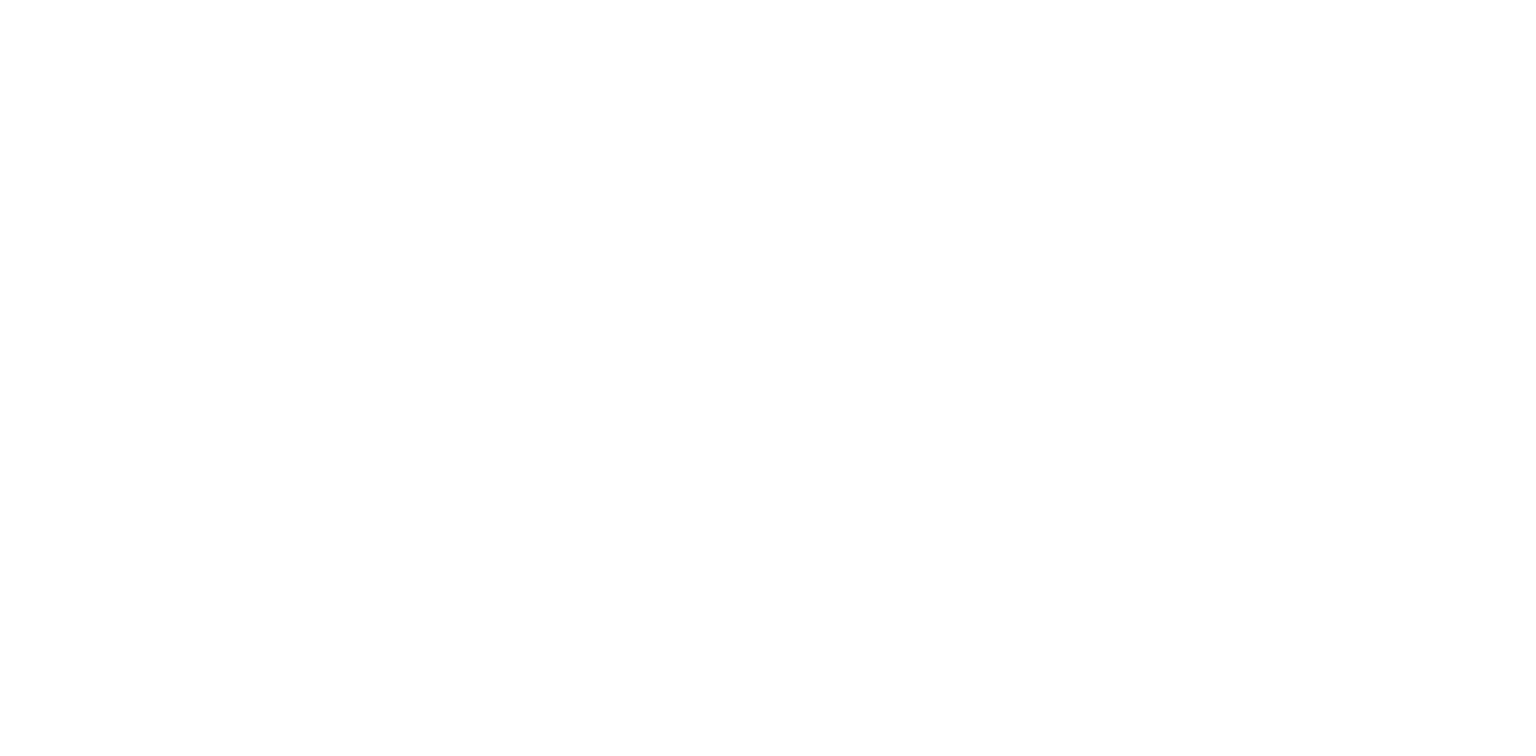 scroll, scrollTop: 0, scrollLeft: 0, axis: both 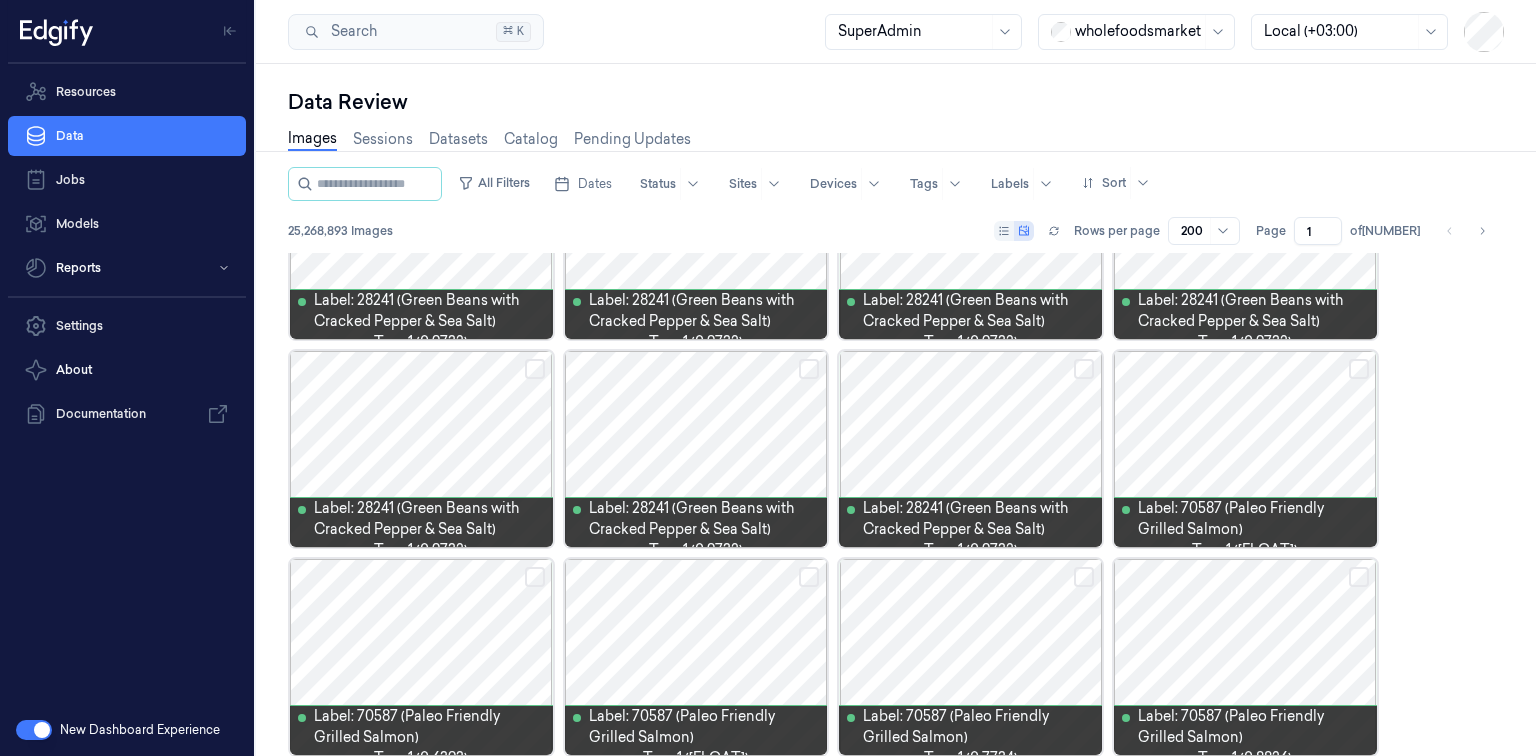 click at bounding box center [1138, 31] 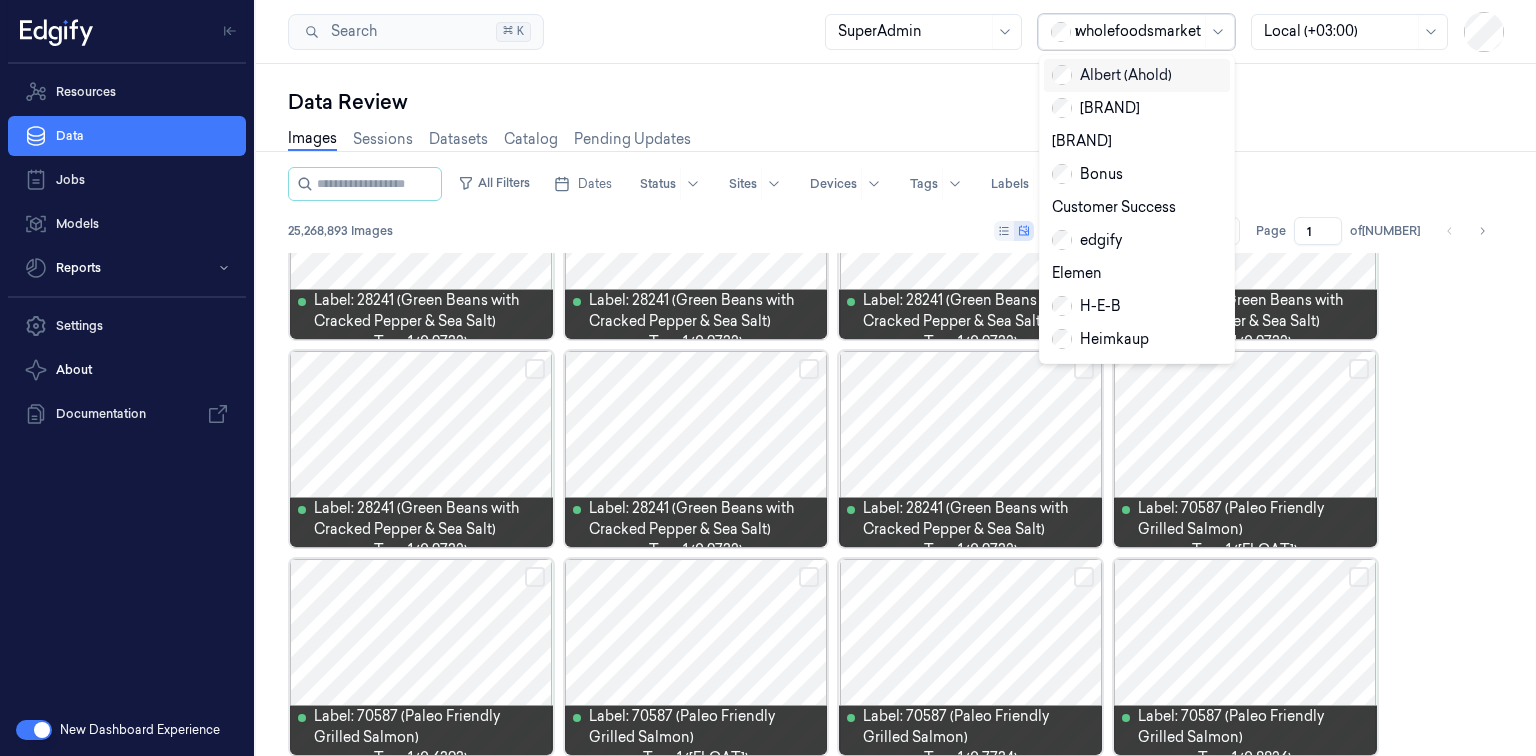type on "re" 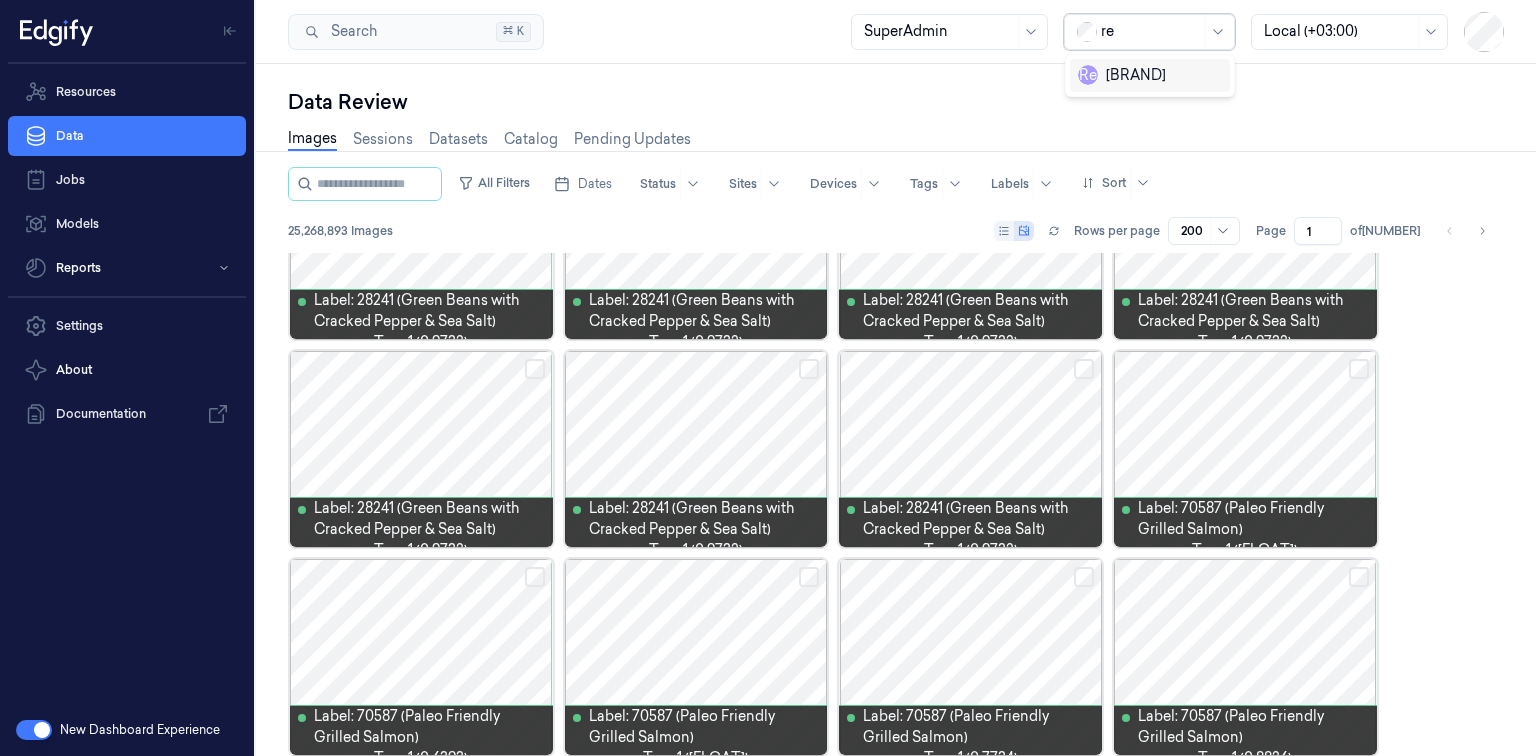click on "R e REMA1000" at bounding box center (1122, 75) 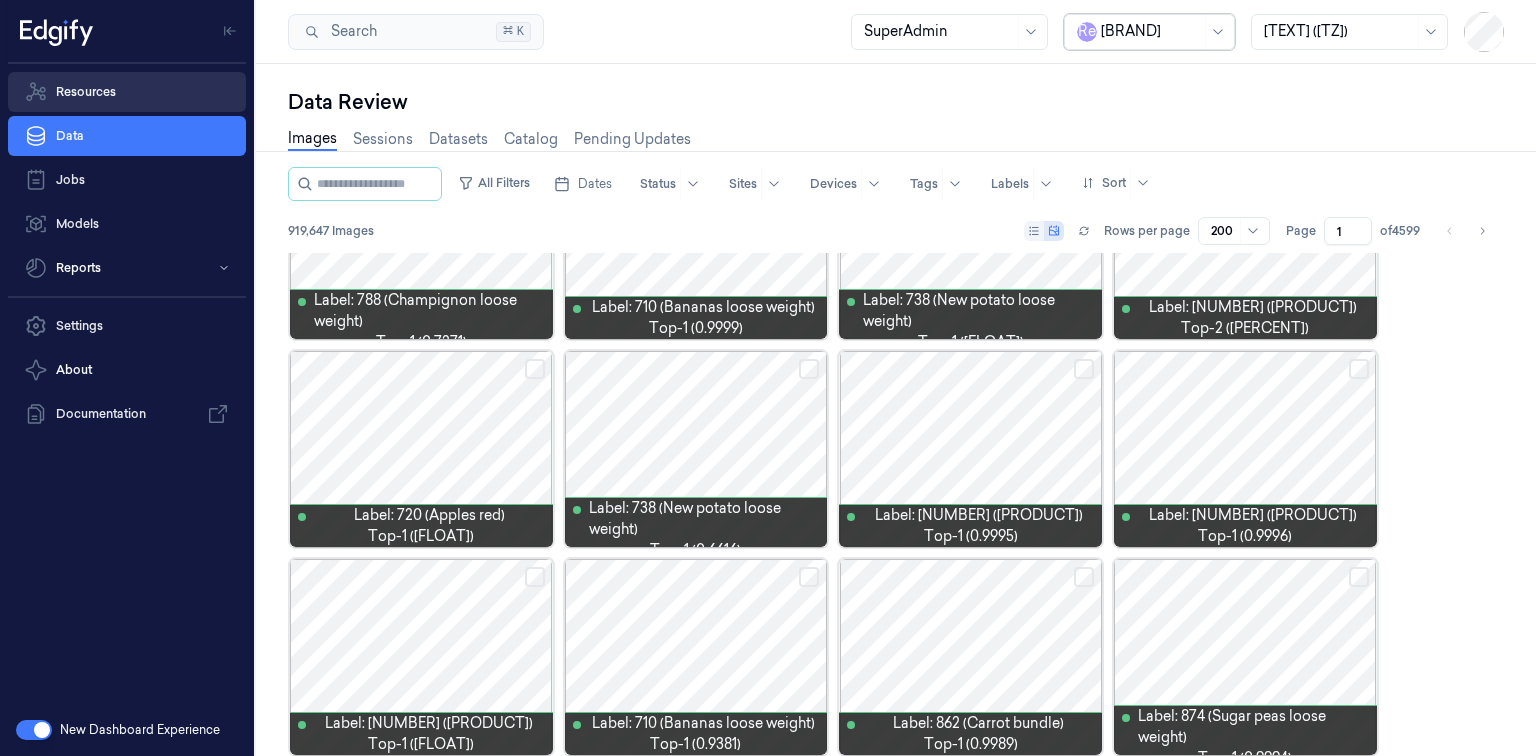 click on "Resources" at bounding box center (127, 92) 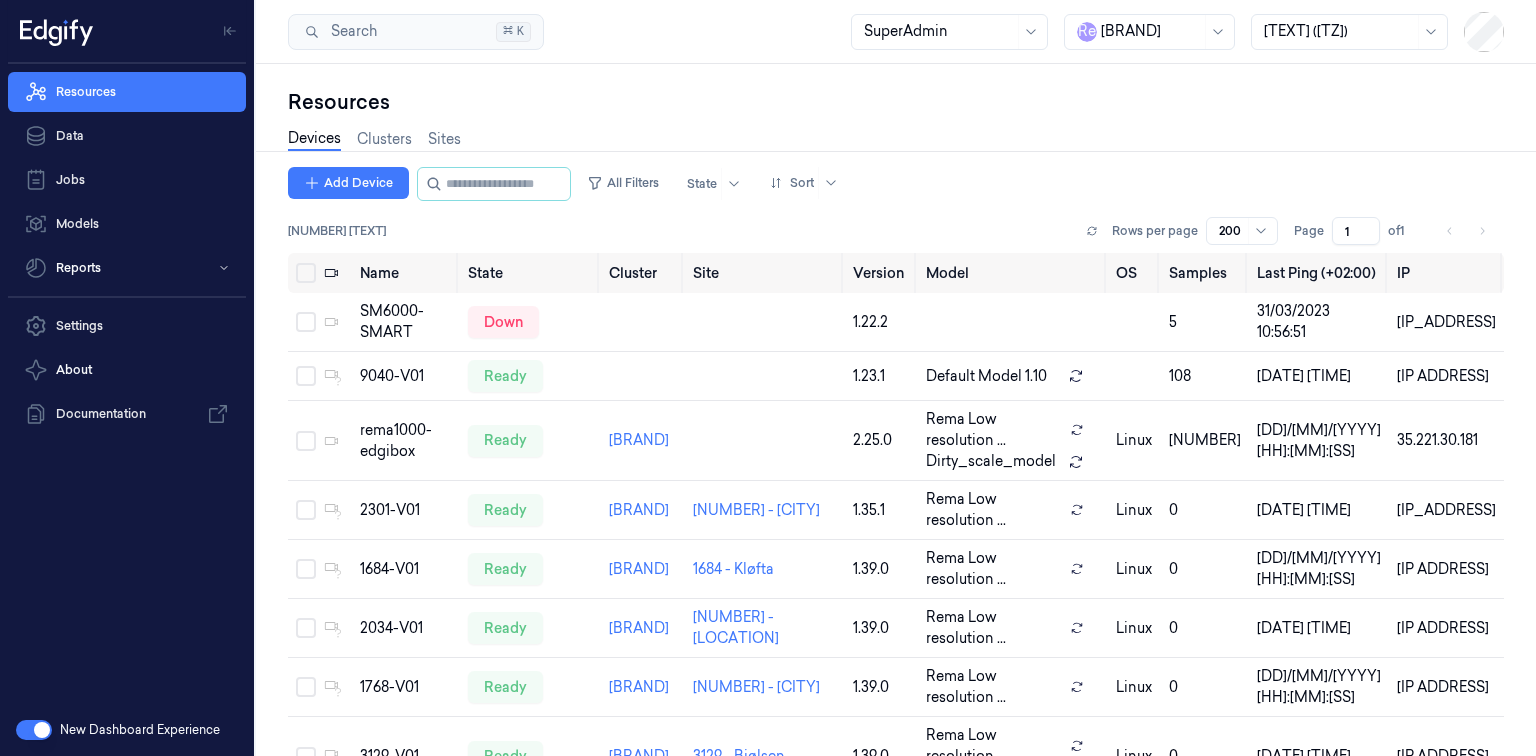 click at bounding box center [1482, 231] 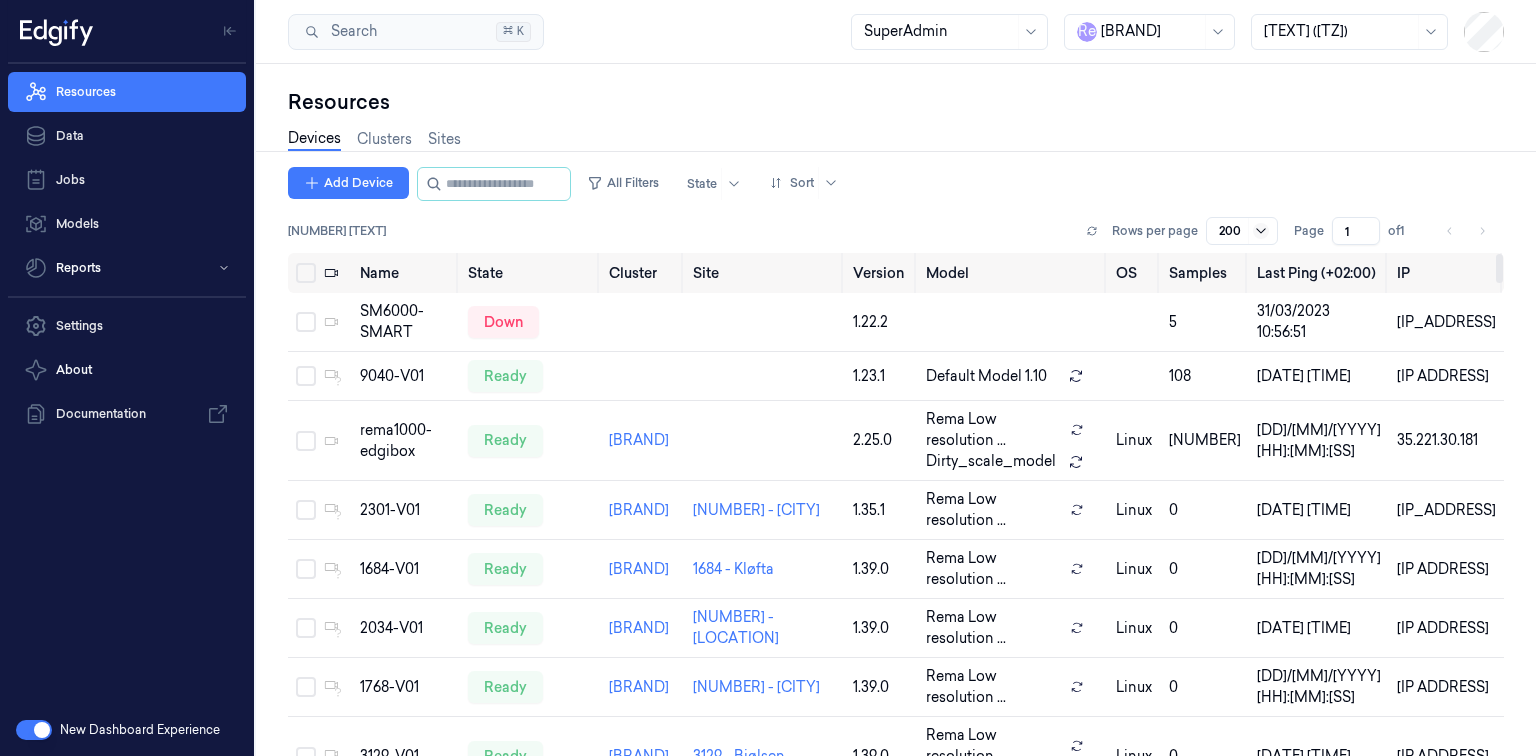 click 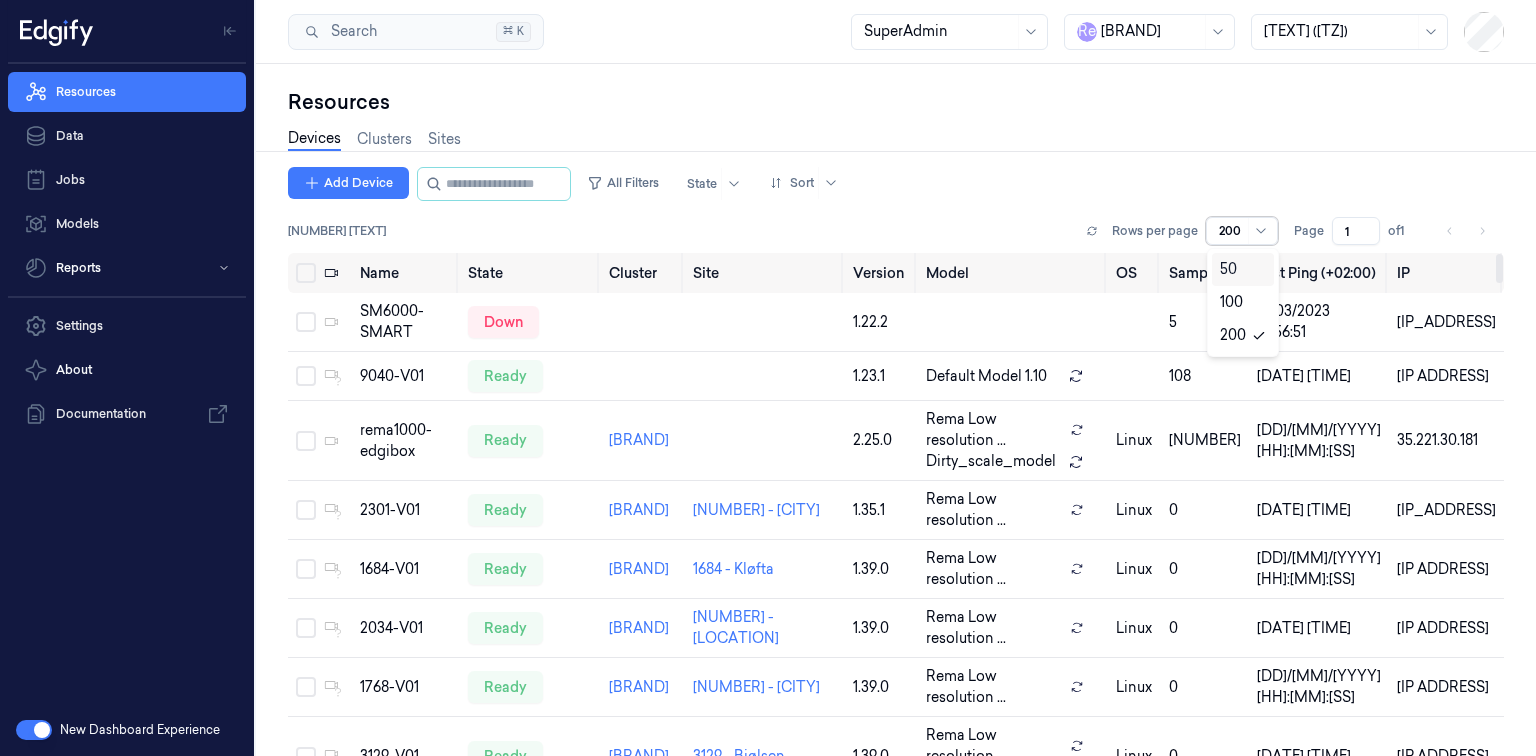 click on "Devices Clusters Sites" at bounding box center (896, 141) 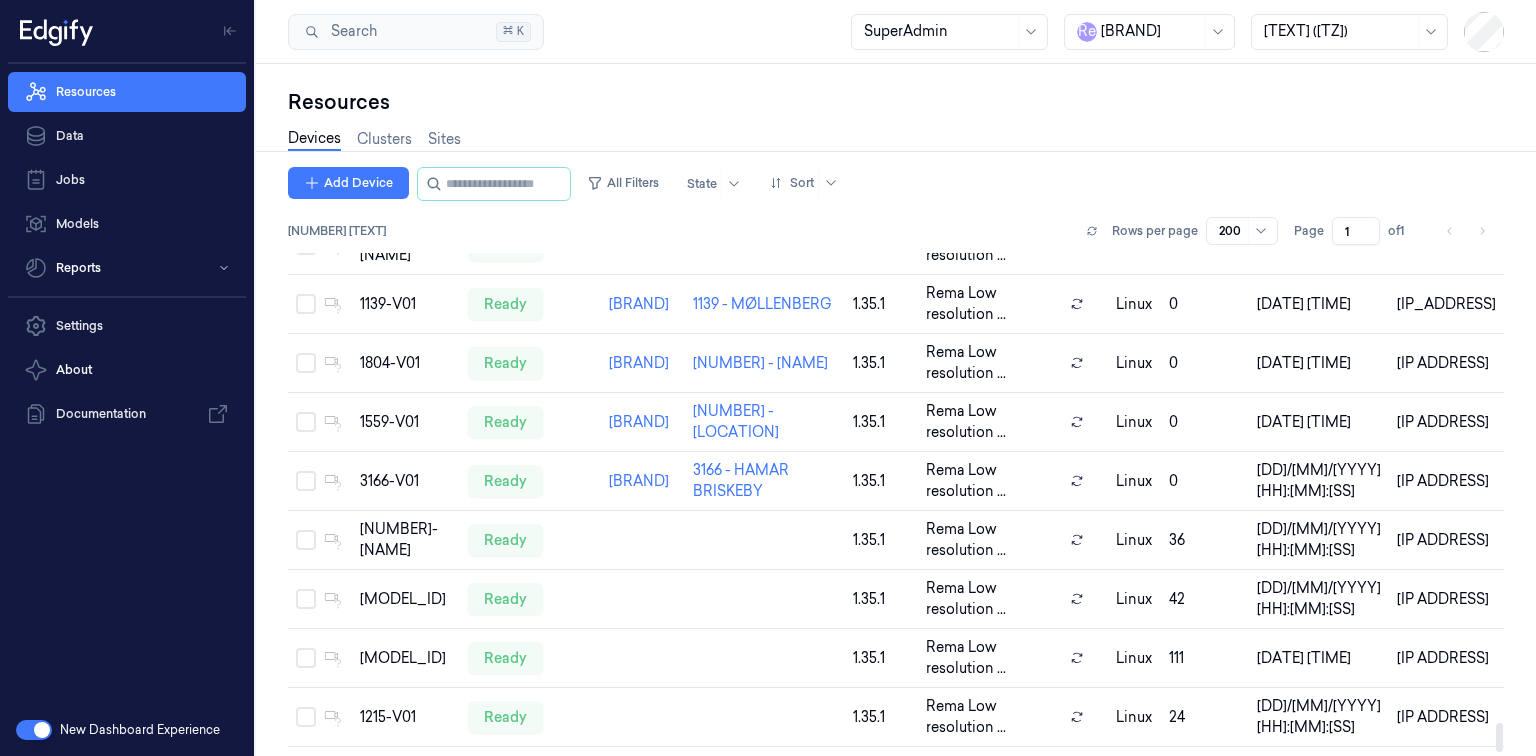 scroll, scrollTop: 8144, scrollLeft: 0, axis: vertical 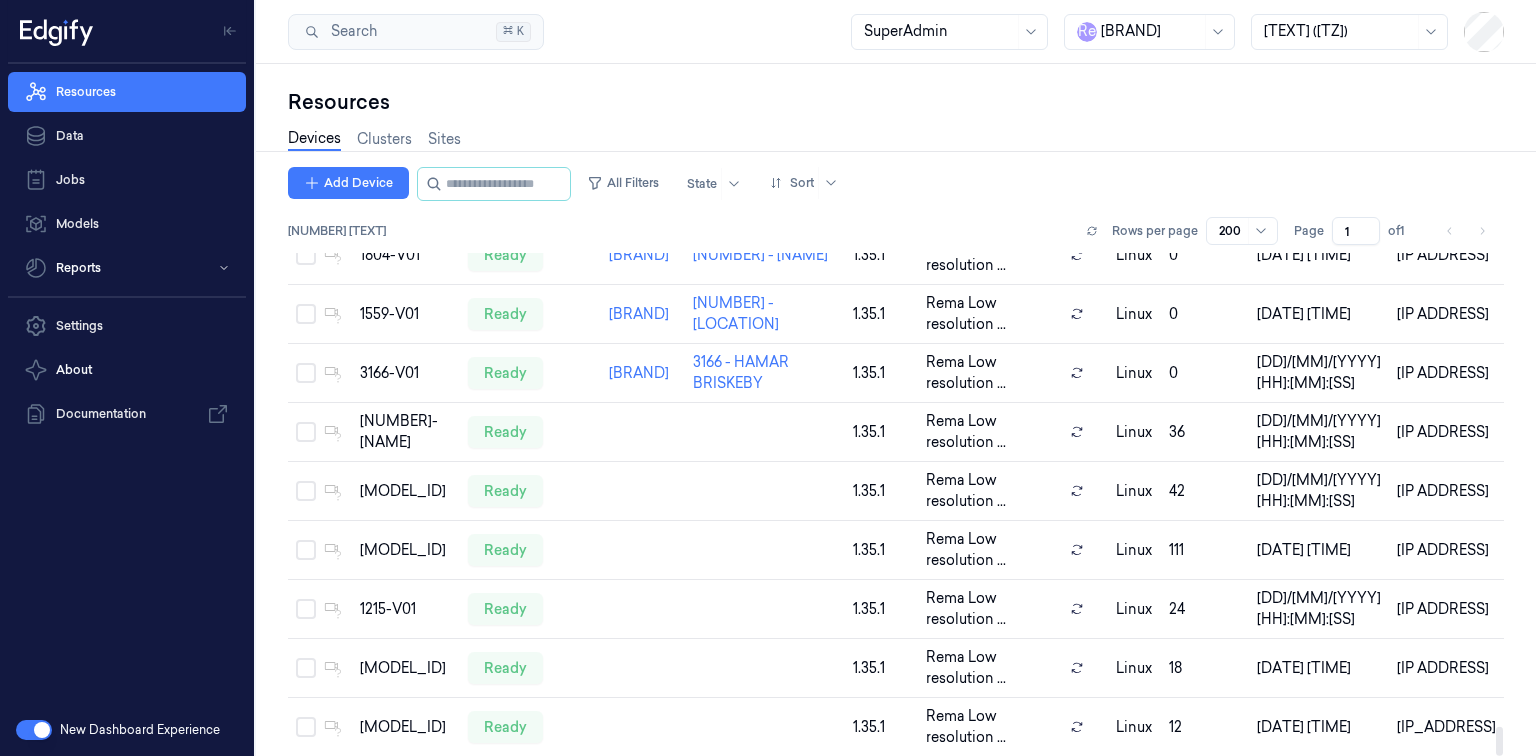 drag, startPoint x: 1502, startPoint y: 409, endPoint x: 1436, endPoint y: 754, distance: 351.25632 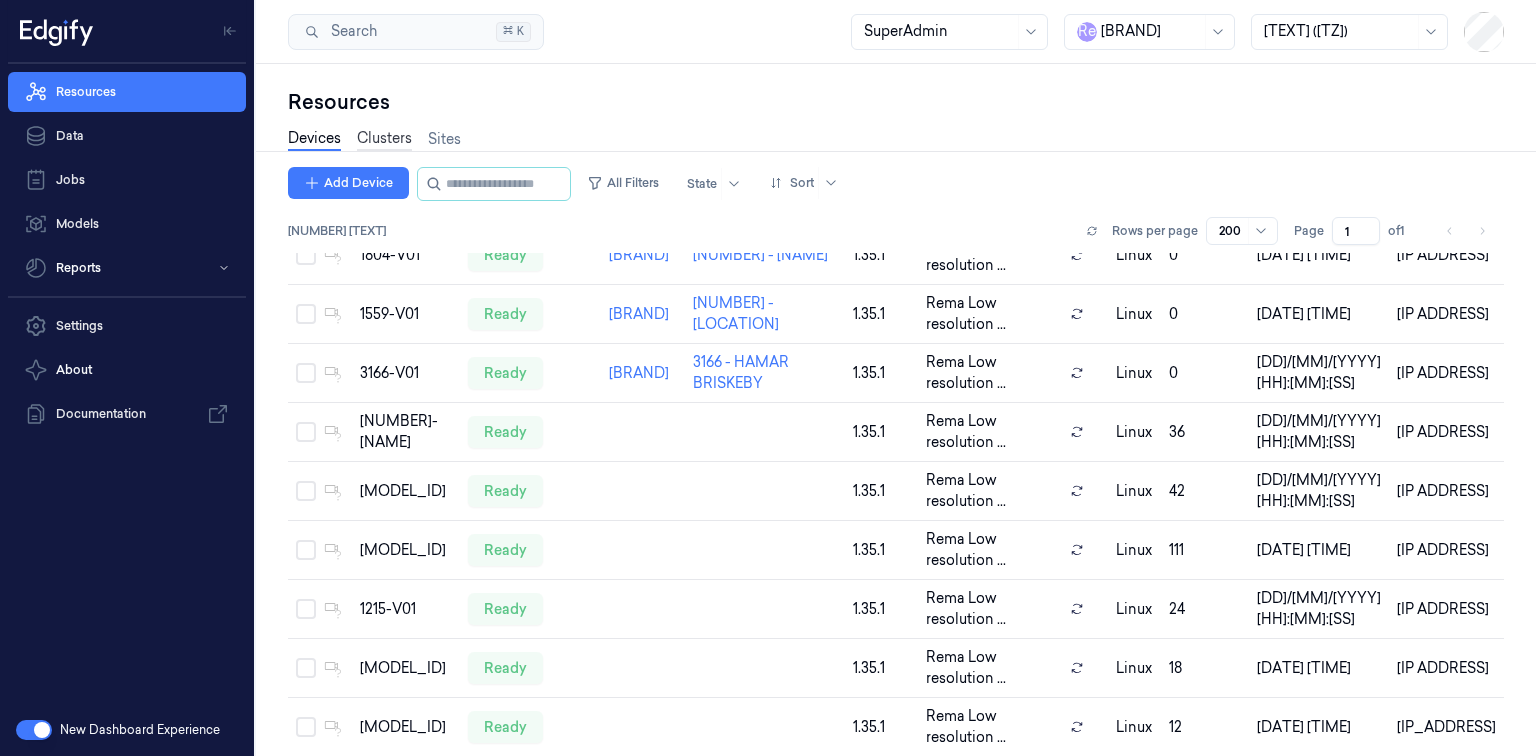 click on "Clusters" at bounding box center (384, 139) 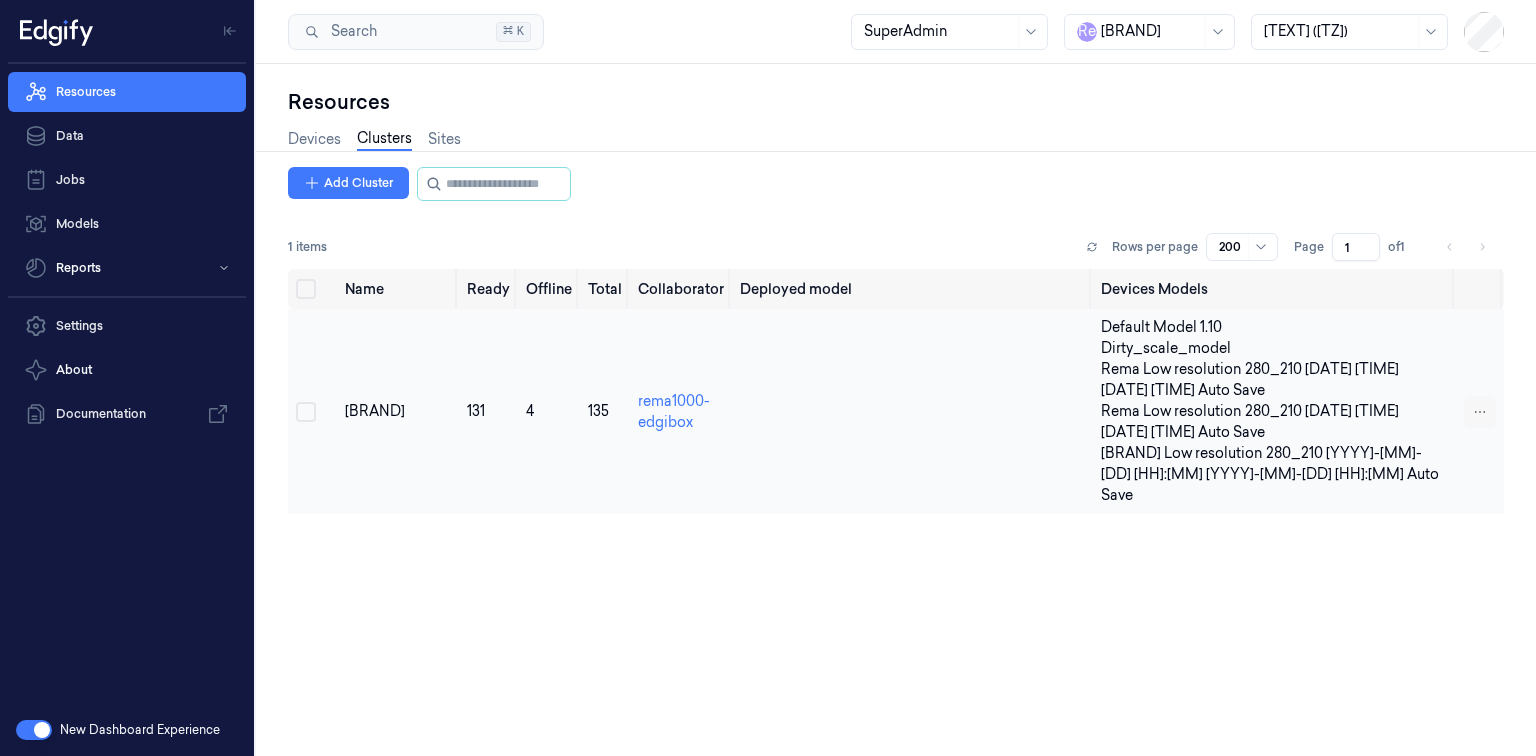 click on "Resources Data Jobs Models Reports Settings About Documentation New Dashboard Experience Search Search... ⌘ K SuperAdmin R e REMA1000 Account Time ([TIMEZONE]) Resources Devices Clusters Sites Add Cluster 1 items Rows per page 200 Page 1 of 1 Name Ready Offline Total Collaborator Deployed model Devices Models REMA1000 131 4 135 rema1000-edgibox Default Model 1.10 Dirty_scale_model Rema Low resolution 280_210 [DATE] [TIME] [DATE] [TIME] Auto Save Rema Low resolution 280_210 [DATE] [TIME] [DATE] [TIME] Auto Save Rema Low resolution 280_210 [DATE] [TIME] [DATE] [TIME] Auto Save" at bounding box center [768, 378] 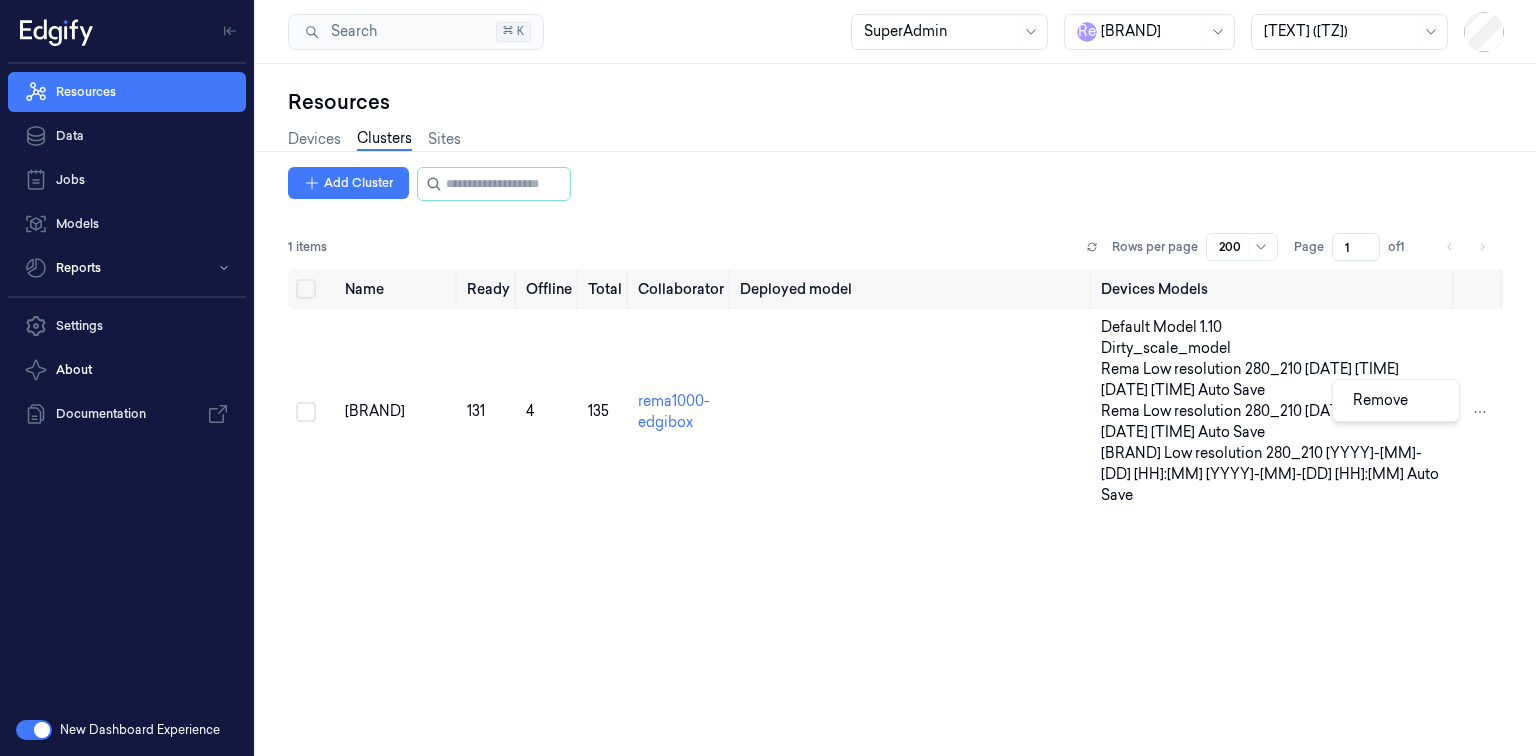 click on "Customer Success Resources Data Jobs Models Reports Settings About Documentation New Dashboard Experience Search Search... ⌘ K SuperAdmin R e REMA1000 Account Time ([TIMEZONE]) Resources Devices Clusters Sites Add Cluster 1 items Rows per page 200 Page 1 of 1 Name Ready Offline Total Collaborator Deployed model Devices Models REMA1000 131 4 135 rema1000-edgibox Default Model 1.10 Dirty_scale_model Rema Low resolution 280_210 [DATE] [TIME] [DATE] [TIME] Auto Save Rema Low resolution 280_210 [DATE] [TIME] [DATE] [TIME] Auto Save Rema Low resolution 280_210 [DATE] [TIME] [DATE] [TIME] Auto Save
Remove" at bounding box center (768, 378) 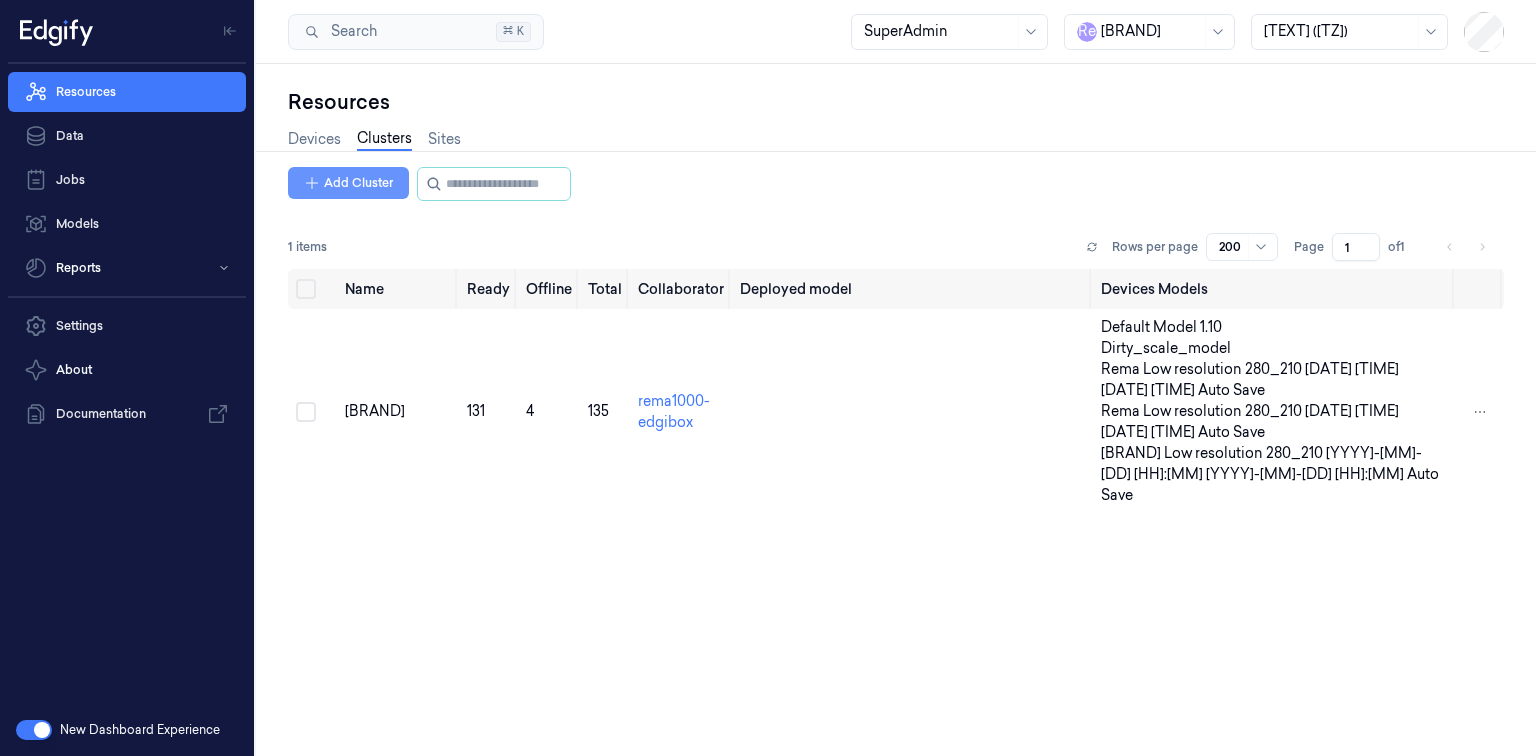 click on "Add Cluster" at bounding box center [348, 183] 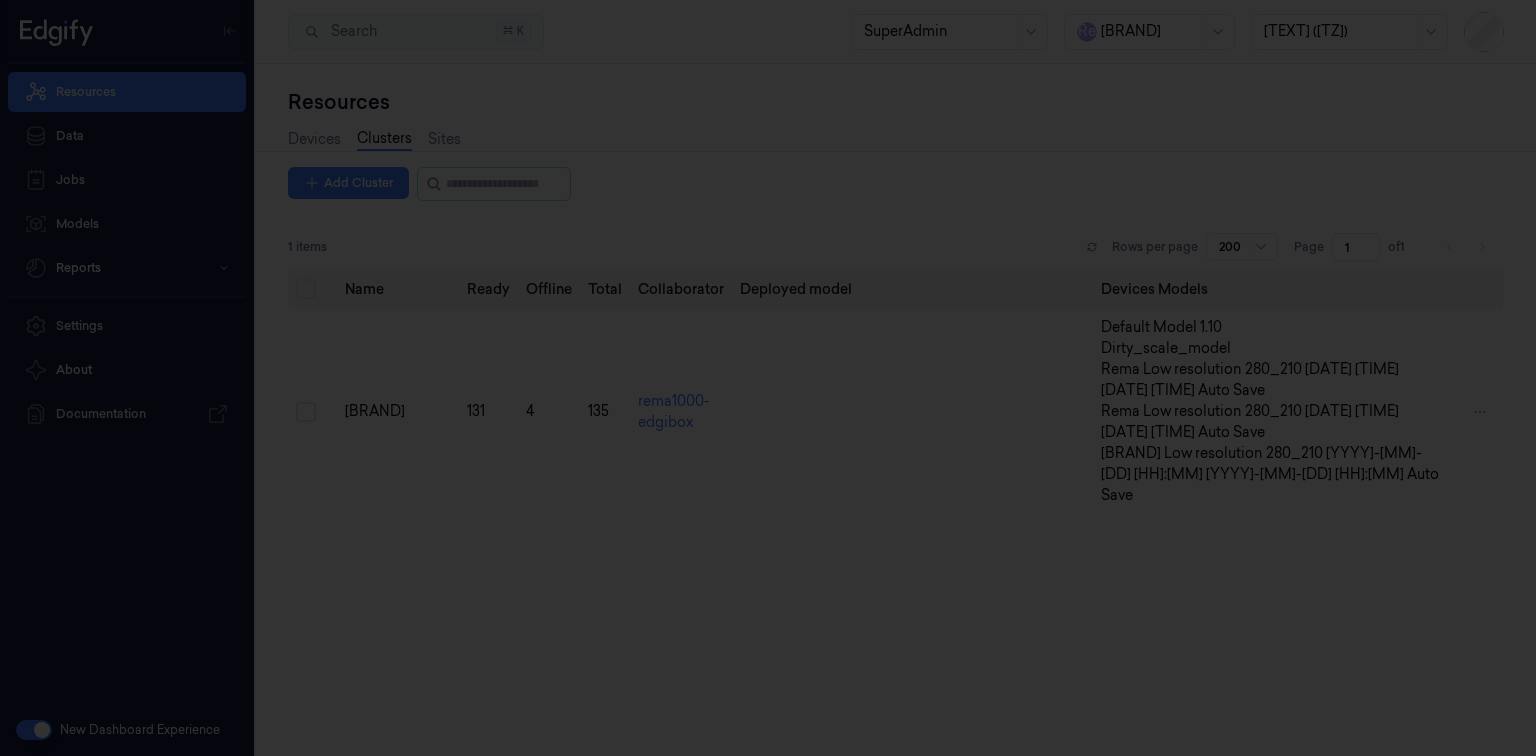 type 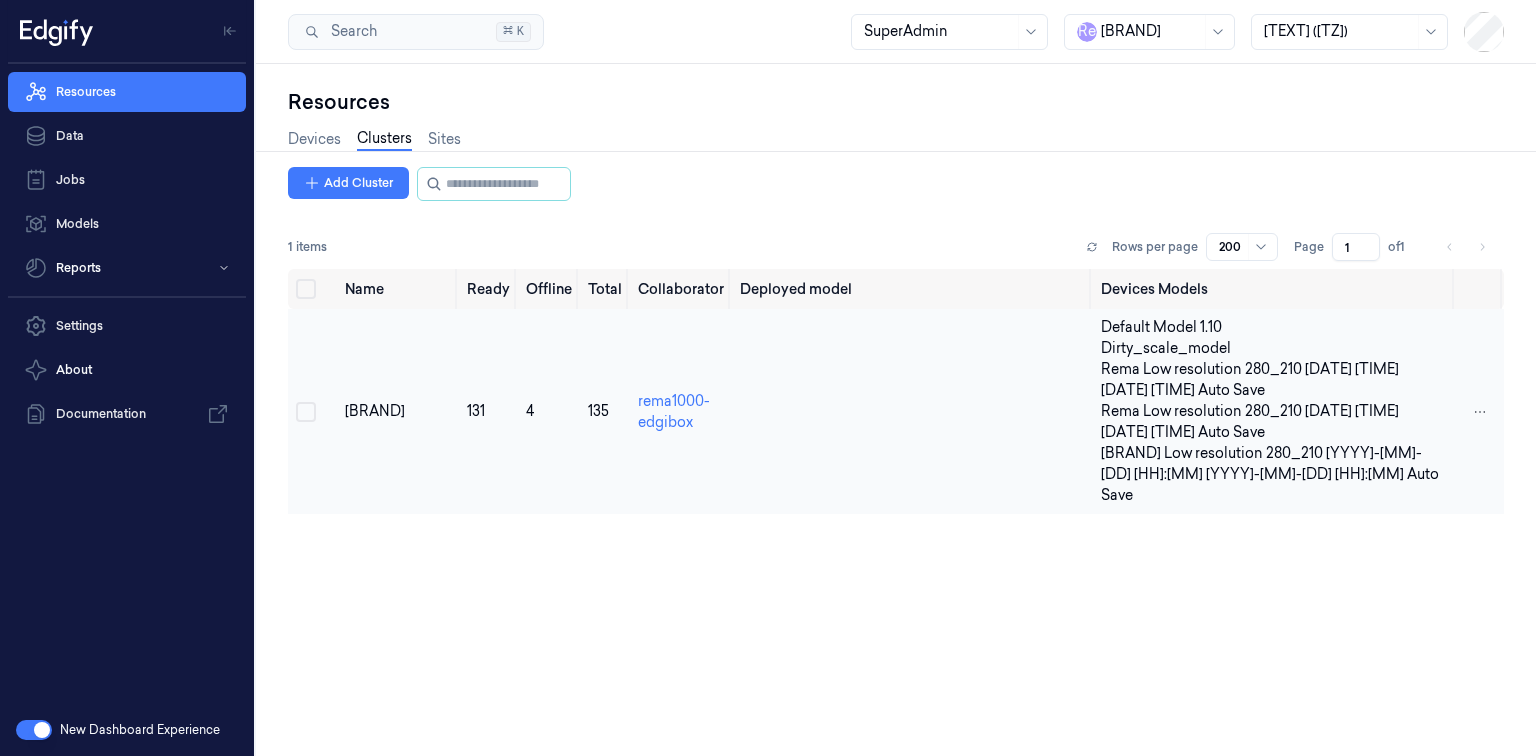 click at bounding box center (312, 411) 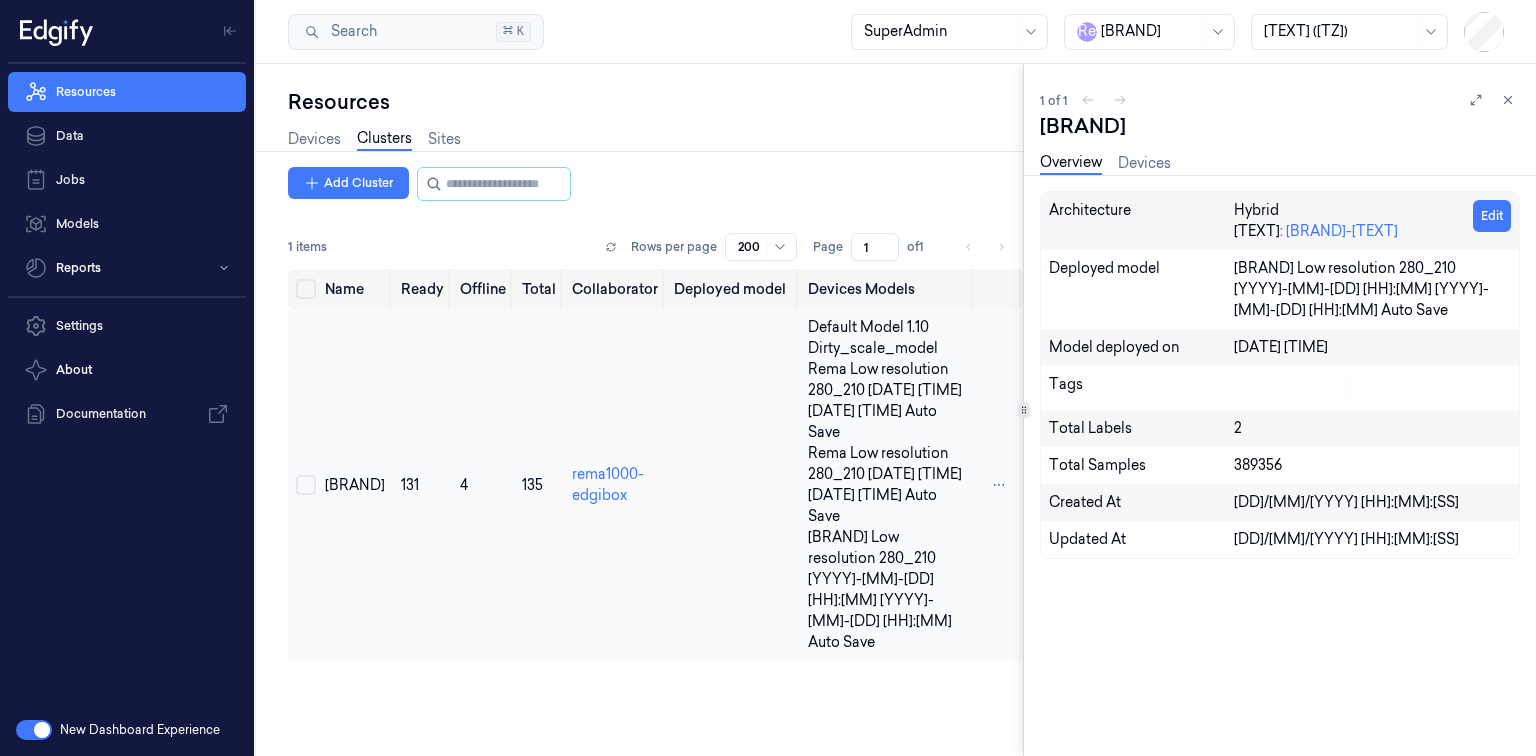 scroll, scrollTop: 0, scrollLeft: 0, axis: both 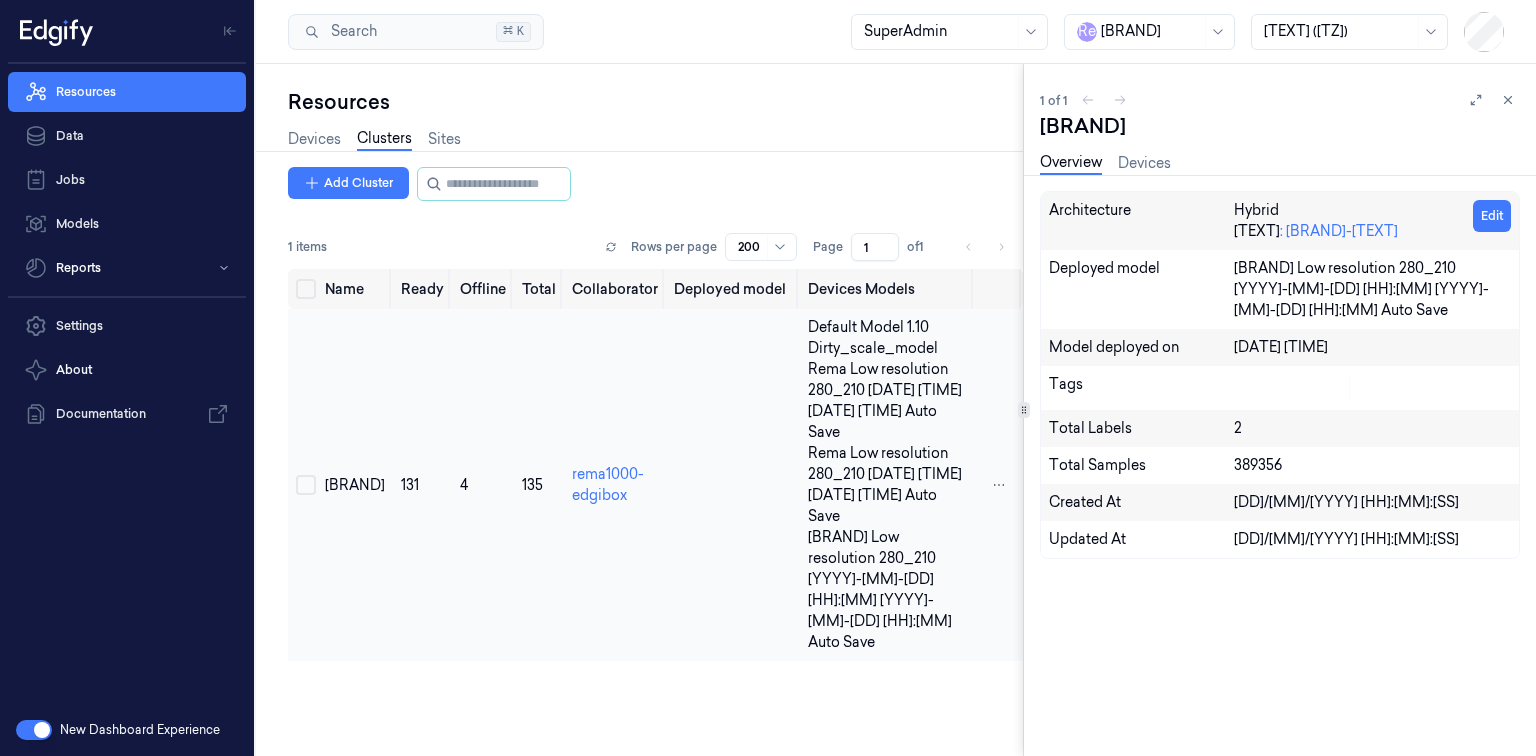 click at bounding box center [306, 485] 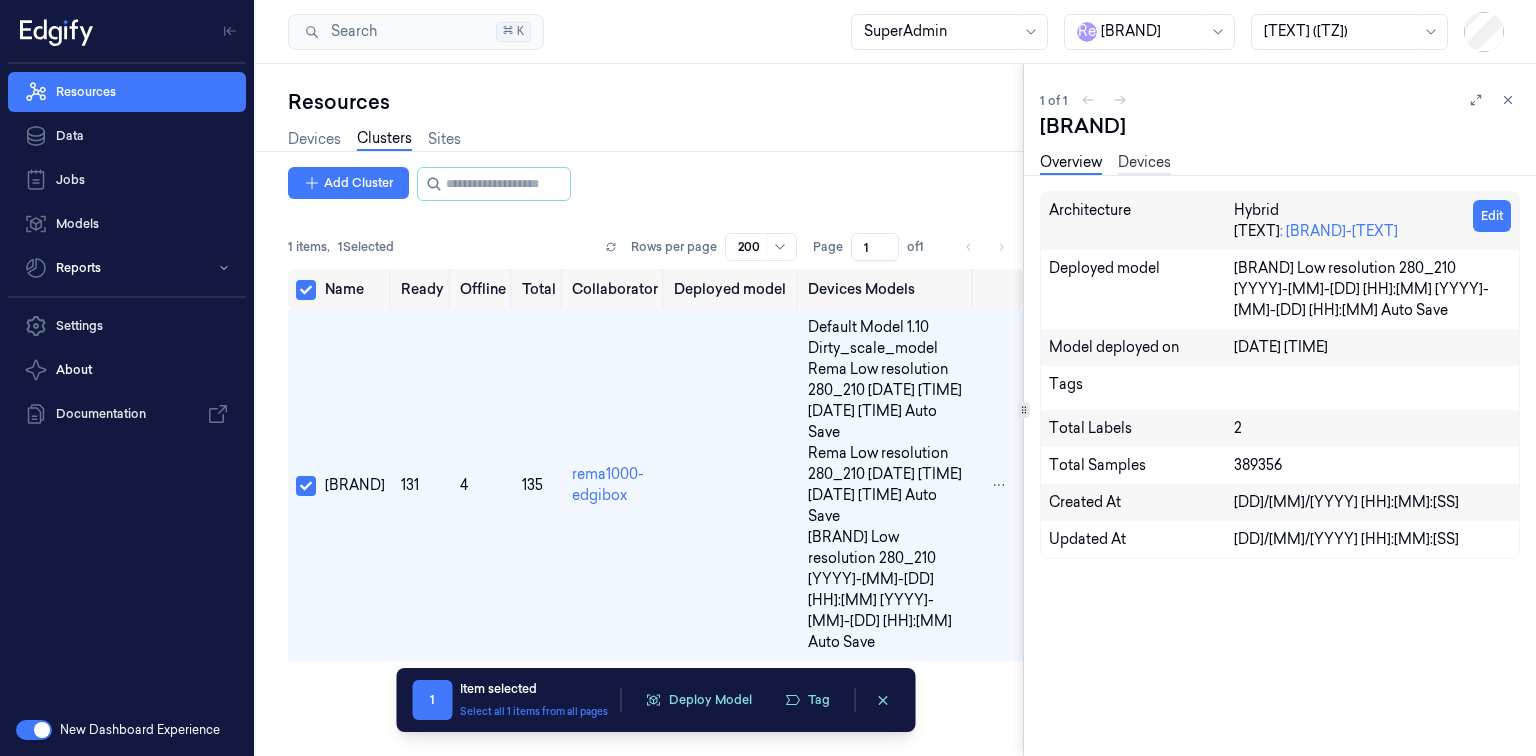 click on "Devices" at bounding box center (1144, 163) 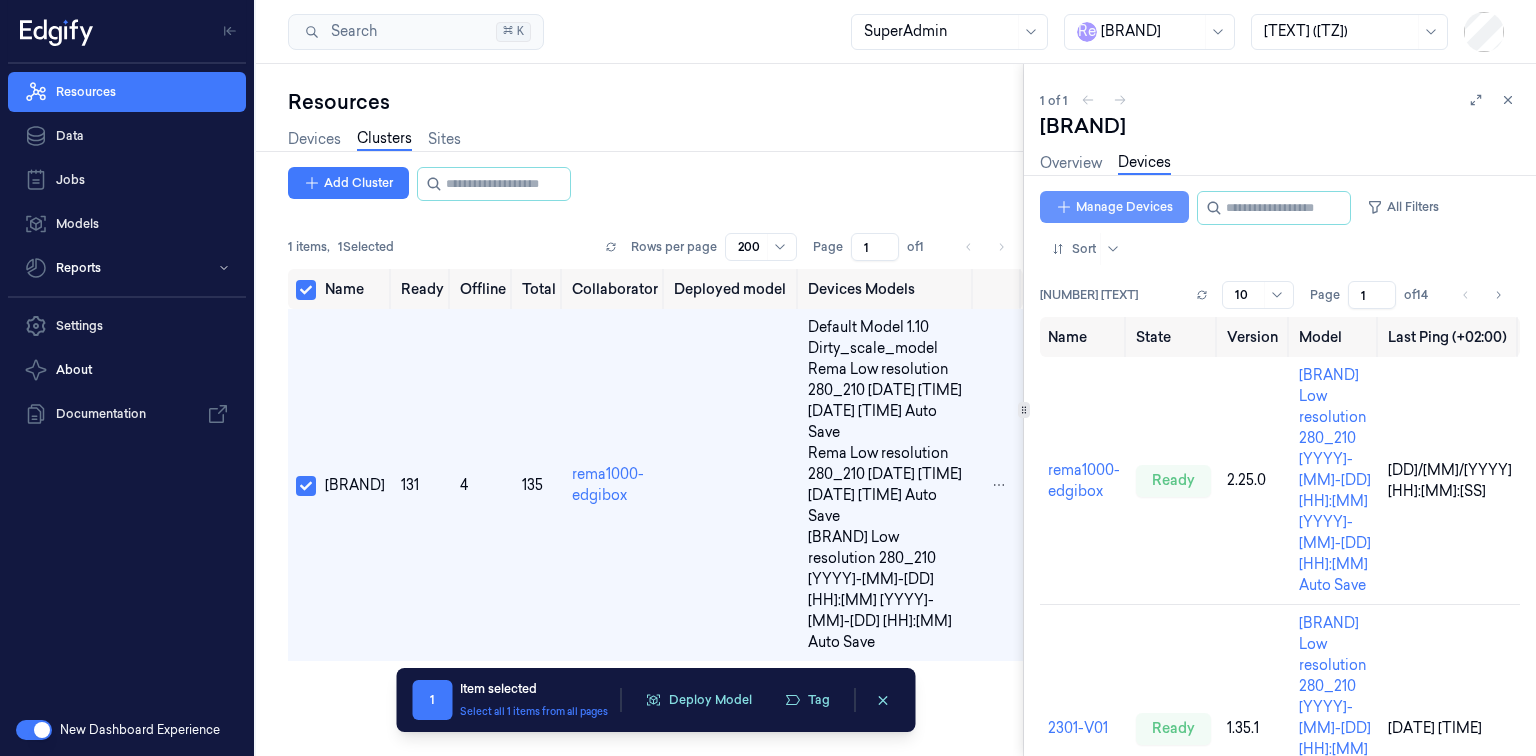 click on "Manage Devices" at bounding box center [1114, 207] 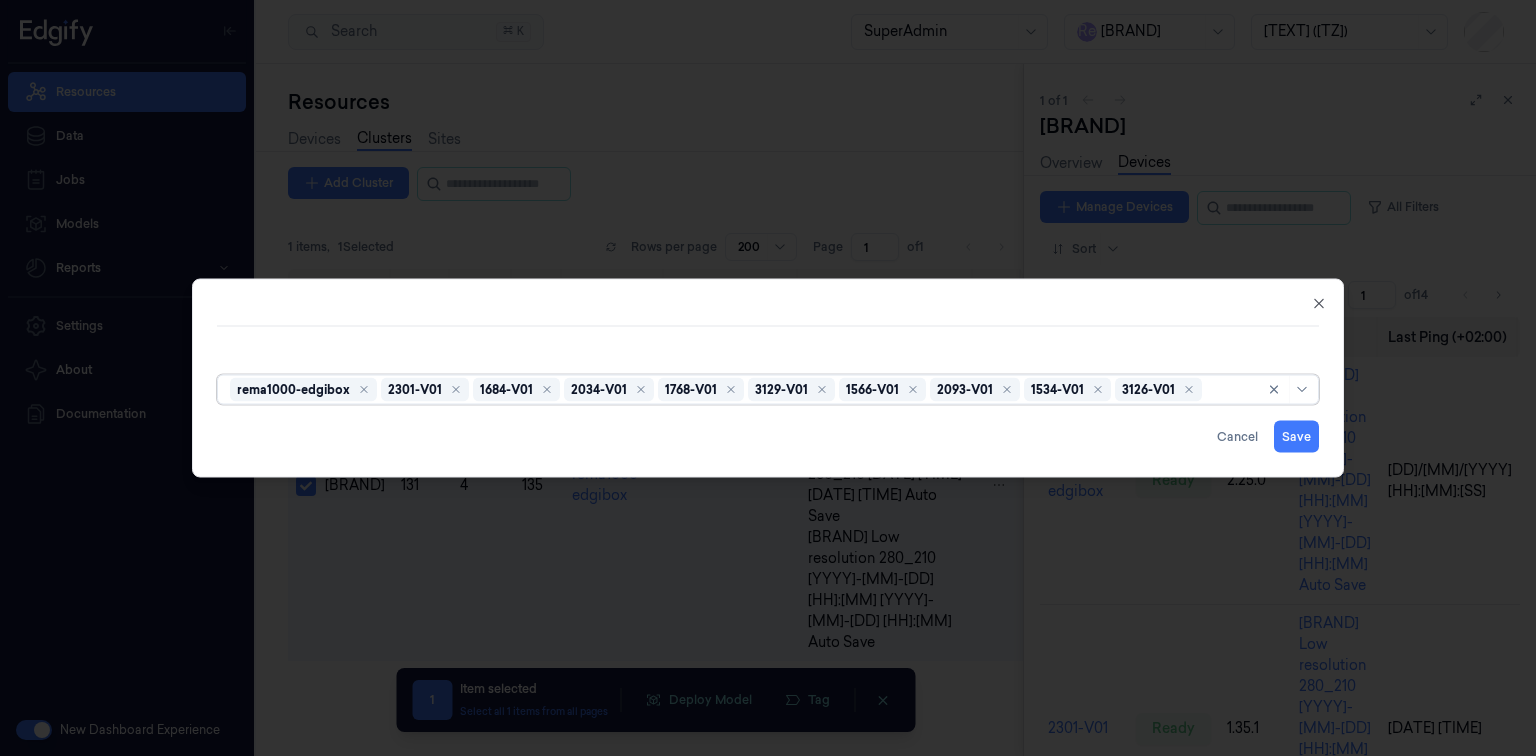 click at bounding box center (1232, 389) 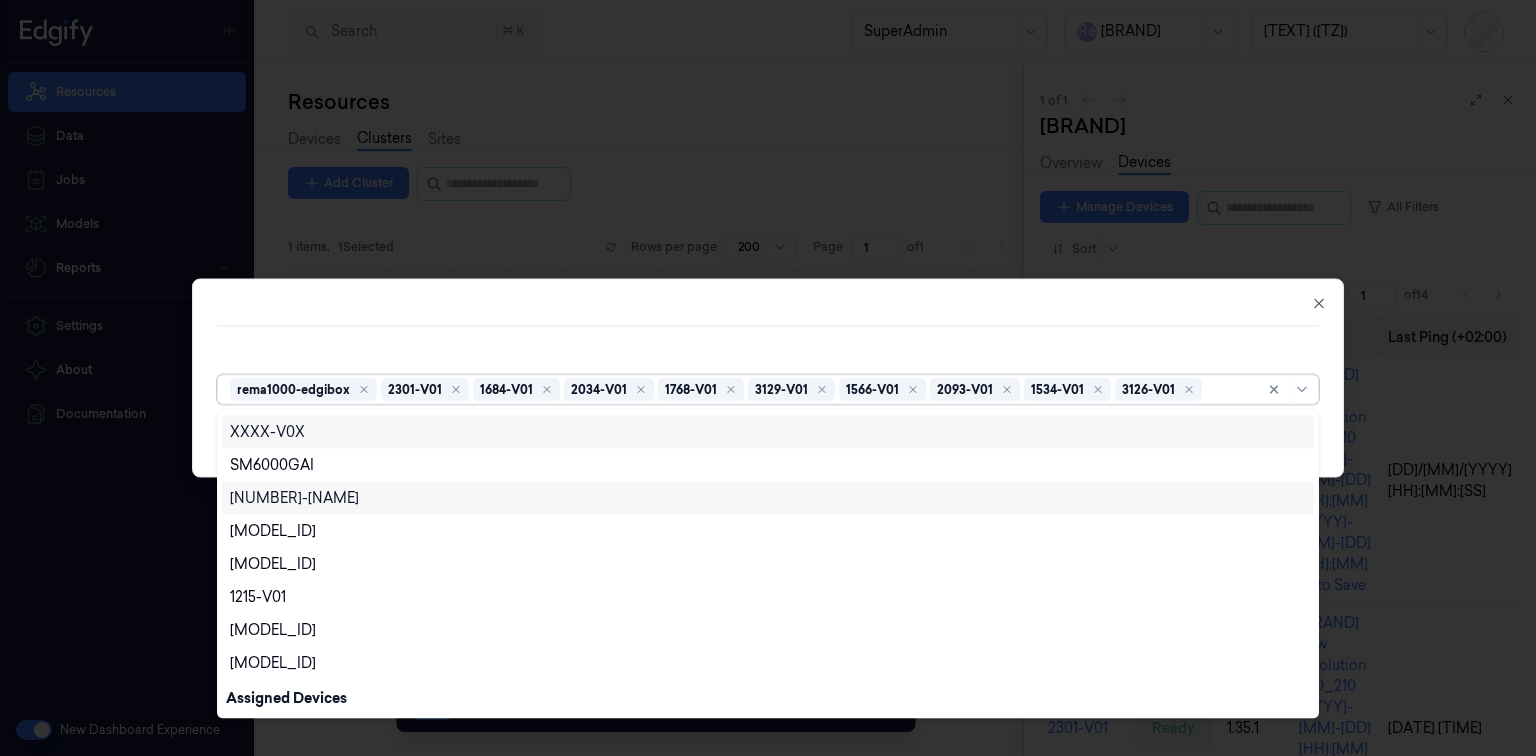 scroll, scrollTop: 80, scrollLeft: 0, axis: vertical 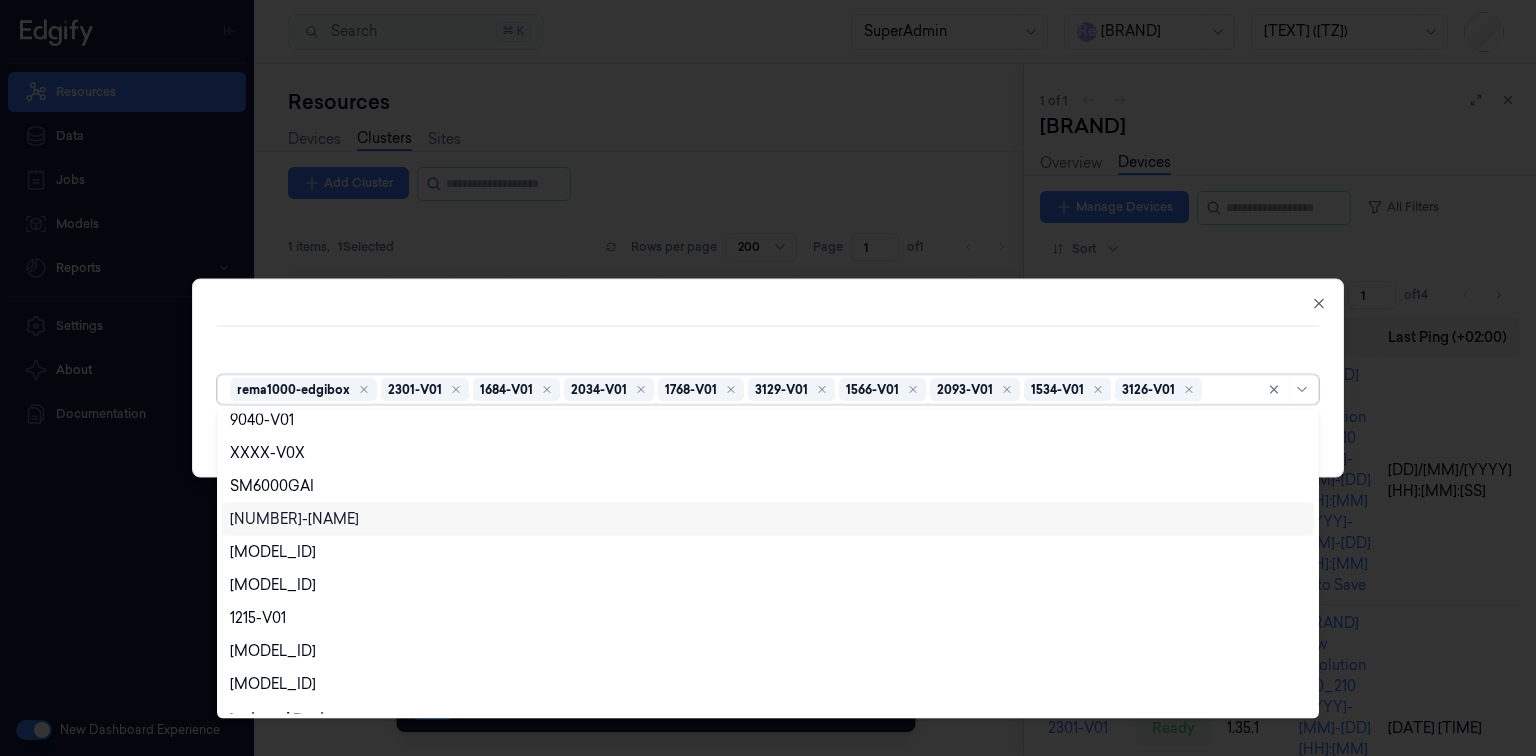 click on "[NUMBER]-[NAME]" at bounding box center (294, 519) 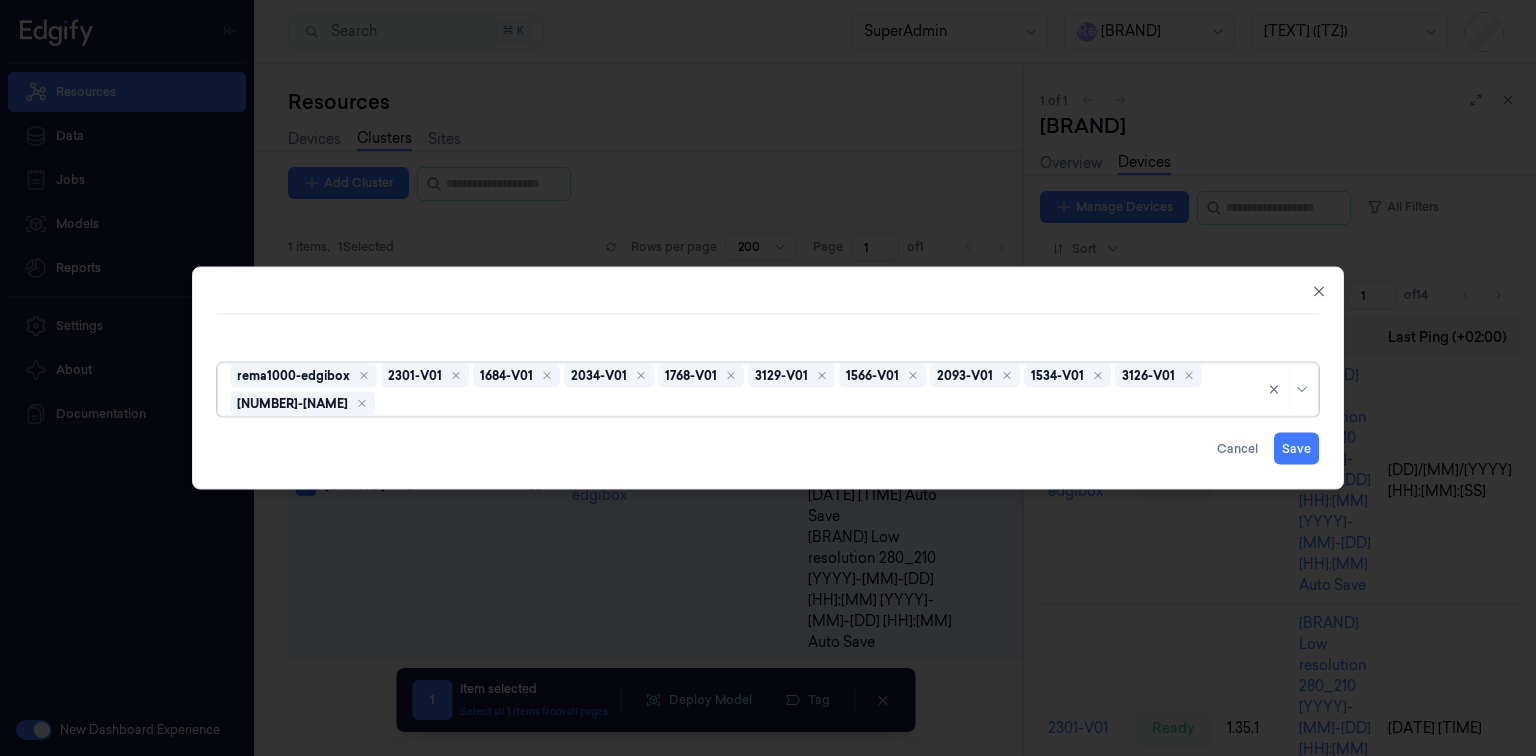 click at bounding box center (819, 403) 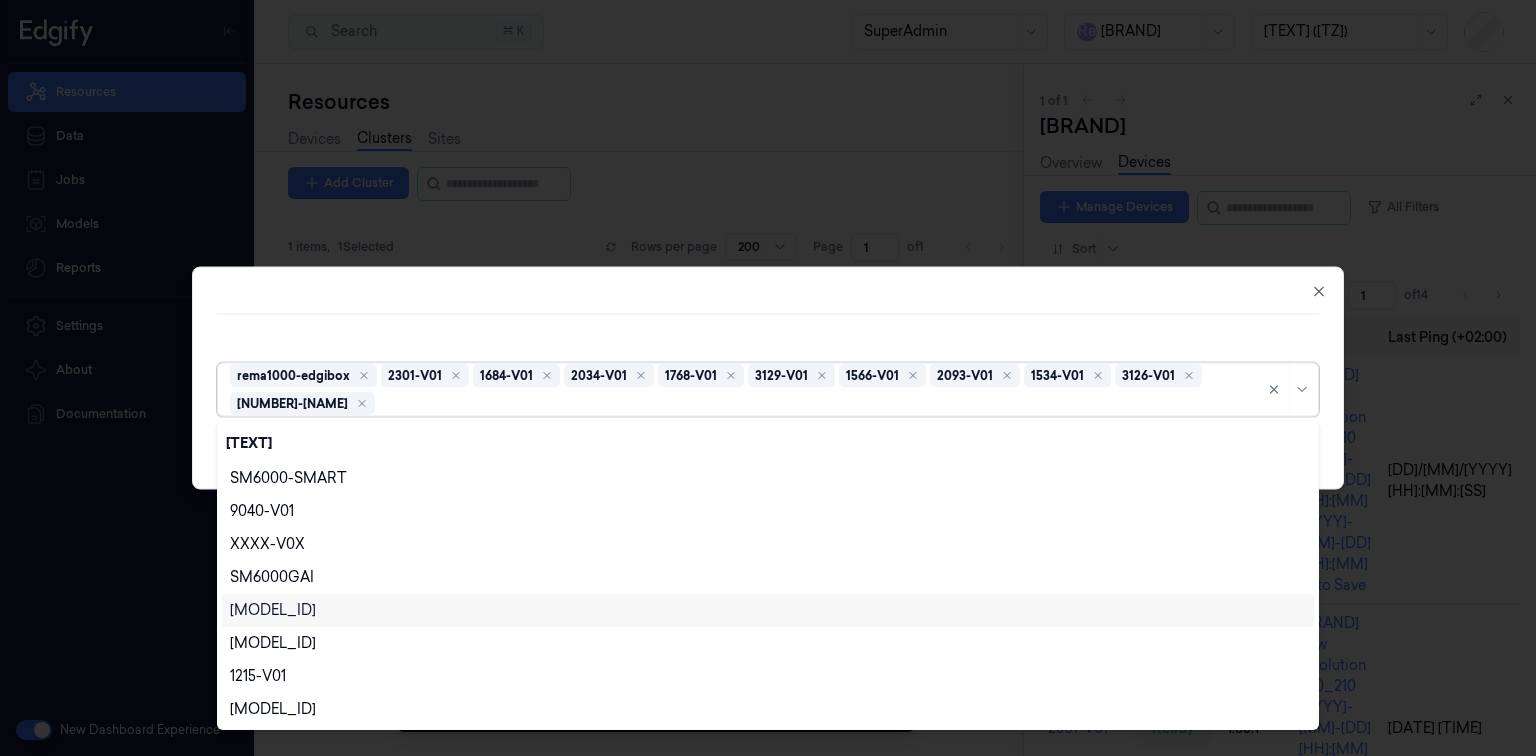 click on "[MODEL_ID]" at bounding box center (273, 610) 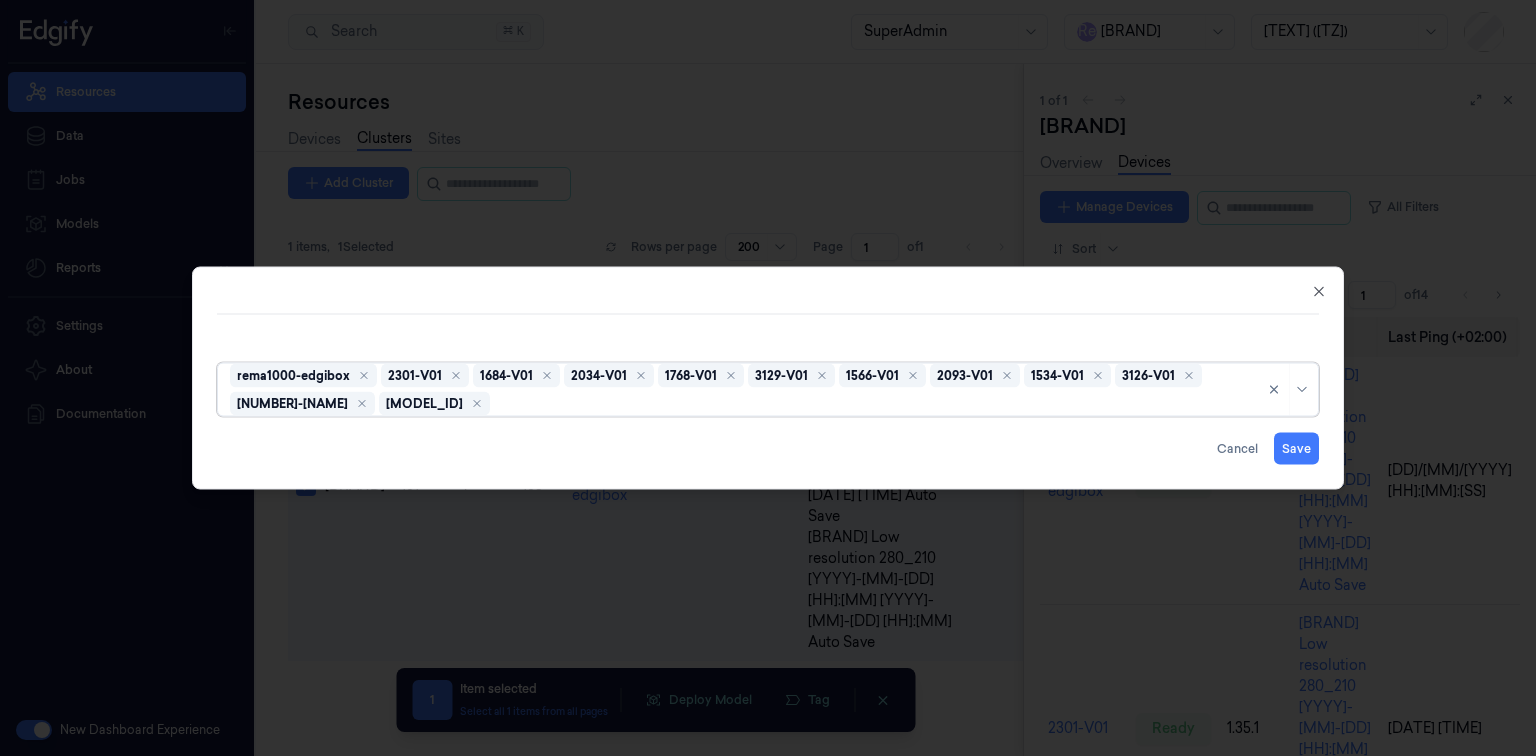 click at bounding box center (876, 403) 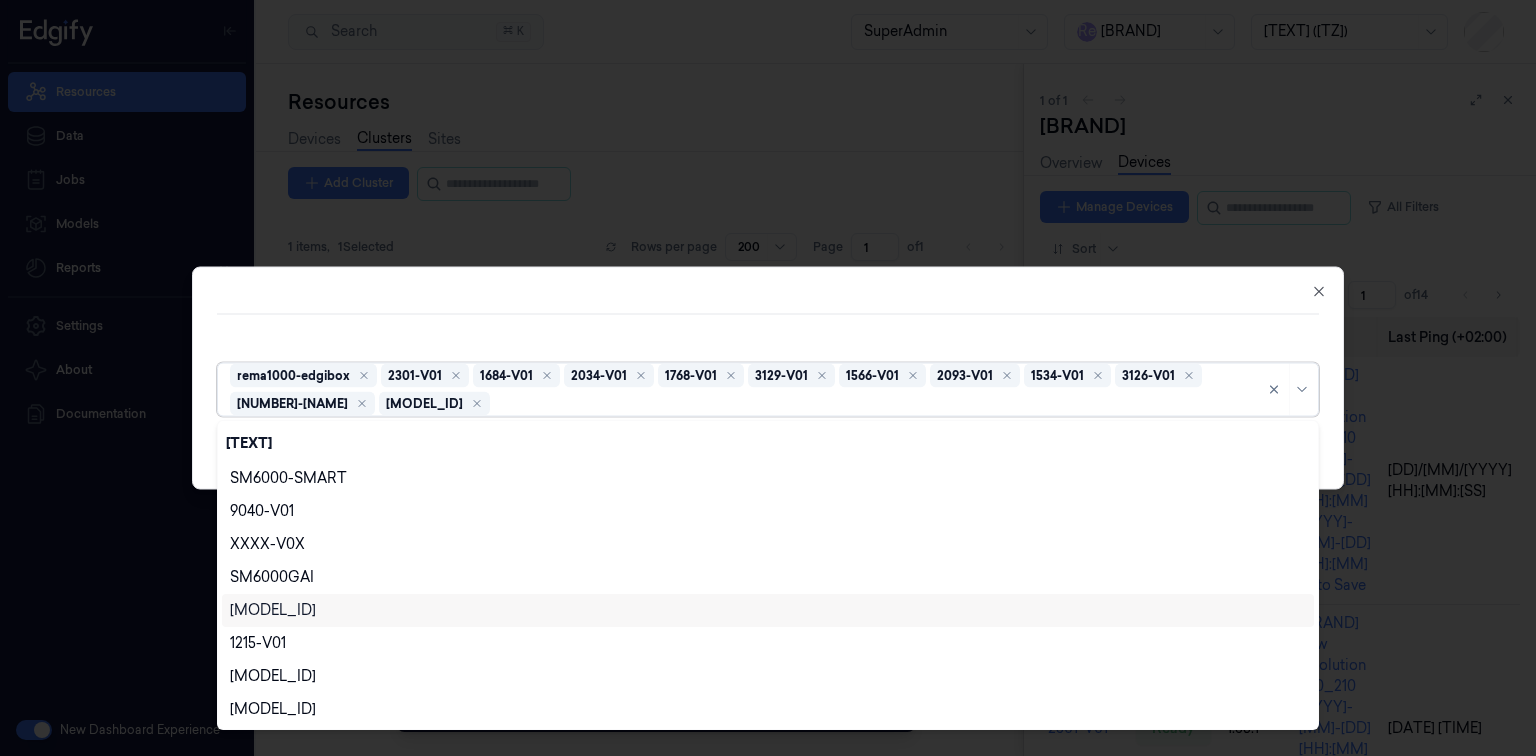 click on "[MODEL_ID]" at bounding box center (768, 610) 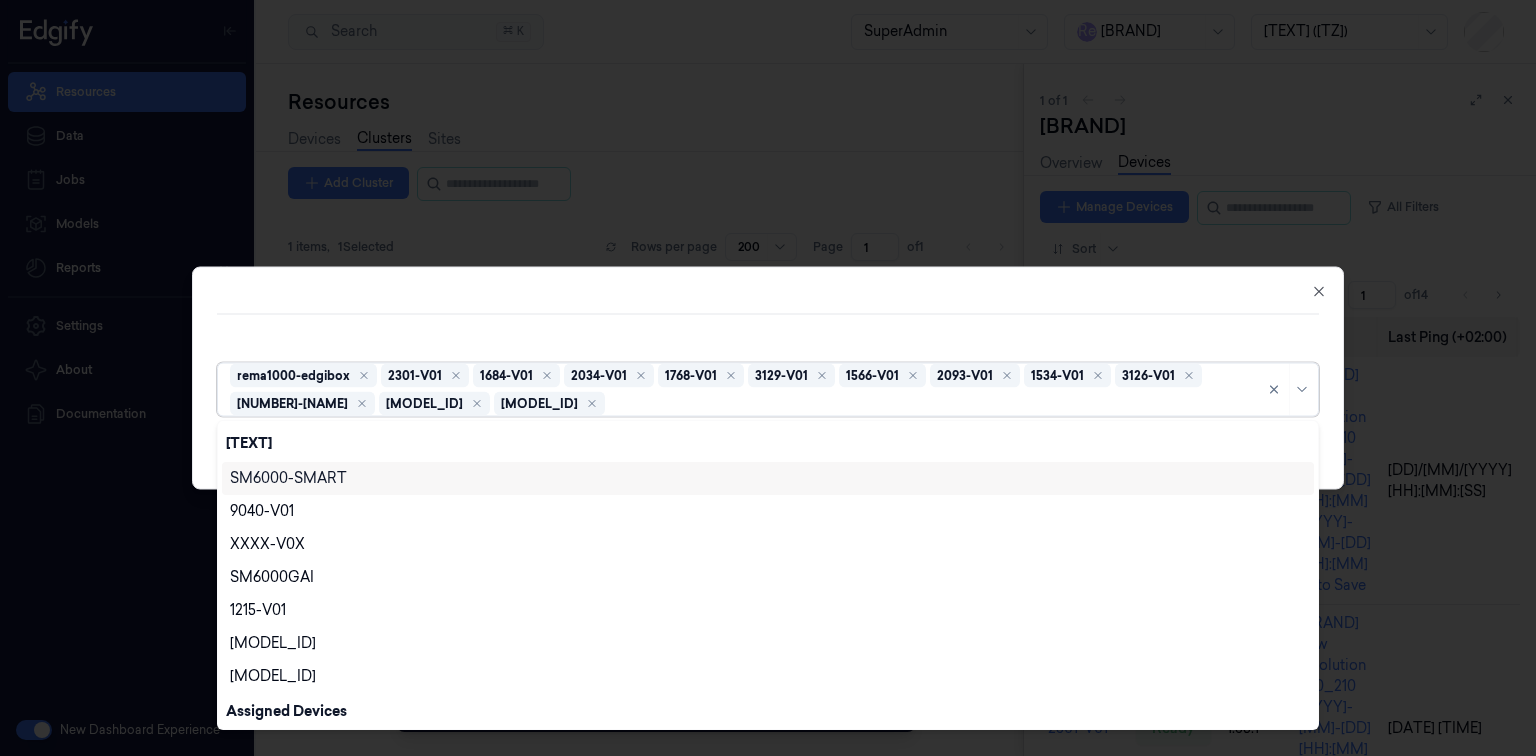 click at bounding box center [934, 403] 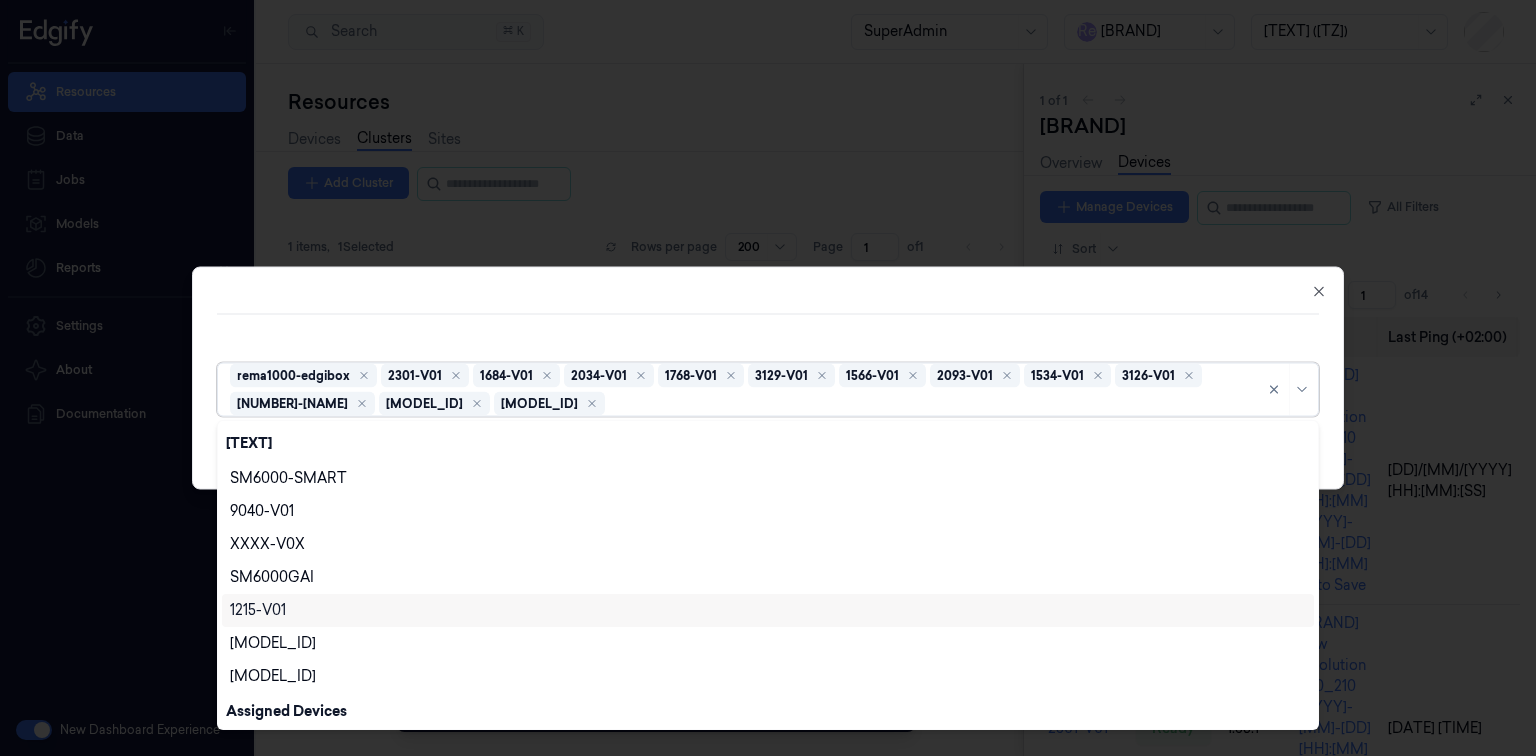 click on "1215-V01" at bounding box center (768, 610) 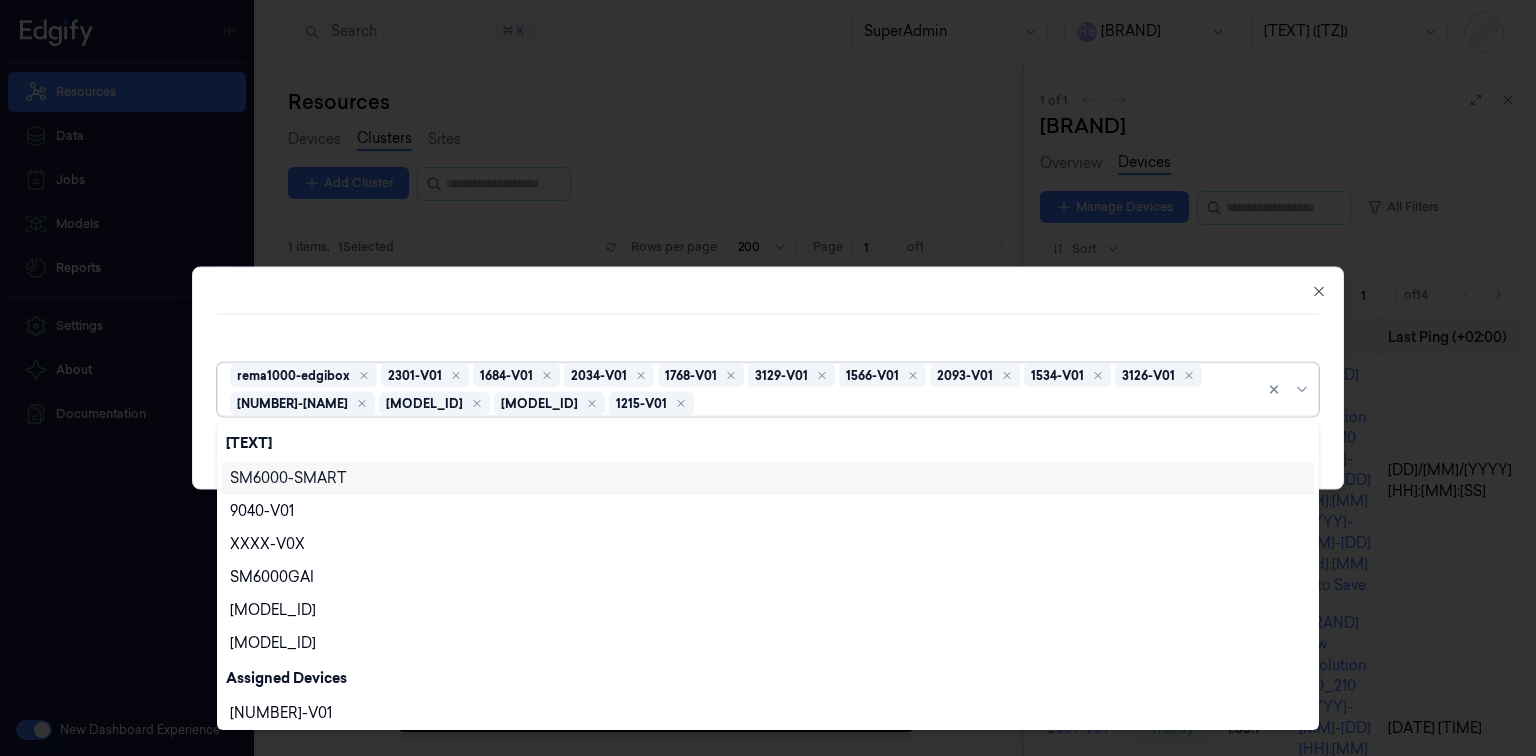 click at bounding box center [978, 403] 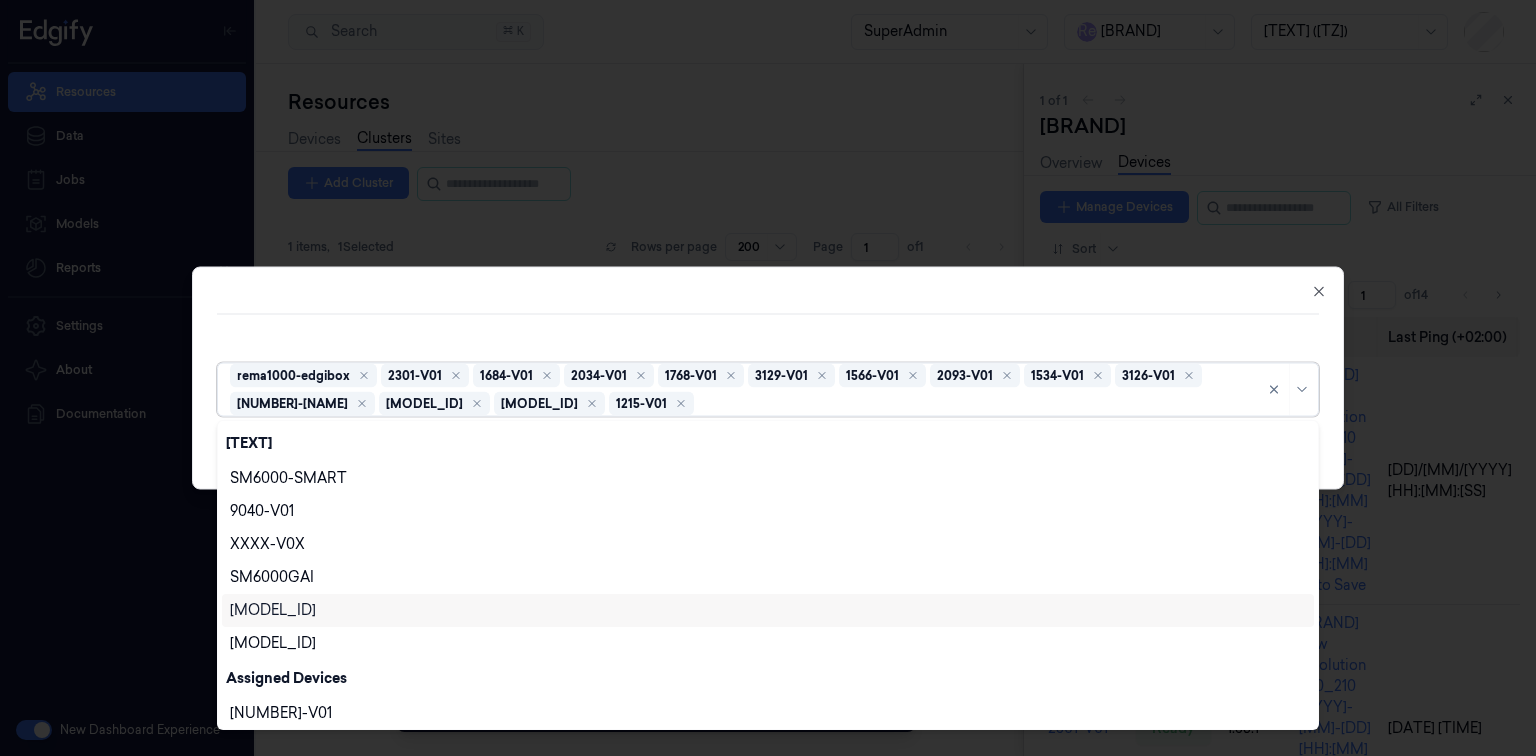 click on "[MODEL_ID]" at bounding box center (768, 610) 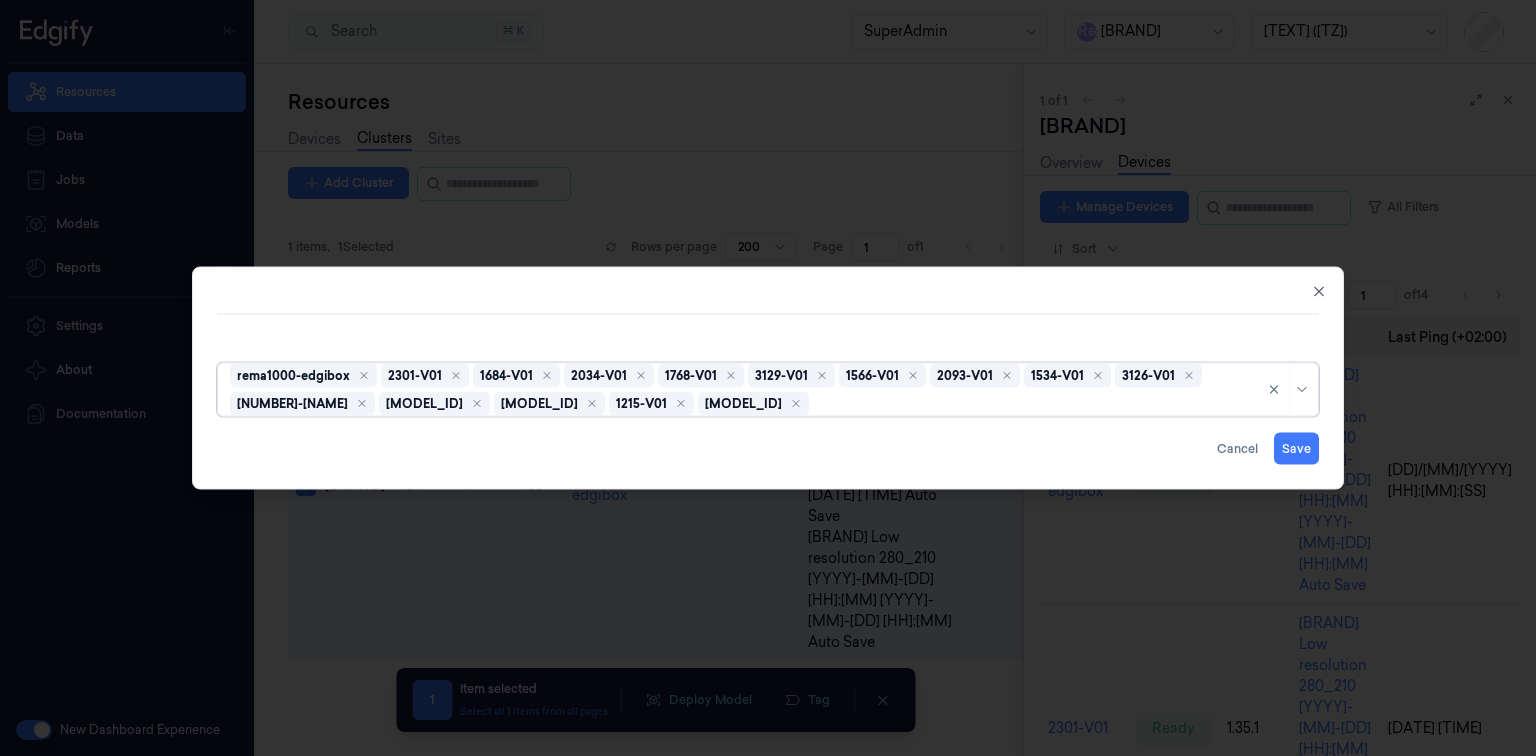click at bounding box center (1036, 403) 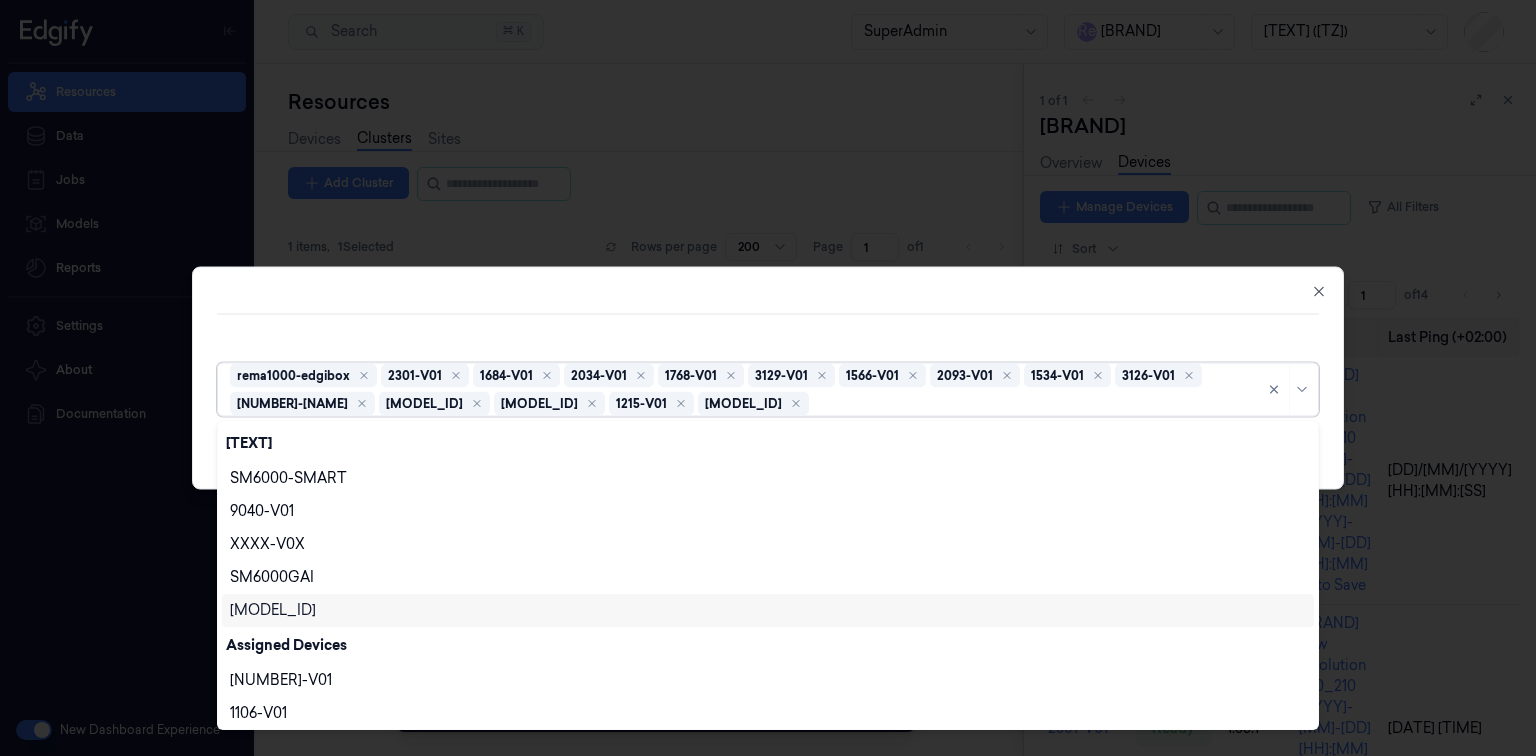 click on "[MODEL_ID]" at bounding box center (768, 610) 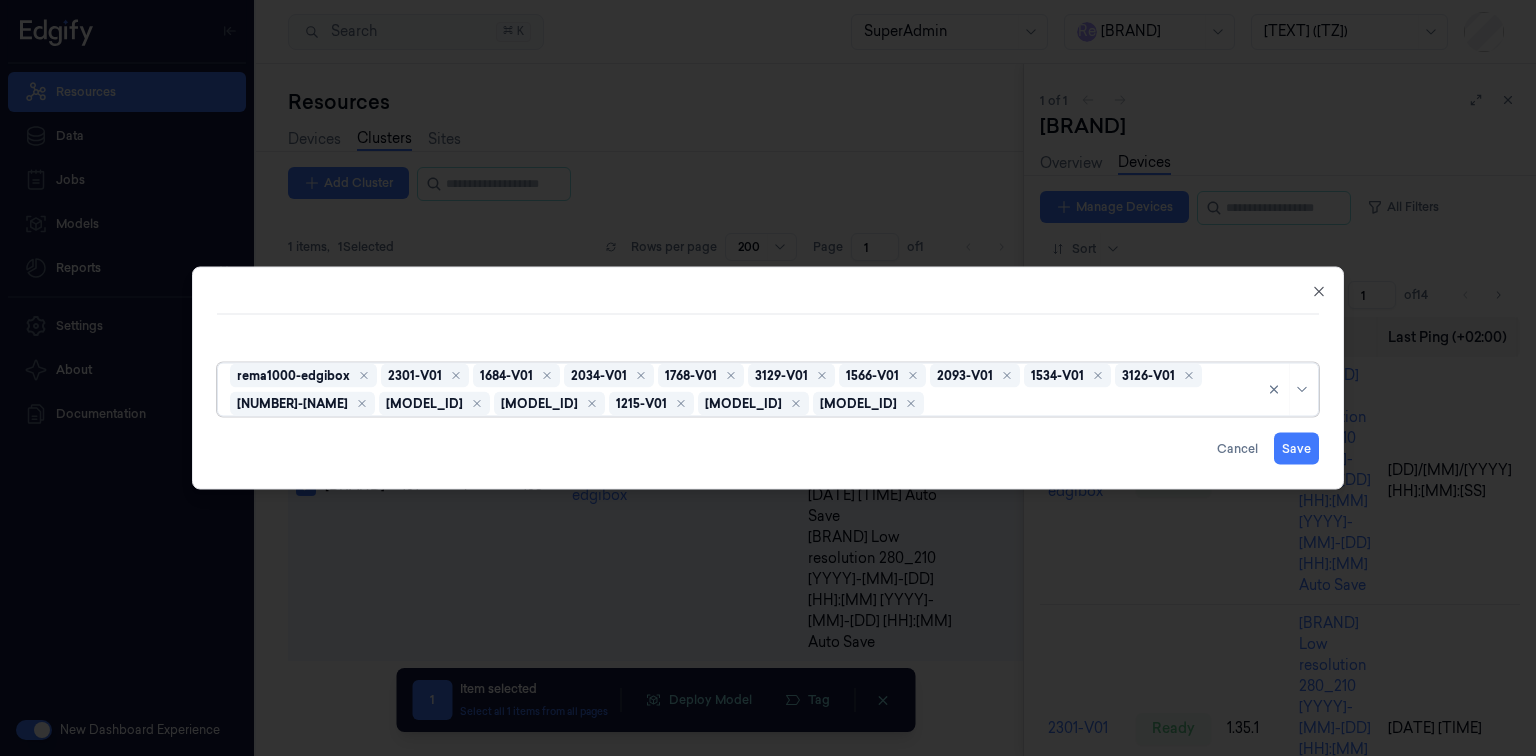 click at bounding box center (1093, 403) 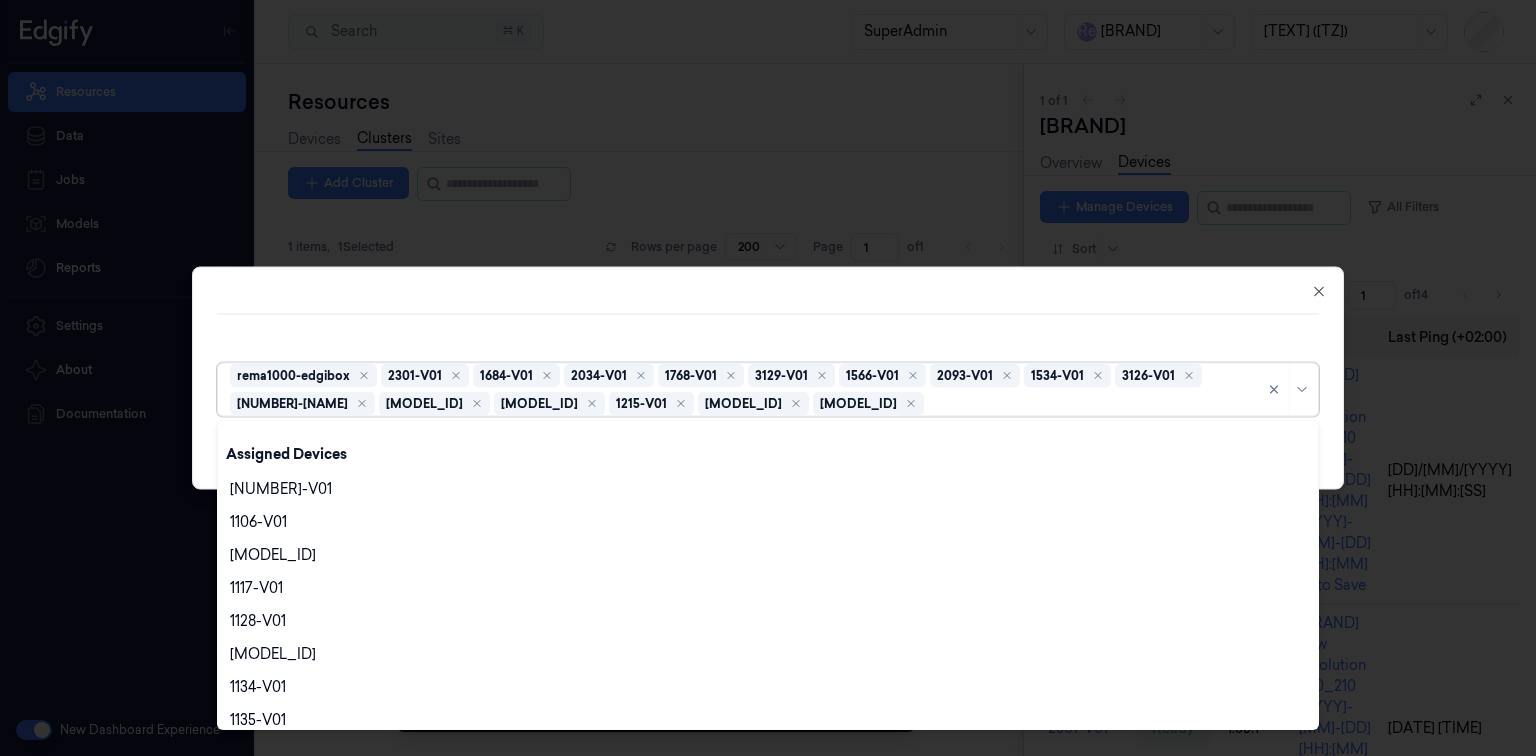 scroll, scrollTop: 160, scrollLeft: 0, axis: vertical 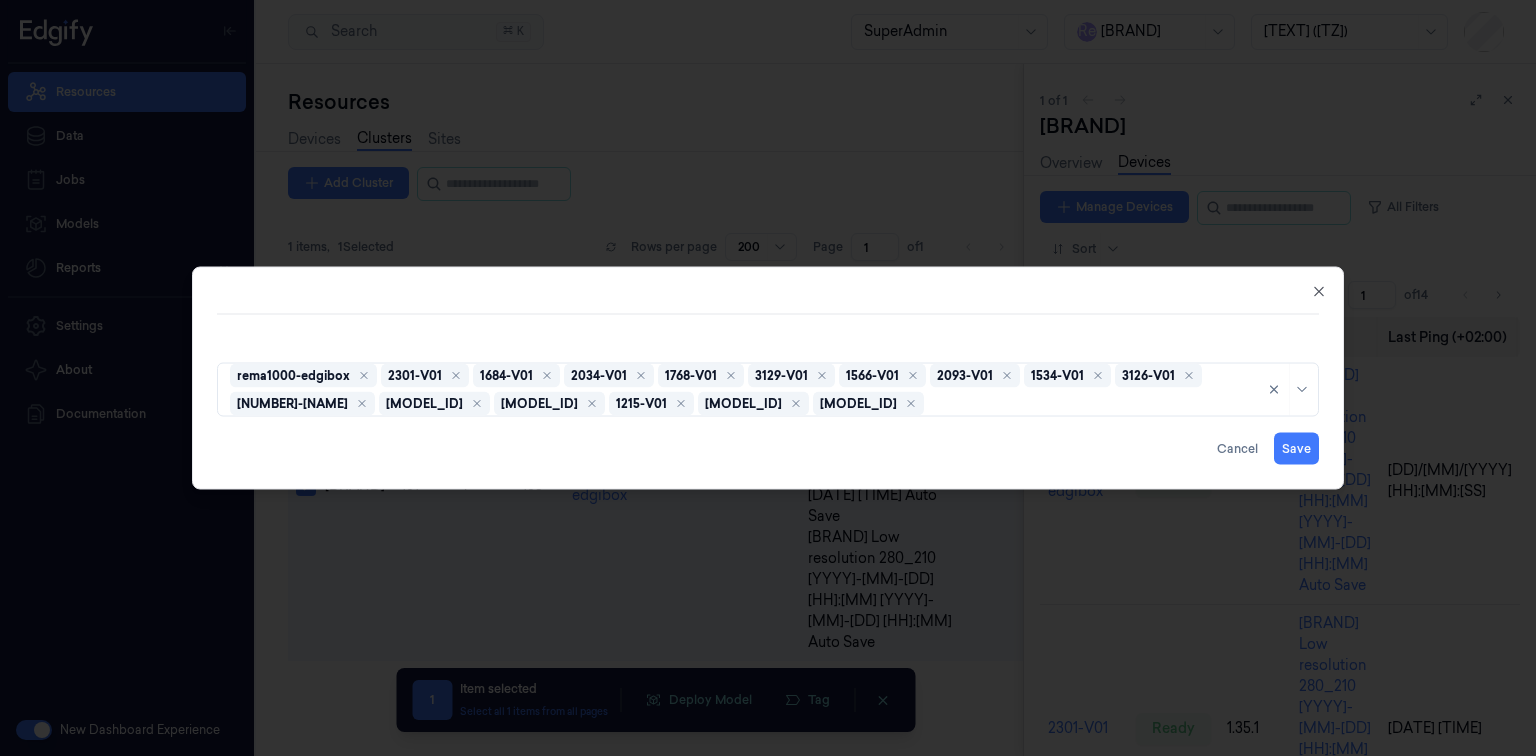 click on "rema1000-edgibox [NUMBER]-V01 [NUMBER]-V01 [NUMBER]-V01 [NUMBER]-V01 [NUMBER]-V01 [NUMBER]-V01 [NUMBER]-V01 [NUMBER]-V01 [NUMBER]-V01 [NUMBER]-V01 [NUMBER]-V01 [NUMBER]-V01 [NUMBER]-V01 [NUMBER]-V01 [NUMBER]-V01 Cancel Save Close" at bounding box center (768, 378) 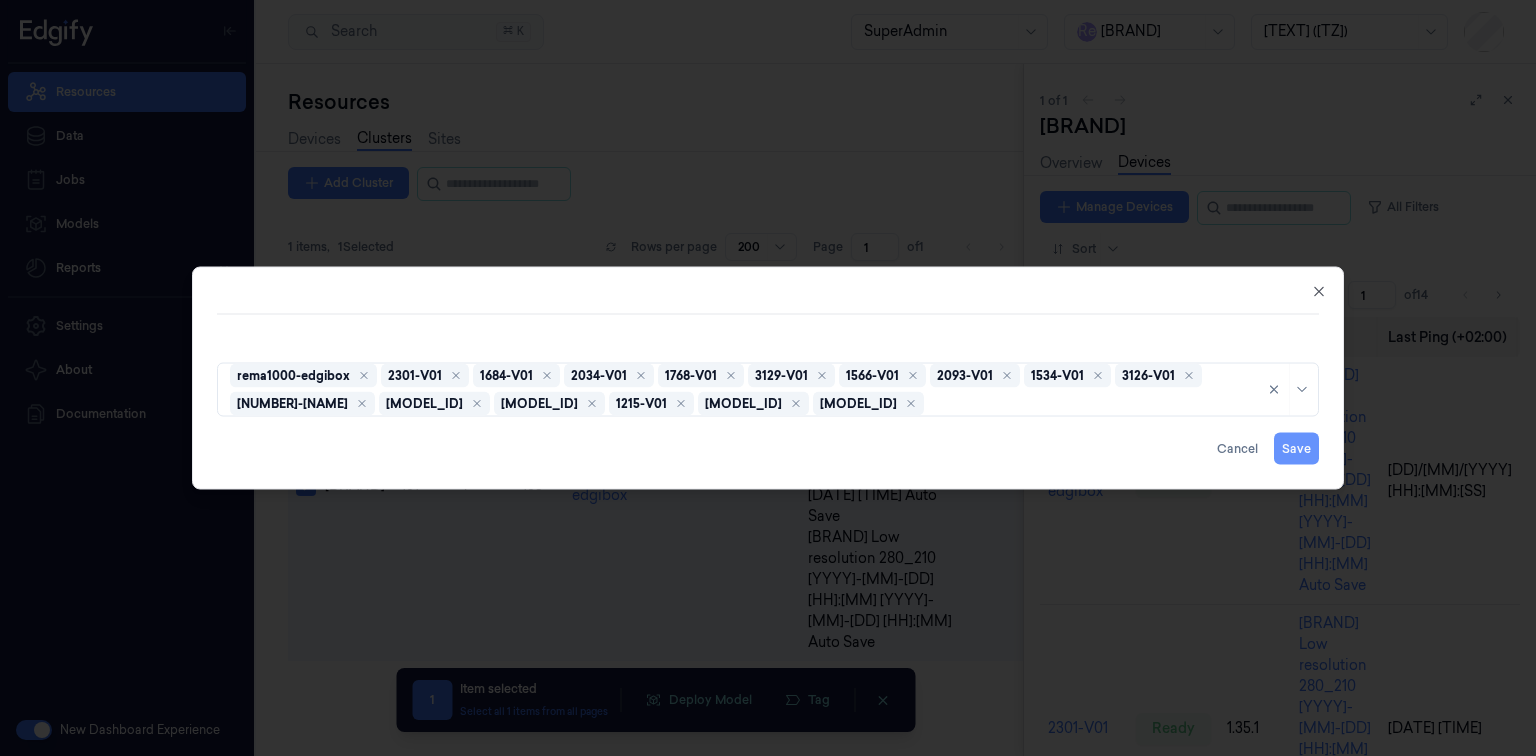click on "Save" at bounding box center [1296, 449] 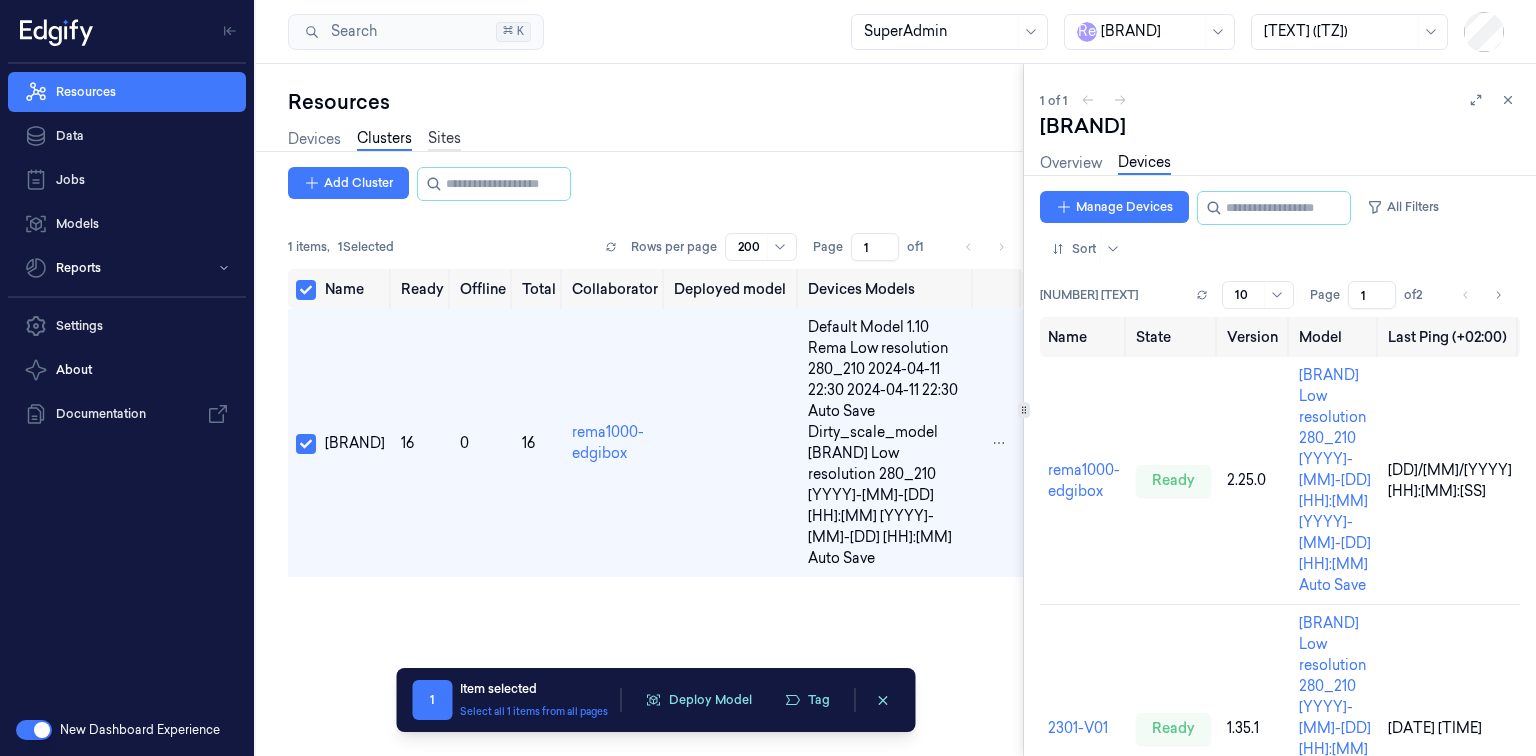 click on "Sites" at bounding box center (444, 139) 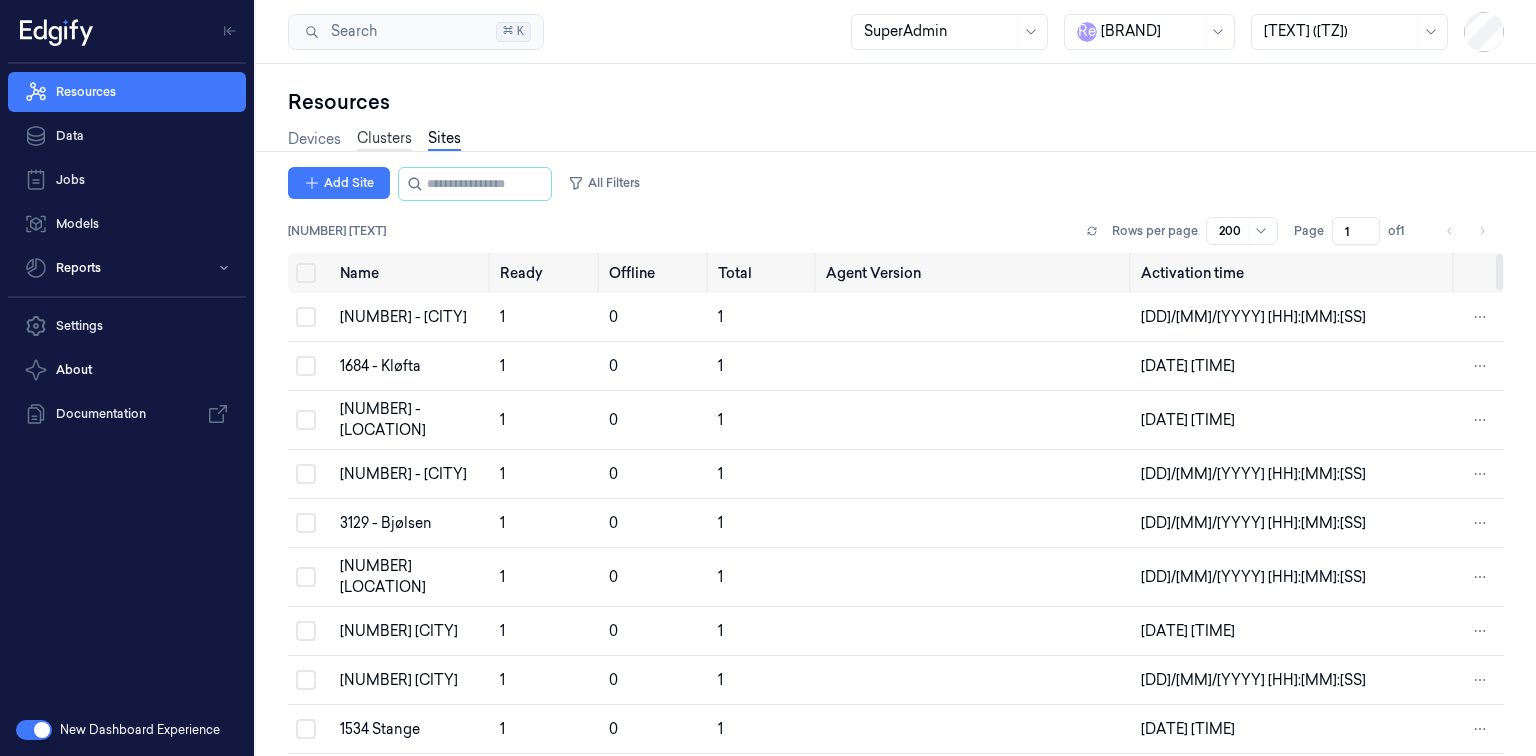 click on "Clusters" at bounding box center (384, 139) 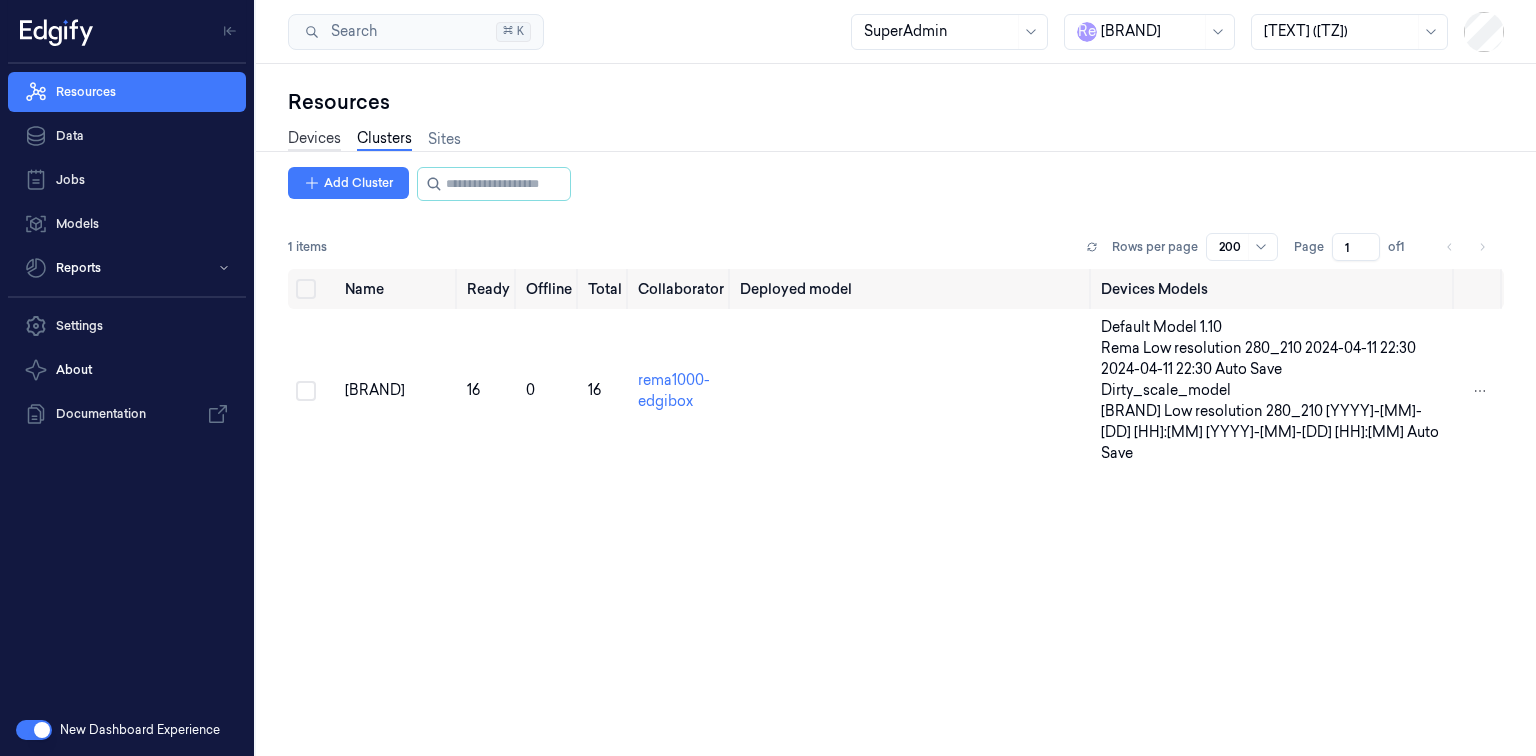click on "Devices" at bounding box center [314, 139] 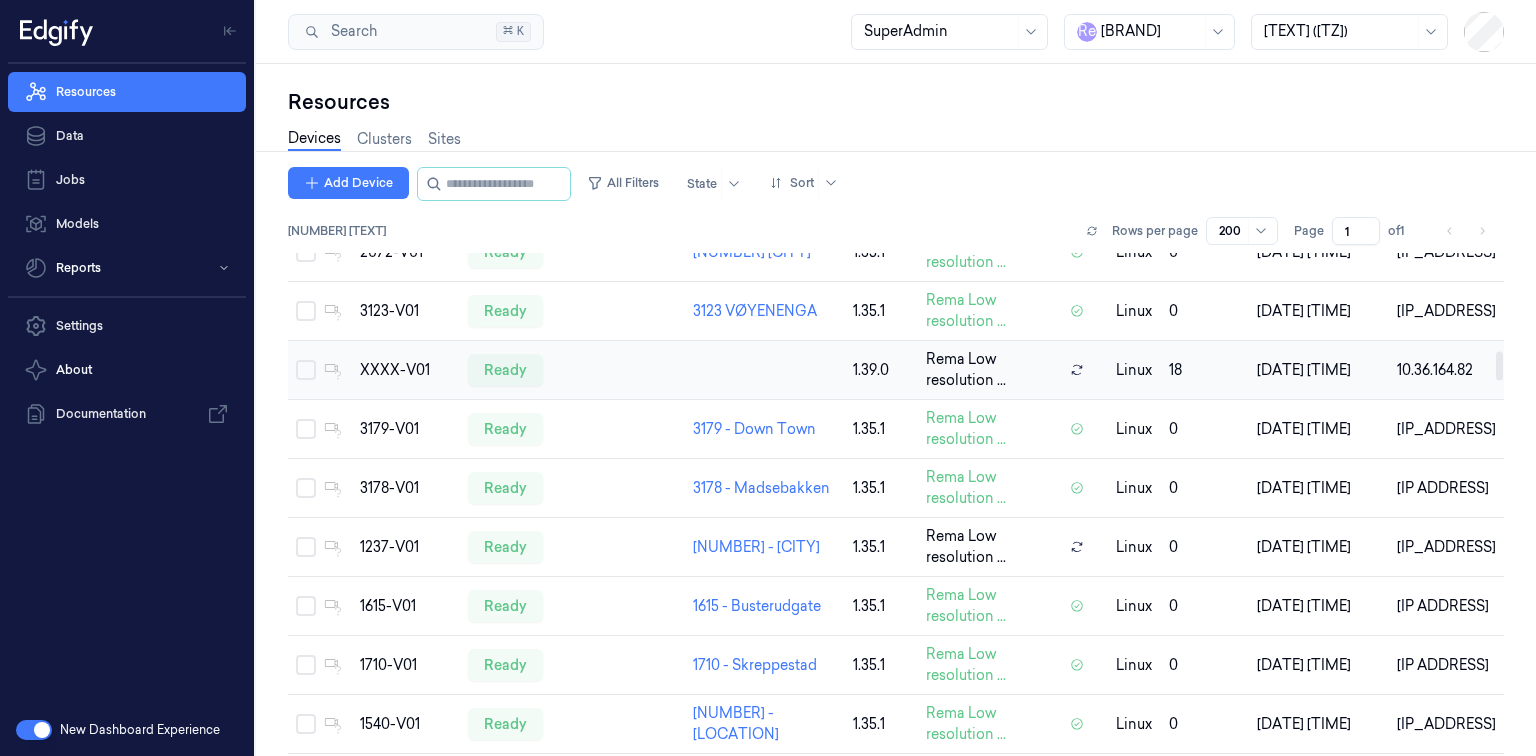 scroll, scrollTop: 1680, scrollLeft: 0, axis: vertical 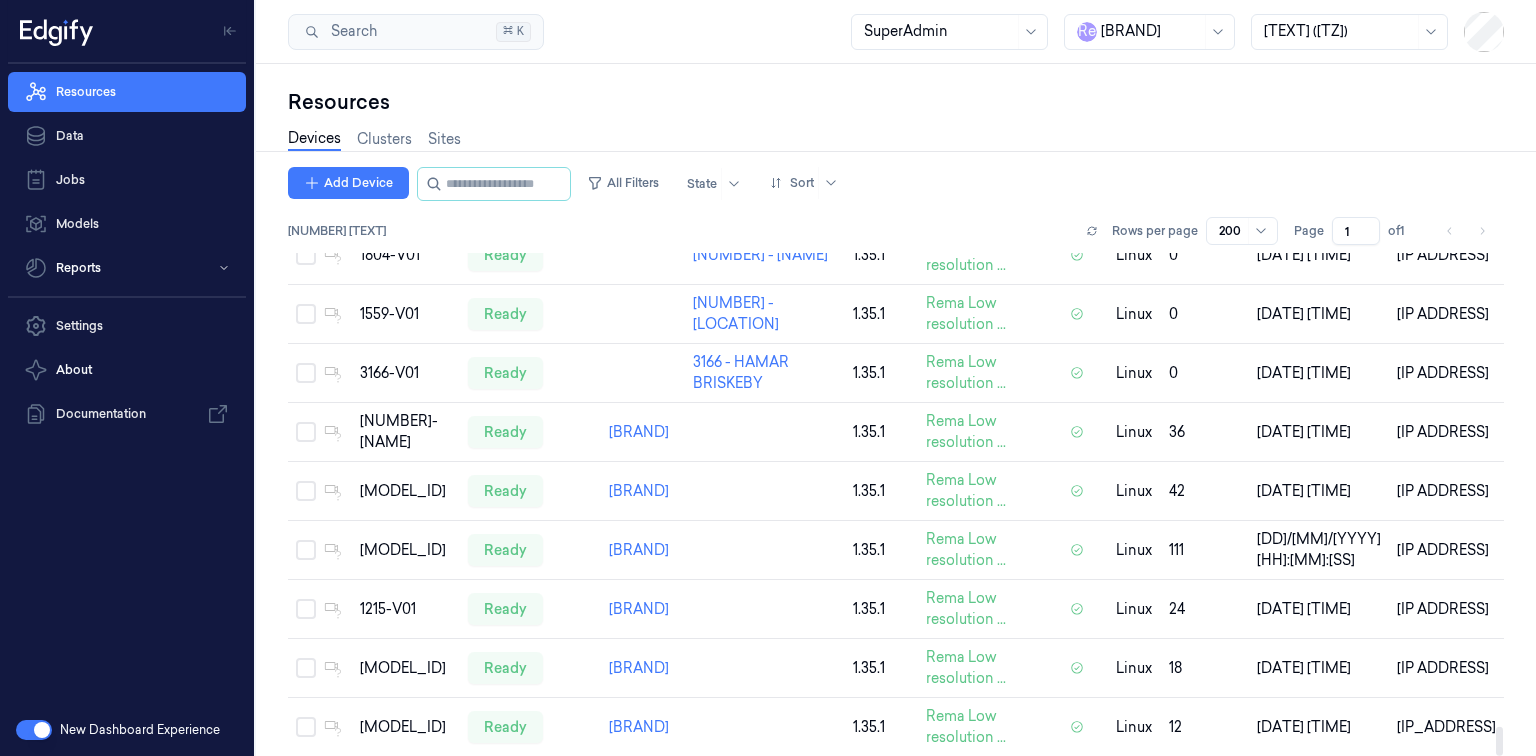 drag, startPoint x: 1498, startPoint y: 362, endPoint x: 1332, endPoint y: 709, distance: 384.6622 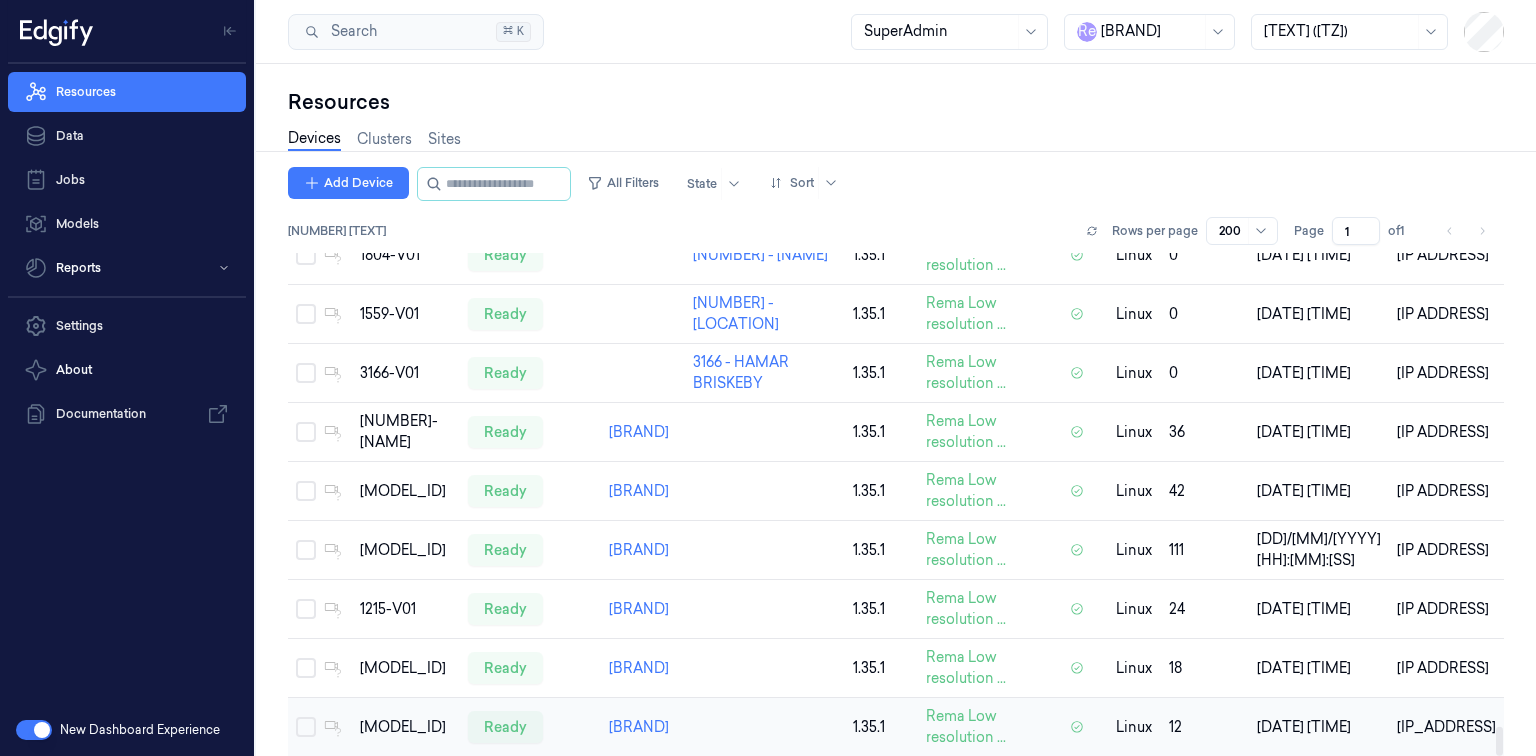 click at bounding box center [1499, 741] 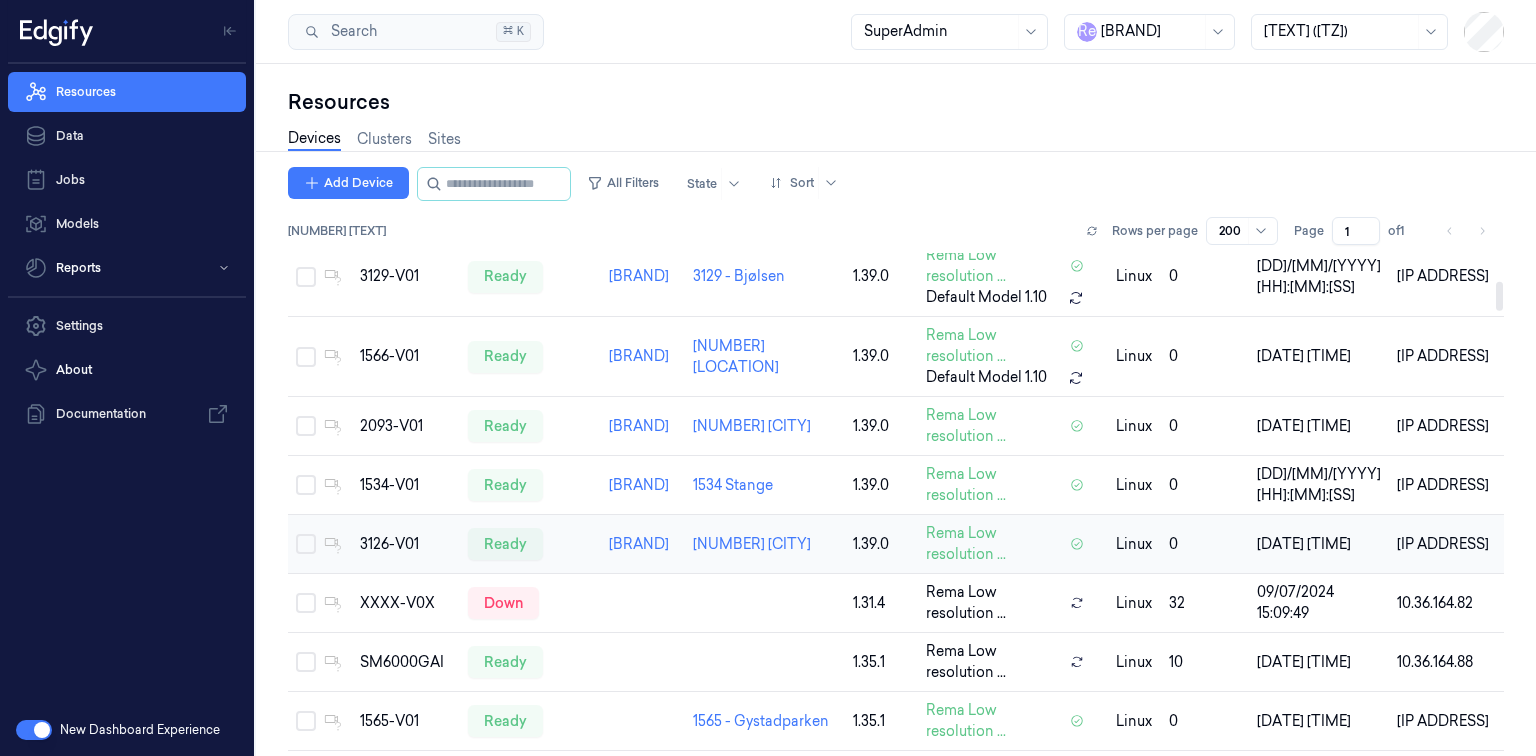 scroll, scrollTop: 720, scrollLeft: 0, axis: vertical 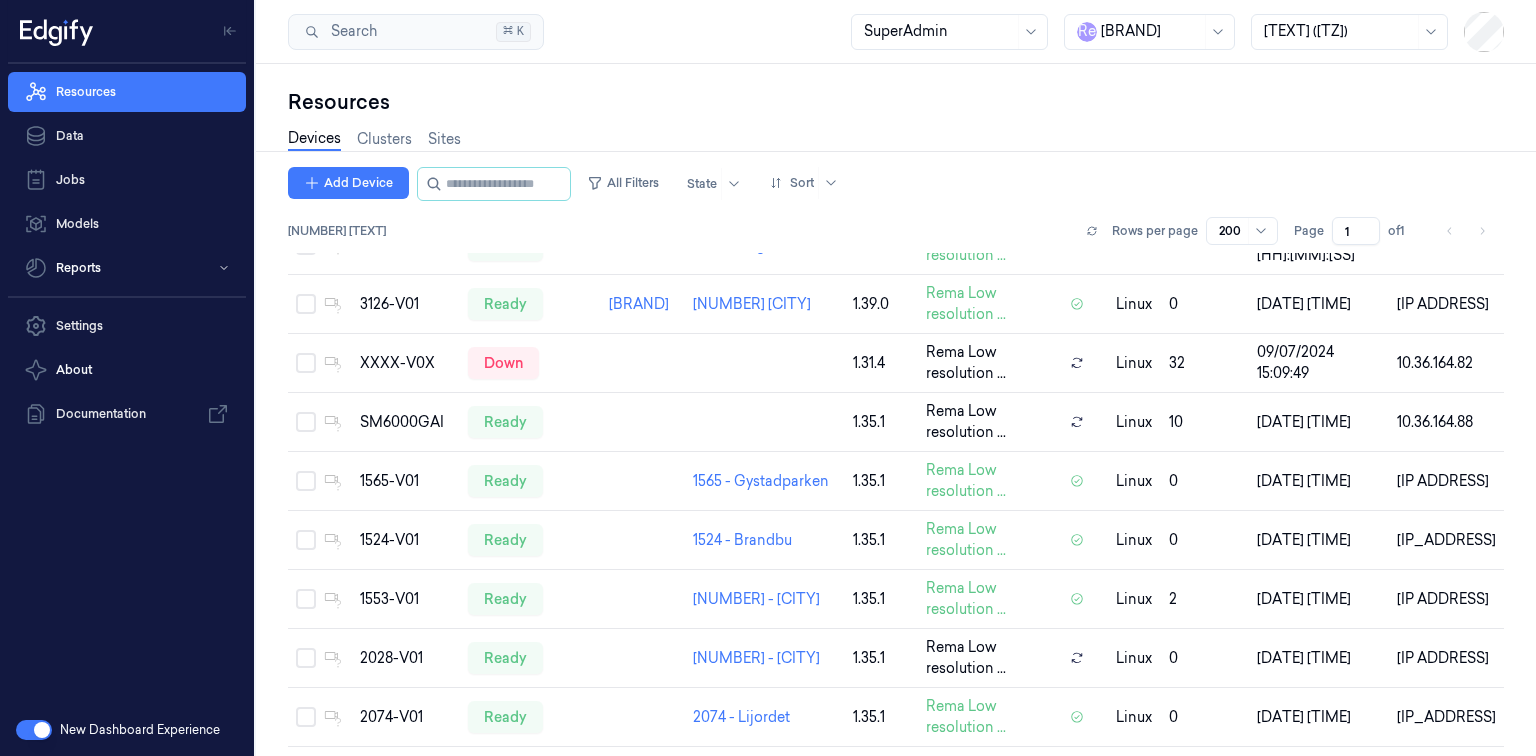 click at bounding box center (896, 151) 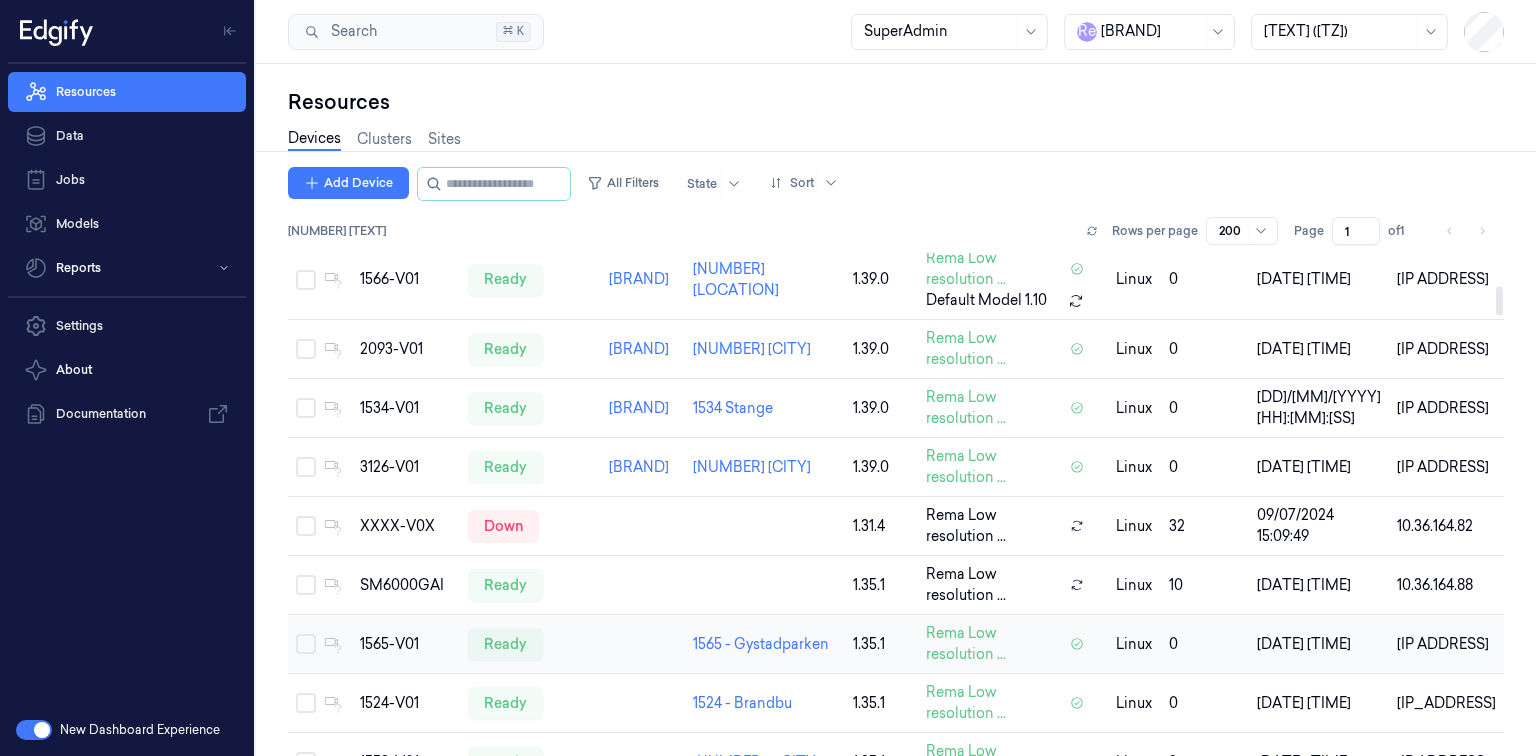 scroll, scrollTop: 560, scrollLeft: 0, axis: vertical 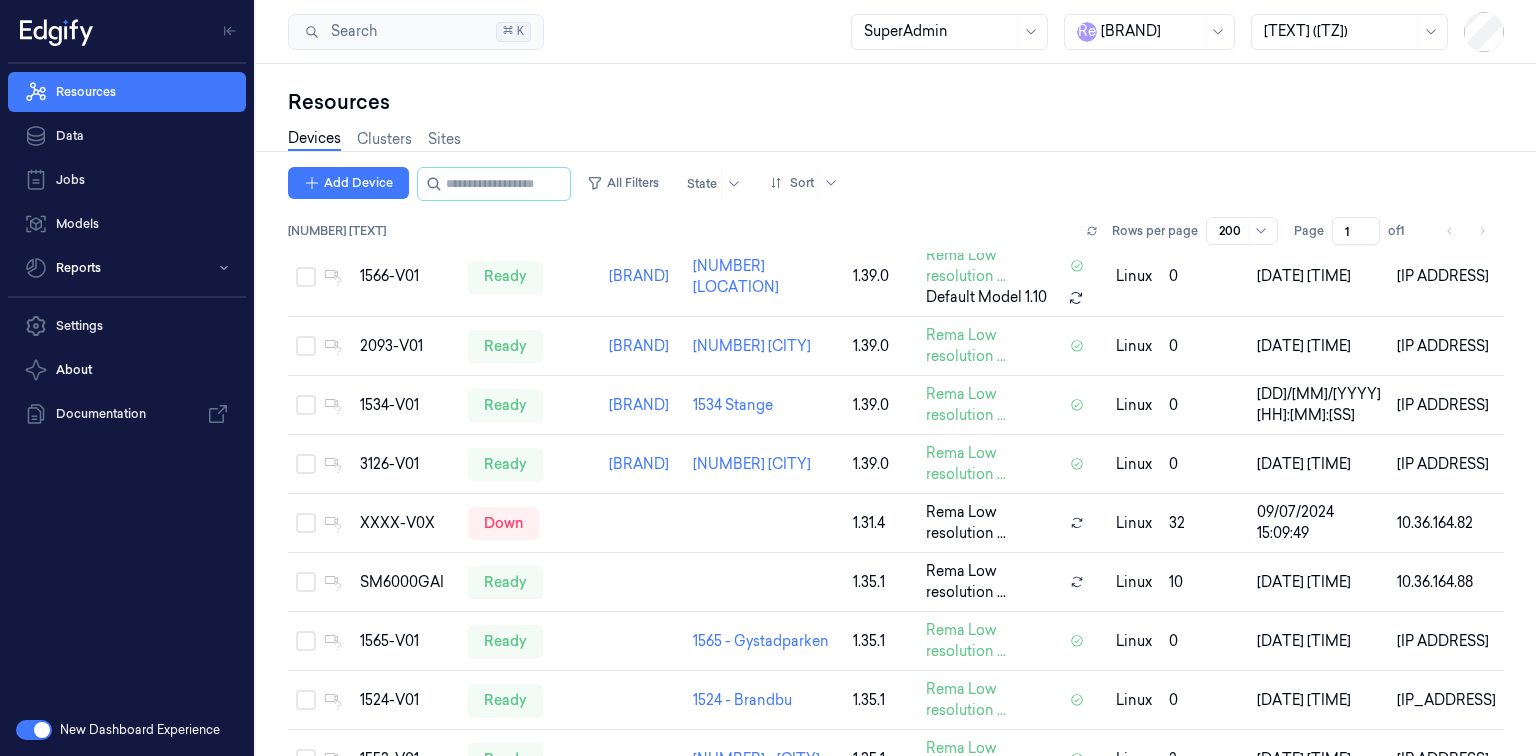 click at bounding box center (34, 730) 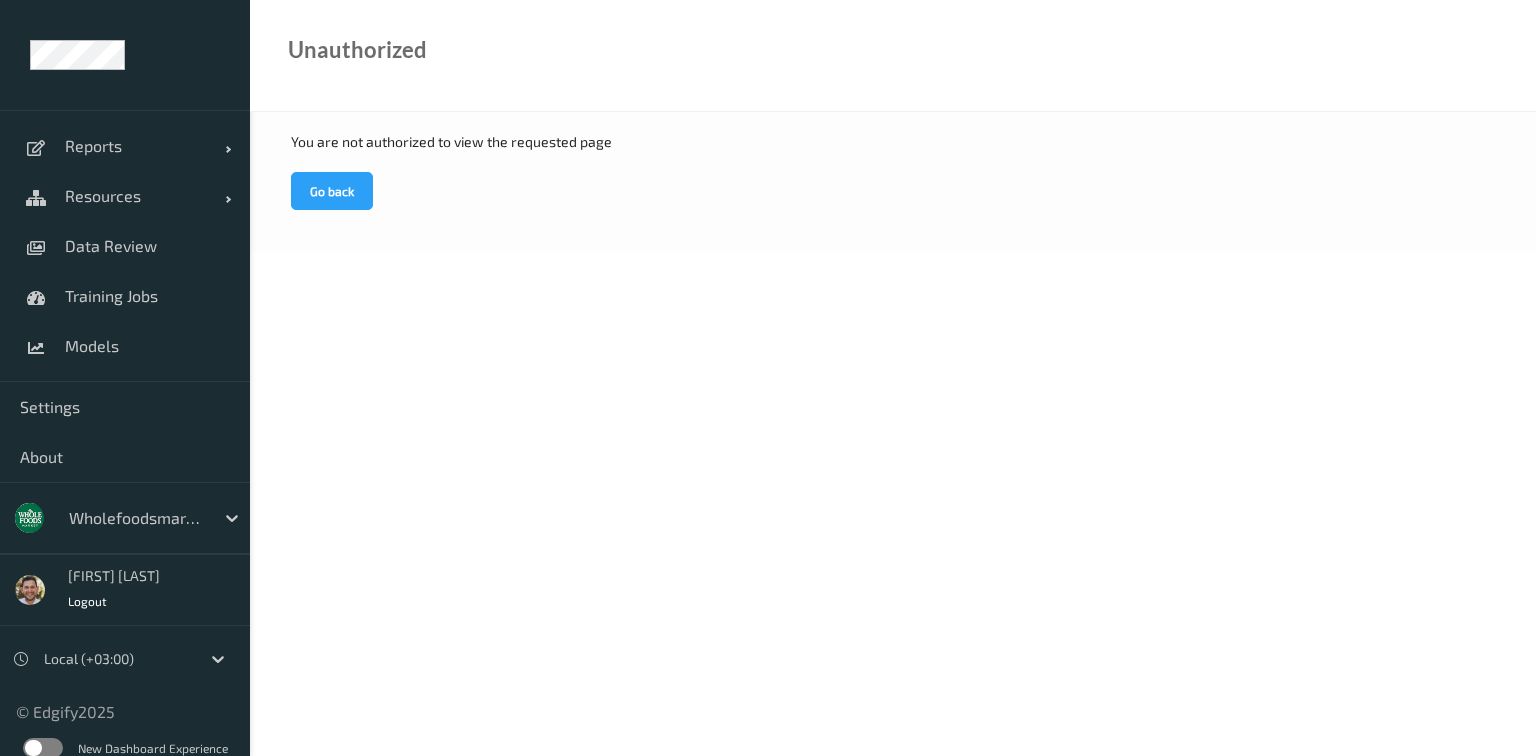 scroll, scrollTop: 0, scrollLeft: 0, axis: both 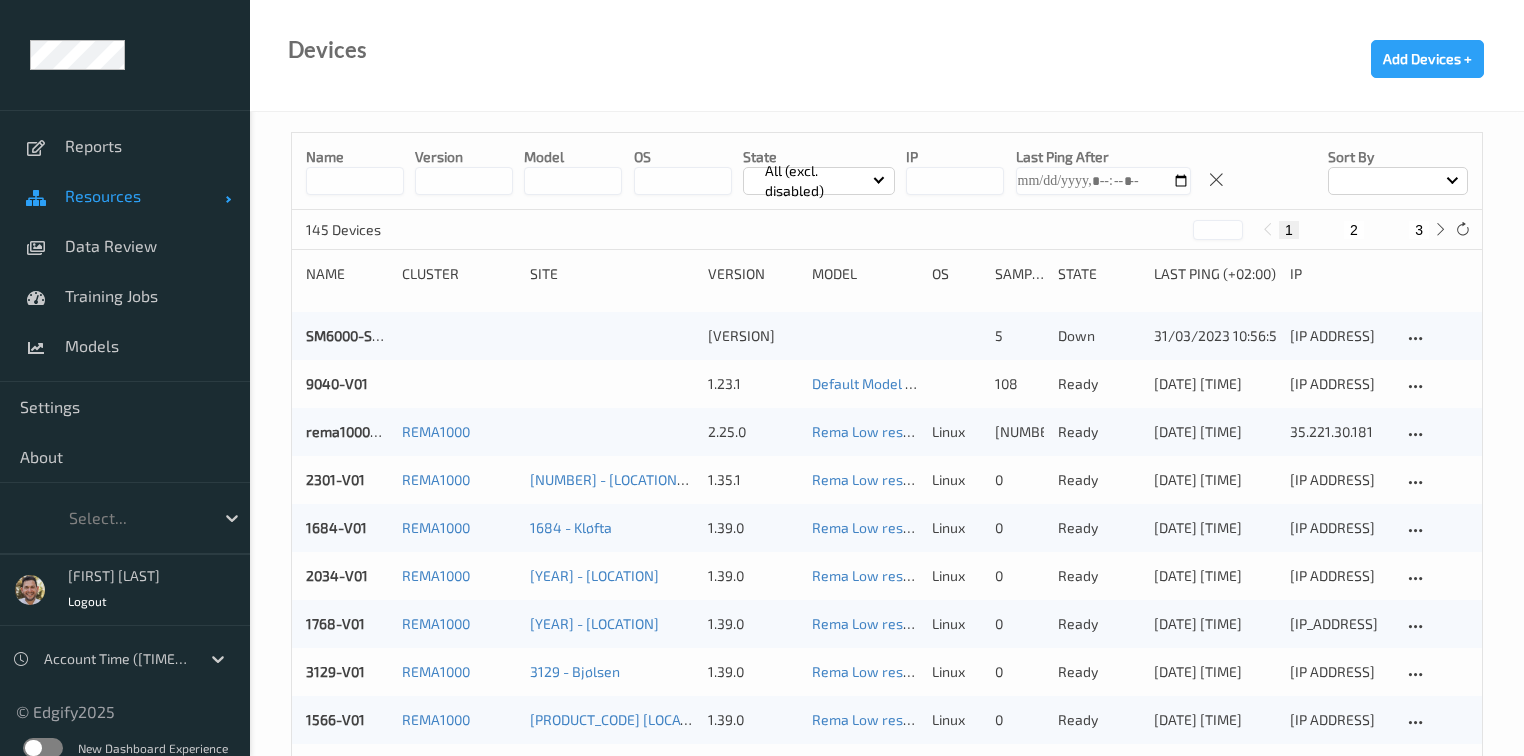 click on "Resources" at bounding box center [125, 196] 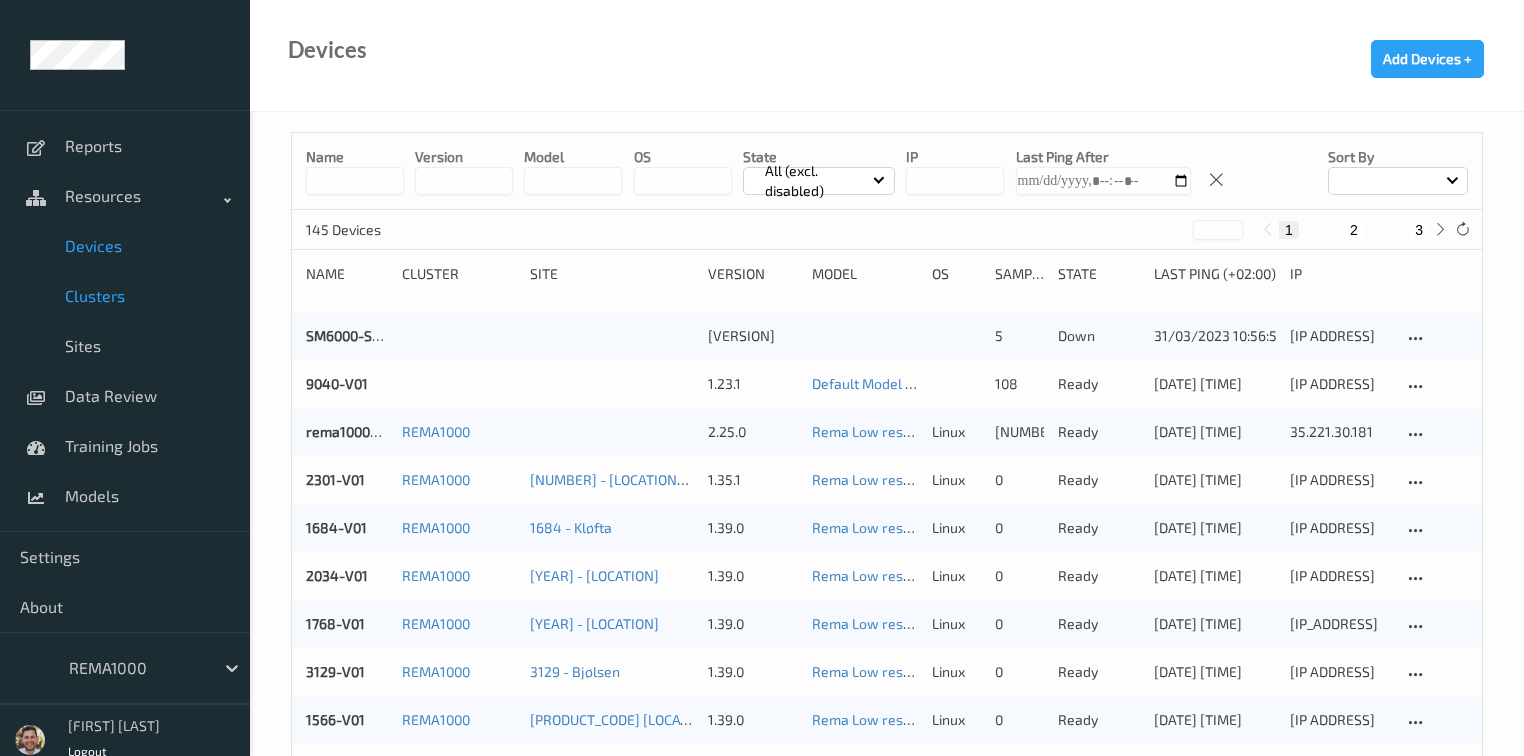 click on "Clusters" at bounding box center [147, 296] 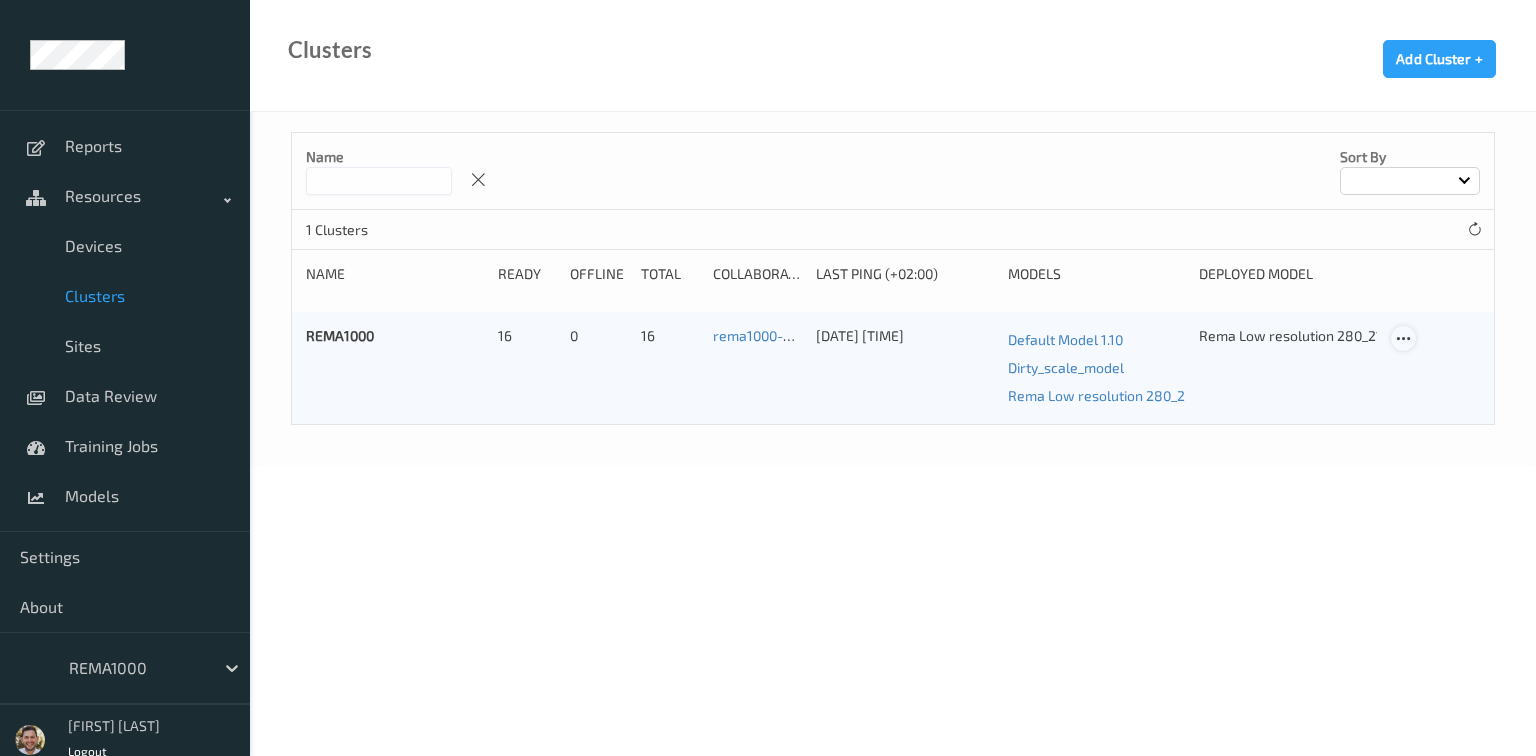 click at bounding box center [1403, 339] 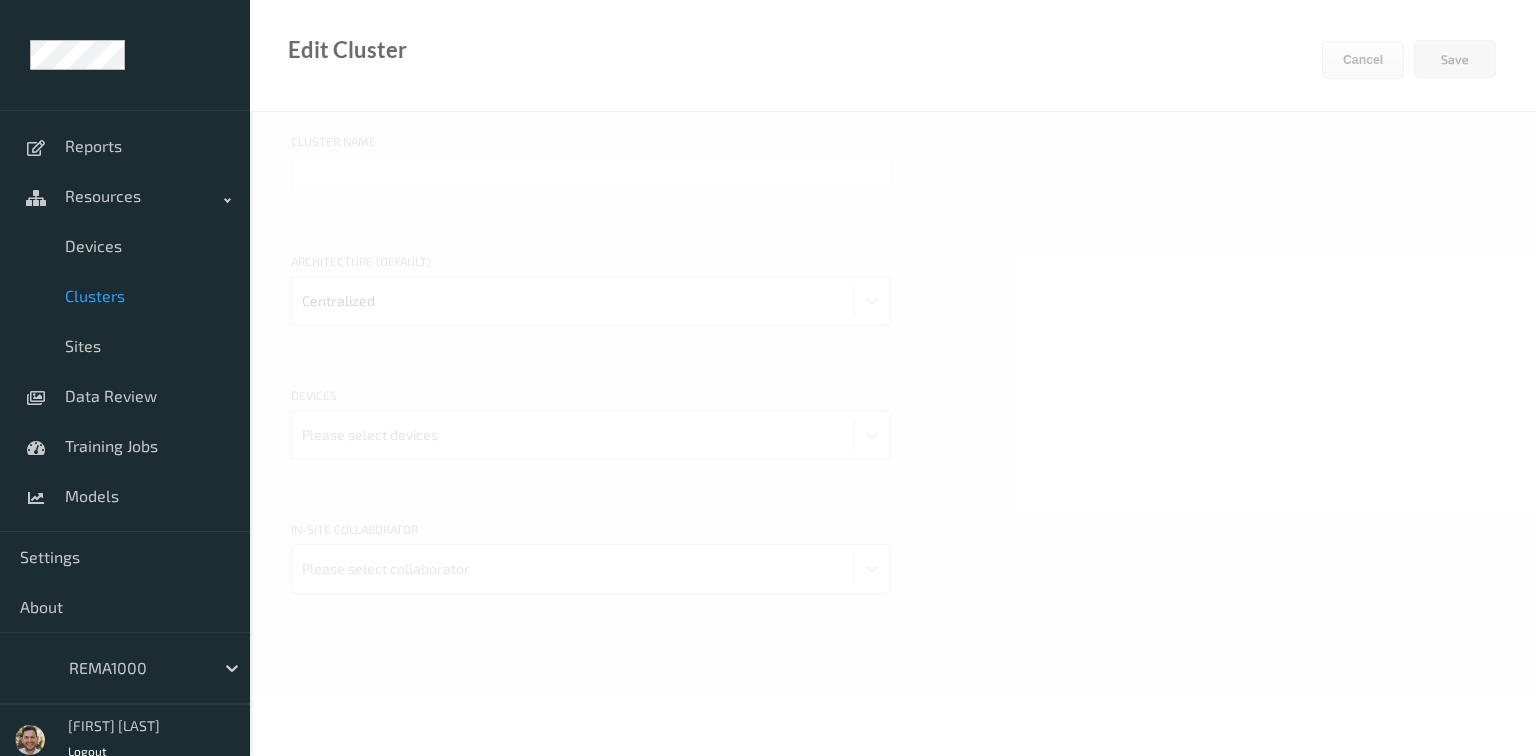 type on "[BRAND]" 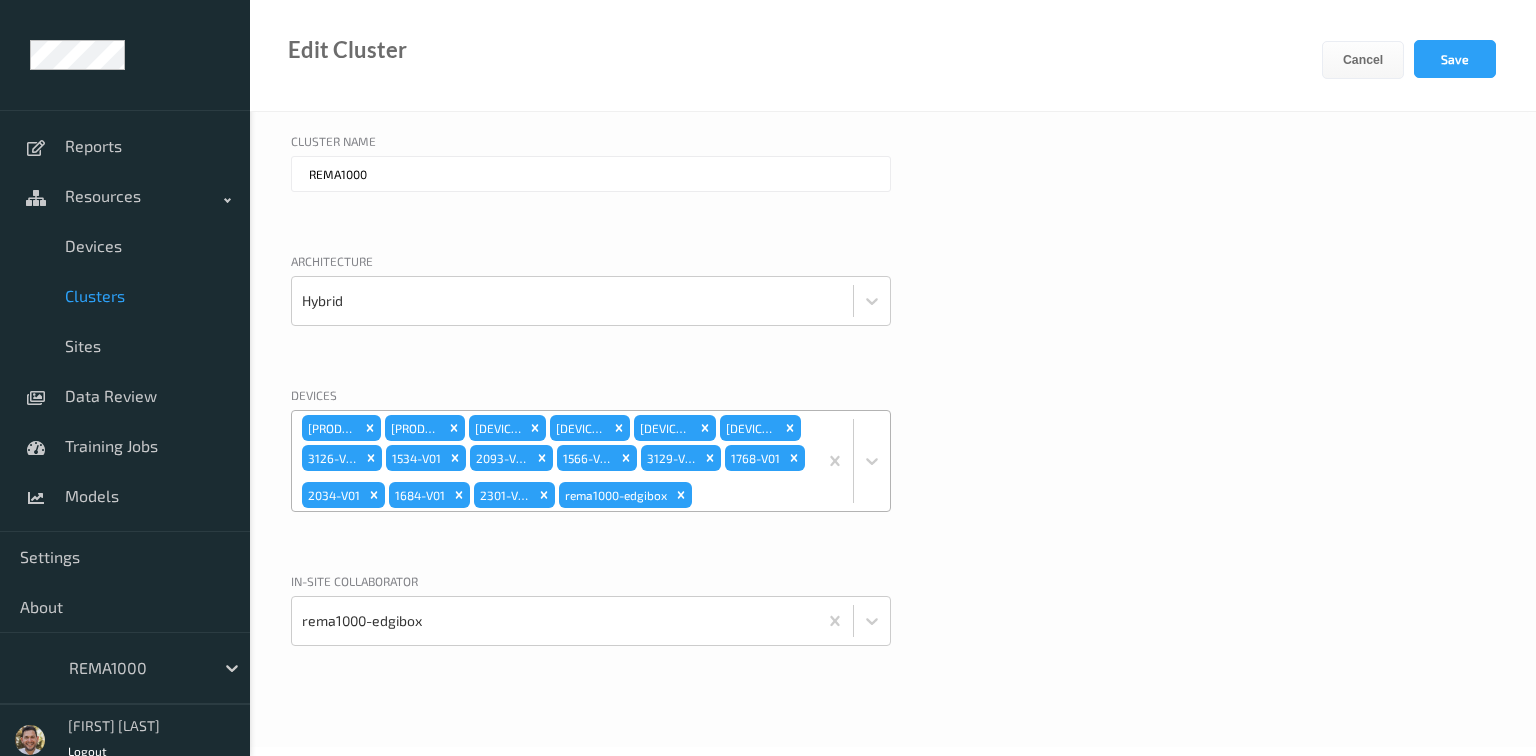 click on "1273-V01 1255-V01 1215-V01 3173-V01 2023-V01 1208-V01 3126-V01 1534-V01 2093-V01 1566-V01 3129-V01 1768-V01 2034-V01 1684-V01 2301-V01 rema1000-edgibox" at bounding box center (554, 461) 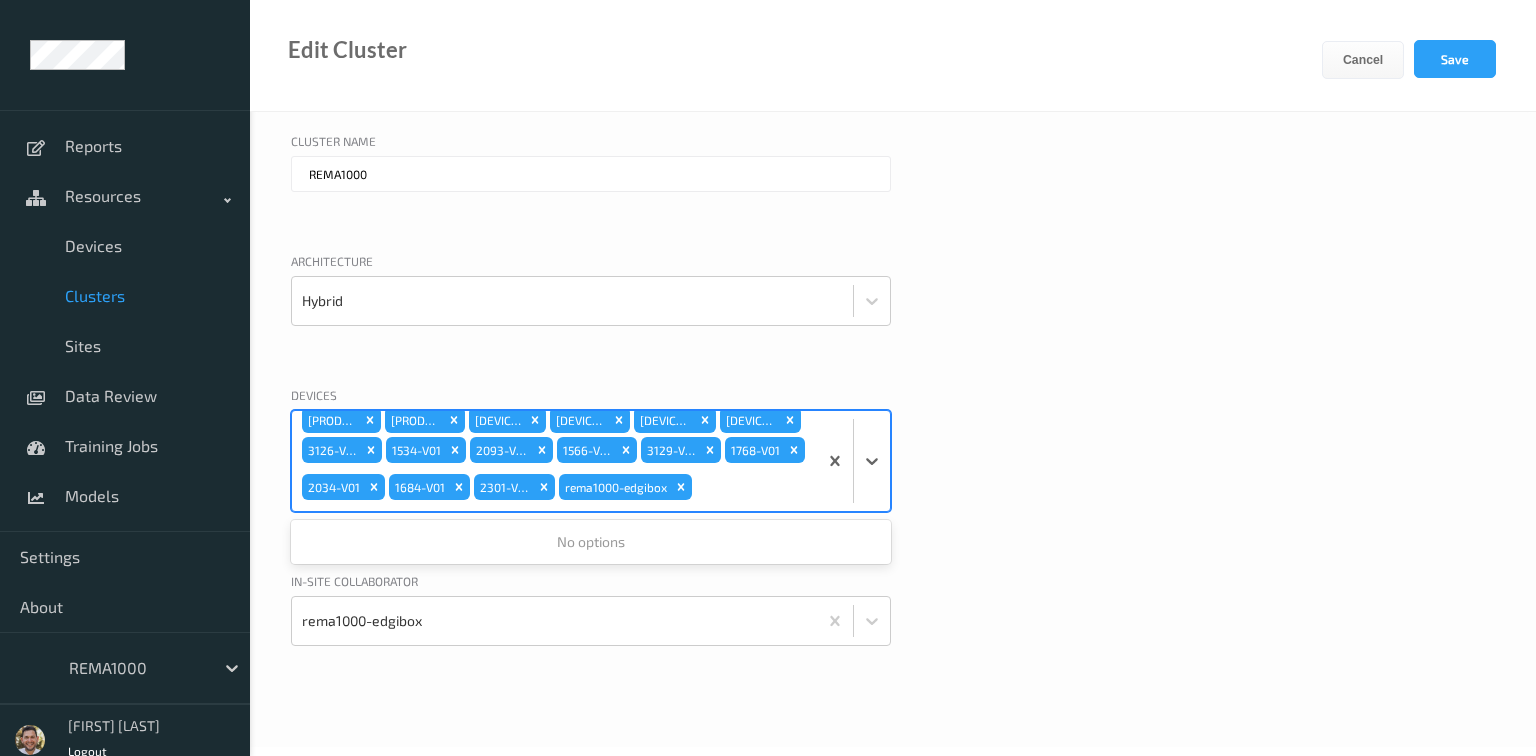 click on "Devices  0 results available. Use Up and Down to choose options, press Enter to select the currently focused option, press Escape to exit the menu, press Tab to select the option and exit the menu. 1273-V01 1255-V01 1215-V01 3173-V01 2023-V01 1208-V01 3126-V01 1534-V01 2093-V01 1566-V01 3129-V01 1768-V01 2034-V01 1684-V01 2301-V01 rema1000-edgibox No options" at bounding box center (893, 474) 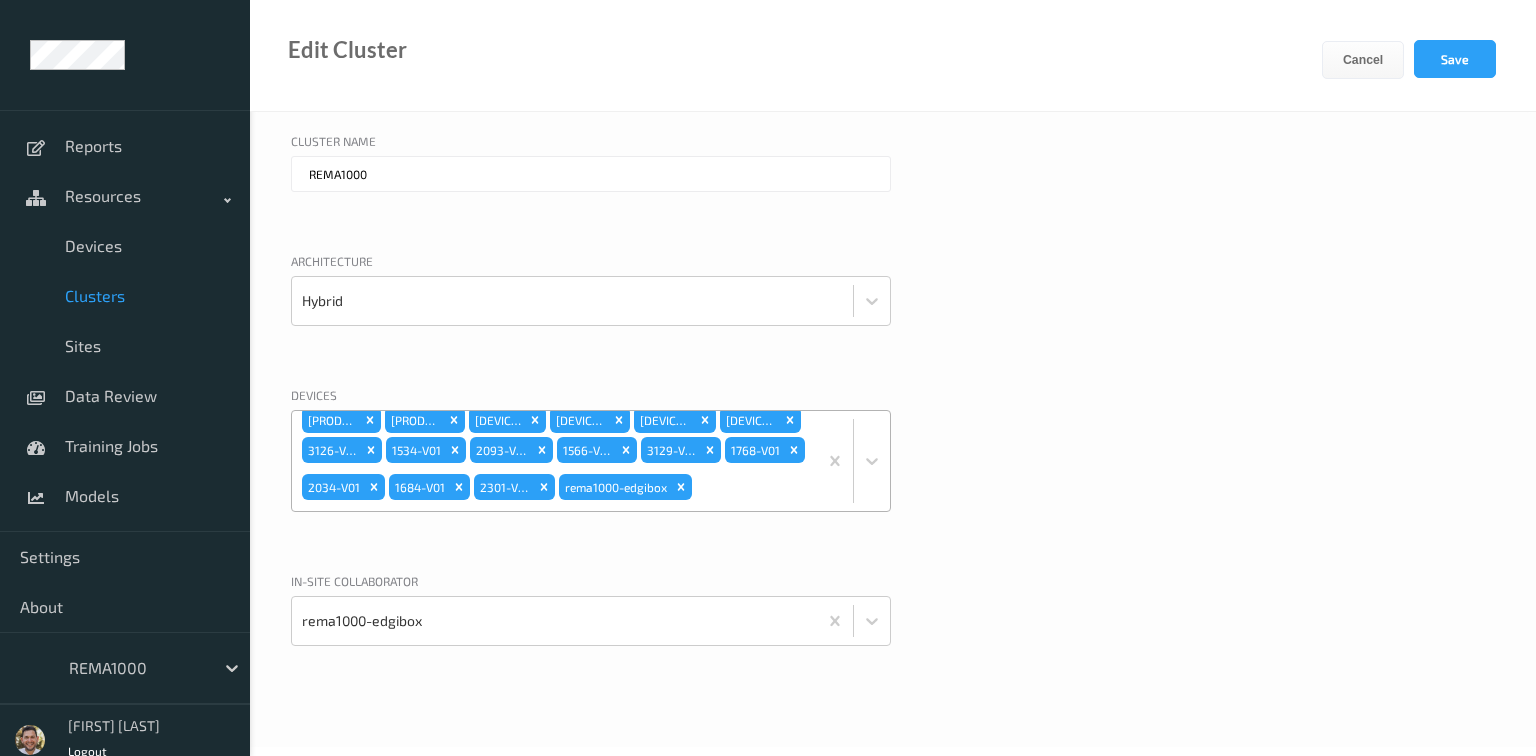 click at bounding box center [751, 487] 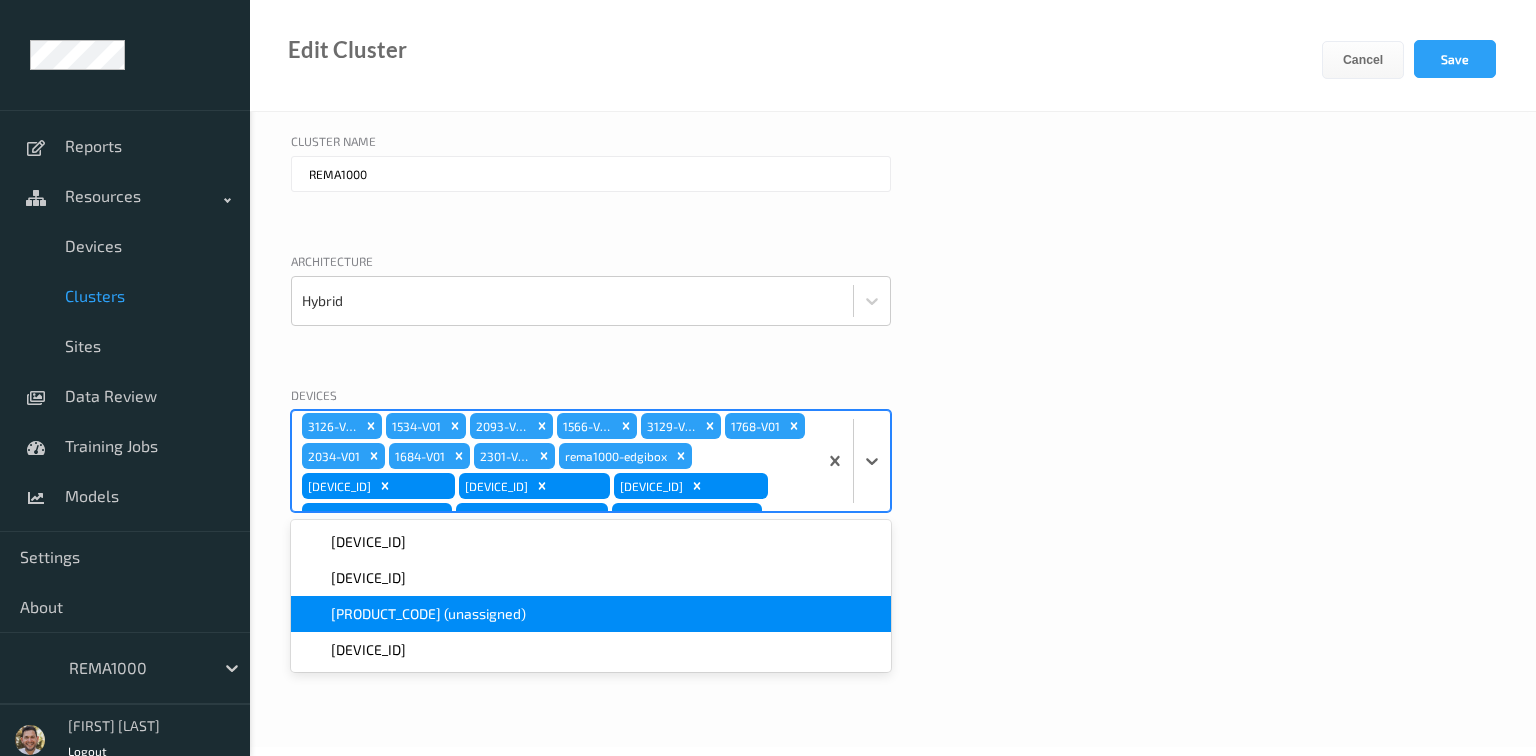 click on "Devices option 1565-V01 (unassigned), selected. option 9040-V01 (unassigned) focused, 3 of 4. 4 results available. Use Up and Down to choose options, press Enter to select the currently focused option, press Escape to exit the menu, press Tab to select the option and exit the menu. 1273-V01 1255-V01 1215-V01 3173-V01 2023-V01 1208-V01 3126-V01 1534-V01 2093-V01 1566-V01 3129-V01 1768-V01 2034-V01 1684-V01 2301-V01 rema1000-edgibox 3166-V01 (unassigned) 1559-V01 (unassigned) 1804-V01 (unassigned) 1139-V01 (unassigned) 1547-V01 (unassigned) 1515-V01 (unassigned) 1130-V01 (unassigned) 1750-V01 (unassigned) 1567-V01 (unassigned) 1907-V01 (unassigned) 1989-V01 (unassigned) 3141-V01 (unassigned) 1117-V01 (unassigned) 1276-V01 (unassigned) 1536-V01 (unassigned) 3107-V01 (unassigned) 1164-V01 (unassigned) 1518-V01 (unassigned) 1140-V01 (unassigned) 1380-V01 (unassigned) 3084-V01 (unassigned) 1860-V01 (unassigned) 1901-V01 (unassigned) 2400-V01 (unassigned) 1842-V01 (unassigned) 3104-V01 (unassigned)" at bounding box center [893, 474] 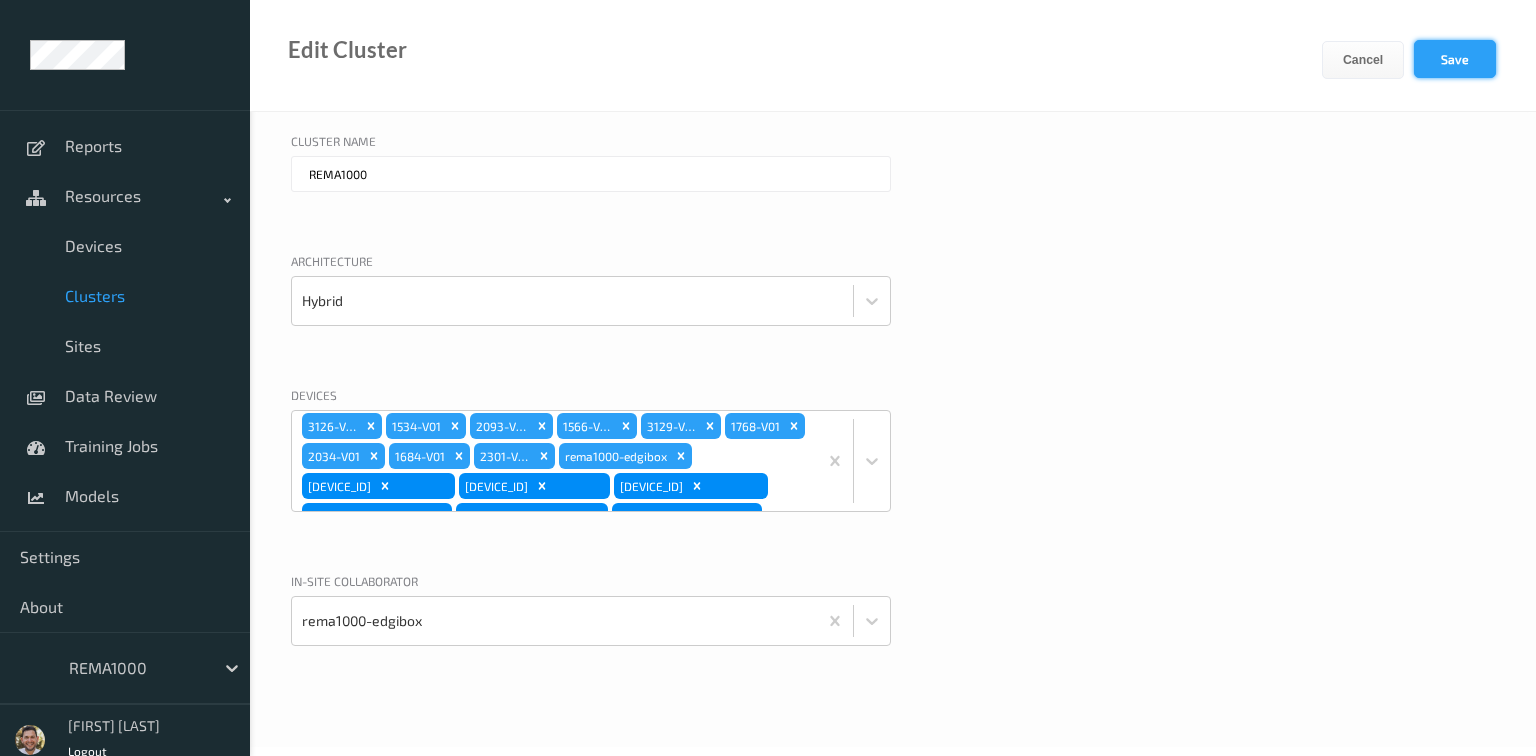 click on "Save" at bounding box center [1455, 59] 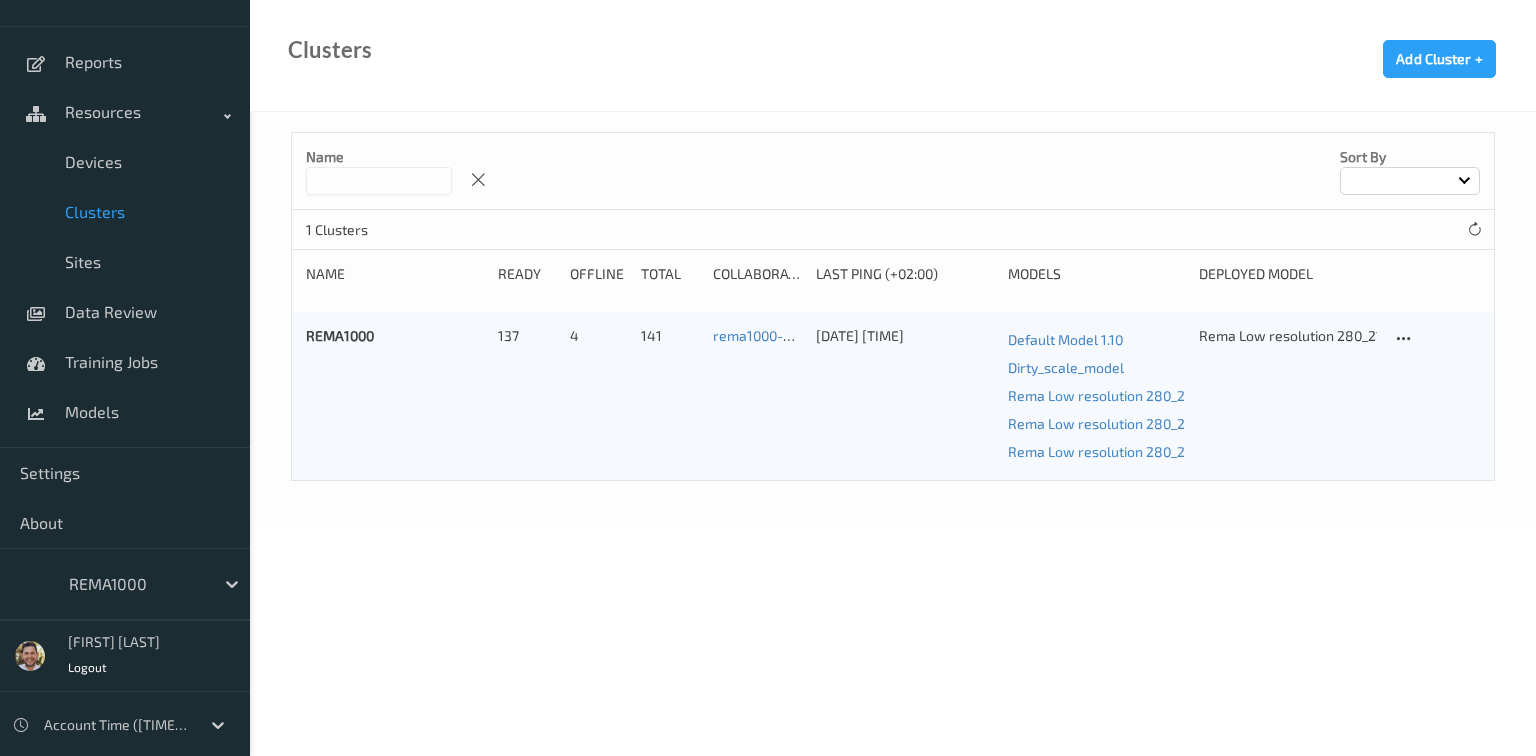scroll, scrollTop: 166, scrollLeft: 0, axis: vertical 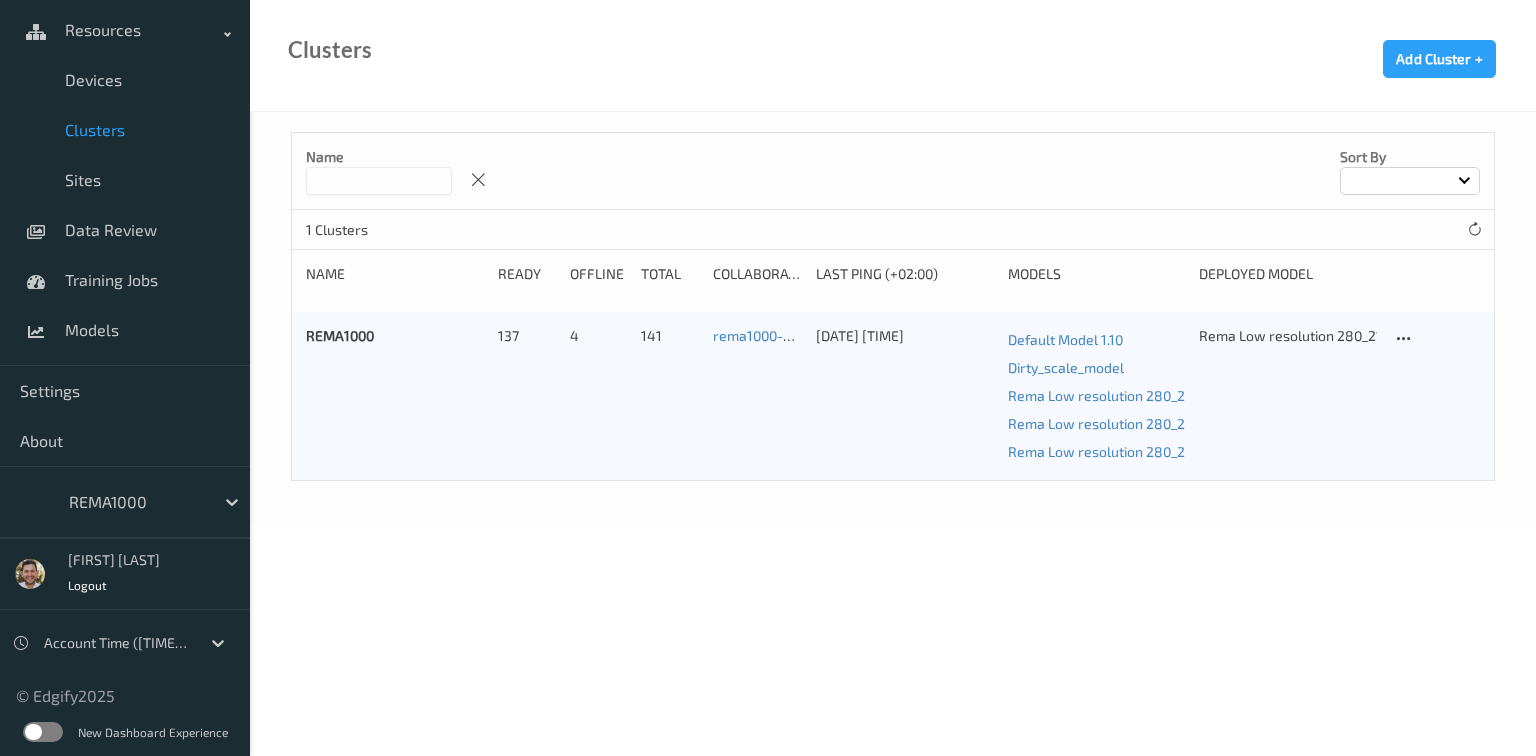 click at bounding box center [43, 732] 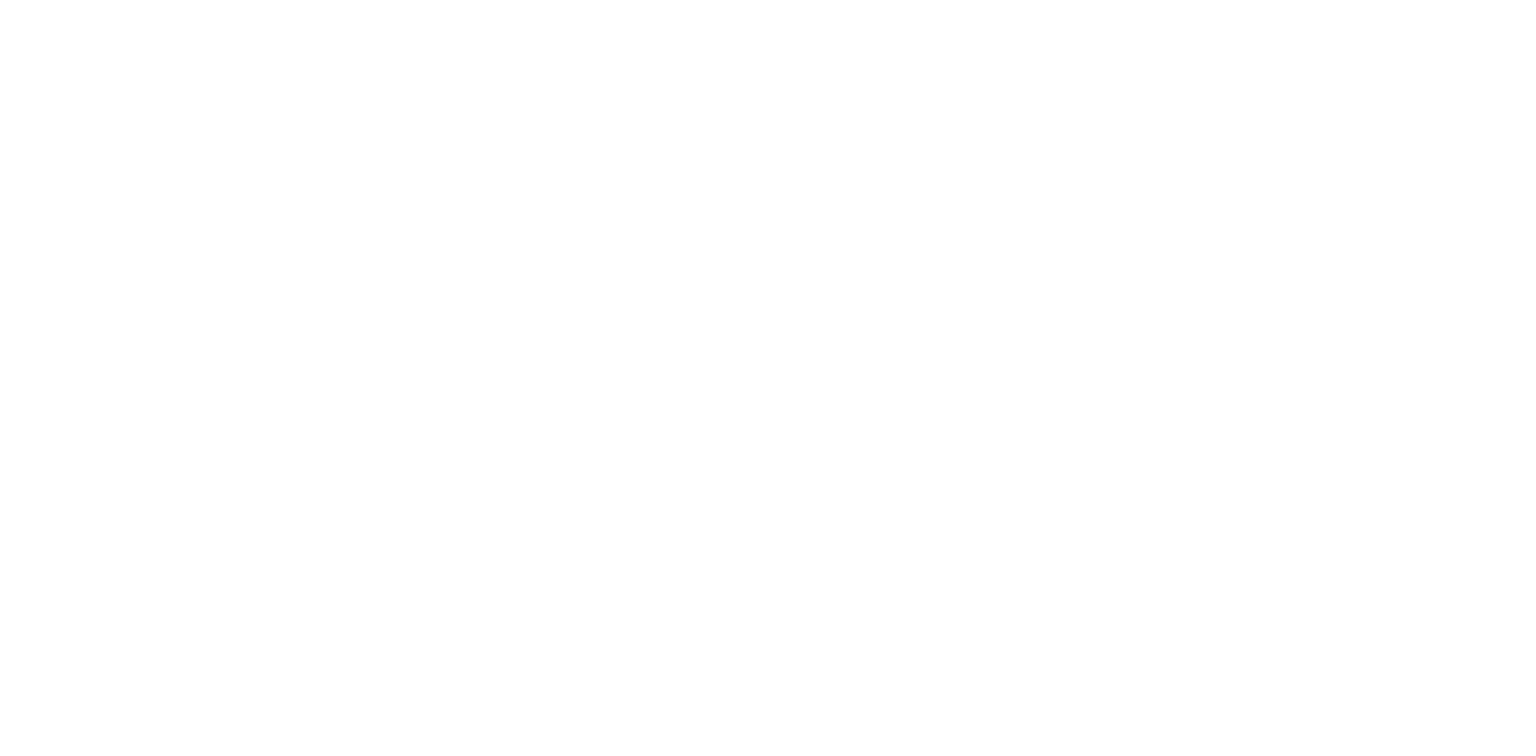 scroll, scrollTop: 0, scrollLeft: 0, axis: both 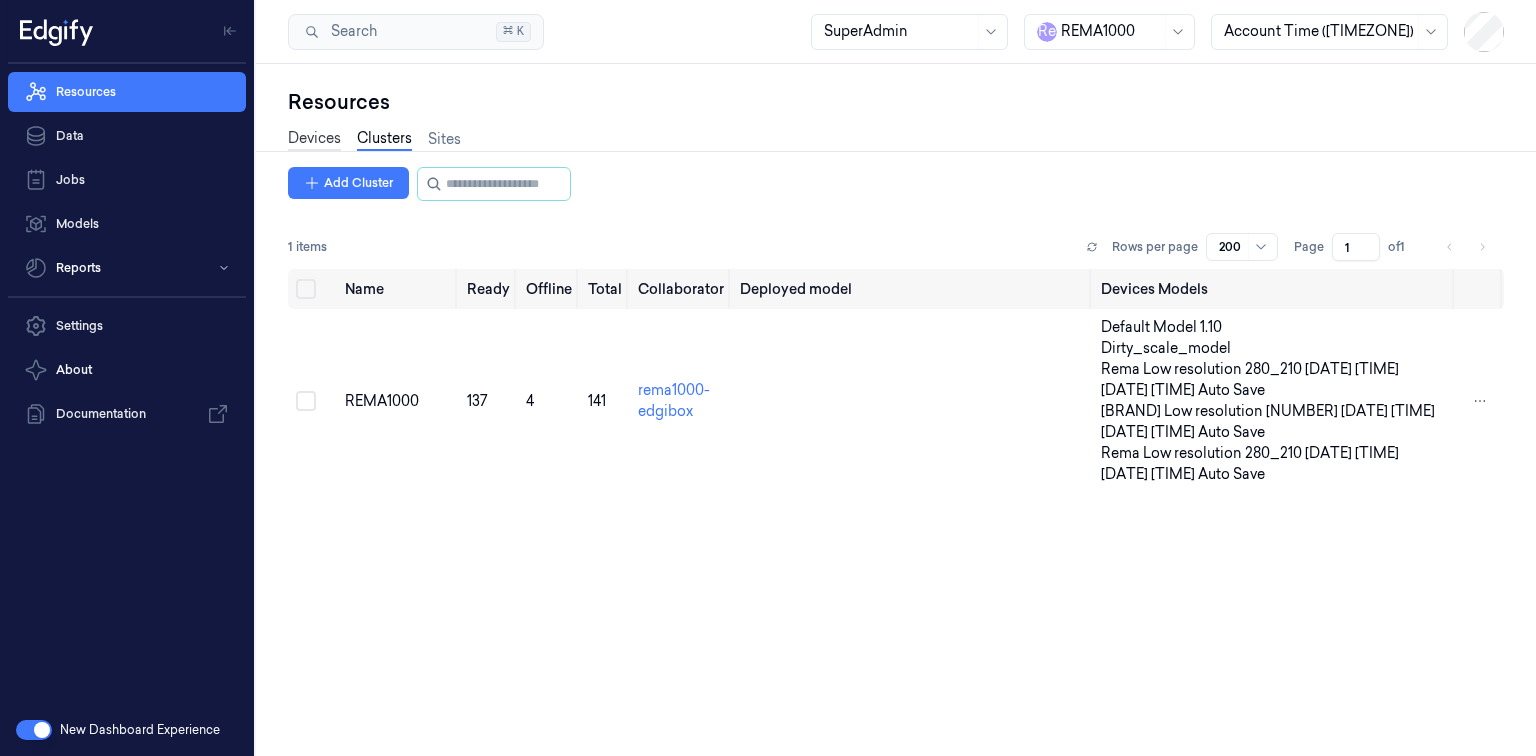 click on "Devices" at bounding box center (314, 139) 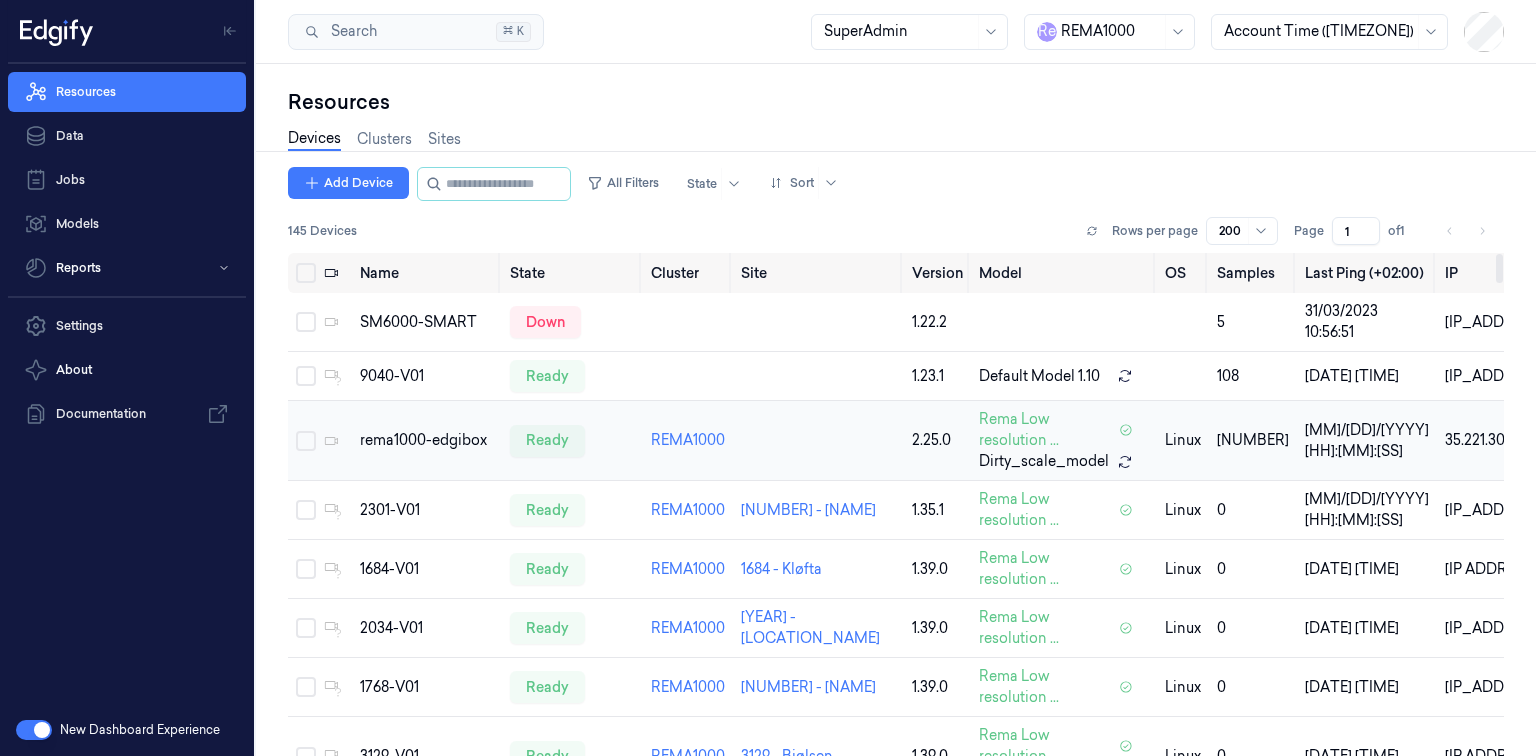 scroll, scrollTop: 160, scrollLeft: 0, axis: vertical 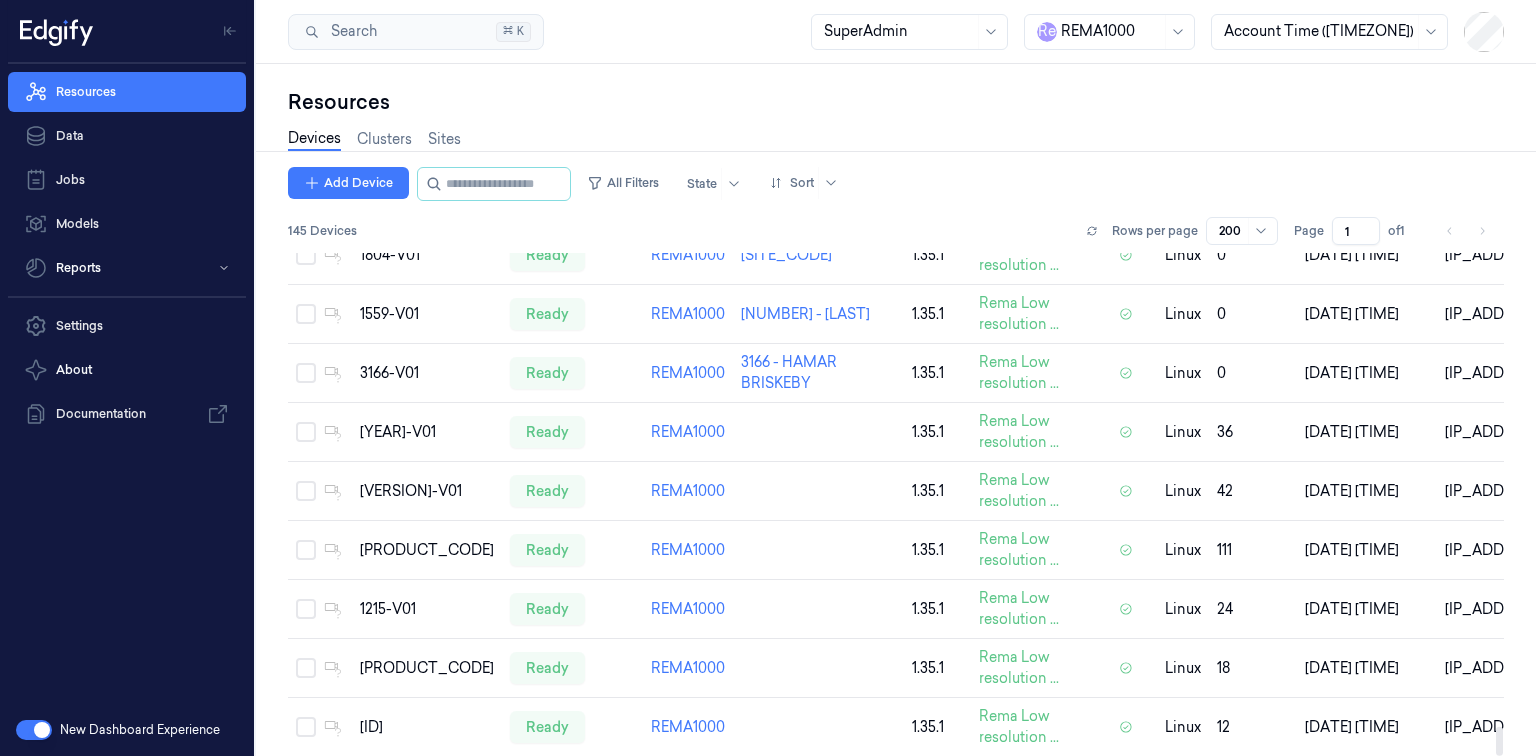 drag, startPoint x: 1500, startPoint y: 273, endPoint x: 1492, endPoint y: 747, distance: 474.0675 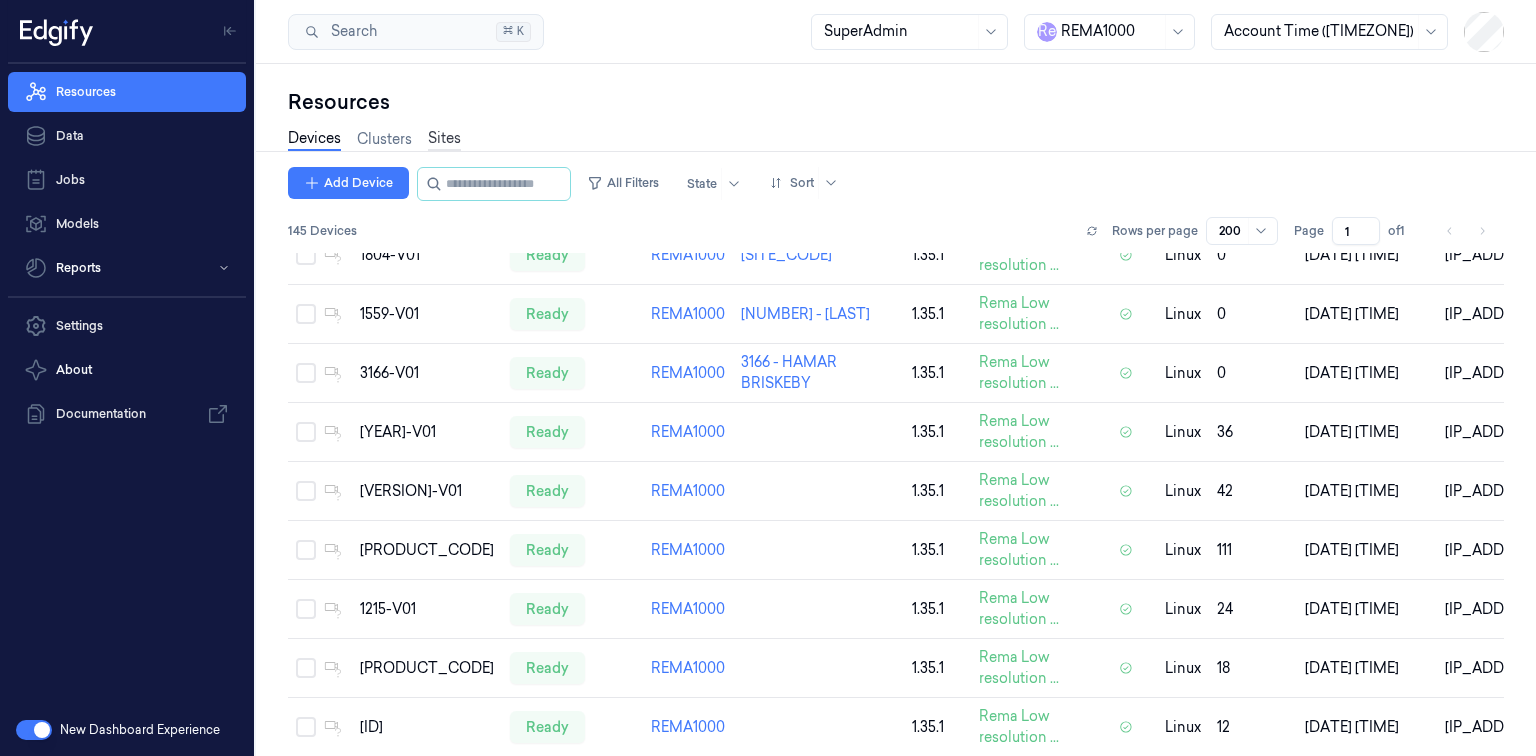 click on "Sites" at bounding box center [444, 139] 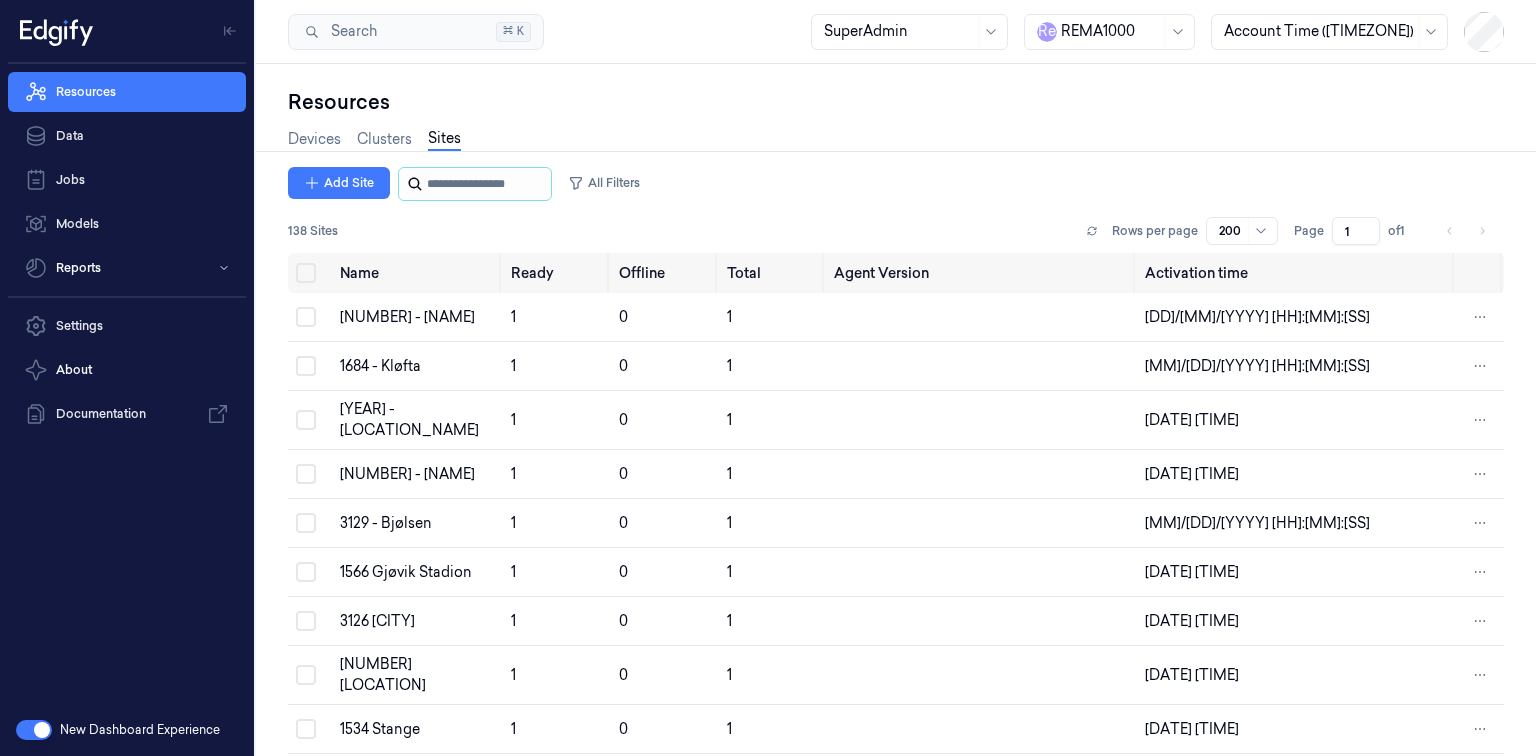 click at bounding box center (487, 184) 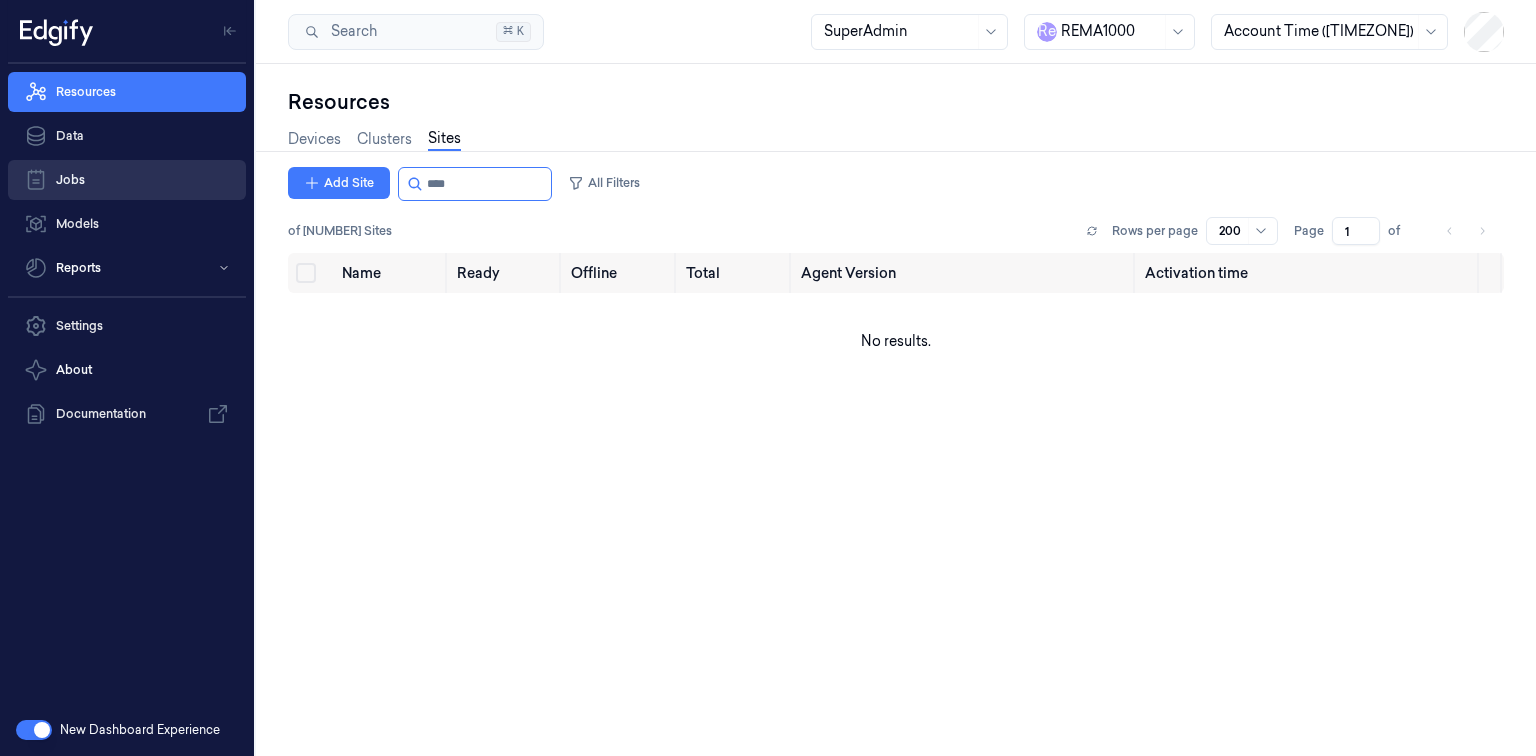 type on "****" 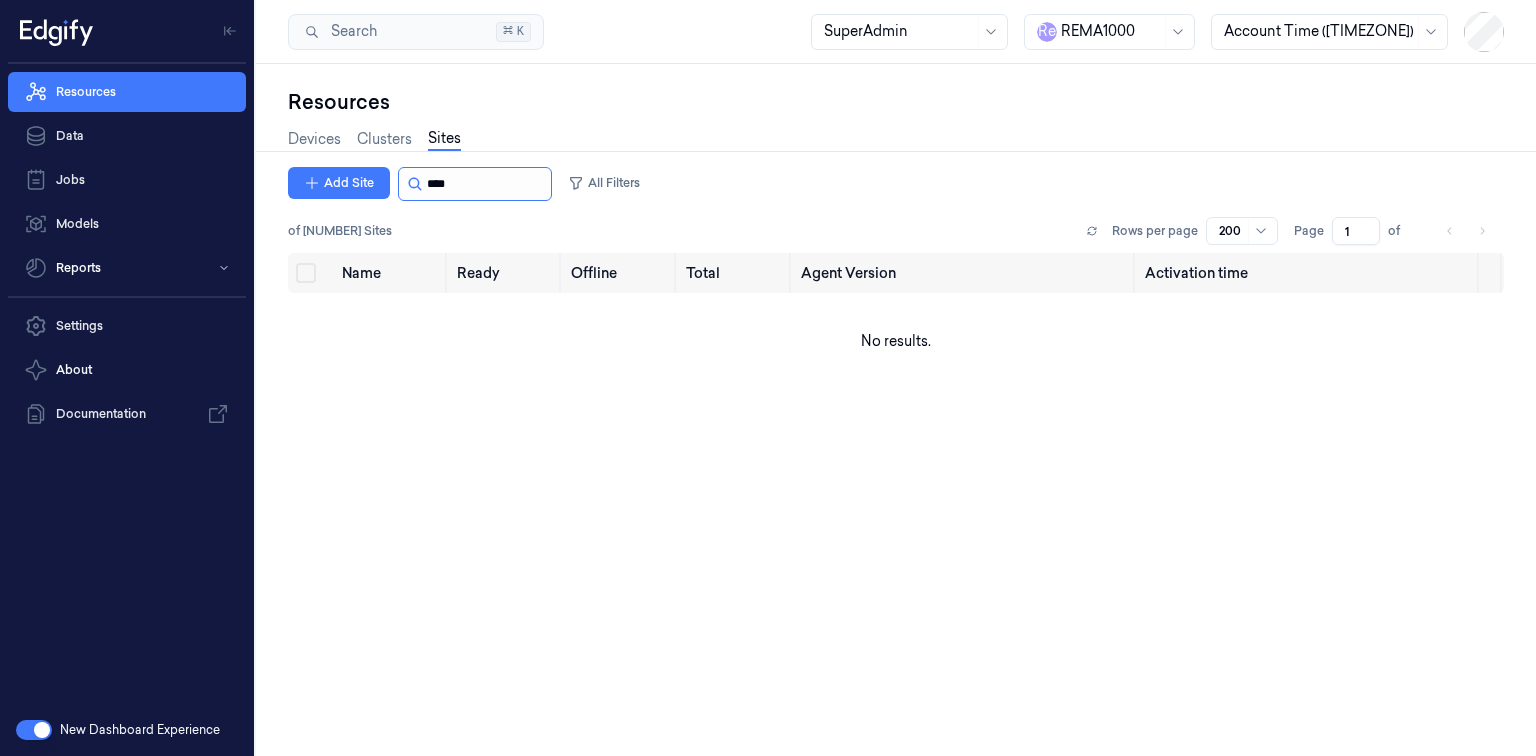 click at bounding box center [487, 184] 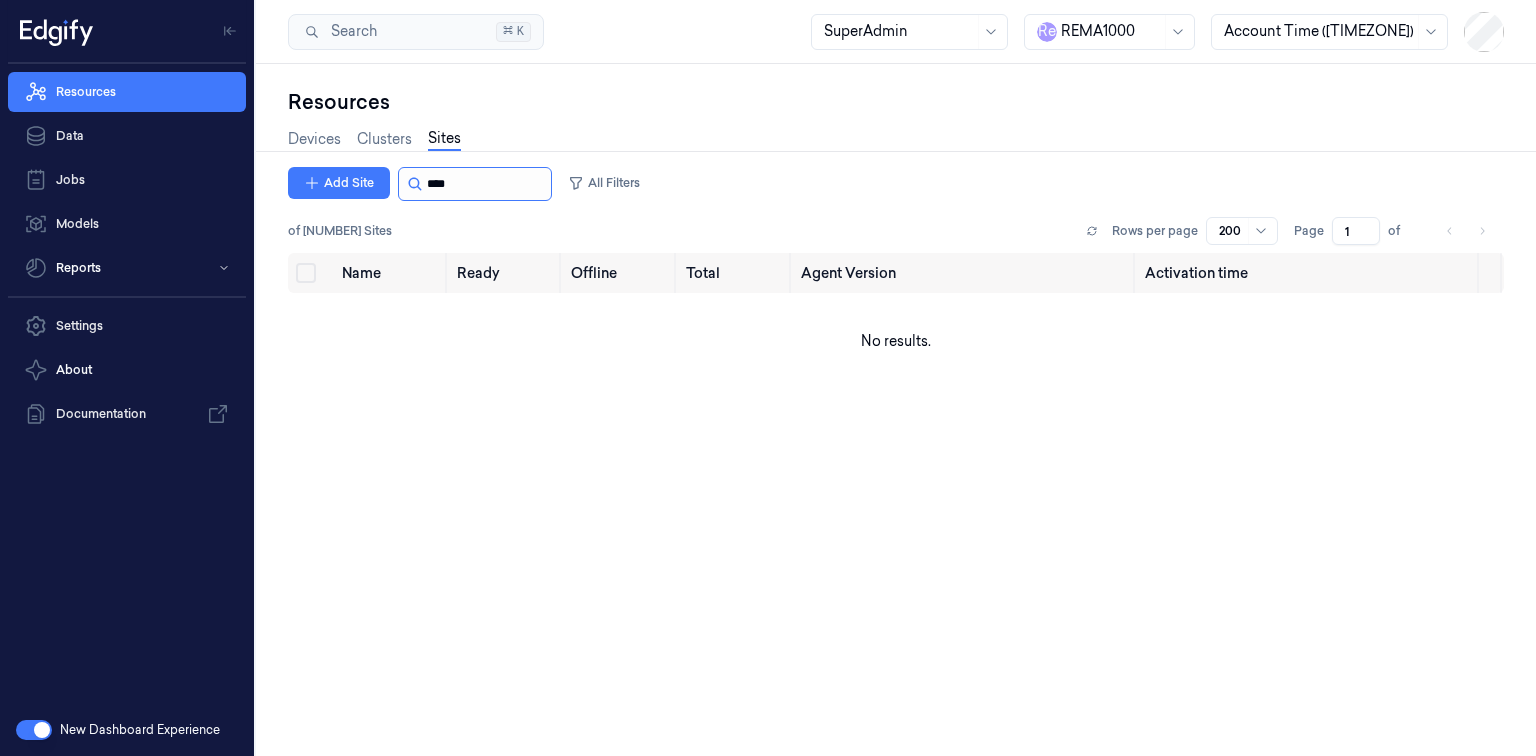 click at bounding box center [487, 184] 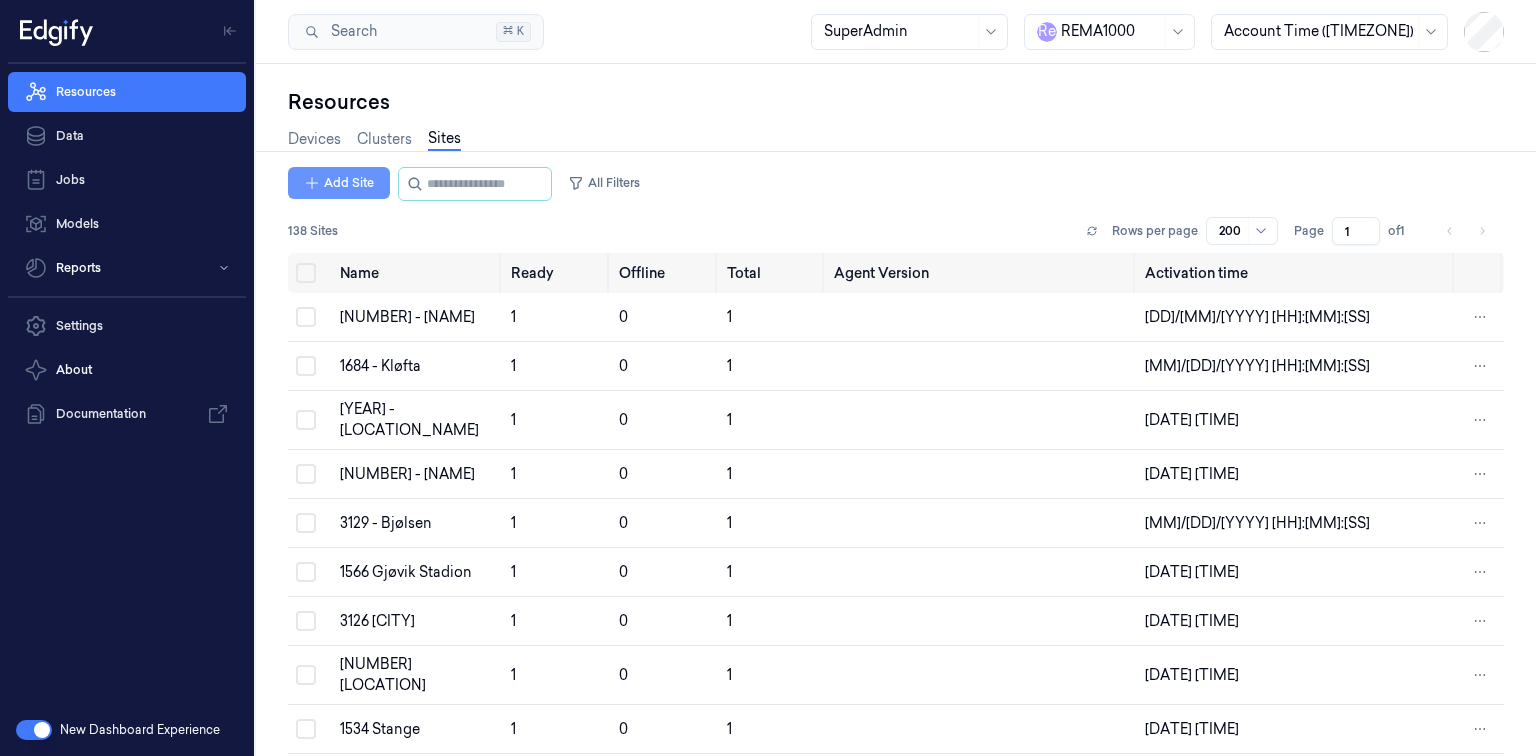 type 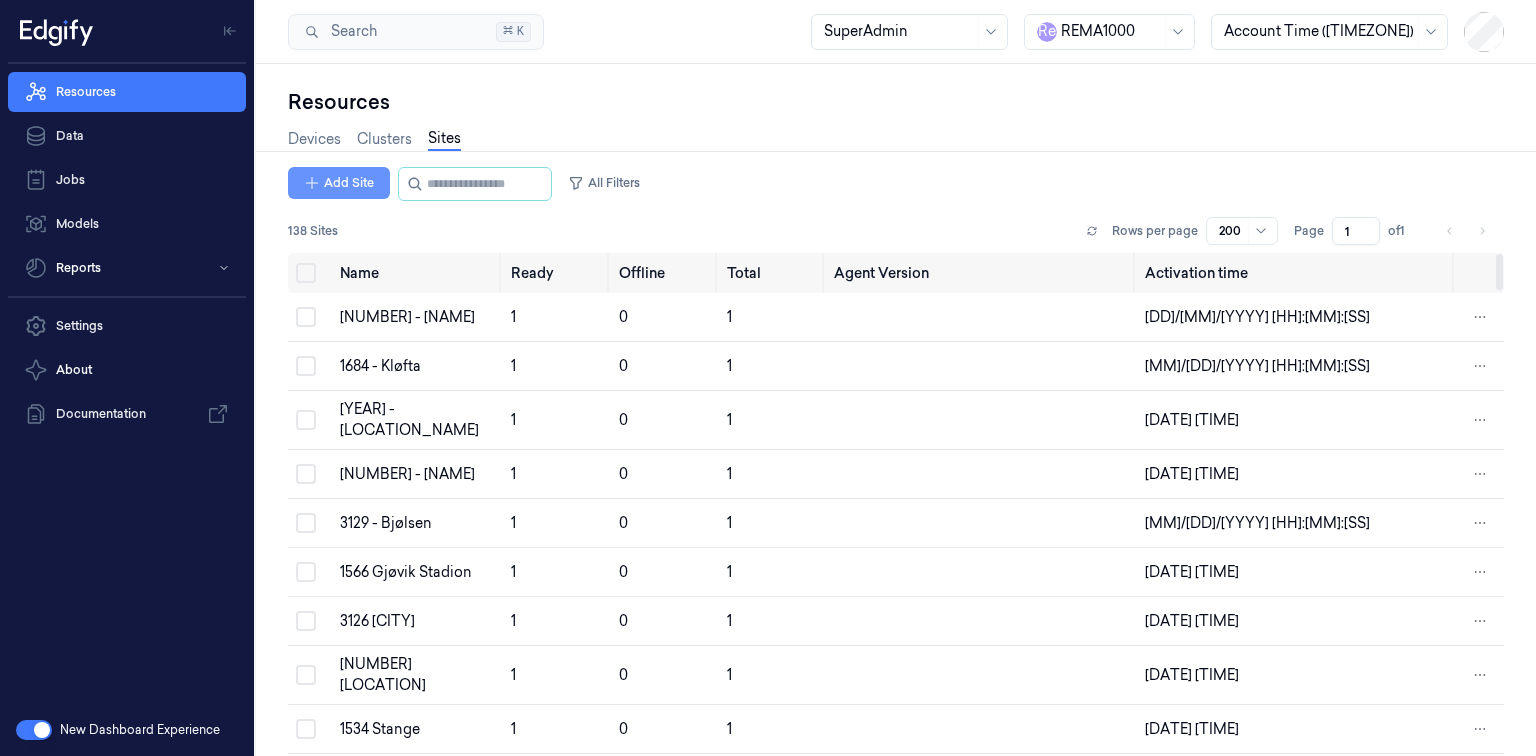 click on "Add Site" at bounding box center [339, 183] 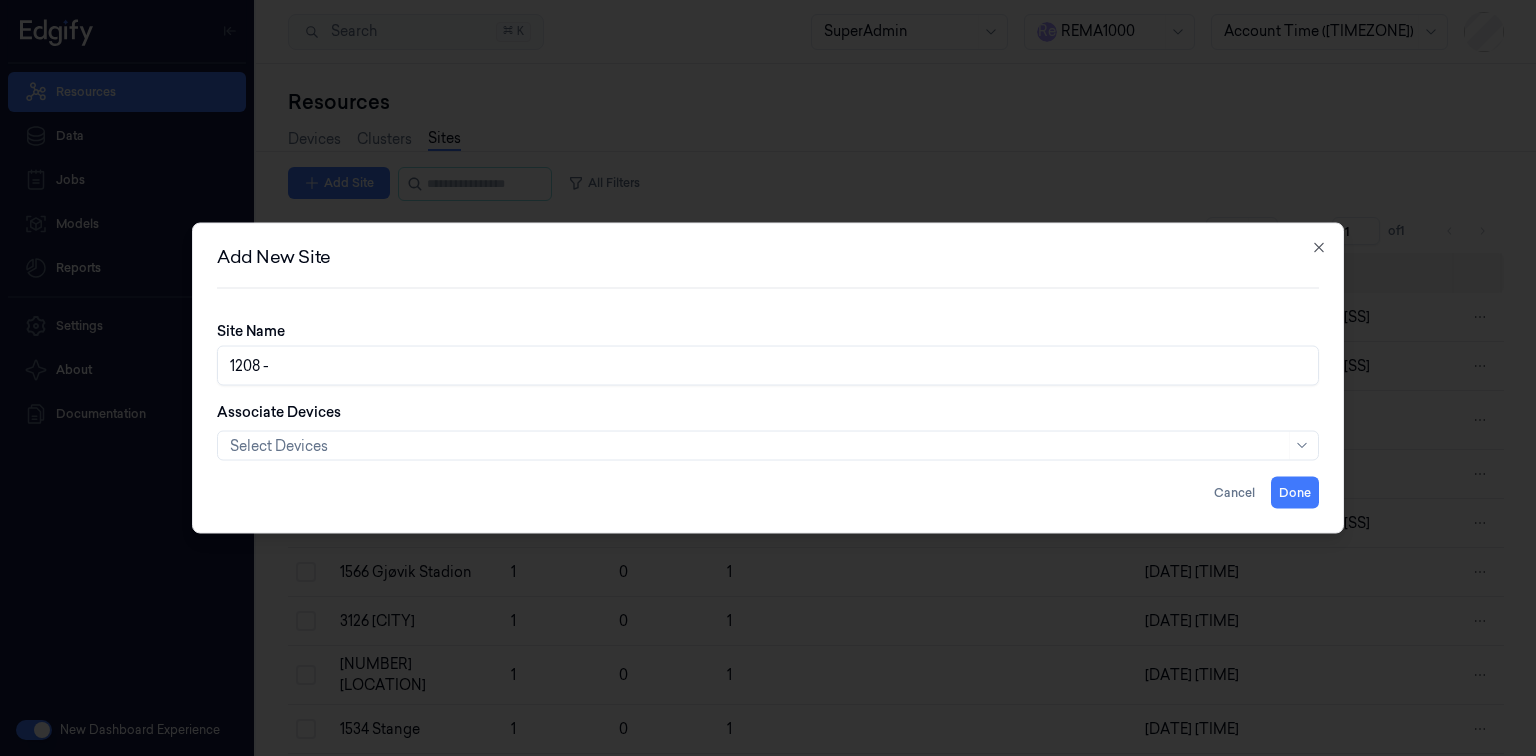click on "1208 -" at bounding box center (768, 366) 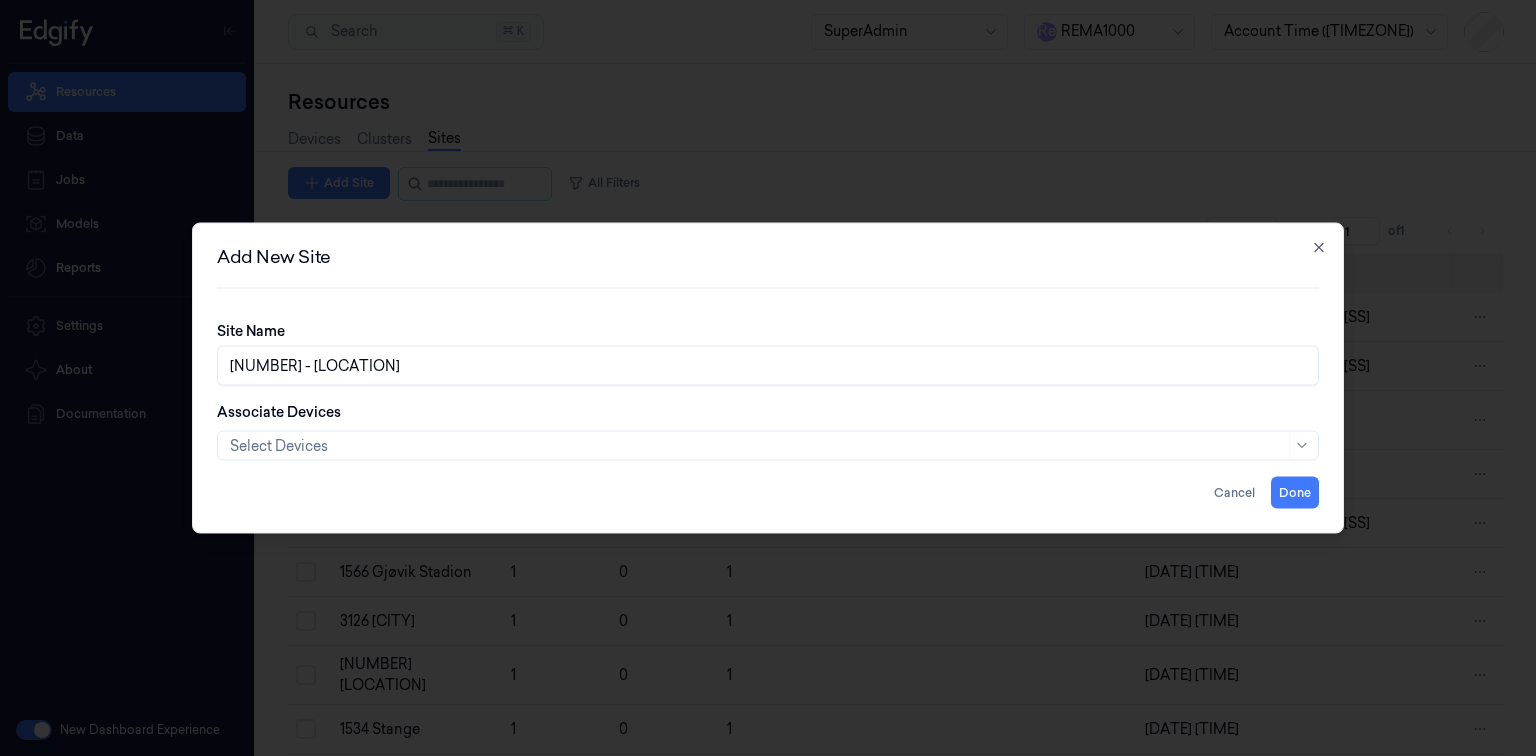 type on "1208 - BERTNES" 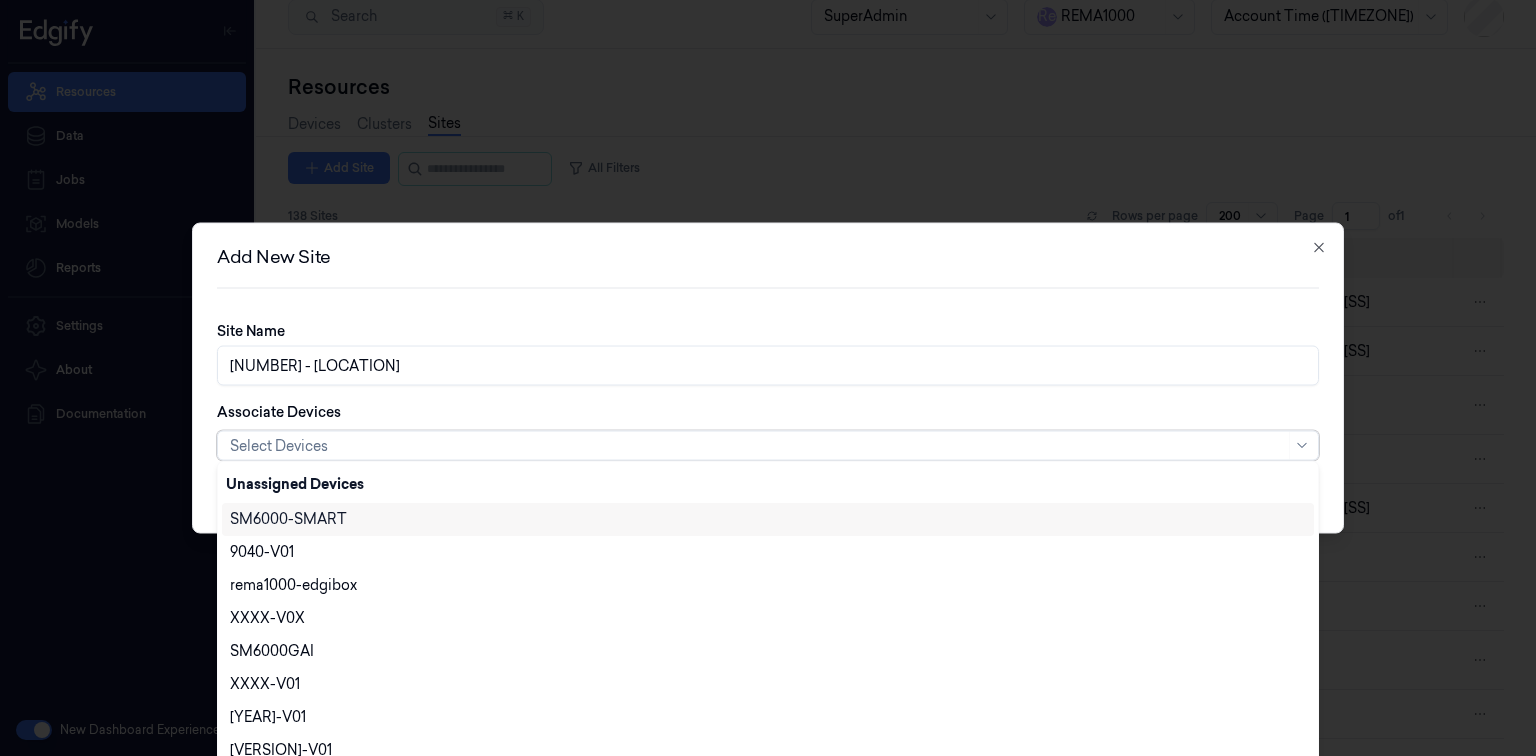click at bounding box center [757, 445] 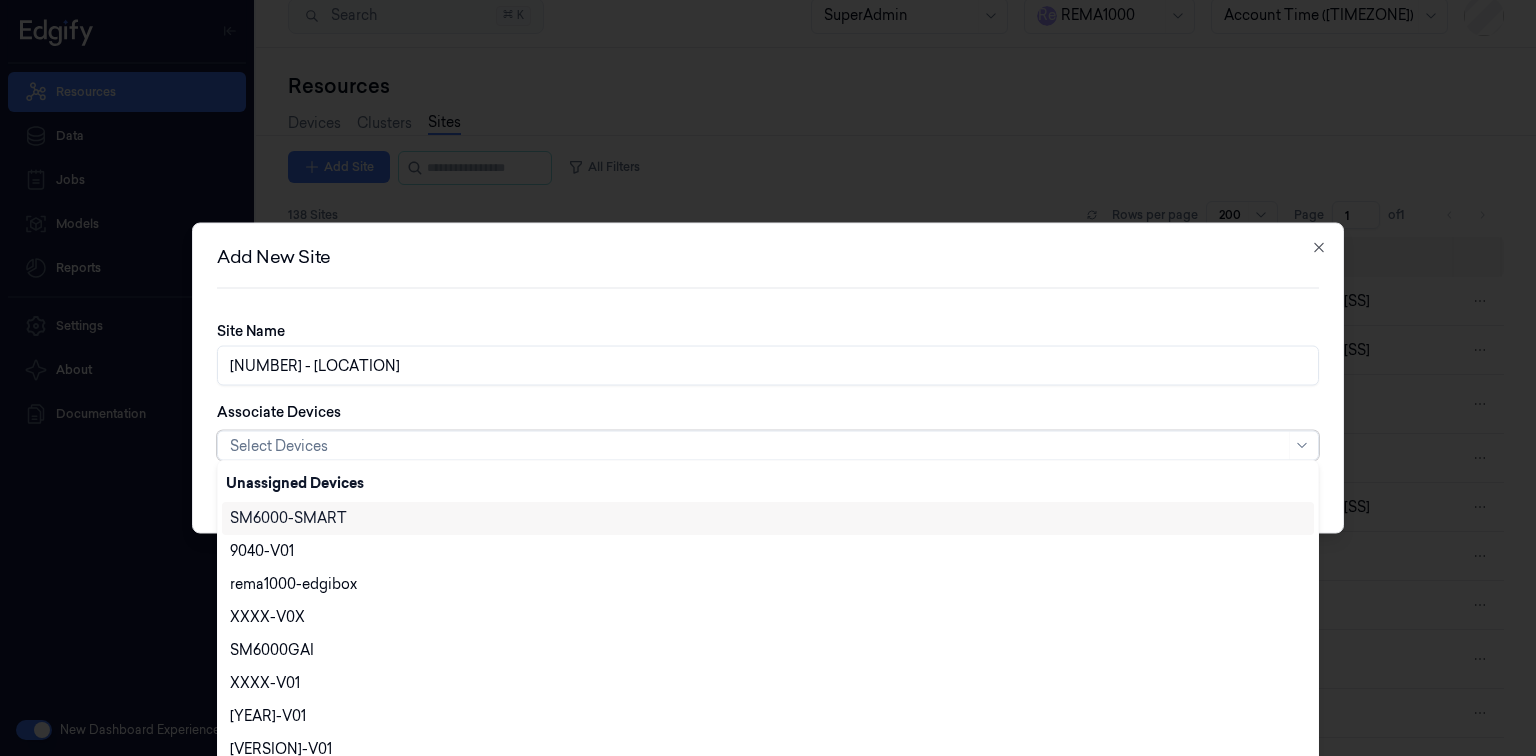 scroll, scrollTop: 17, scrollLeft: 0, axis: vertical 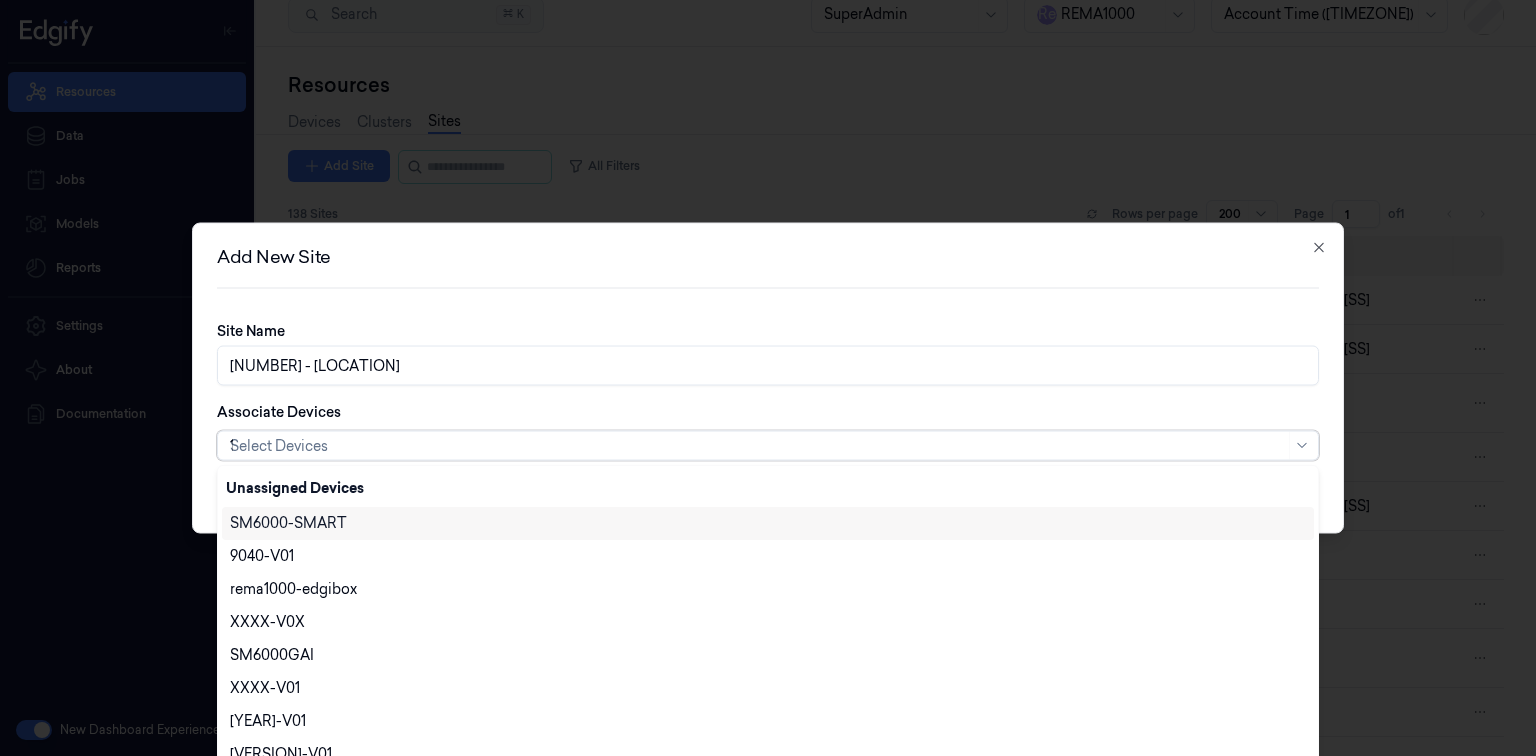 type on "120" 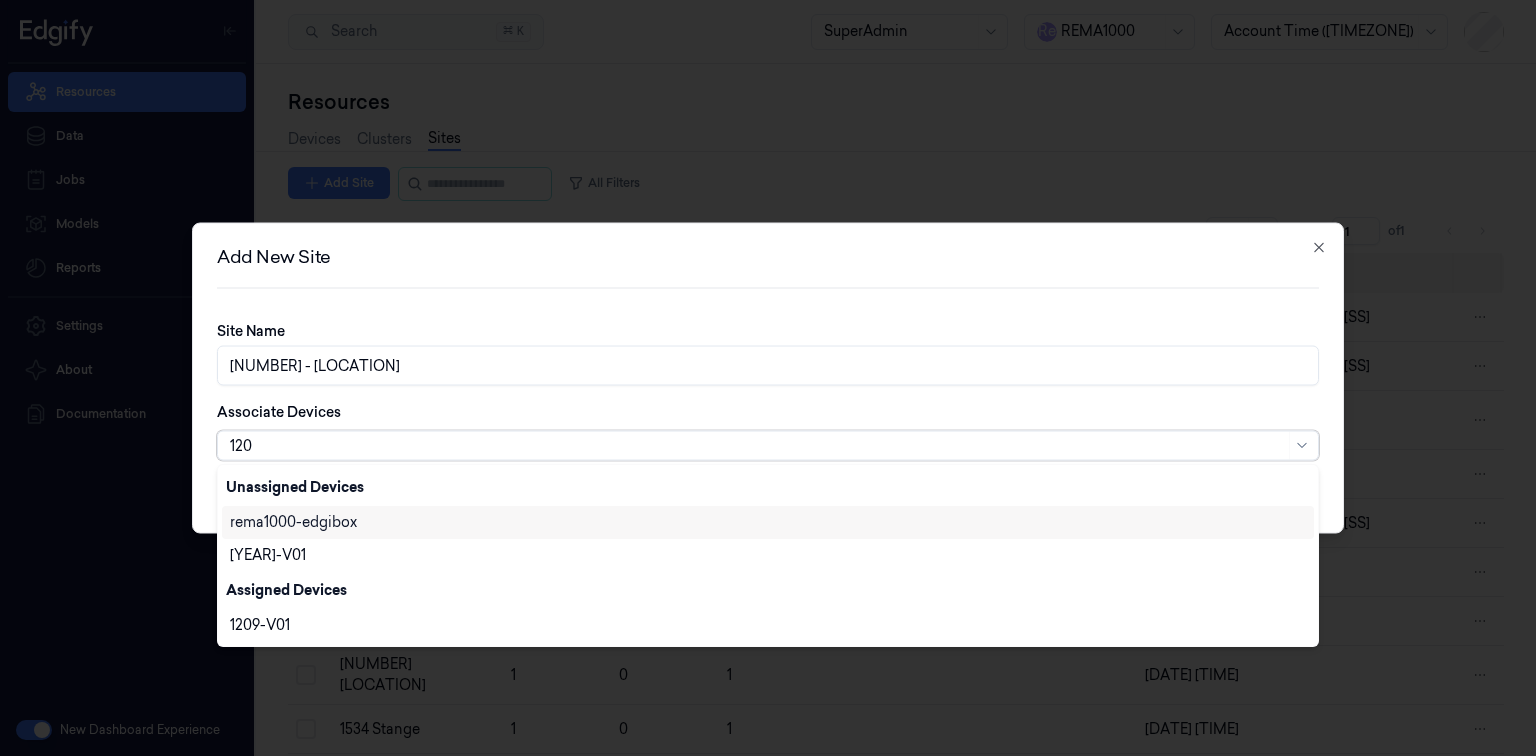 scroll, scrollTop: 0, scrollLeft: 0, axis: both 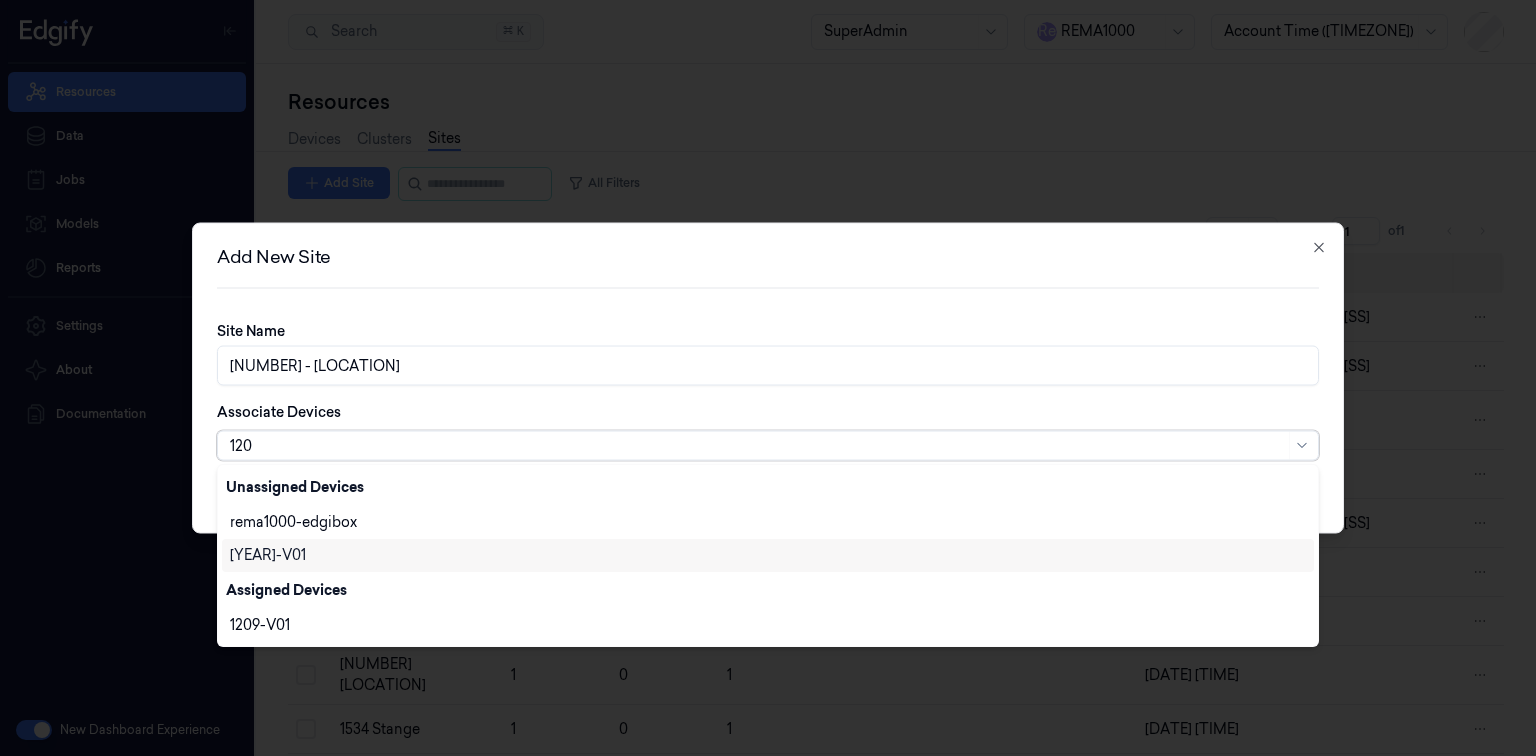 click on "1208-V01" at bounding box center (268, 555) 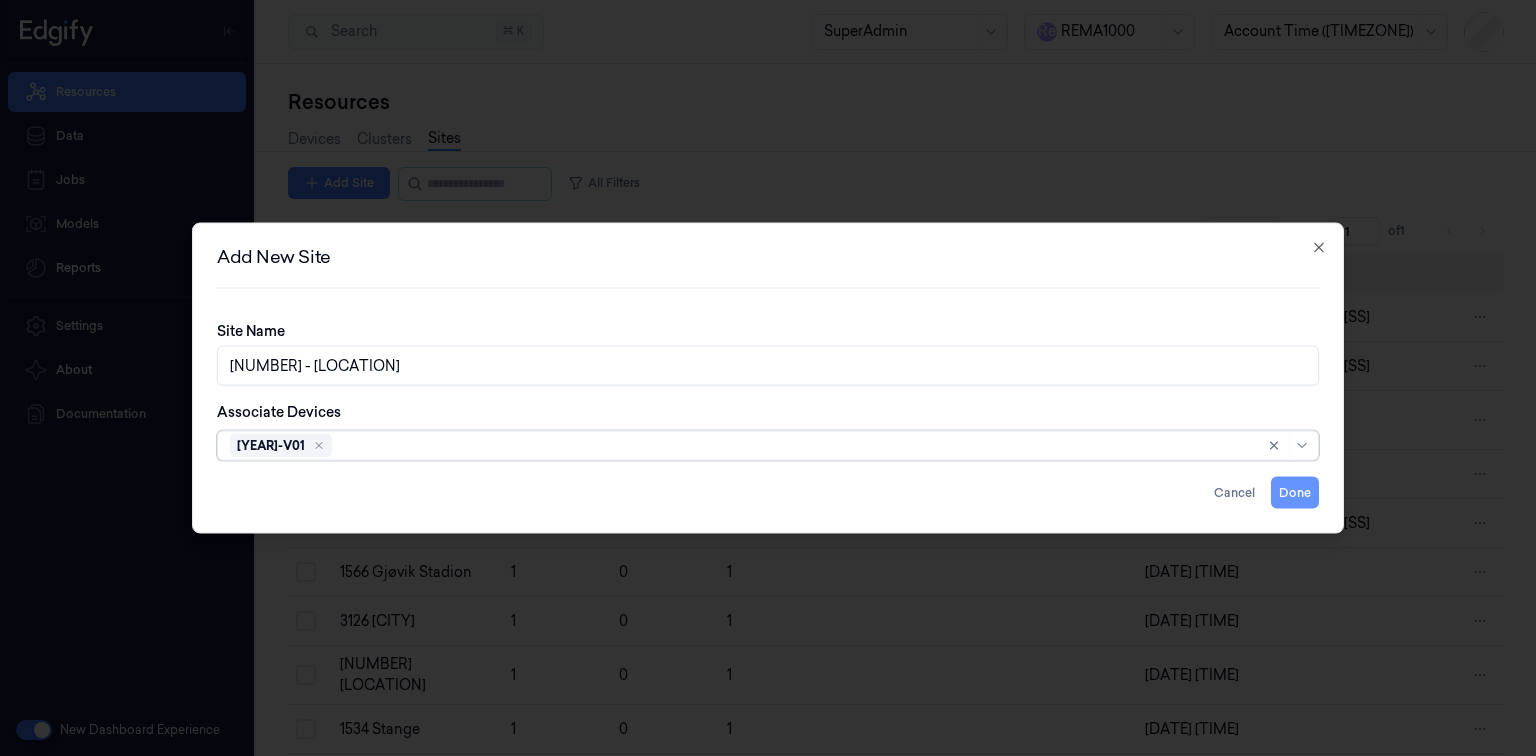 click on "Done" at bounding box center (1295, 493) 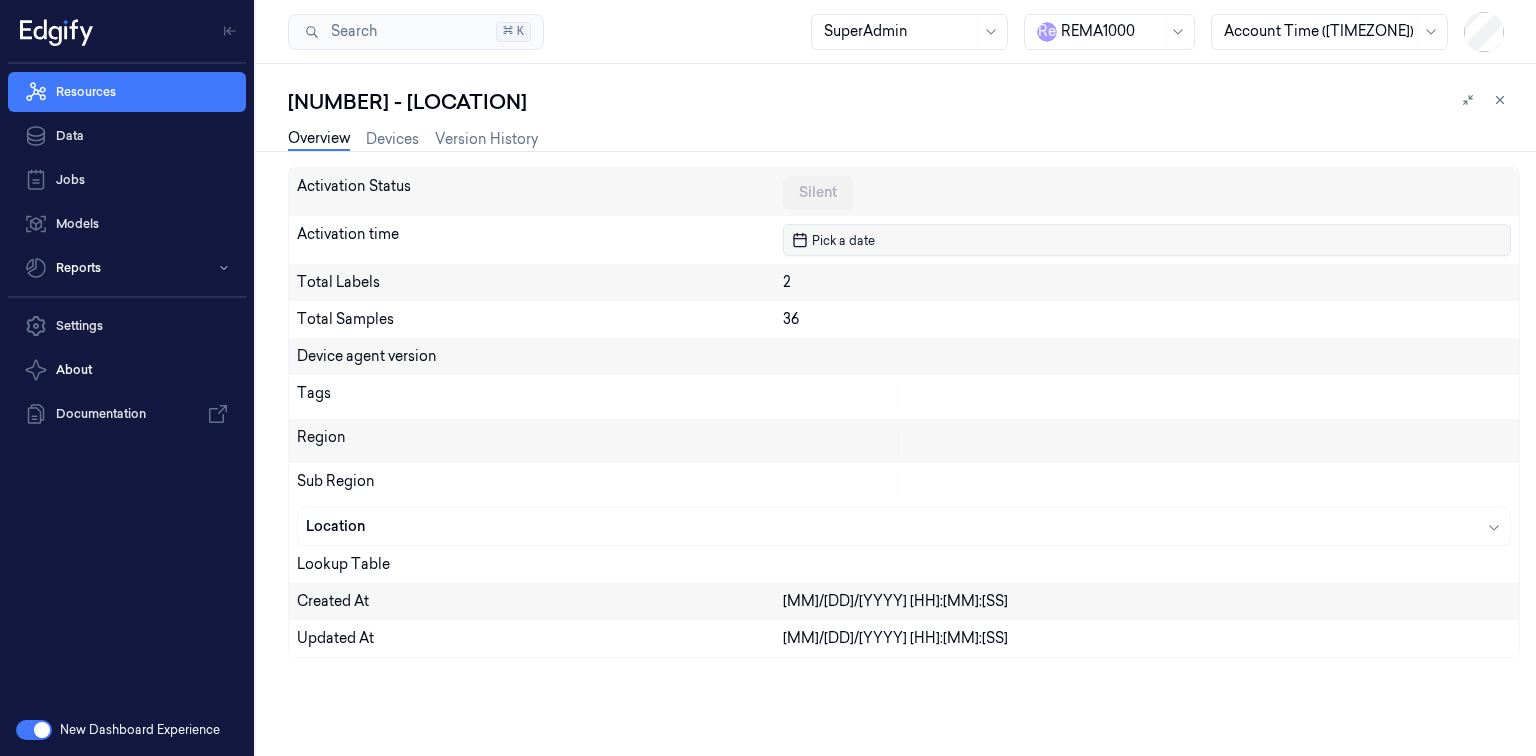 click on "Pick a date" at bounding box center (1147, 240) 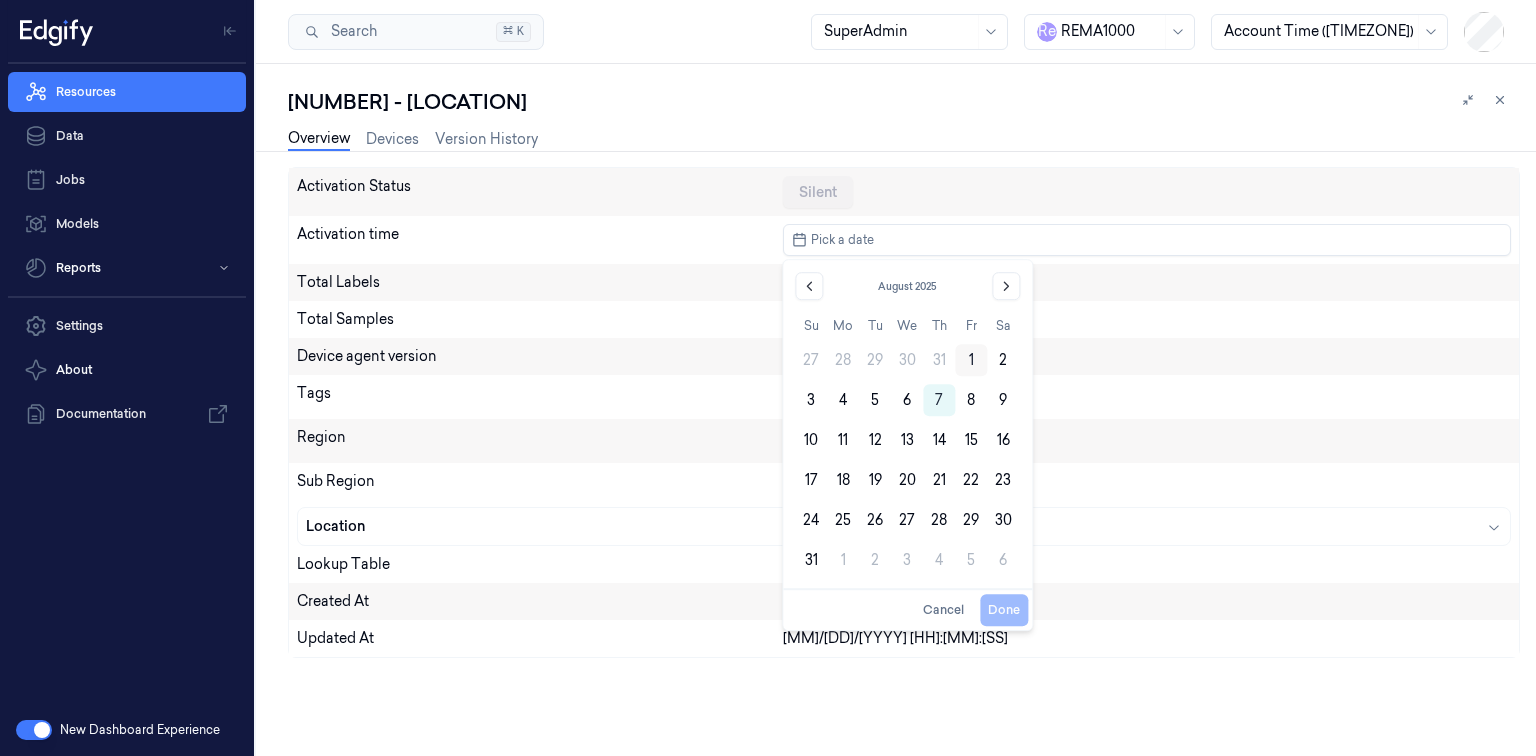 click on "1" at bounding box center (971, 360) 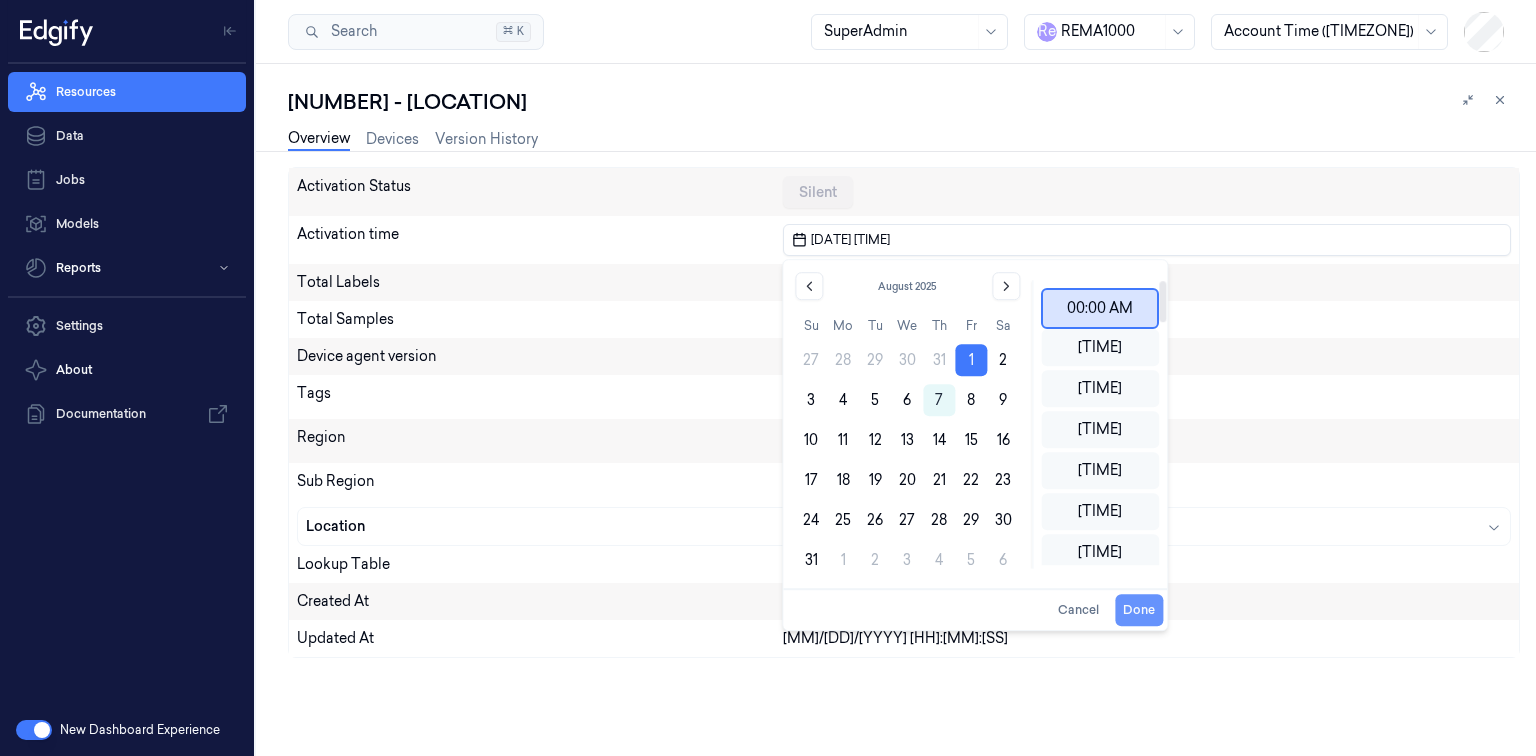click on "Done" at bounding box center [1139, 610] 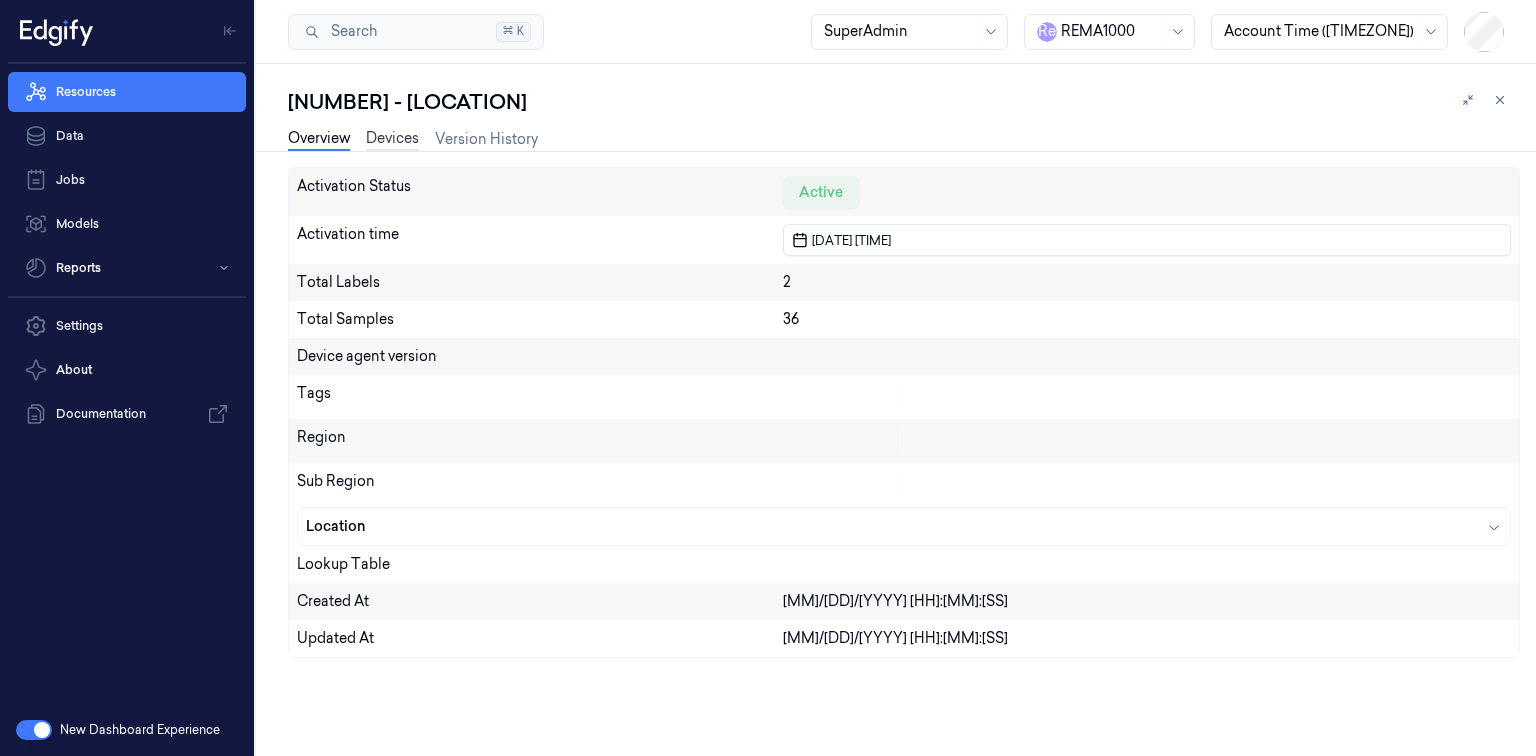 click on "Devices" at bounding box center [392, 139] 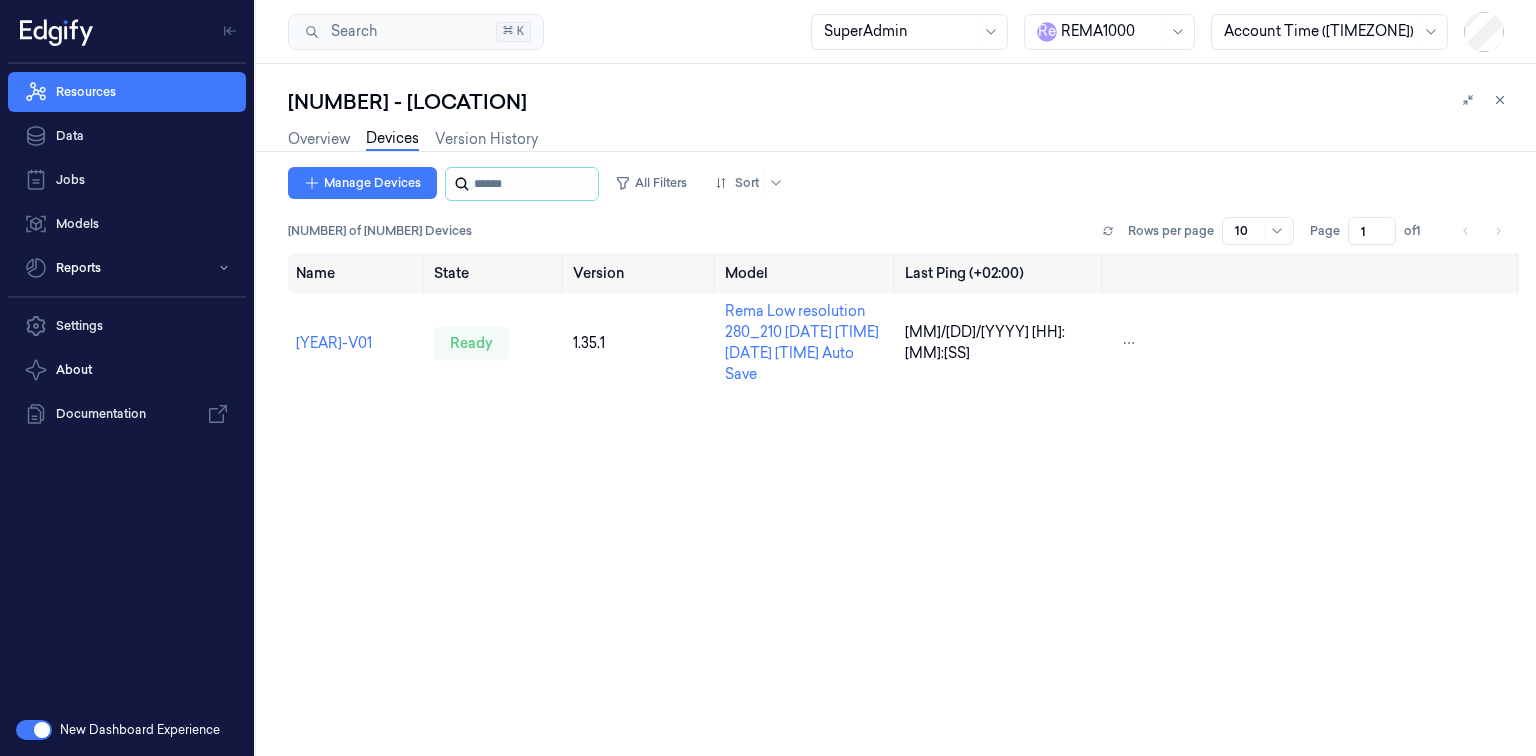 click at bounding box center (534, 184) 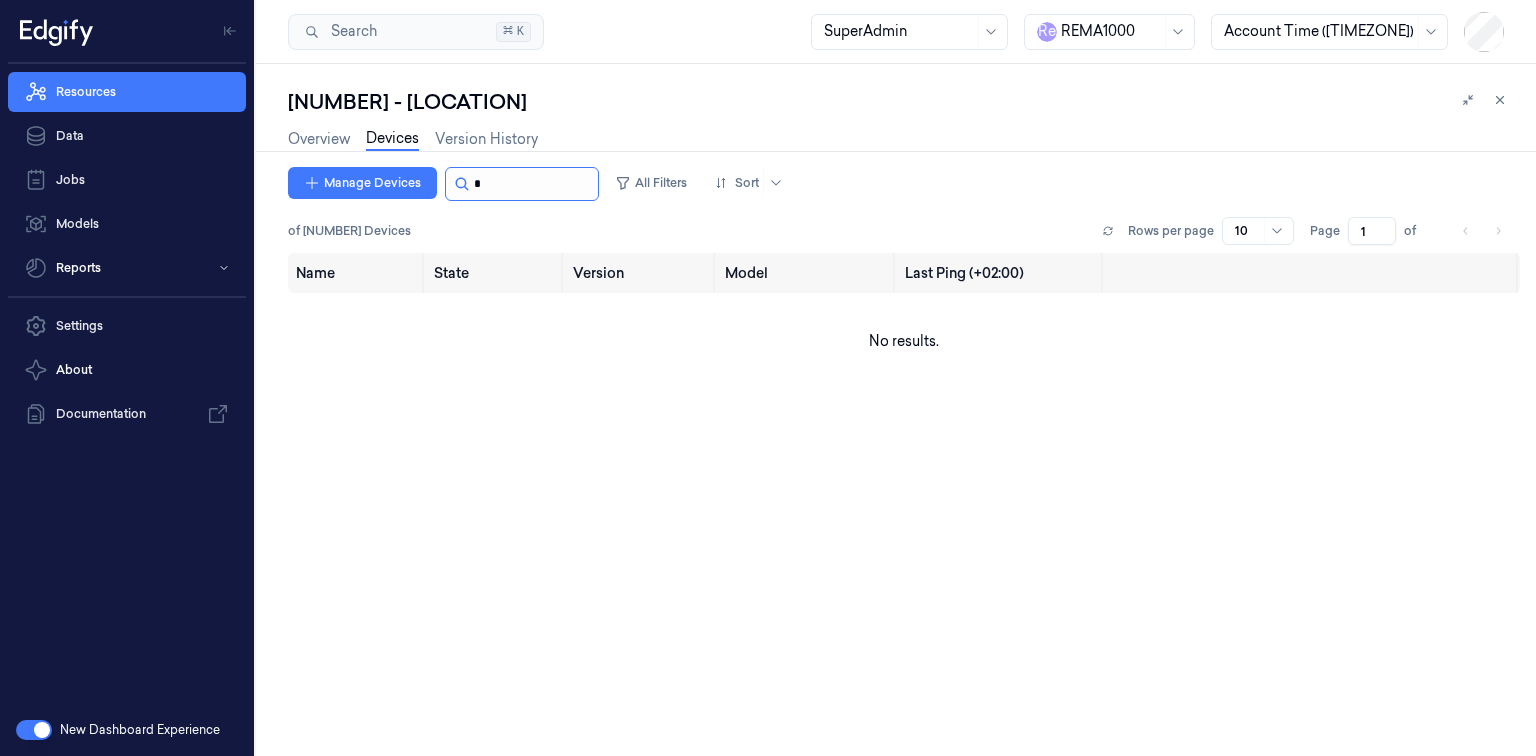 click at bounding box center (534, 184) 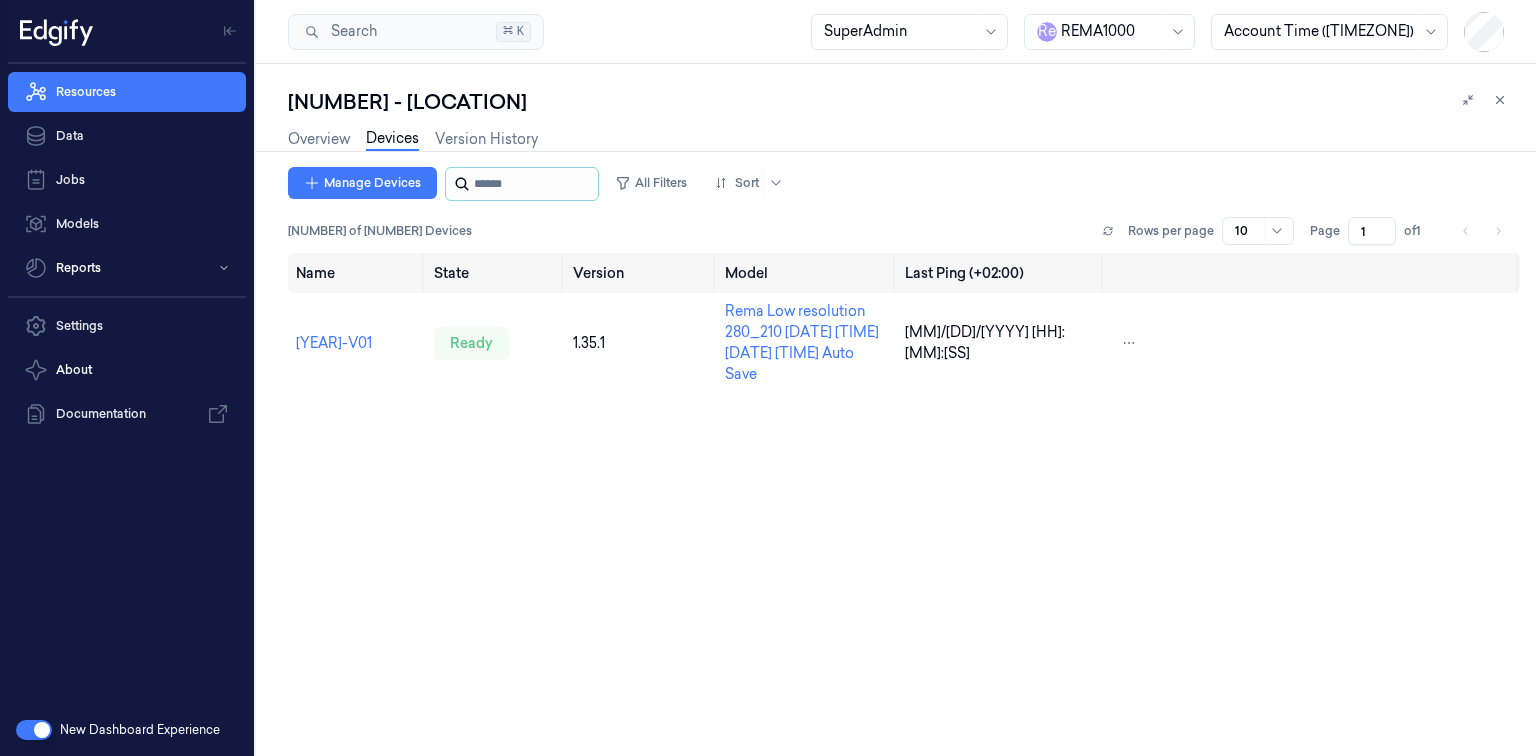 click at bounding box center (534, 184) 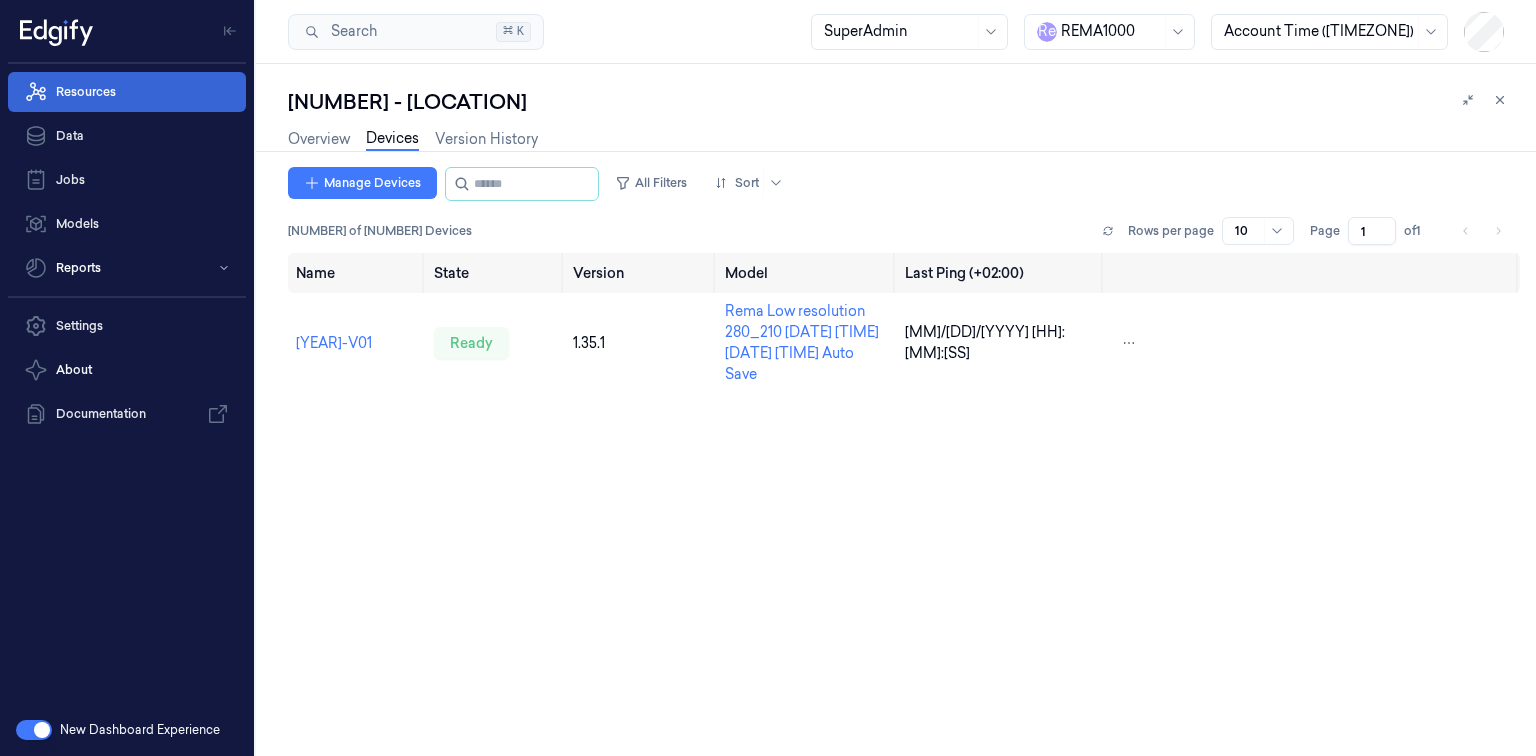 click on "Resources" at bounding box center [127, 92] 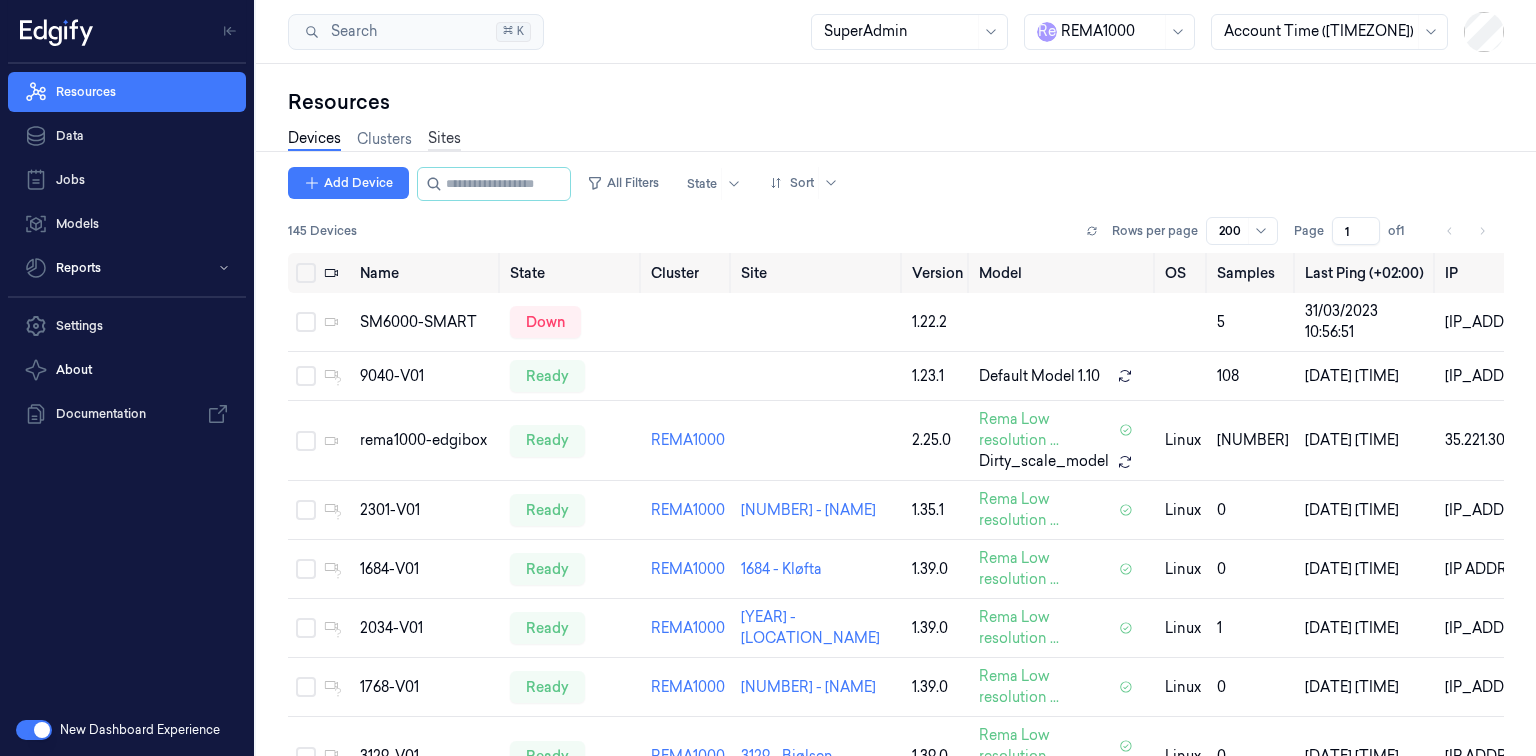 click on "Sites" at bounding box center [444, 139] 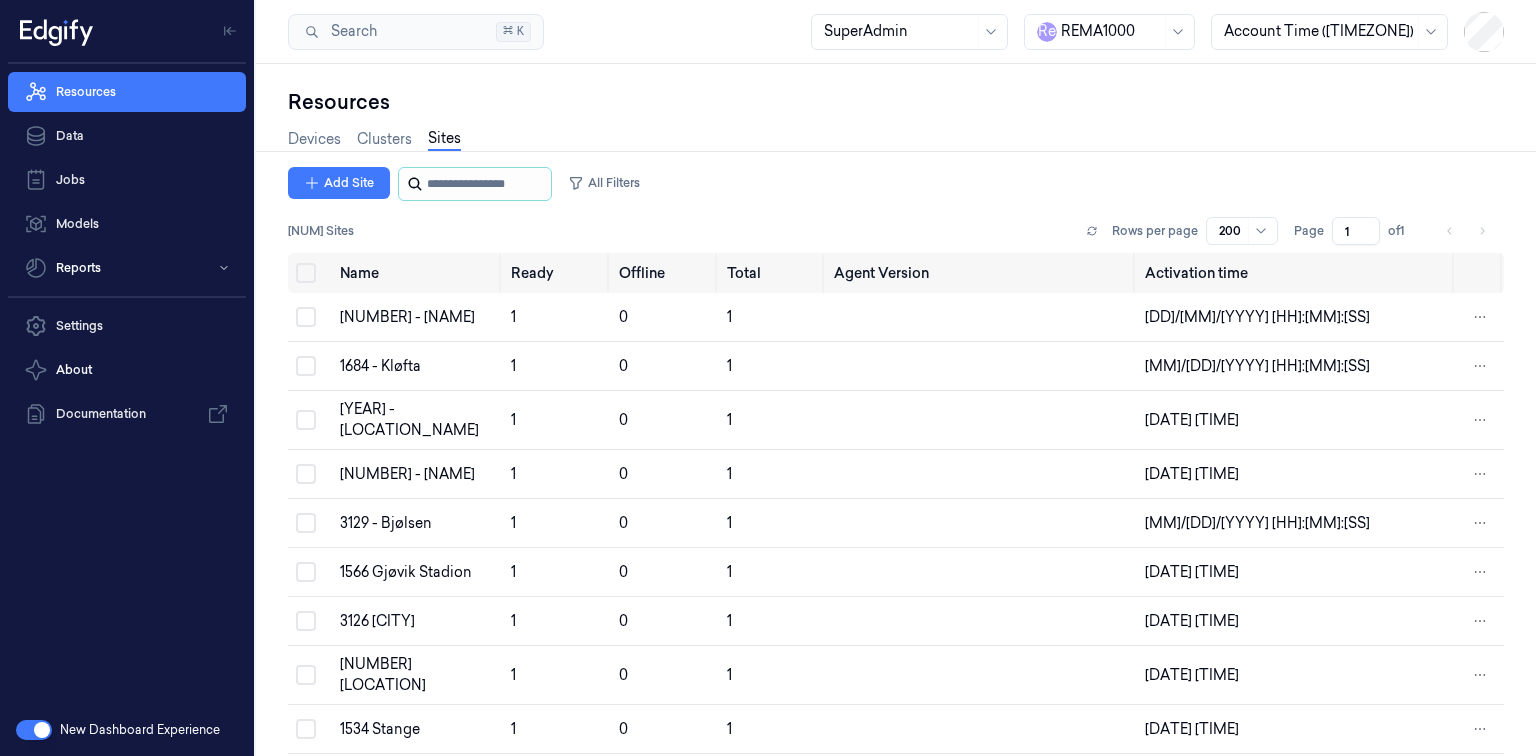 click at bounding box center [487, 184] 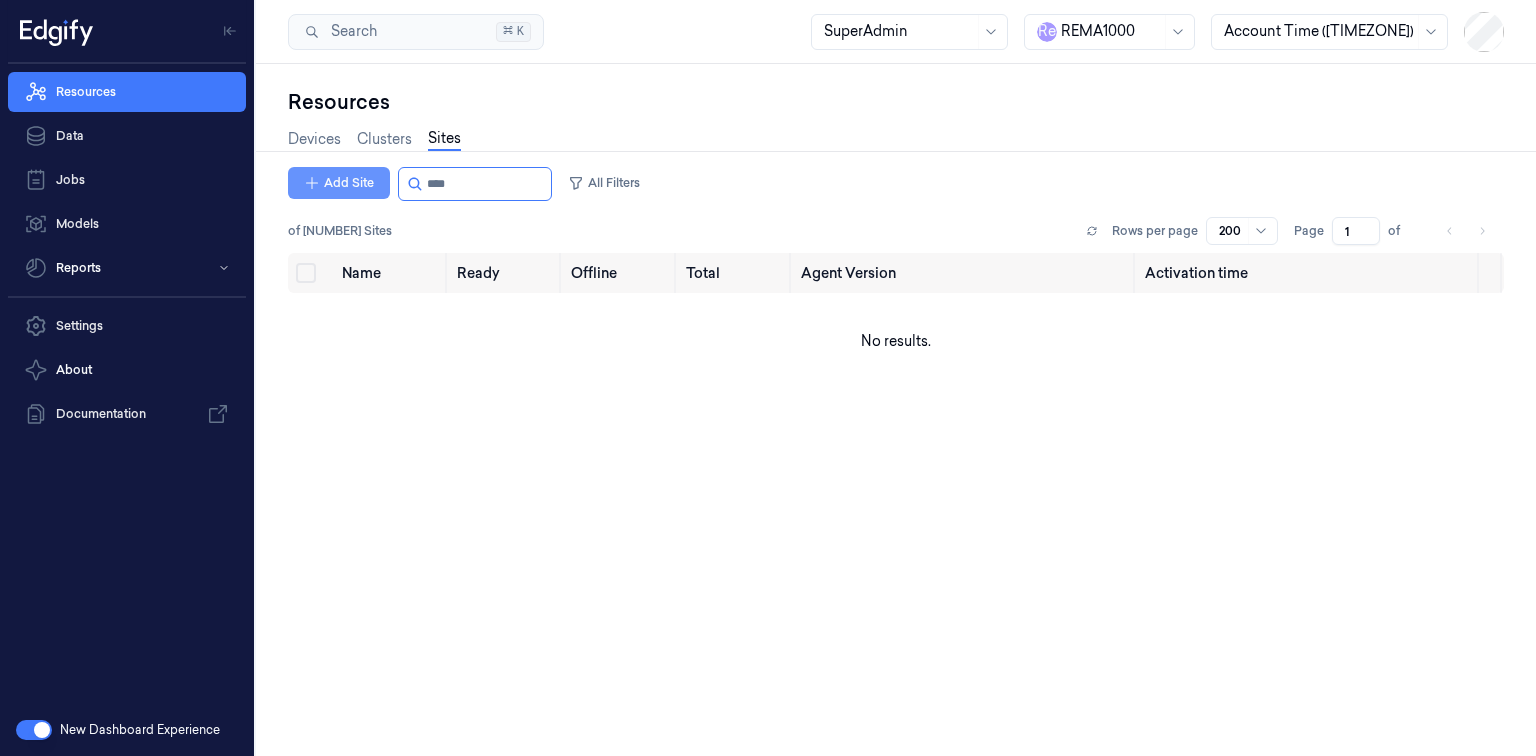 type on "****" 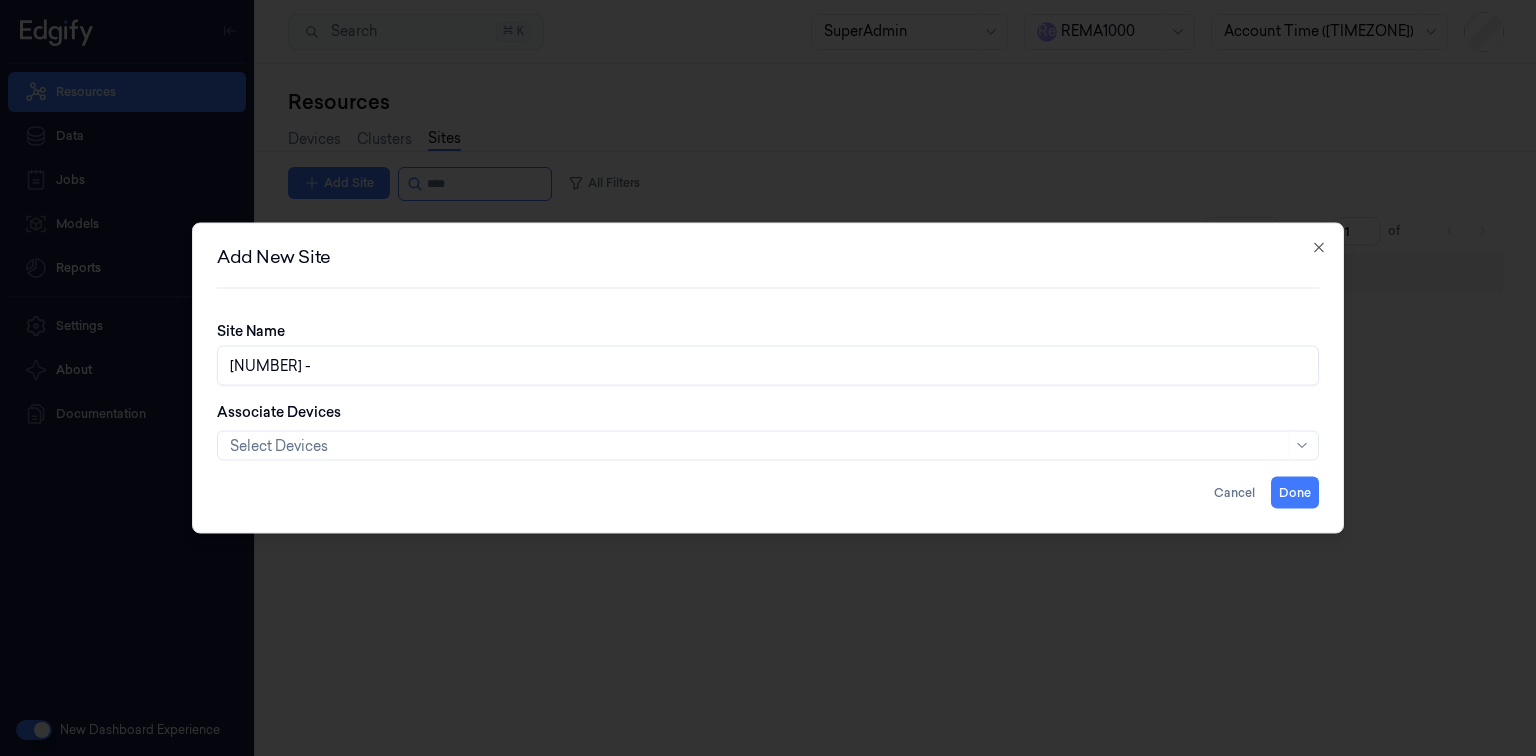 click on "2347 -" at bounding box center [768, 366] 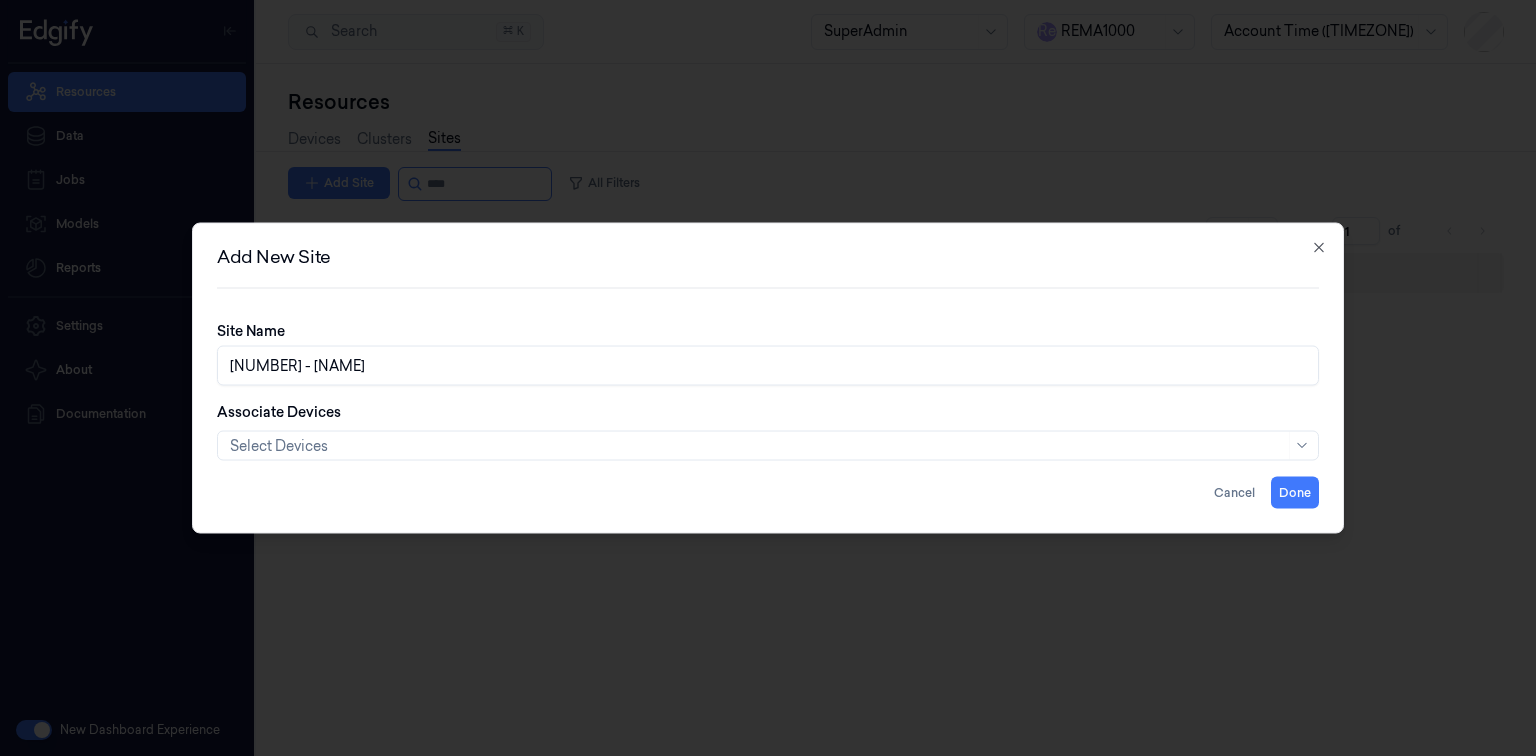 type on "2347 - SANDSTUVEIEN" 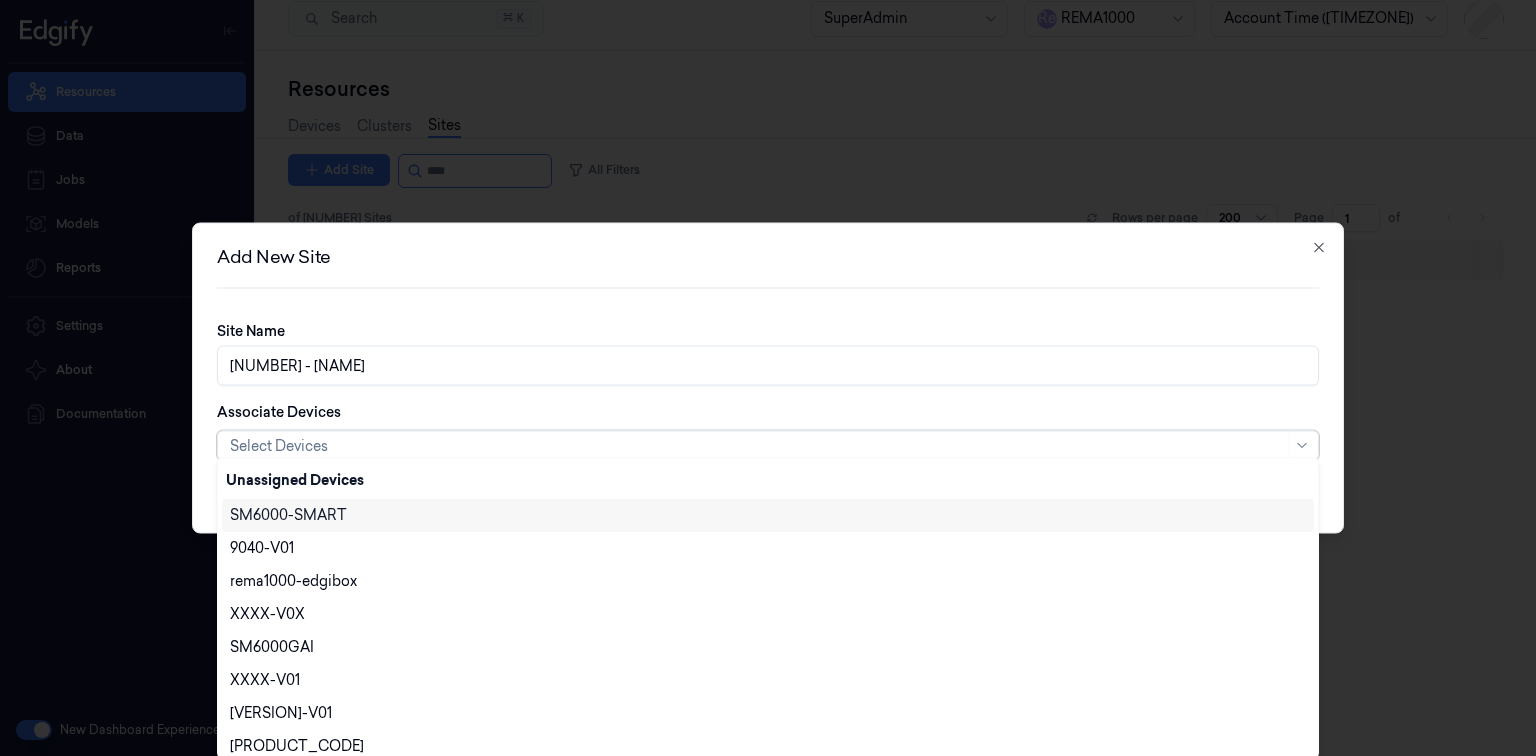 click on "Select Devices" at bounding box center (757, 446) 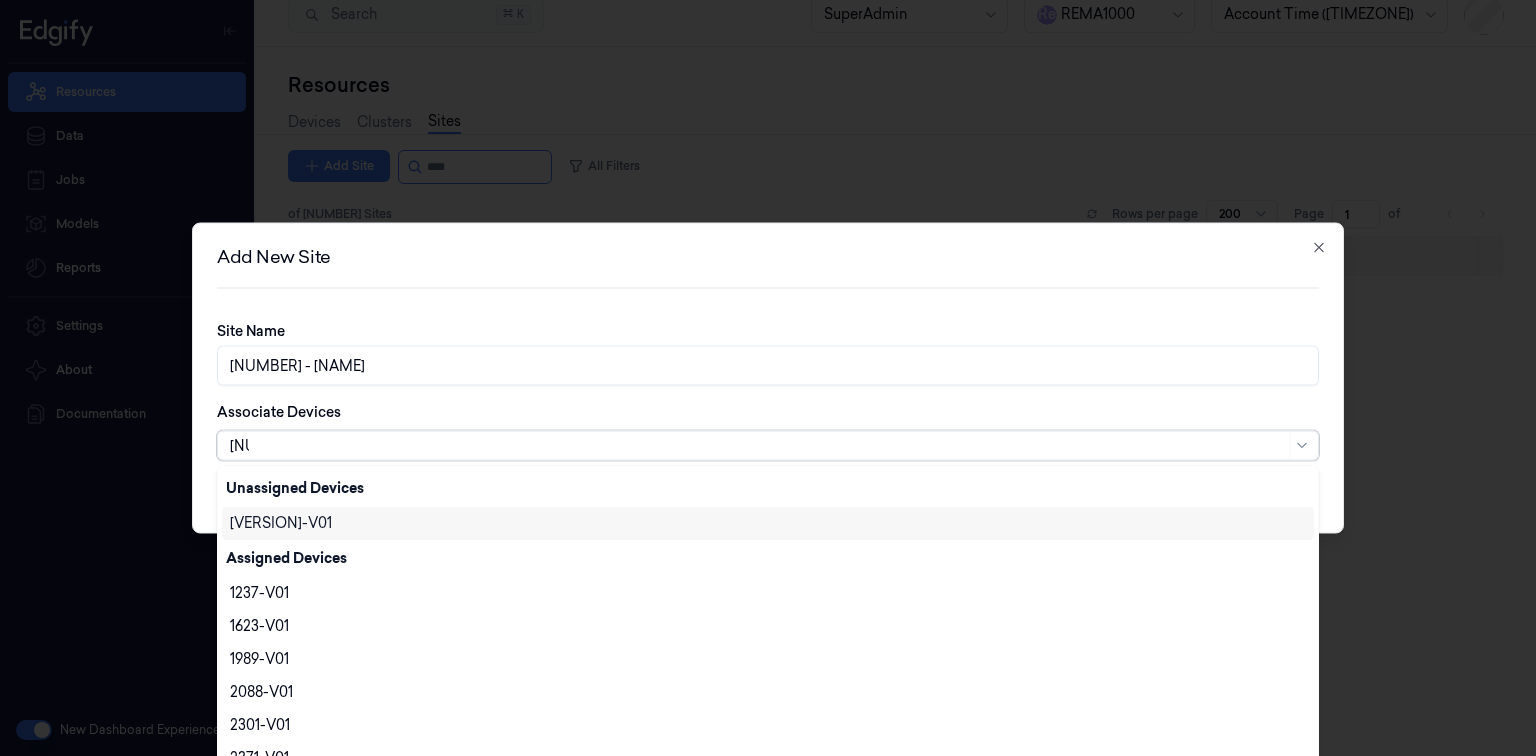 scroll, scrollTop: 0, scrollLeft: 0, axis: both 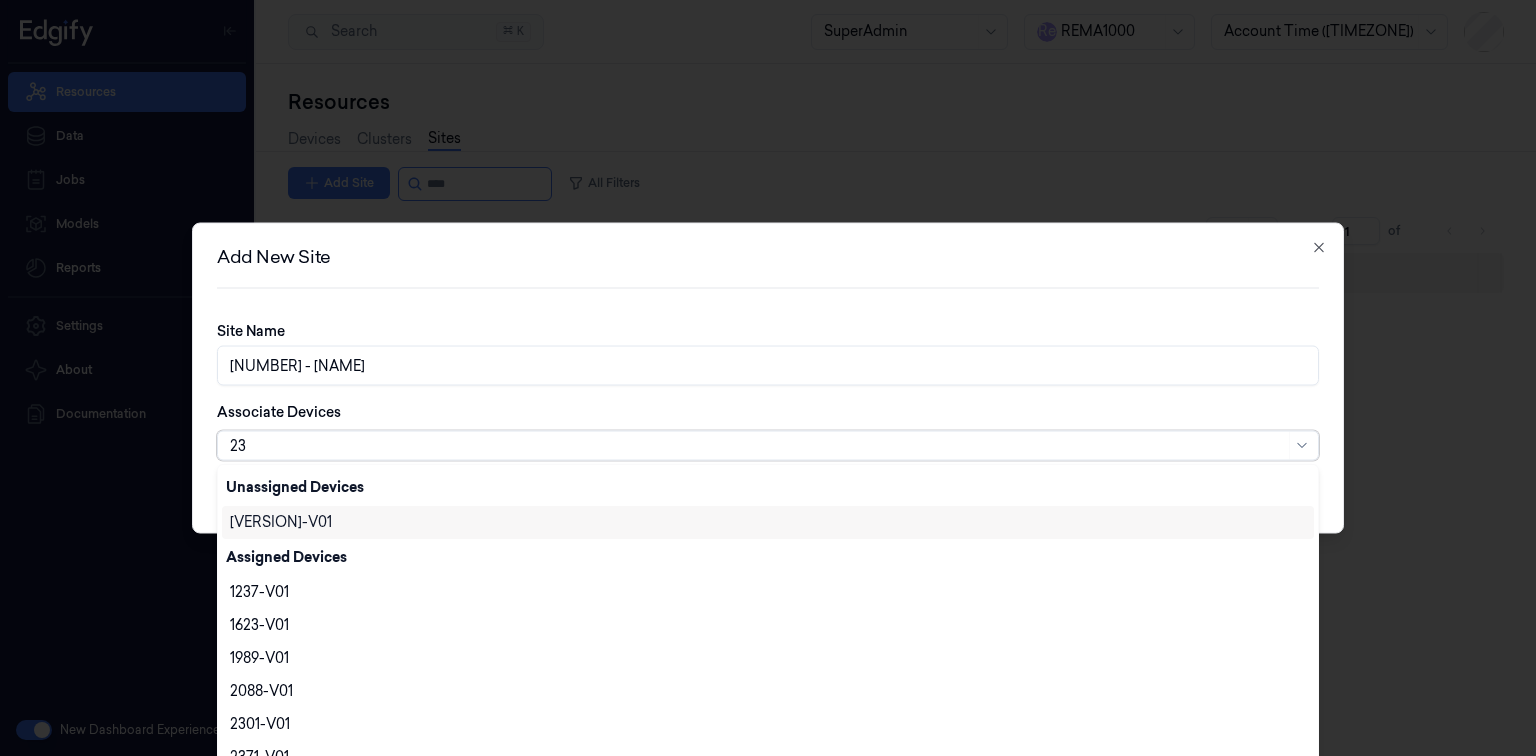 type on "2" 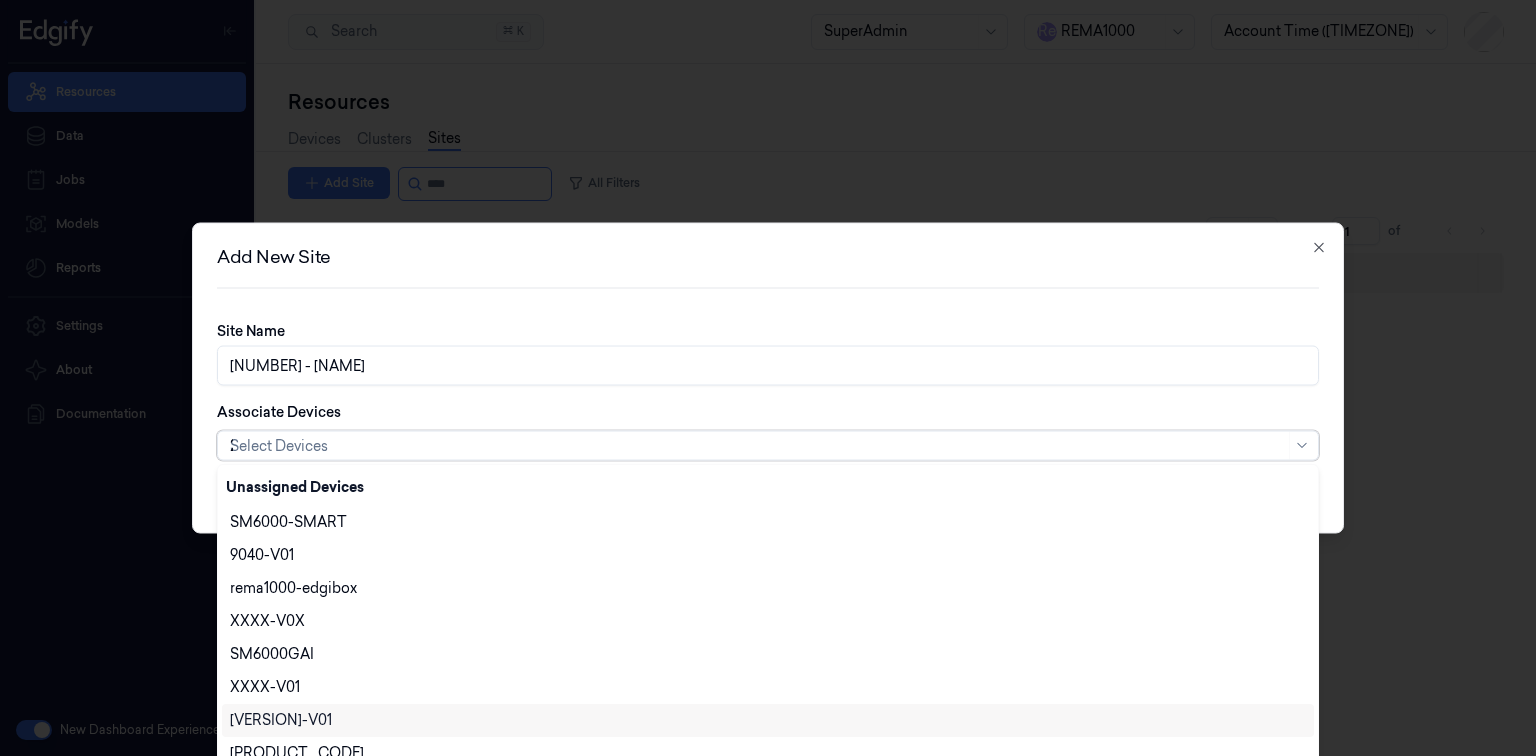 type 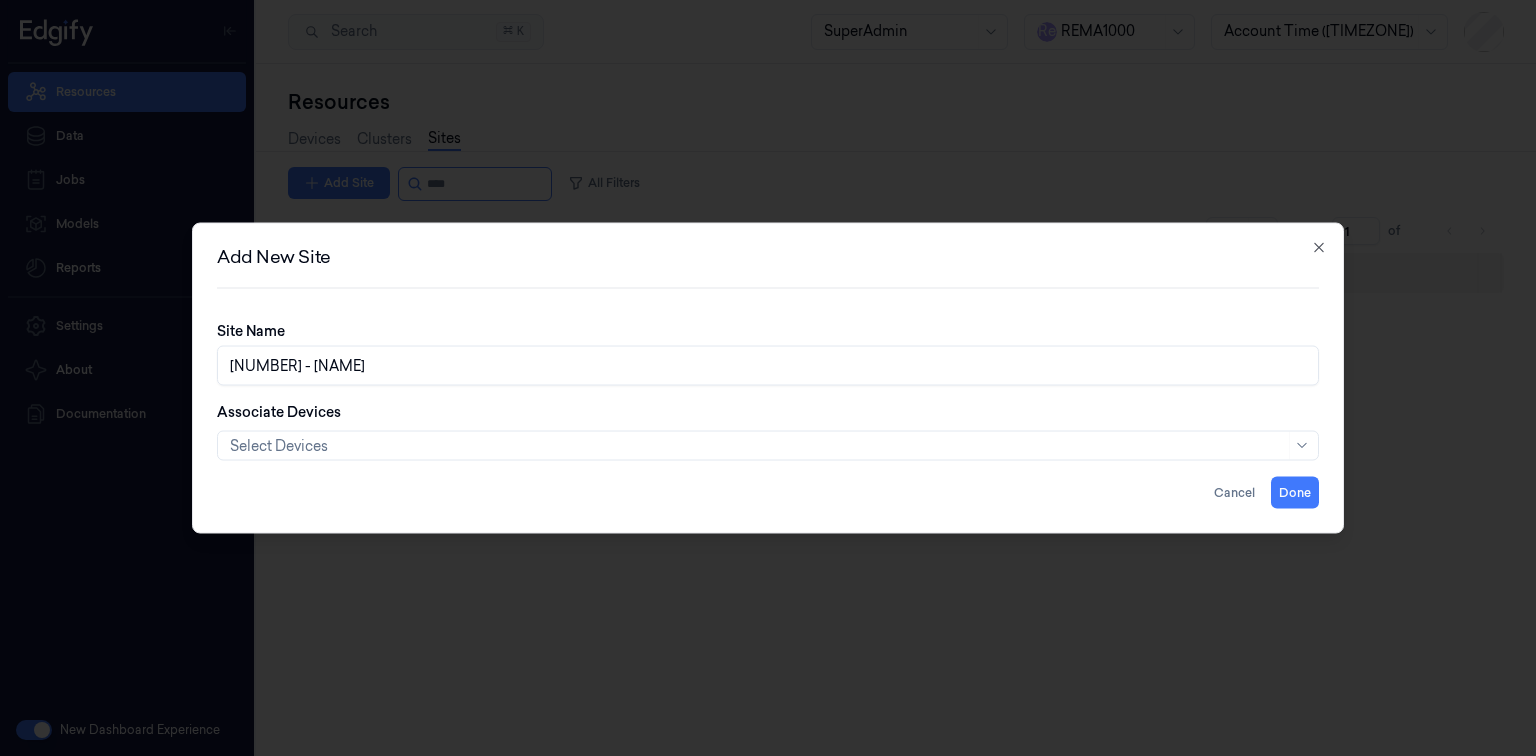 click on "Associate Devices Select Devices" at bounding box center [768, 431] 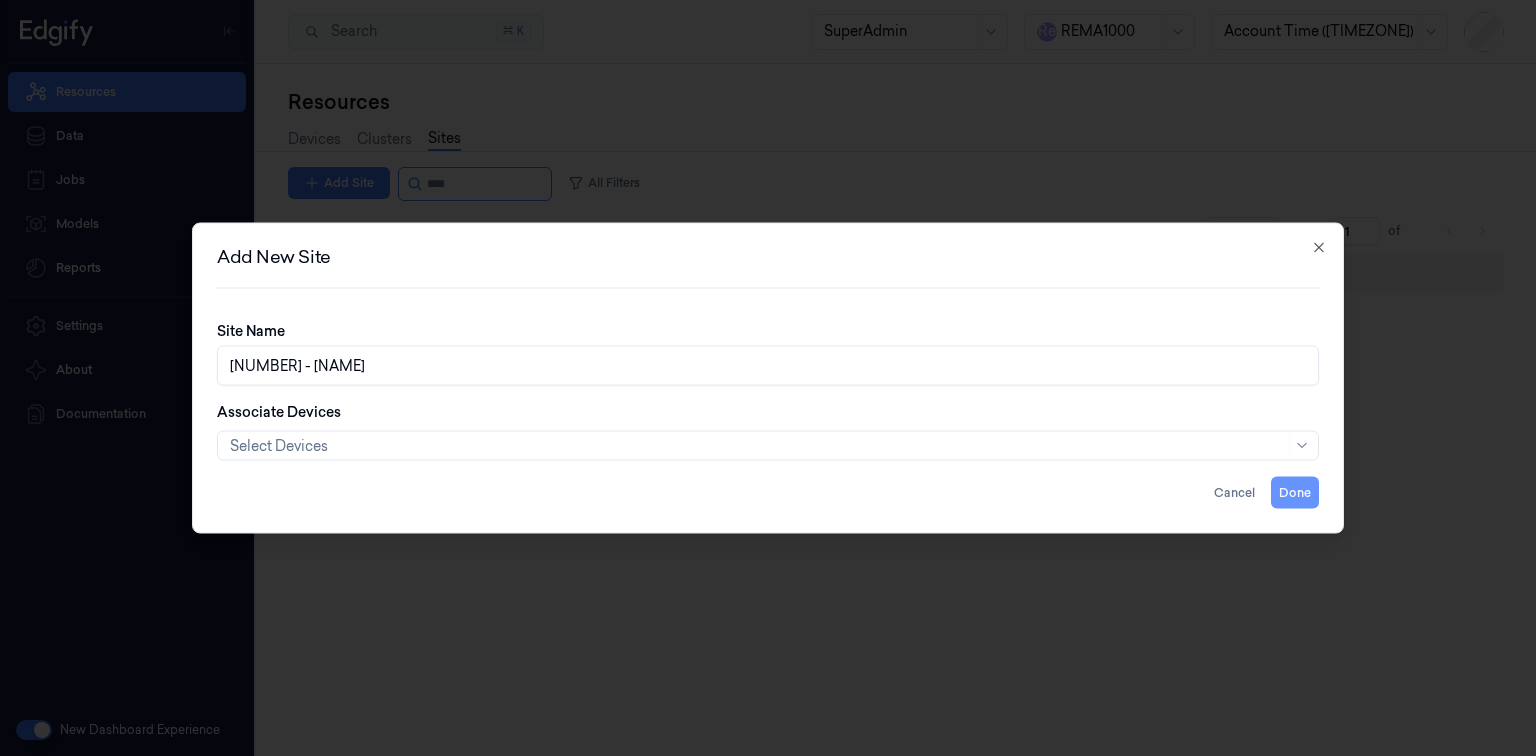 click on "Done" at bounding box center [1295, 493] 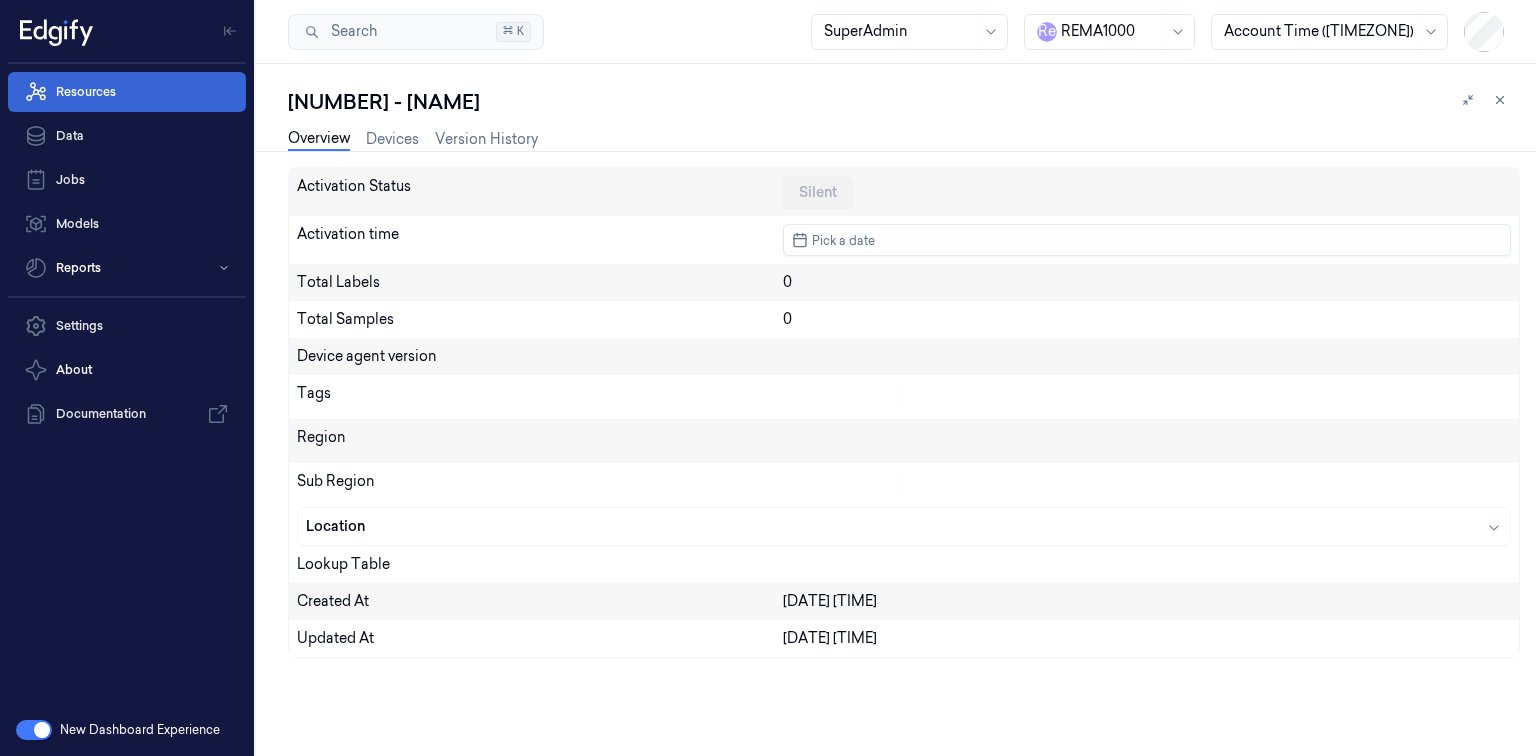 click on "Resources" at bounding box center [127, 92] 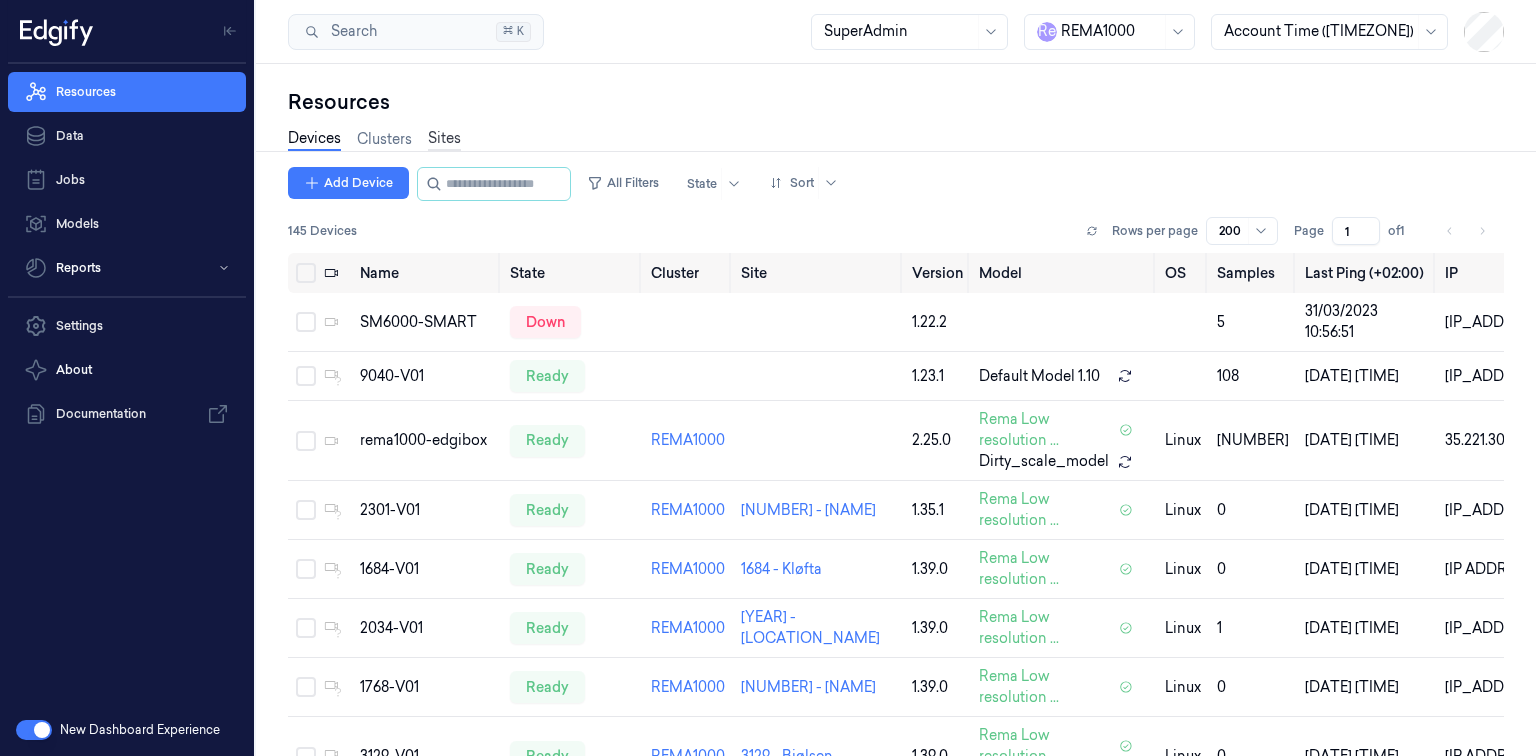 click on "Sites" at bounding box center [444, 139] 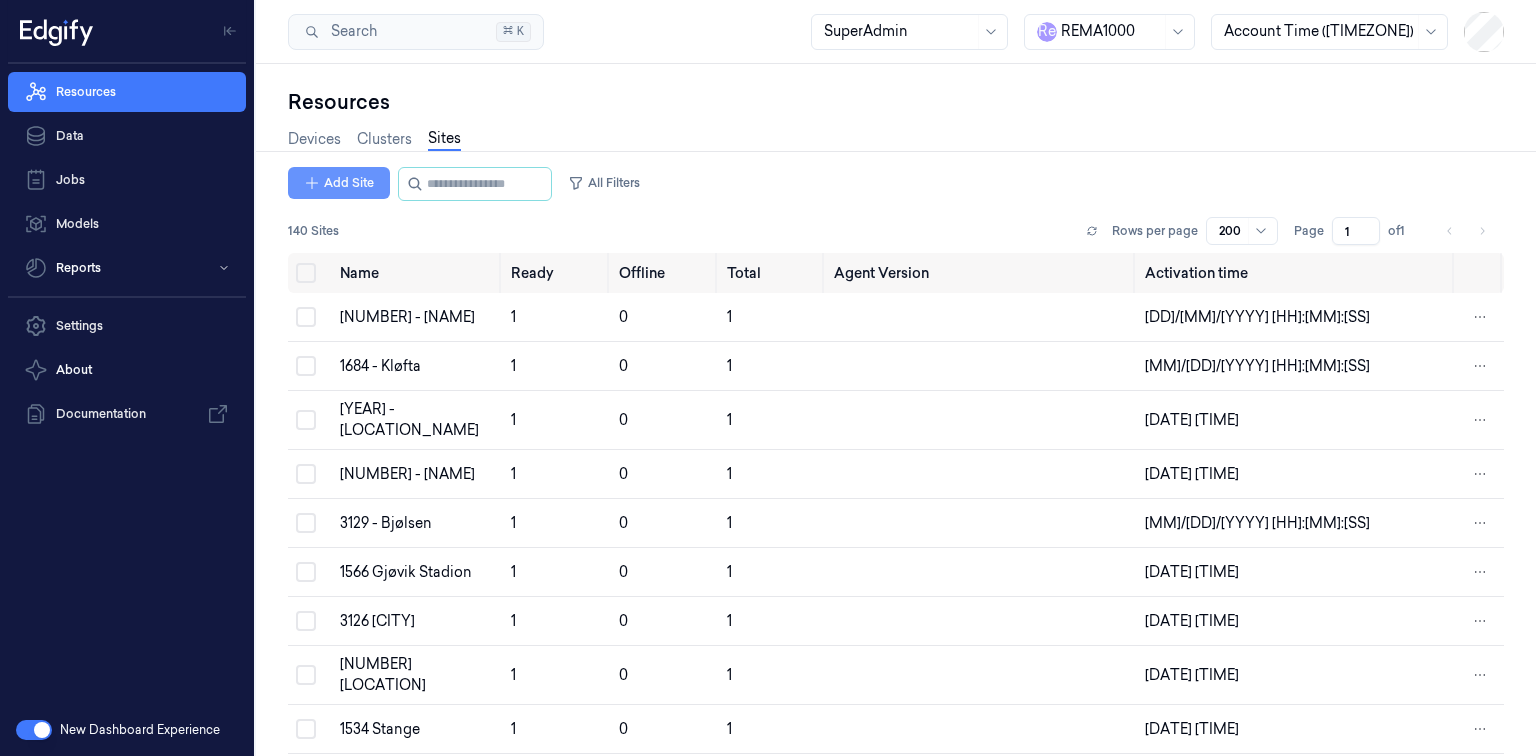 click on "Add Site" at bounding box center (339, 183) 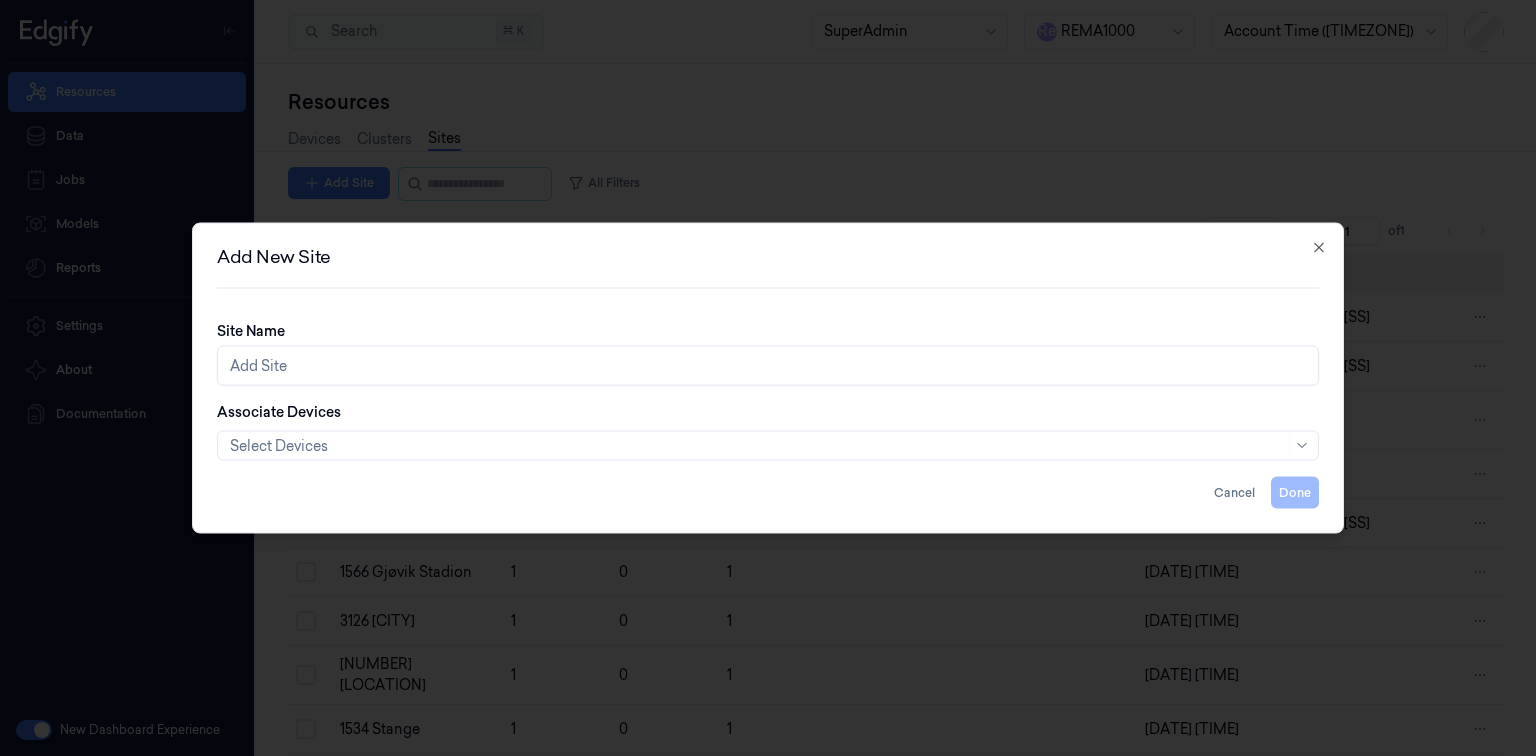 click on "Site Name" at bounding box center (768, 366) 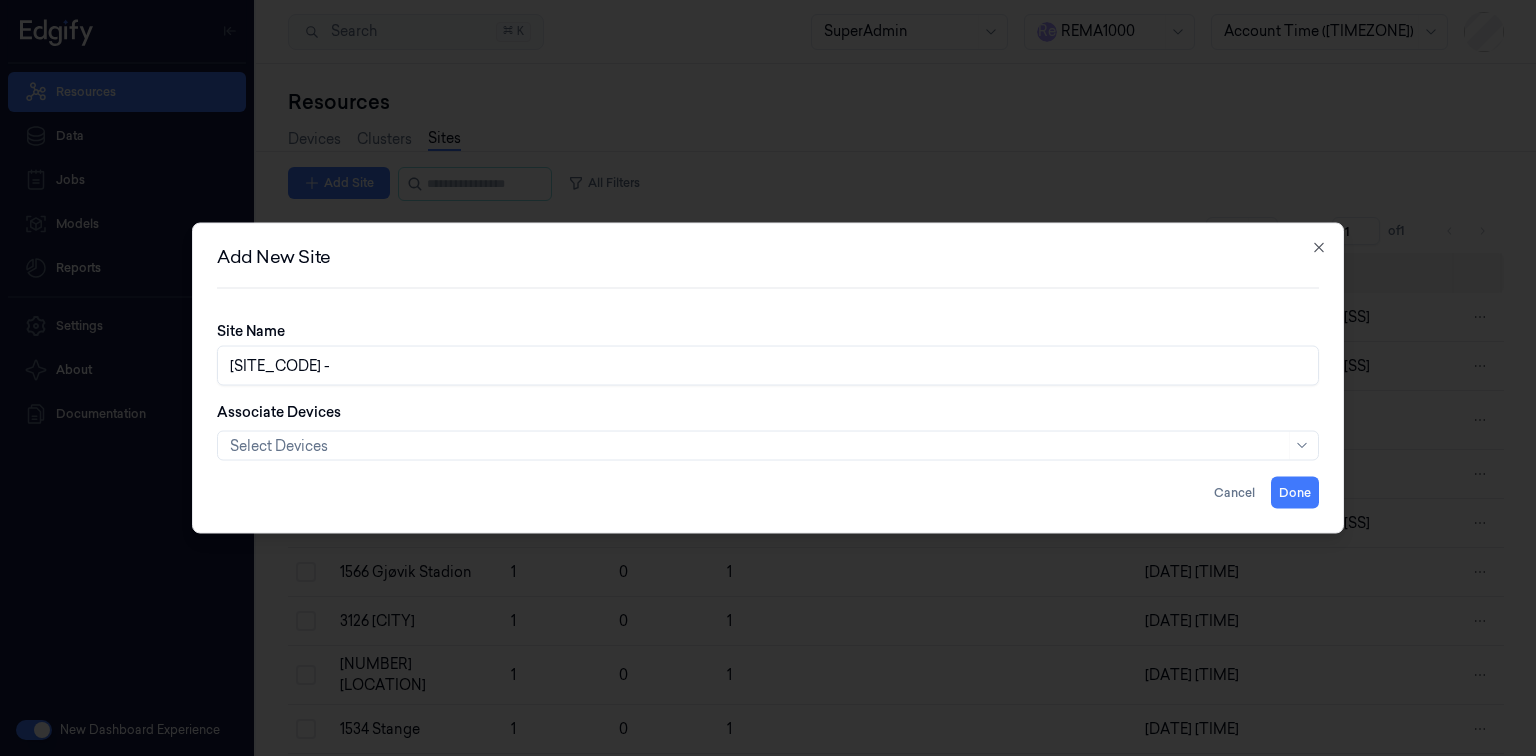 click on "3173 -" at bounding box center (768, 366) 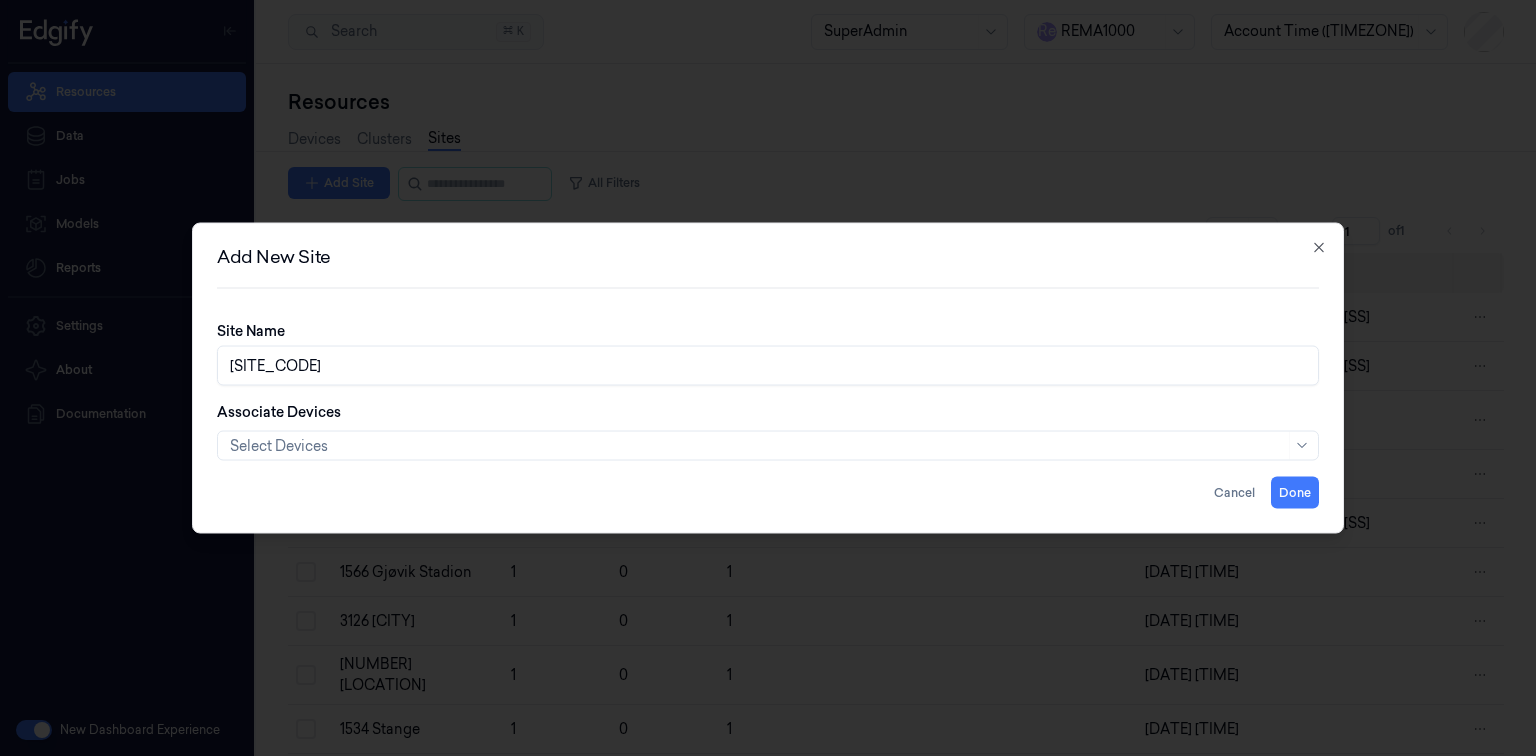 type on "3173 - ULLEVAAL STADION" 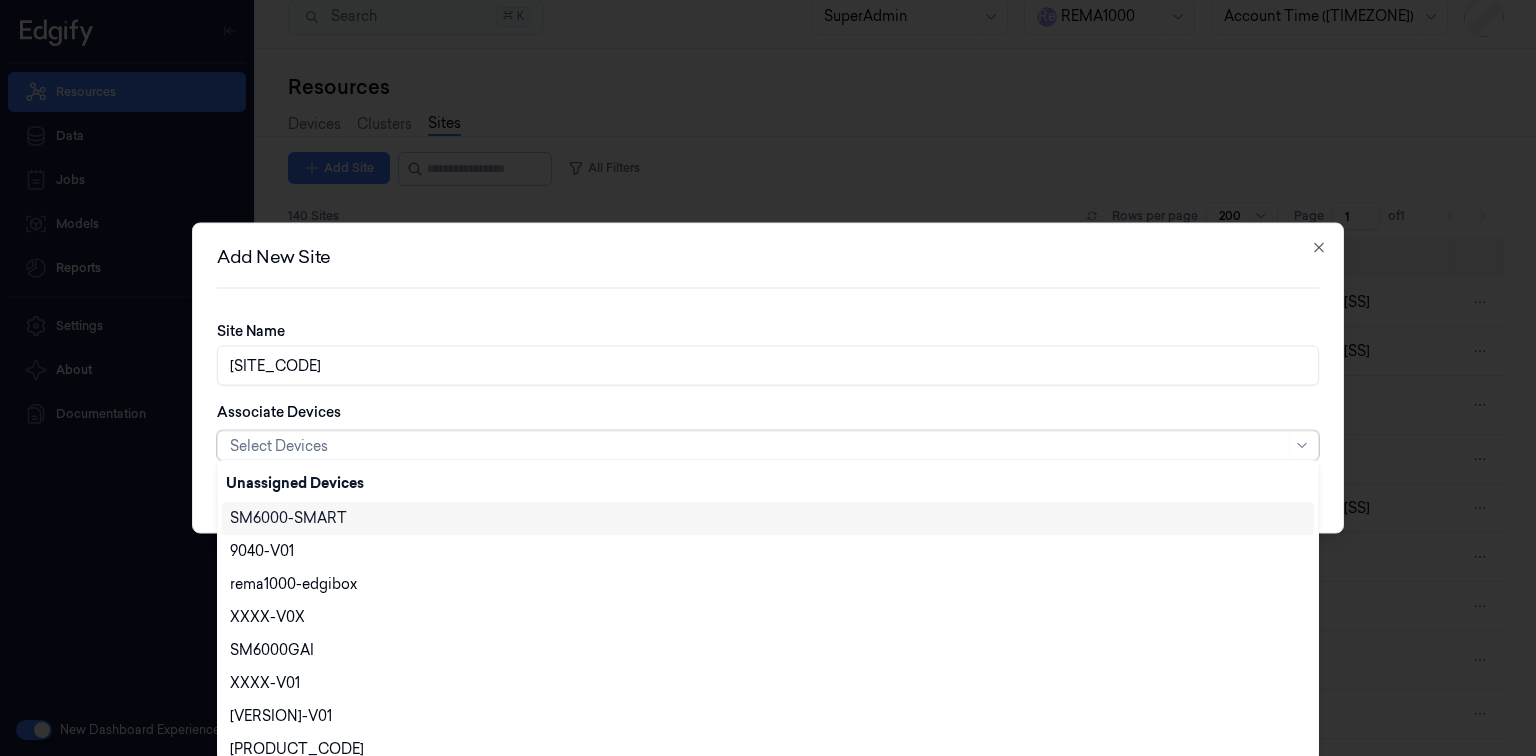 click at bounding box center (757, 445) 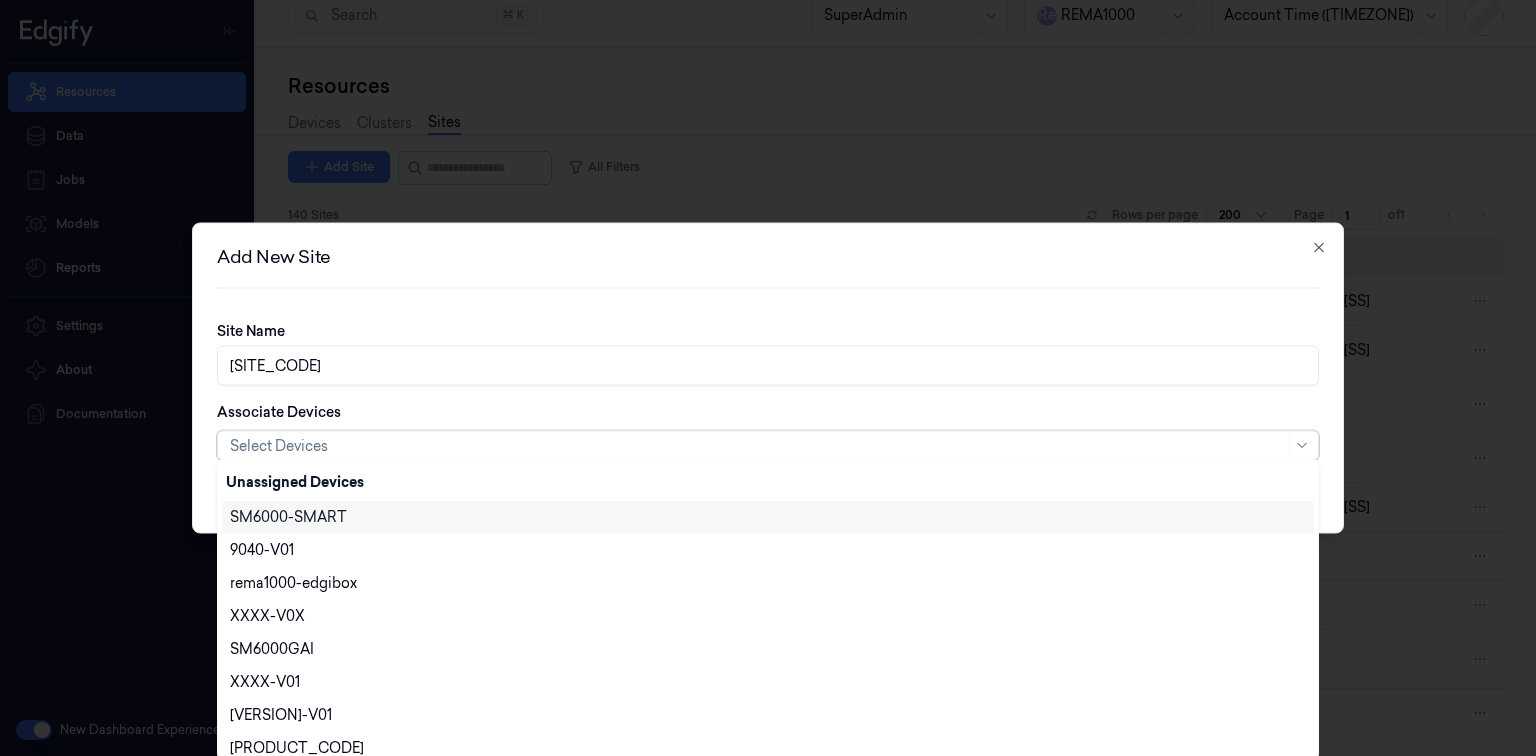 scroll, scrollTop: 17, scrollLeft: 0, axis: vertical 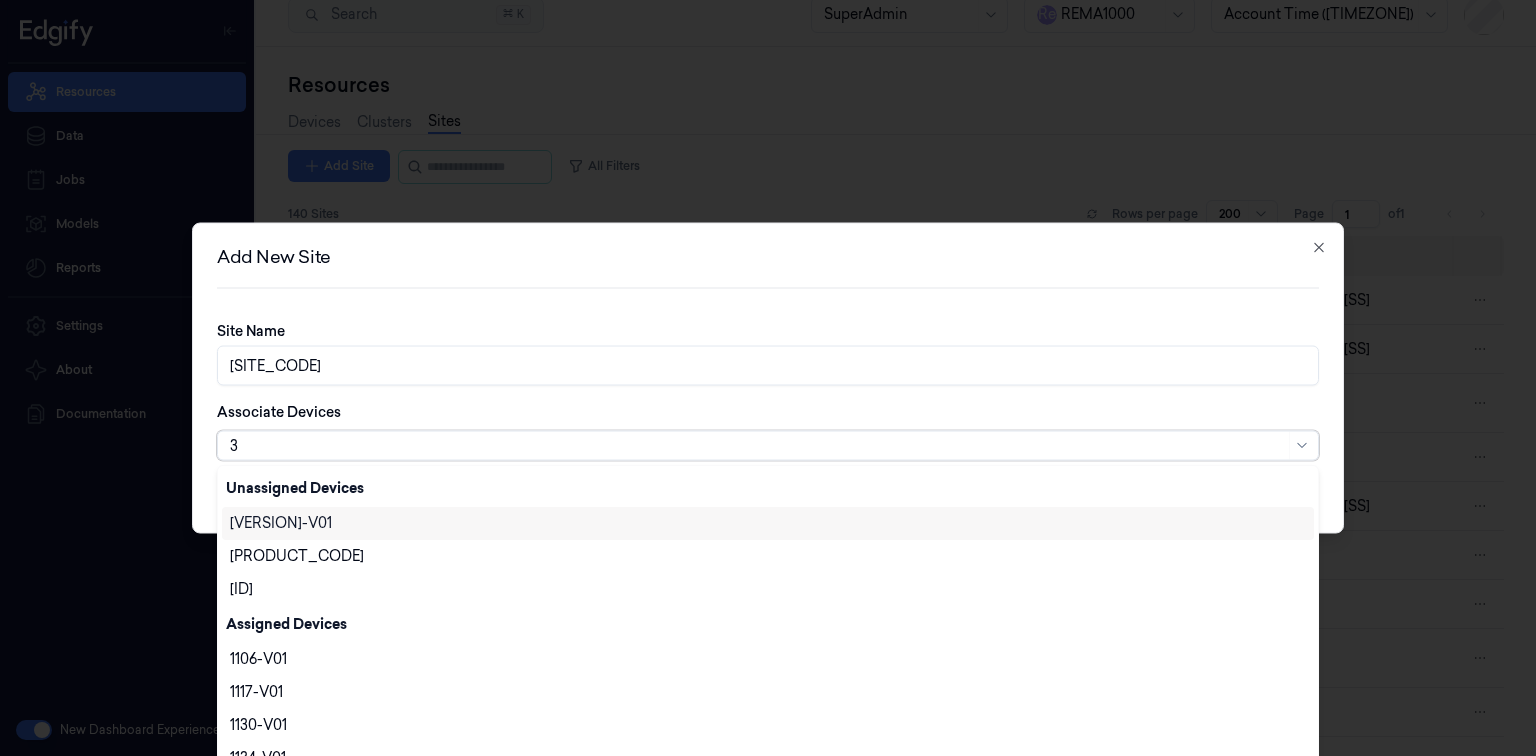 type on "31" 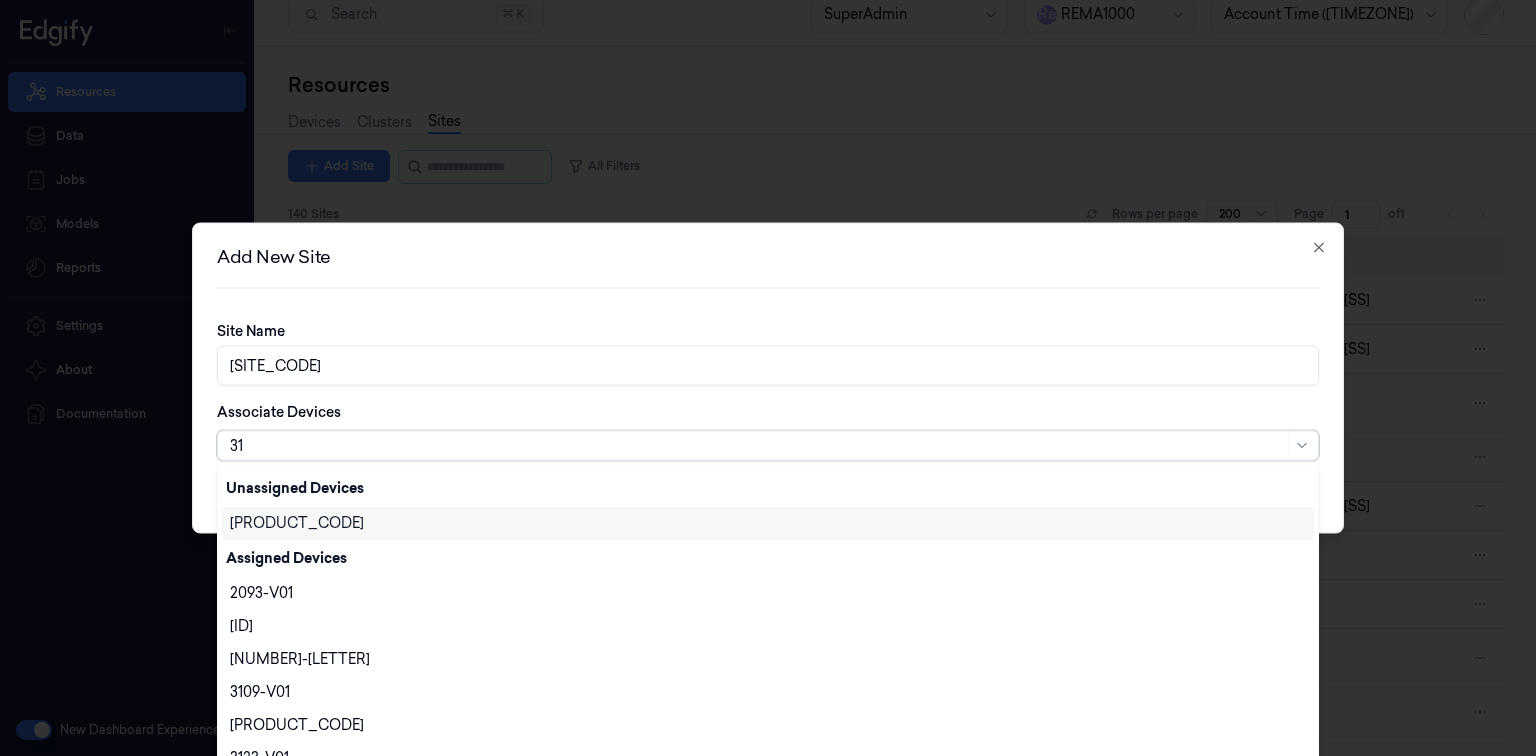 click on "3173-V01" at bounding box center (768, 523) 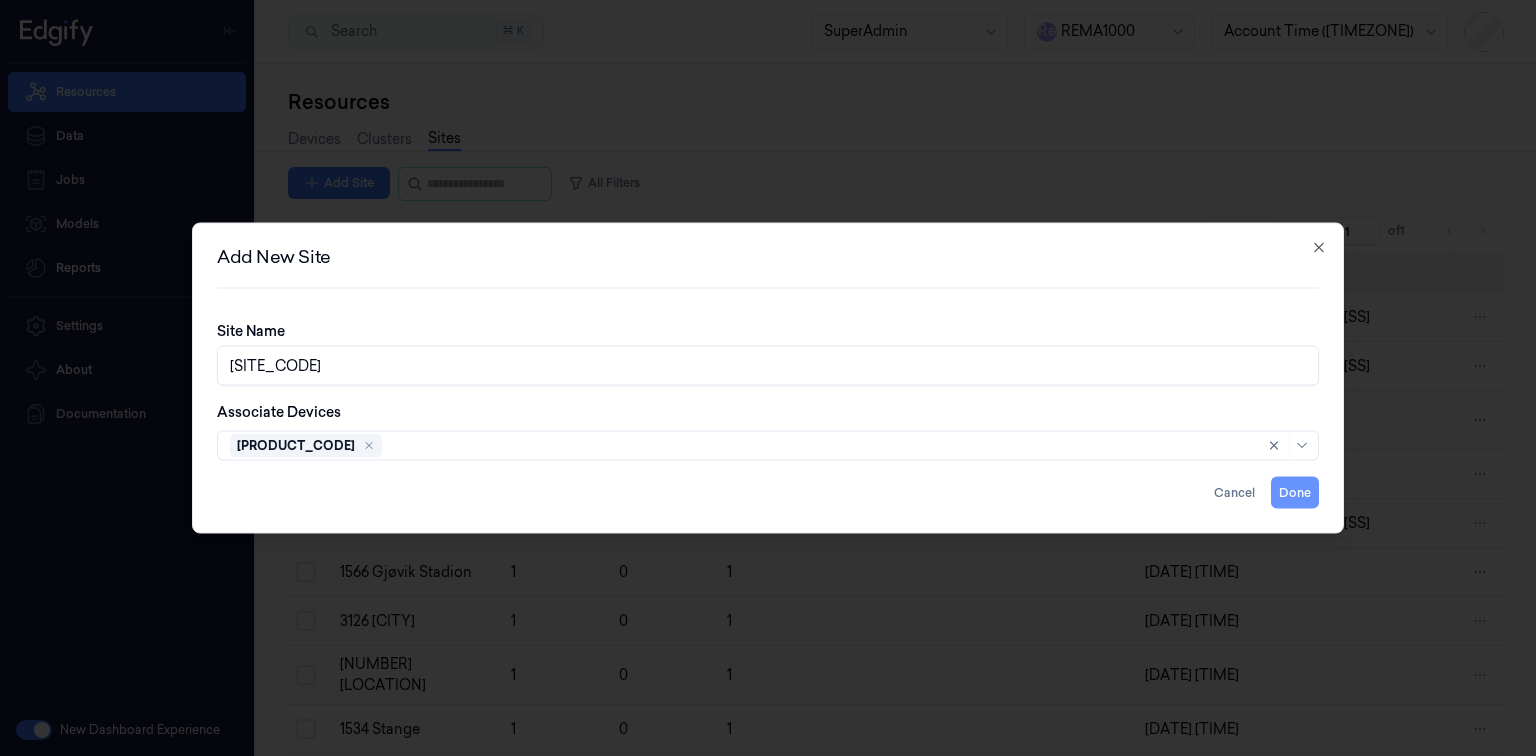 click on "Done" at bounding box center (1295, 493) 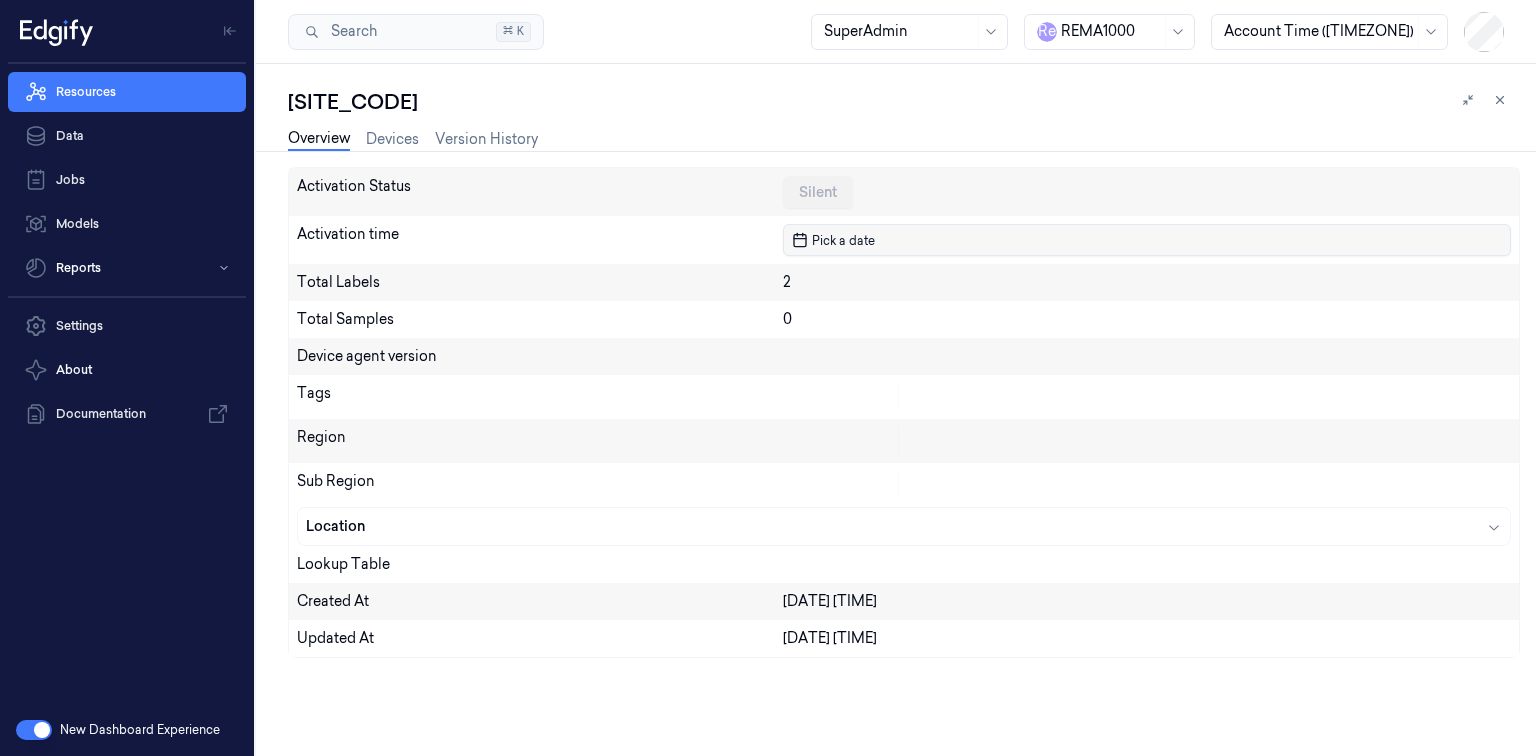 click on "Pick a date" at bounding box center [1147, 240] 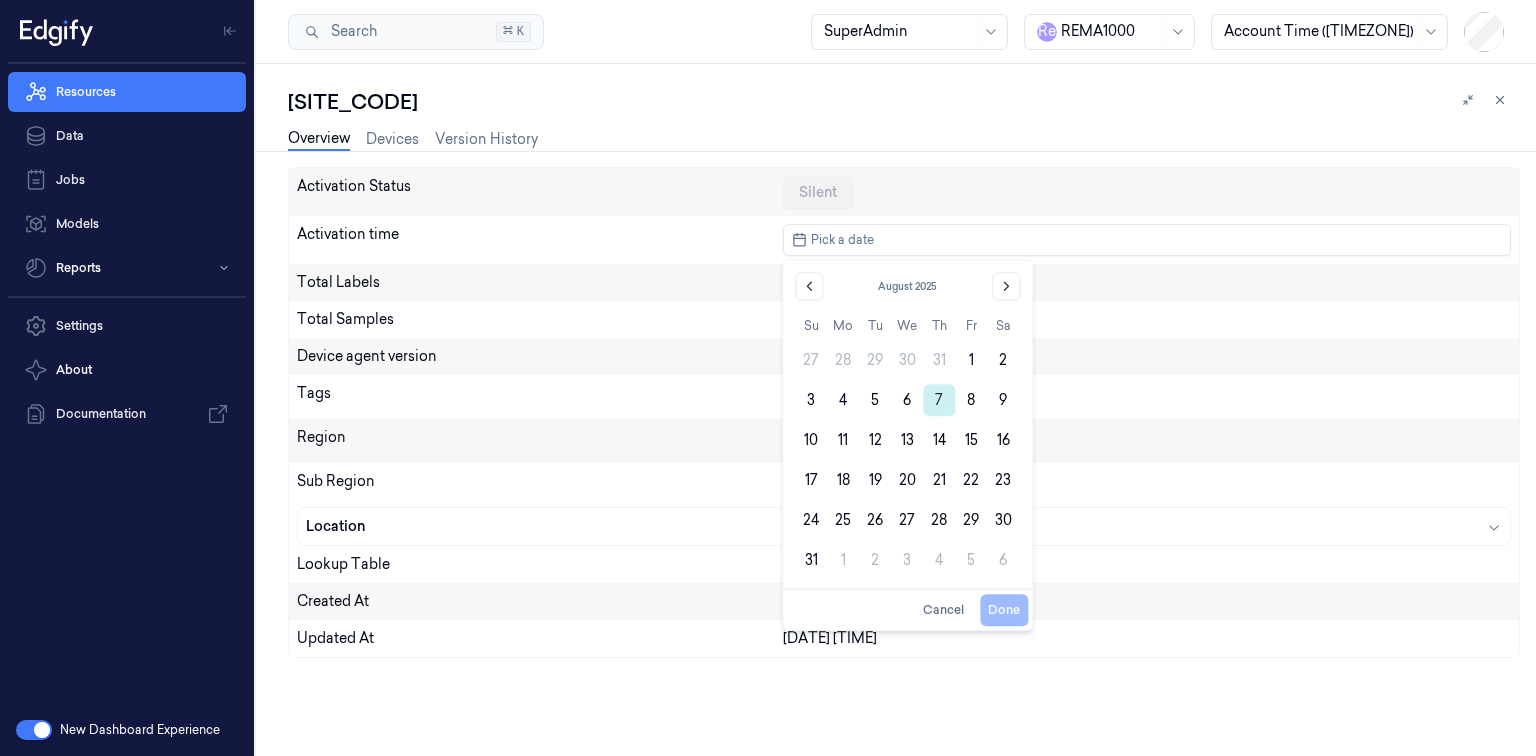 click on "7" at bounding box center [939, 400] 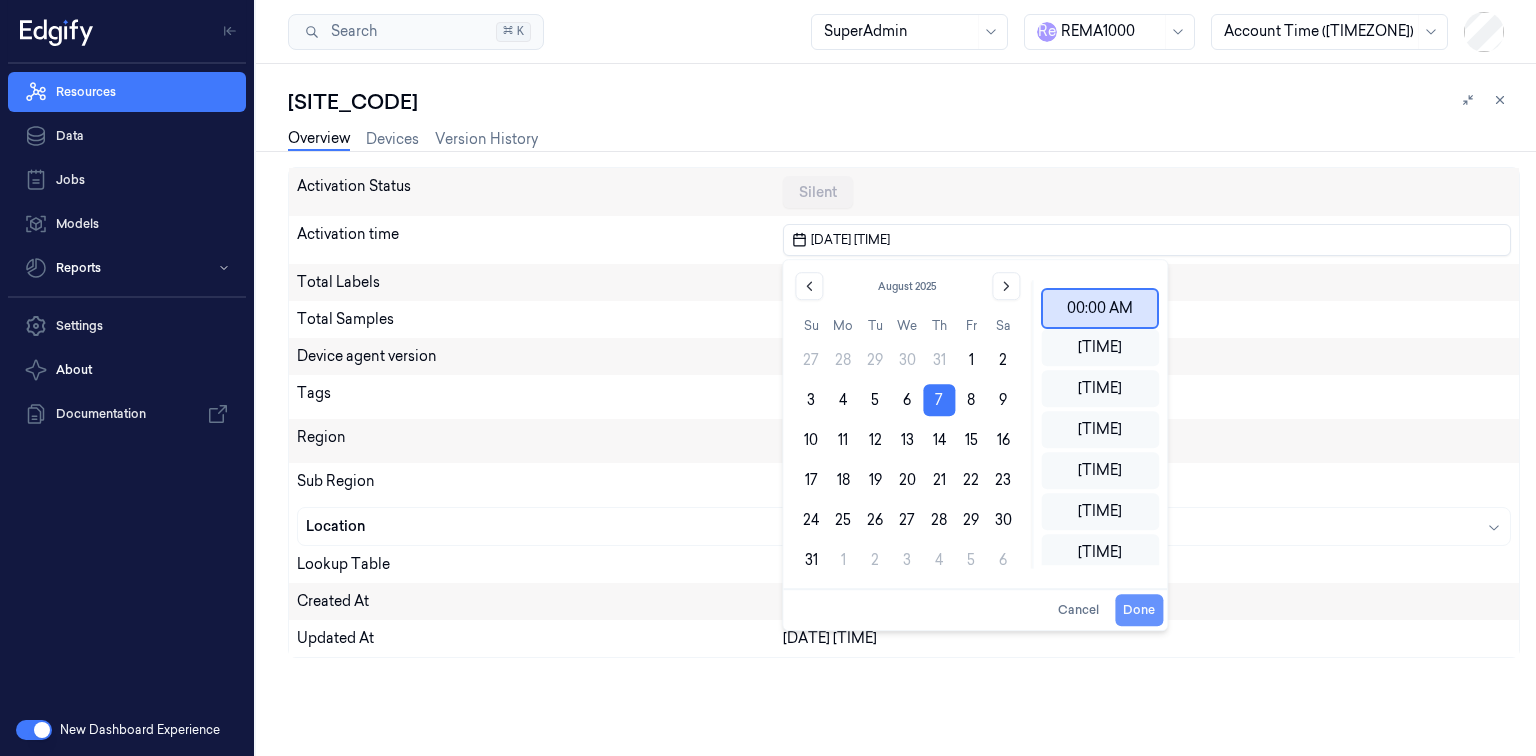 click on "Done" at bounding box center (1139, 610) 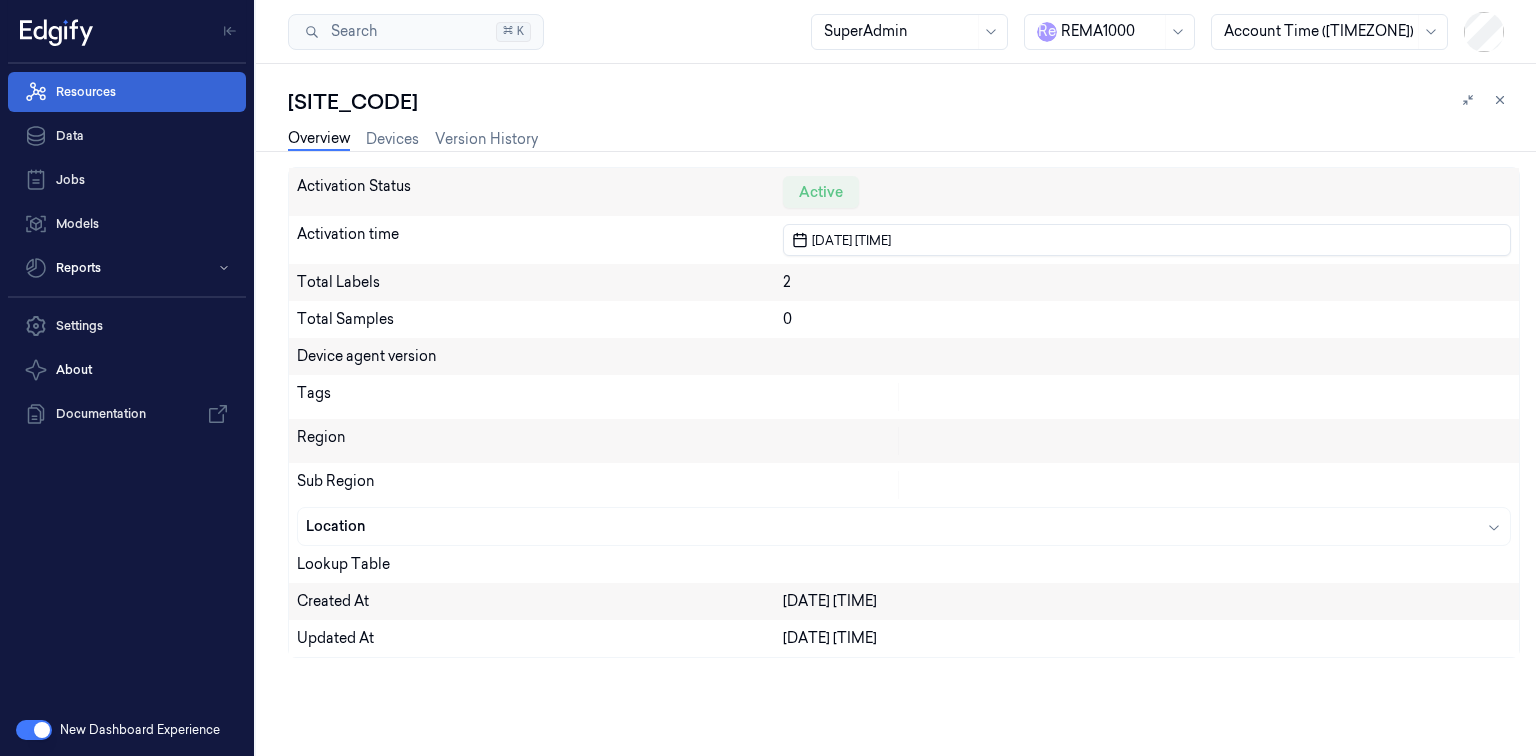 click on "Resources" at bounding box center (127, 92) 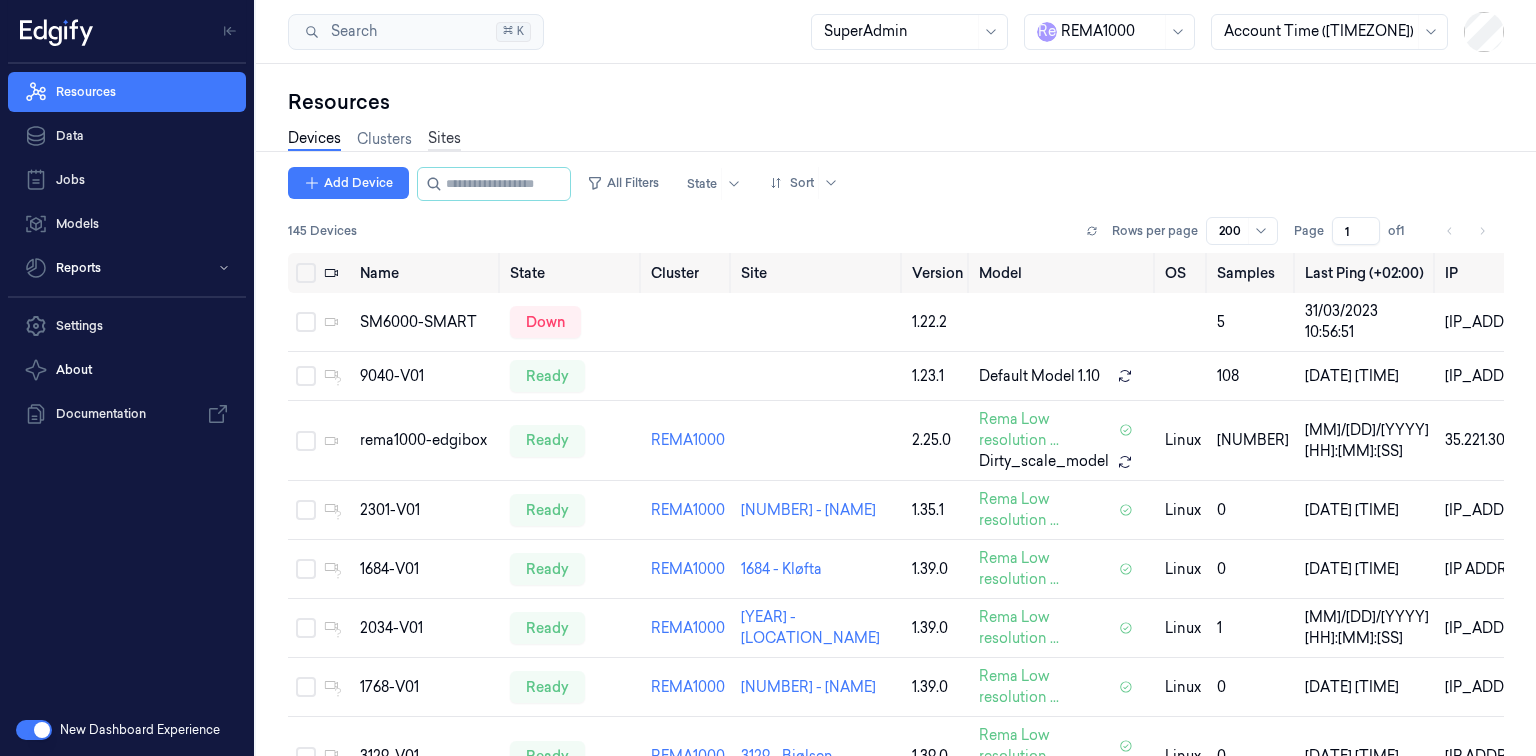 click on "Sites" at bounding box center [444, 139] 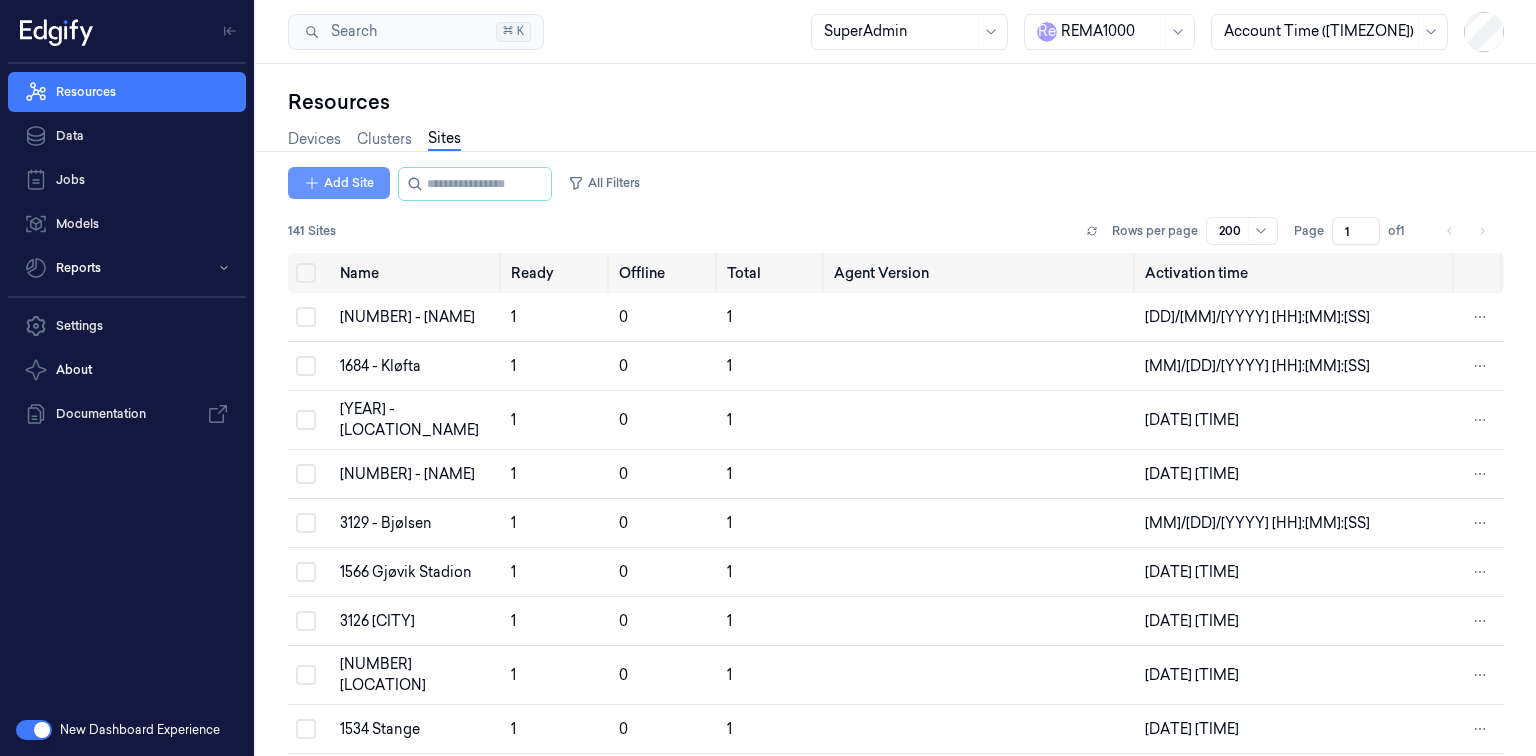 click on "Add Site" at bounding box center [339, 183] 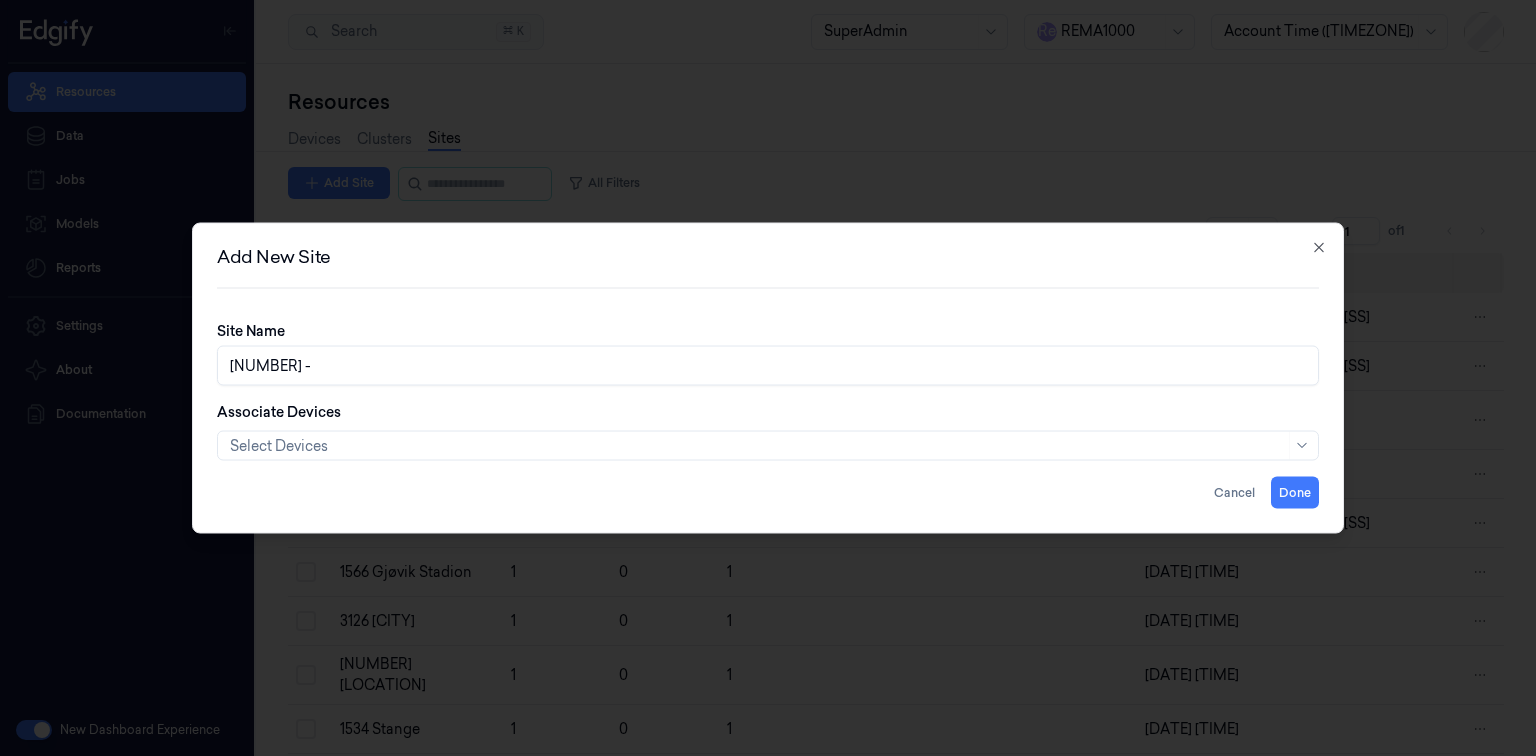 click on "2023 -" at bounding box center (768, 366) 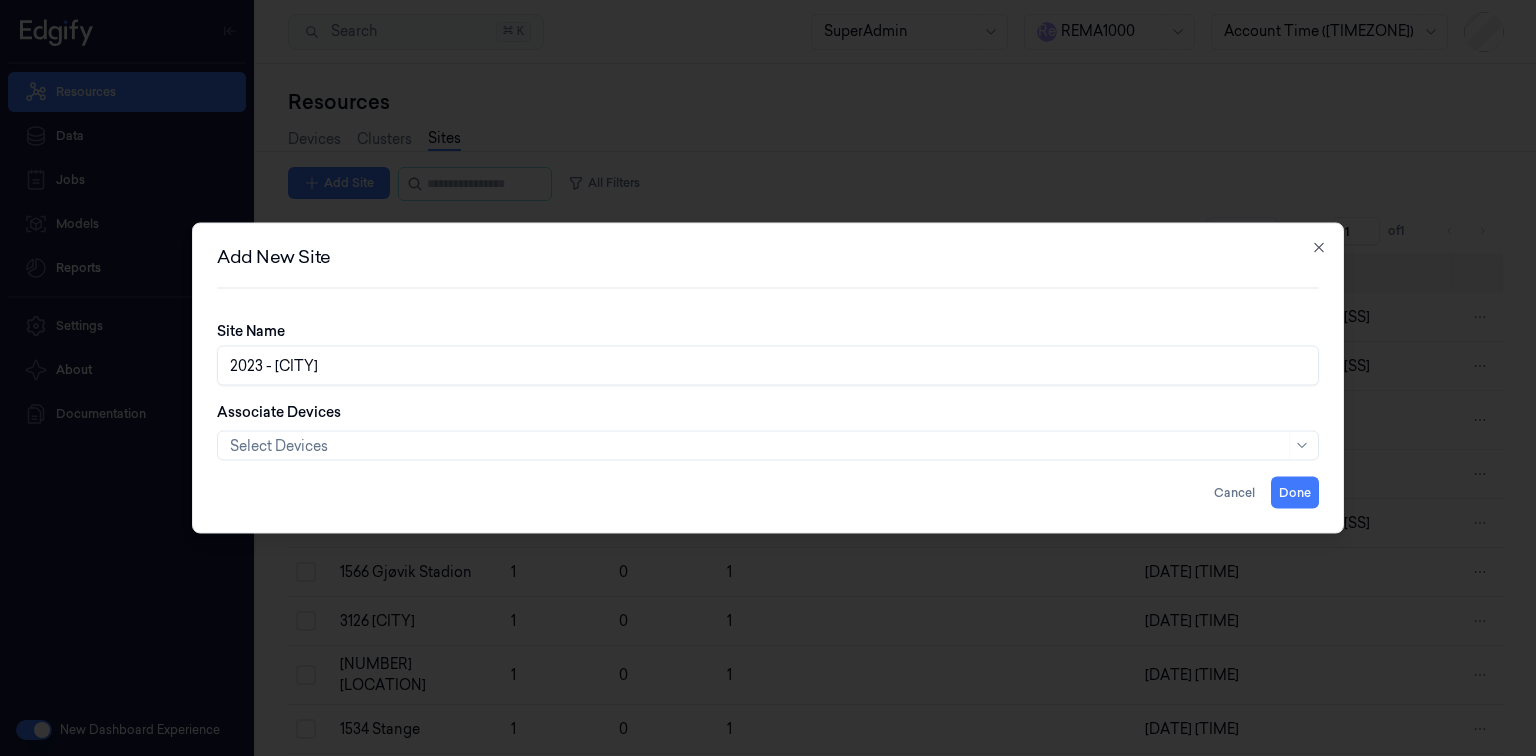 type on "2023 - VINDEREN" 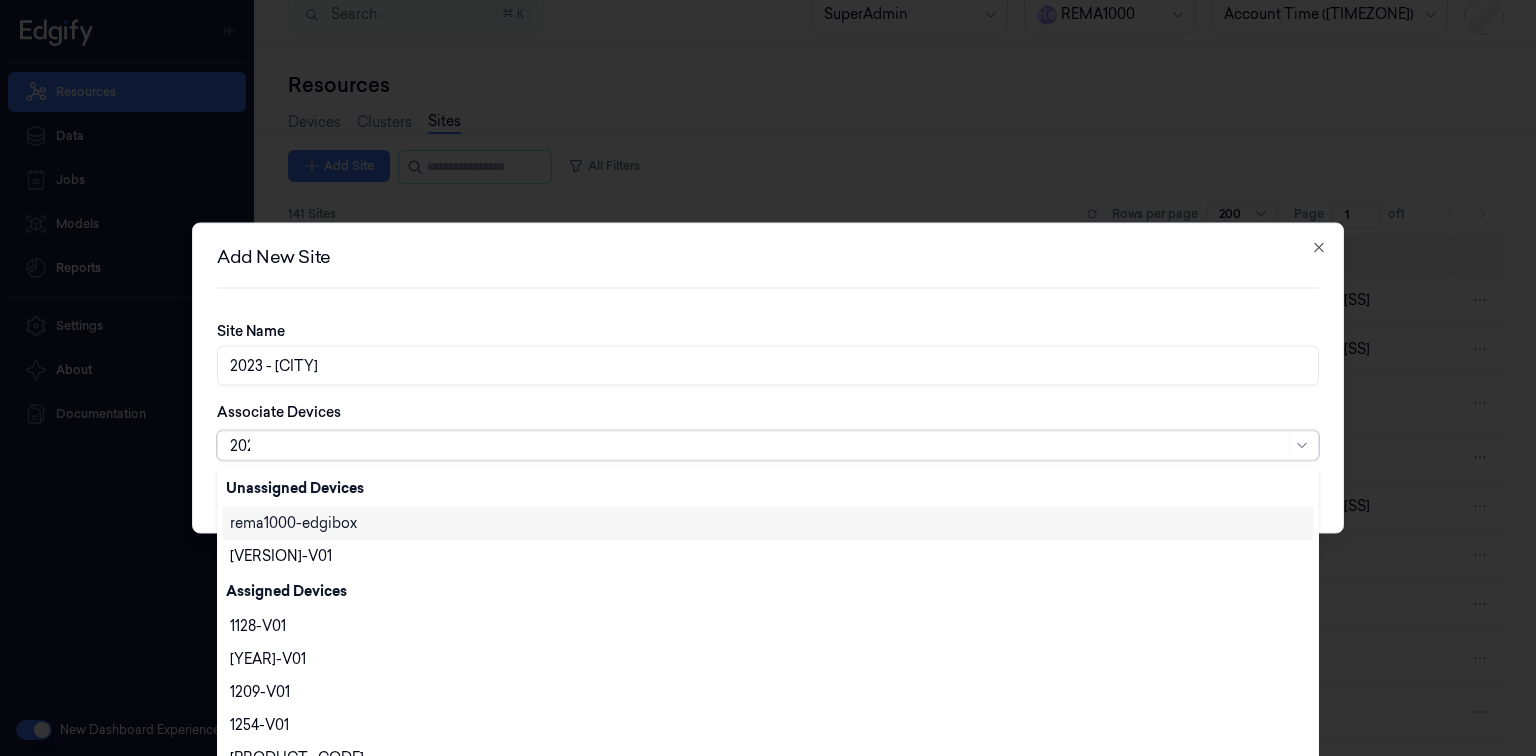 scroll, scrollTop: 0, scrollLeft: 0, axis: both 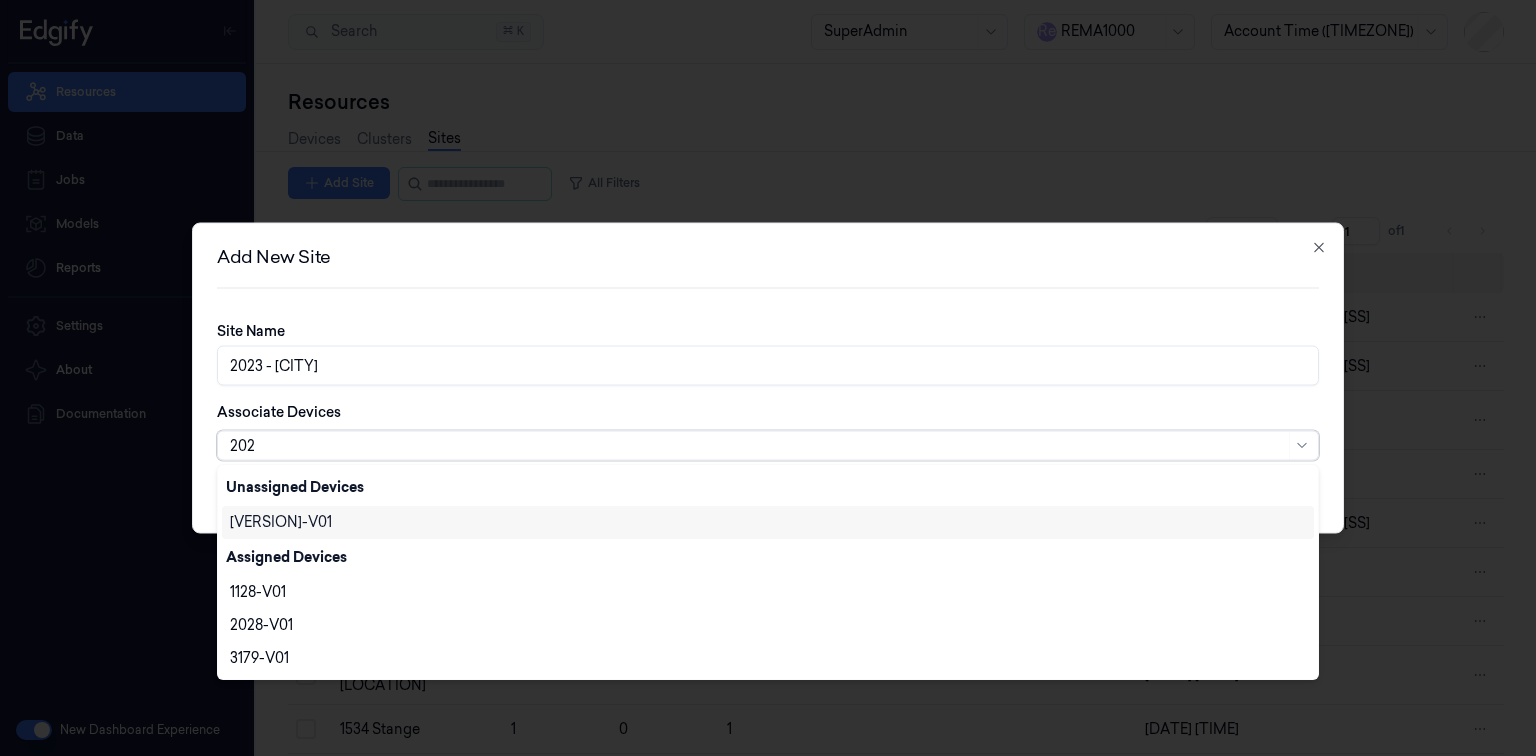 type on "2023" 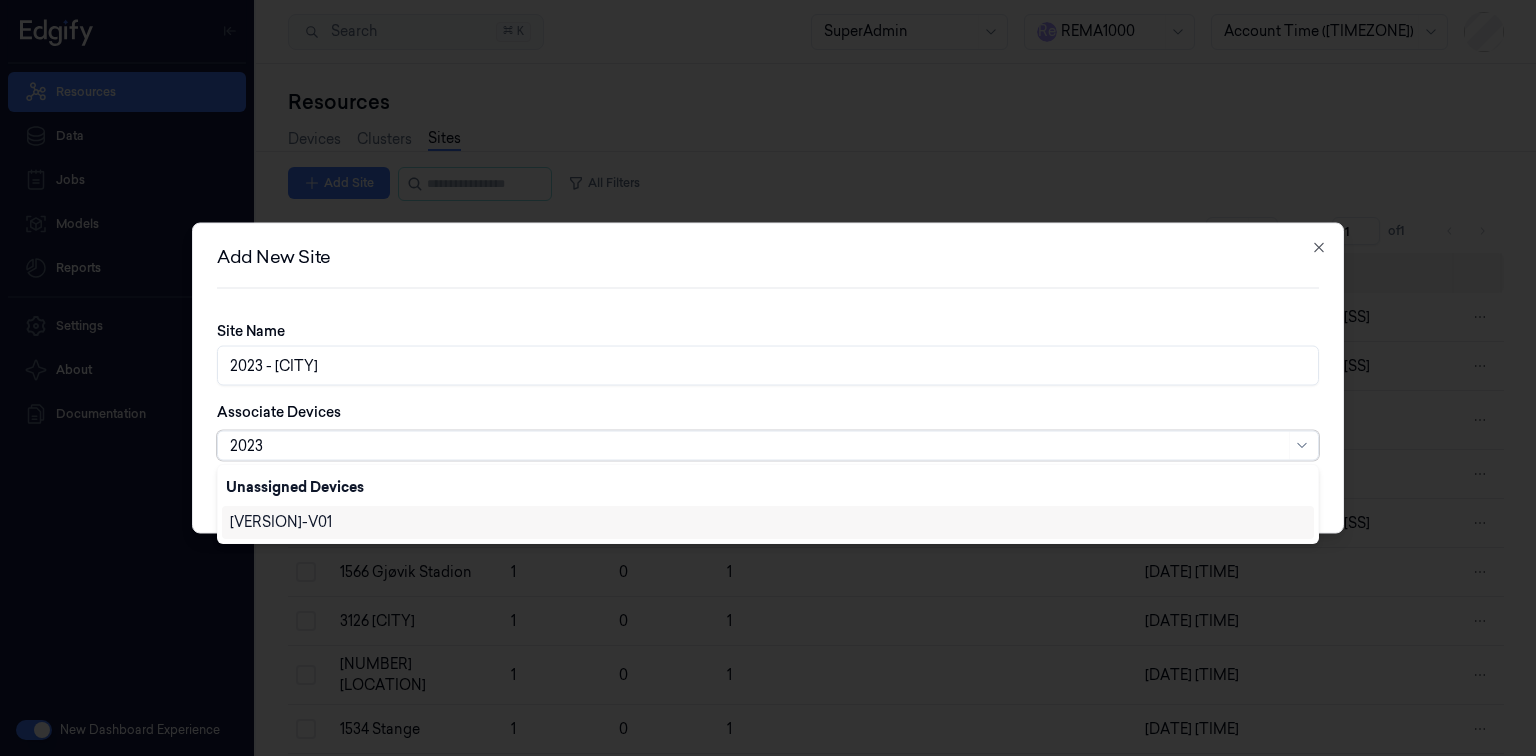 click on "2023-V01" at bounding box center [281, 522] 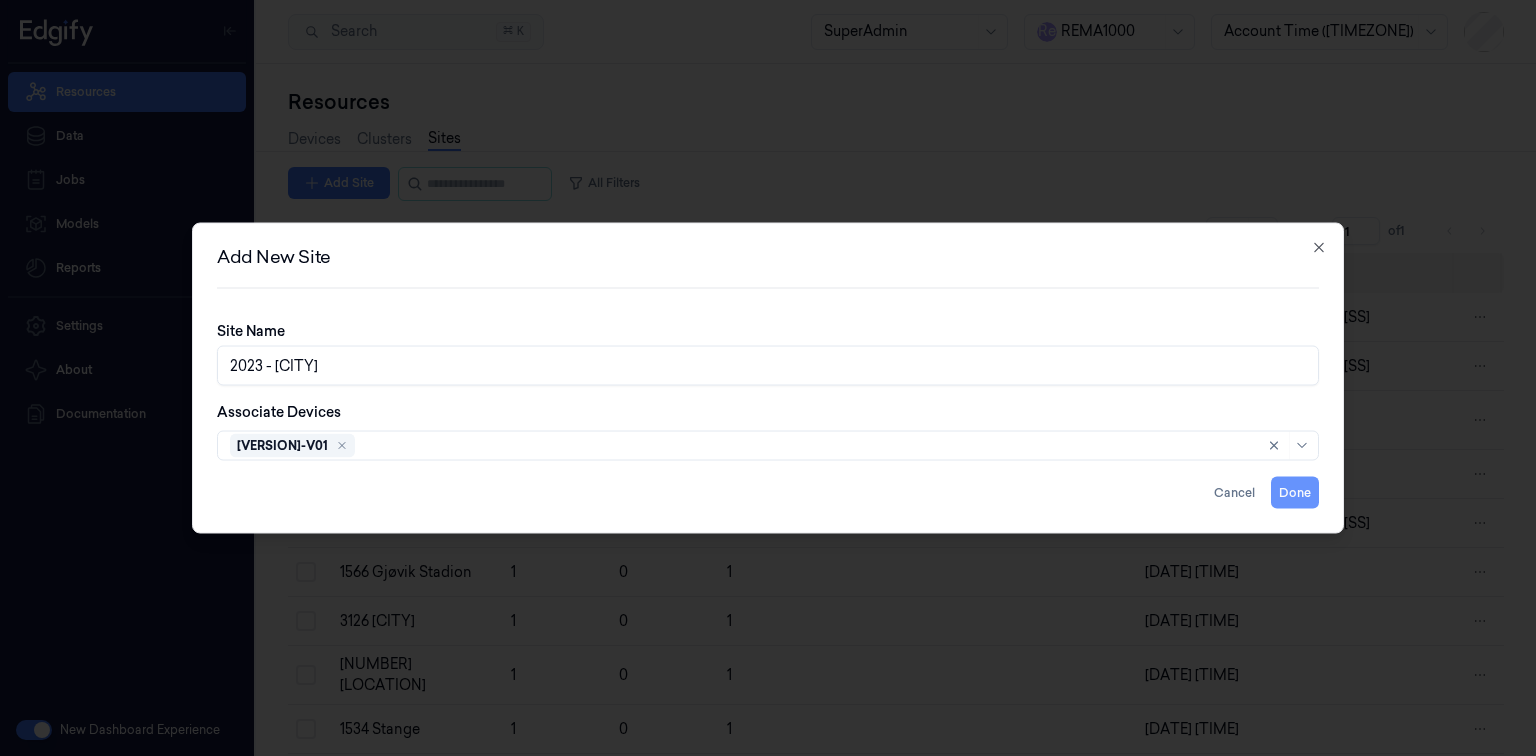 click on "Done" at bounding box center [1295, 493] 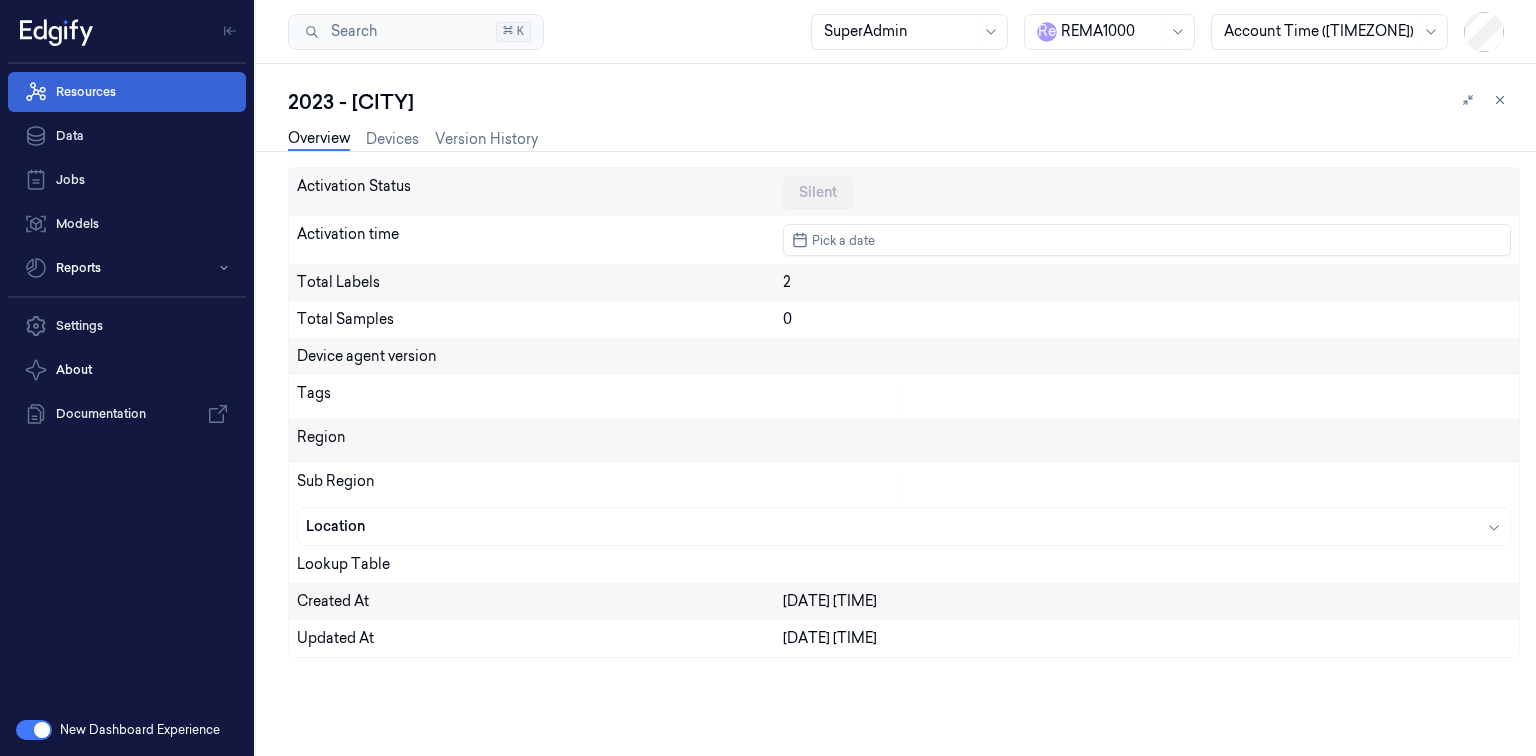 click on "Resources" at bounding box center [127, 92] 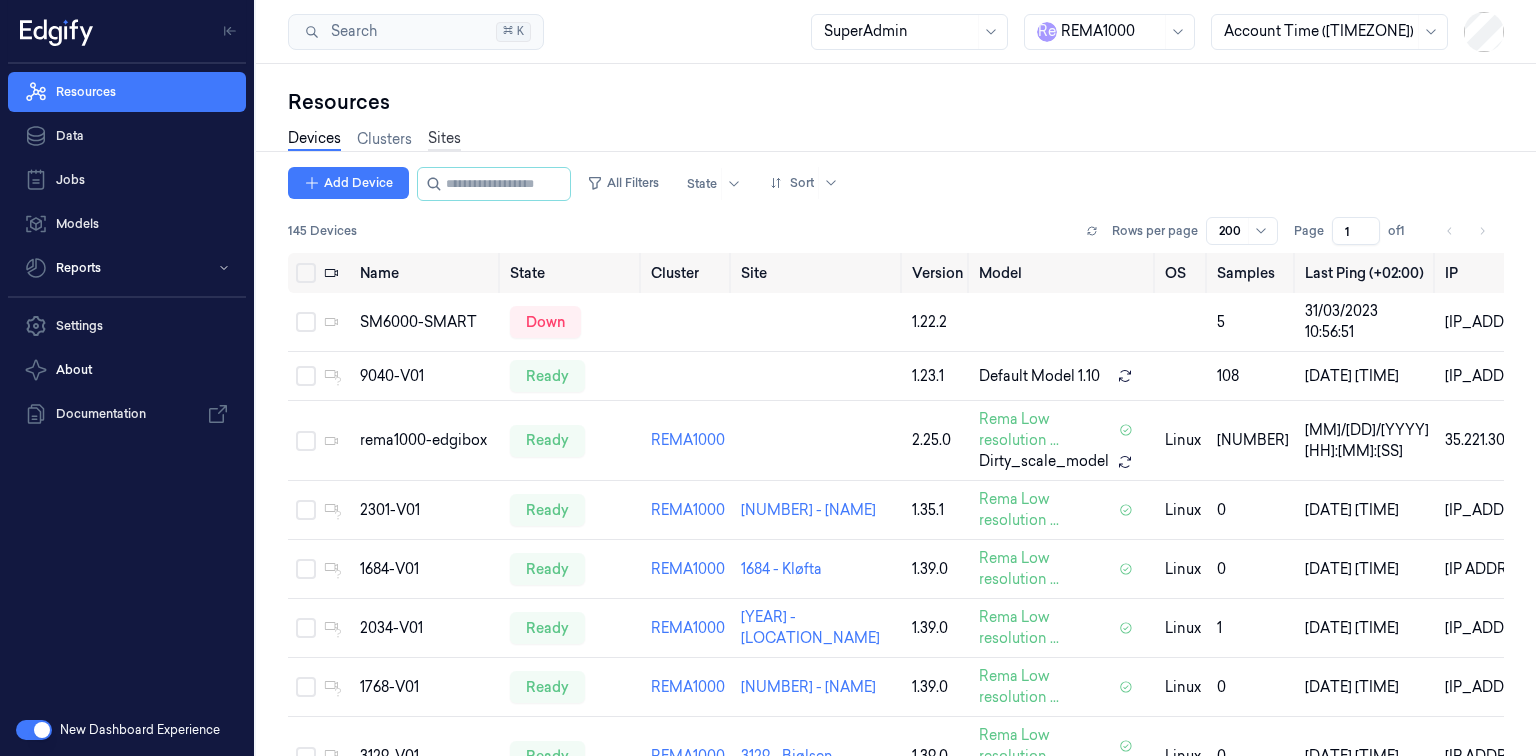 click on "Sites" at bounding box center (444, 139) 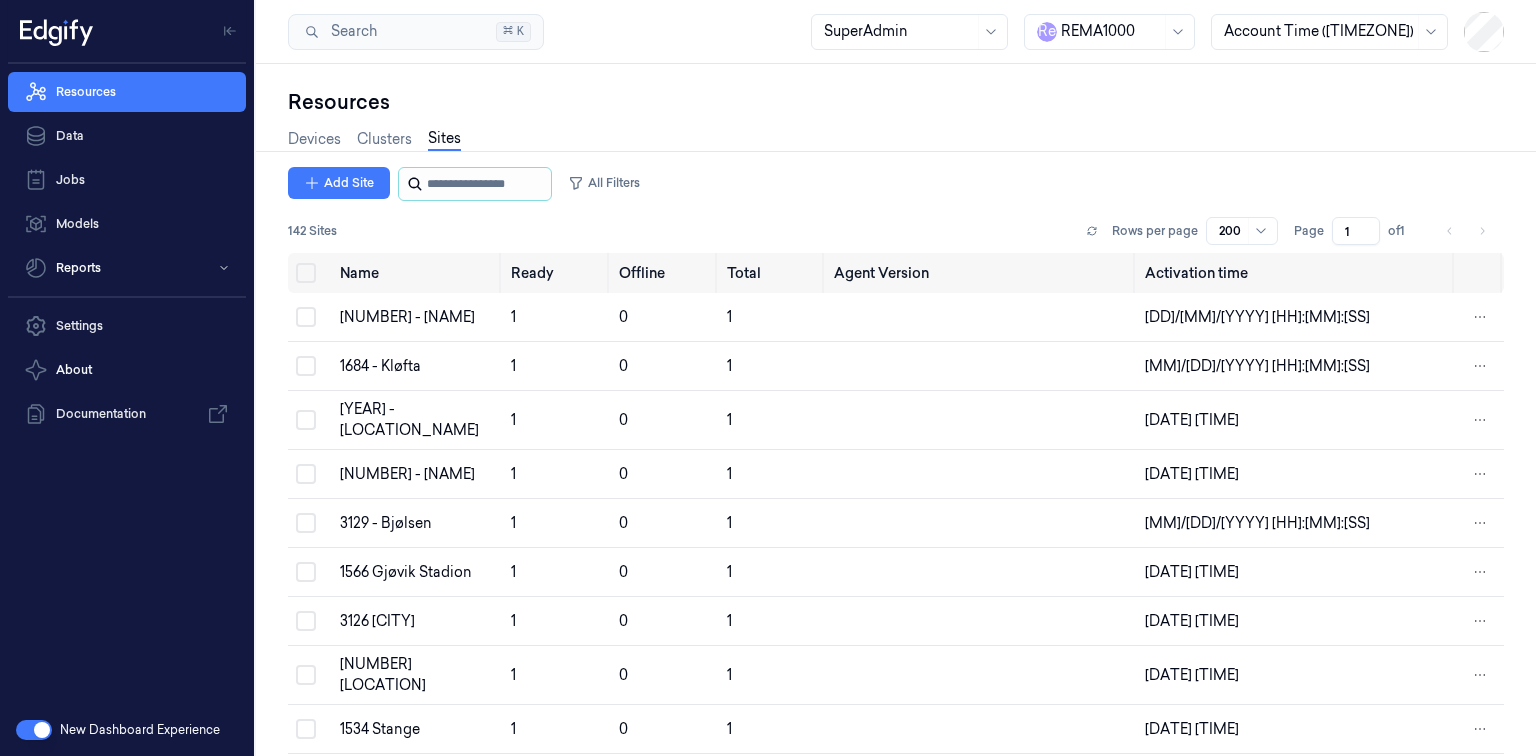 click at bounding box center [487, 184] 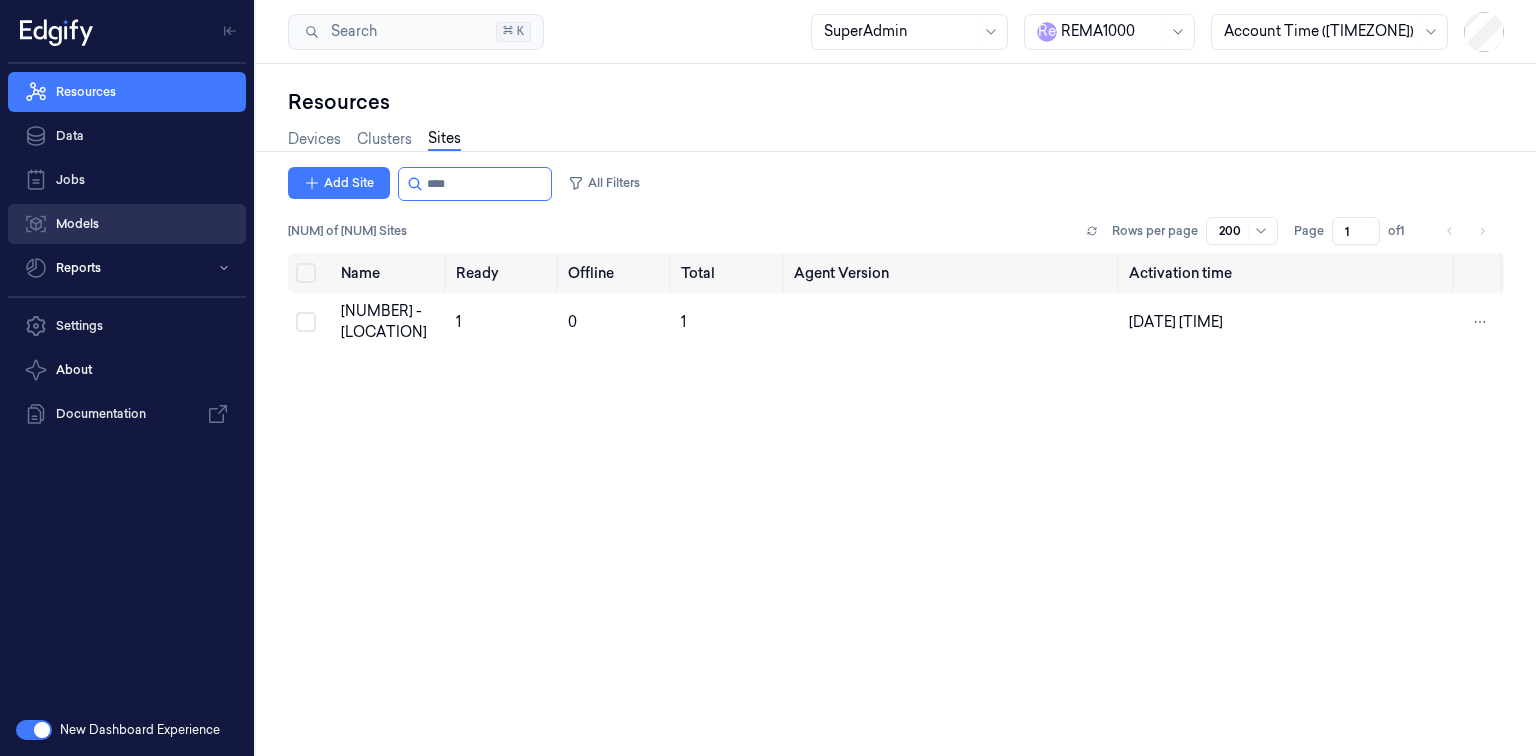 type on "****" 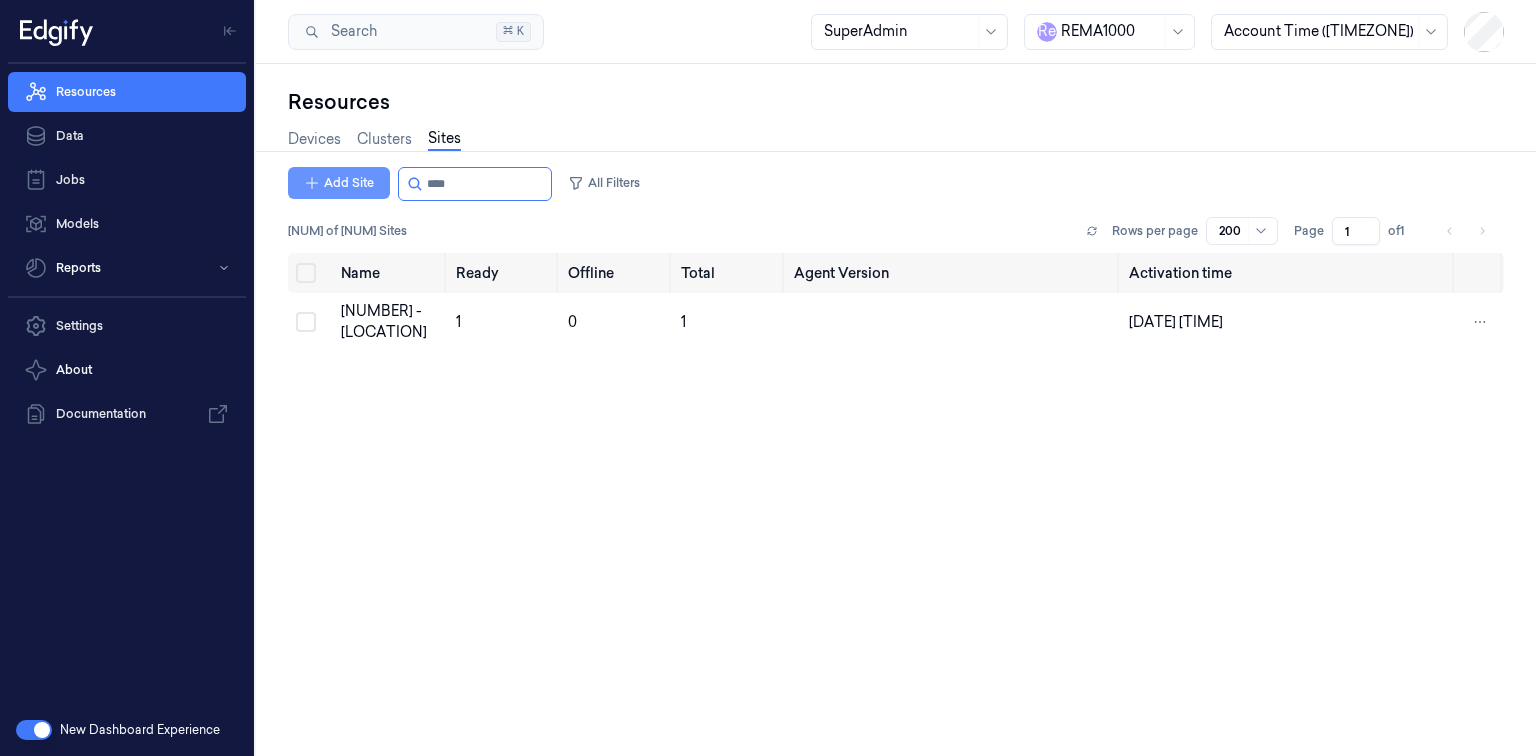 click on "Add Site" at bounding box center (339, 183) 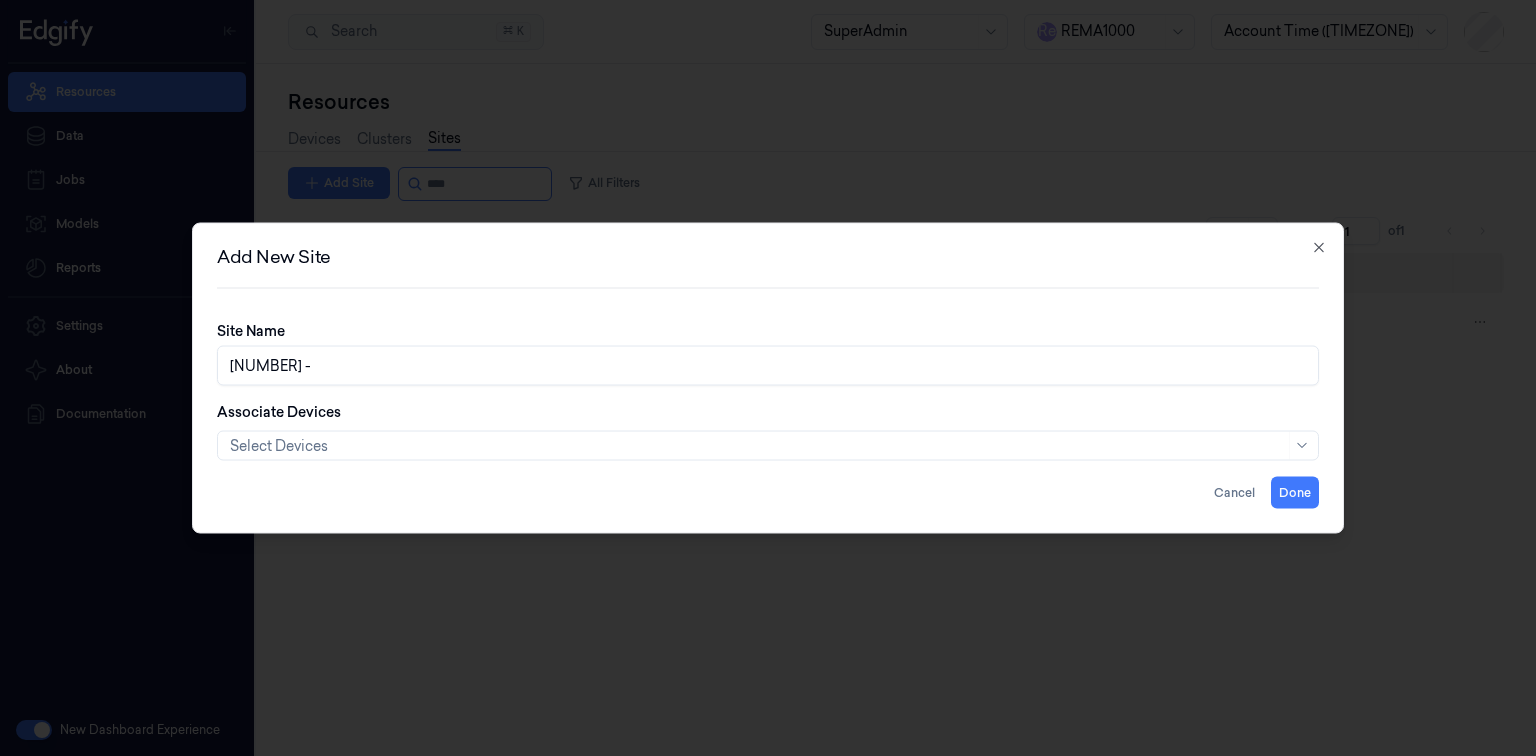 click on "1273 -" at bounding box center (768, 366) 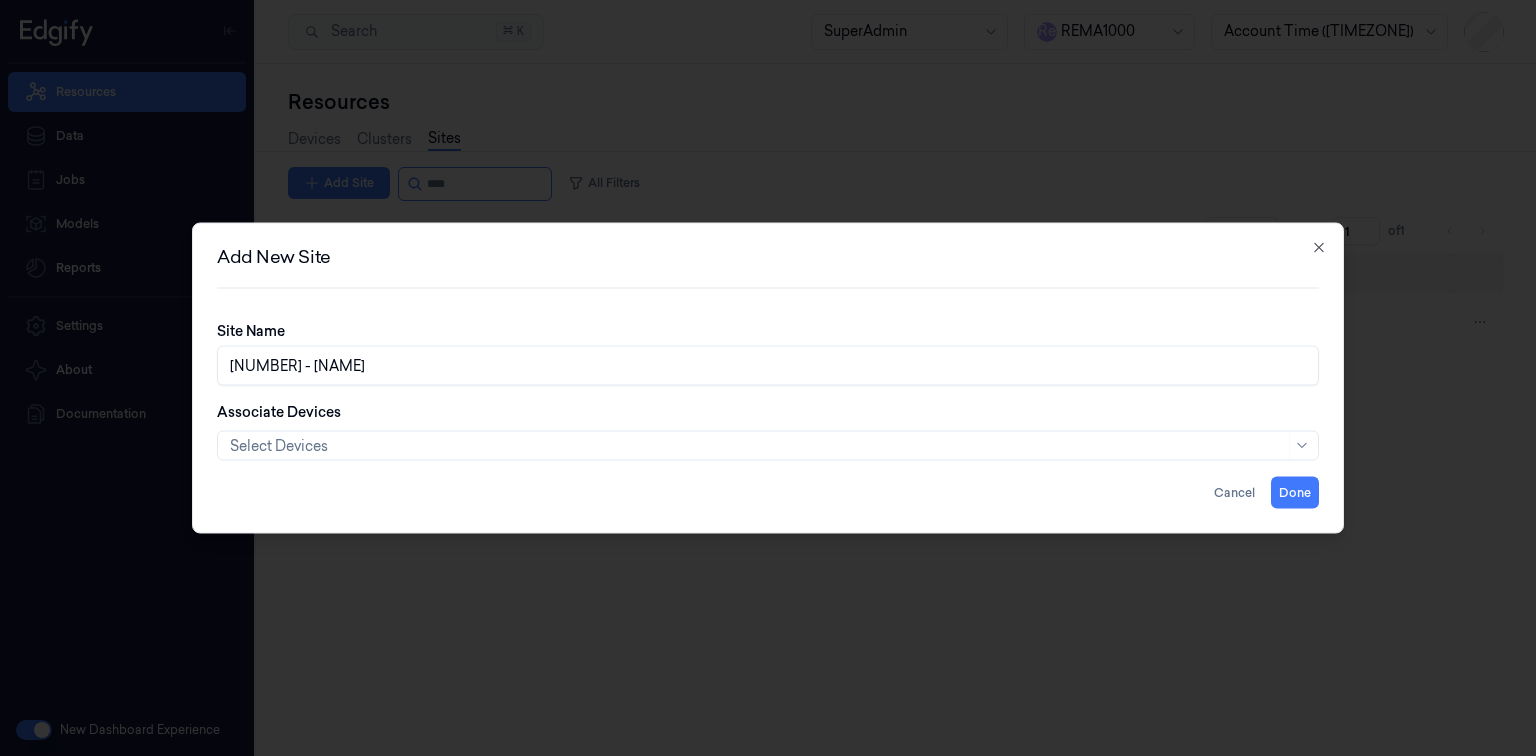 type on "1273 - STORMYRA" 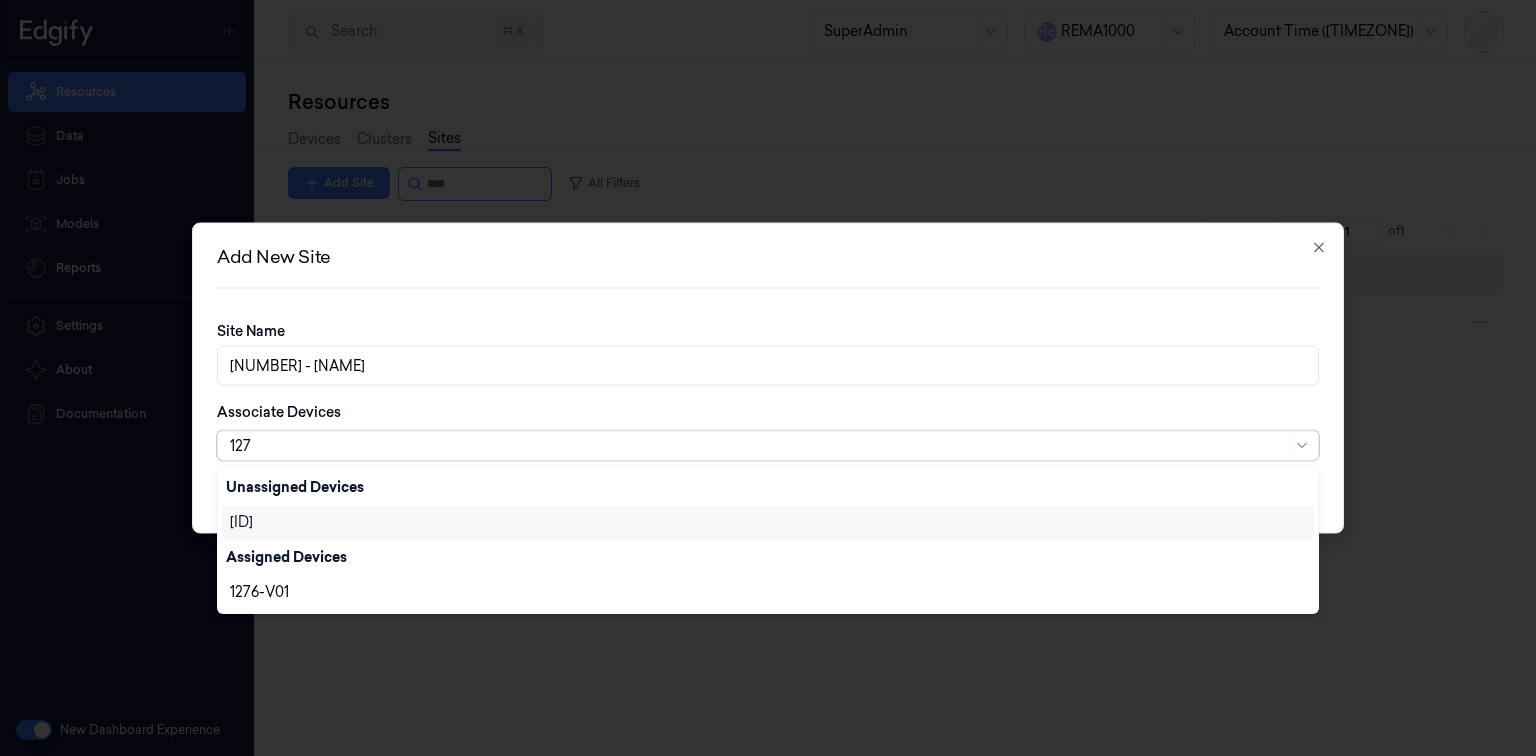 scroll, scrollTop: 0, scrollLeft: 0, axis: both 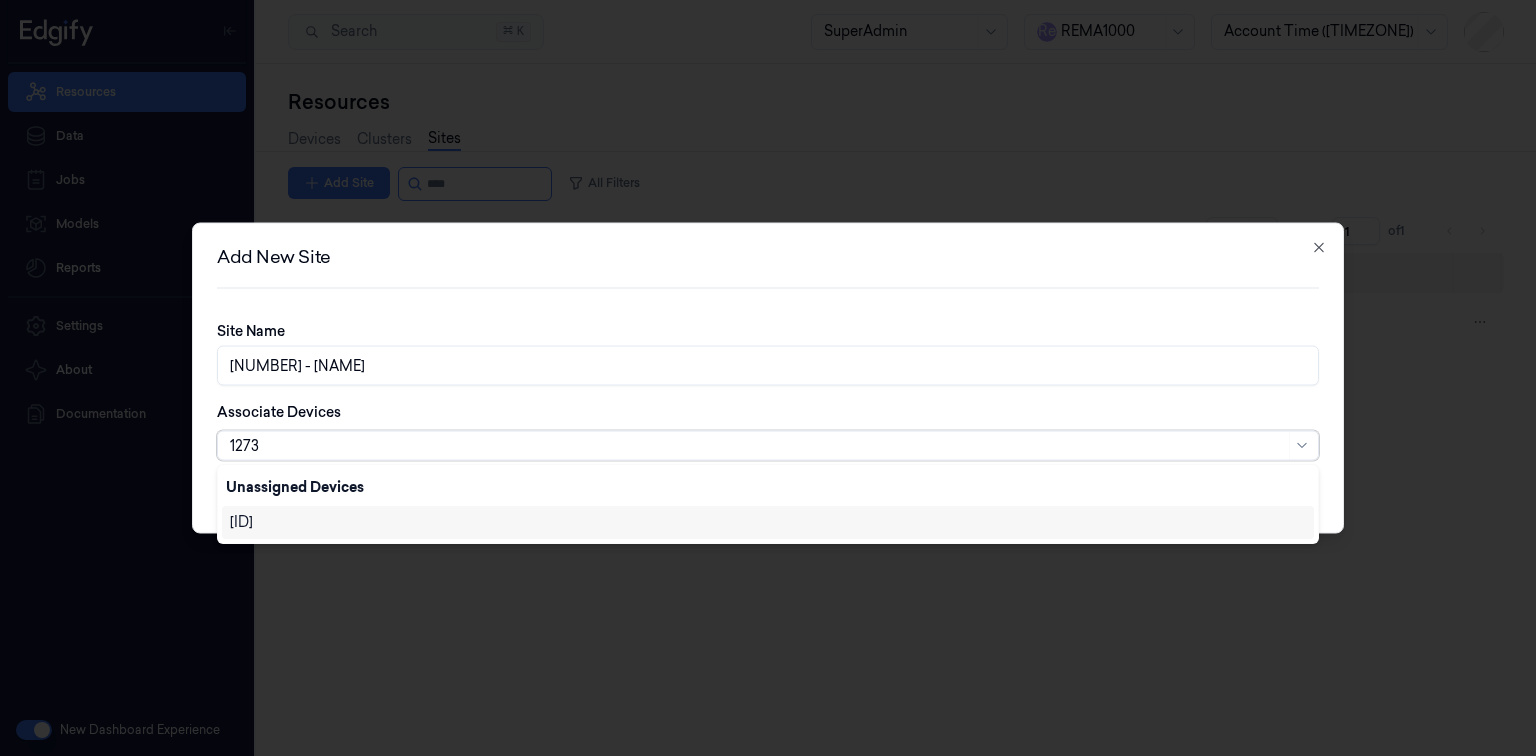click on "1273-V01" at bounding box center (768, 522) 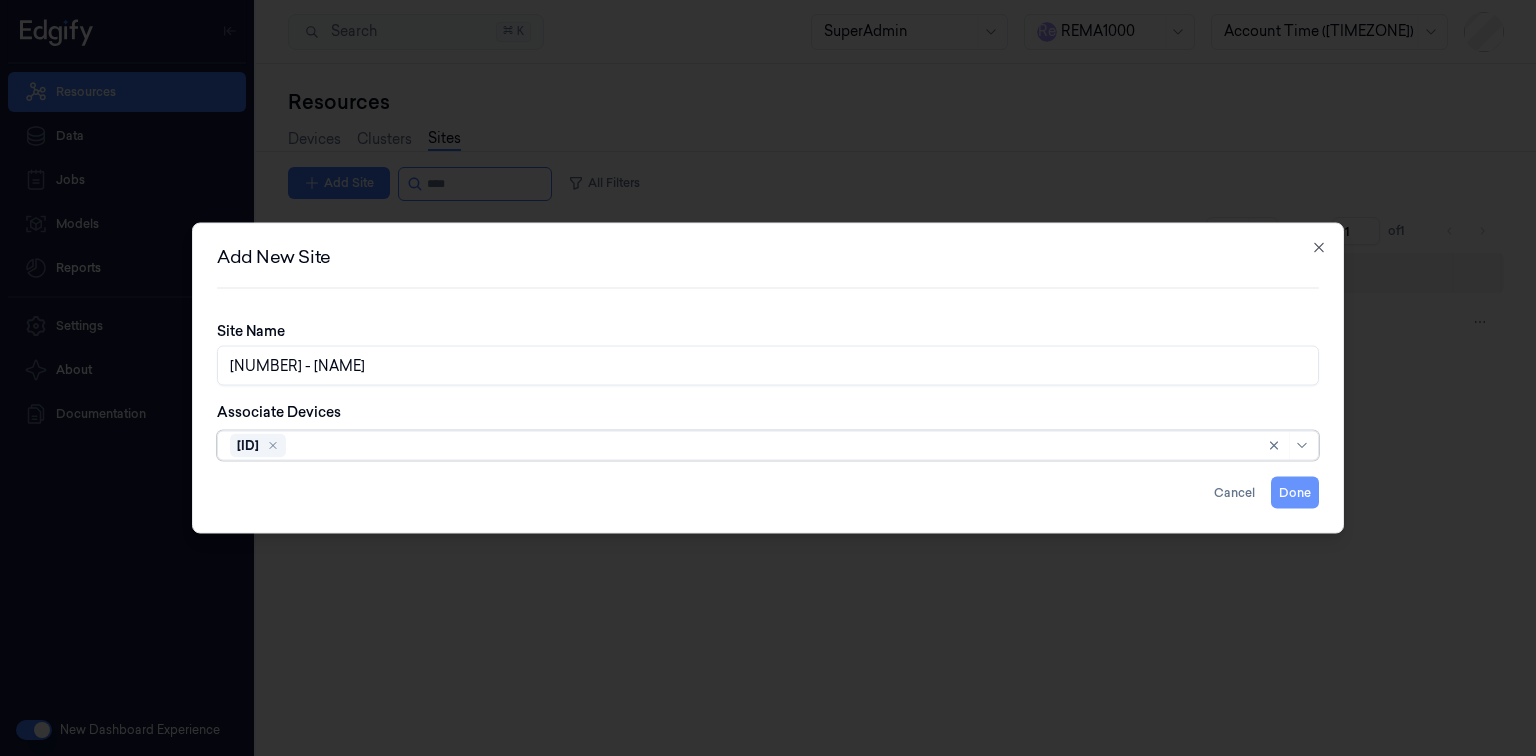 click on "Done" at bounding box center [1295, 493] 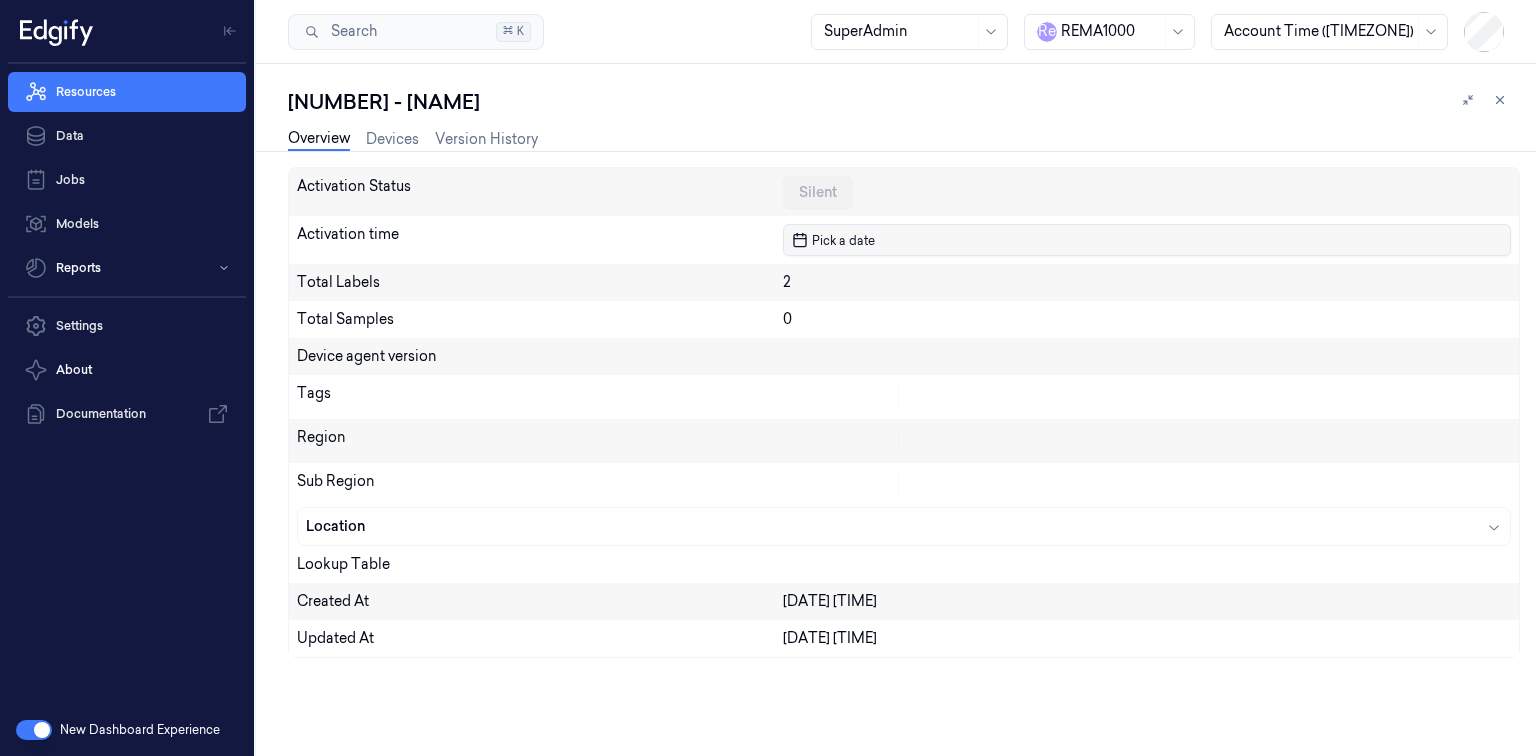 click on "Pick a date" at bounding box center [841, 240] 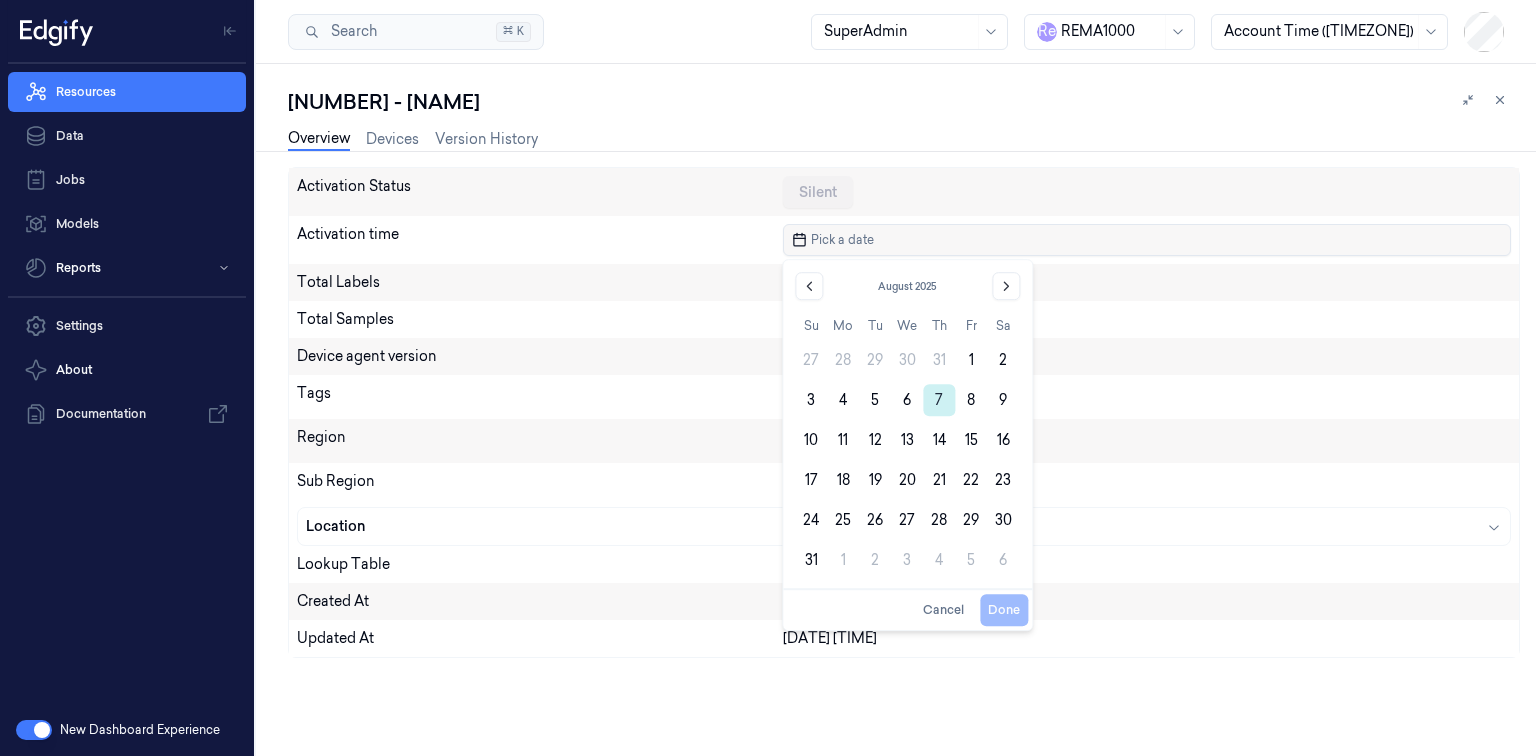 click on "7" at bounding box center (939, 400) 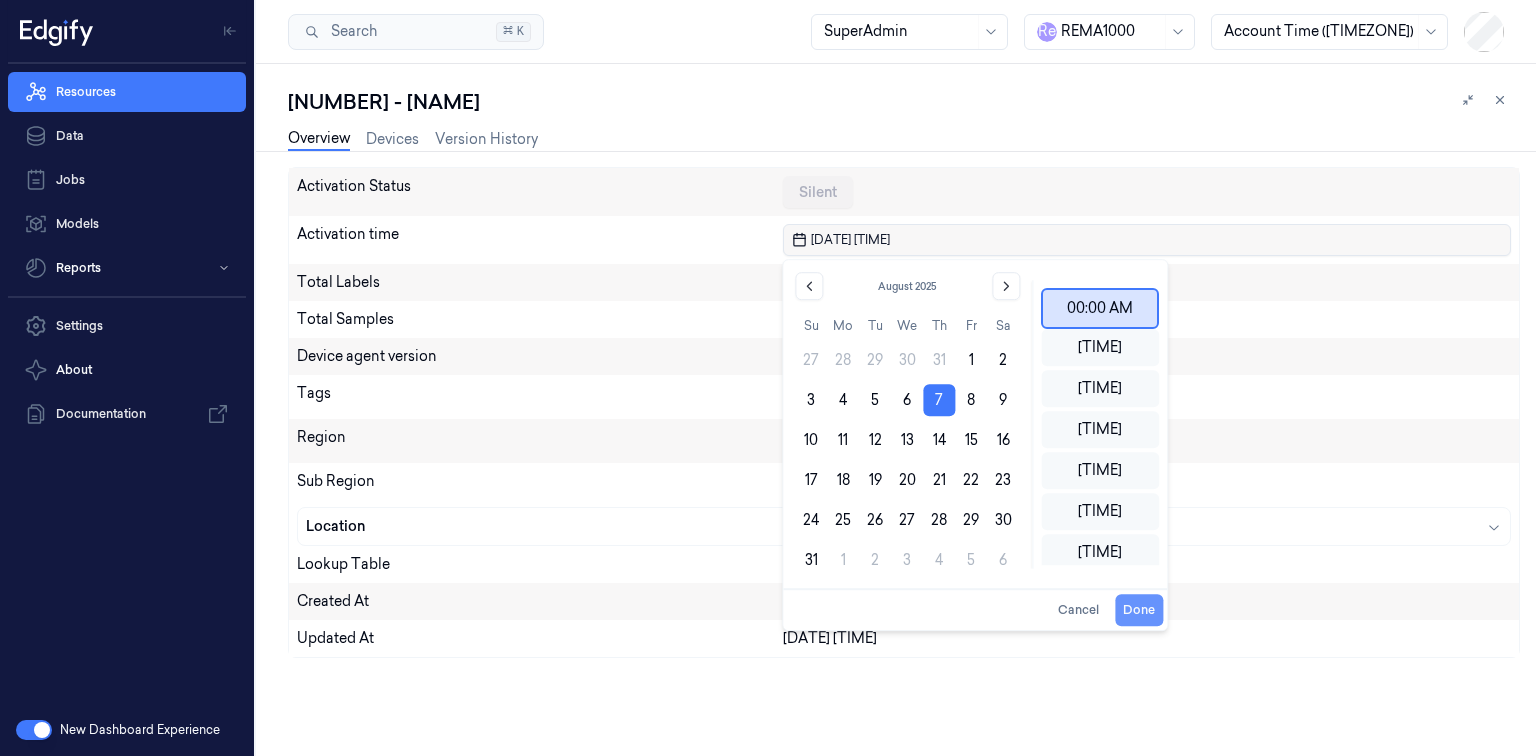 click on "Done" at bounding box center (1139, 610) 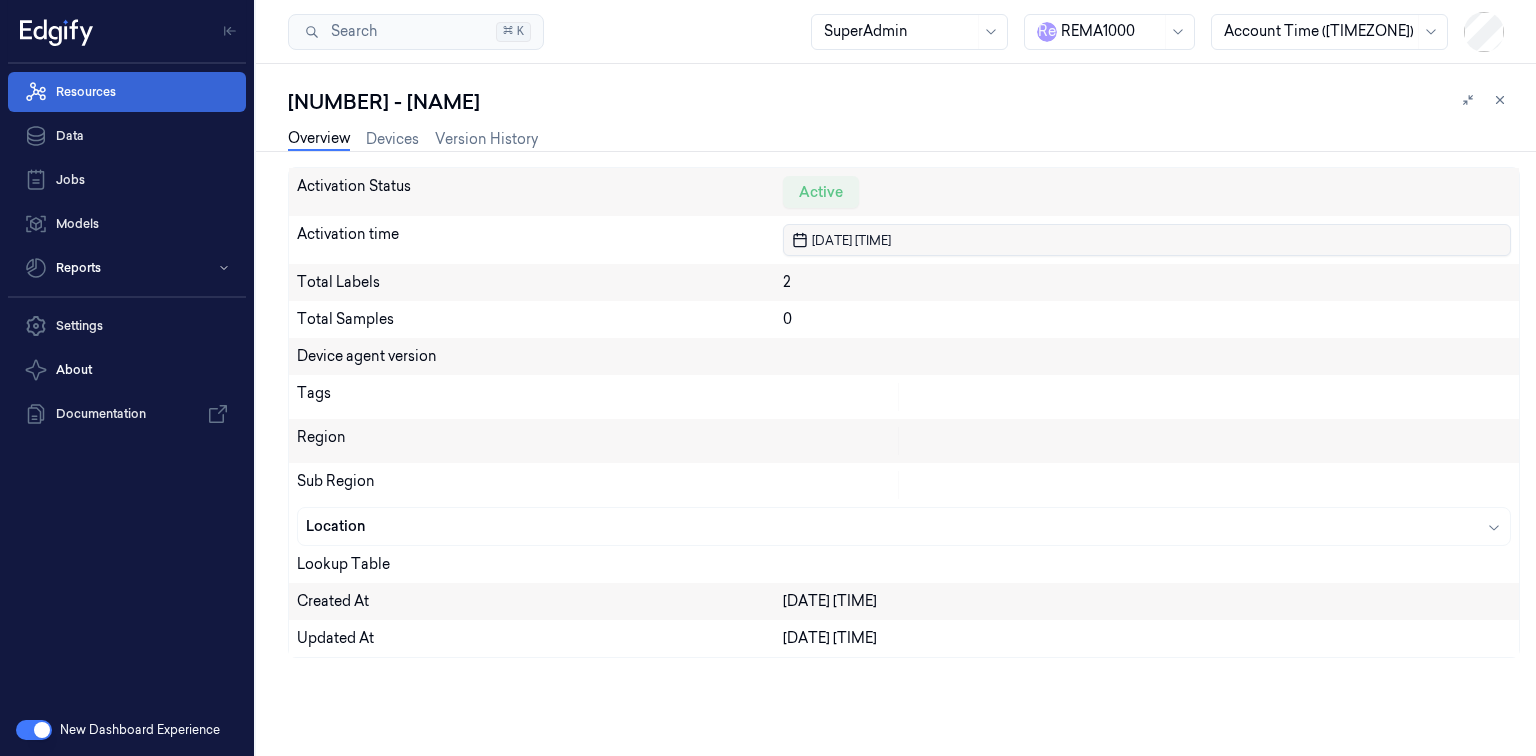 click on "Resources" at bounding box center [127, 92] 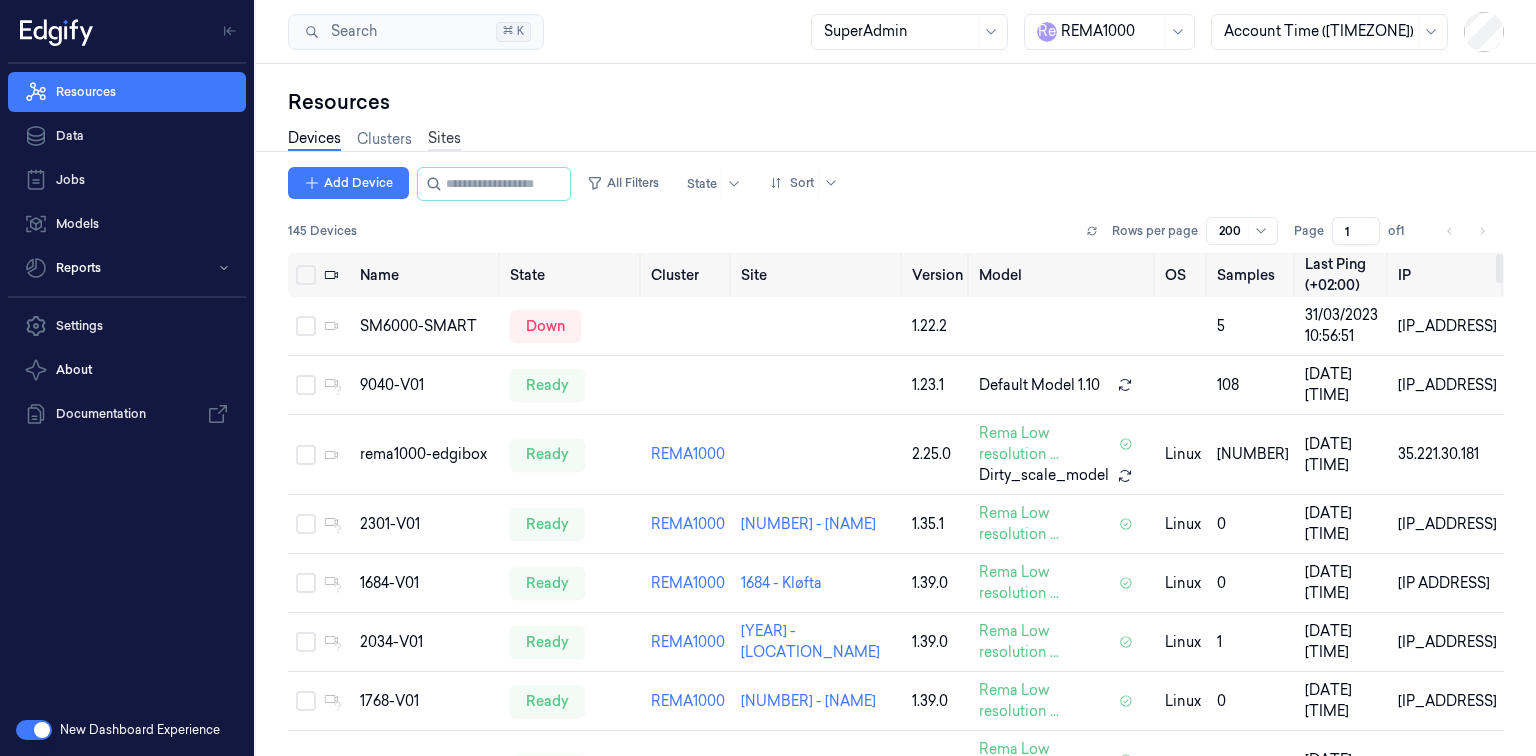 click on "Sites" at bounding box center [444, 139] 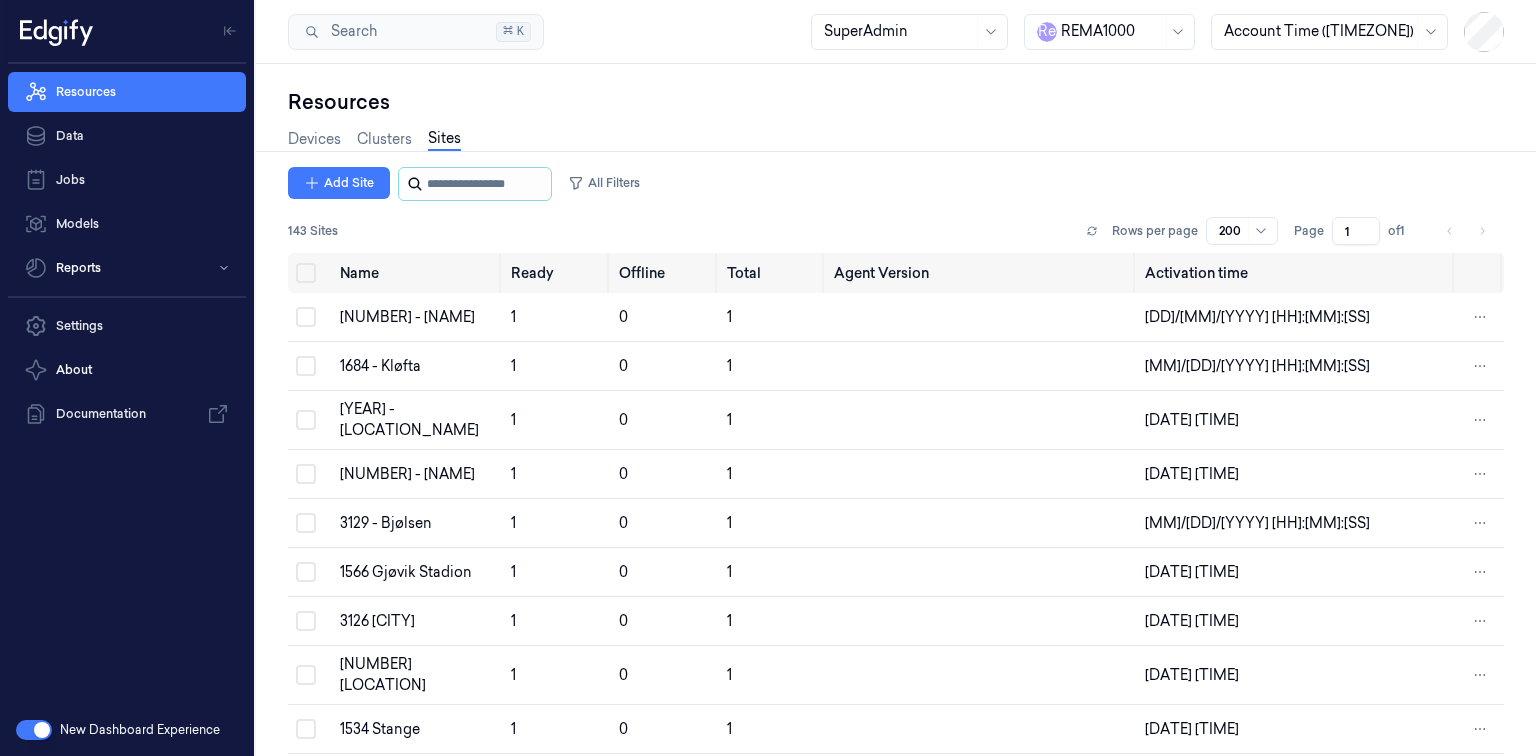 click at bounding box center [487, 184] 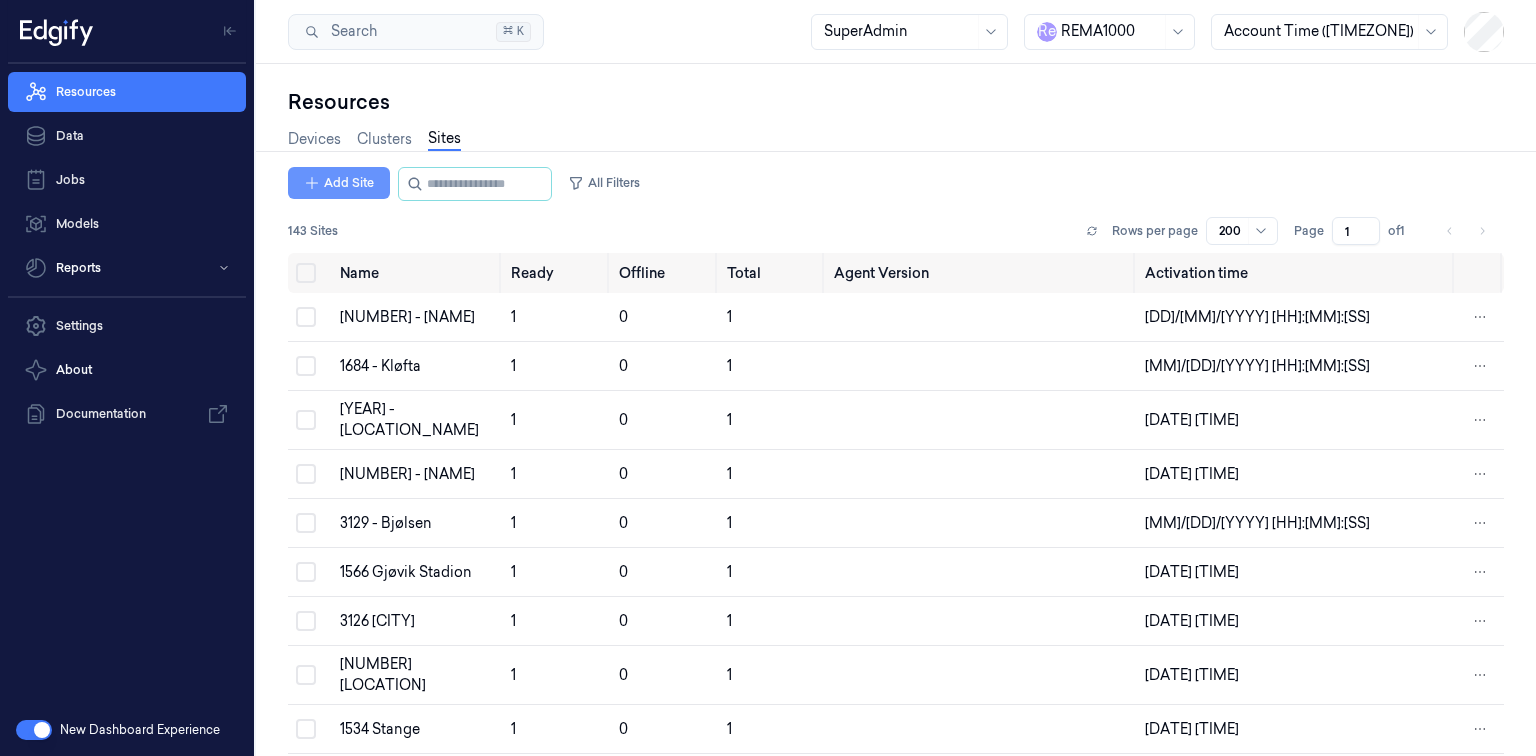 click 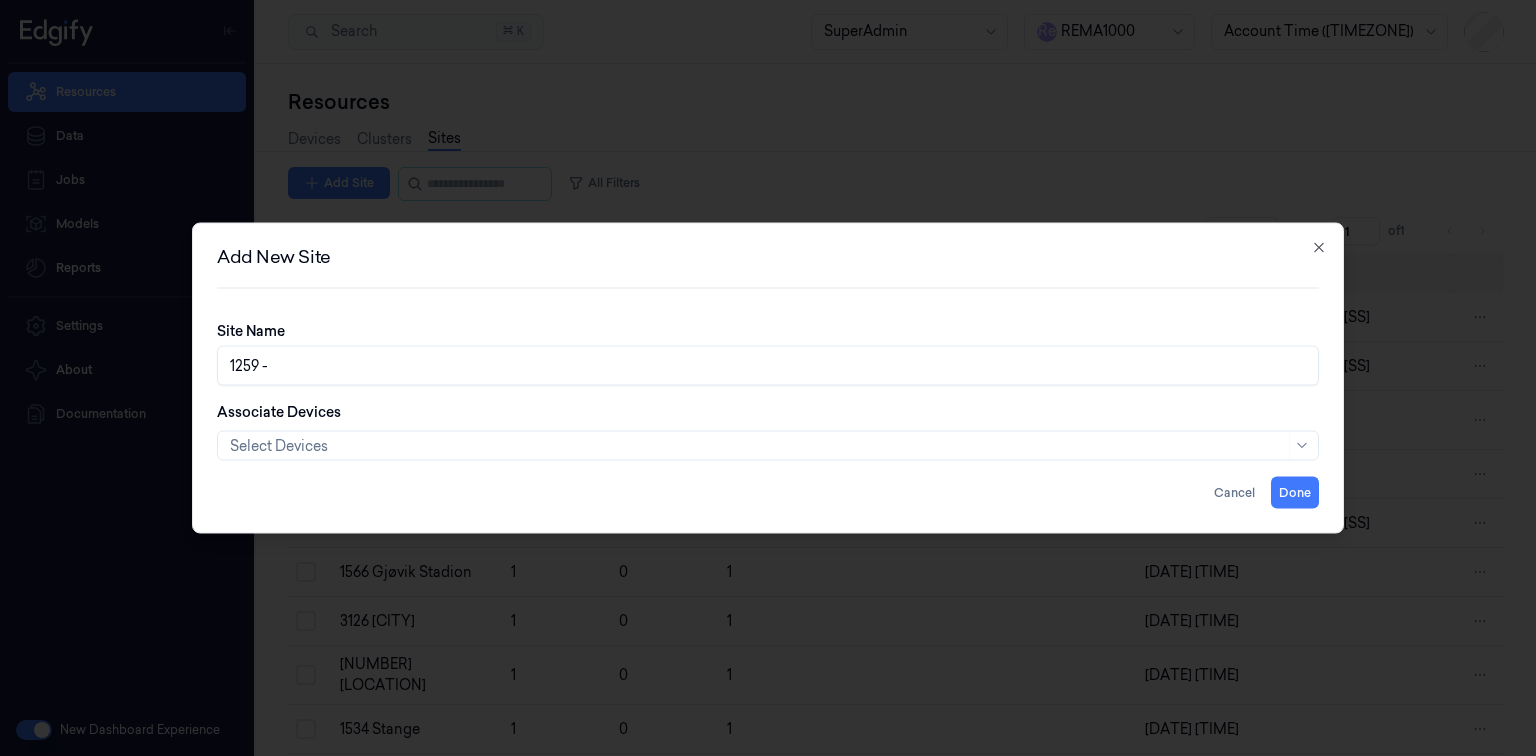 click on "1259 -" at bounding box center (768, 366) 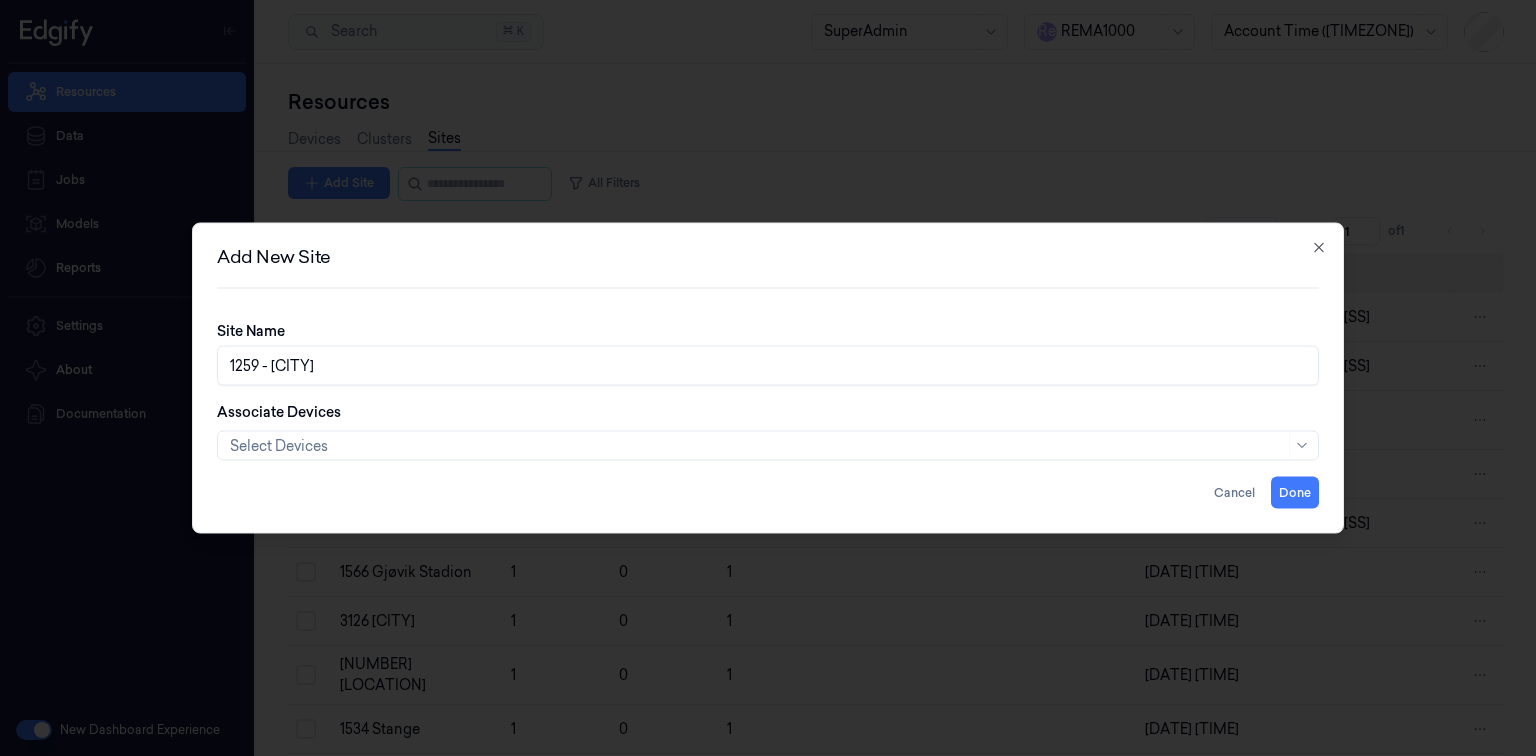 type on "1259 - LØDINGEN" 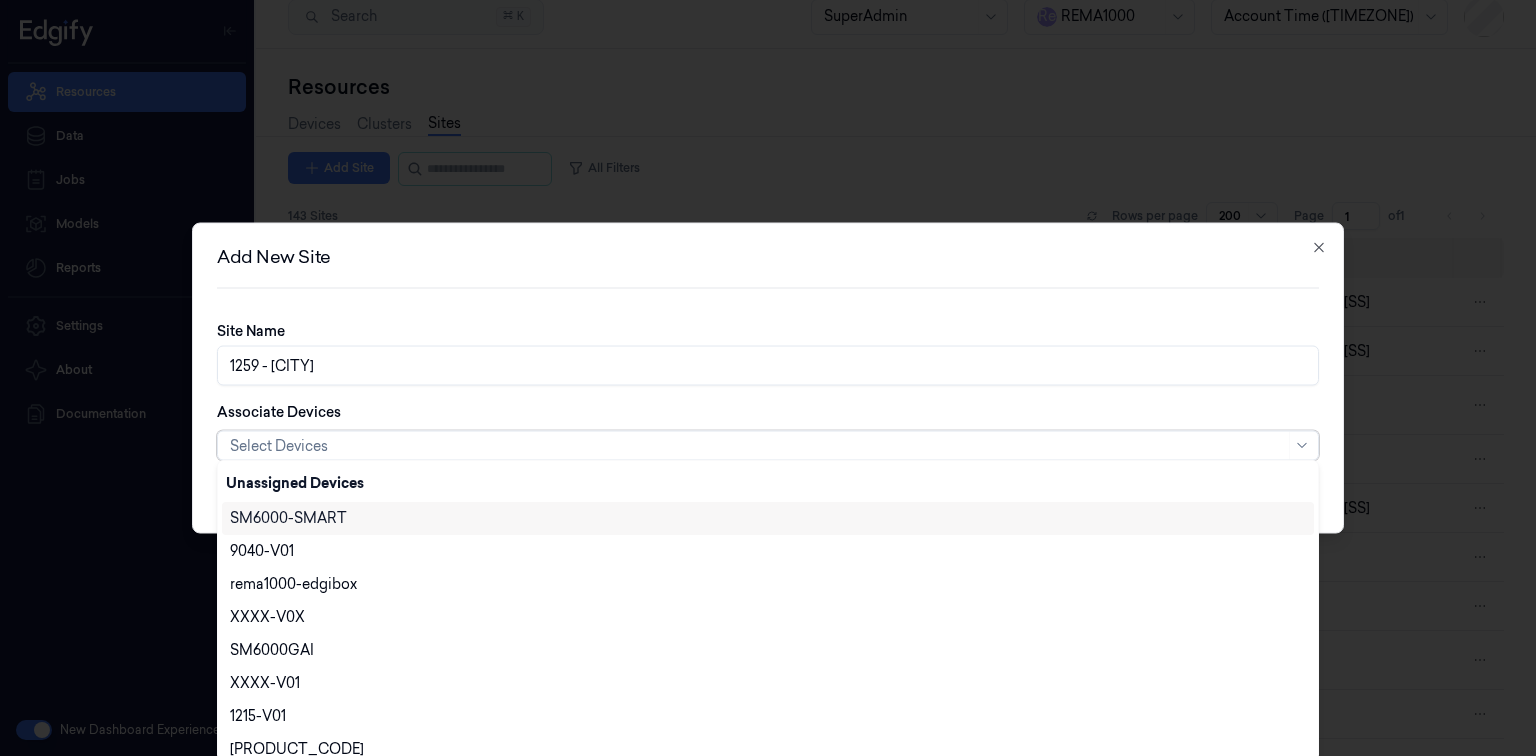 click at bounding box center [757, 445] 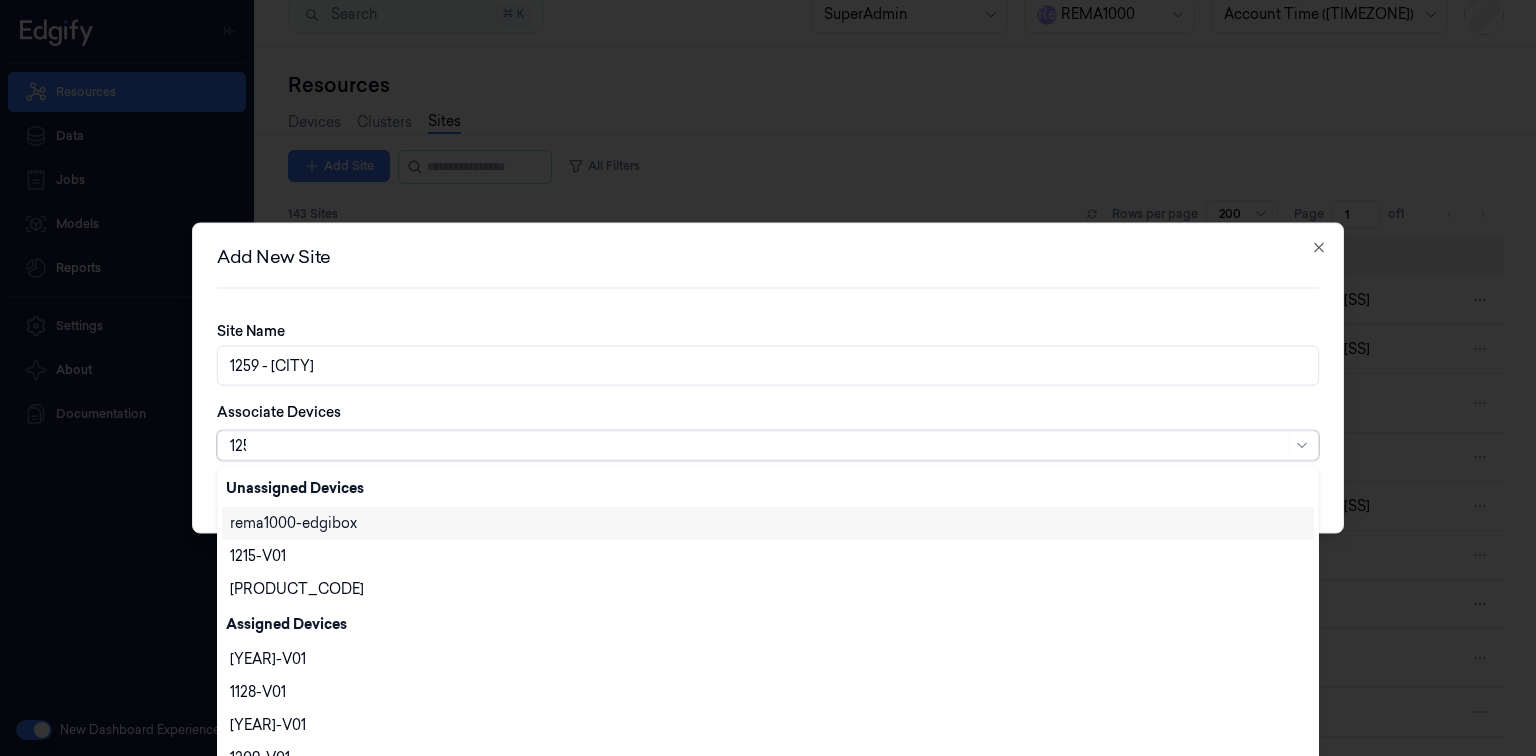 scroll, scrollTop: 0, scrollLeft: 0, axis: both 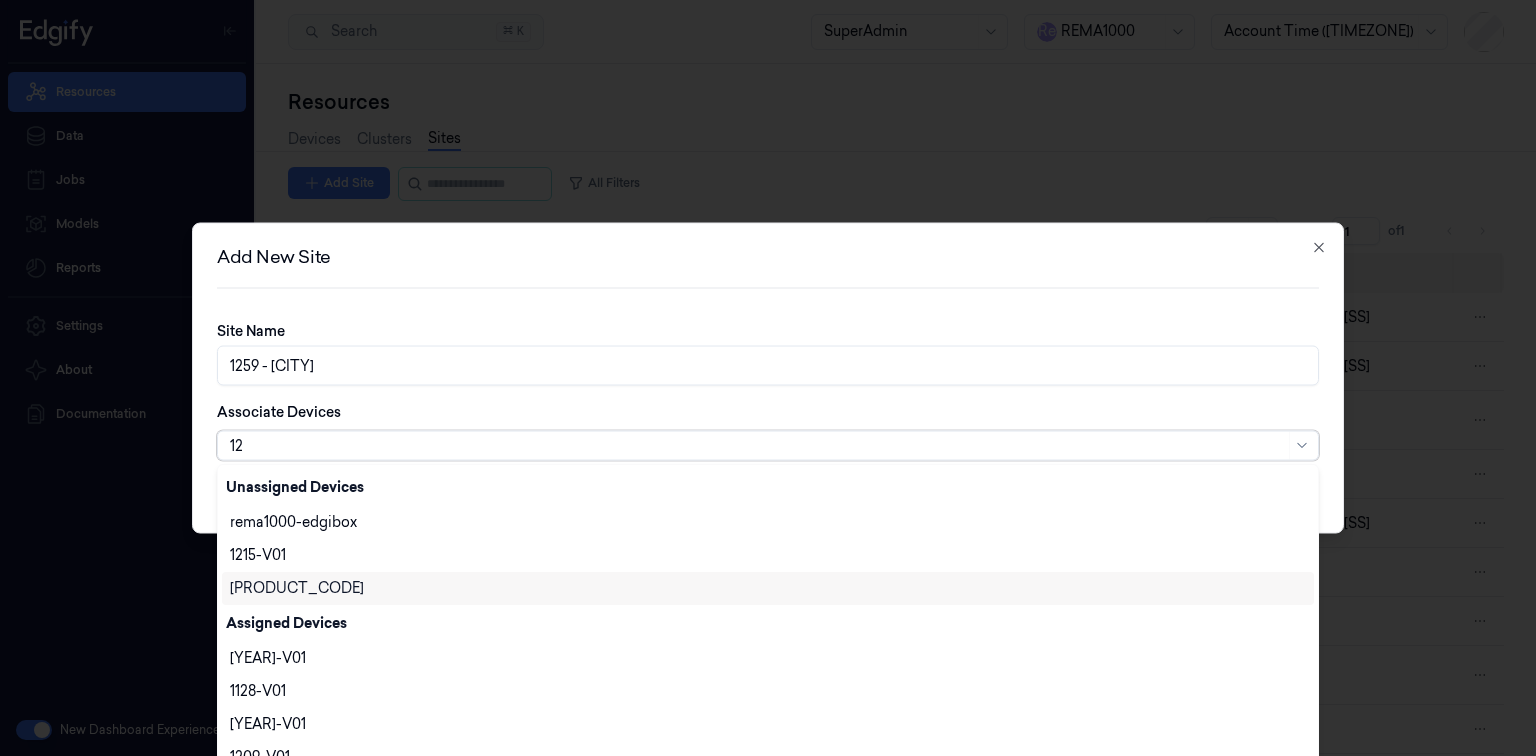 type on "1" 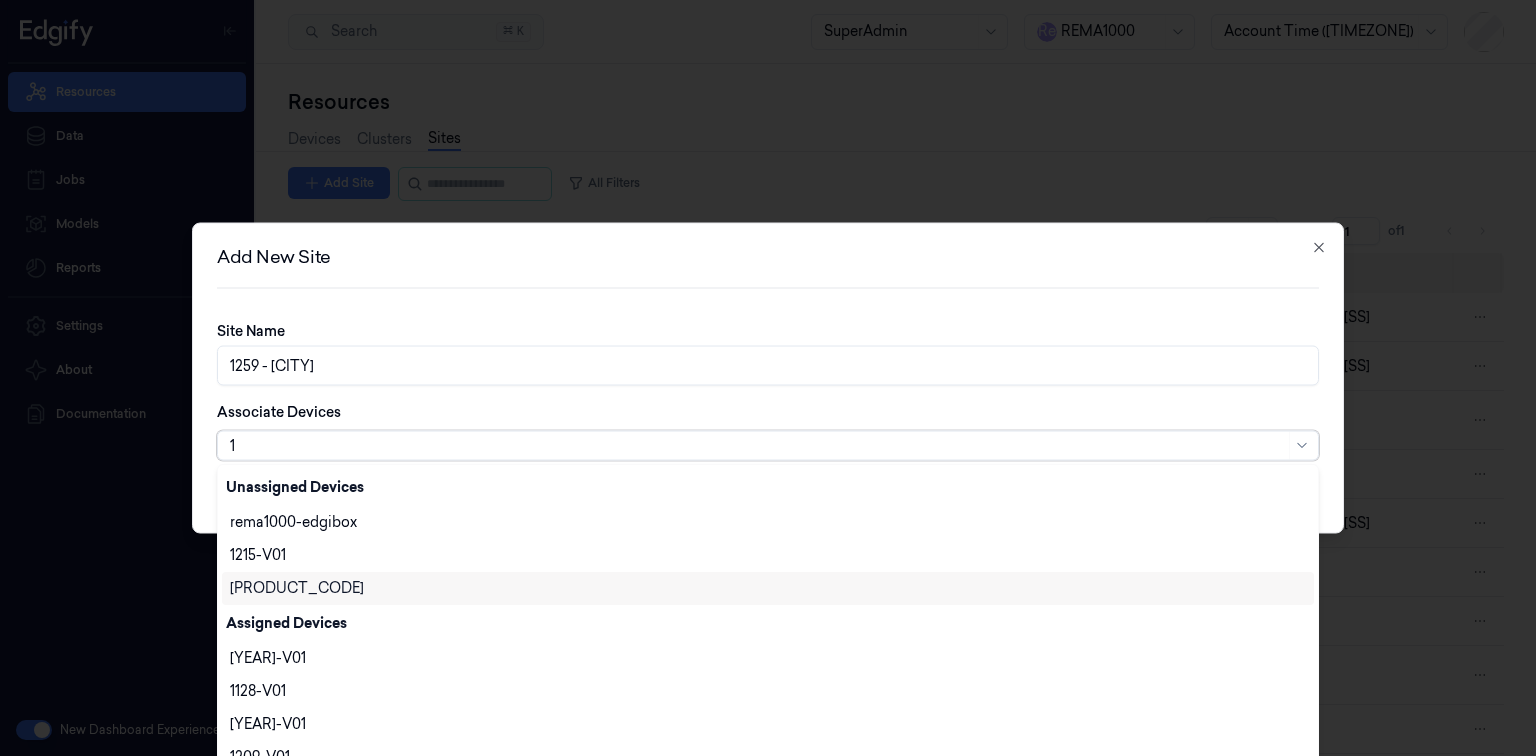 type 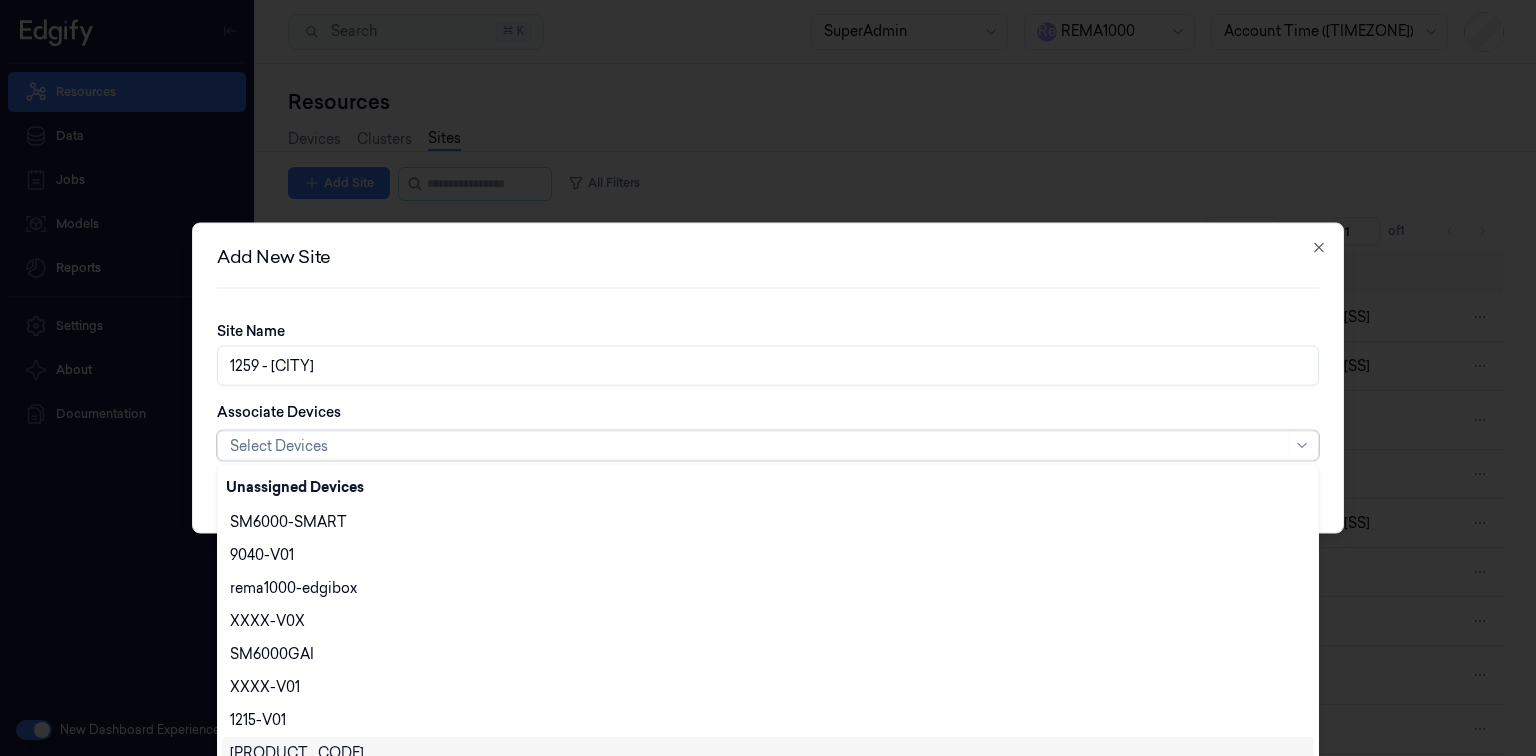 click on "Associate Devices 145 results available. Use Up and Down to choose options, press Enter to select the currently focused option, press Escape to exit the menu, press Tab to select the option and exit the menu. Select Devices" at bounding box center [768, 431] 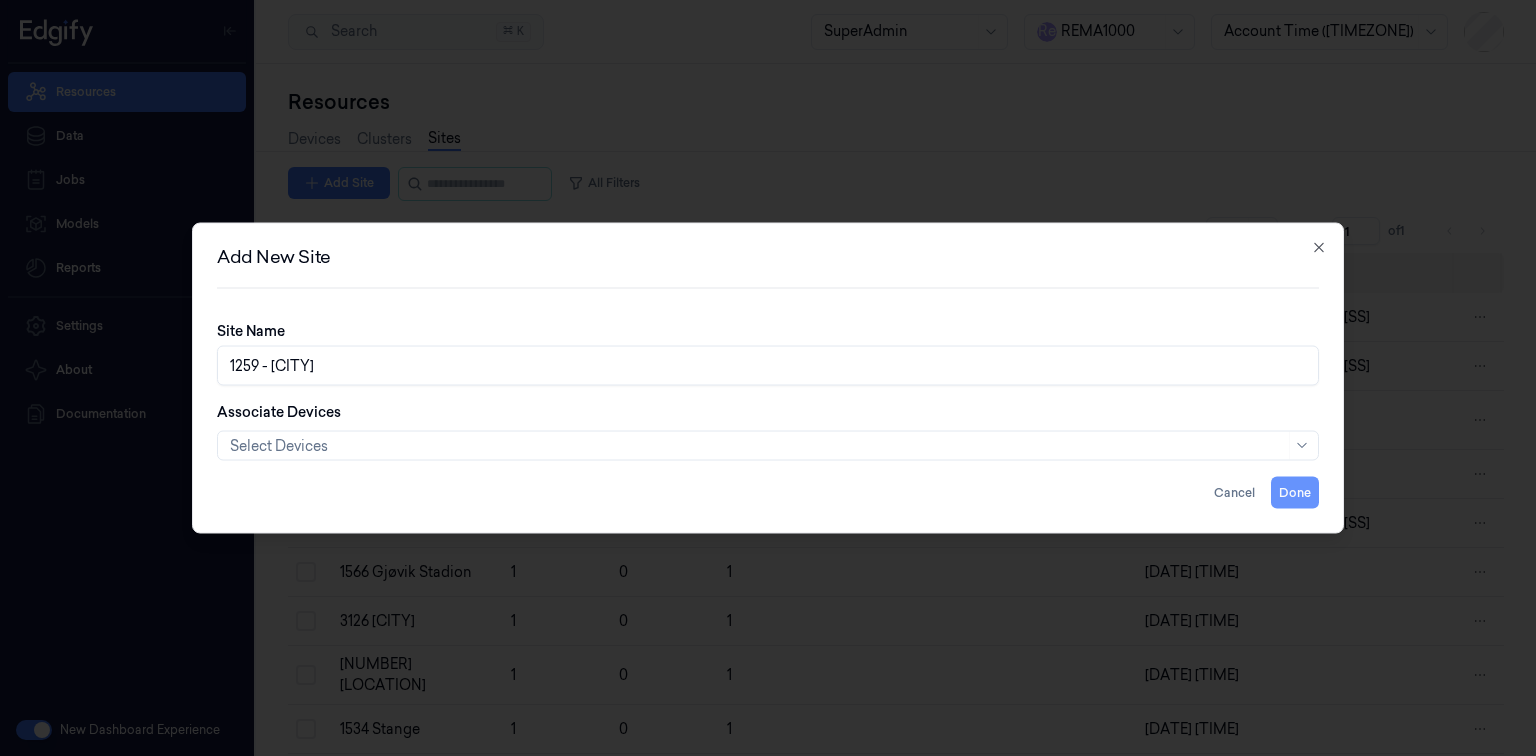 click on "Done" at bounding box center [1295, 493] 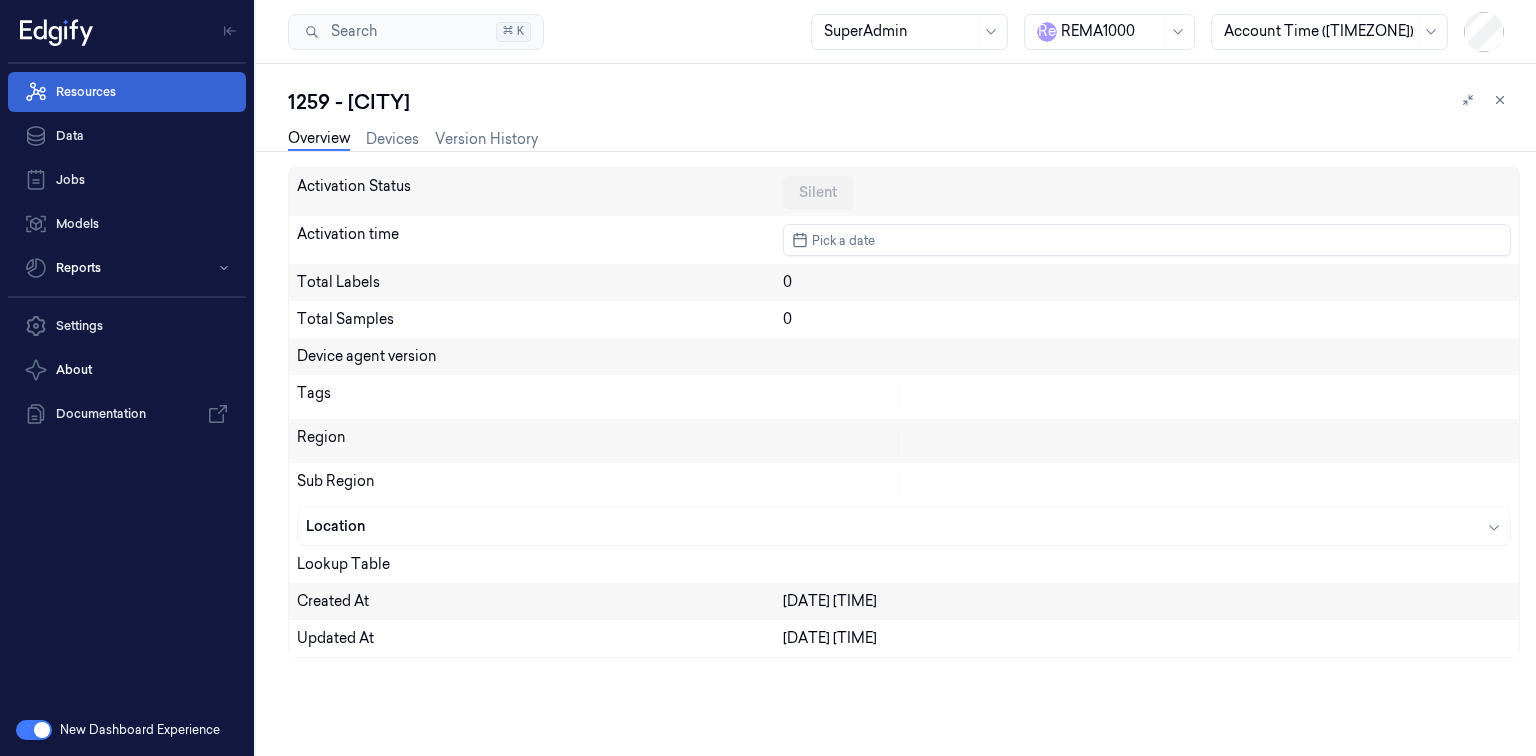 click on "Resources" at bounding box center (127, 92) 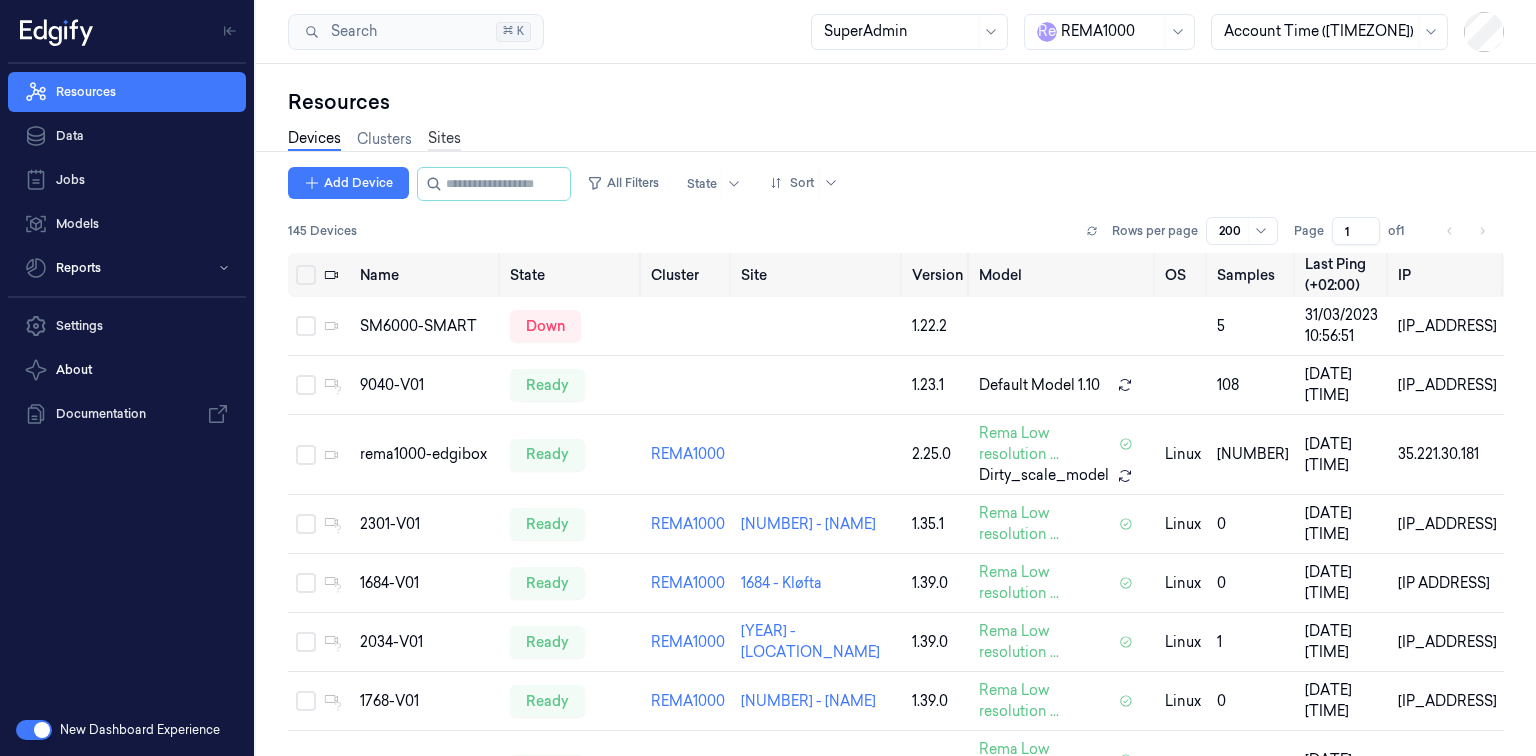 click on "Sites" at bounding box center [444, 139] 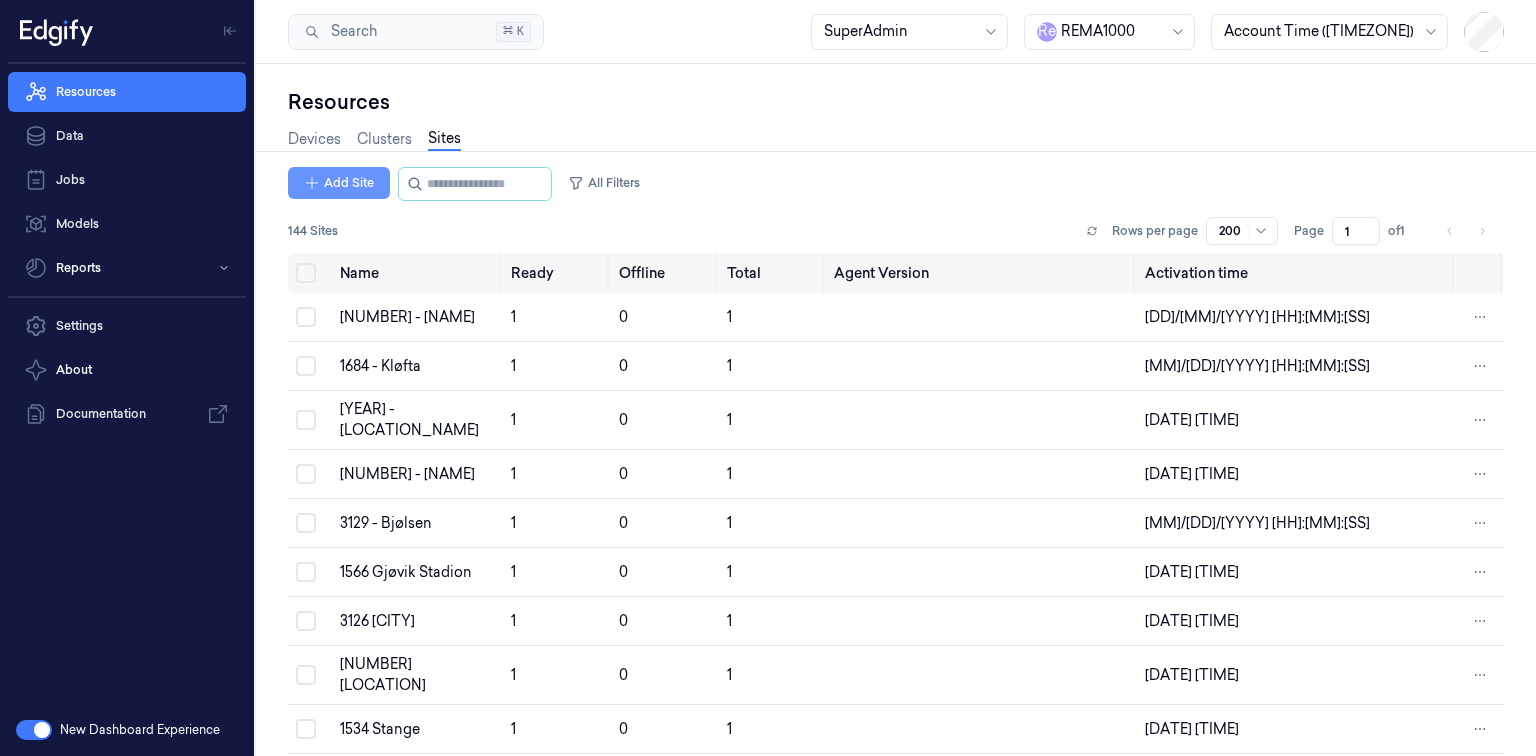 click on "Add Site" at bounding box center (339, 183) 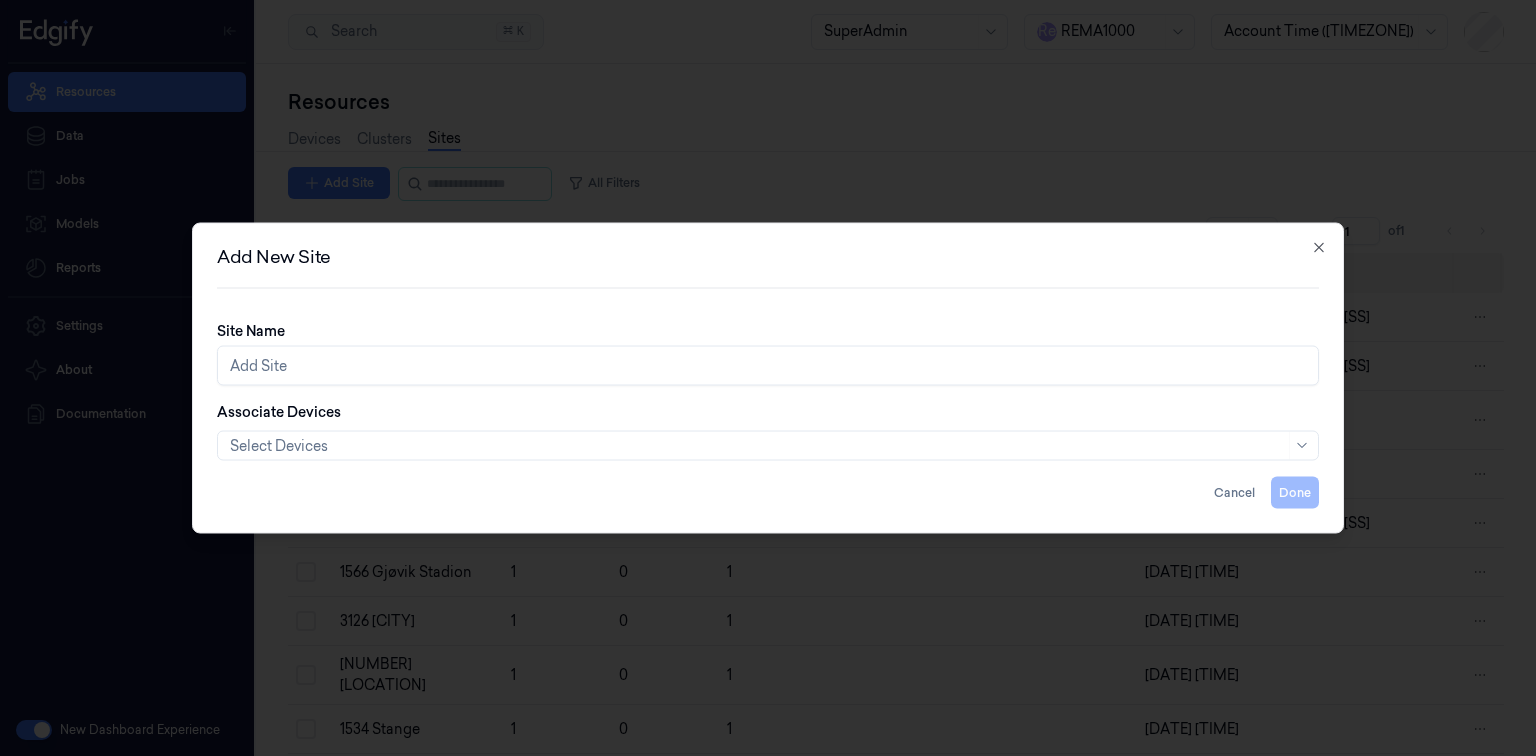 click on "Site Name" at bounding box center [768, 366] 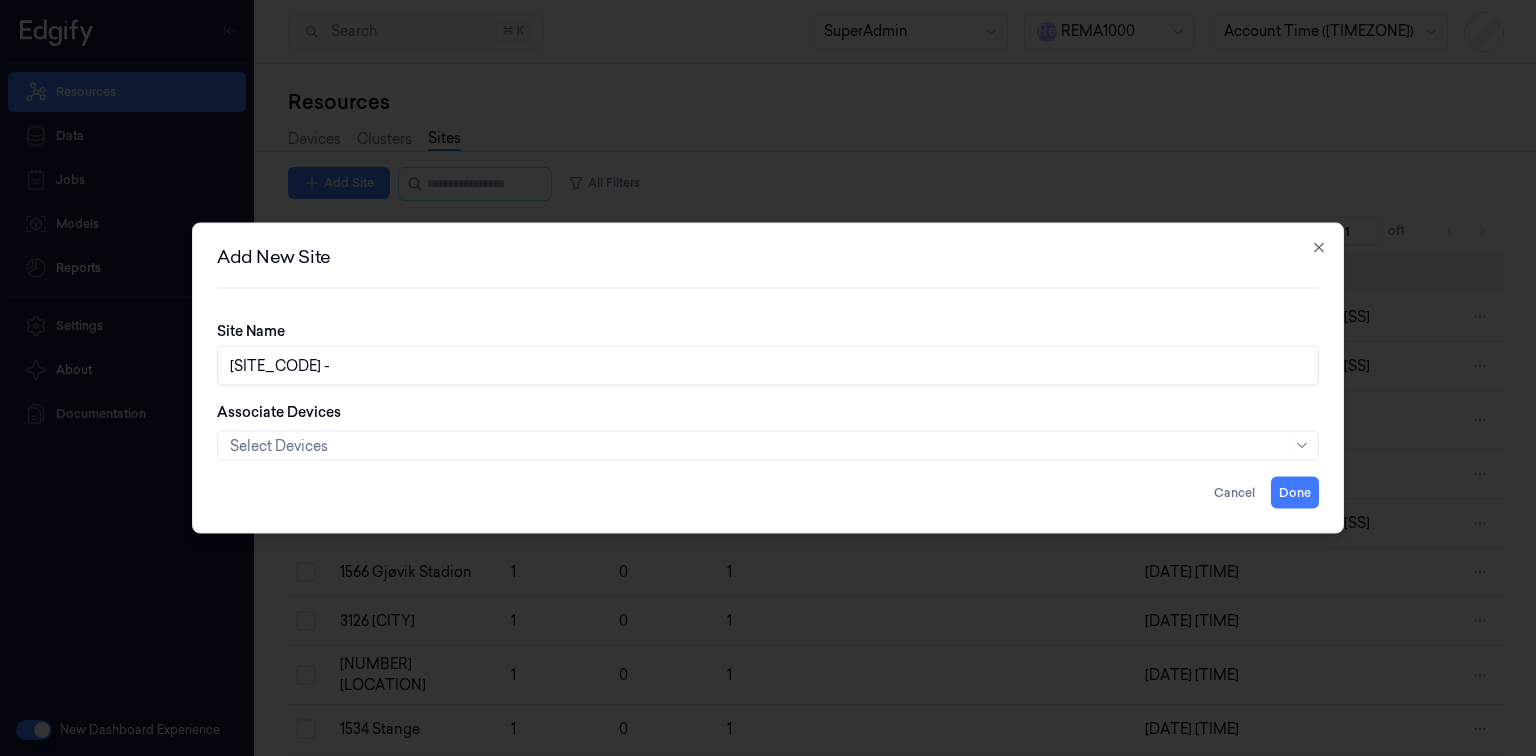 click on "1215 -" at bounding box center (768, 366) 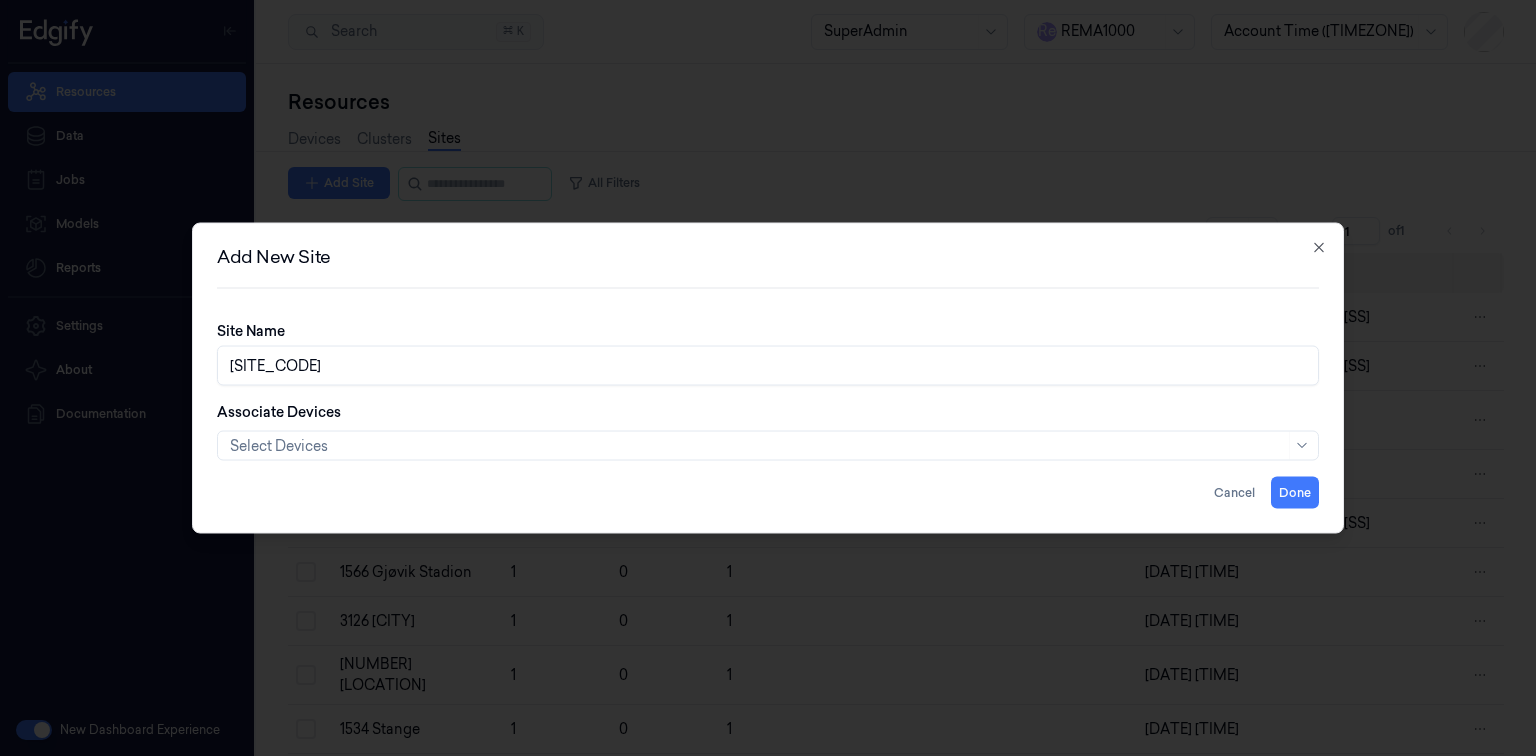 type on "1215 - TVERLANDET" 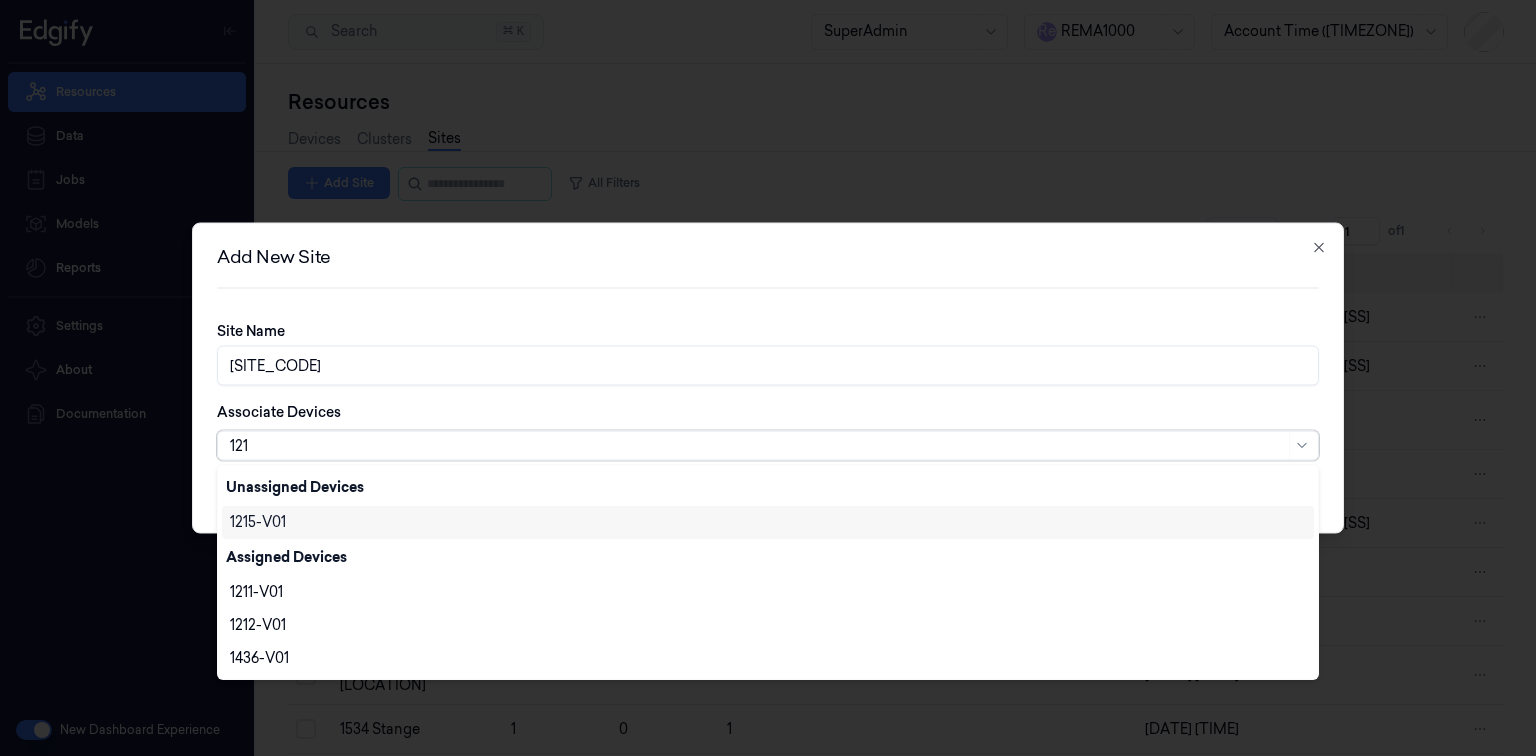 scroll, scrollTop: 0, scrollLeft: 0, axis: both 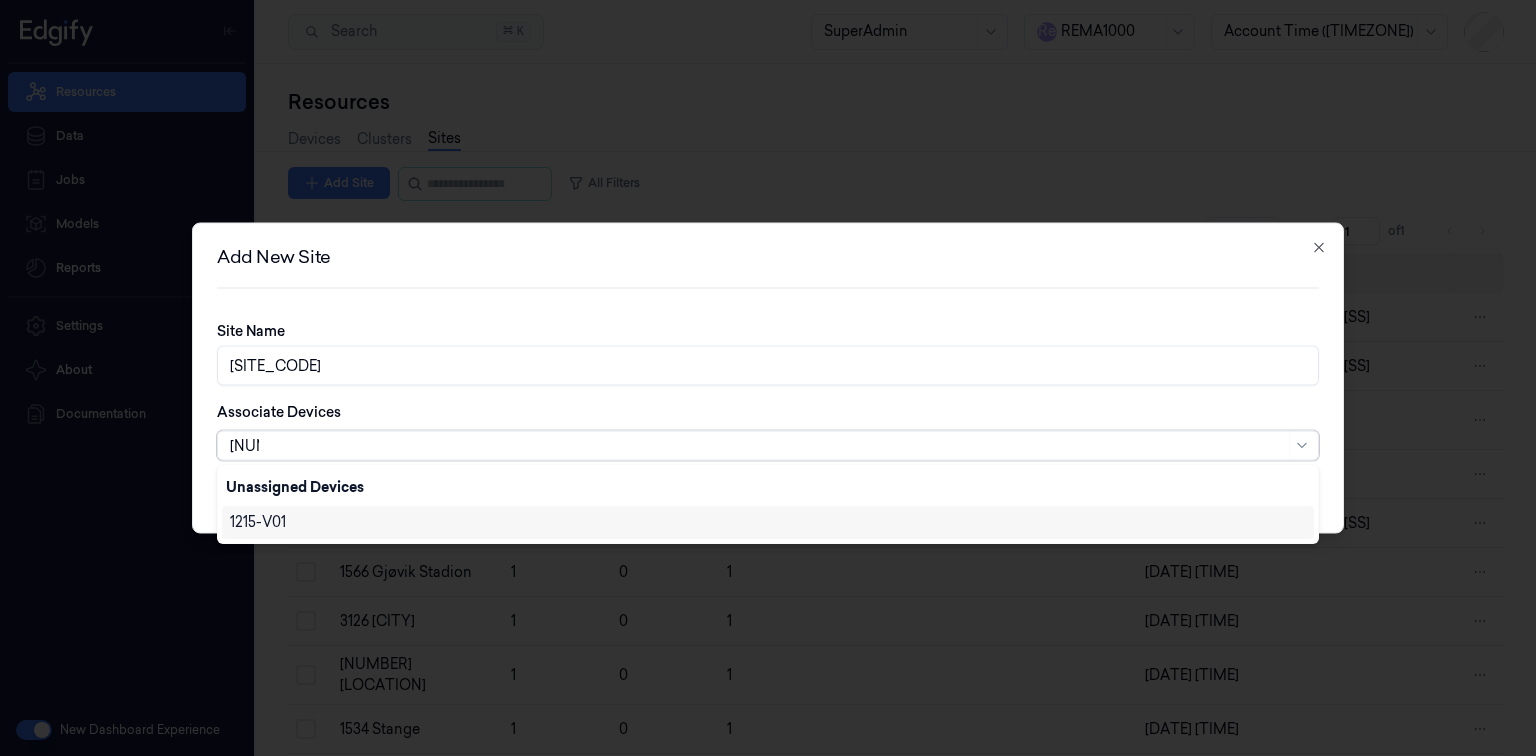 type 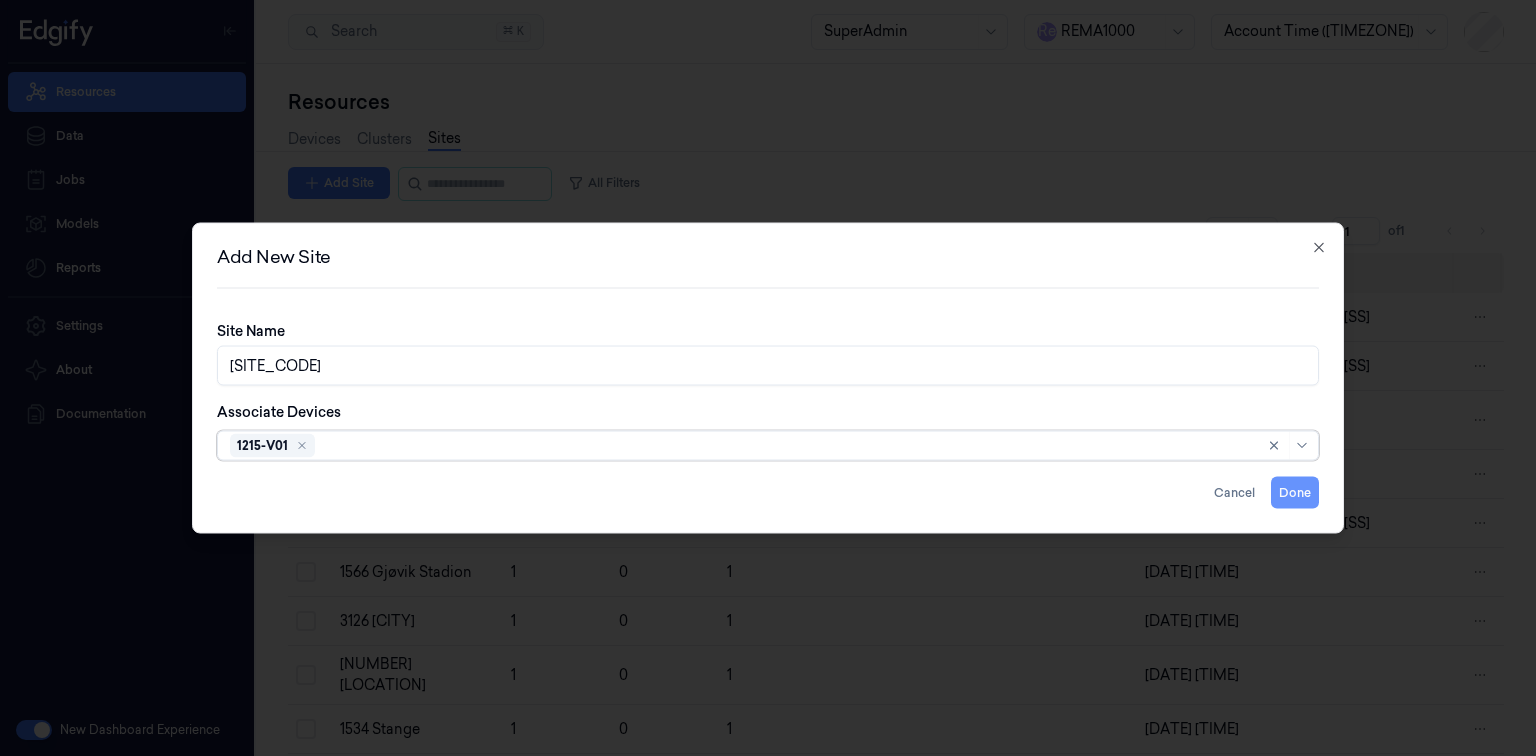 click on "Done" at bounding box center (1295, 493) 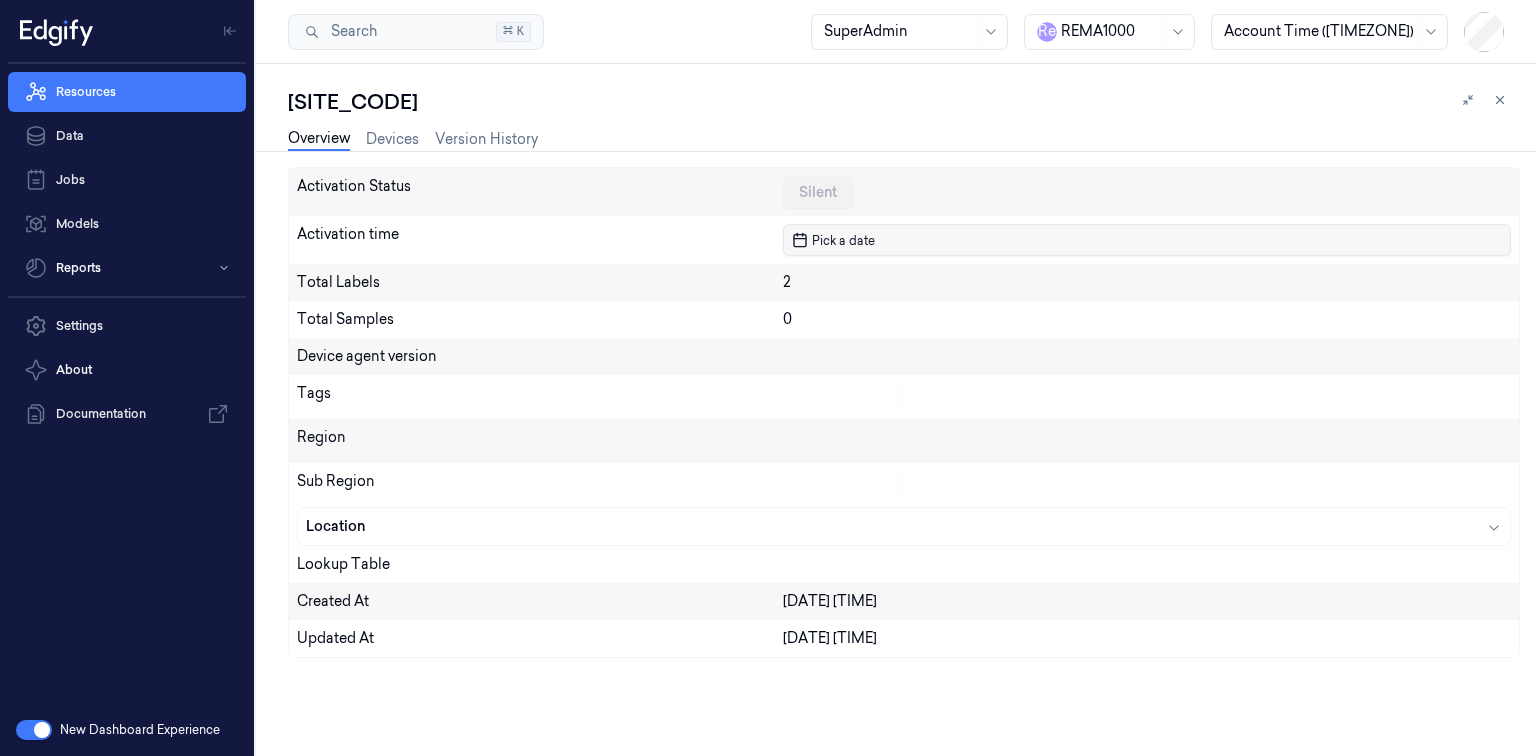 click on "Pick a date" at bounding box center (841, 240) 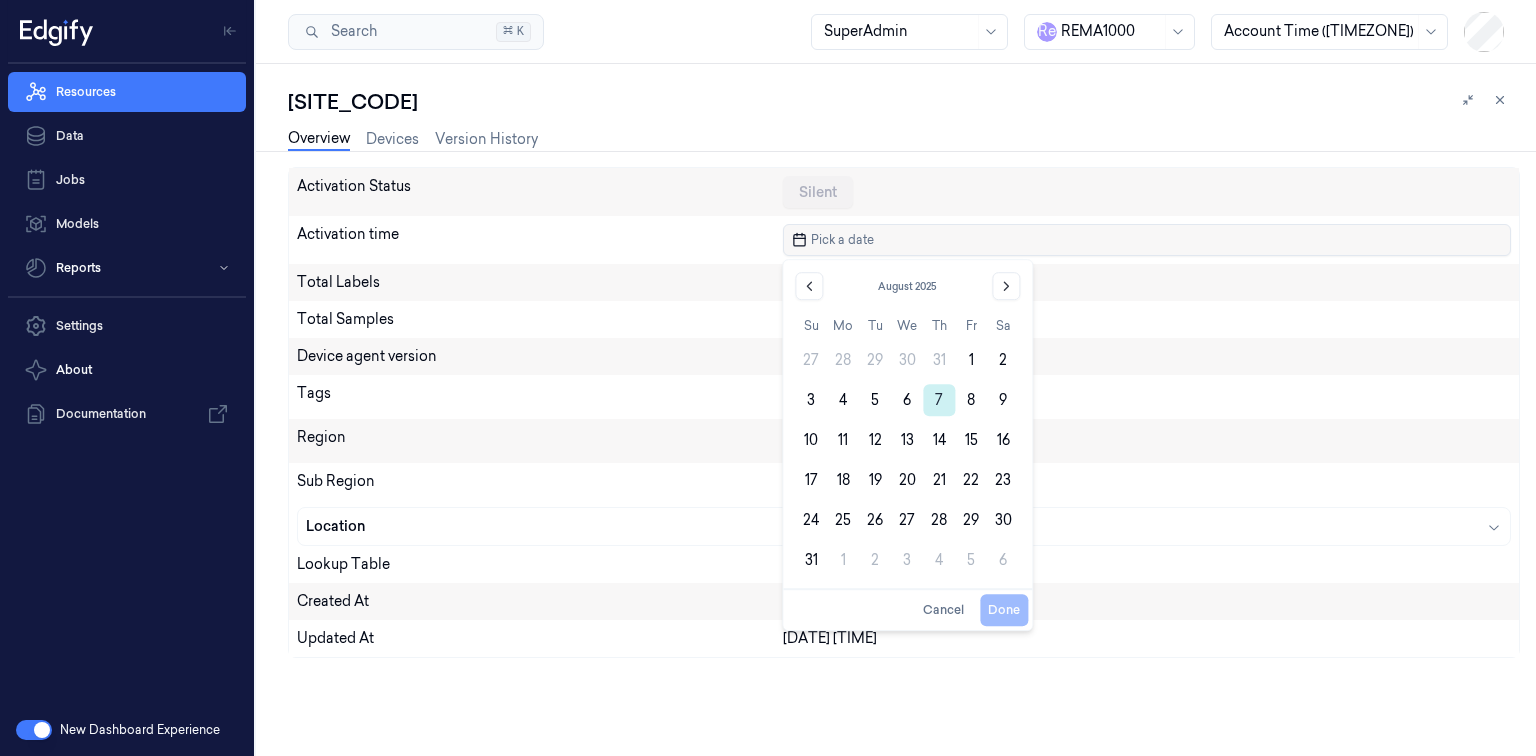 click on "7" at bounding box center (939, 400) 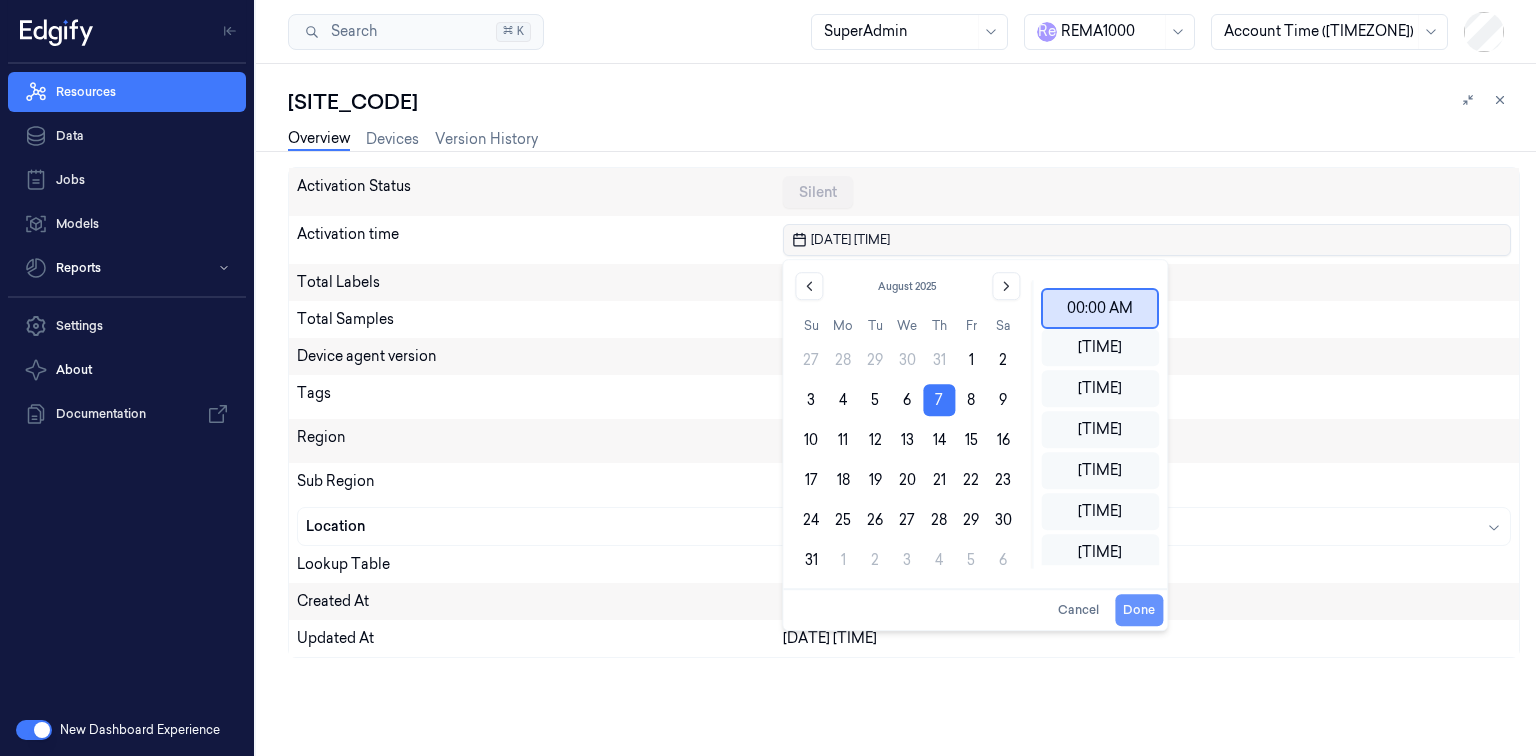 click on "Done" at bounding box center (1139, 610) 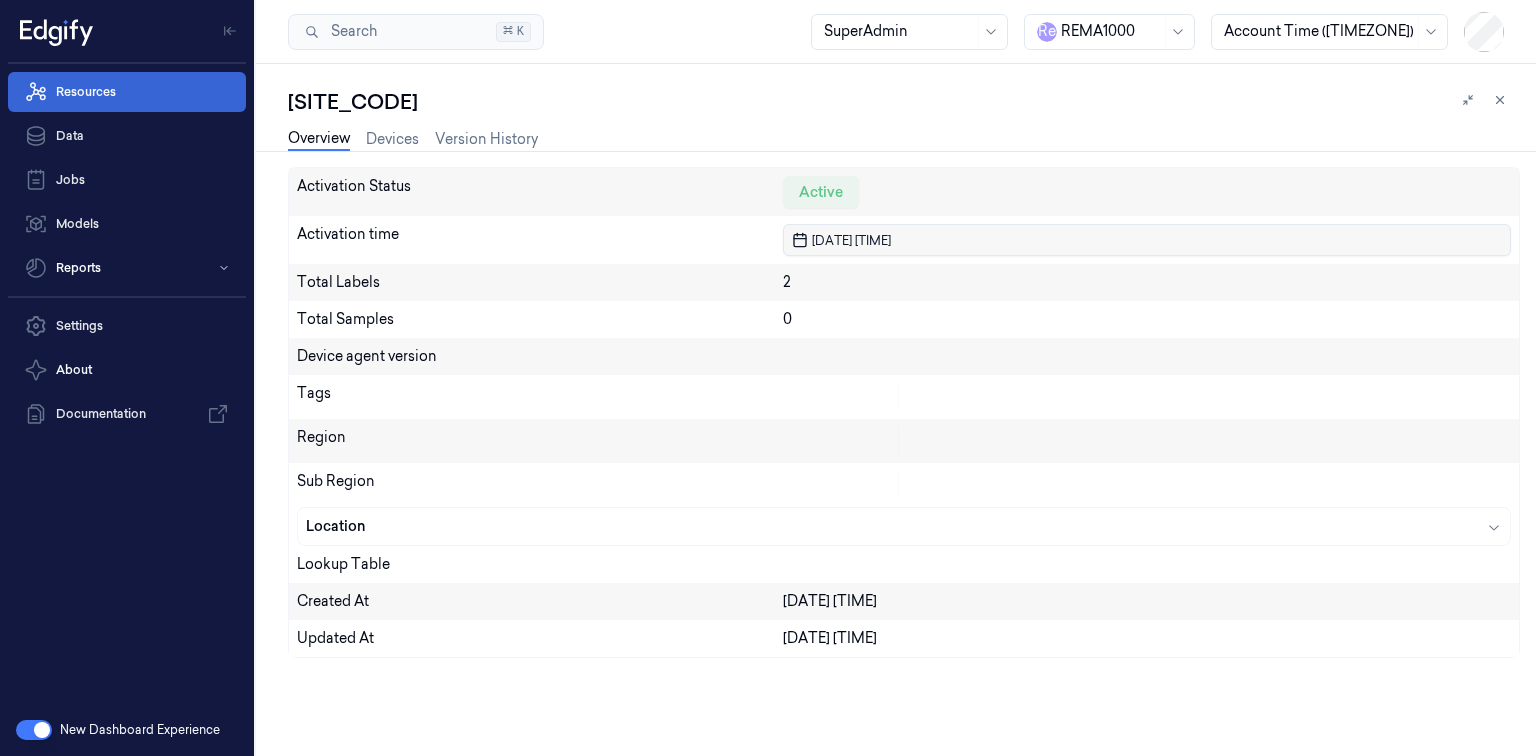click on "Resources" at bounding box center [127, 92] 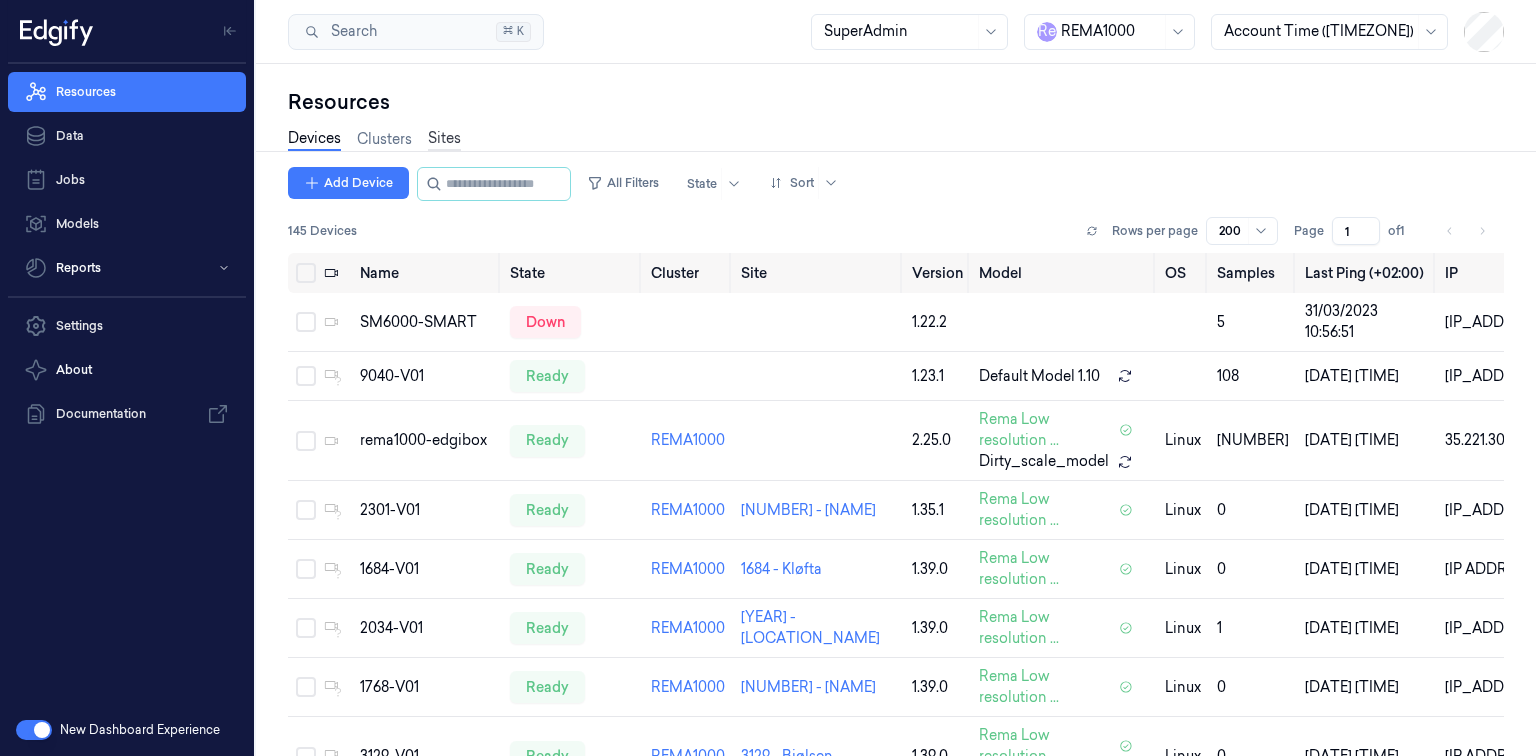click on "Sites" at bounding box center [444, 139] 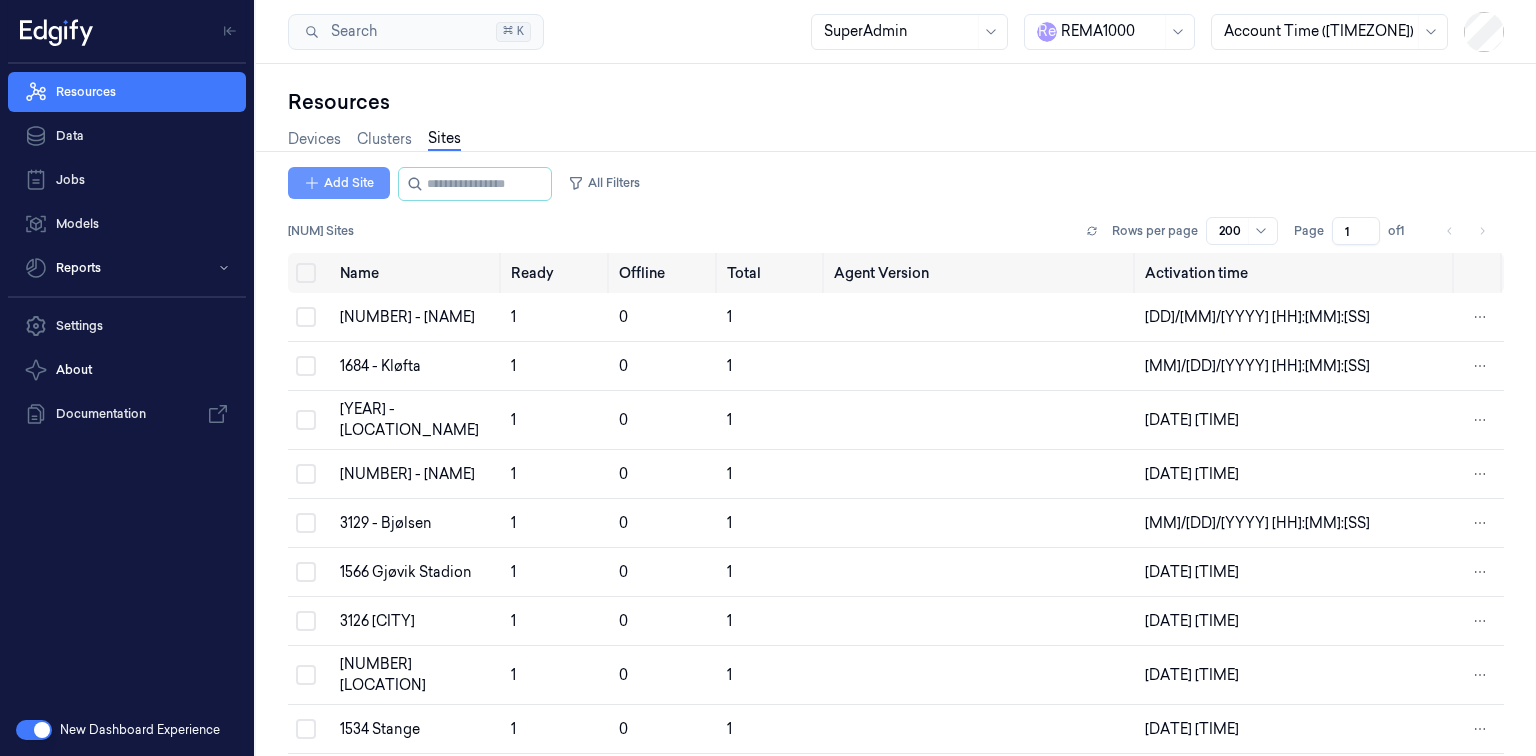 click on "Add Site" at bounding box center [339, 183] 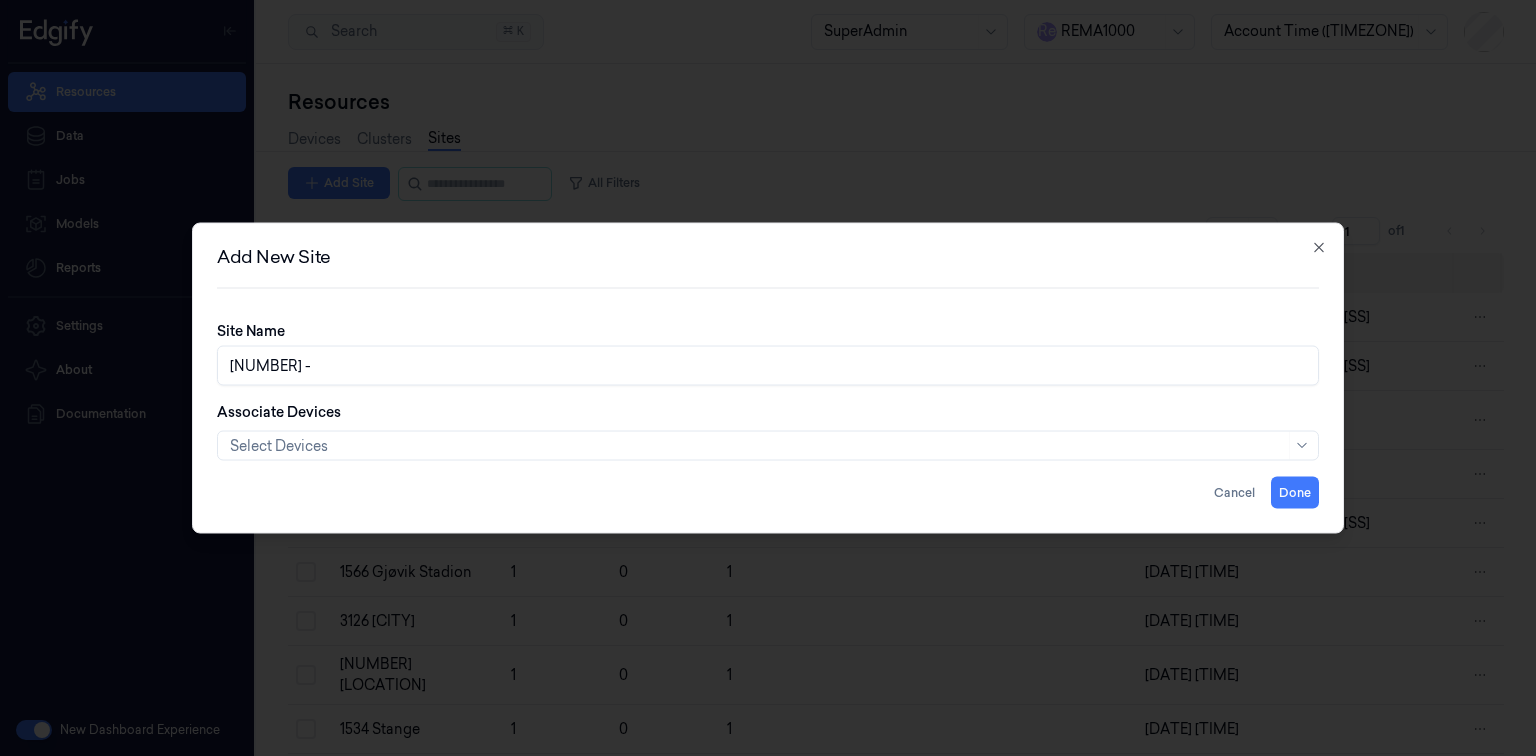 click on "1241 -" at bounding box center [768, 366] 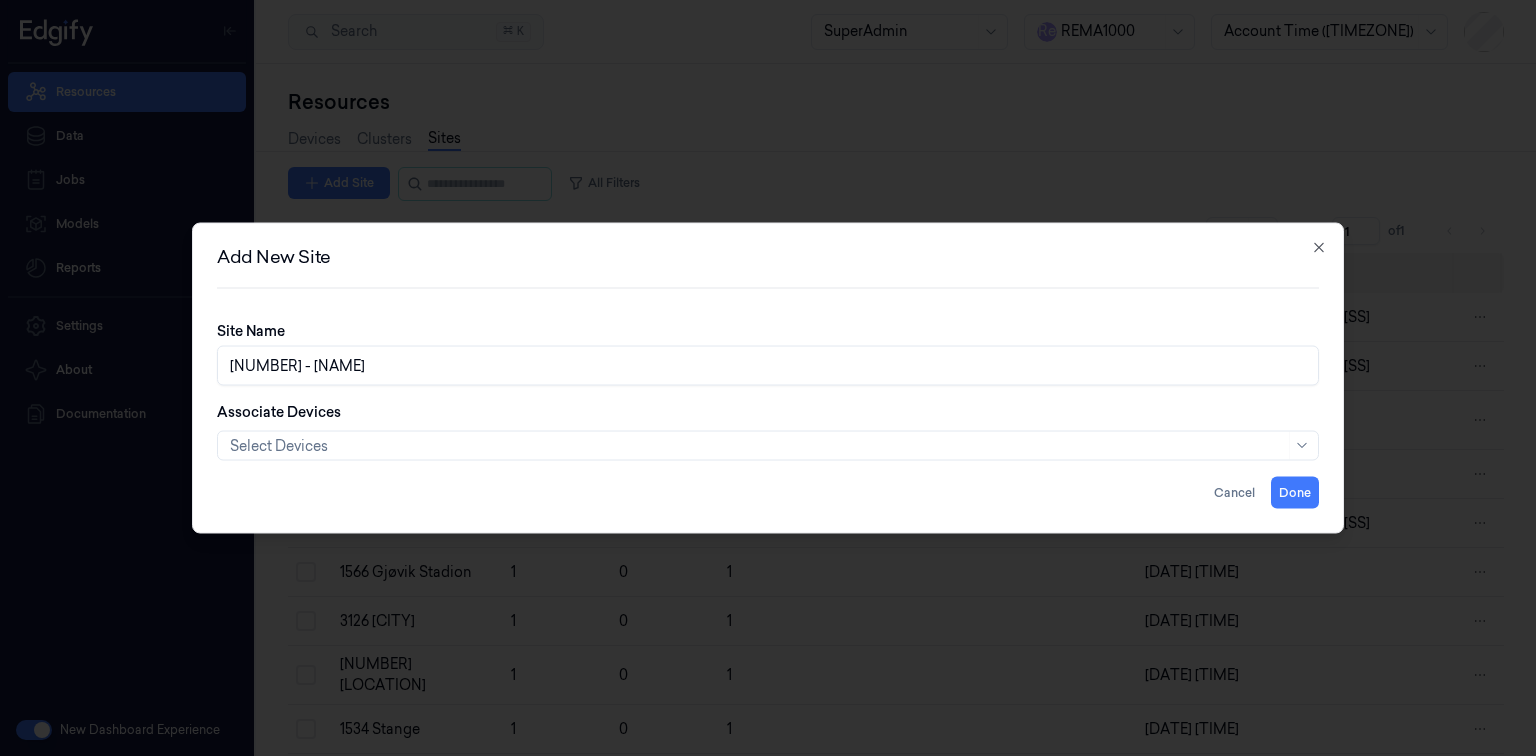 type on "1241 - MYRE" 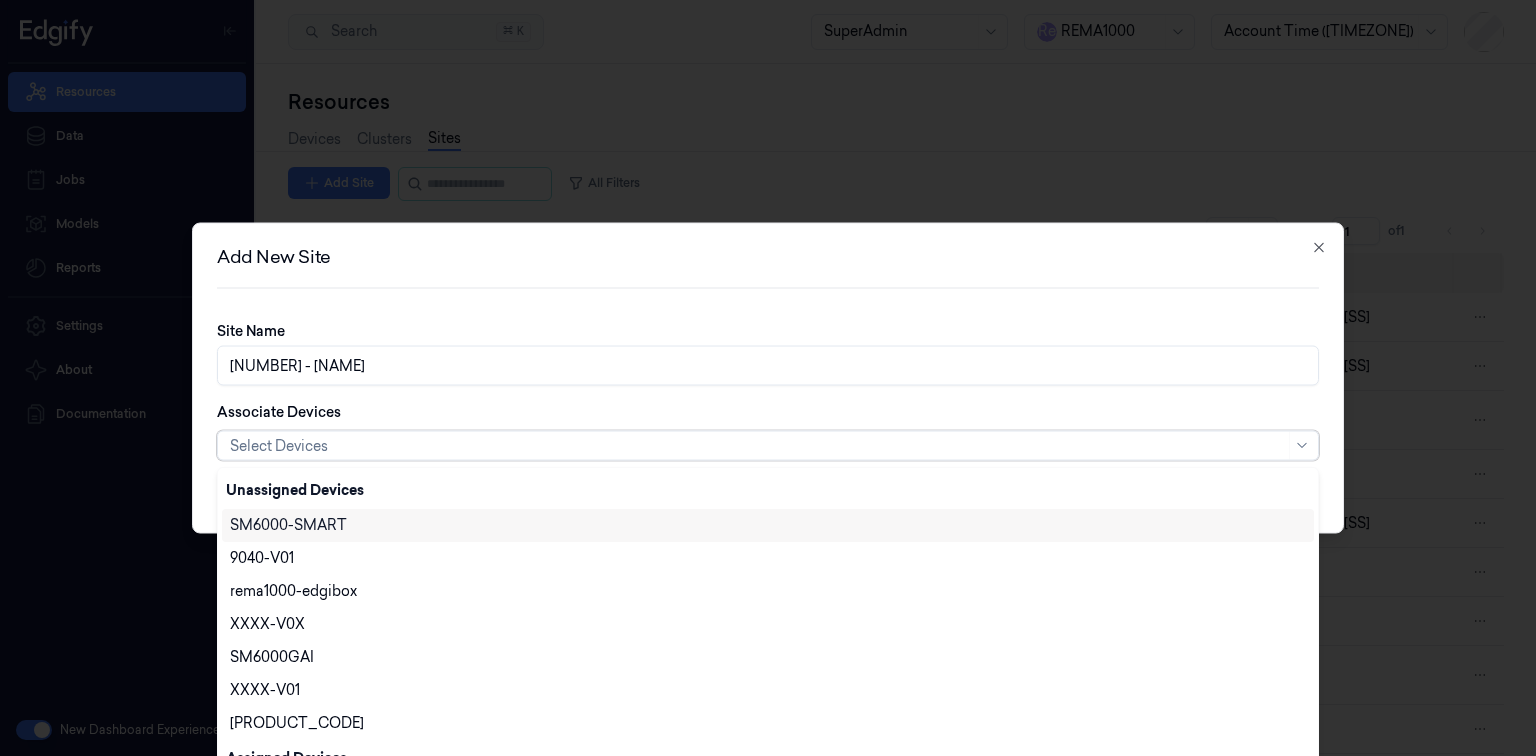 scroll, scrollTop: 17, scrollLeft: 0, axis: vertical 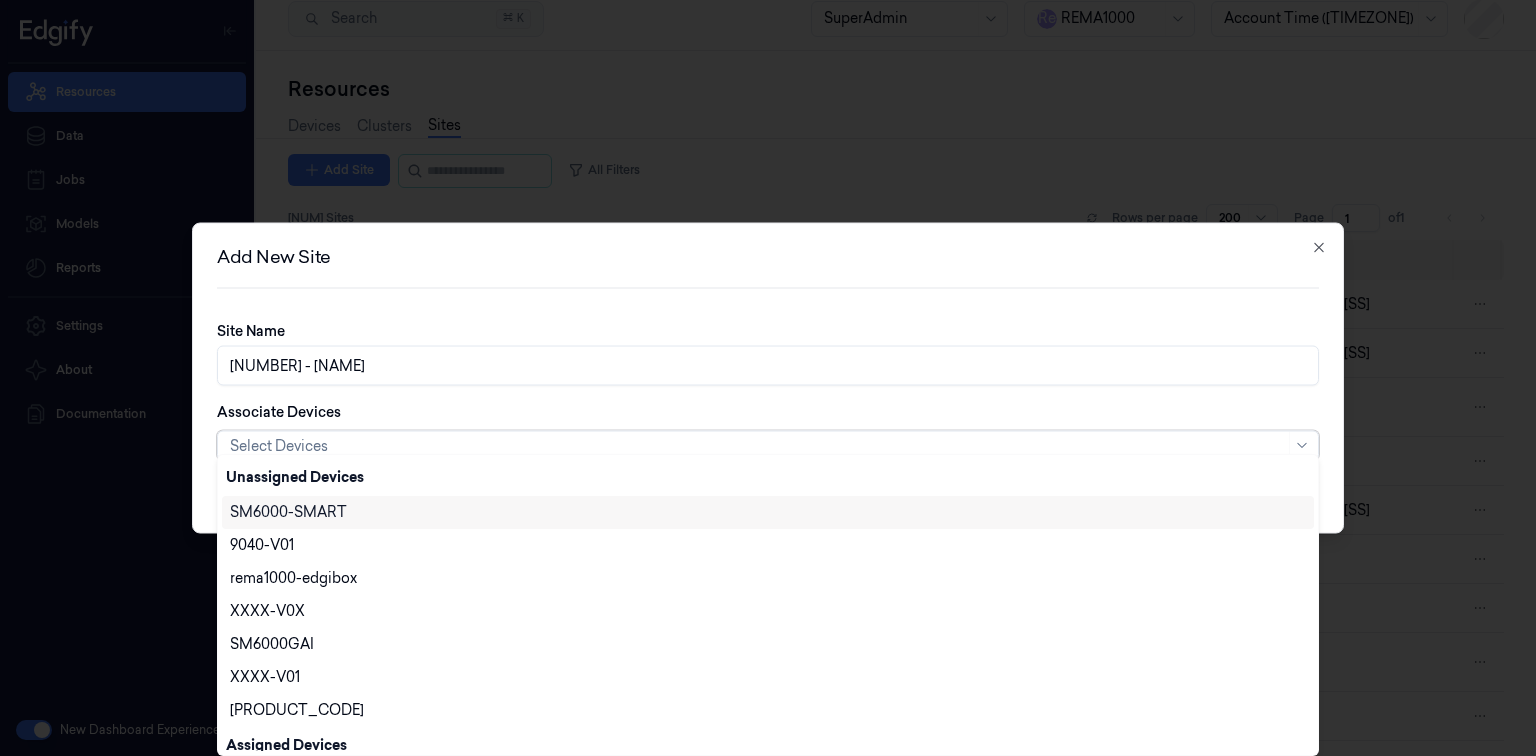 click at bounding box center [757, 445] 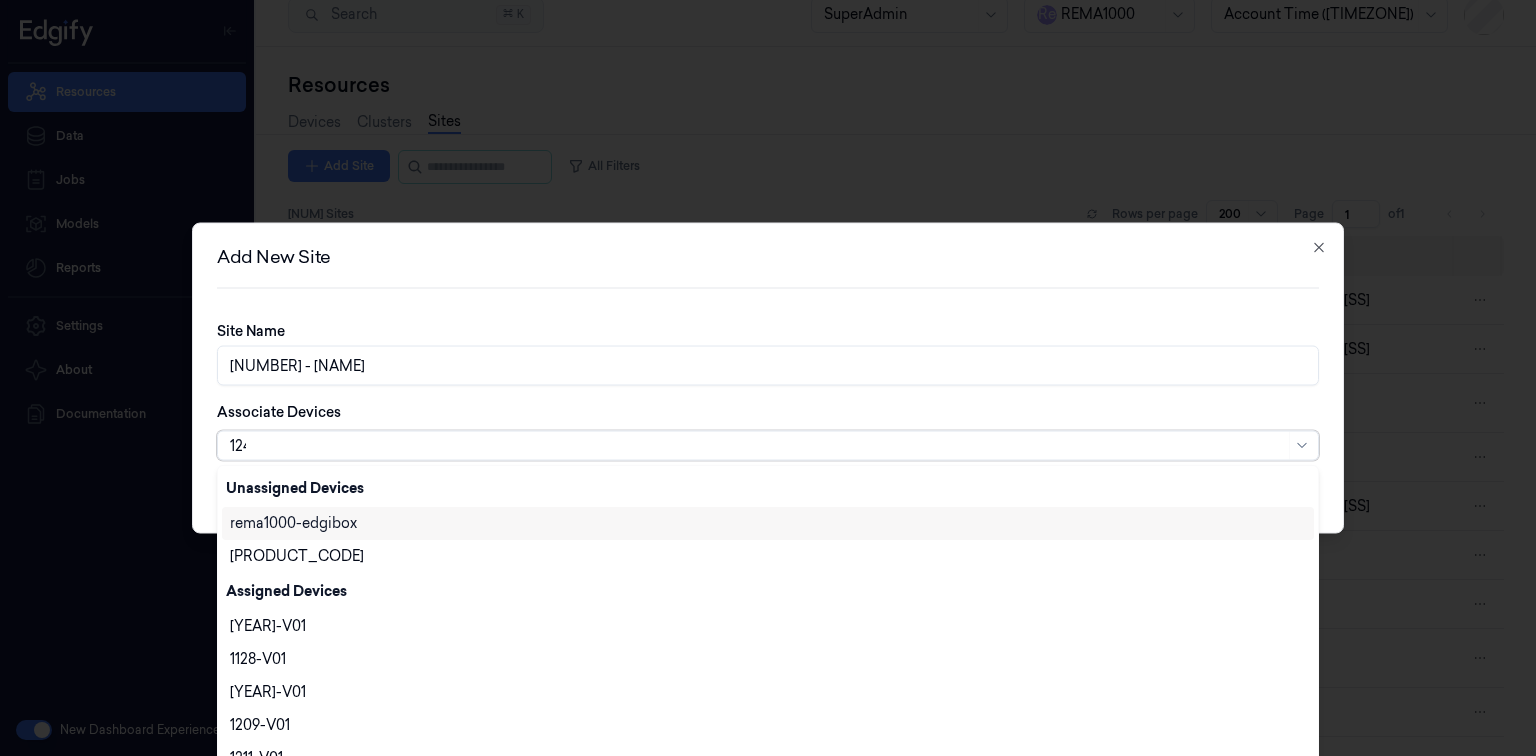 scroll, scrollTop: 0, scrollLeft: 0, axis: both 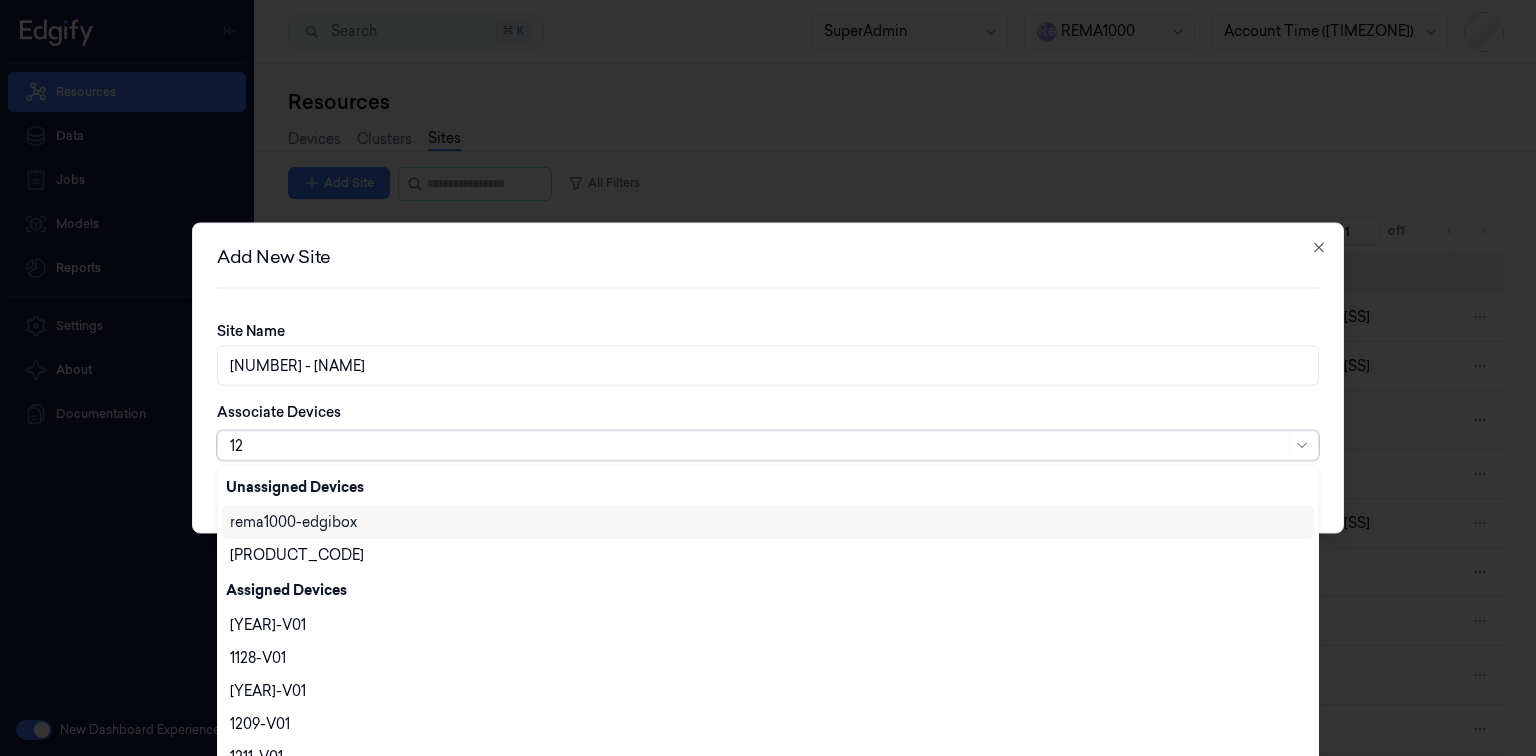 type on "1" 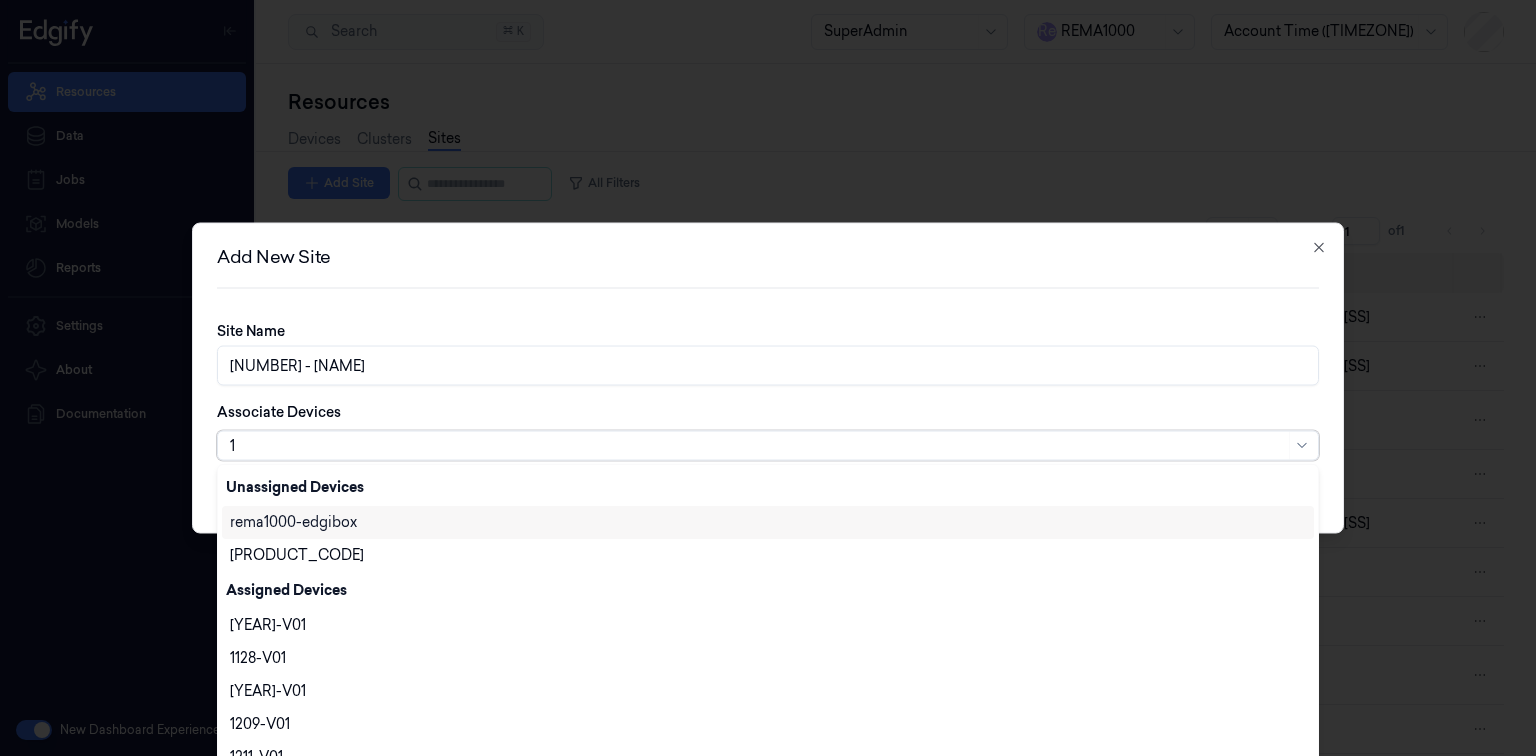 type 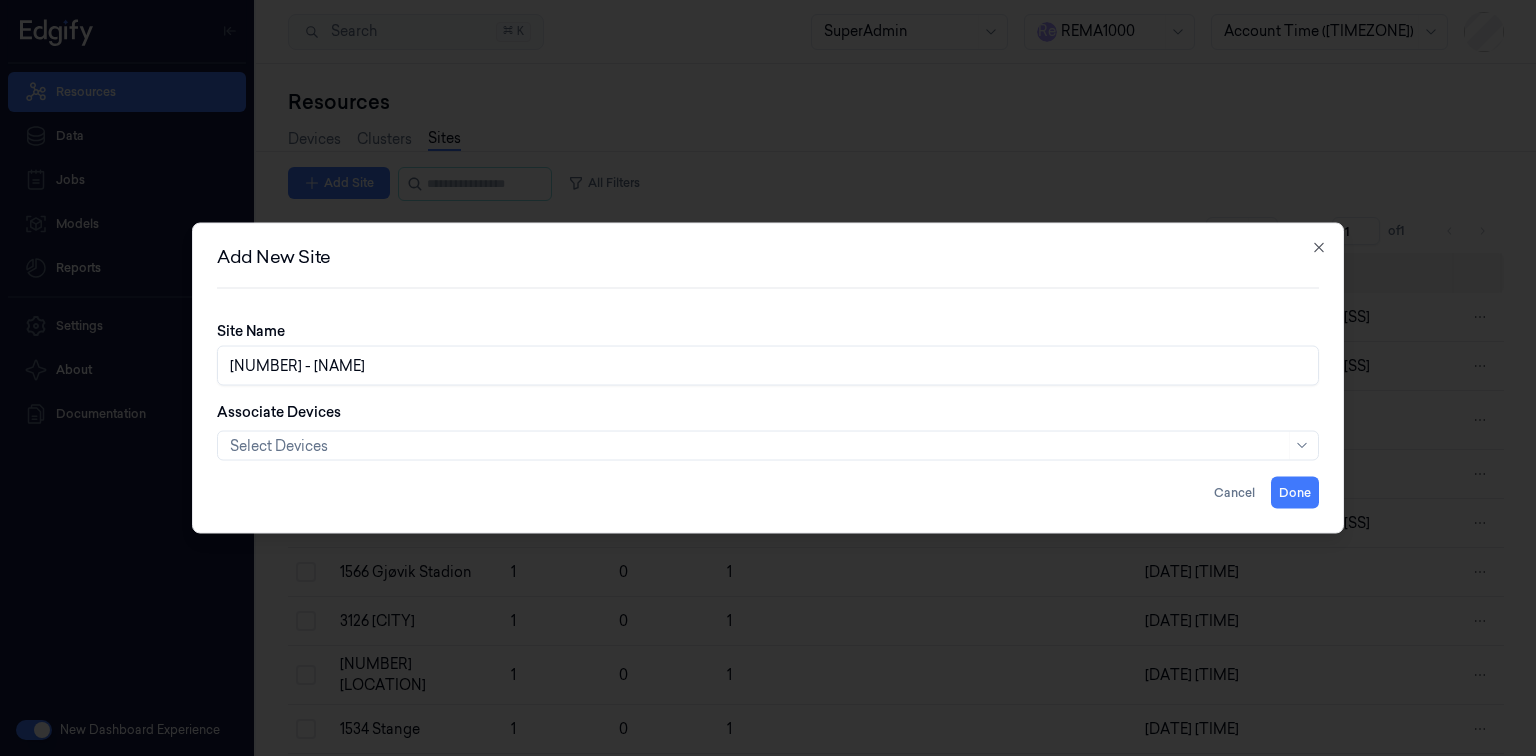 click on "Associate Devices Select Devices" at bounding box center [768, 431] 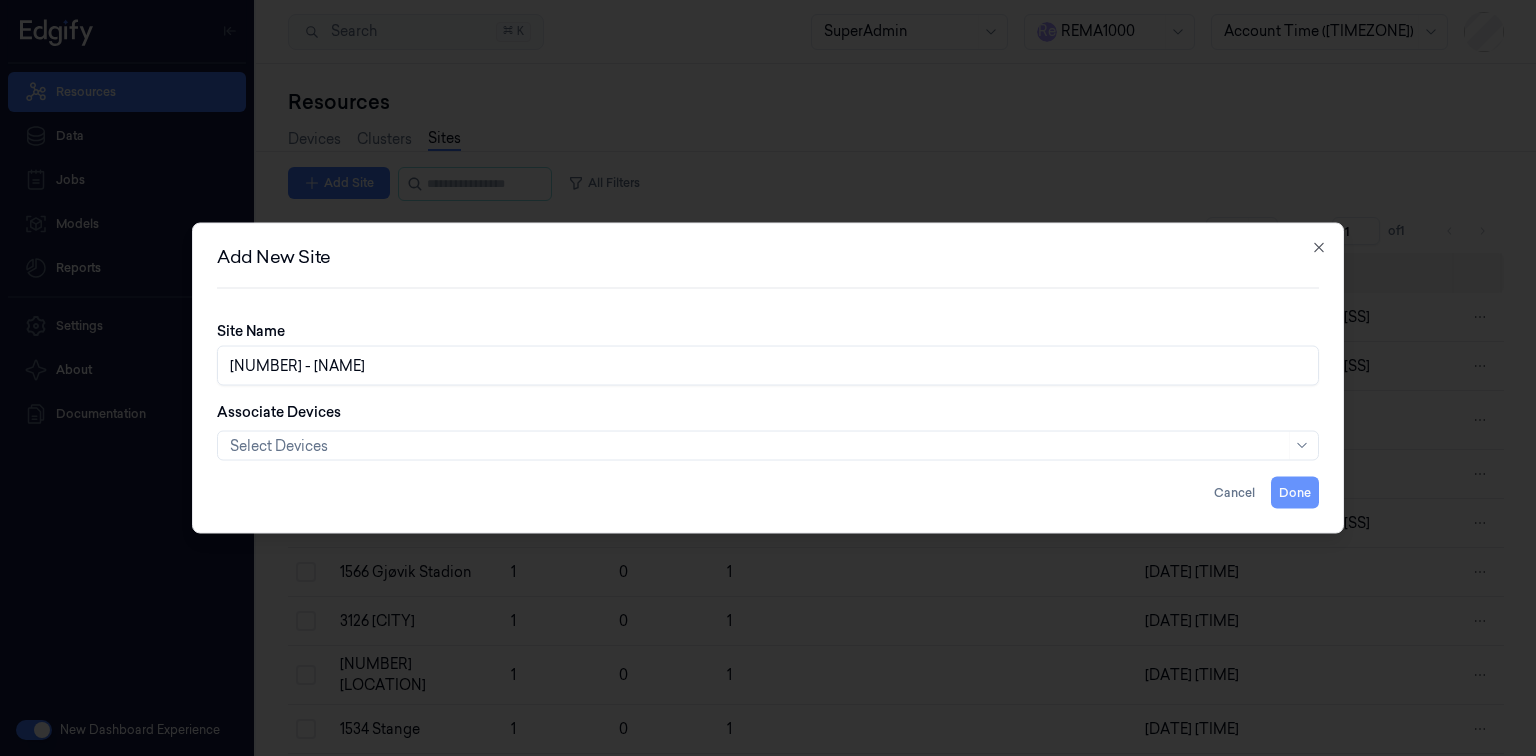 click on "Done" at bounding box center [1295, 493] 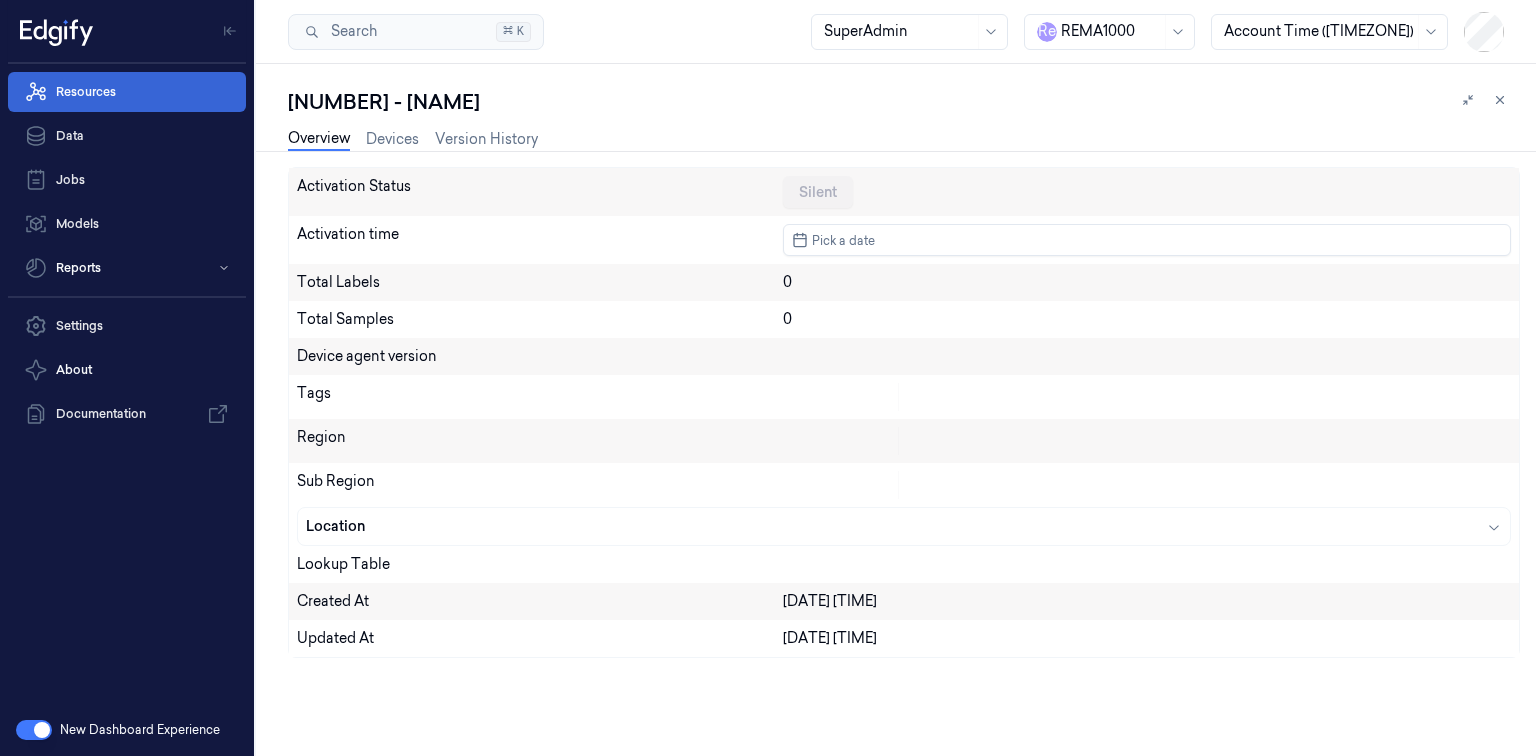 drag, startPoint x: 149, startPoint y: 92, endPoint x: 160, endPoint y: 103, distance: 15.556349 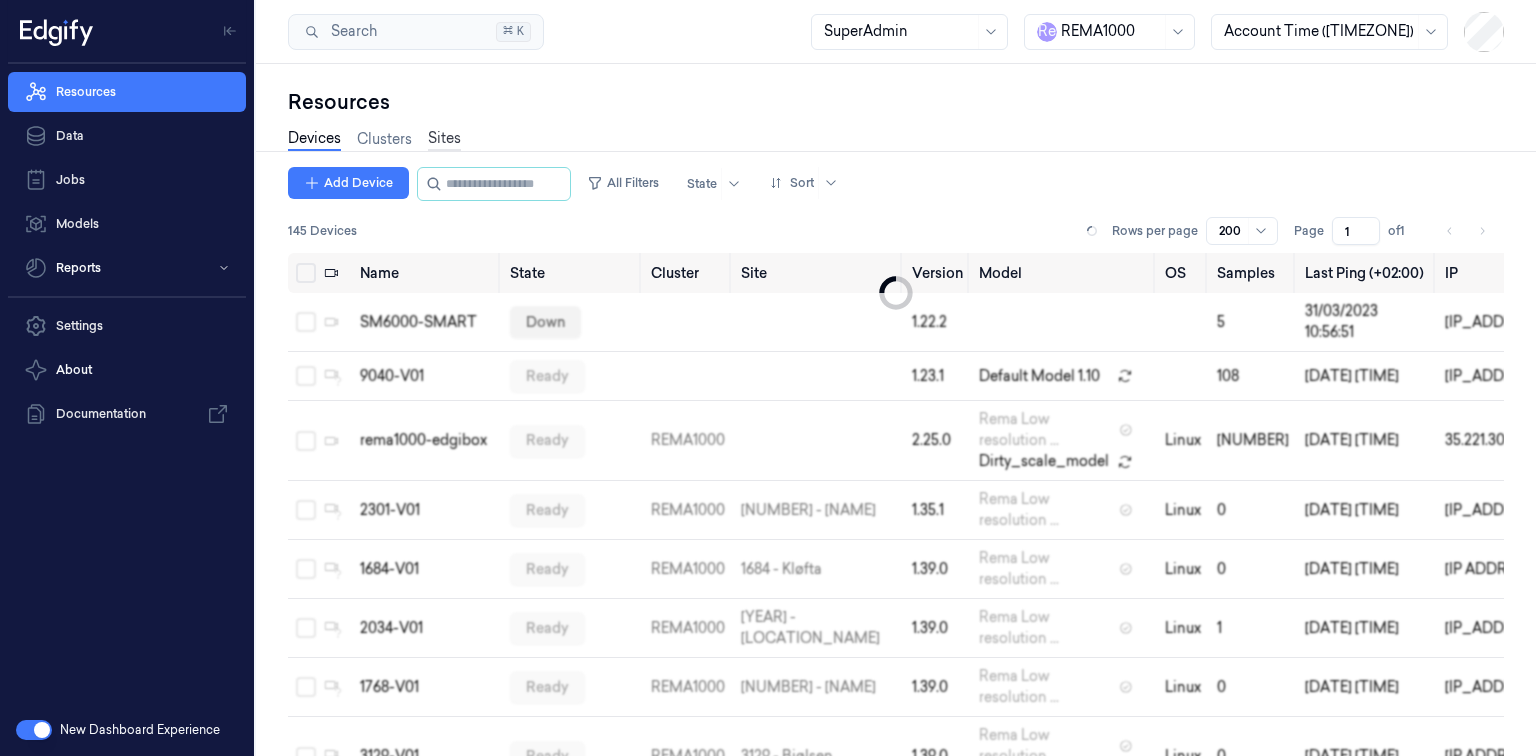click on "Sites" at bounding box center [444, 139] 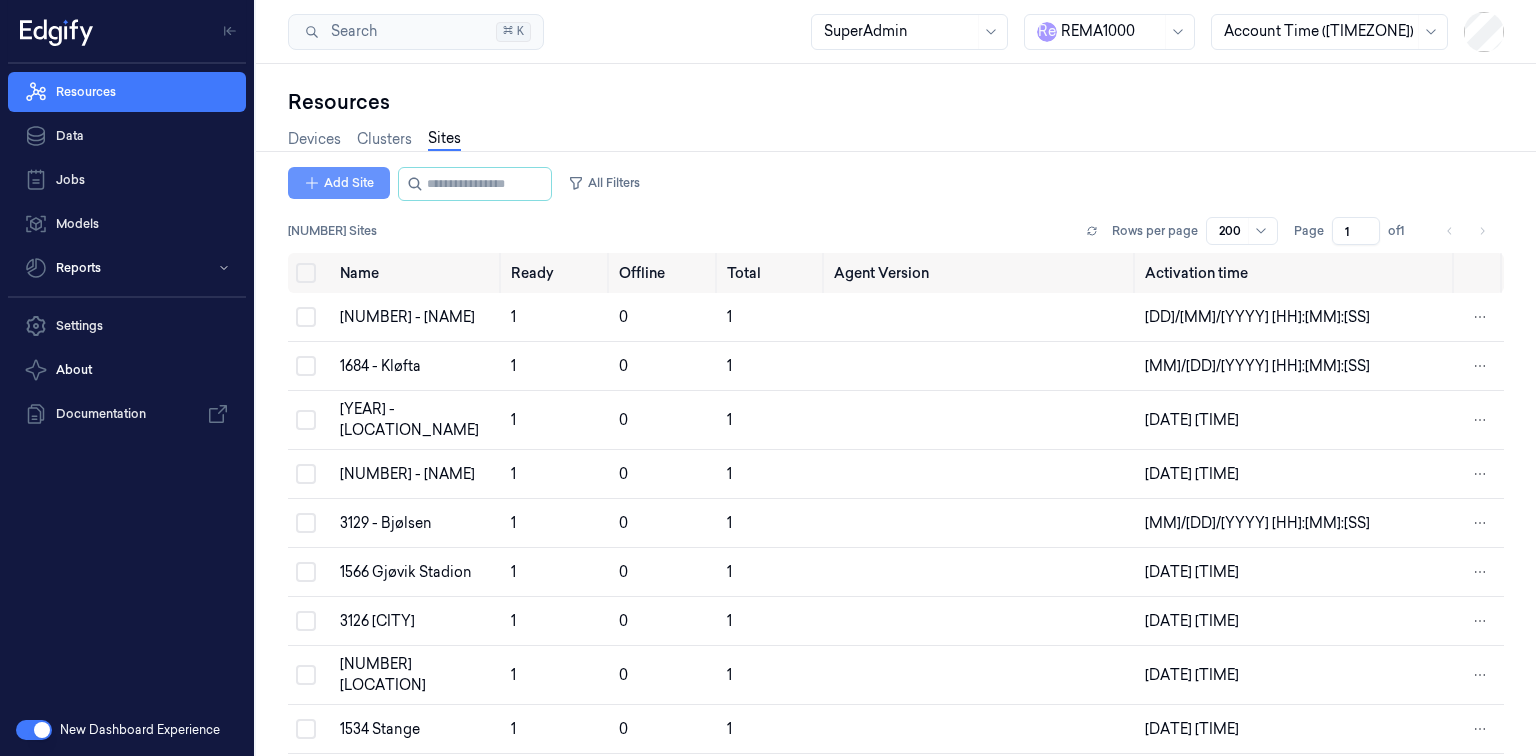 click on "Add Site" at bounding box center (339, 183) 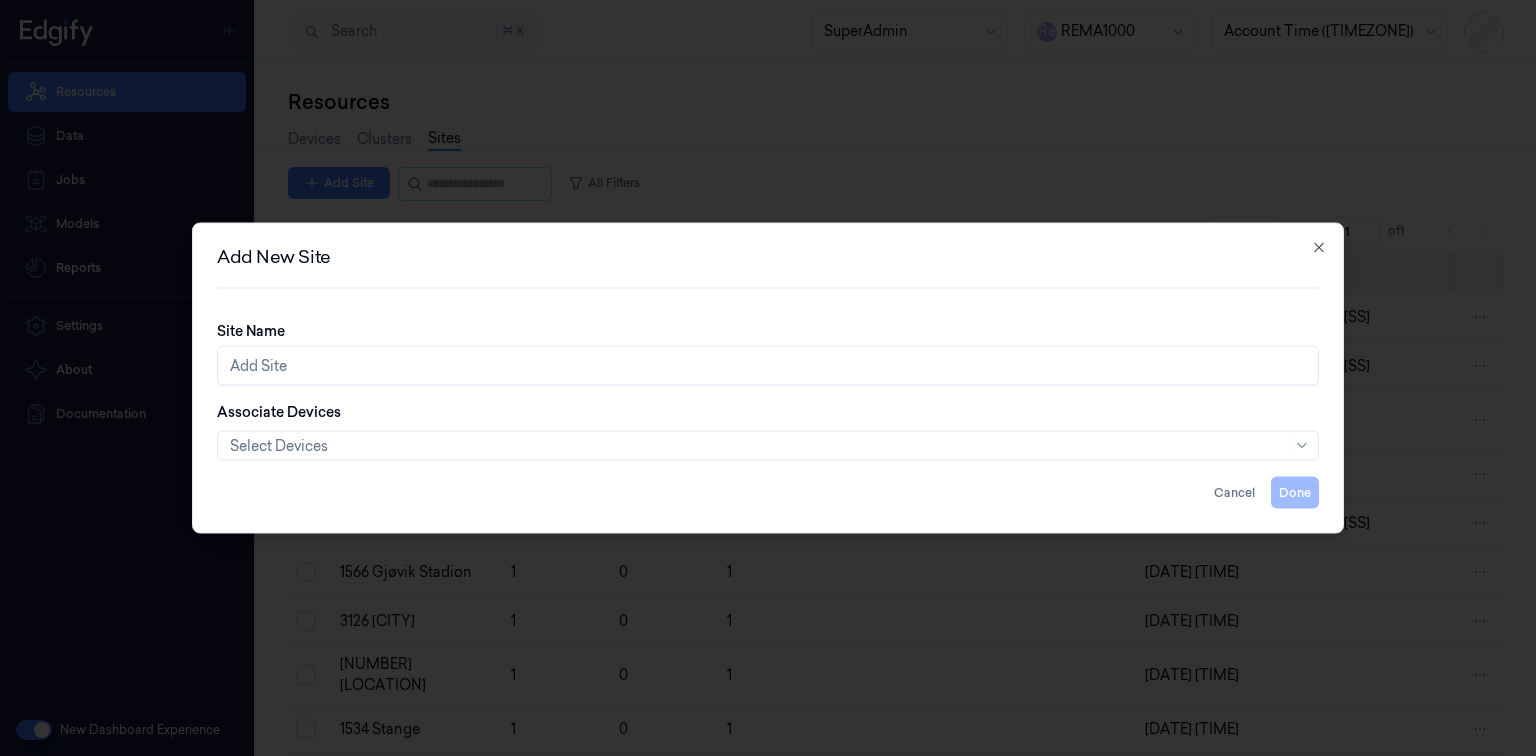 type on "1255" 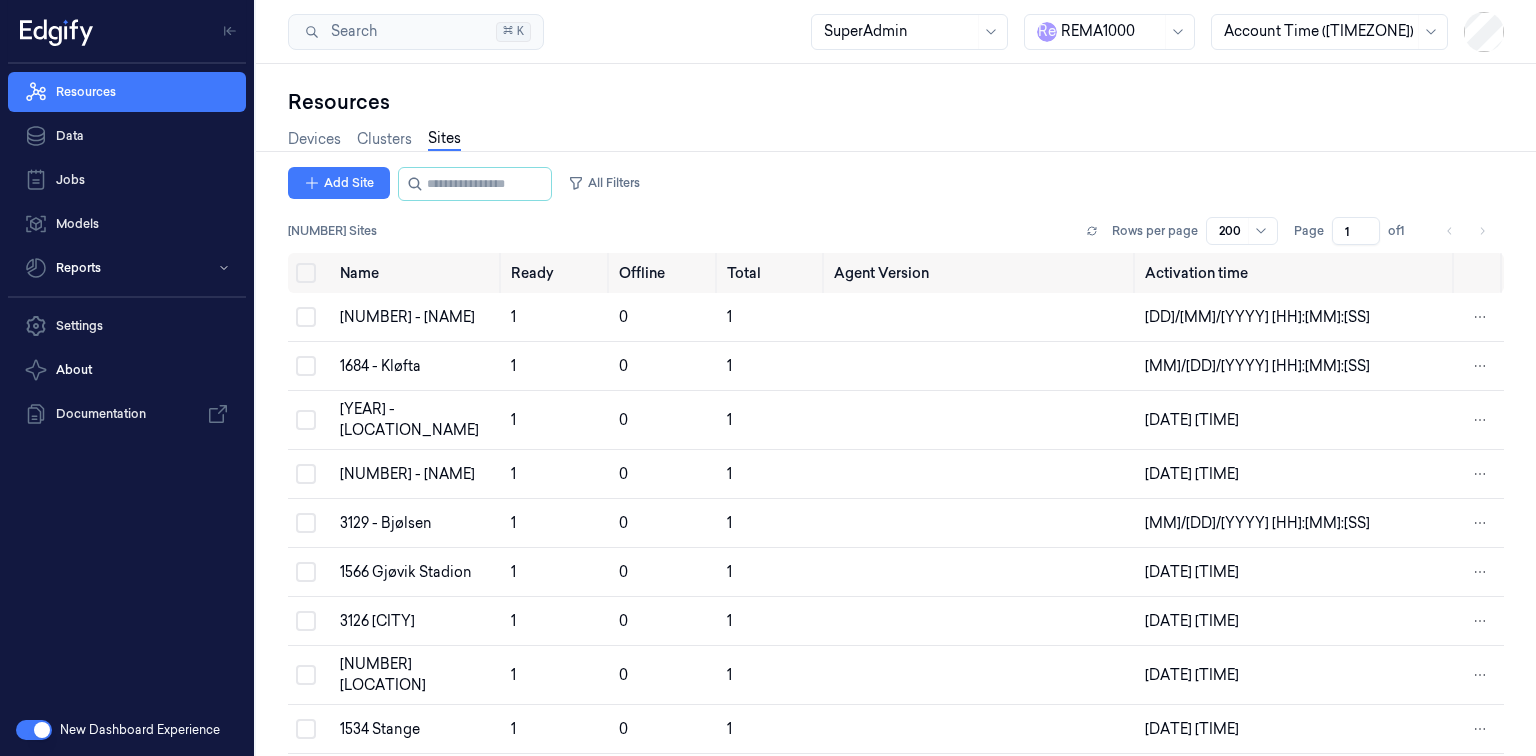click on "Sites" at bounding box center (444, 139) 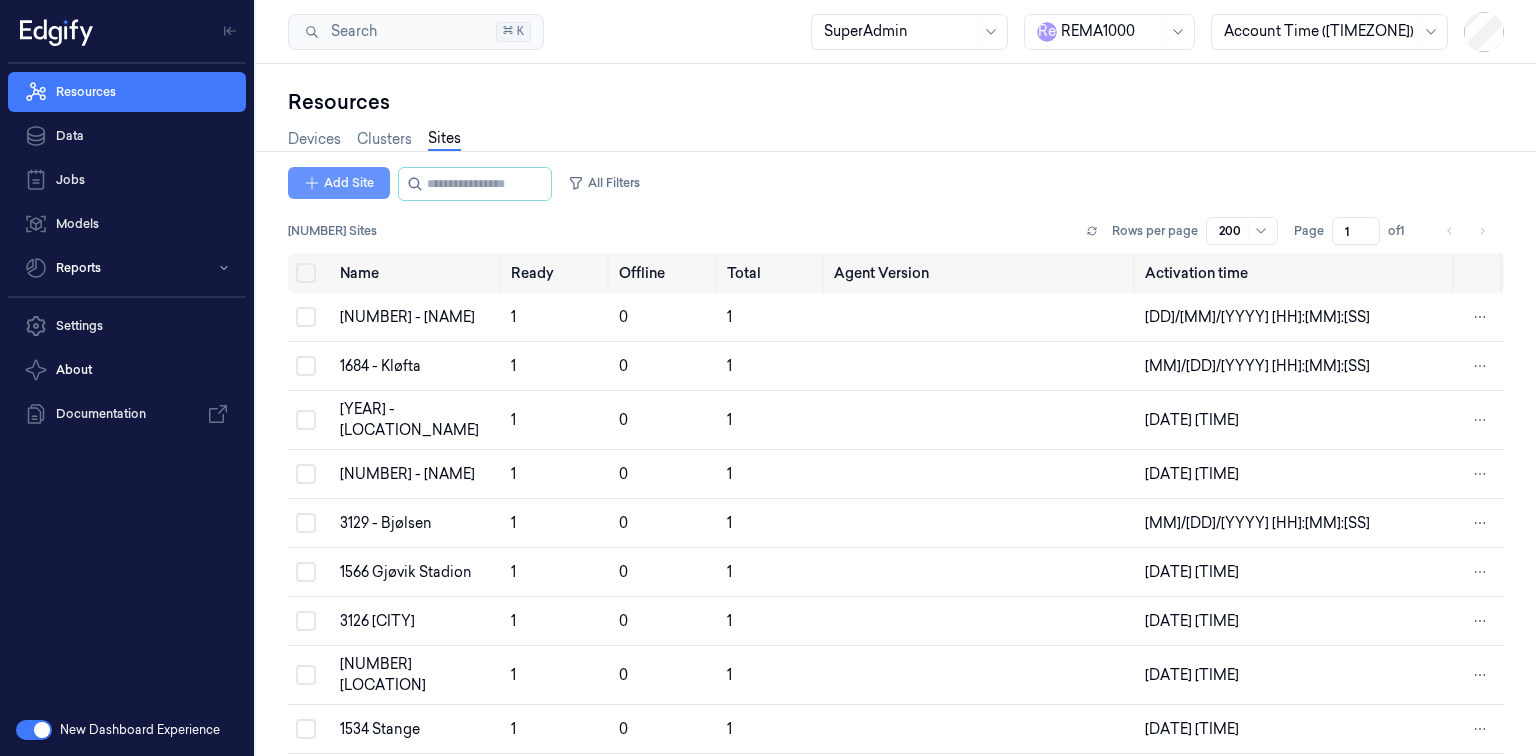 click on "Add Site" at bounding box center (339, 183) 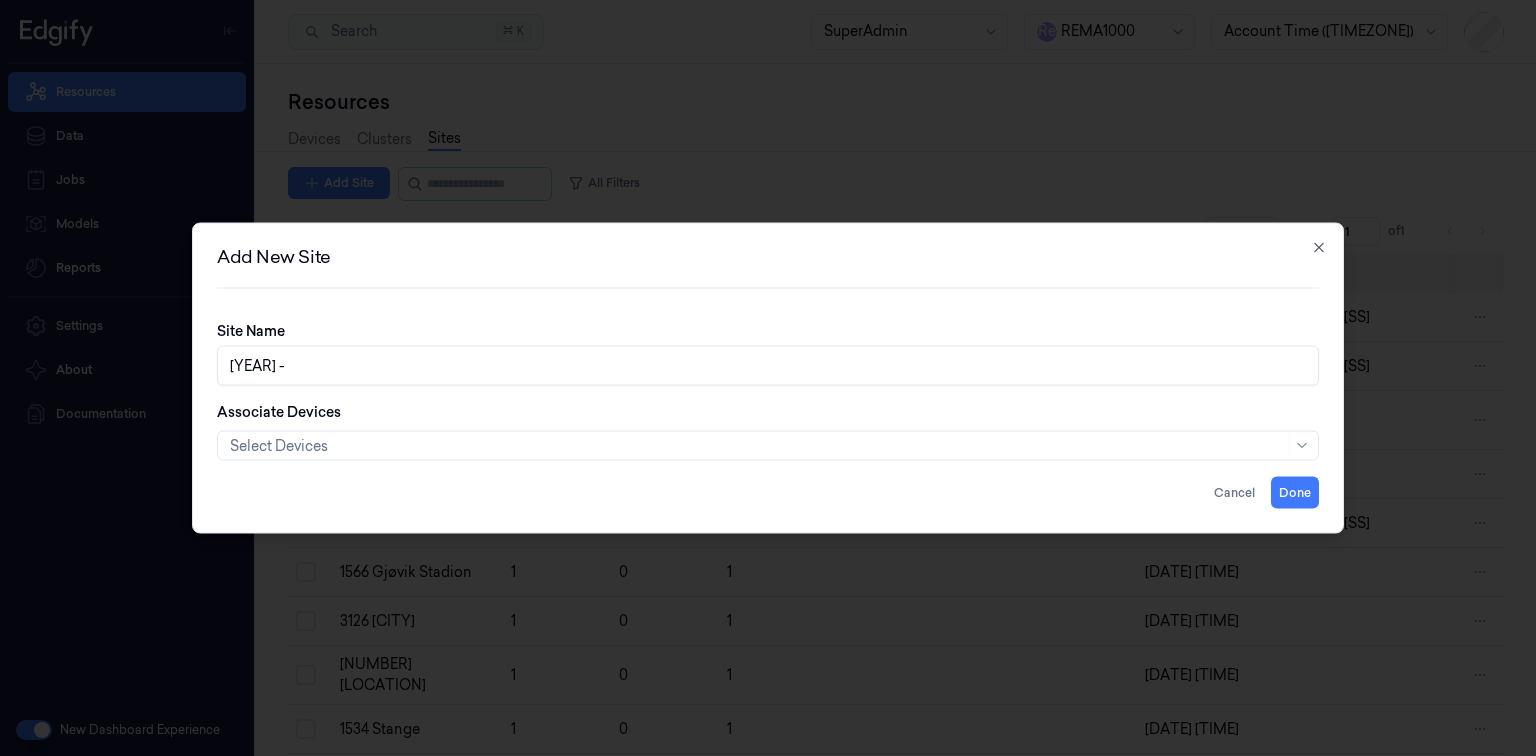 click on "1255 -" at bounding box center (768, 366) 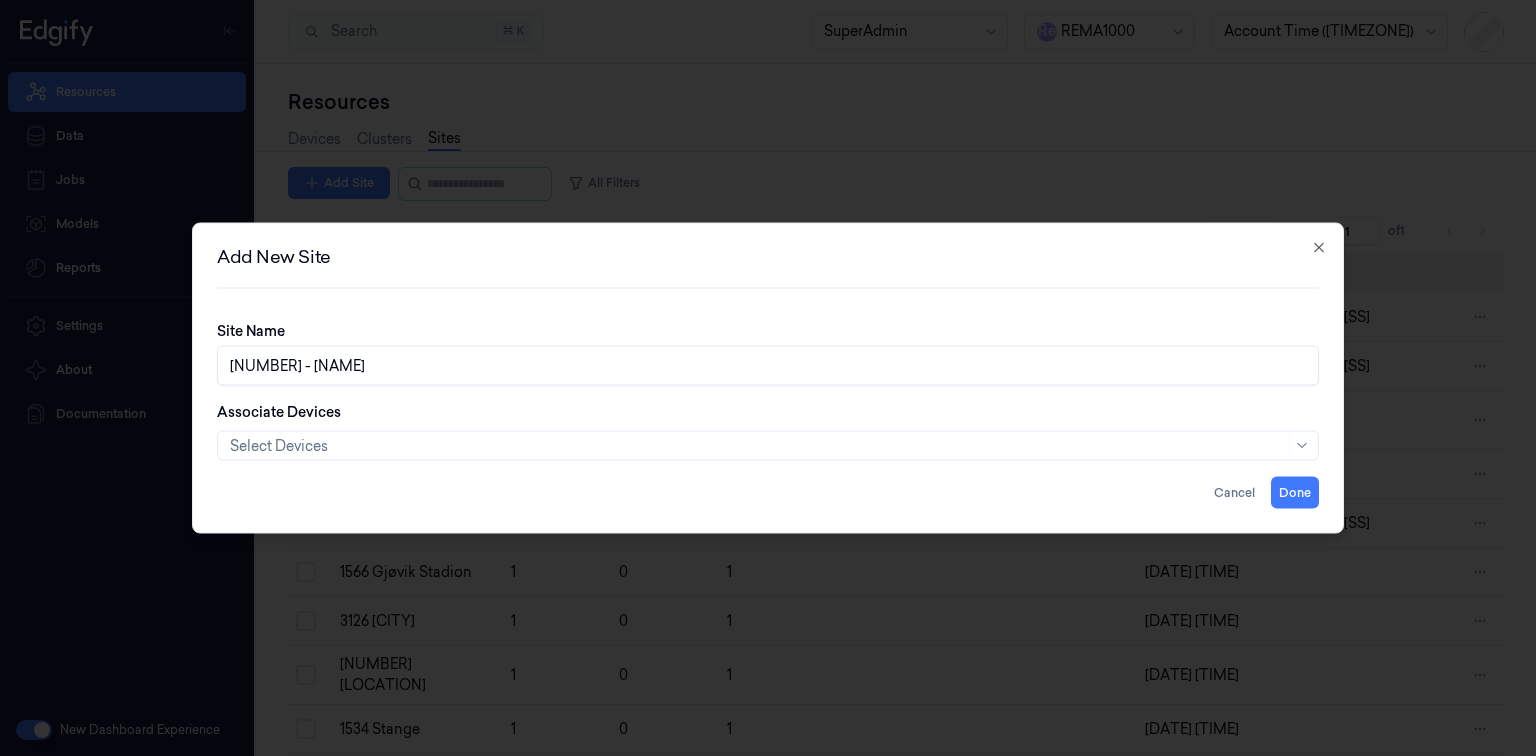type on "1255 - ROGNAN" 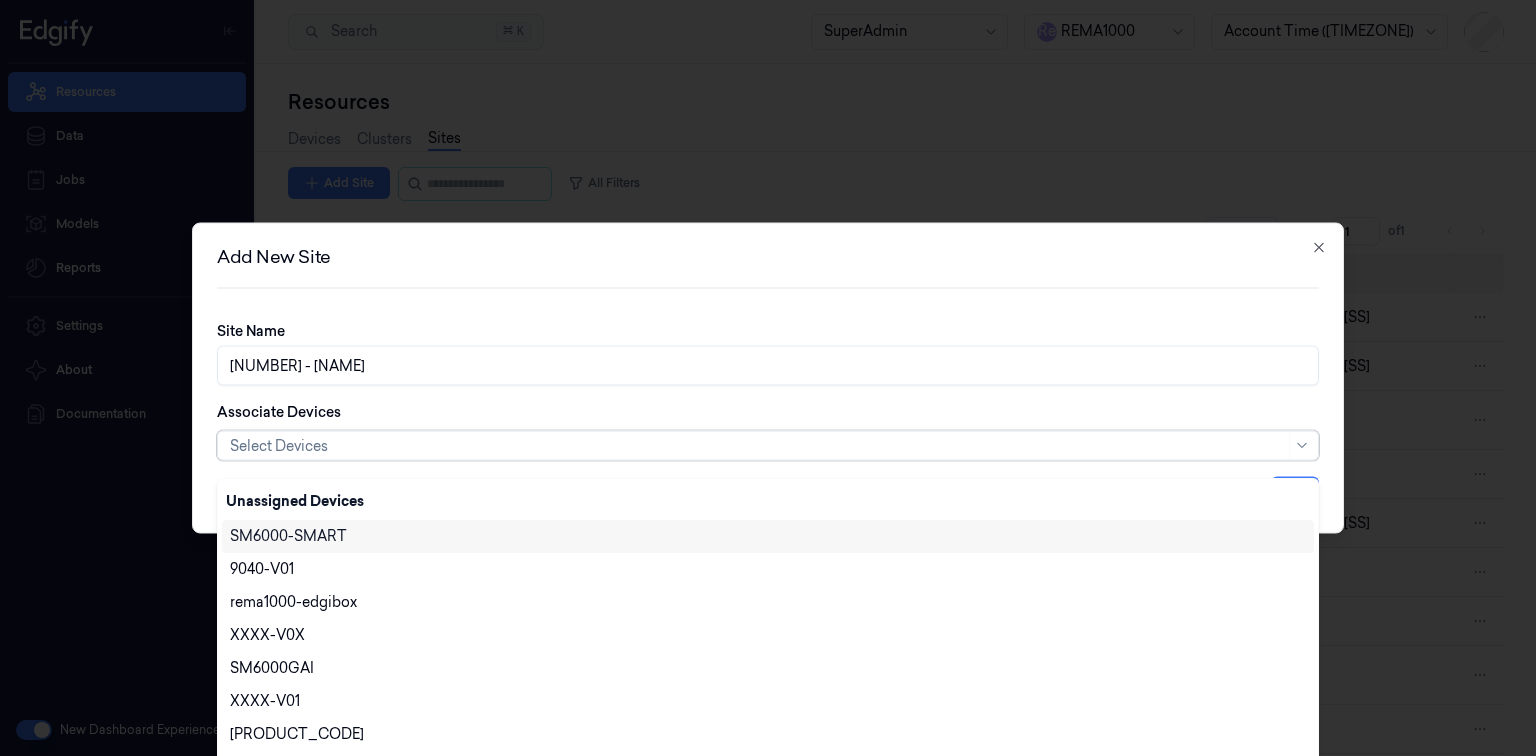 click at bounding box center [757, 445] 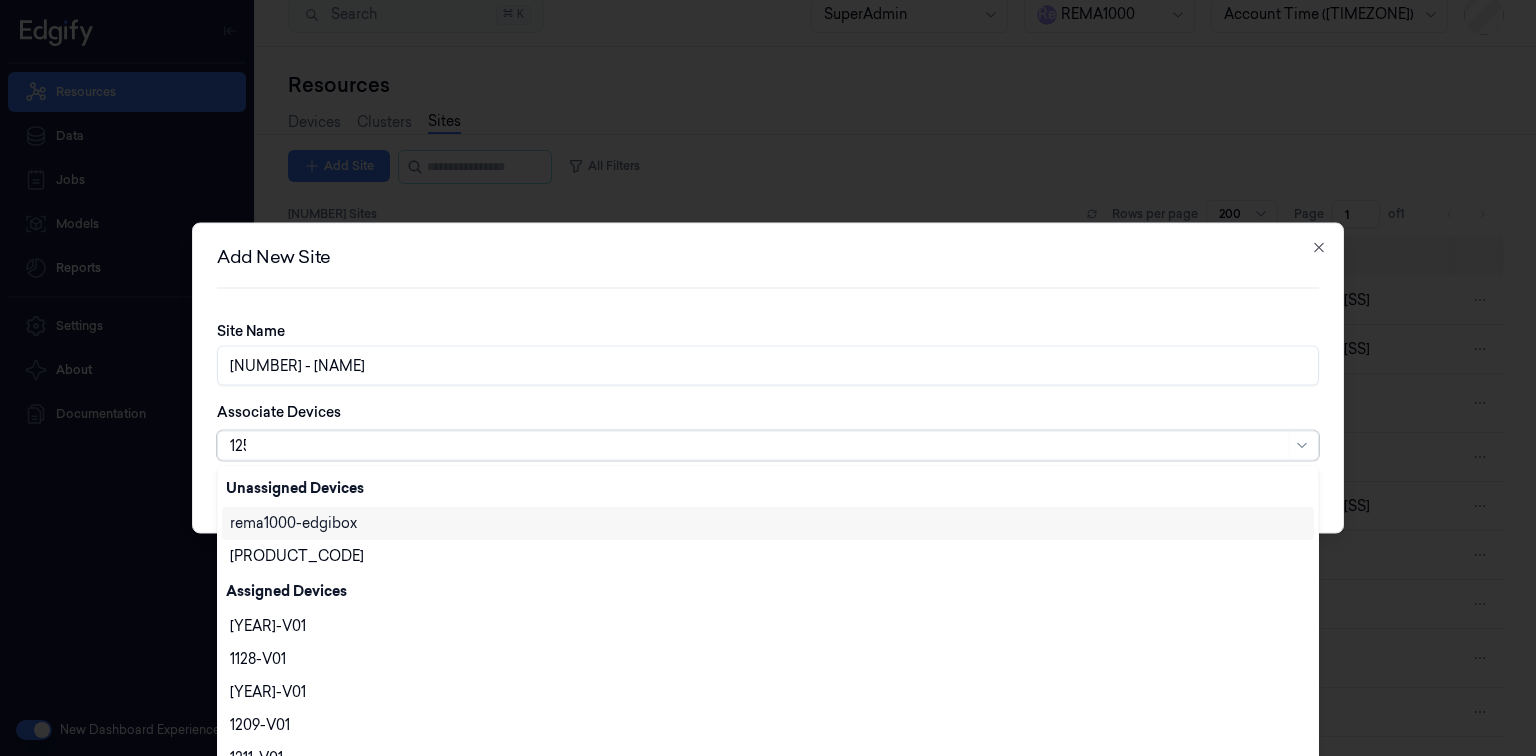 scroll, scrollTop: 0, scrollLeft: 0, axis: both 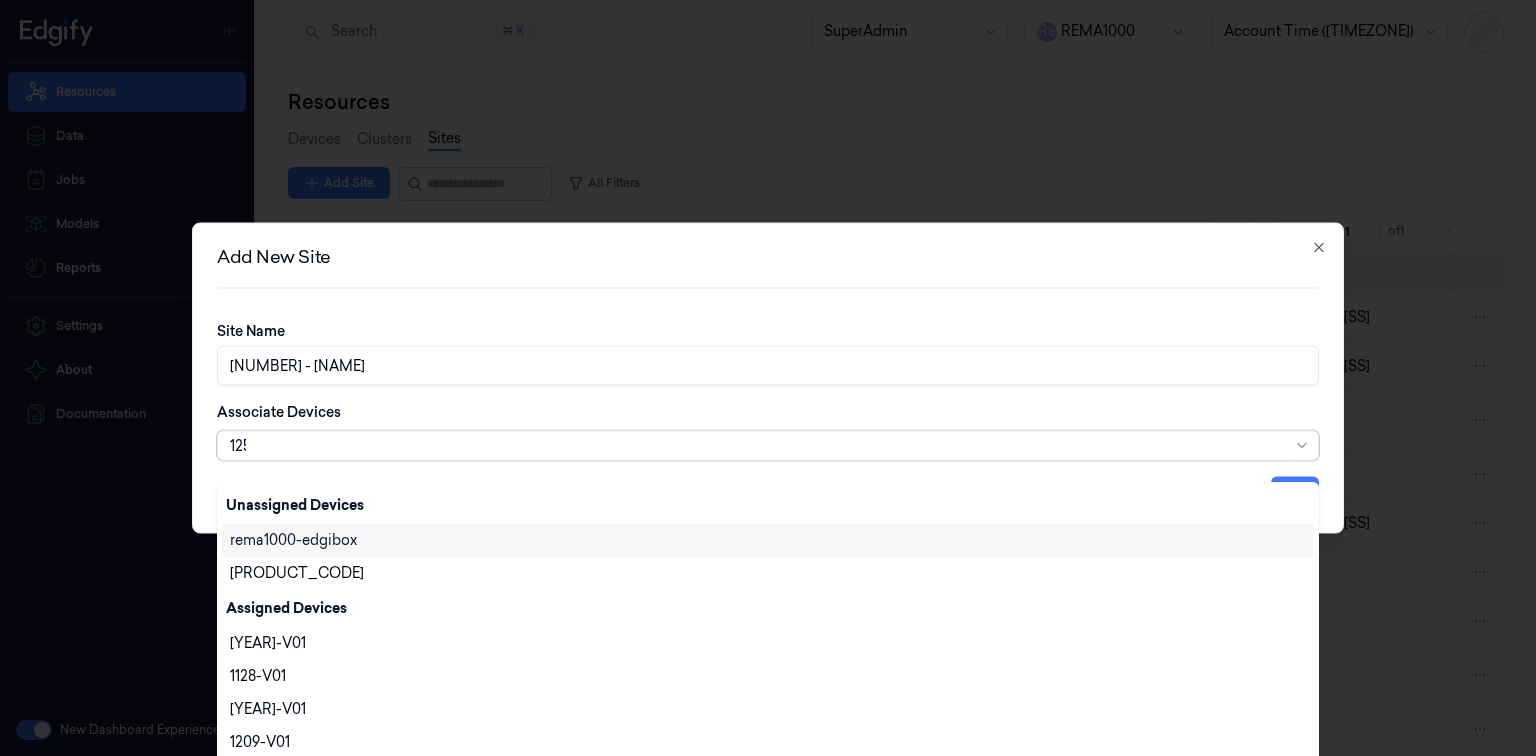 type on "1255" 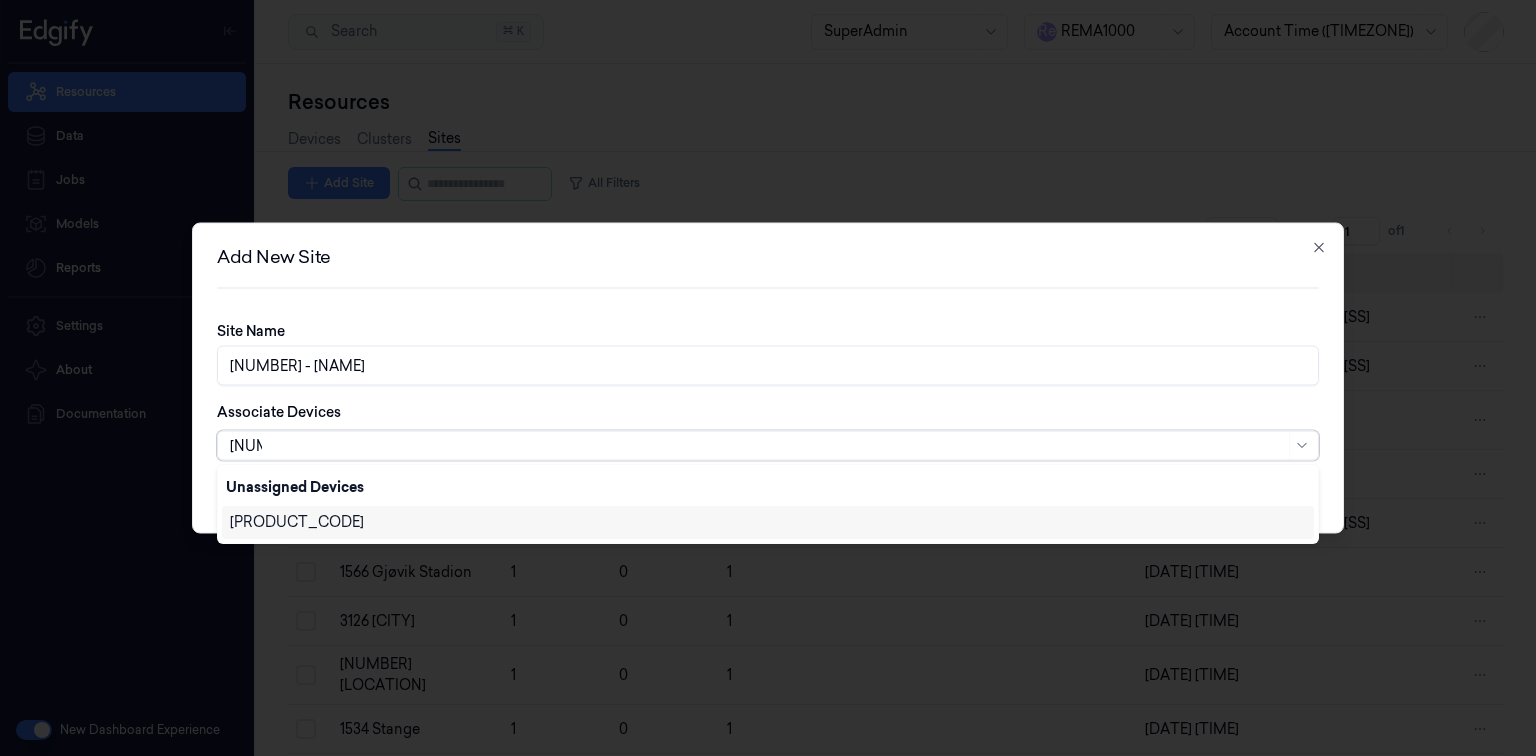 type 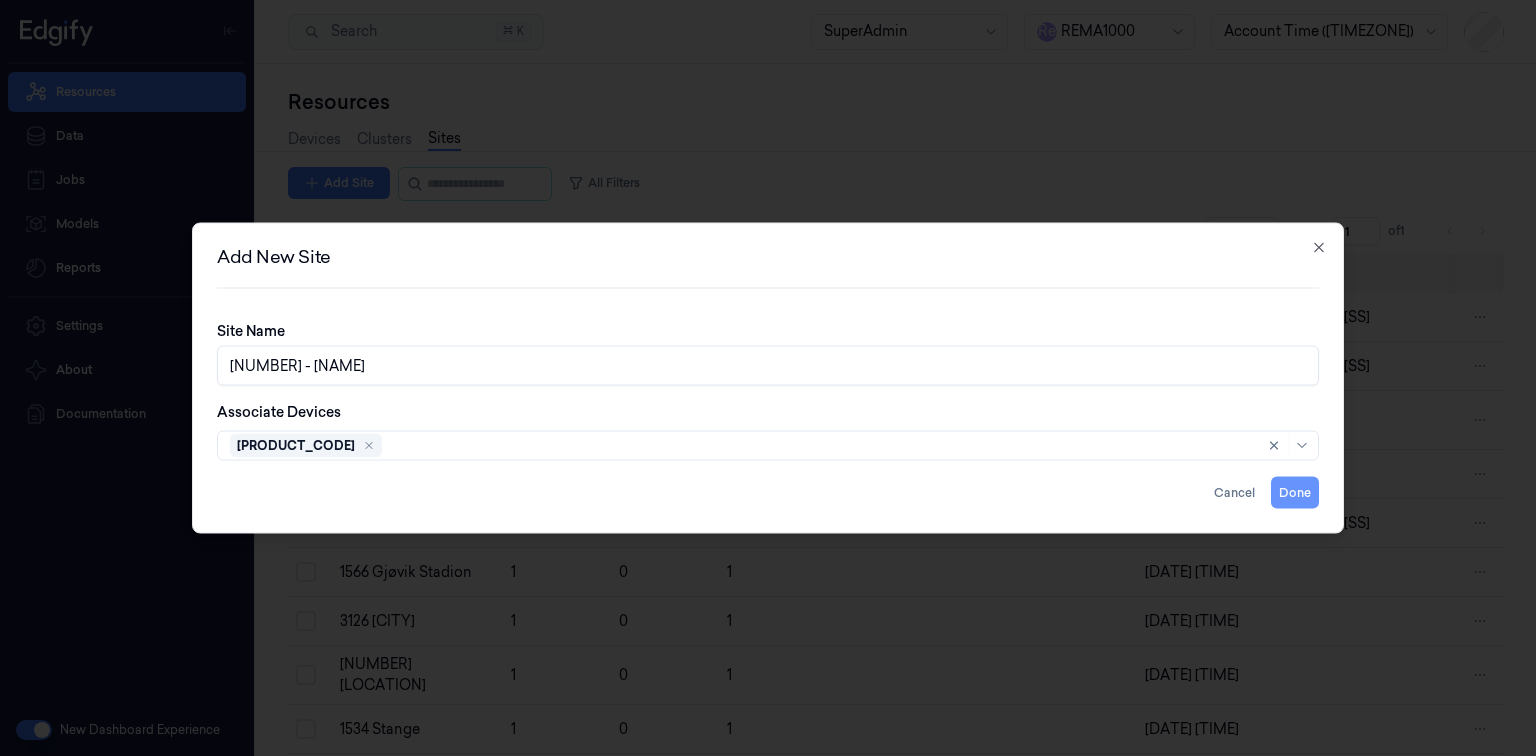 click on "Done" at bounding box center [1295, 493] 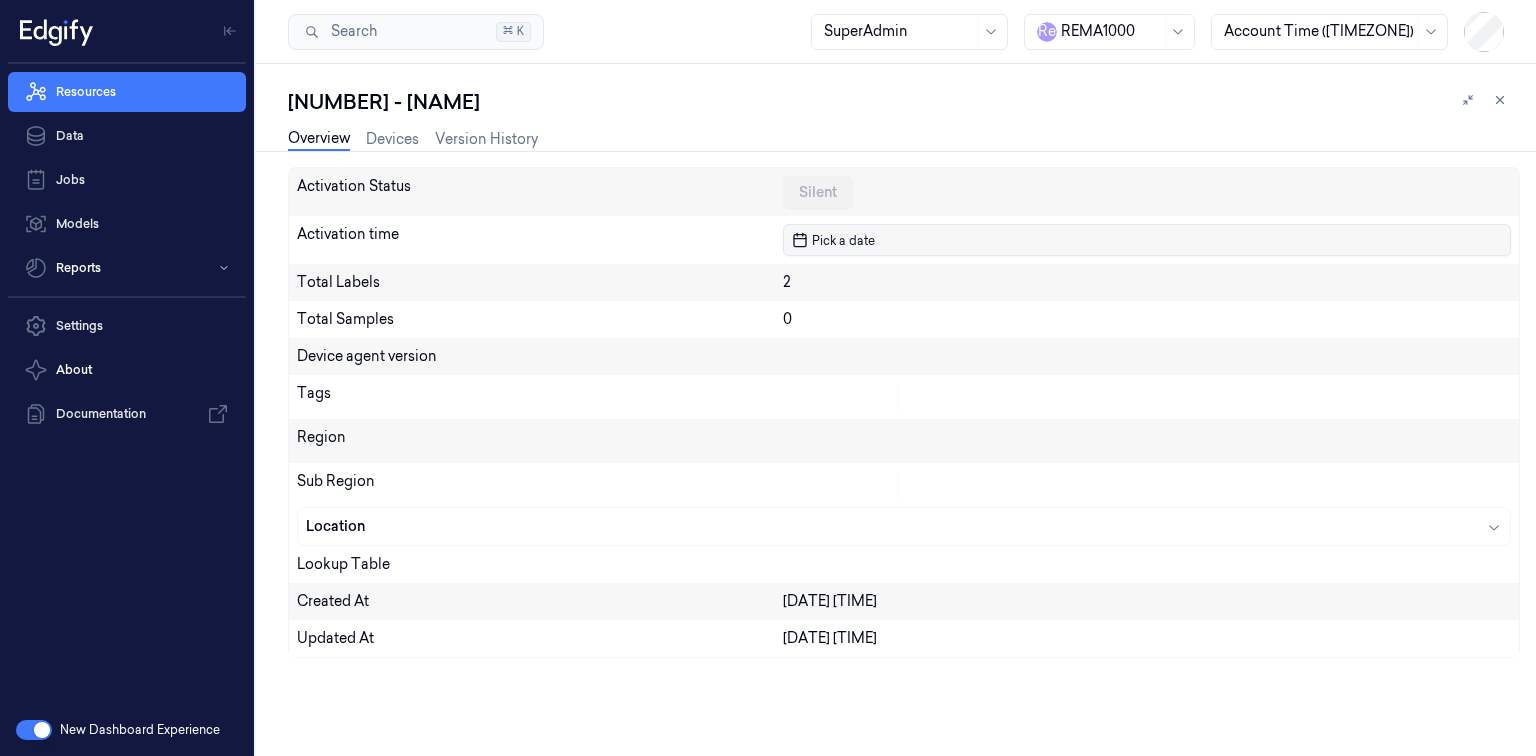 click on "Pick a date" at bounding box center [1147, 240] 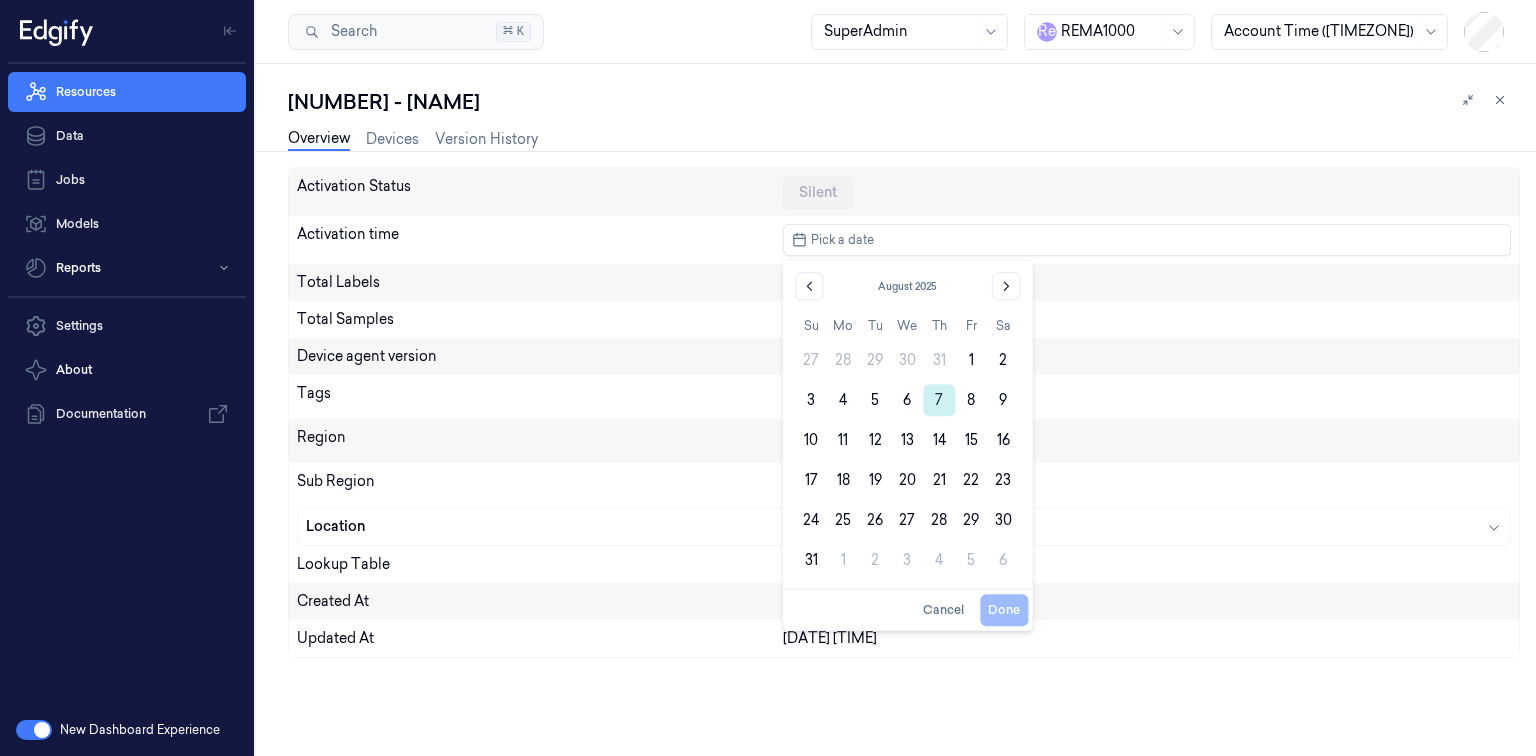 click on "7" at bounding box center [939, 400] 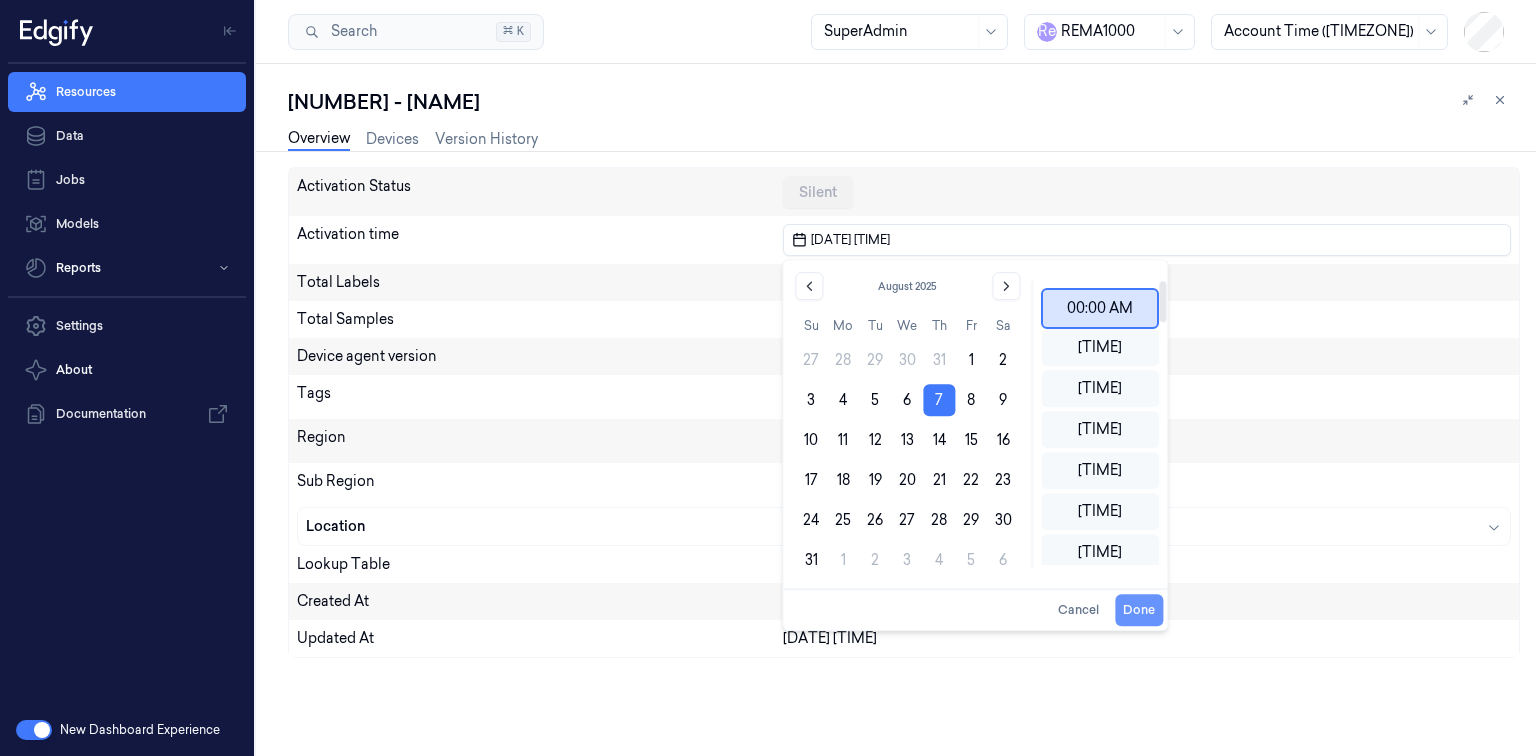 click on "Done" at bounding box center (1139, 610) 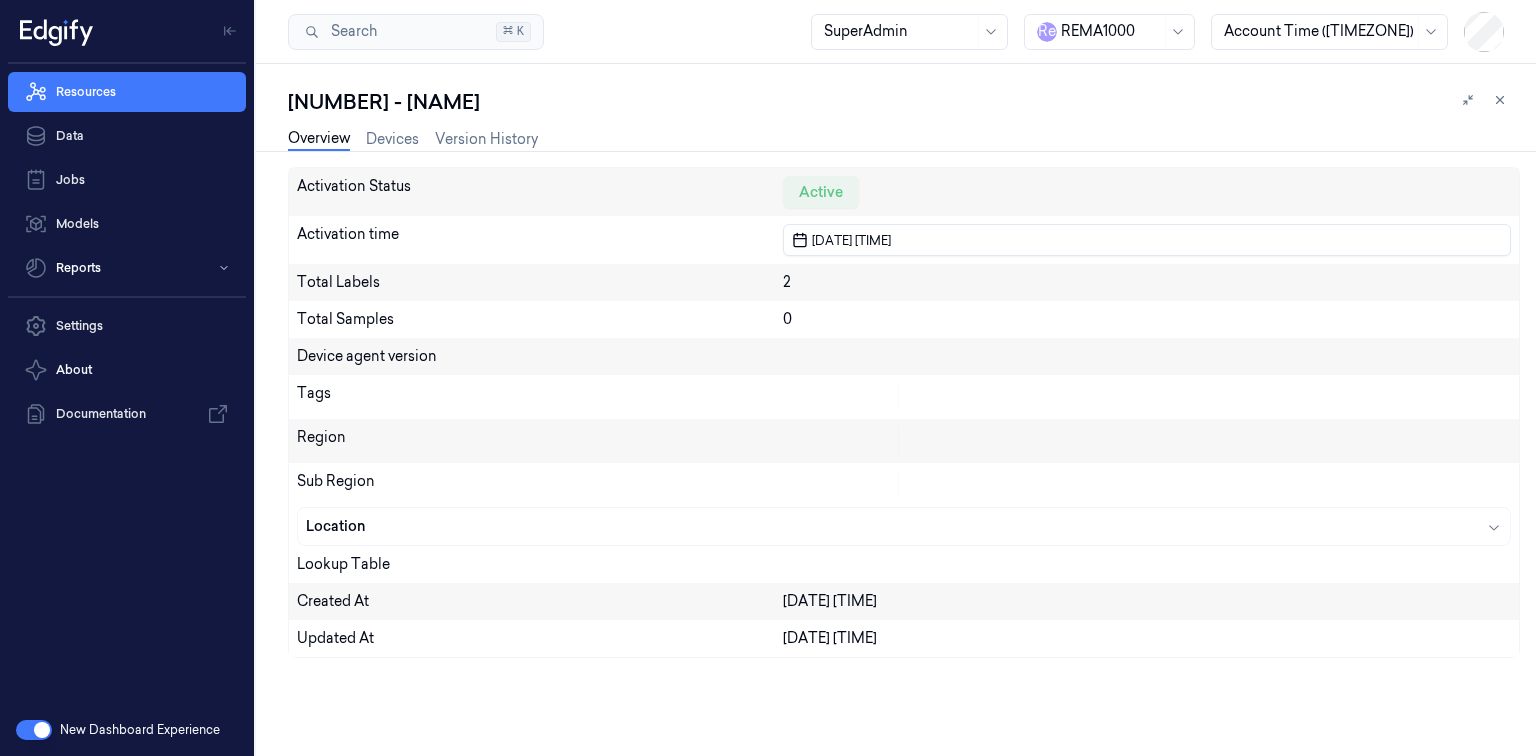 click on "Resources Data Jobs Models Reports" at bounding box center [127, 180] 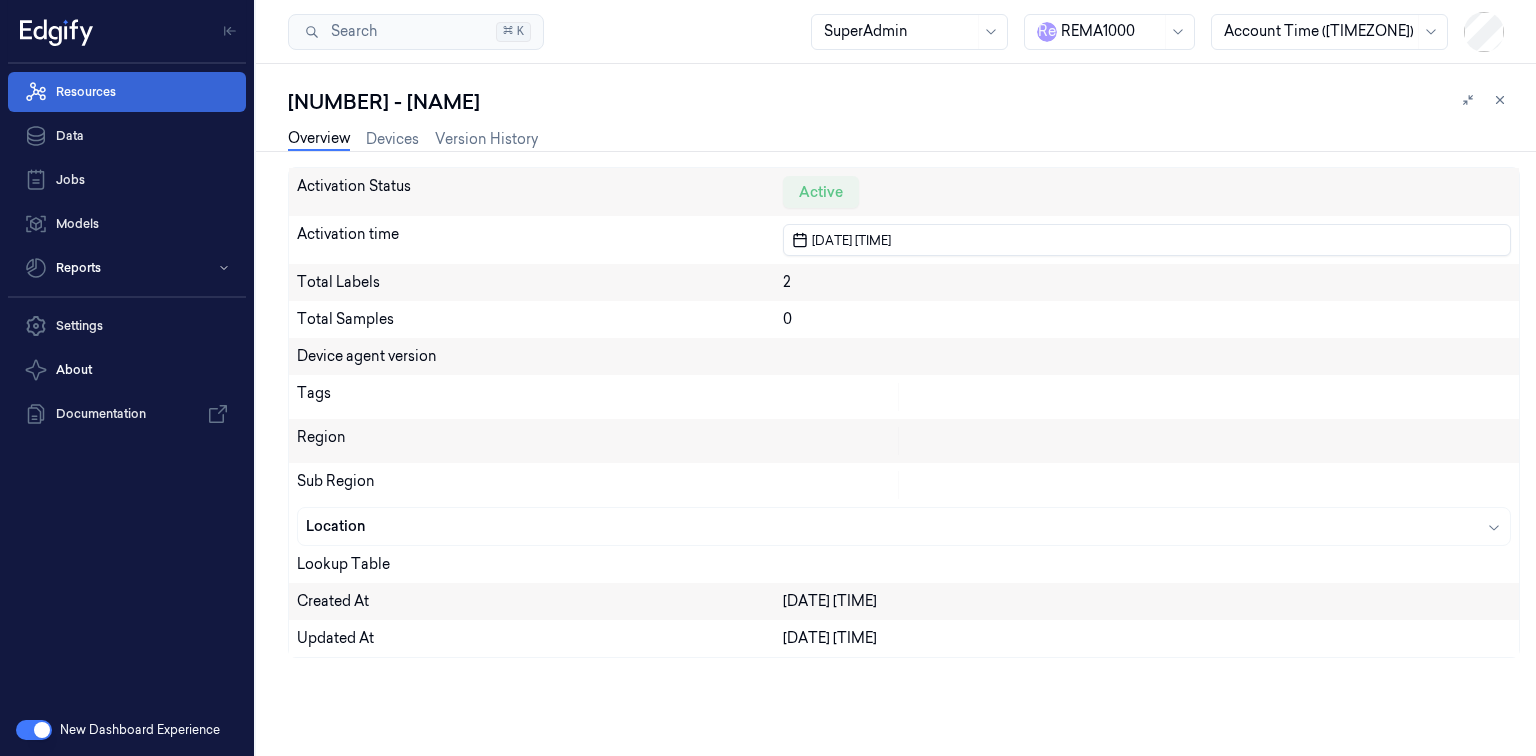click on "Resources" at bounding box center (127, 92) 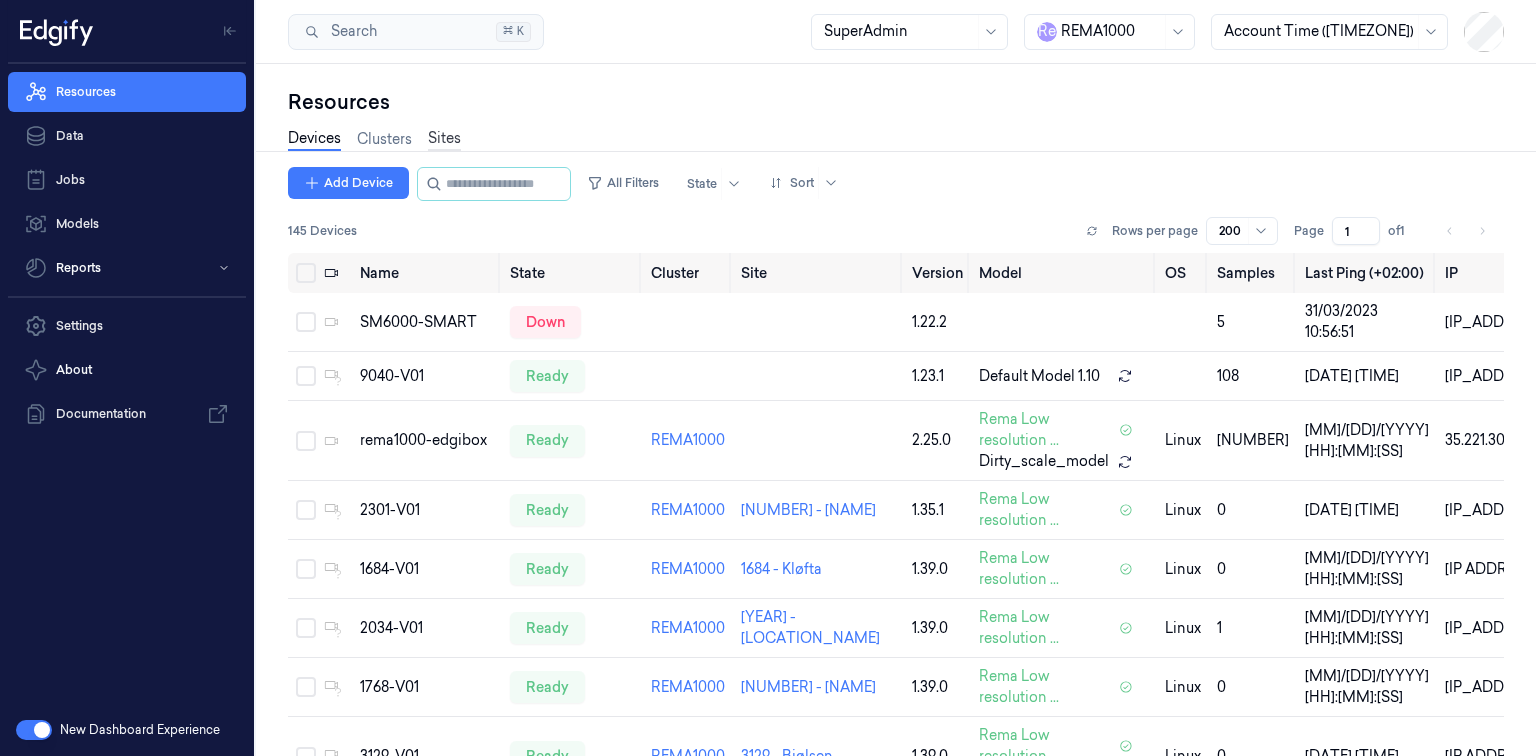 click on "Sites" at bounding box center [444, 139] 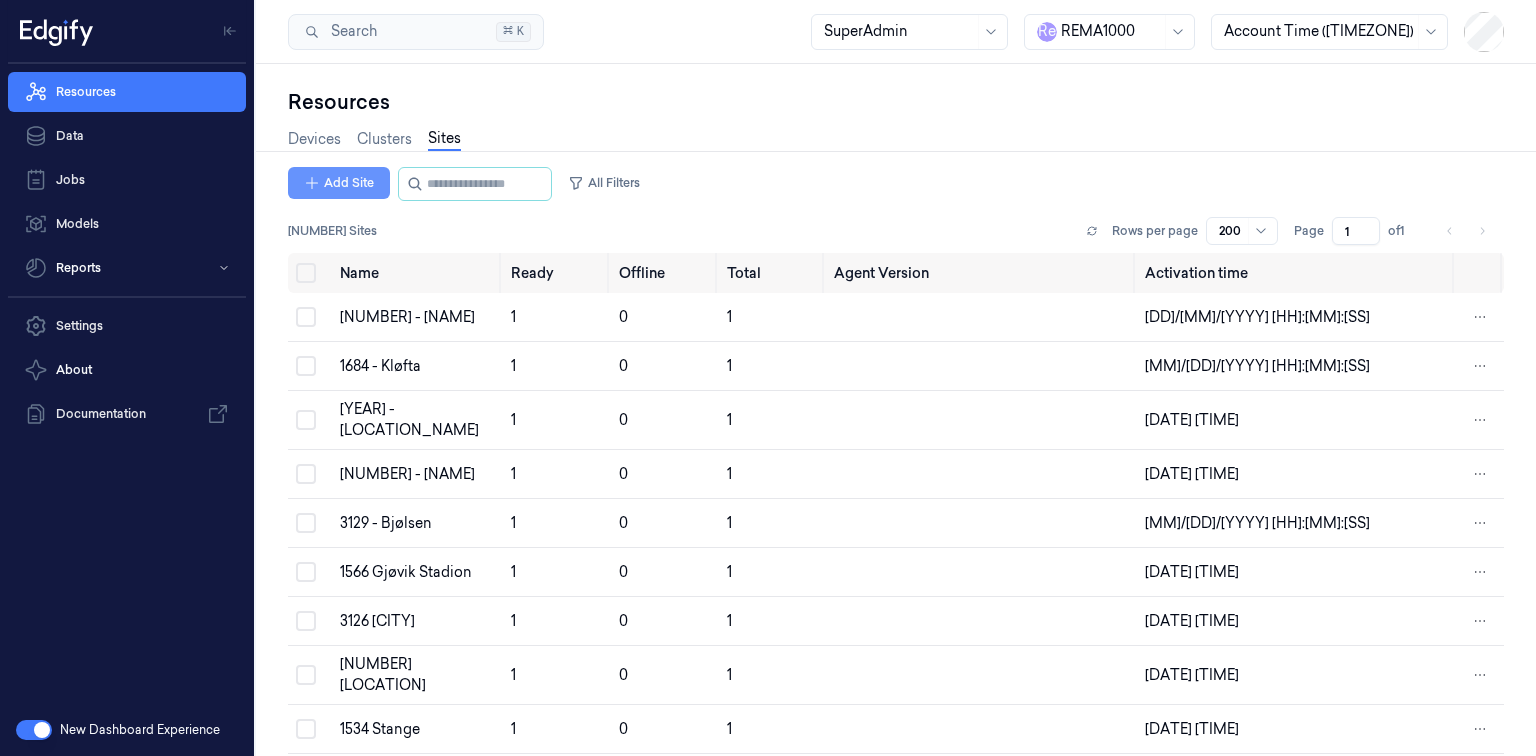 click on "Add Site" at bounding box center [339, 183] 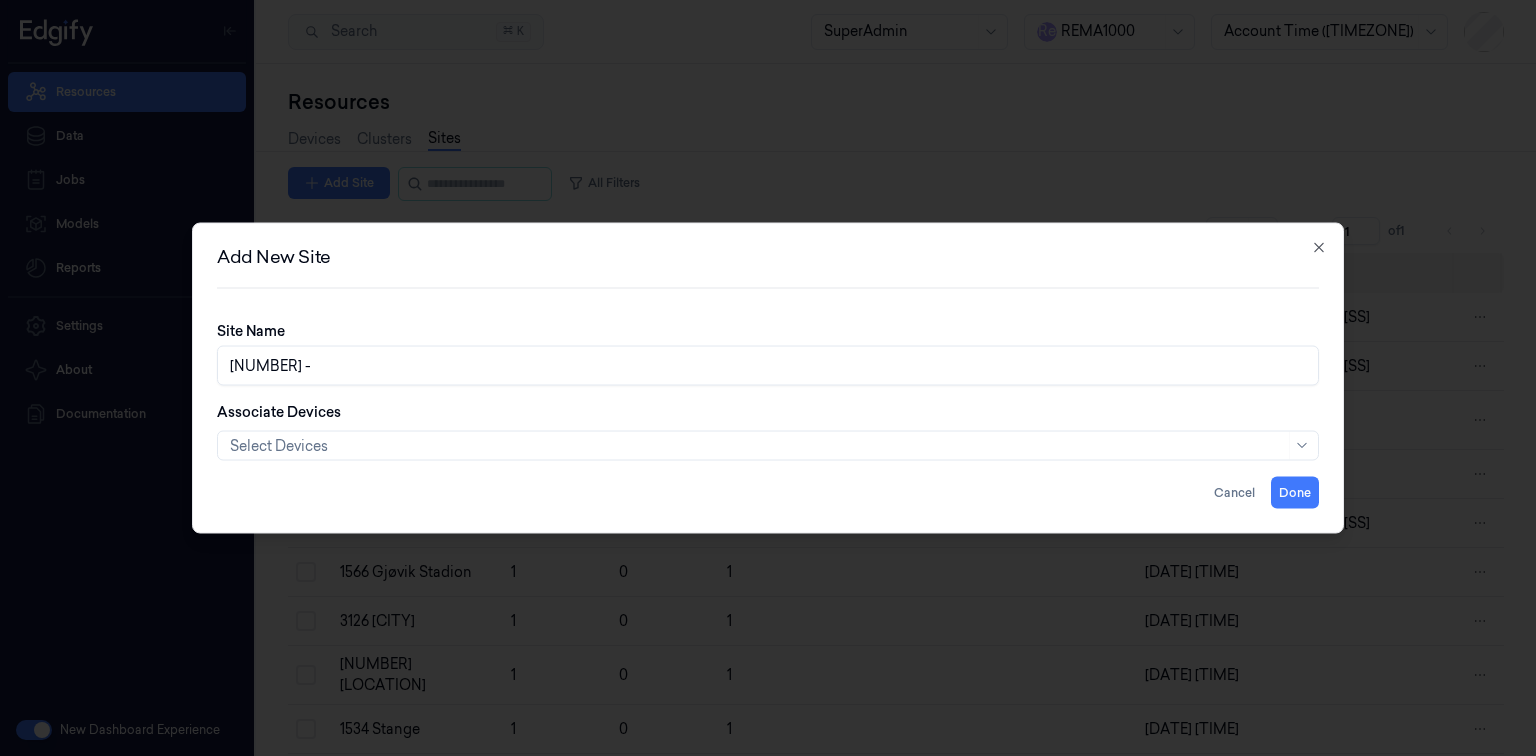 click on "1282 -" at bounding box center [768, 366] 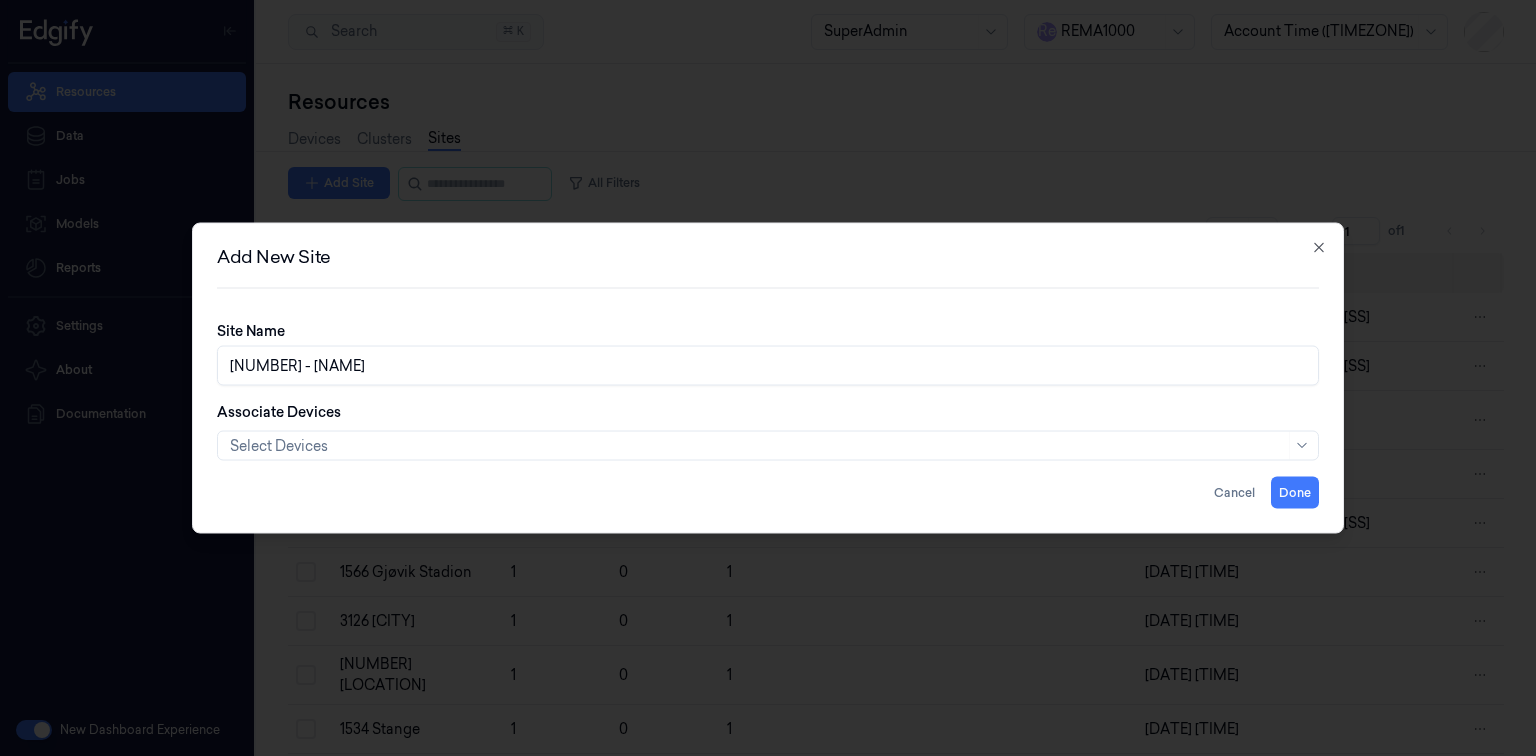 type on "1282 - STOKMARKNES" 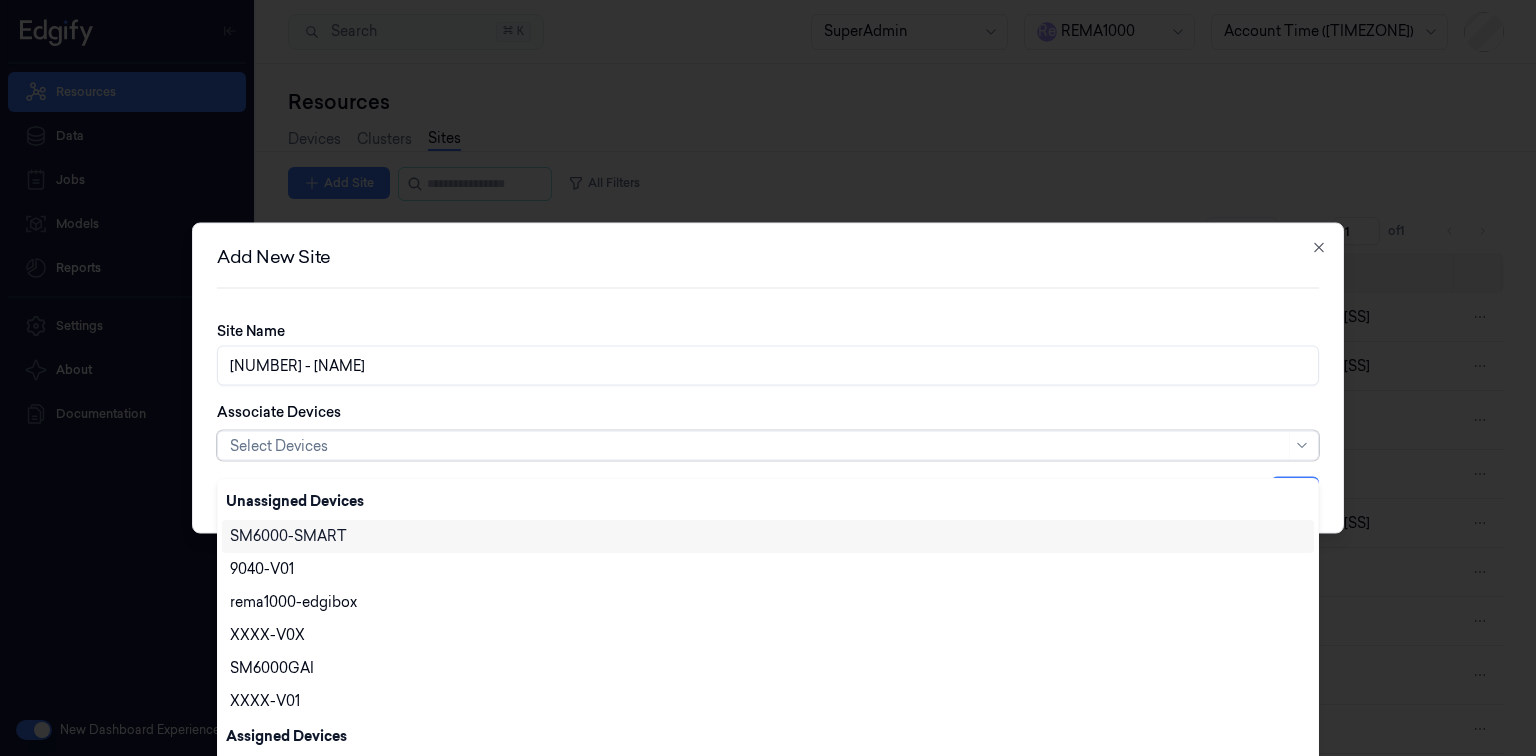 click at bounding box center [757, 445] 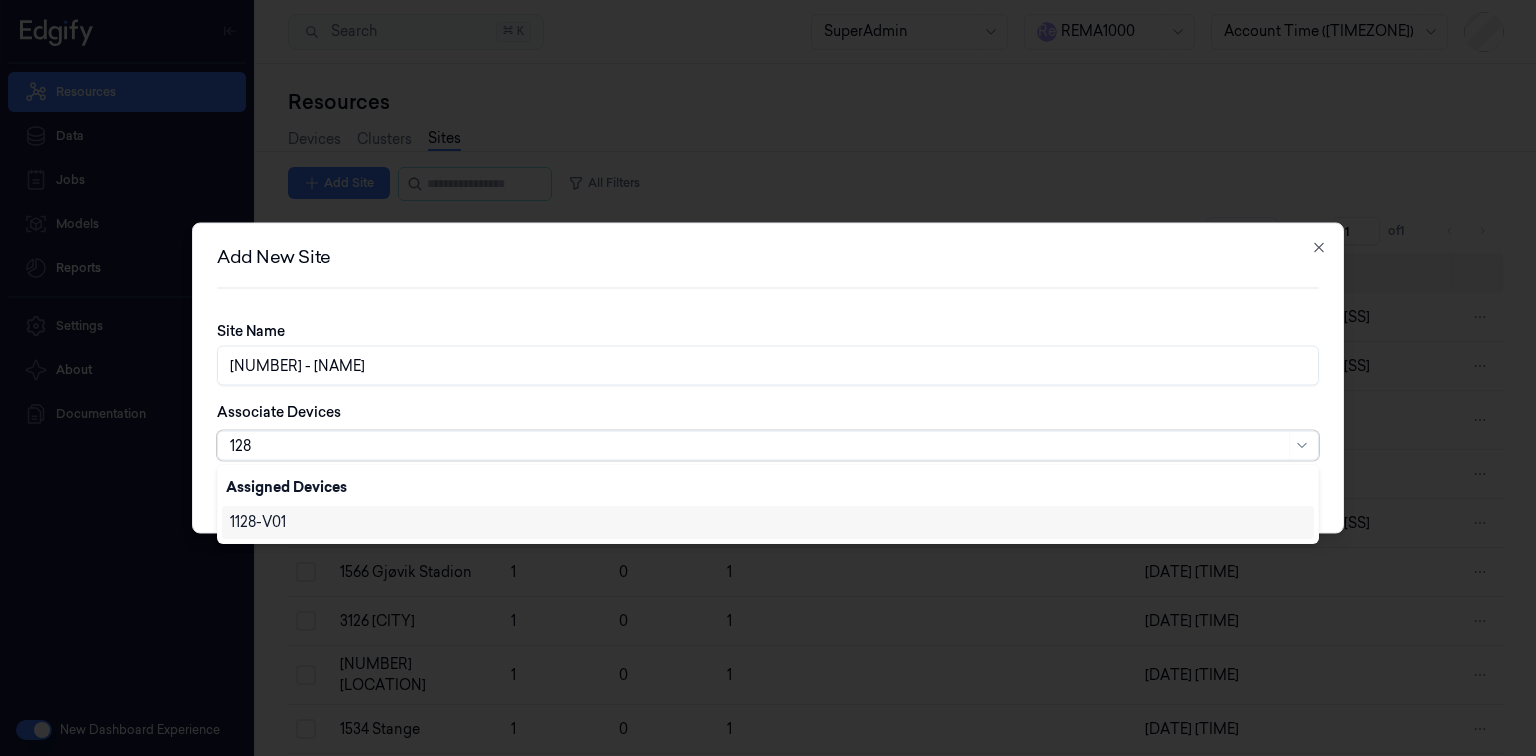 scroll, scrollTop: 0, scrollLeft: 0, axis: both 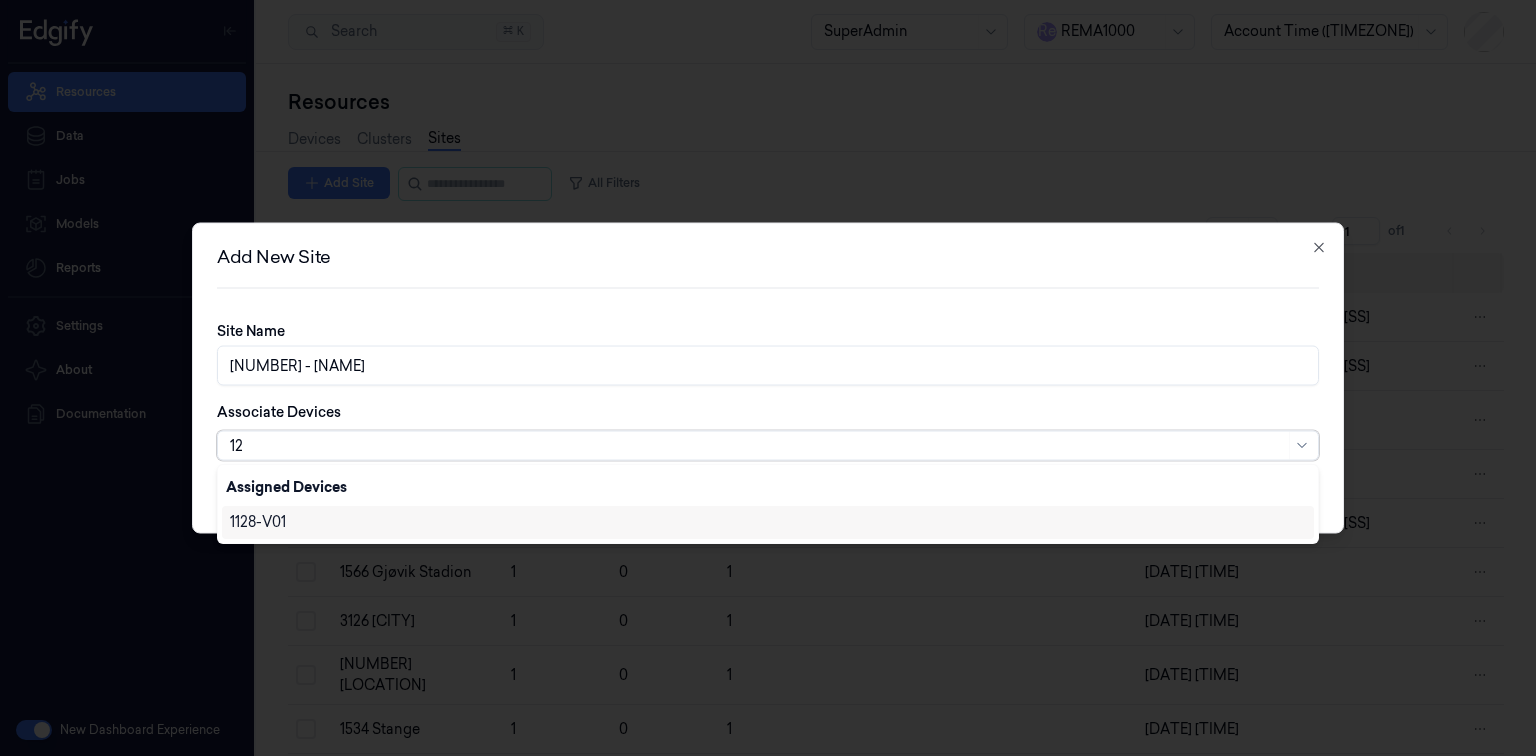 type on "1" 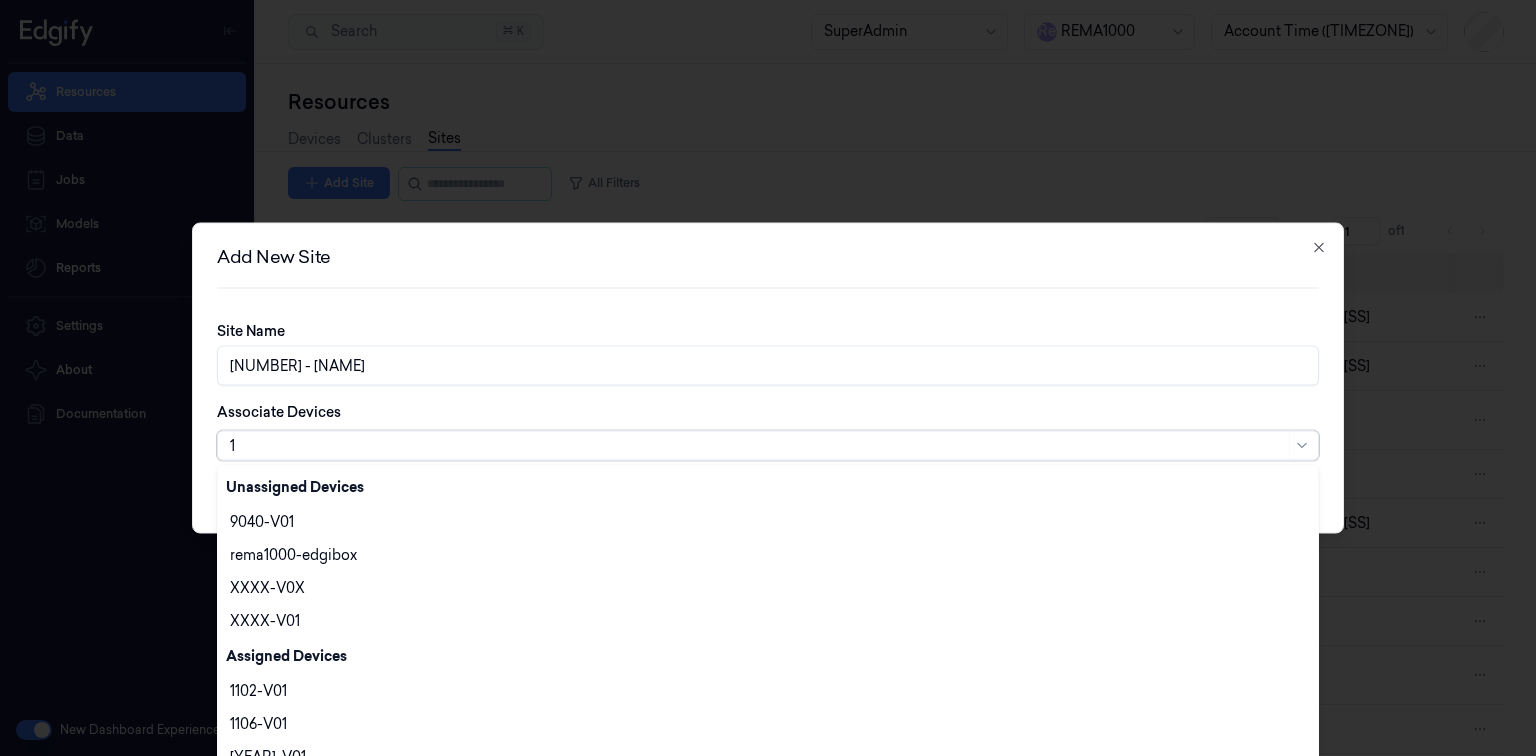 type 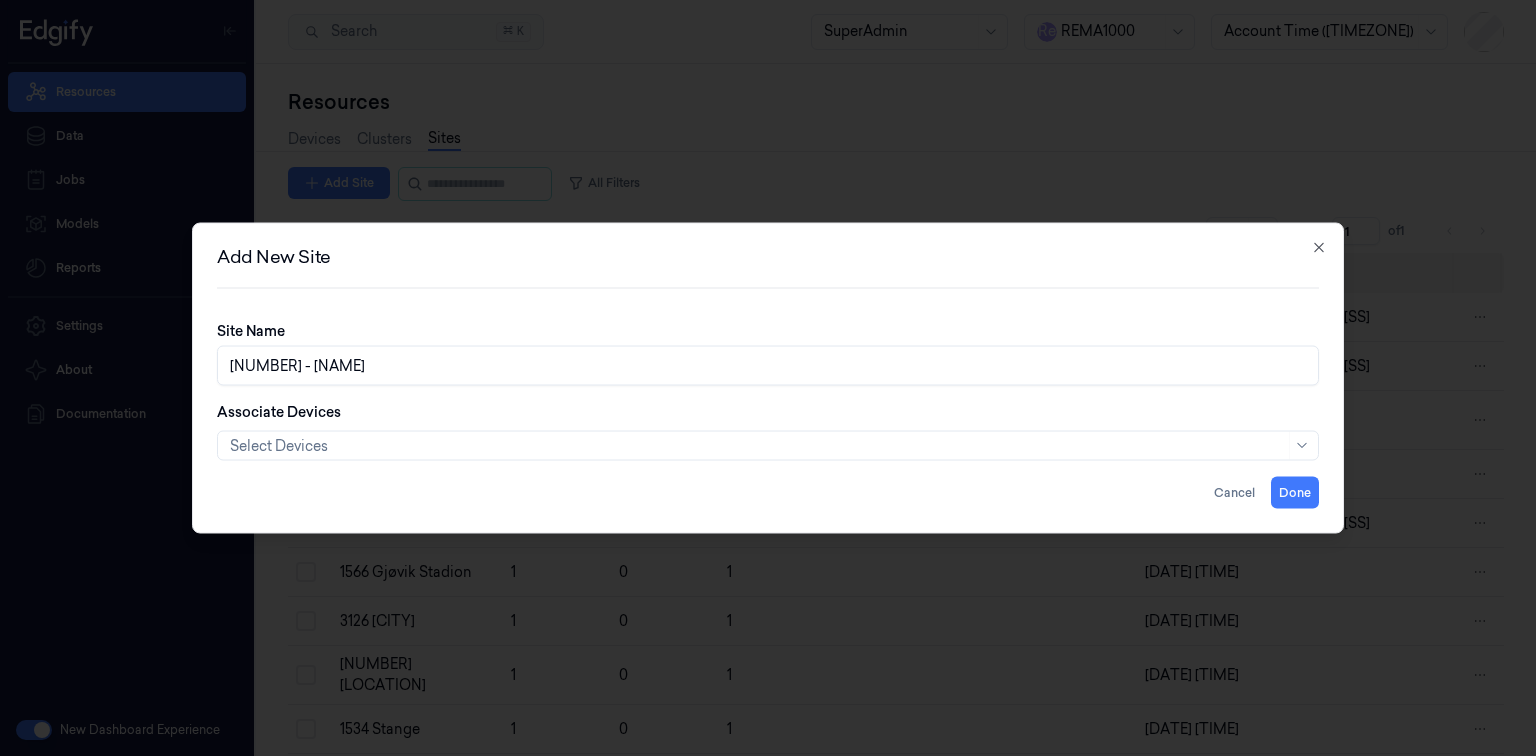 click on "Add New Site Site Name 1282 - STOKMARKNES Associate Devices Select Devices Cancel Done Close" at bounding box center (768, 378) 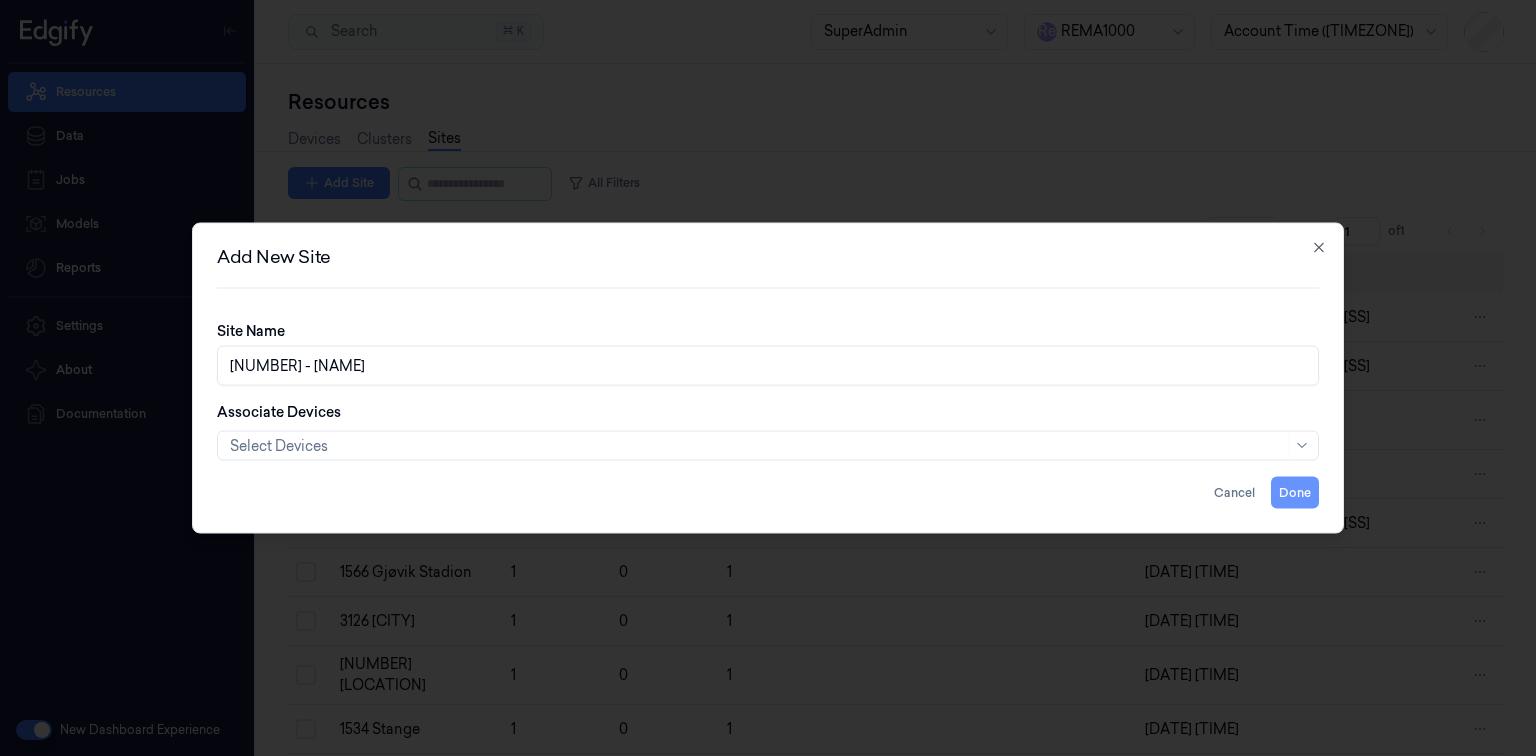 click on "Done" at bounding box center (1295, 493) 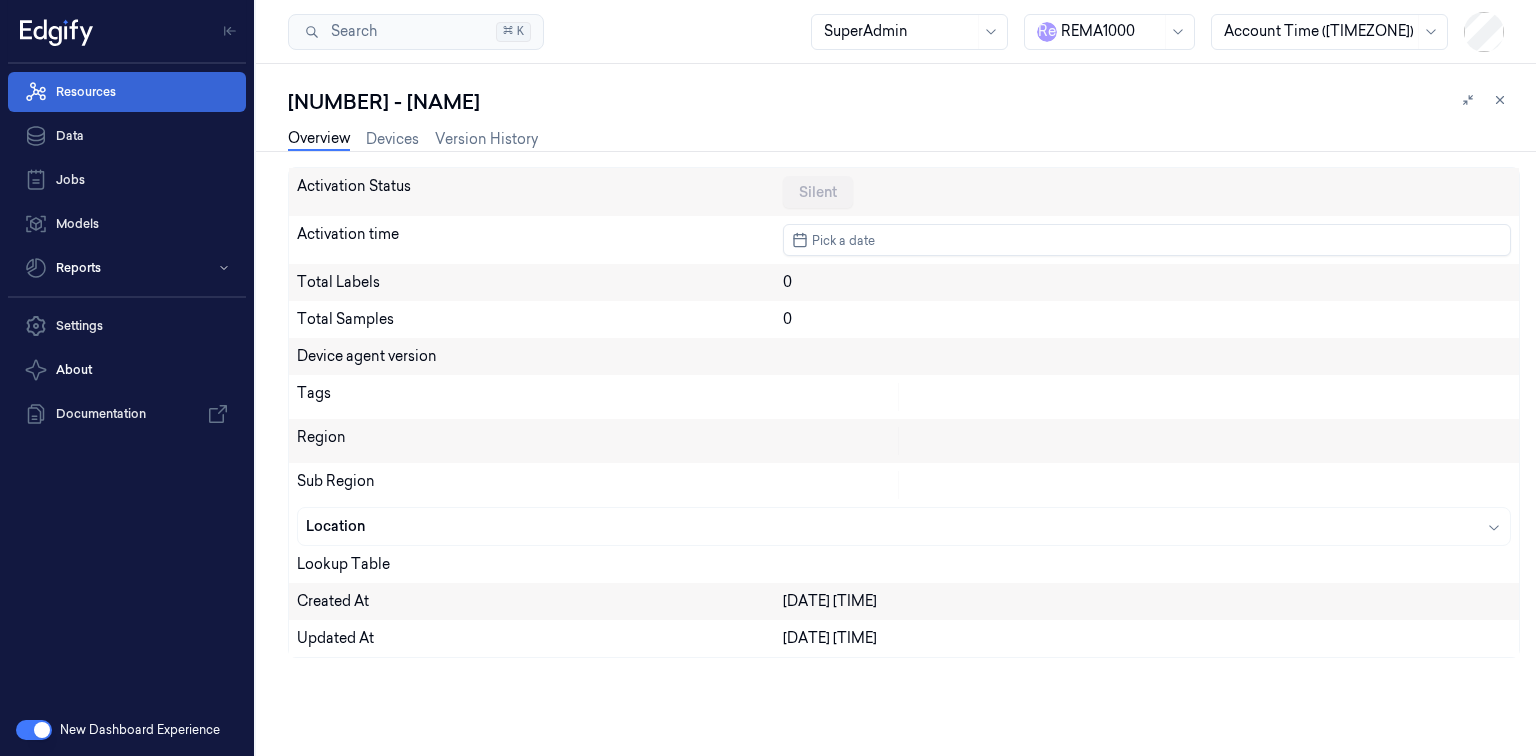 click on "Resources" at bounding box center (127, 92) 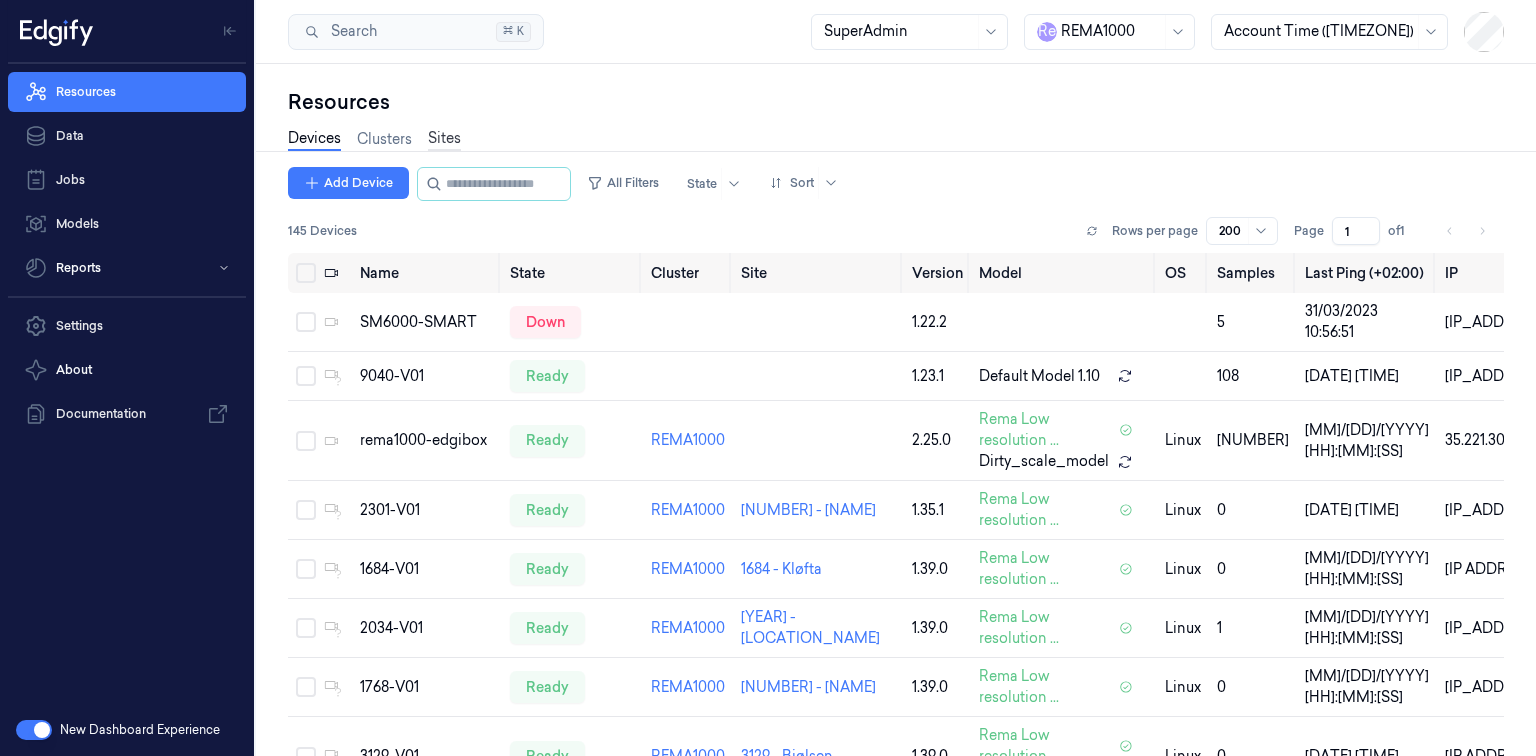click on "Sites" at bounding box center (444, 139) 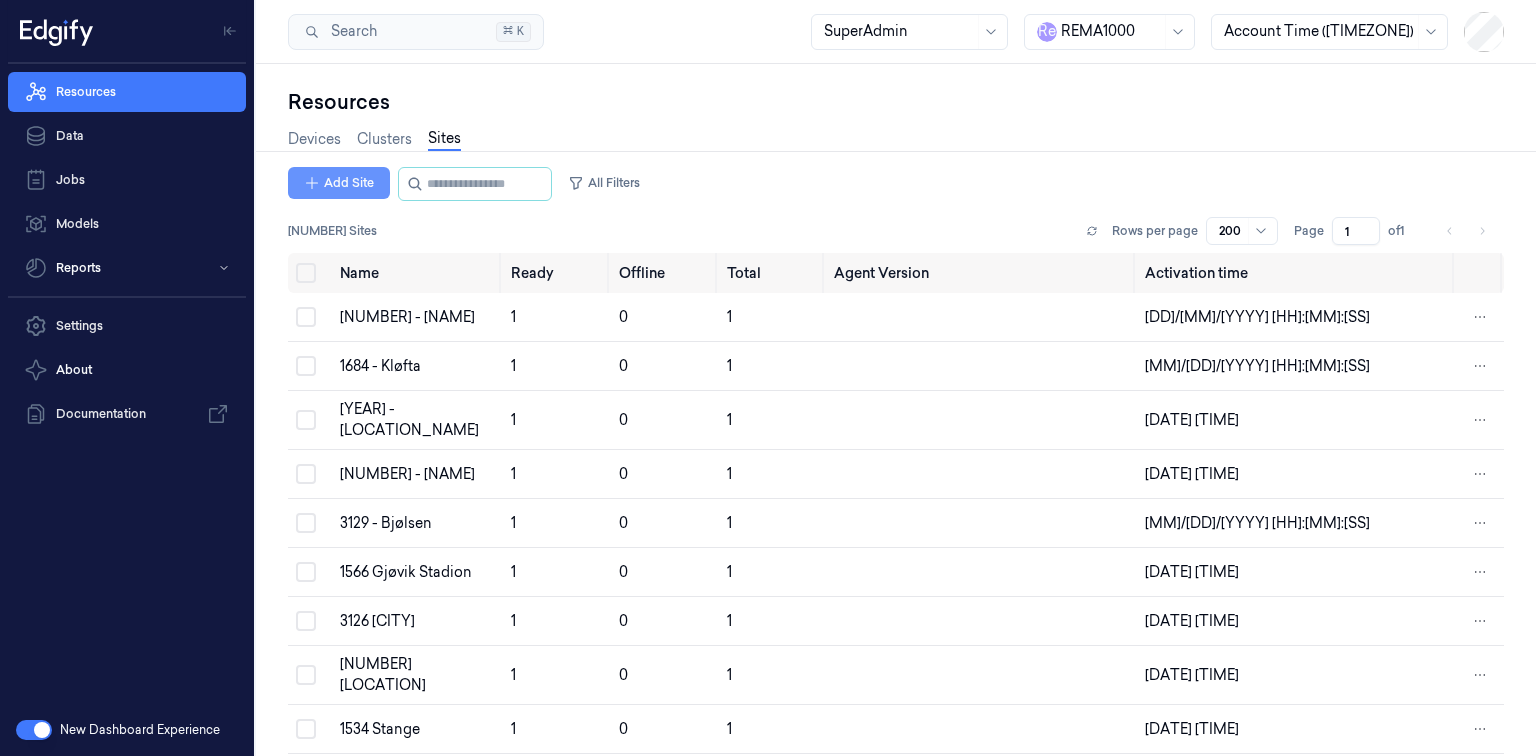 click on "Add Site" at bounding box center (339, 183) 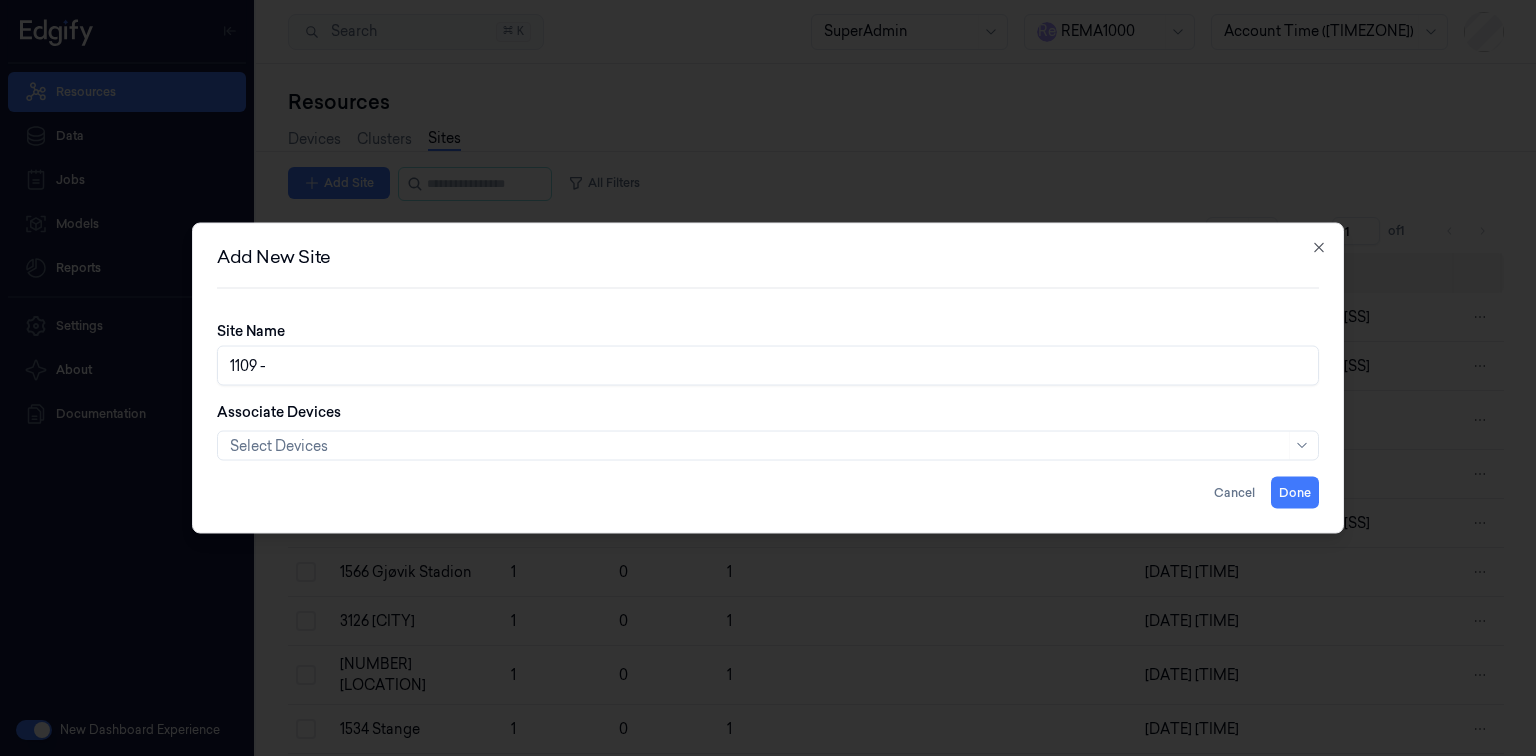 click on "1109 -" at bounding box center [768, 366] 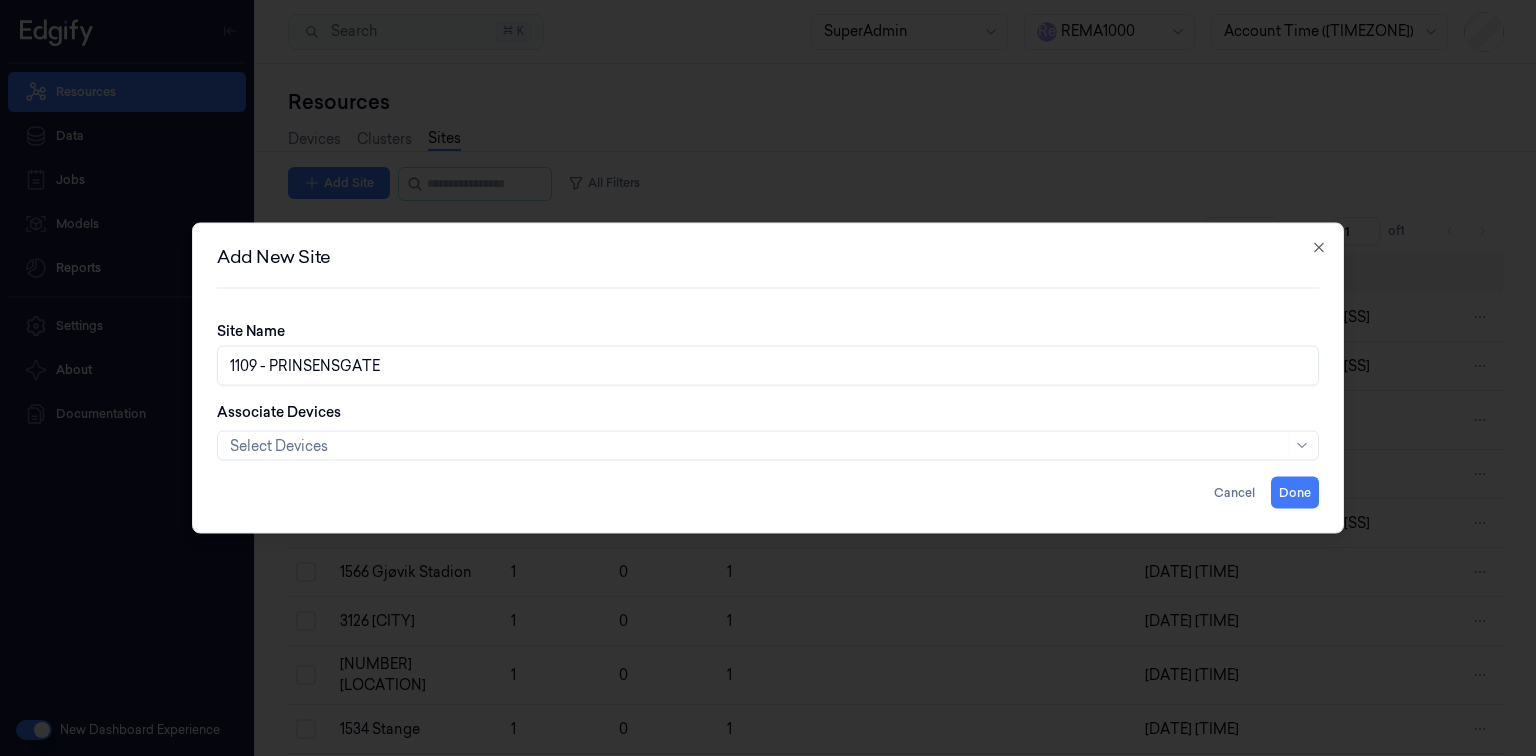 type on "1109 - PRINSENSGATE" 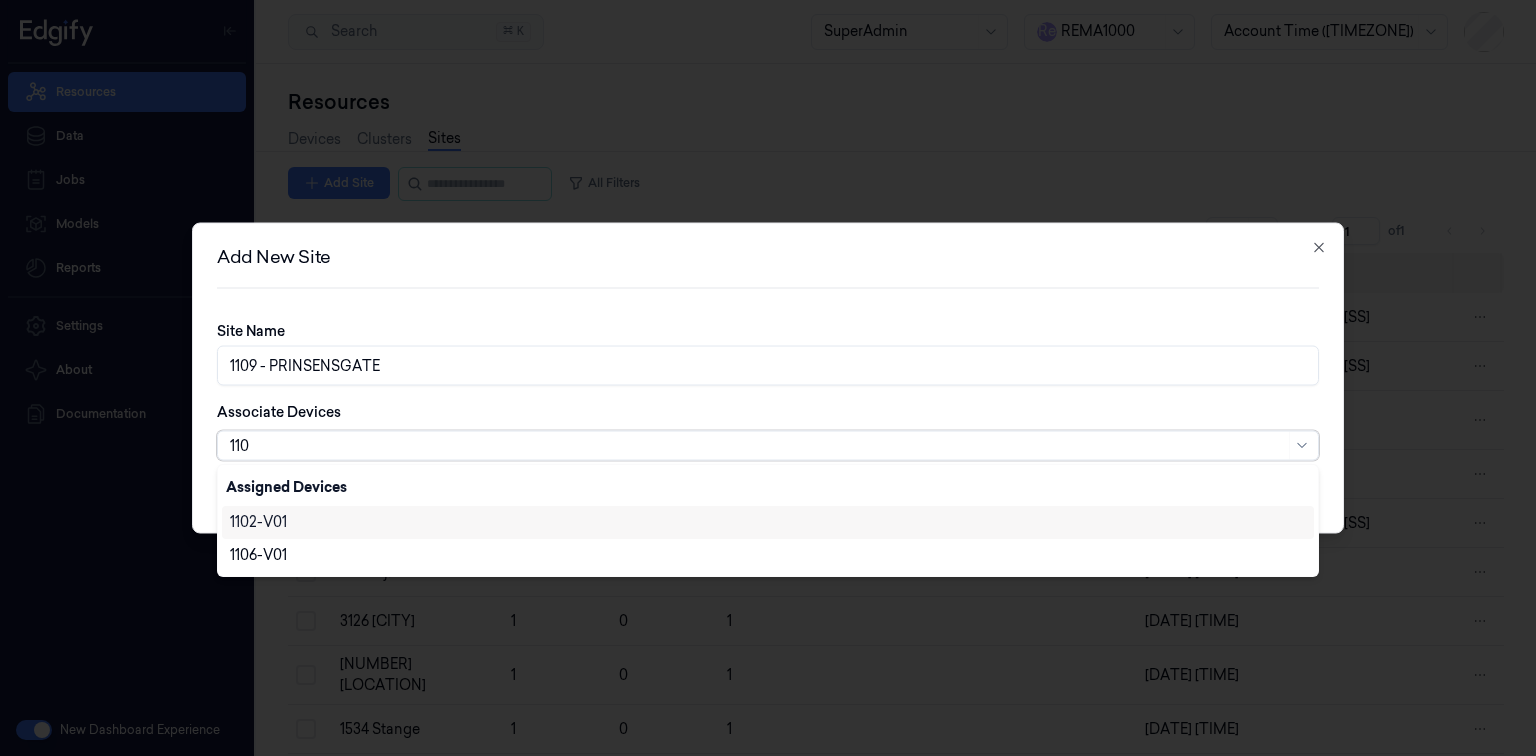 scroll, scrollTop: 0, scrollLeft: 0, axis: both 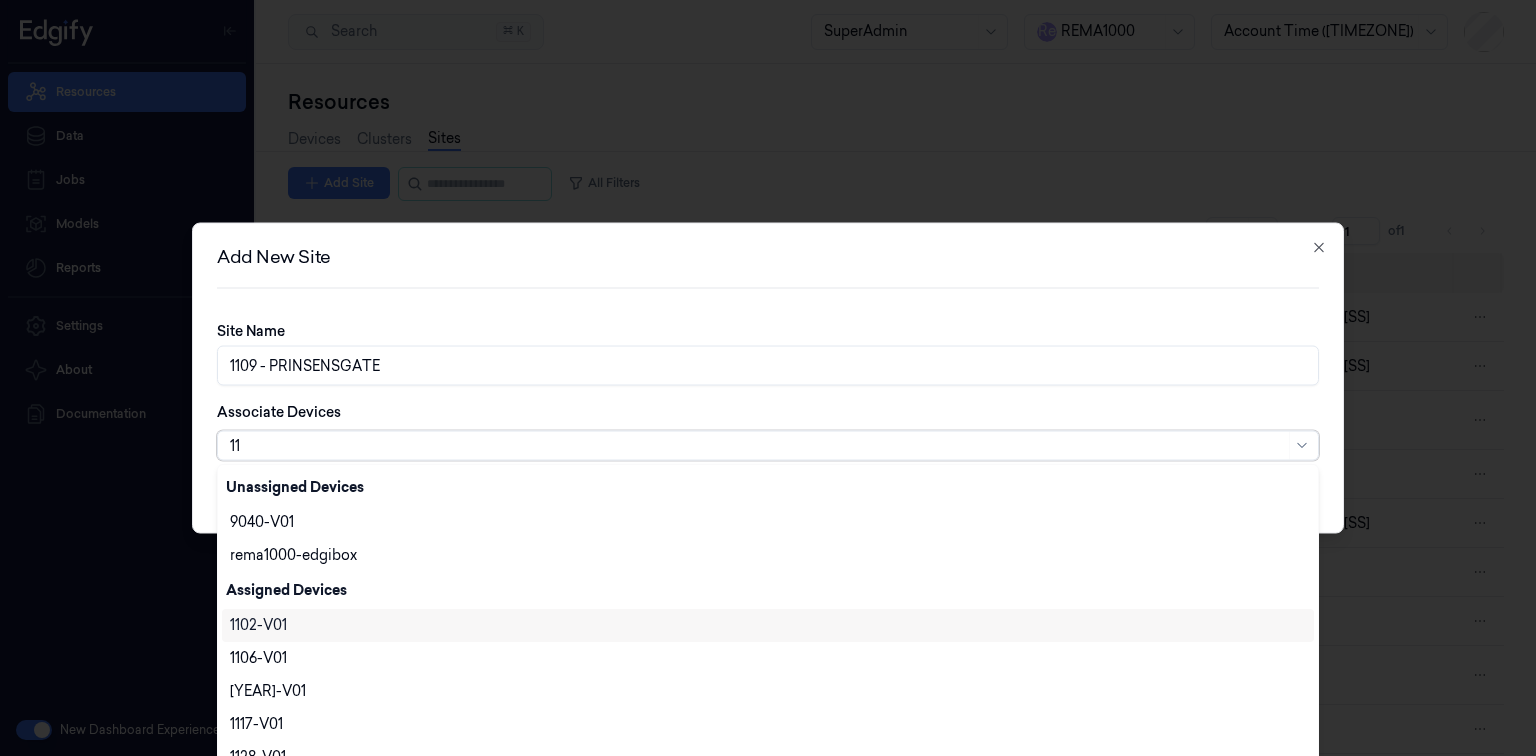 type on "1" 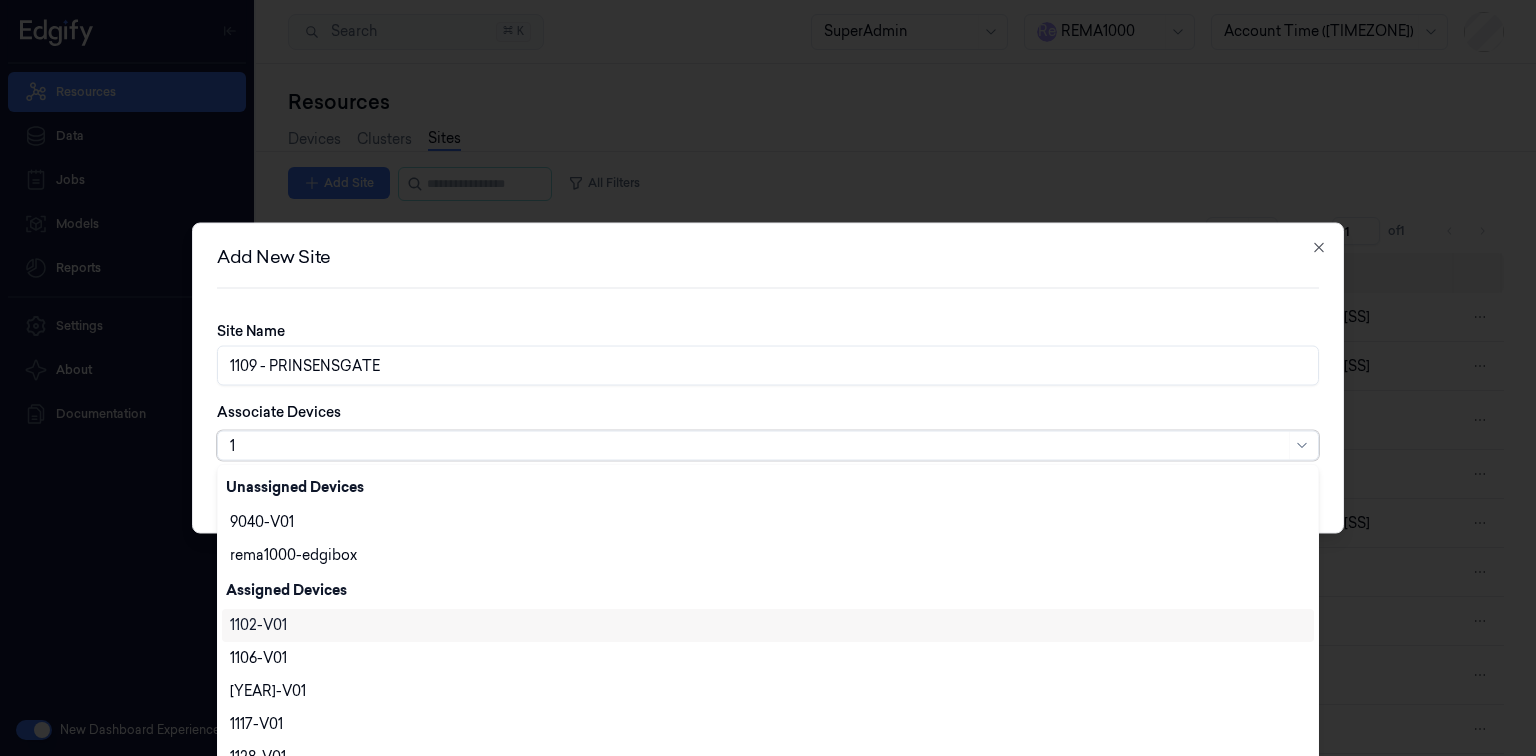 type 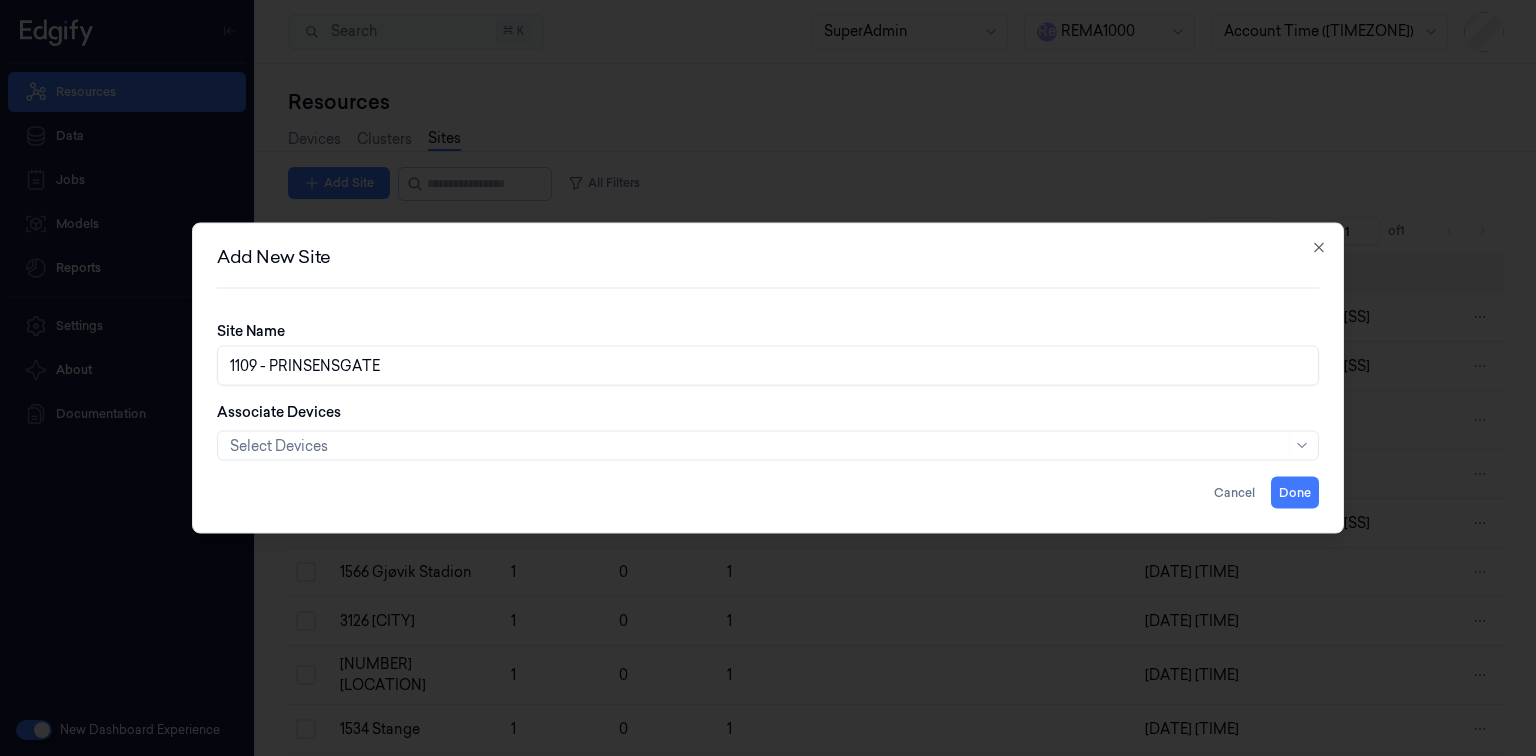 click on "Associate Devices Select Devices" at bounding box center [768, 431] 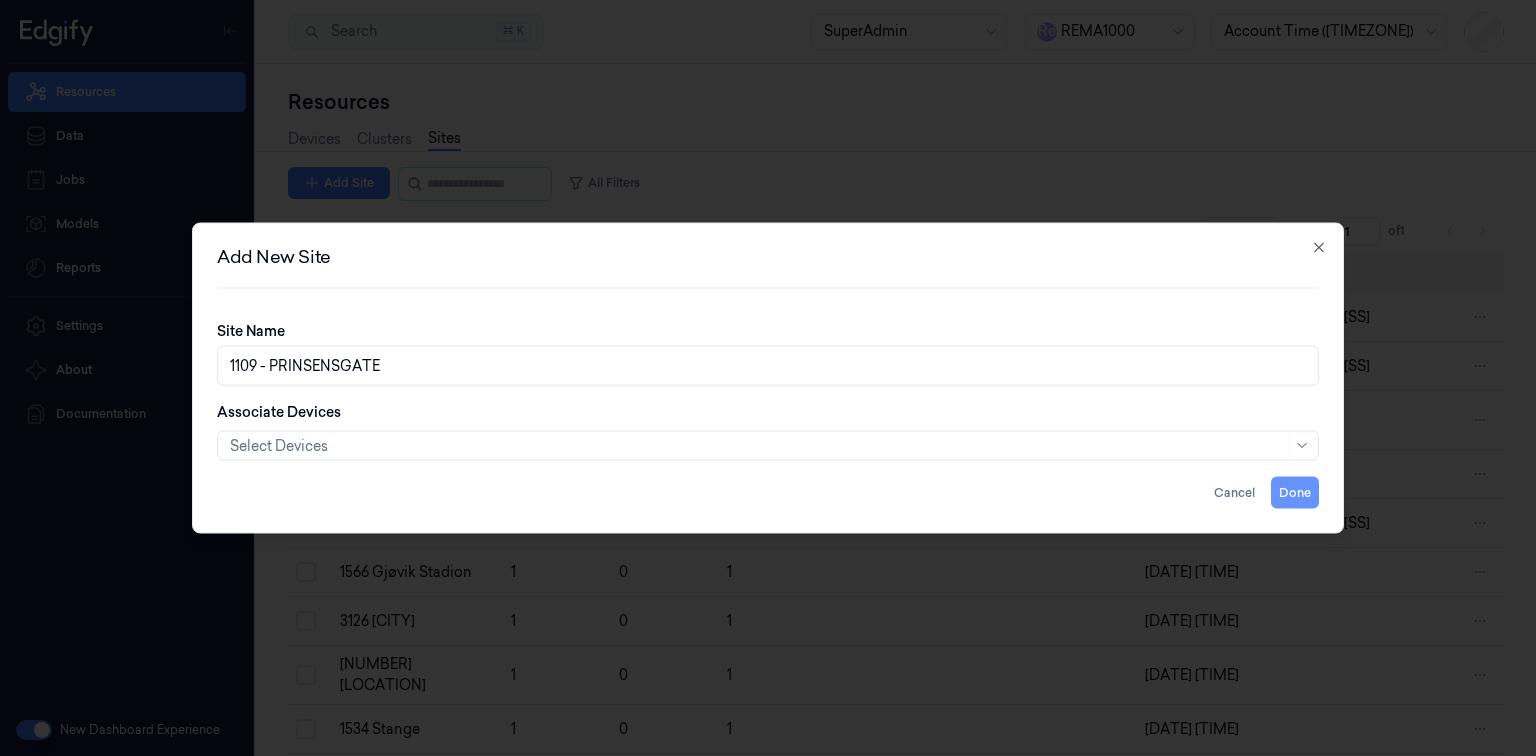 click on "Done" at bounding box center [1295, 493] 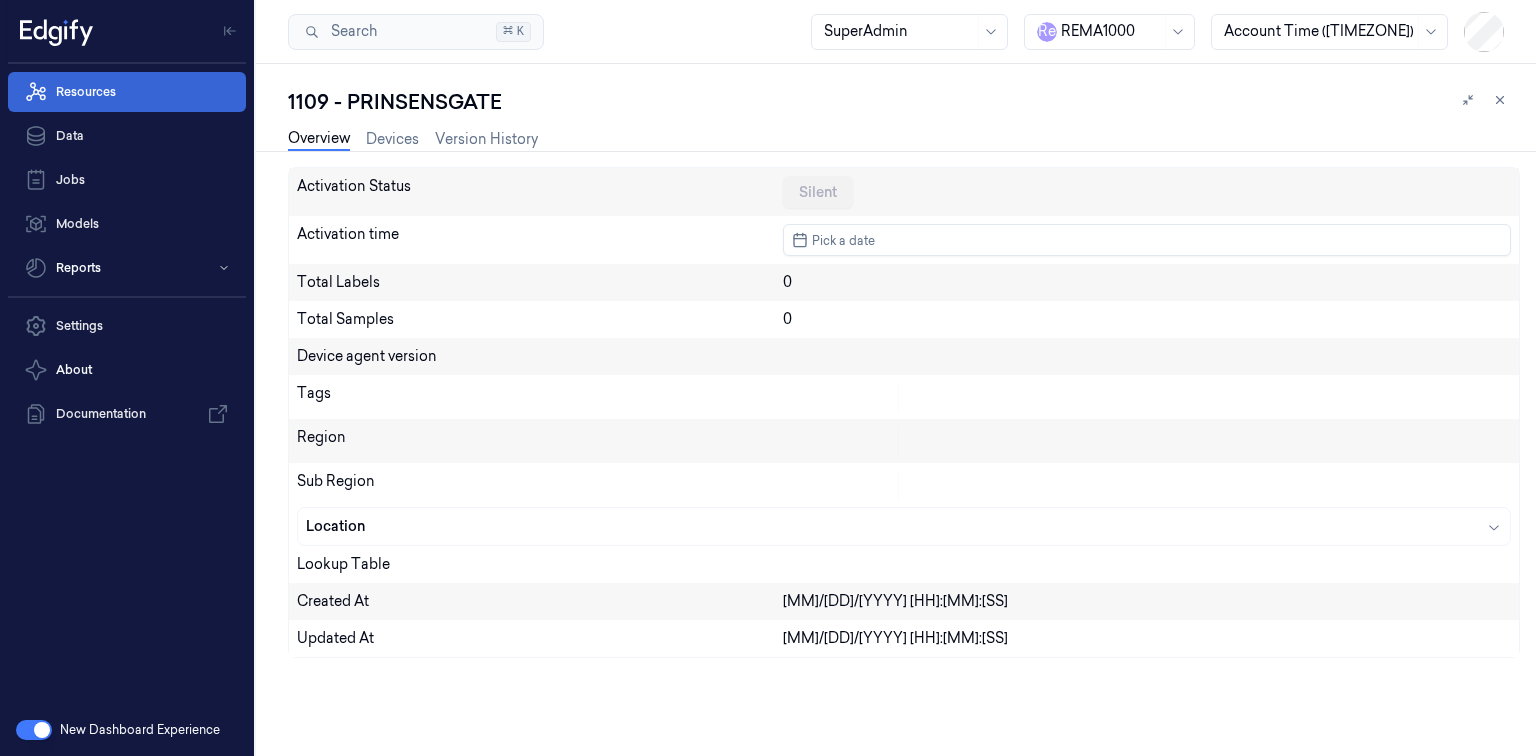 click on "Resources" at bounding box center [127, 92] 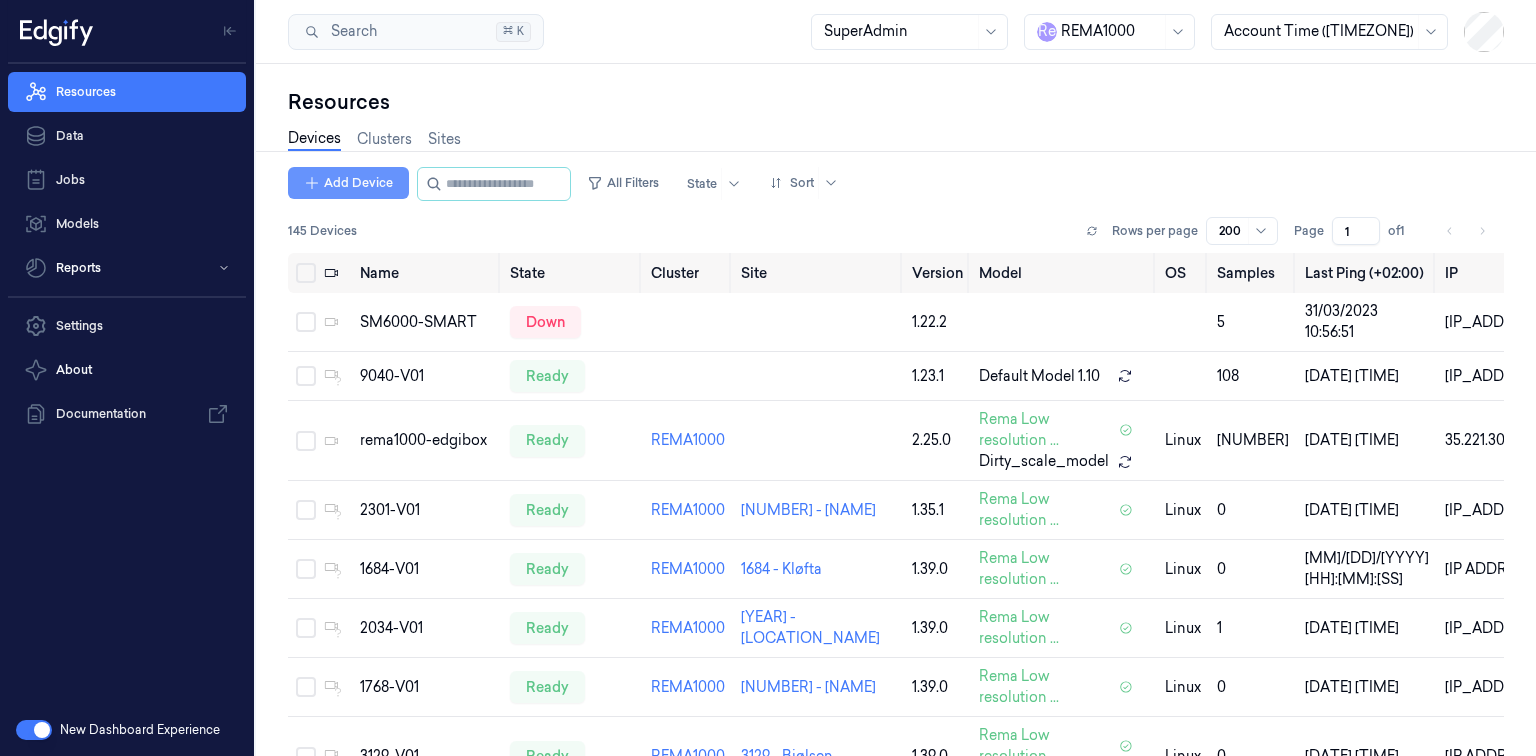 click on "Add Device" at bounding box center (348, 183) 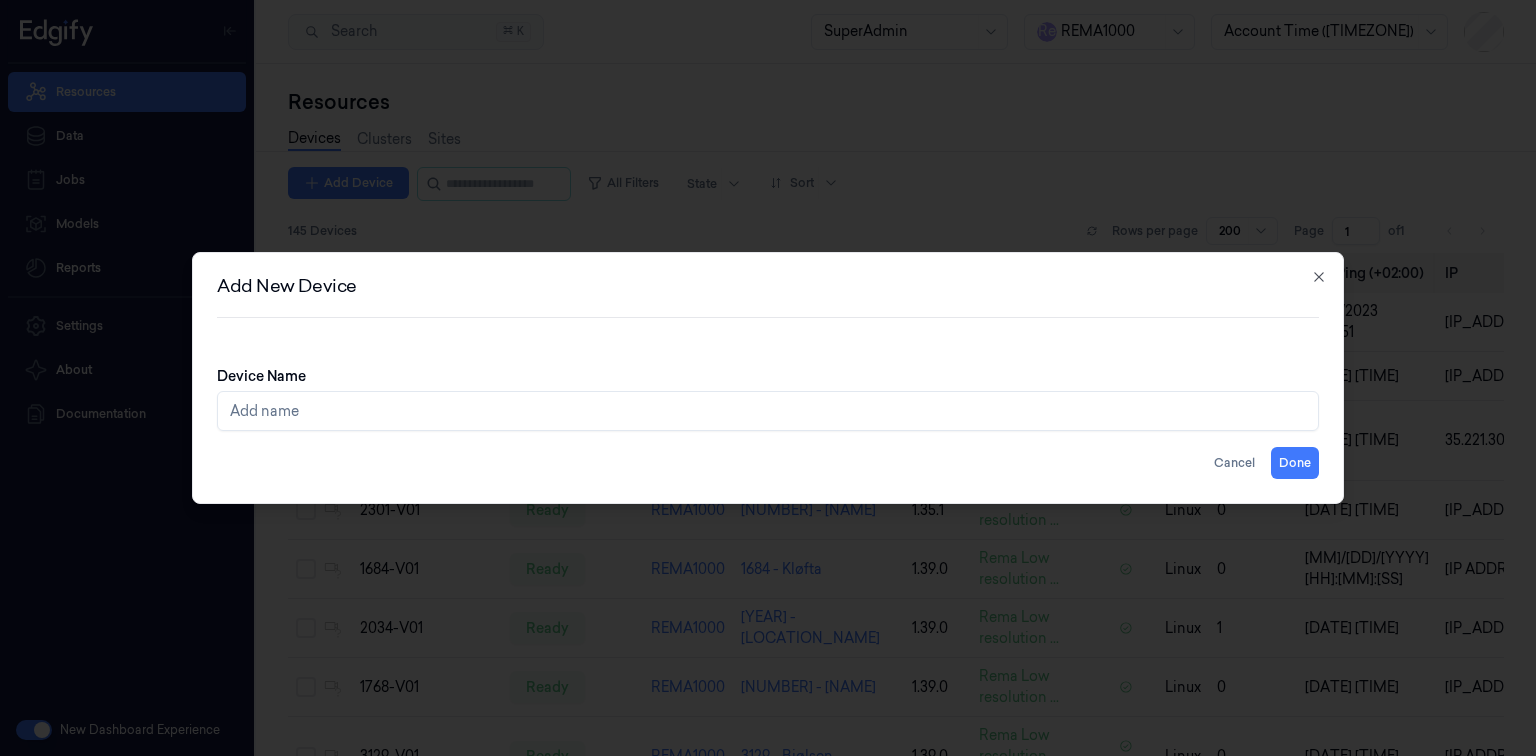 click on "Device Name" at bounding box center (768, 411) 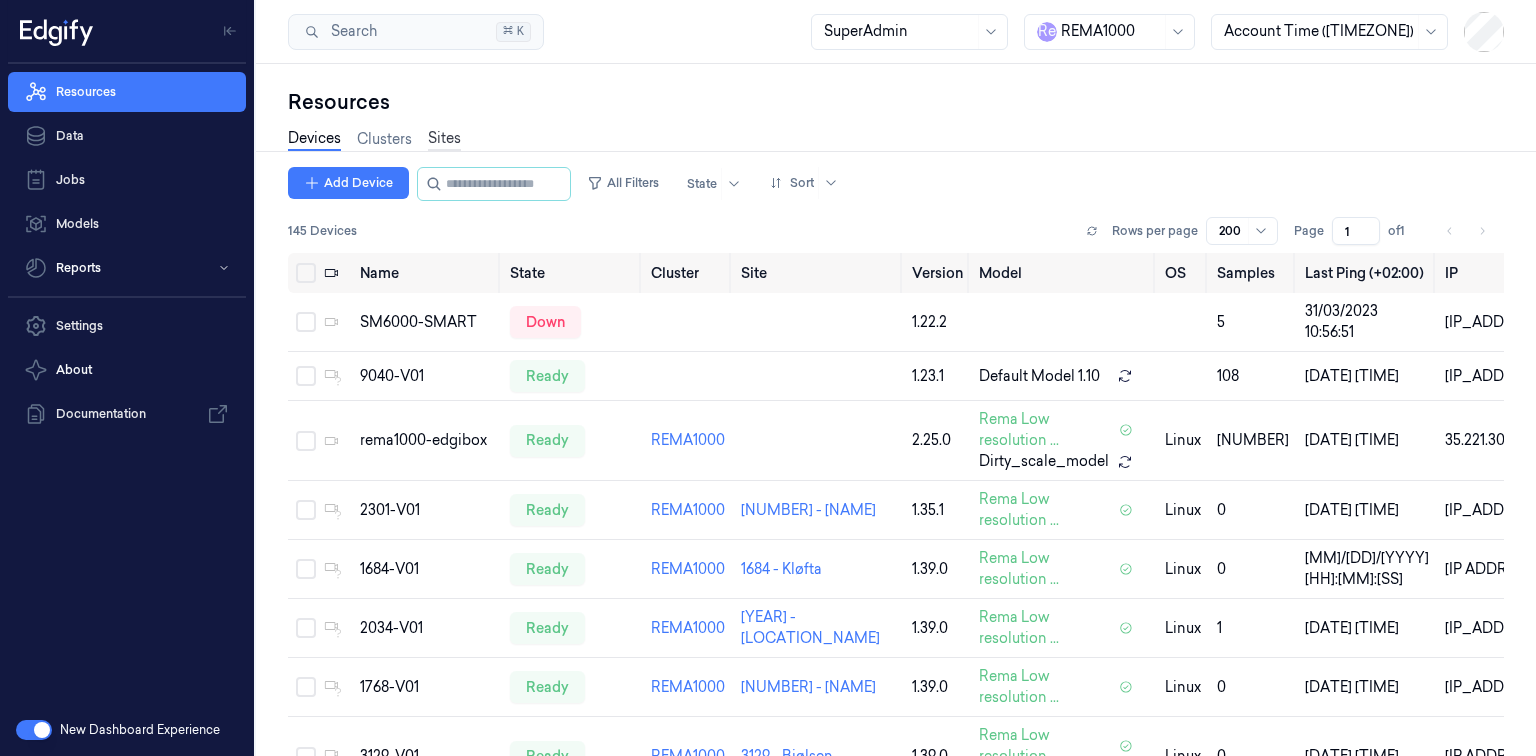click on "Sites" at bounding box center [444, 139] 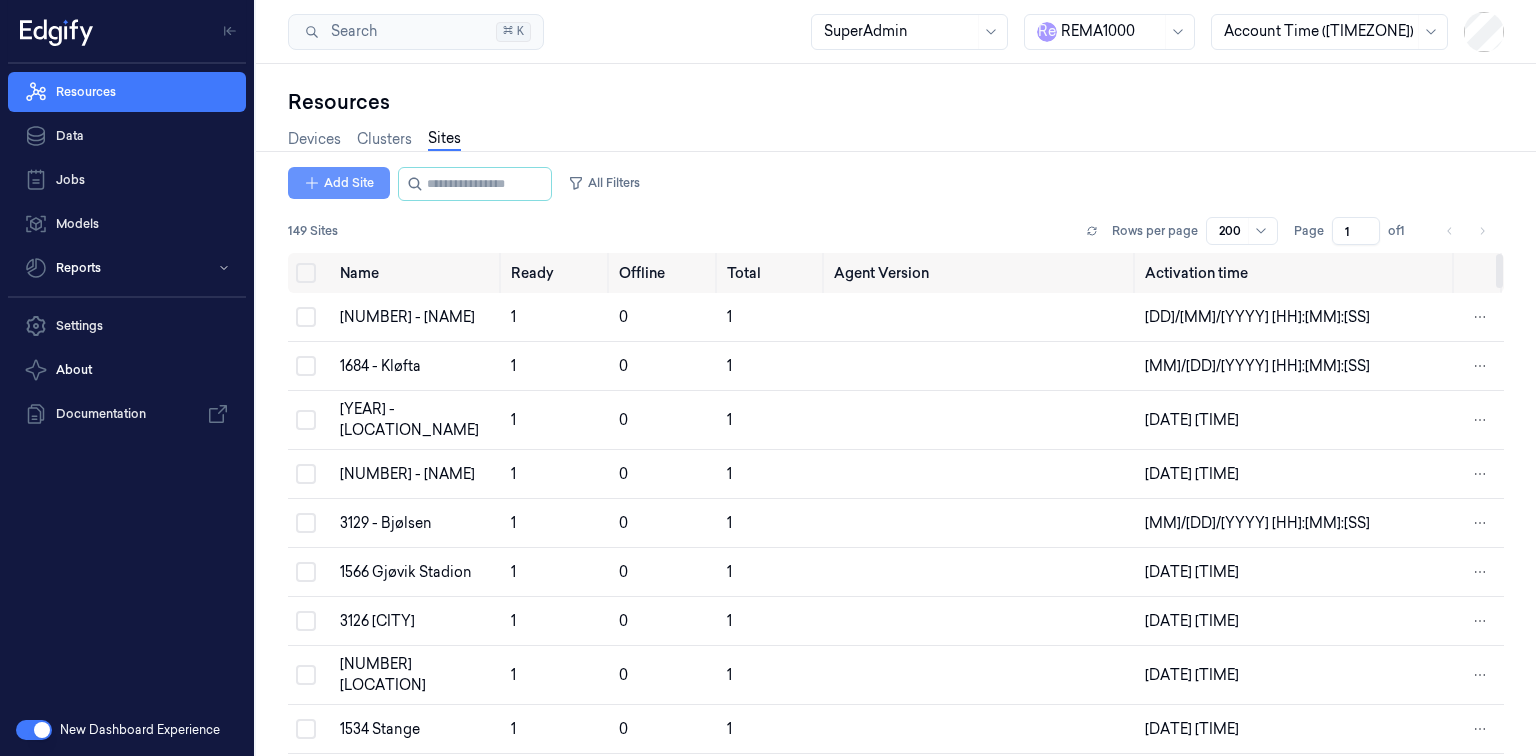 click on "Add Site" at bounding box center (339, 183) 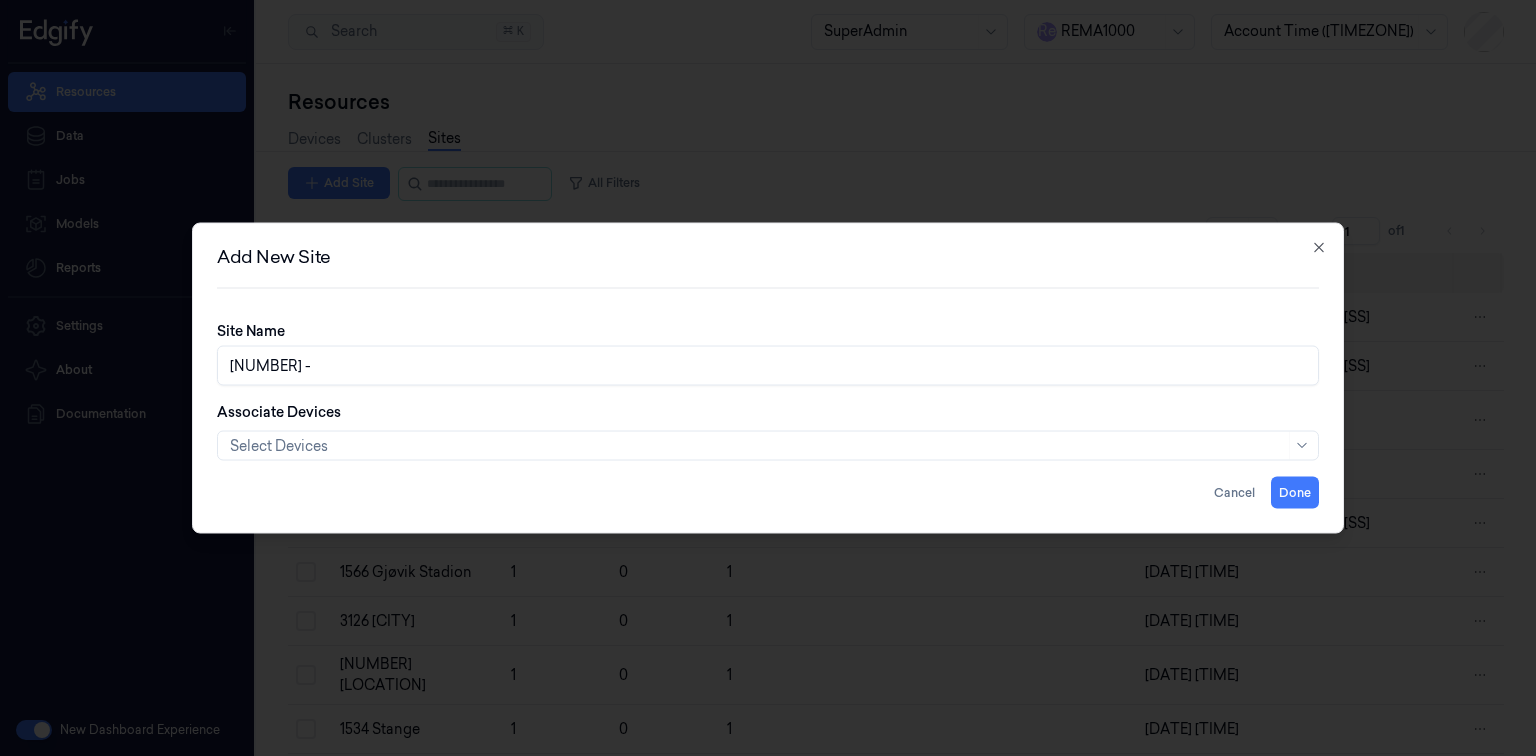 click on "1439 -" at bounding box center [768, 366] 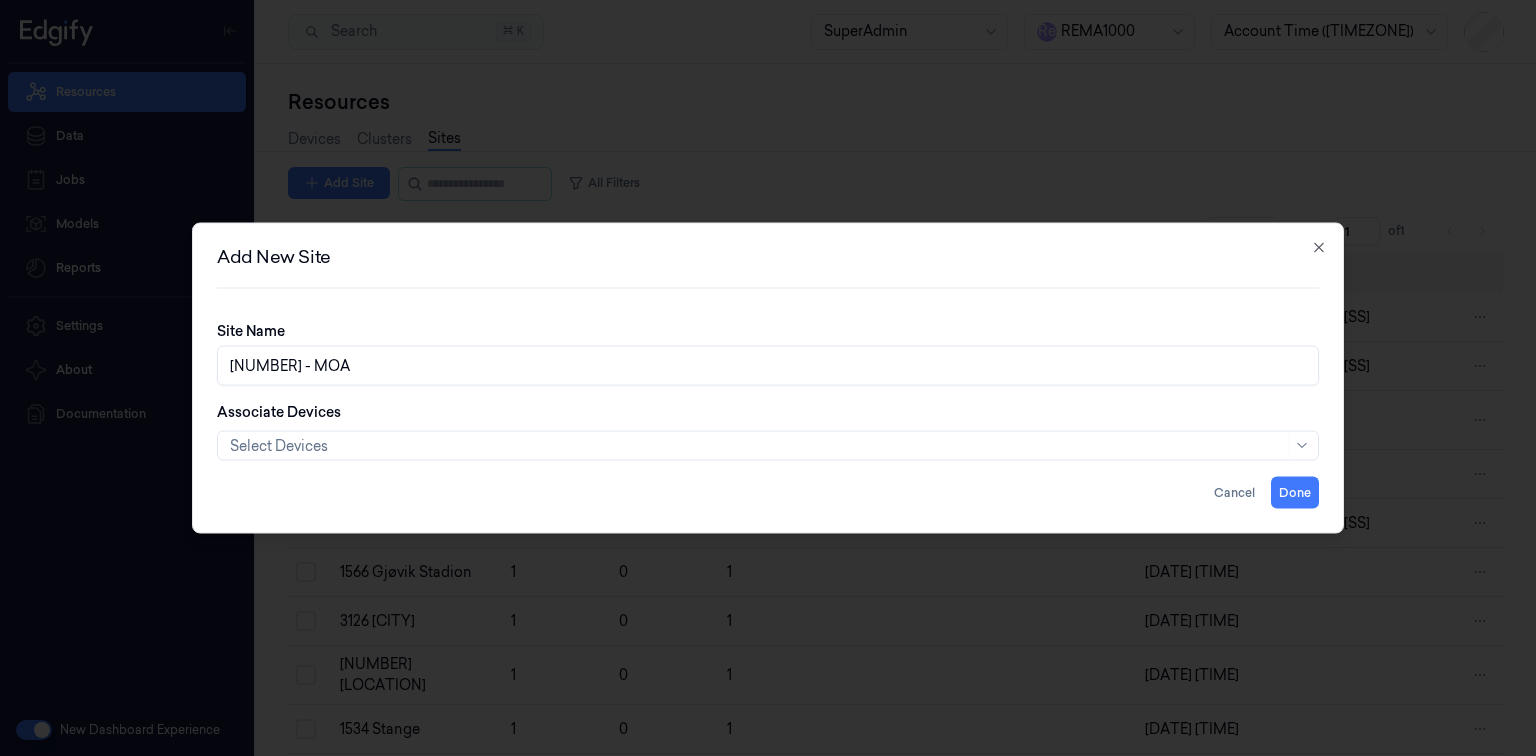 type on "1439 - MOA" 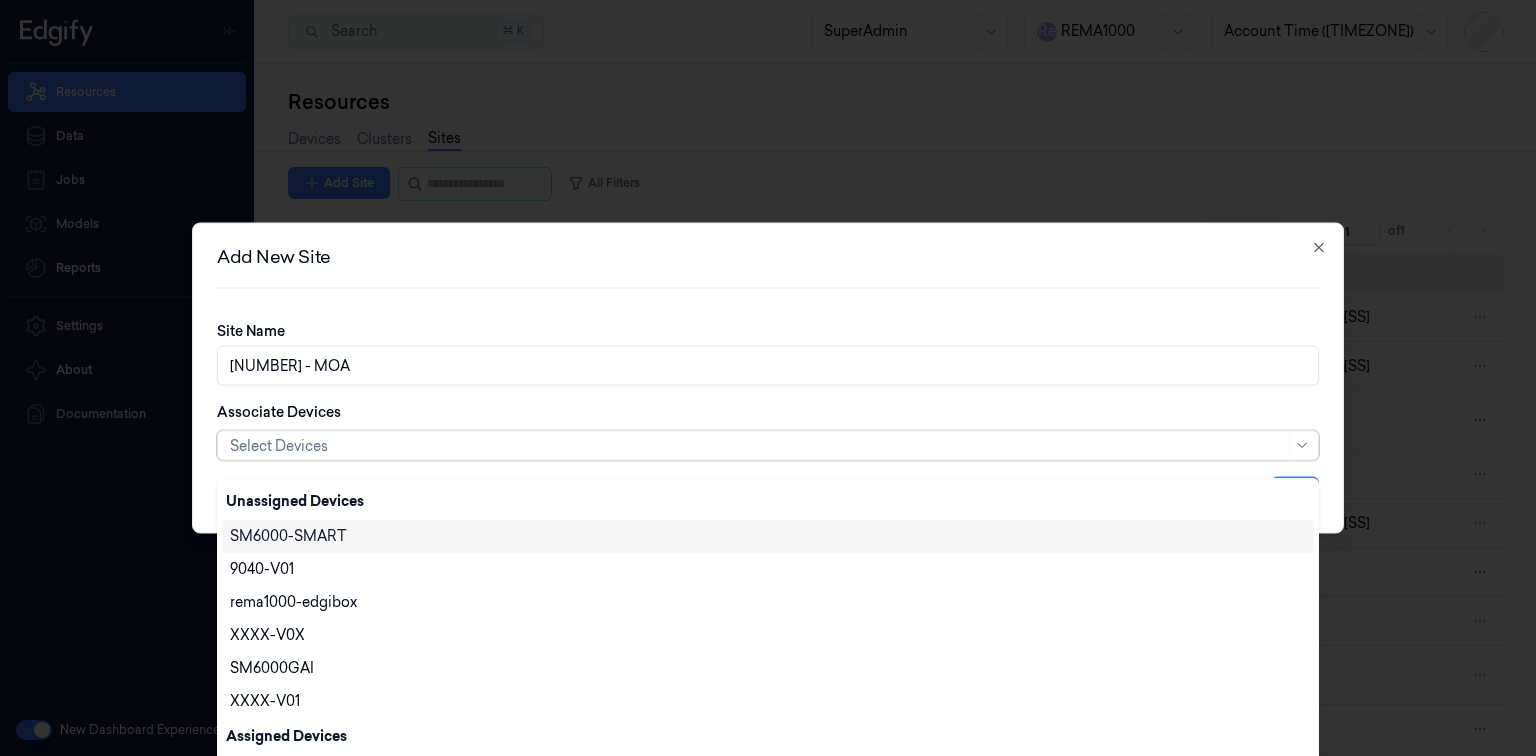click at bounding box center [757, 445] 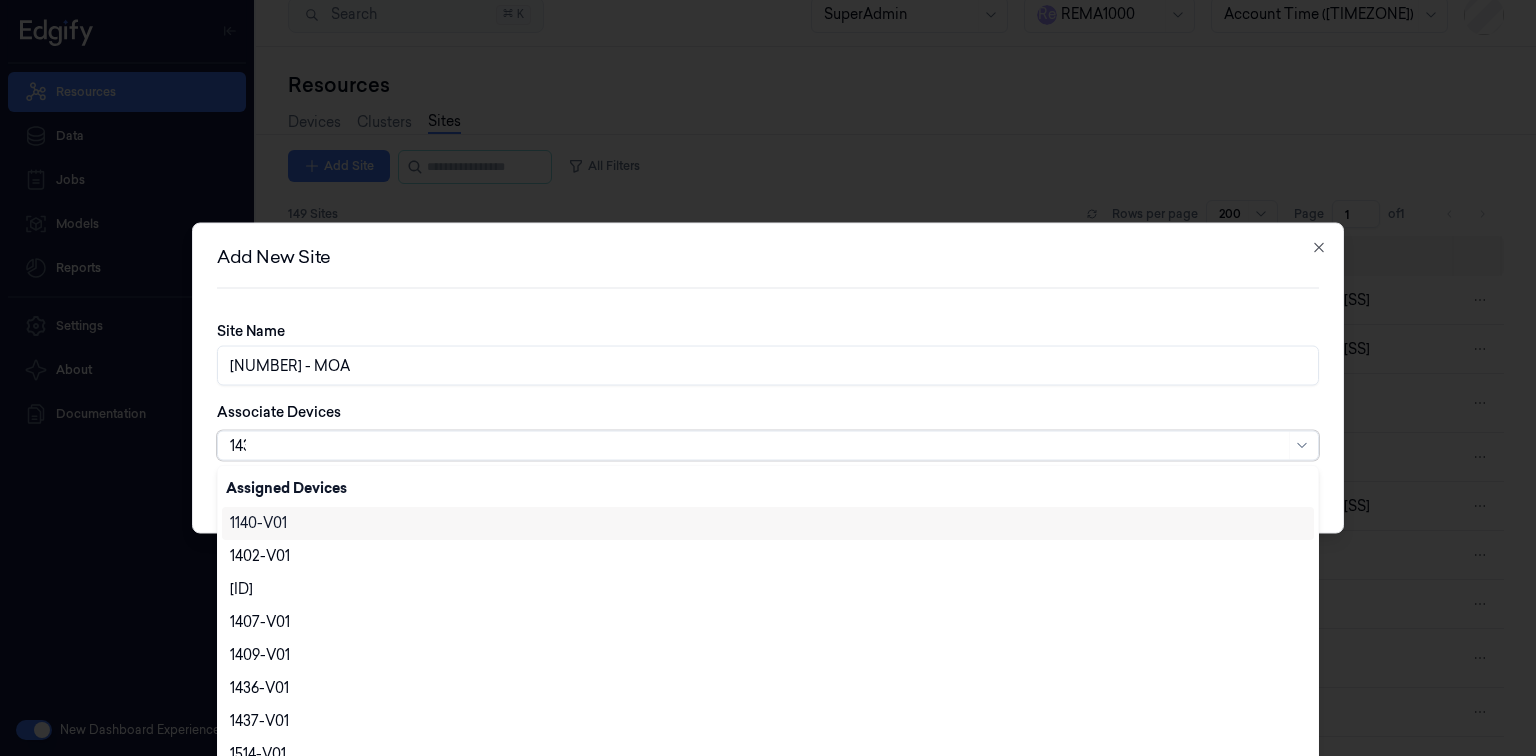scroll, scrollTop: 0, scrollLeft: 0, axis: both 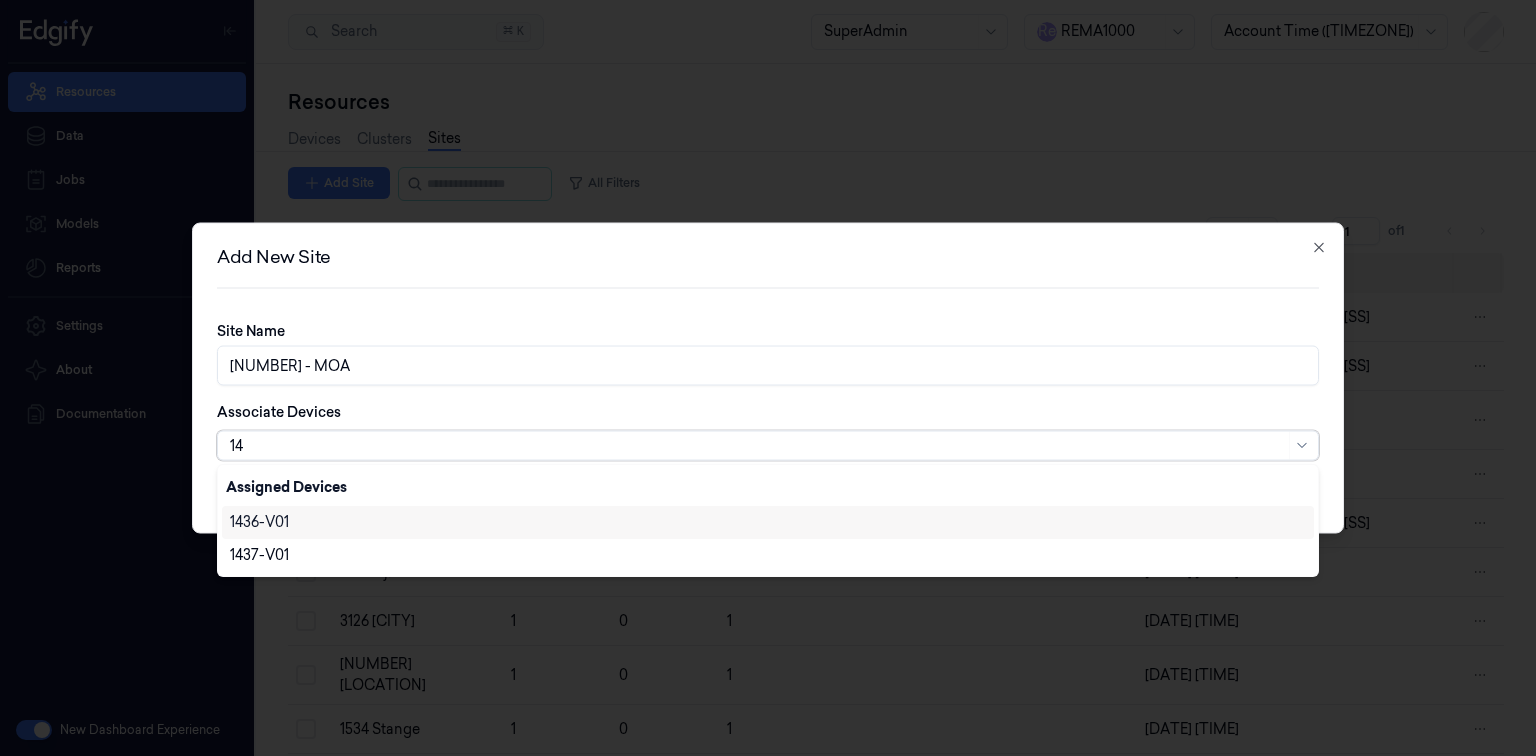 type on "1" 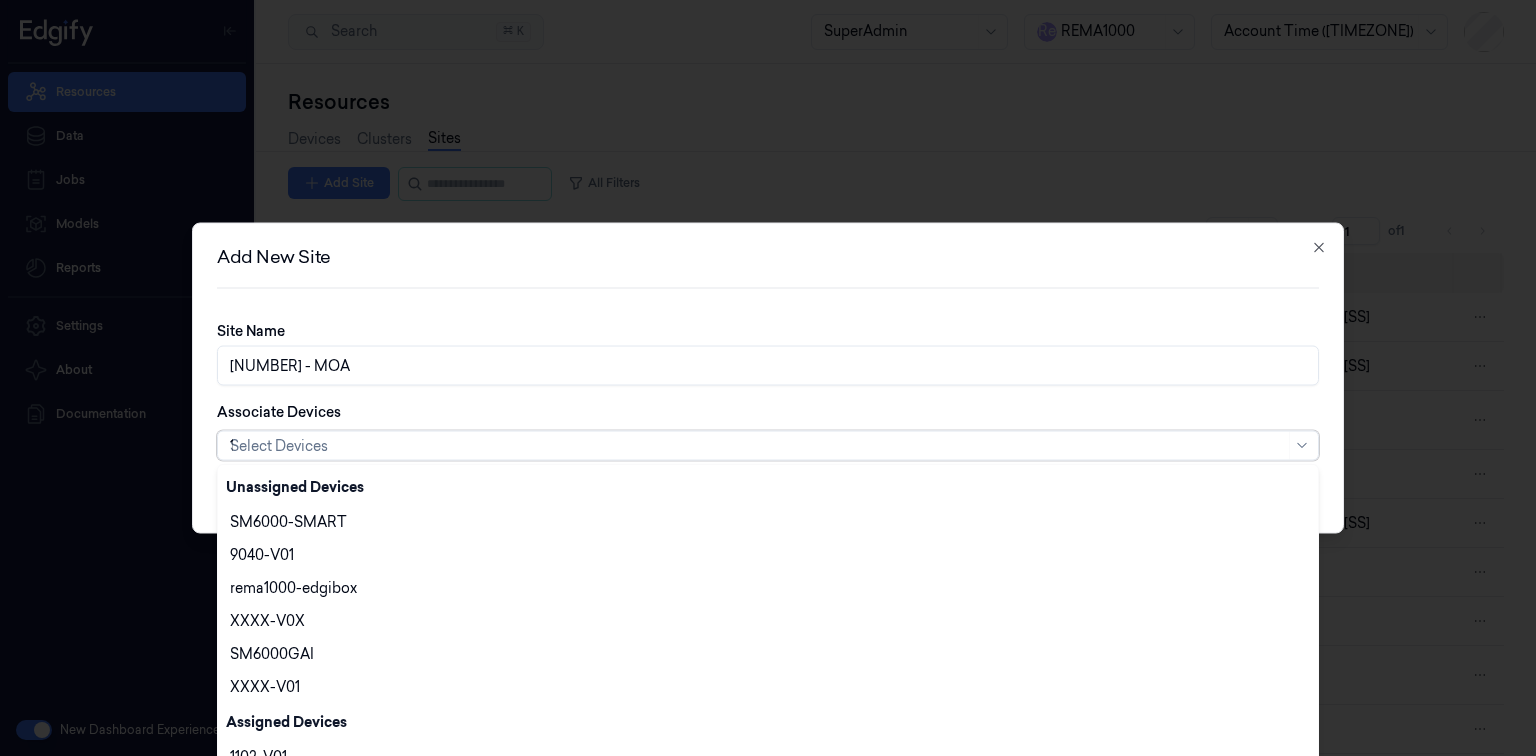 type 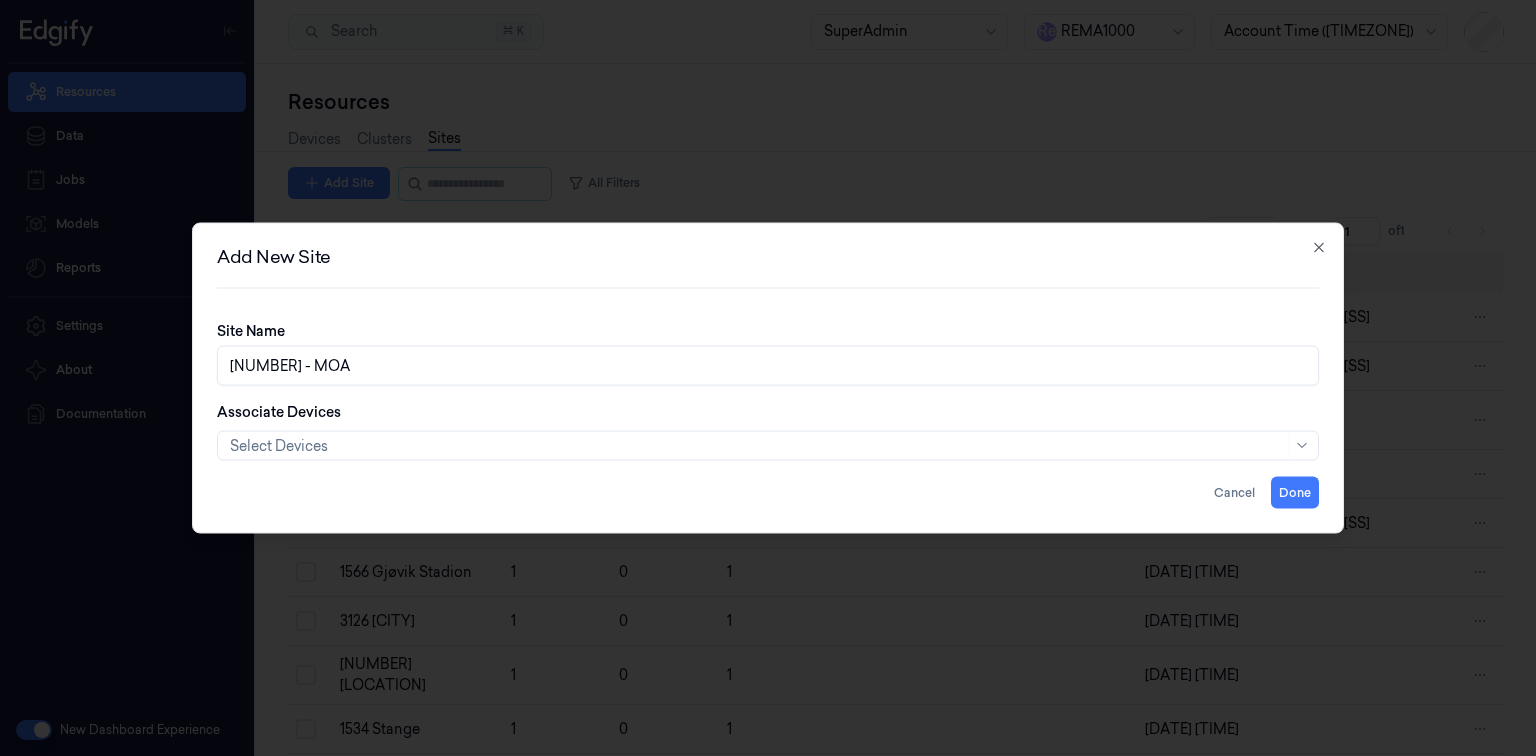 click on "Associate Devices Select Devices" at bounding box center [768, 431] 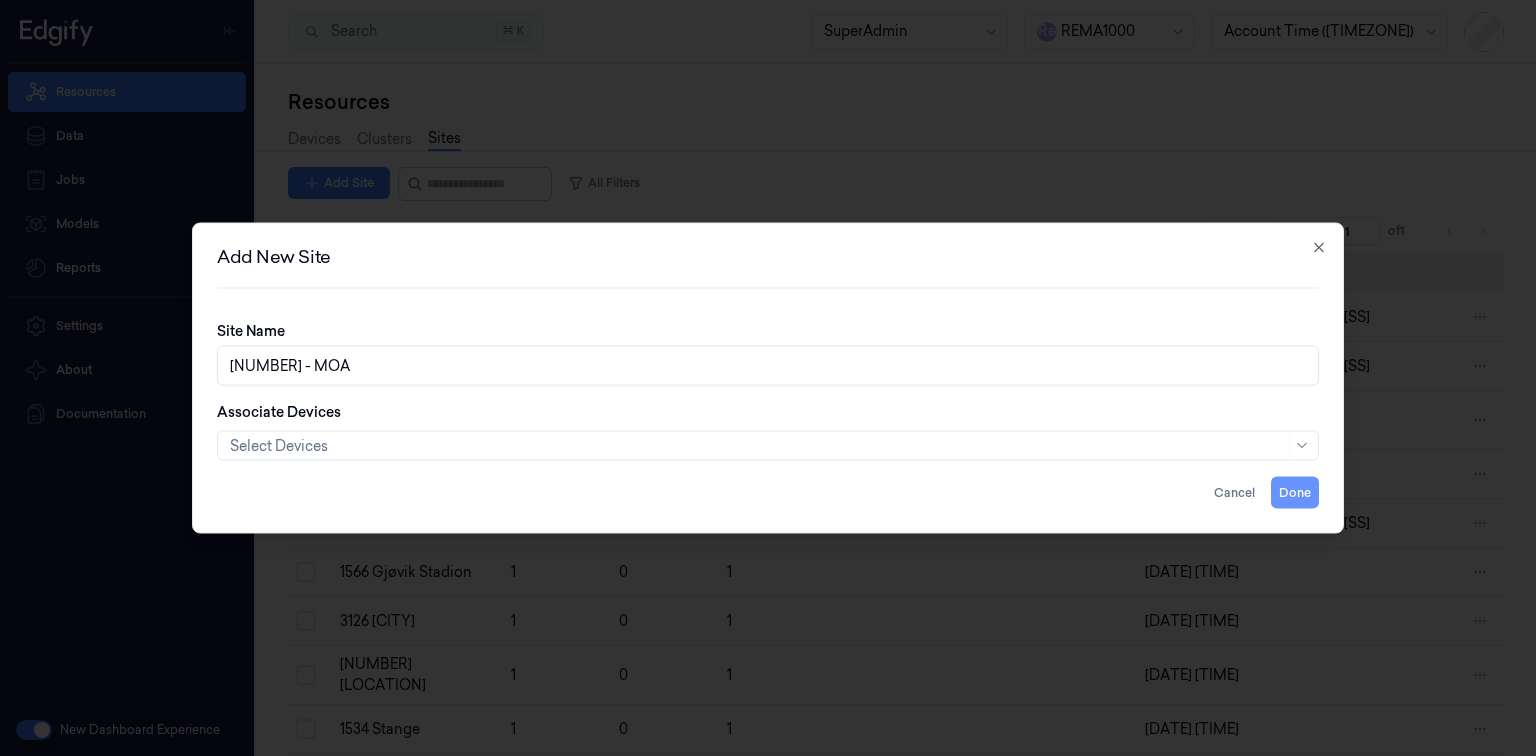 click on "Done" at bounding box center [1295, 493] 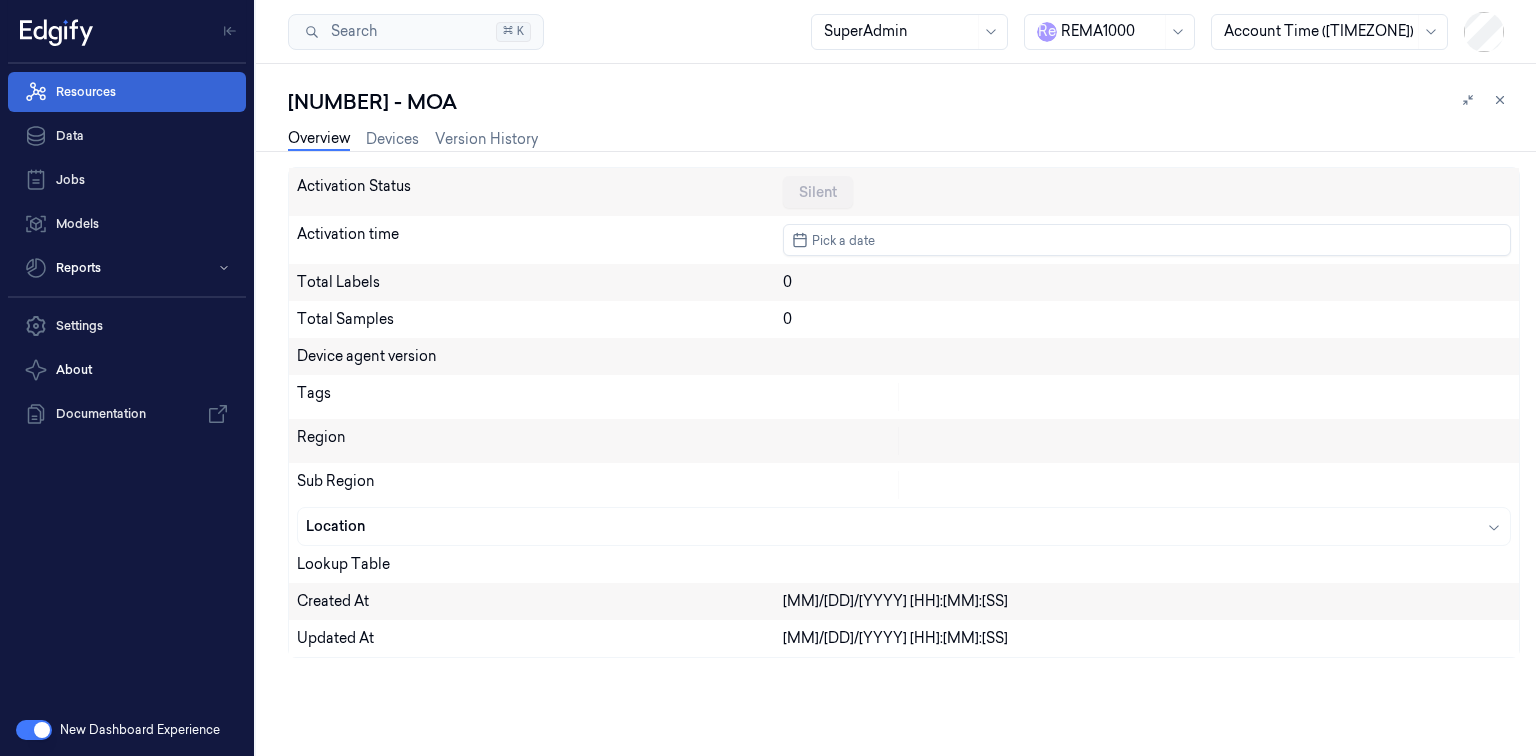 click on "Resources" at bounding box center [127, 92] 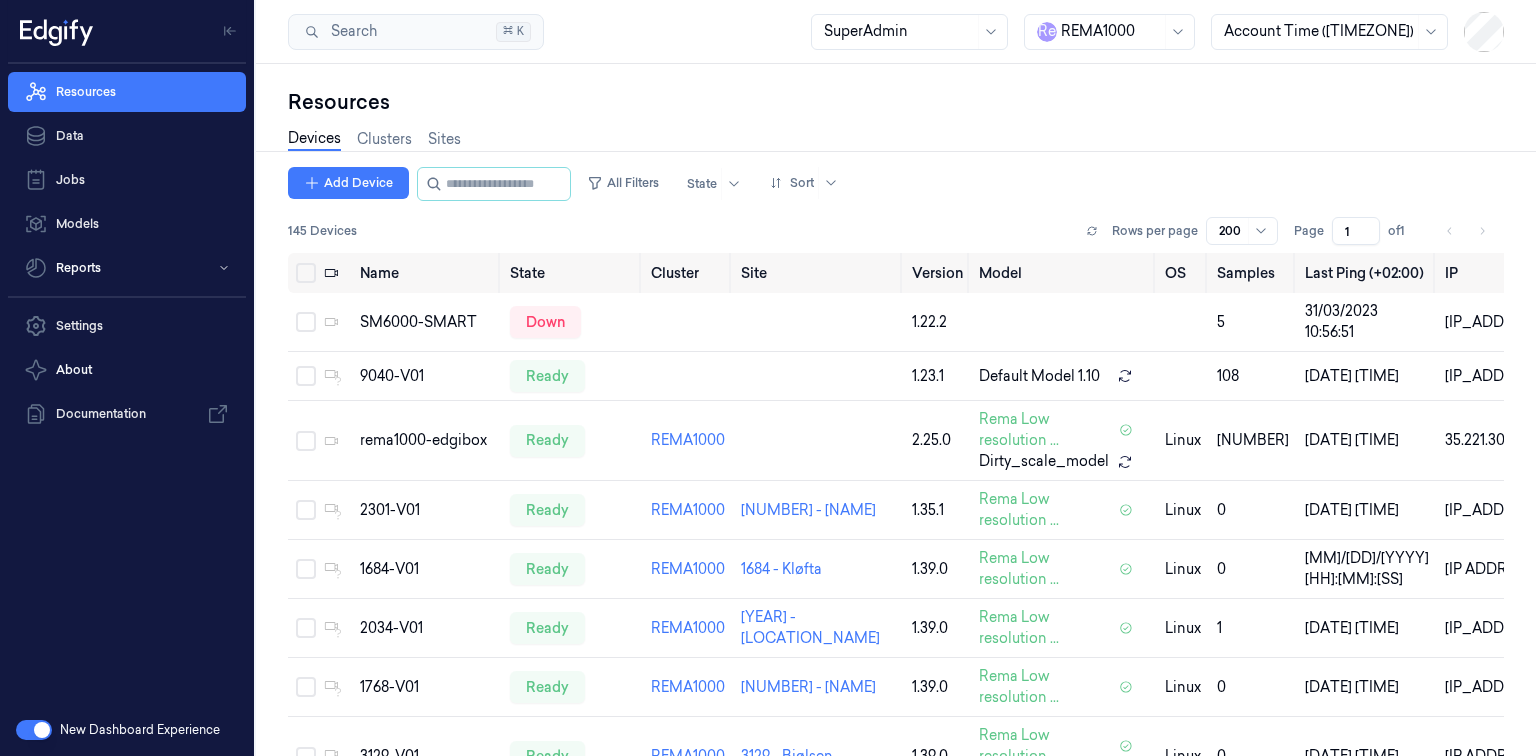 click on "Devices Clusters Sites" at bounding box center (896, 141) 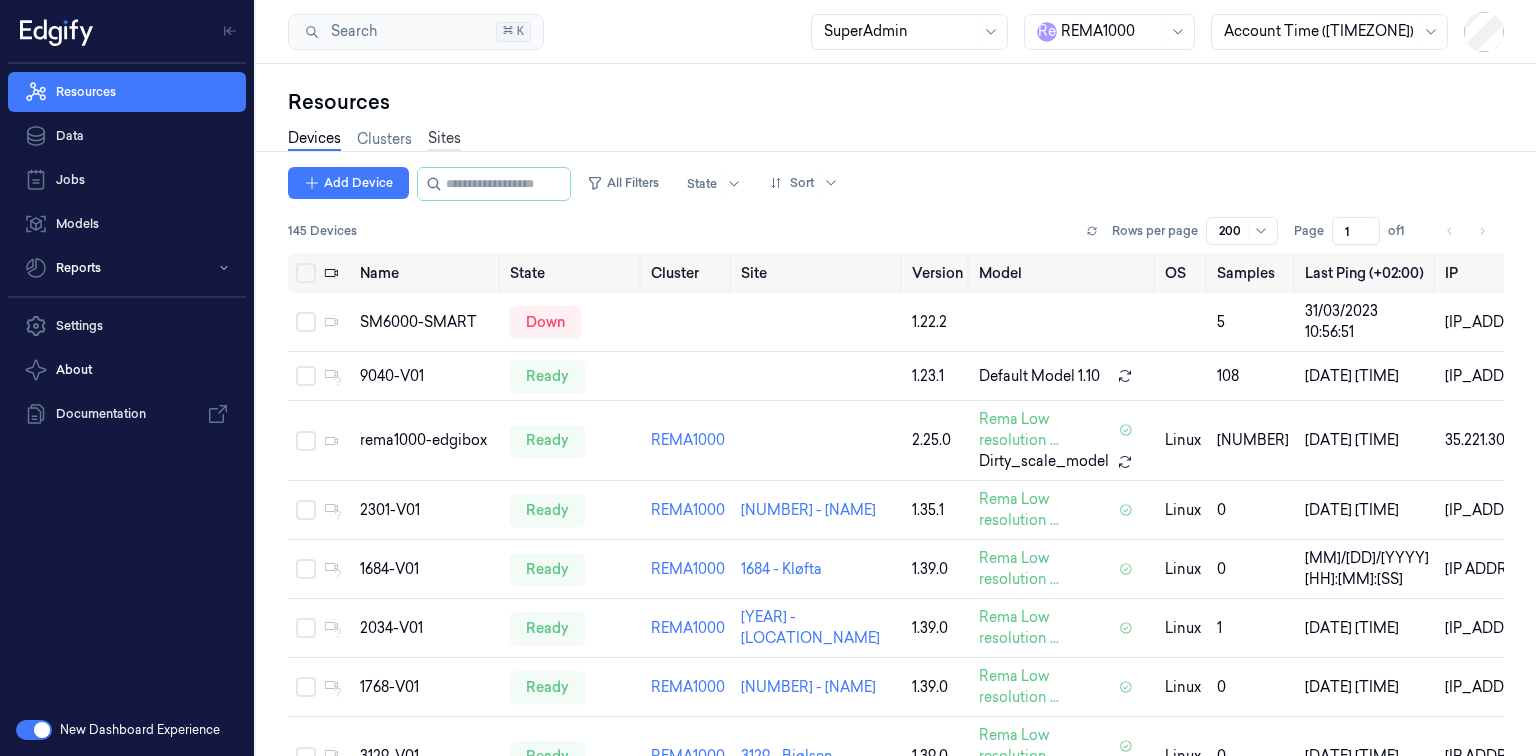 click on "Sites" at bounding box center (444, 139) 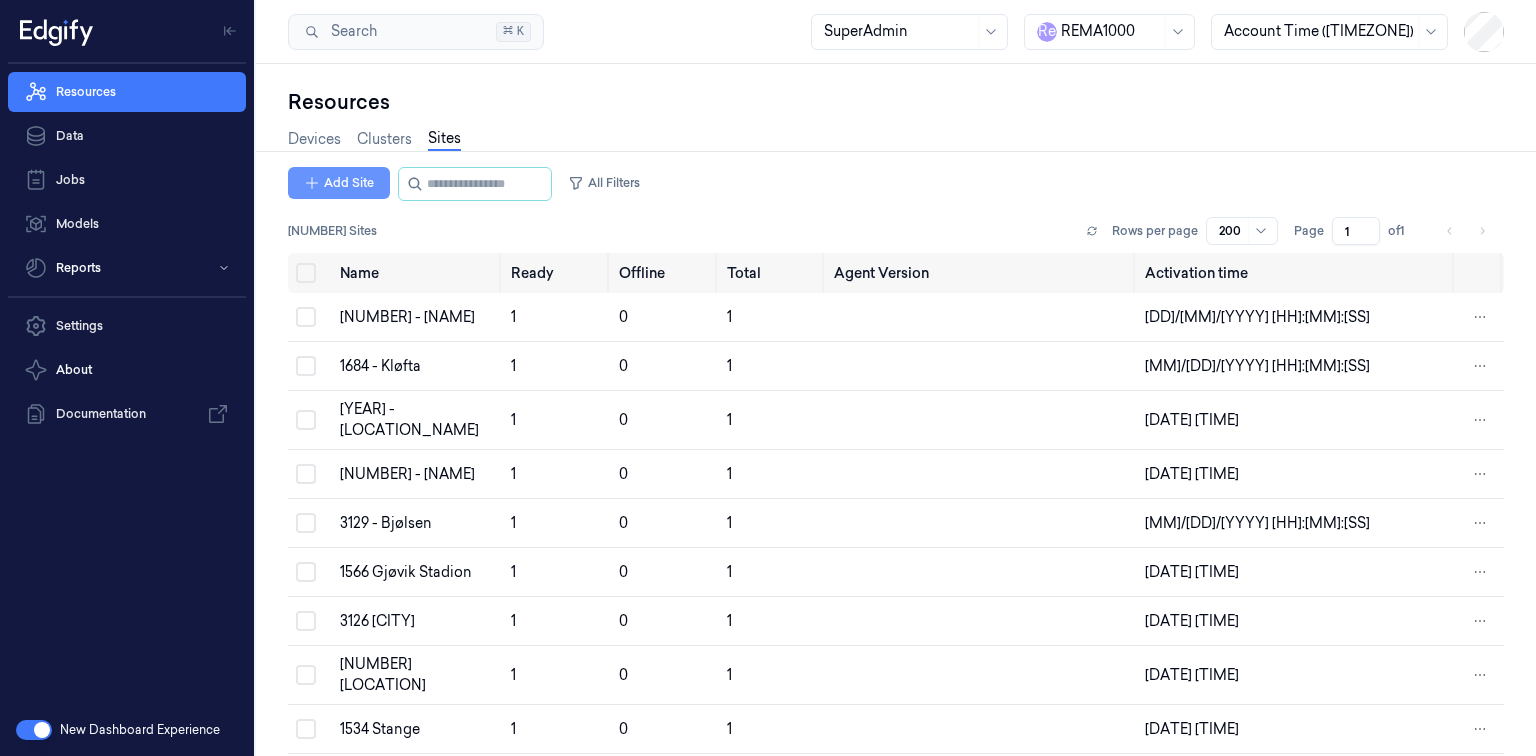 click on "Add Site" at bounding box center [339, 183] 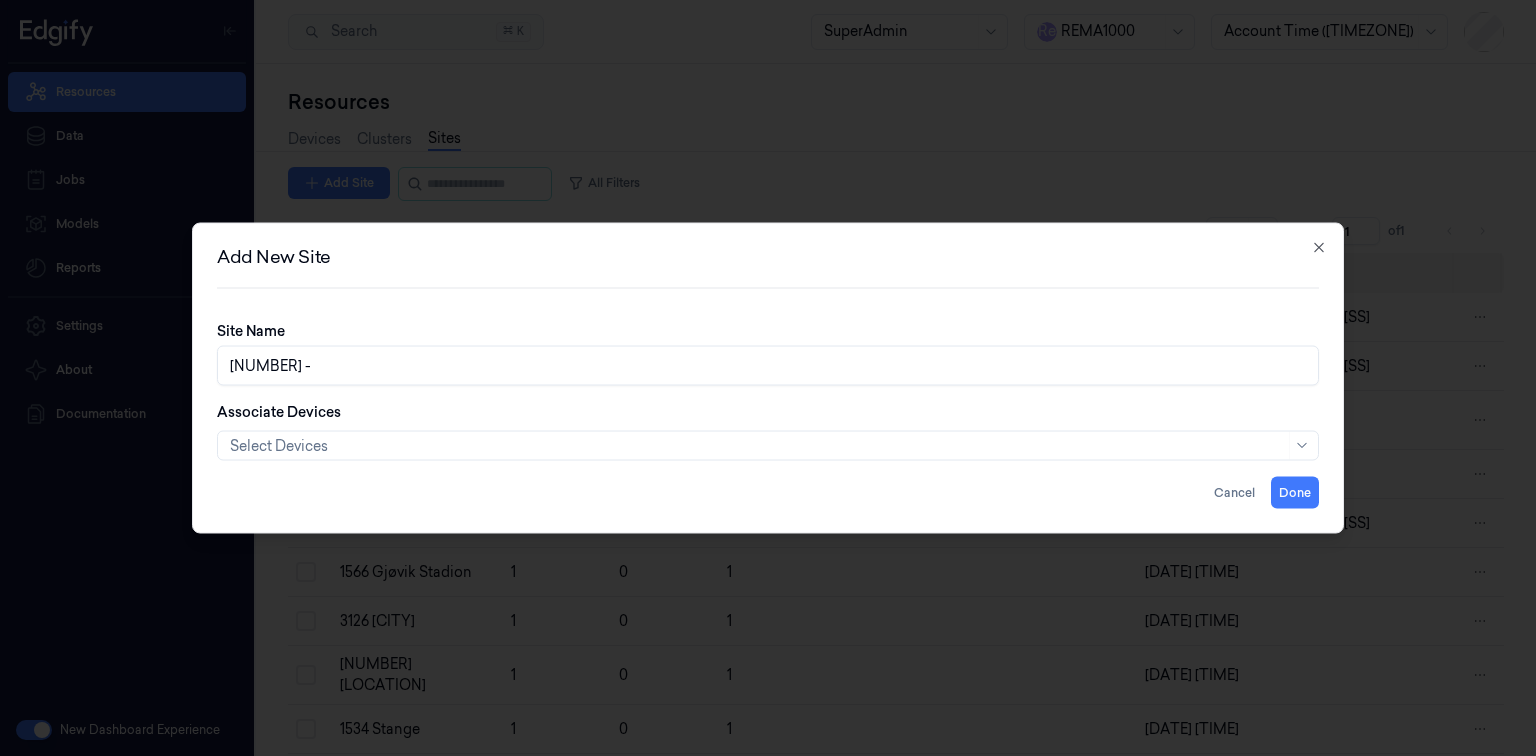 click on "2302 -" at bounding box center [768, 366] 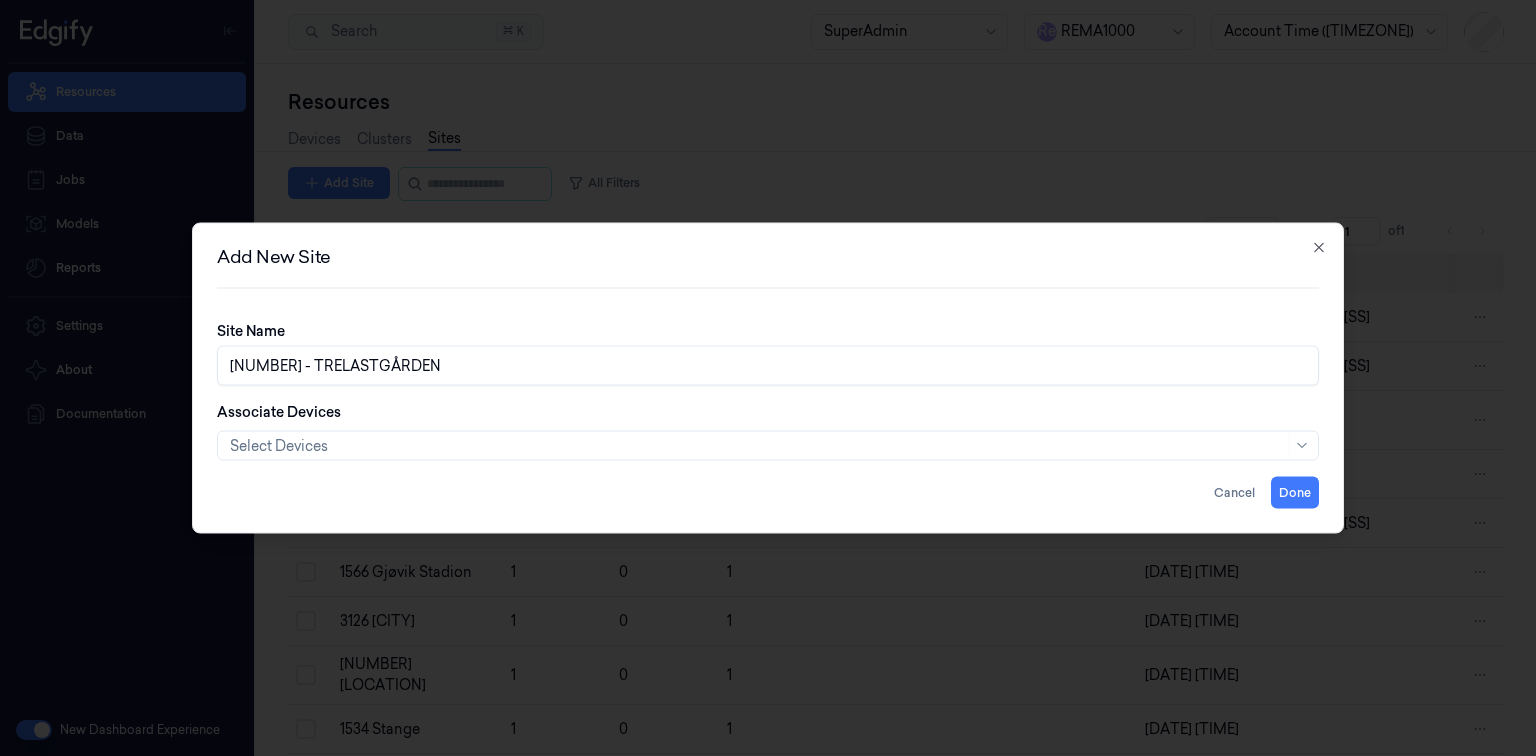 type on "2302 - TRELASTGÅRDEN" 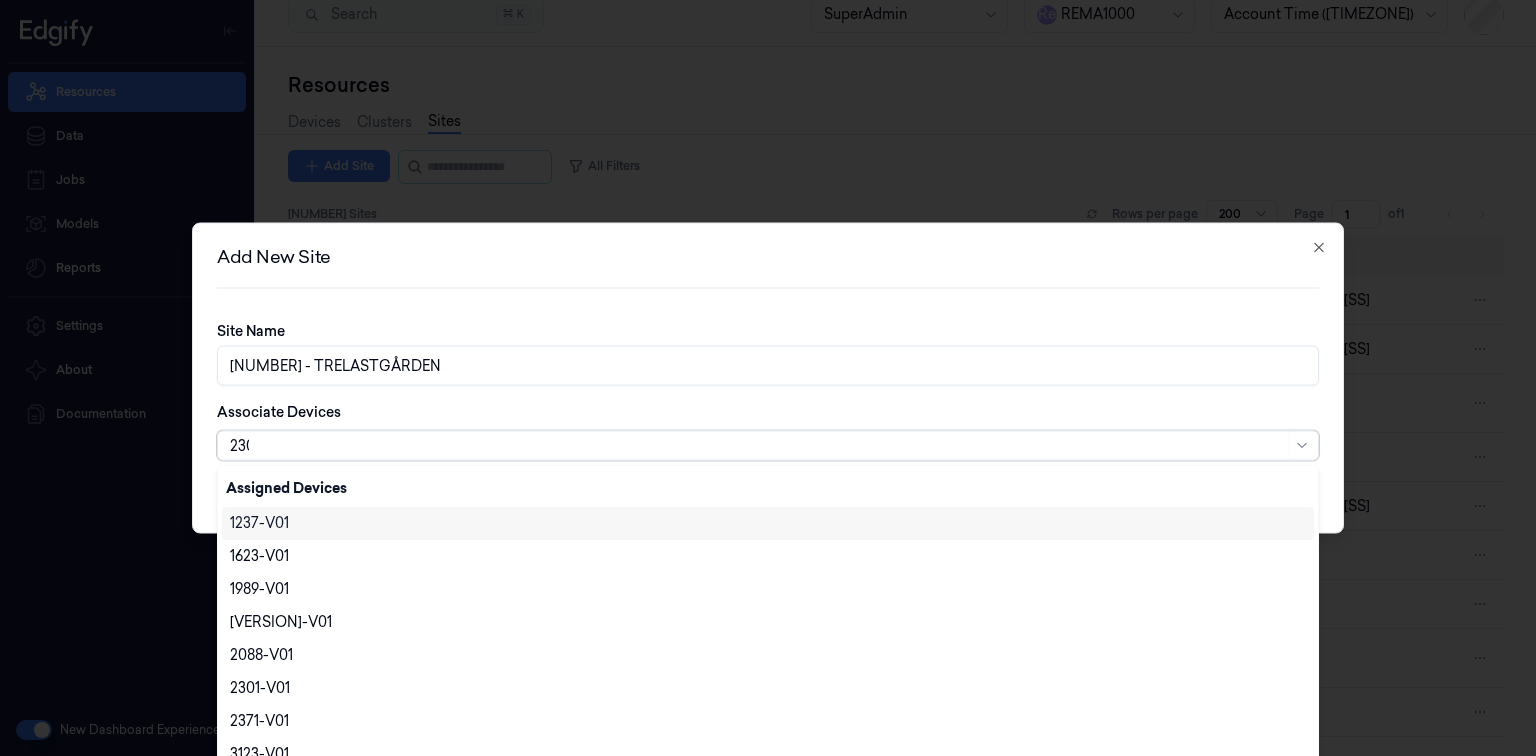 scroll, scrollTop: 0, scrollLeft: 0, axis: both 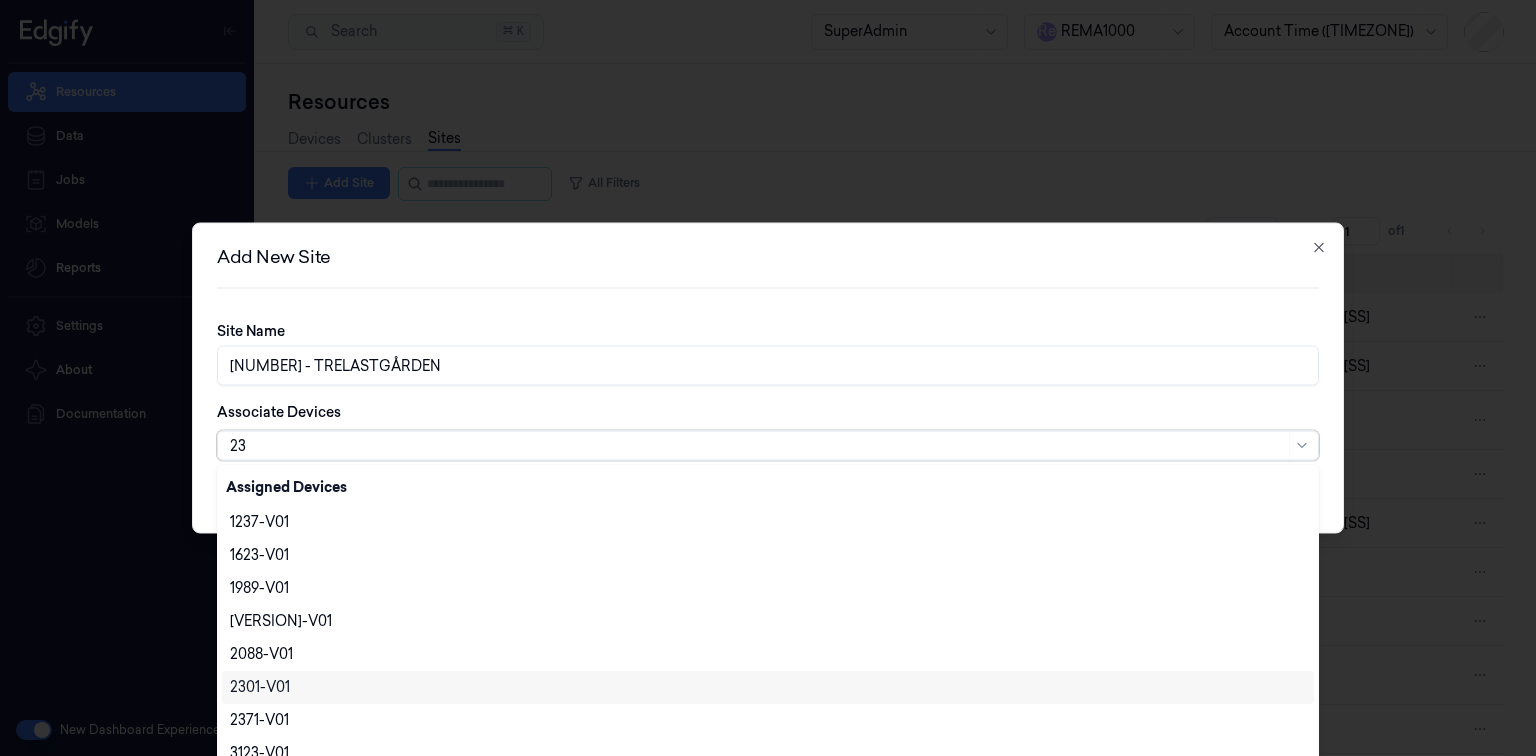 type on "2" 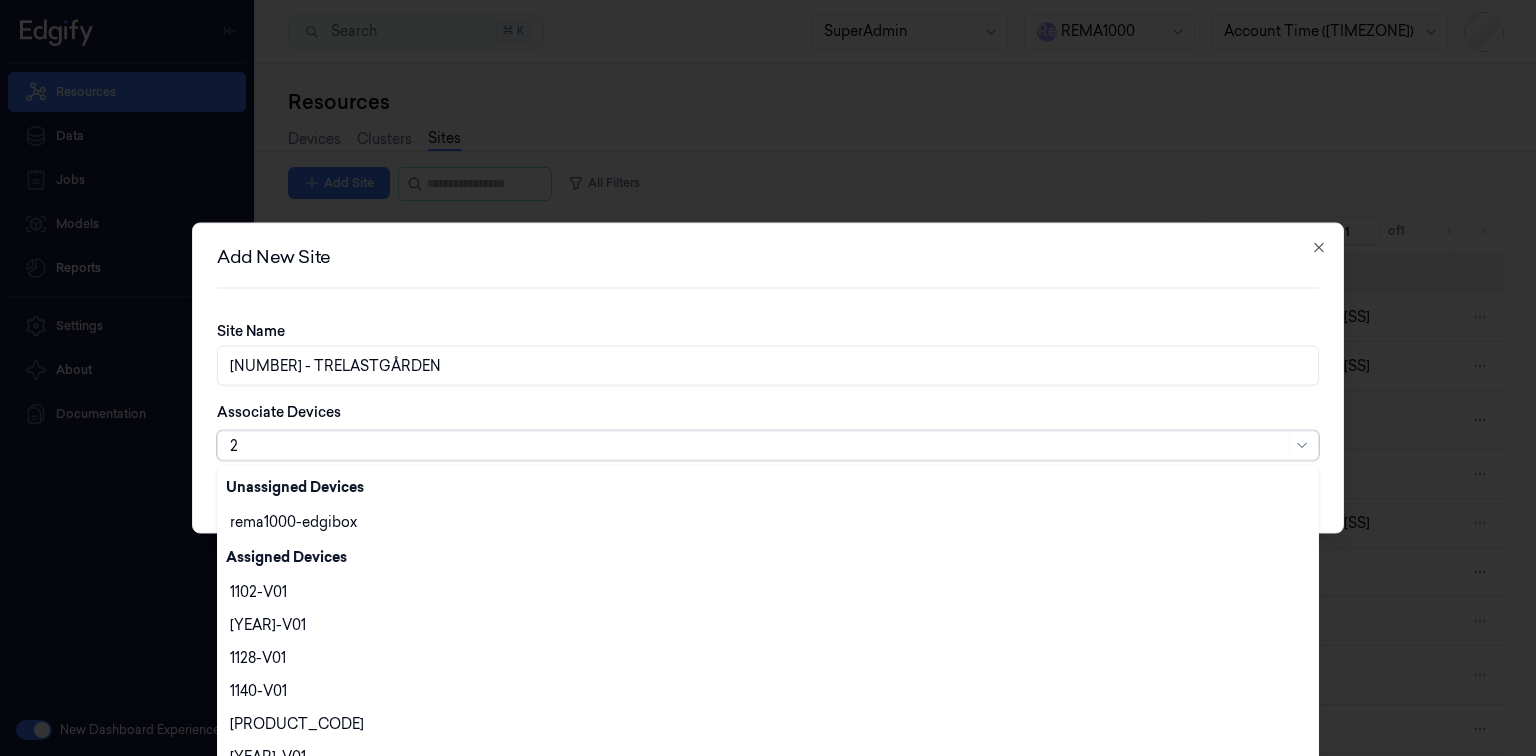 type 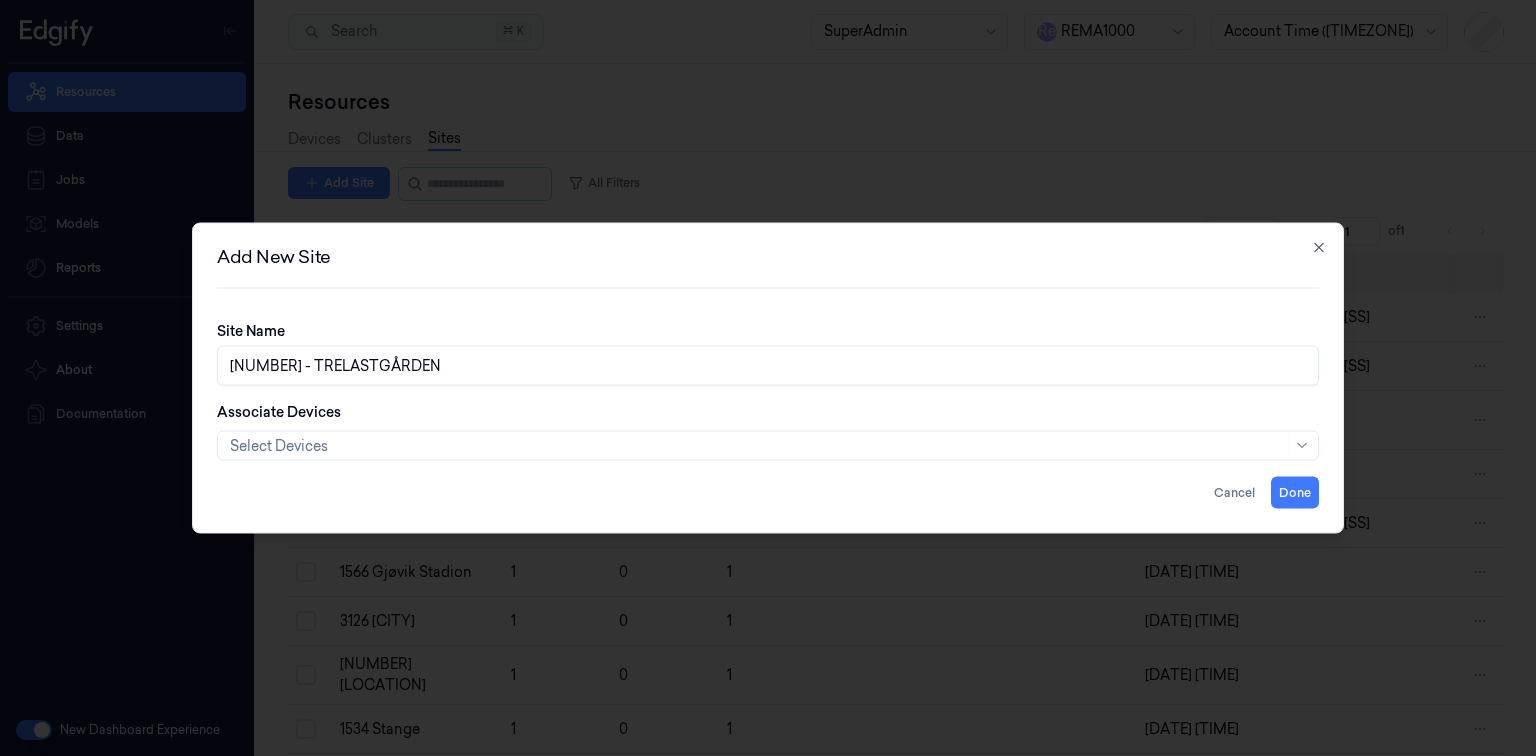 click on "Associate Devices Select Devices" at bounding box center (768, 431) 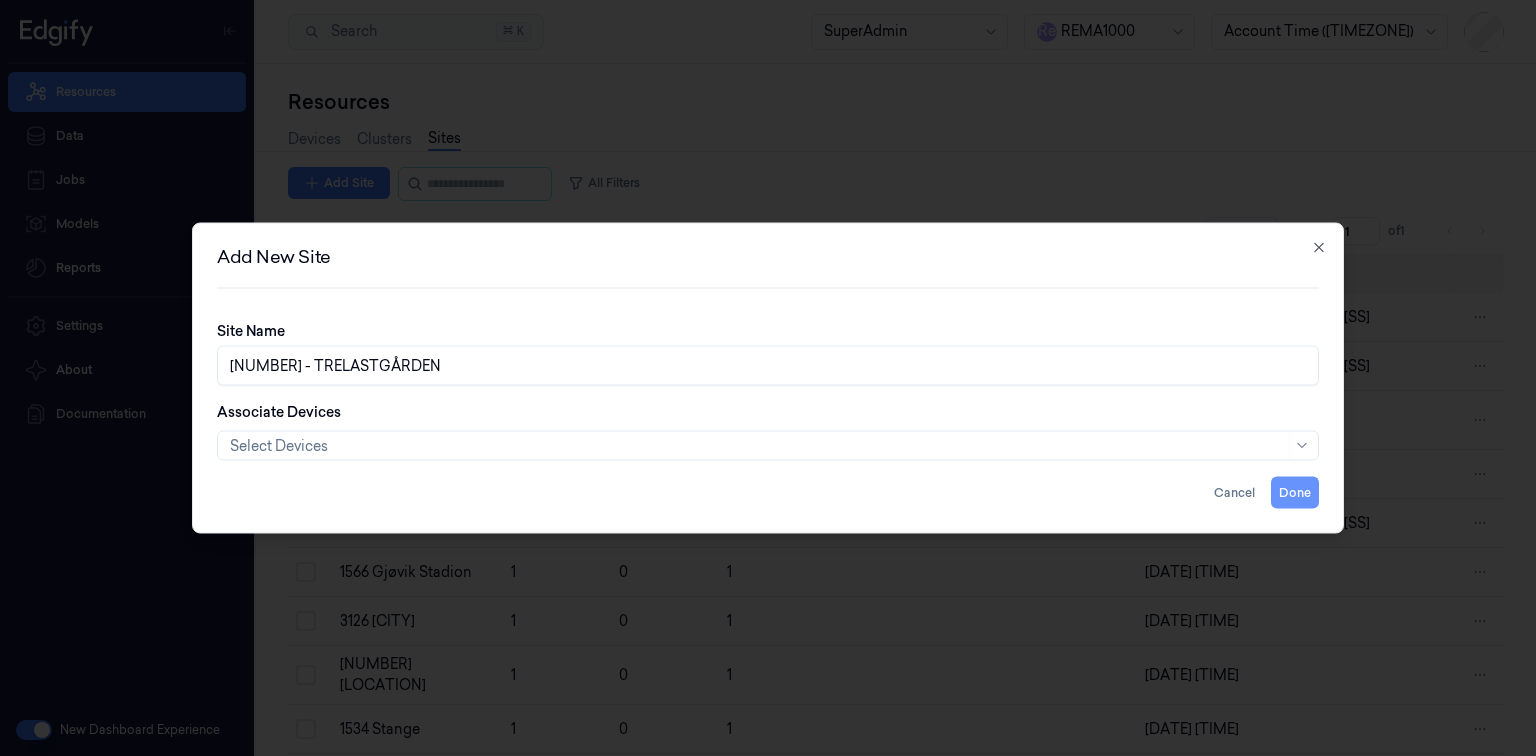 click on "Done" at bounding box center (1295, 493) 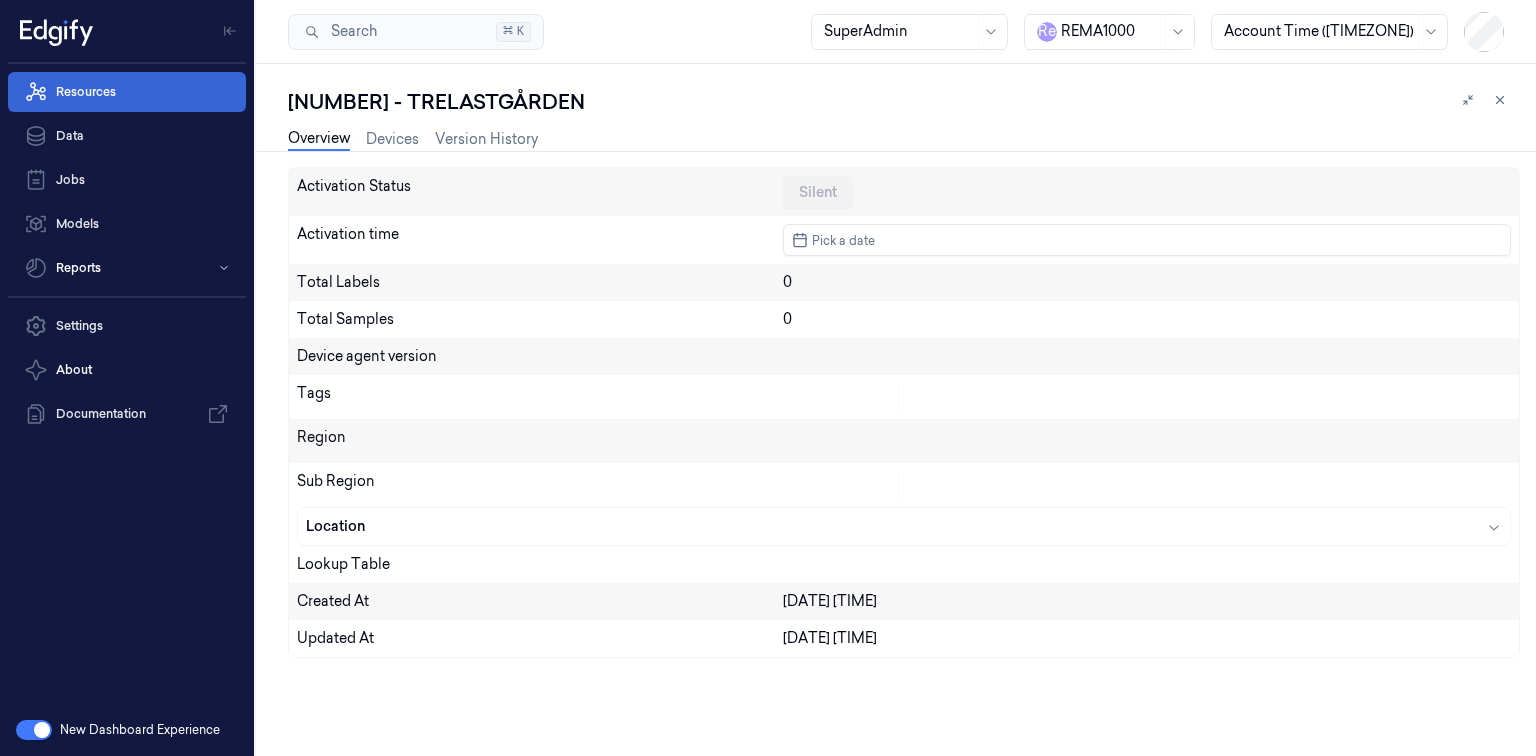 drag, startPoint x: 148, startPoint y: 83, endPoint x: 192, endPoint y: 100, distance: 47.169907 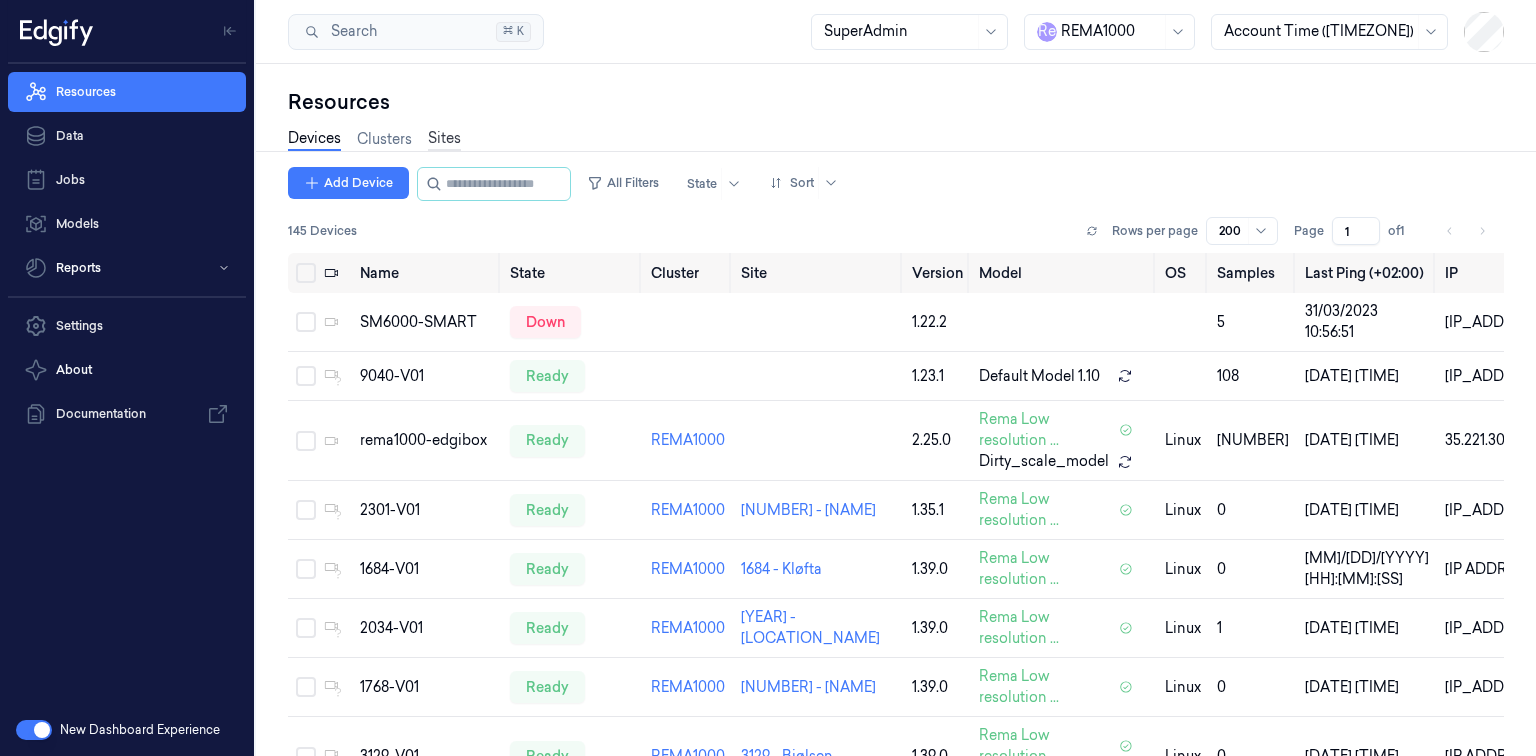 click on "Sites" at bounding box center [444, 139] 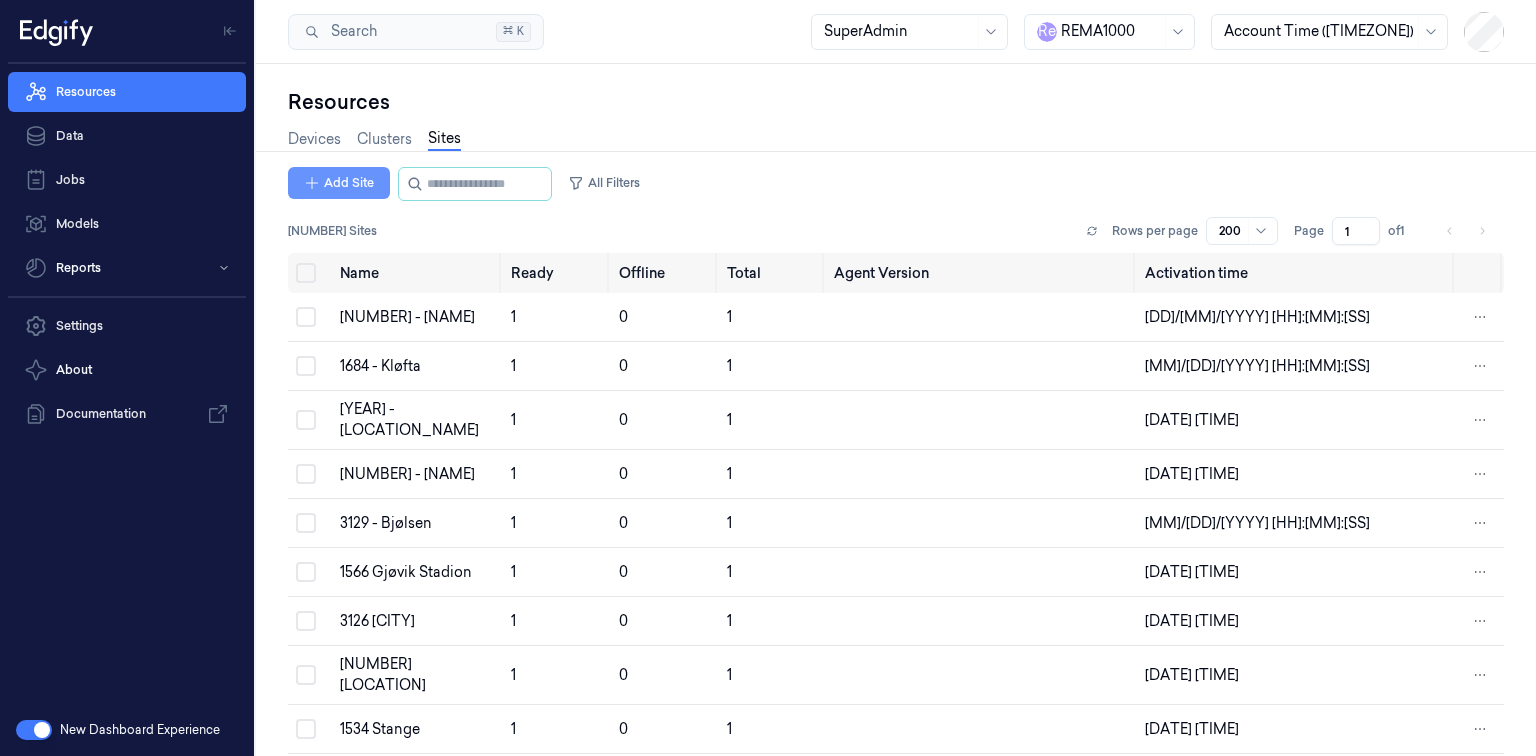 click on "Add Site" at bounding box center (339, 183) 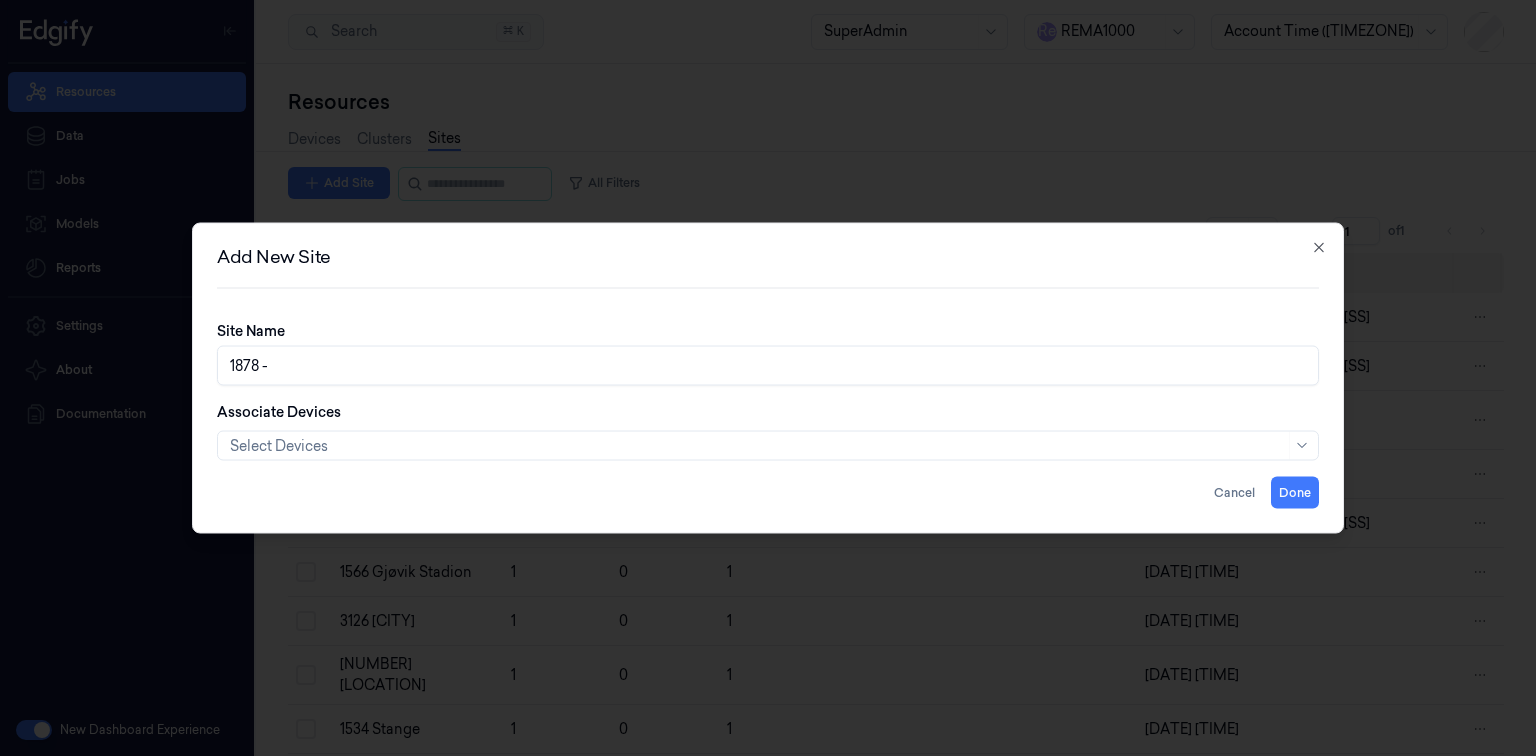 click on "1878 -" at bounding box center (768, 366) 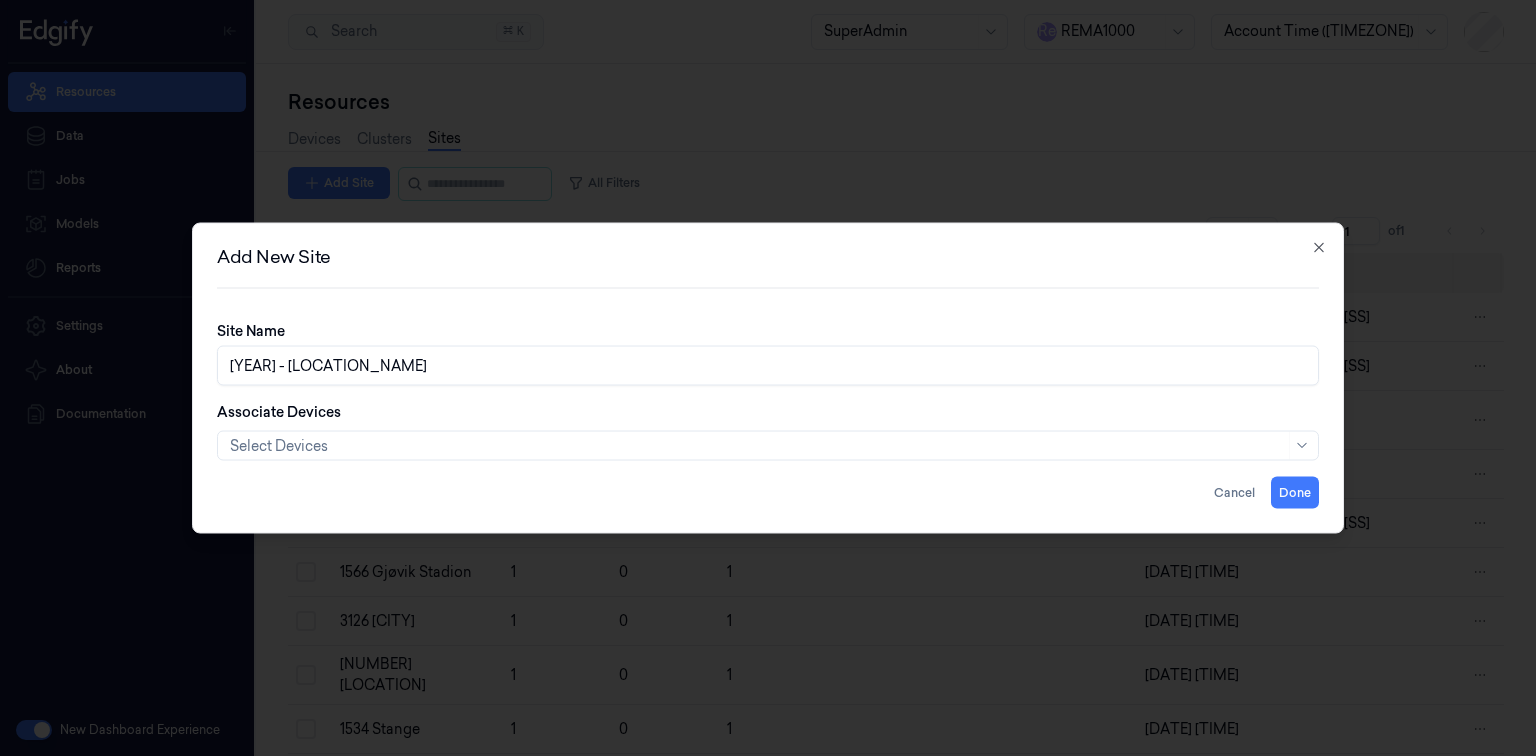 type on "1878 - VOIEBYEN" 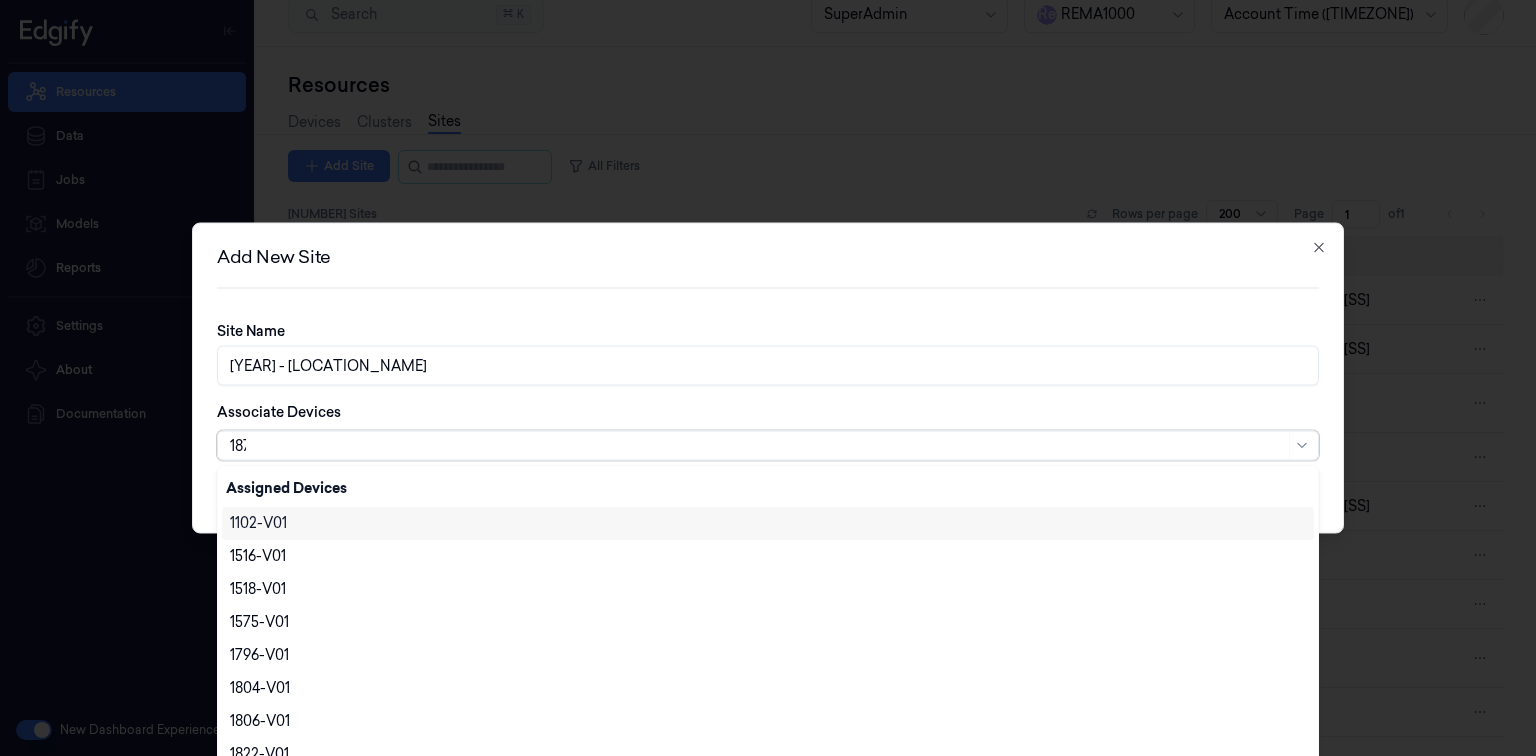 scroll, scrollTop: 0, scrollLeft: 0, axis: both 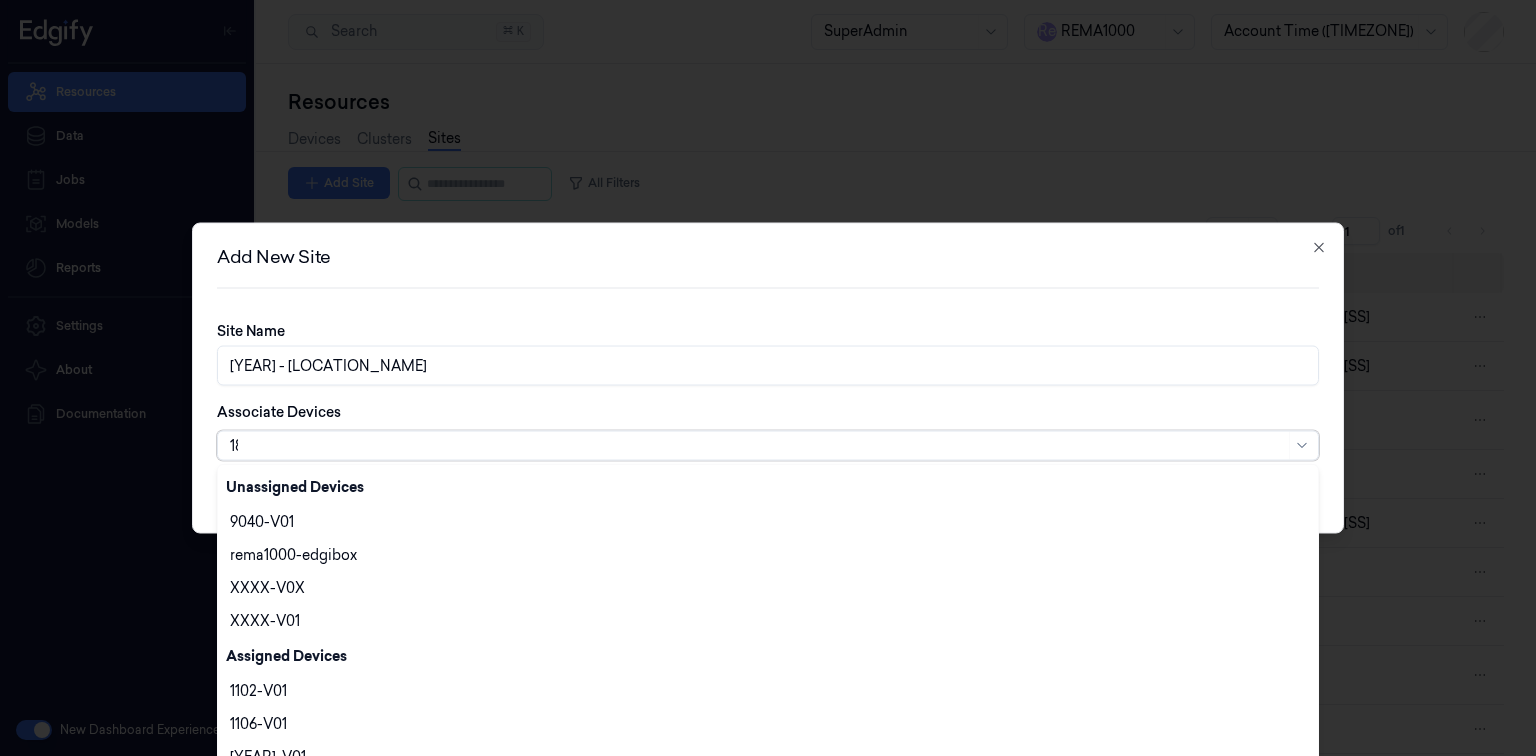 type on "1" 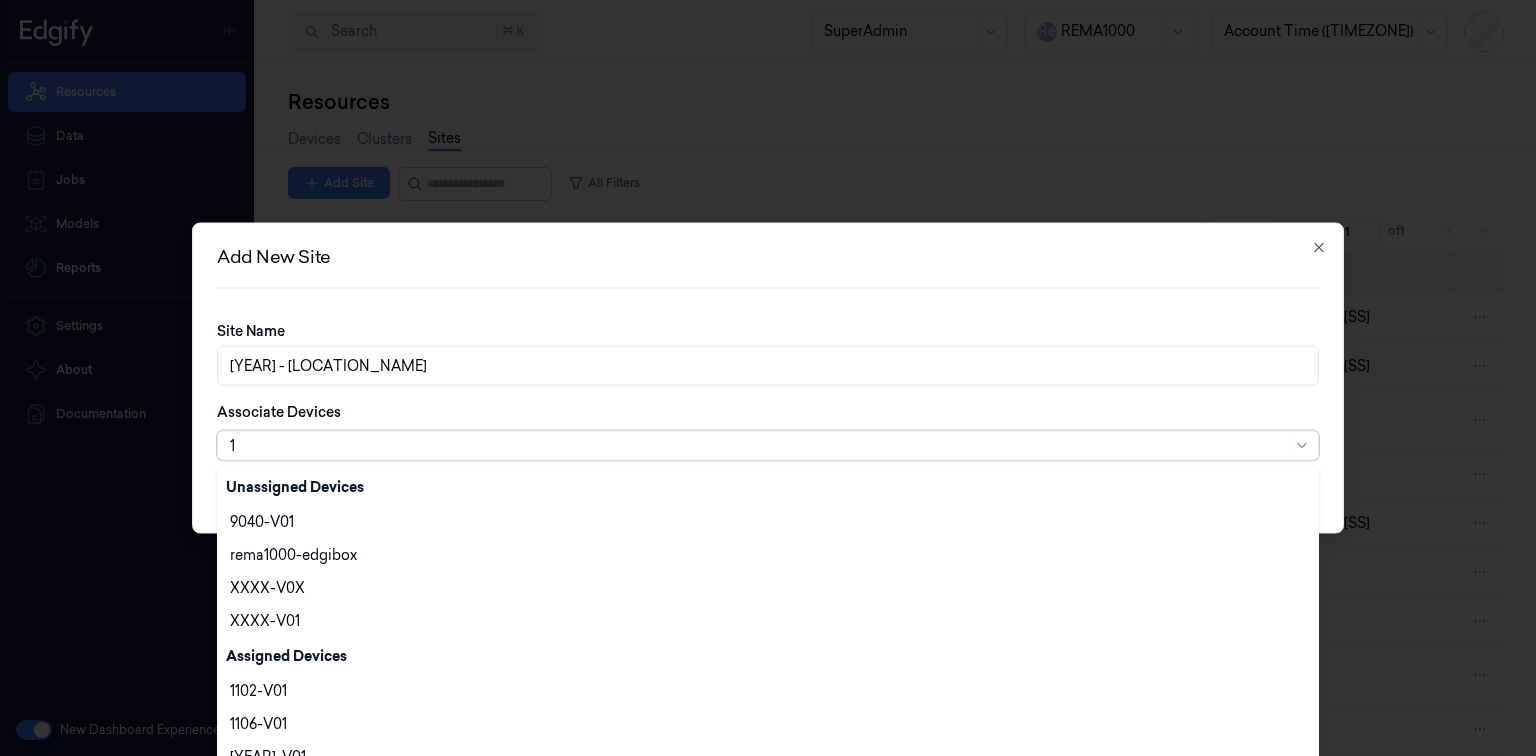 type 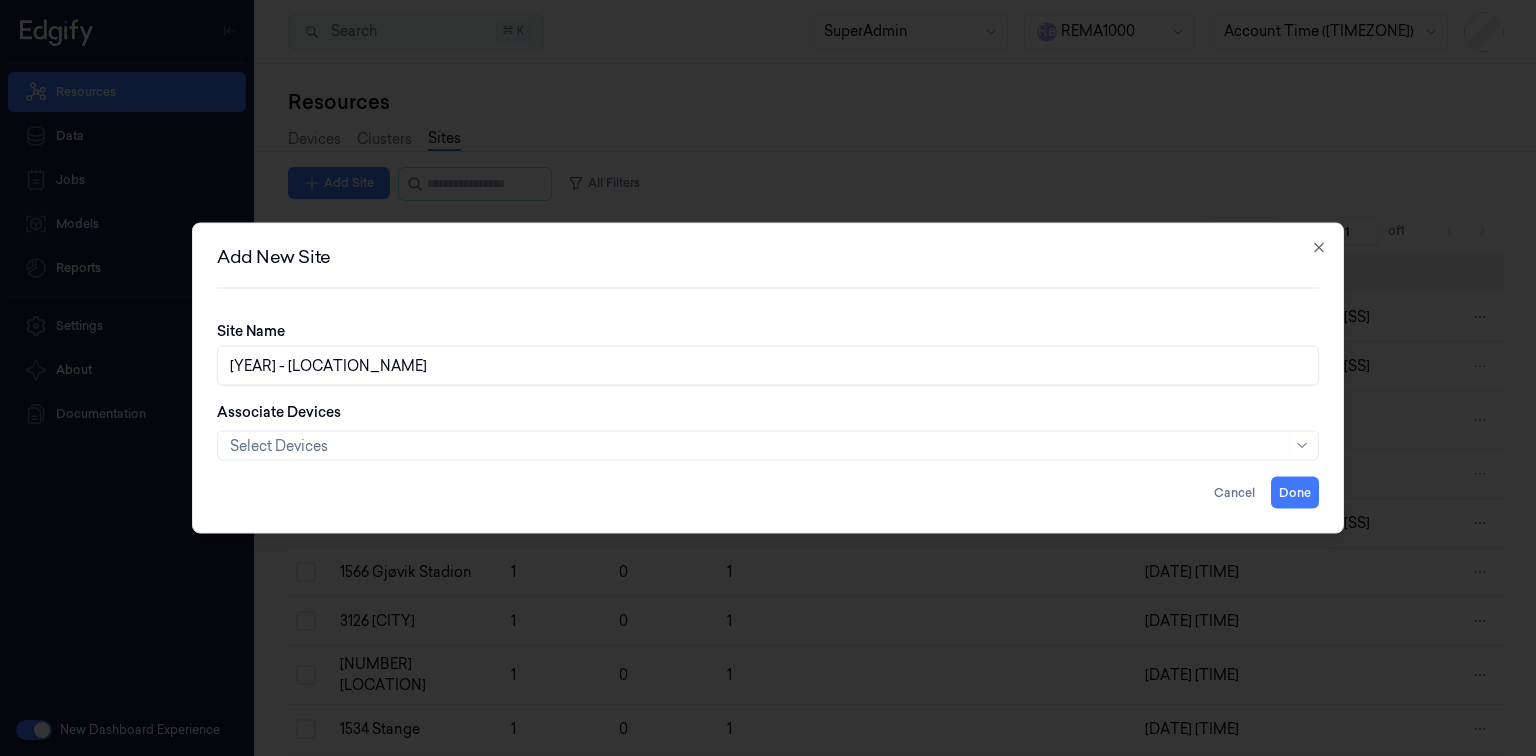 click on "Site Name 1878 - VOIEBYEN Associate Devices Select Devices" at bounding box center [768, 399] 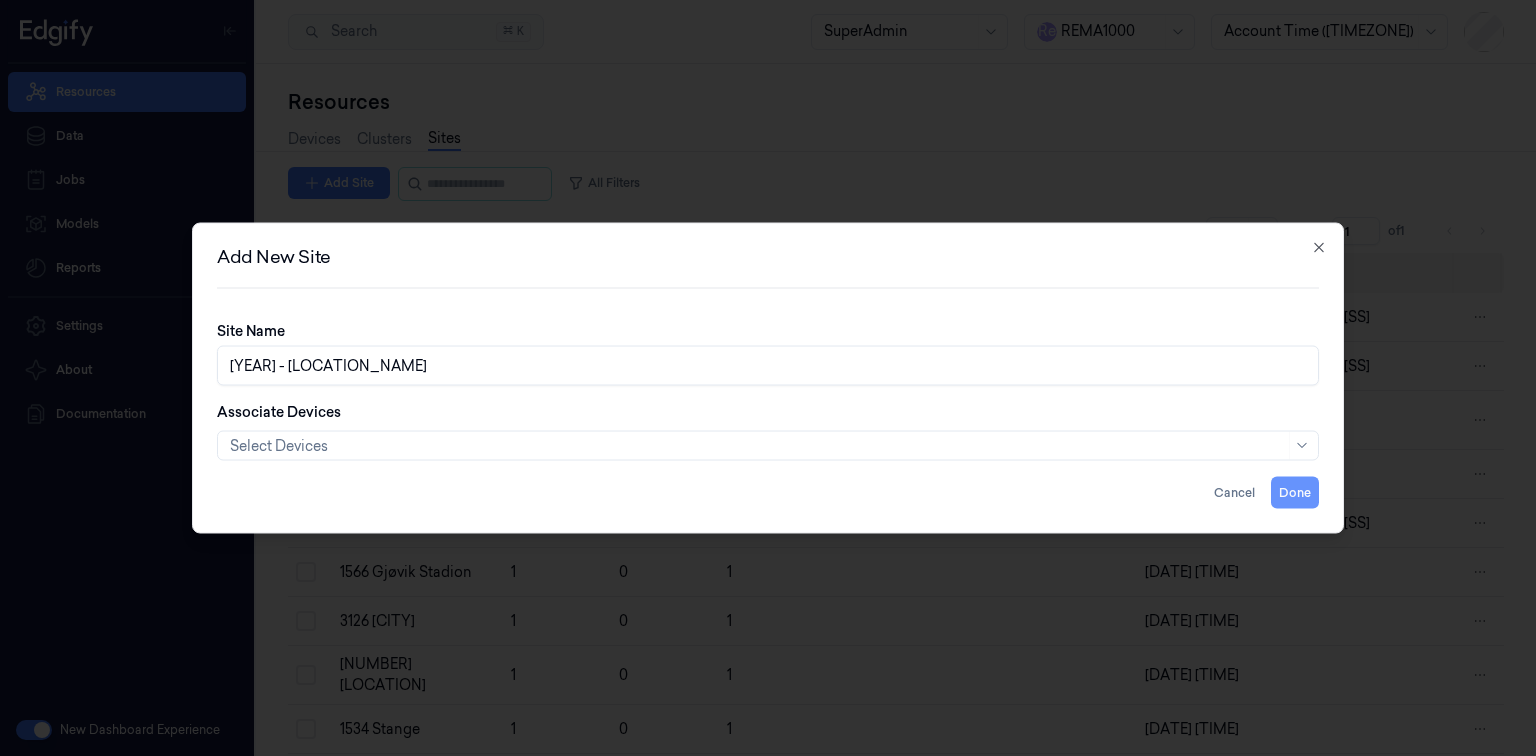 click on "Done" at bounding box center (1295, 493) 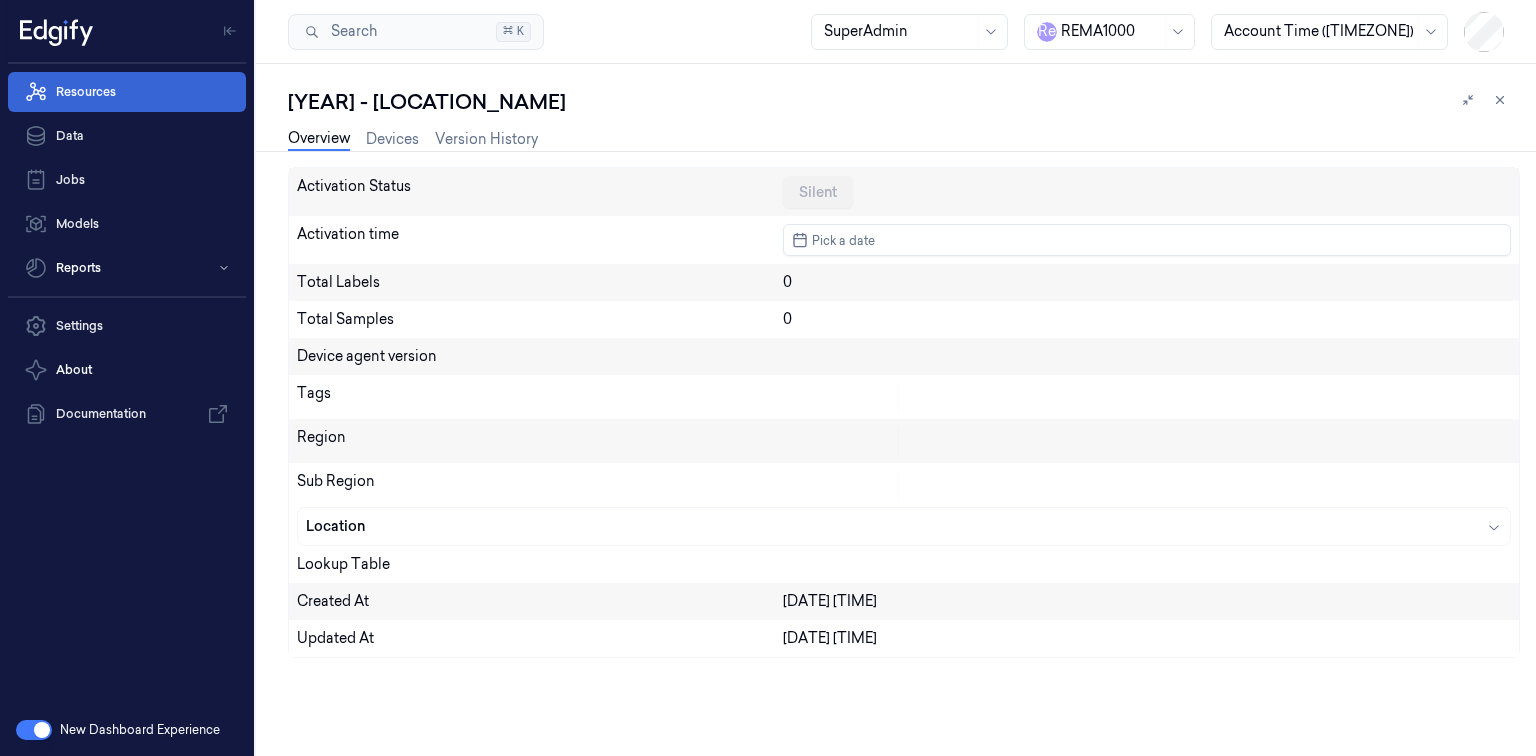 click on "Resources" at bounding box center [127, 92] 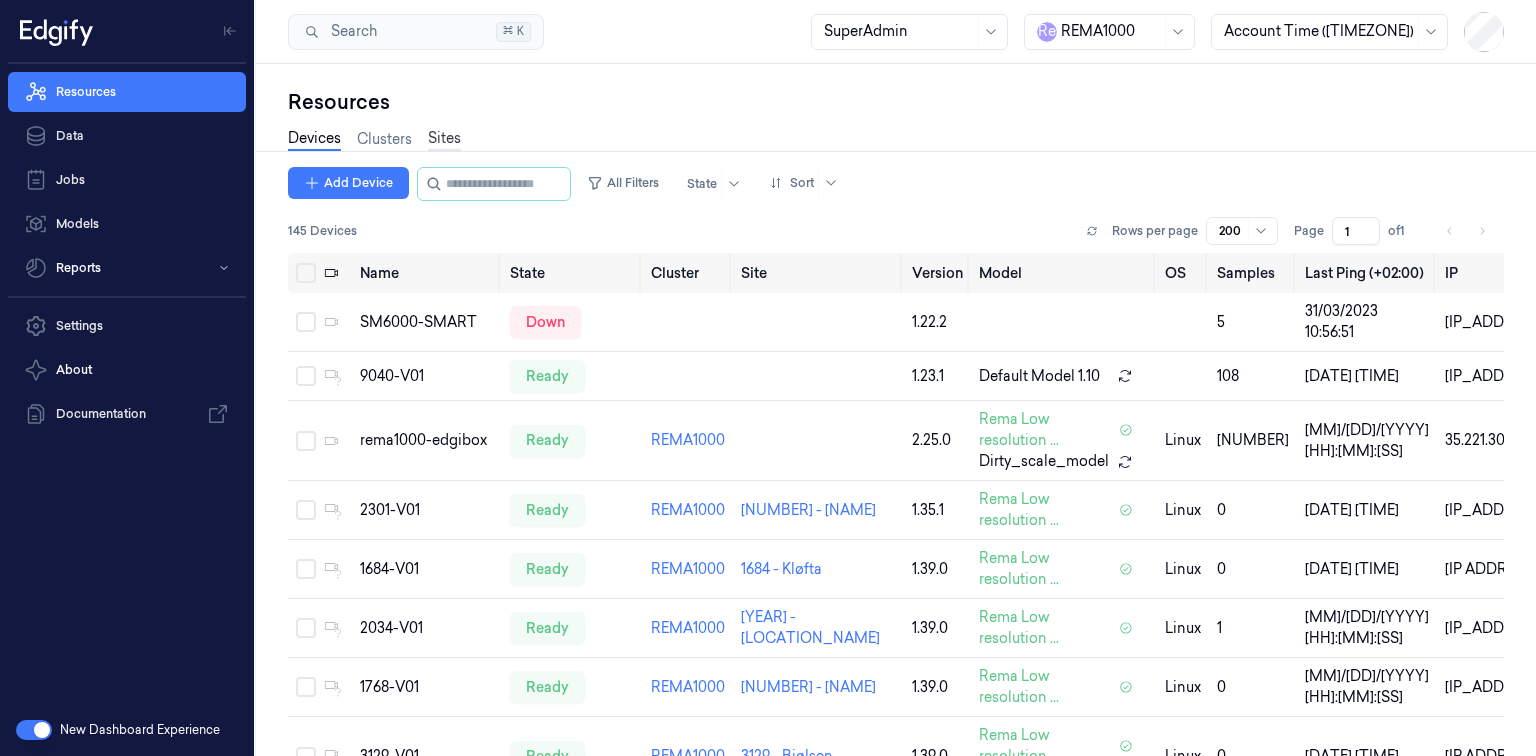 click on "Sites" at bounding box center (444, 139) 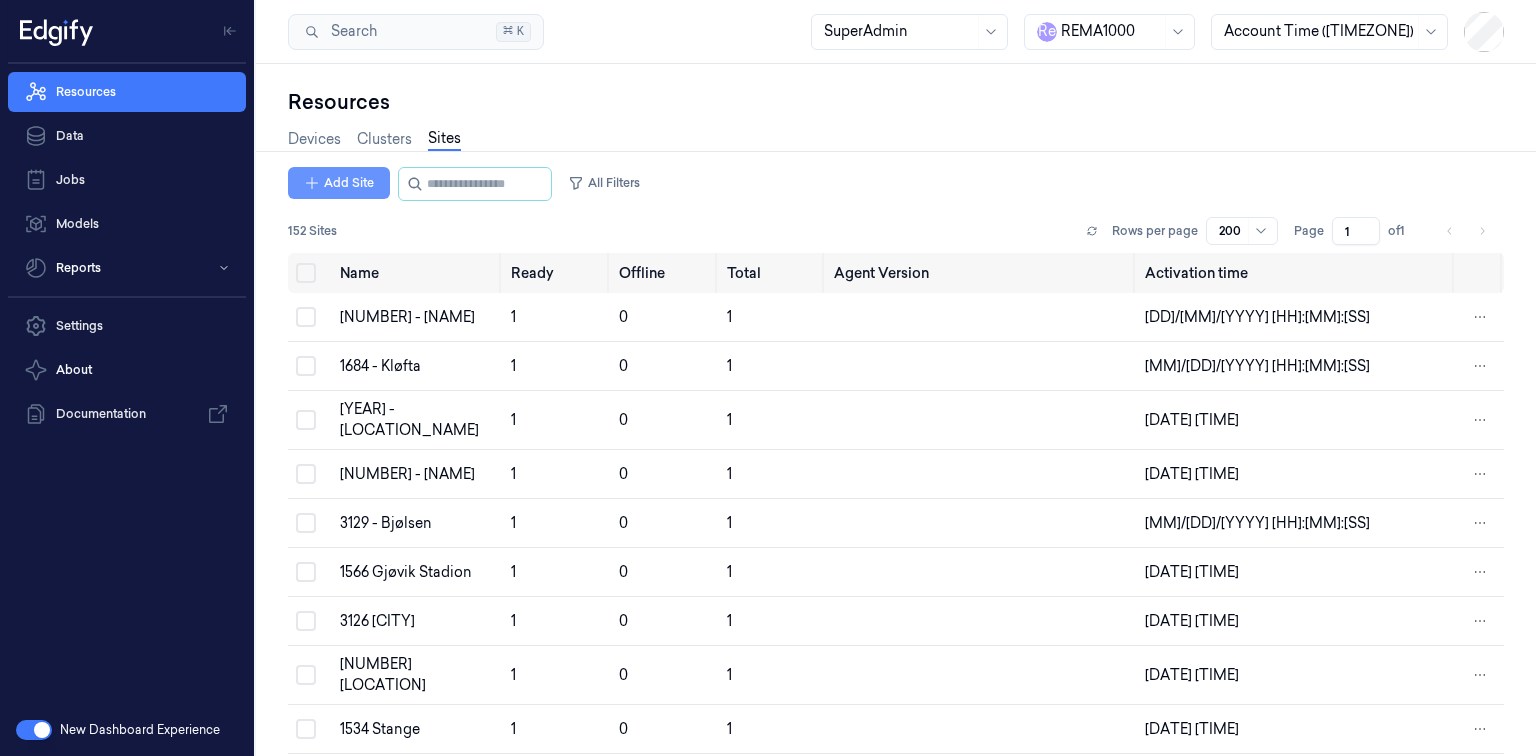 click 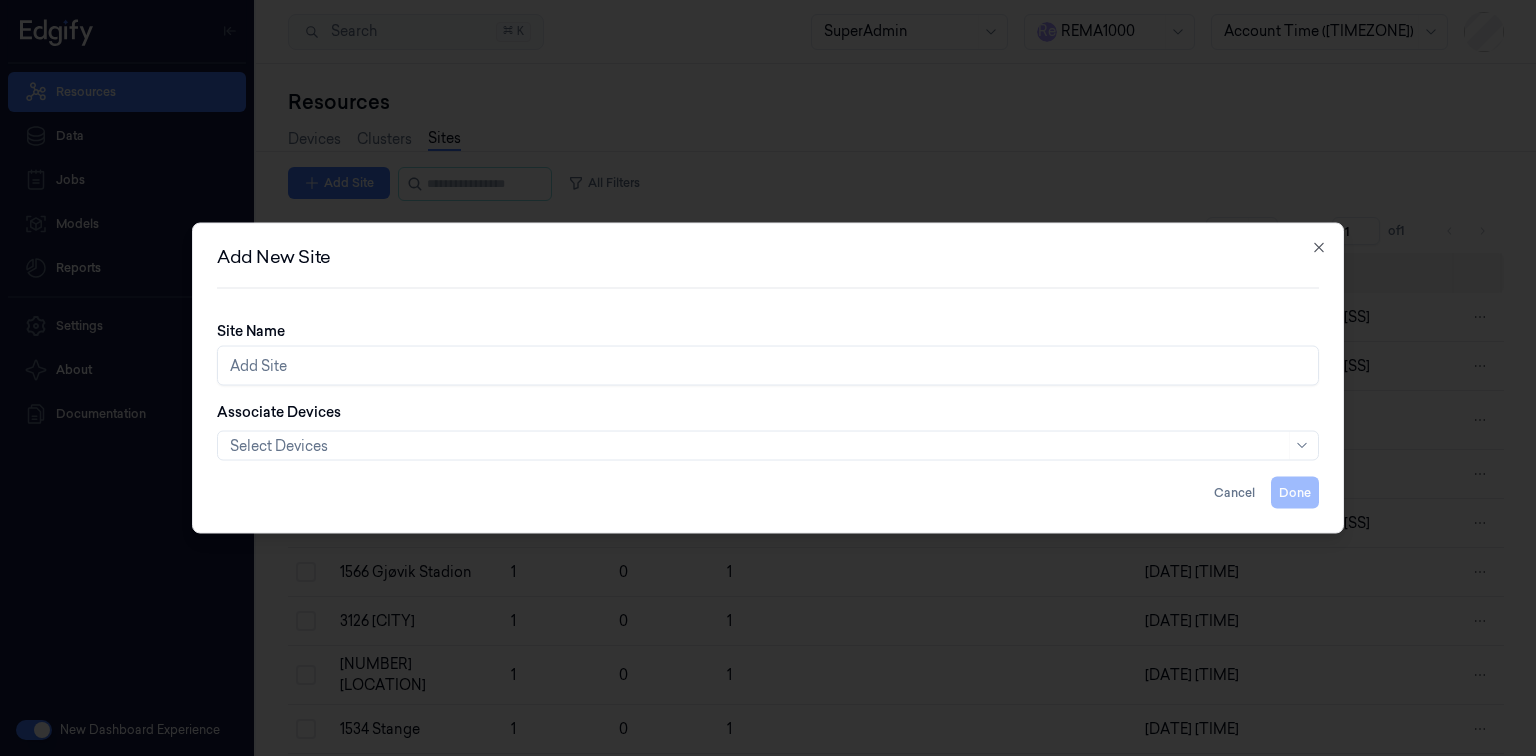 click on "Site Name" at bounding box center (768, 366) 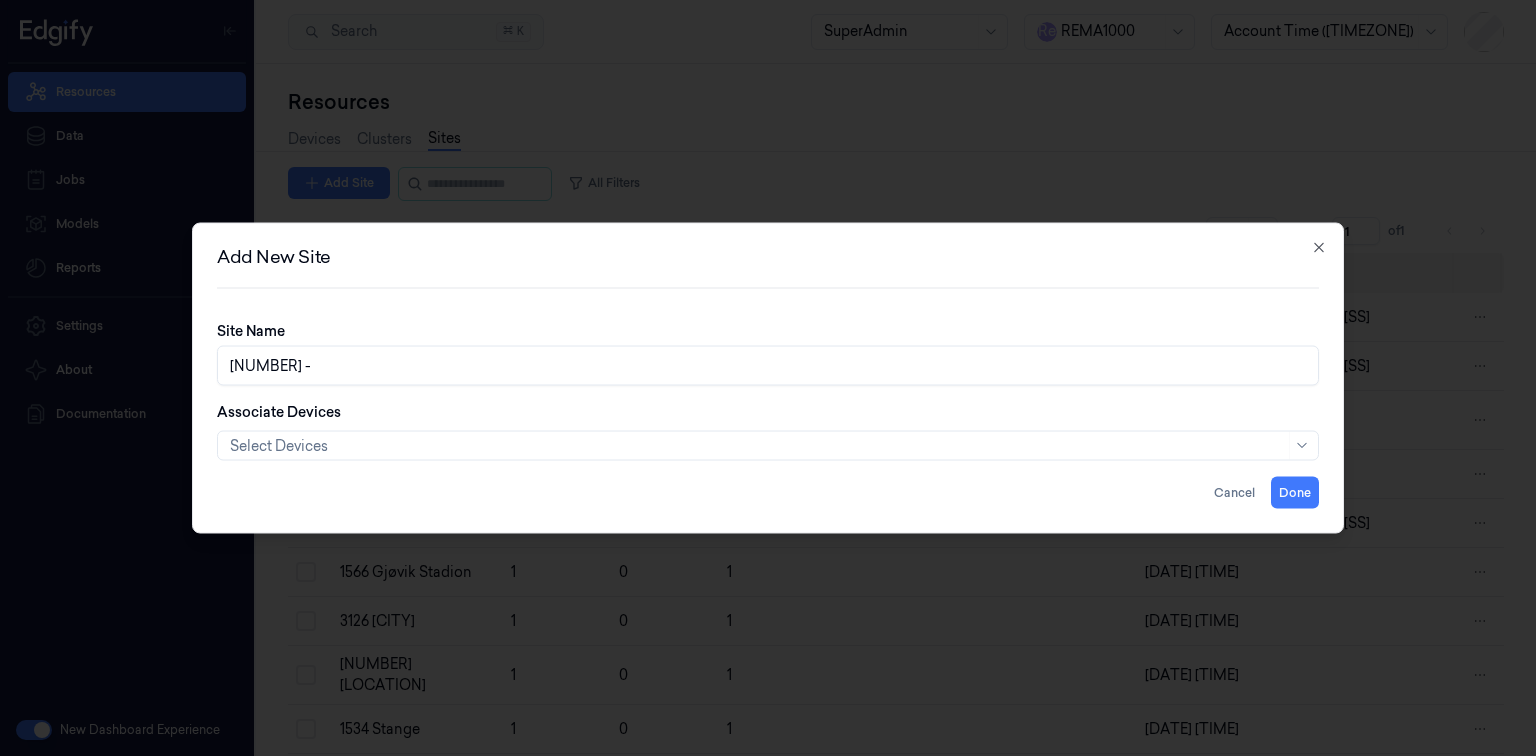 click on "1207 -" at bounding box center [768, 366] 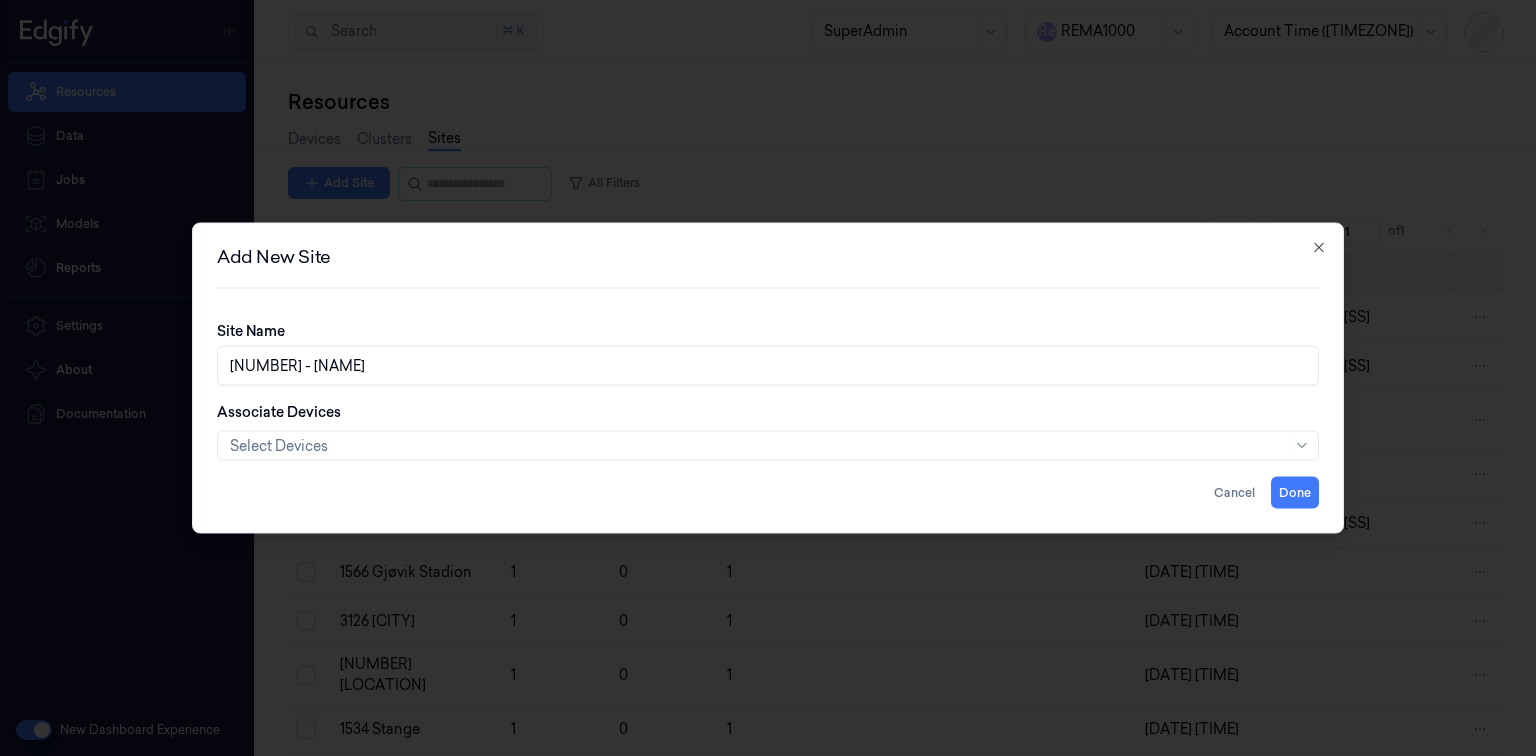 type on "1207 - RØNVIK" 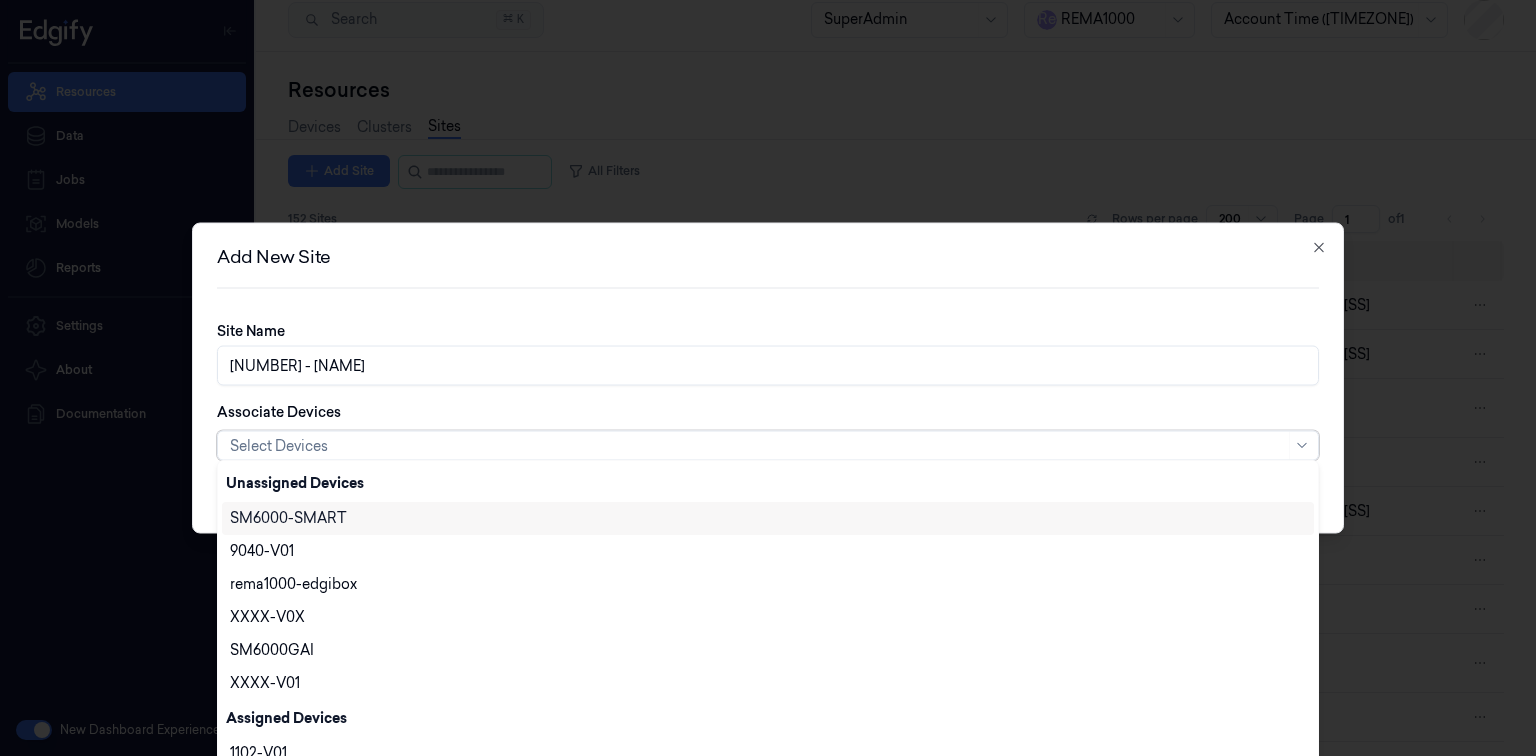 click at bounding box center [757, 445] 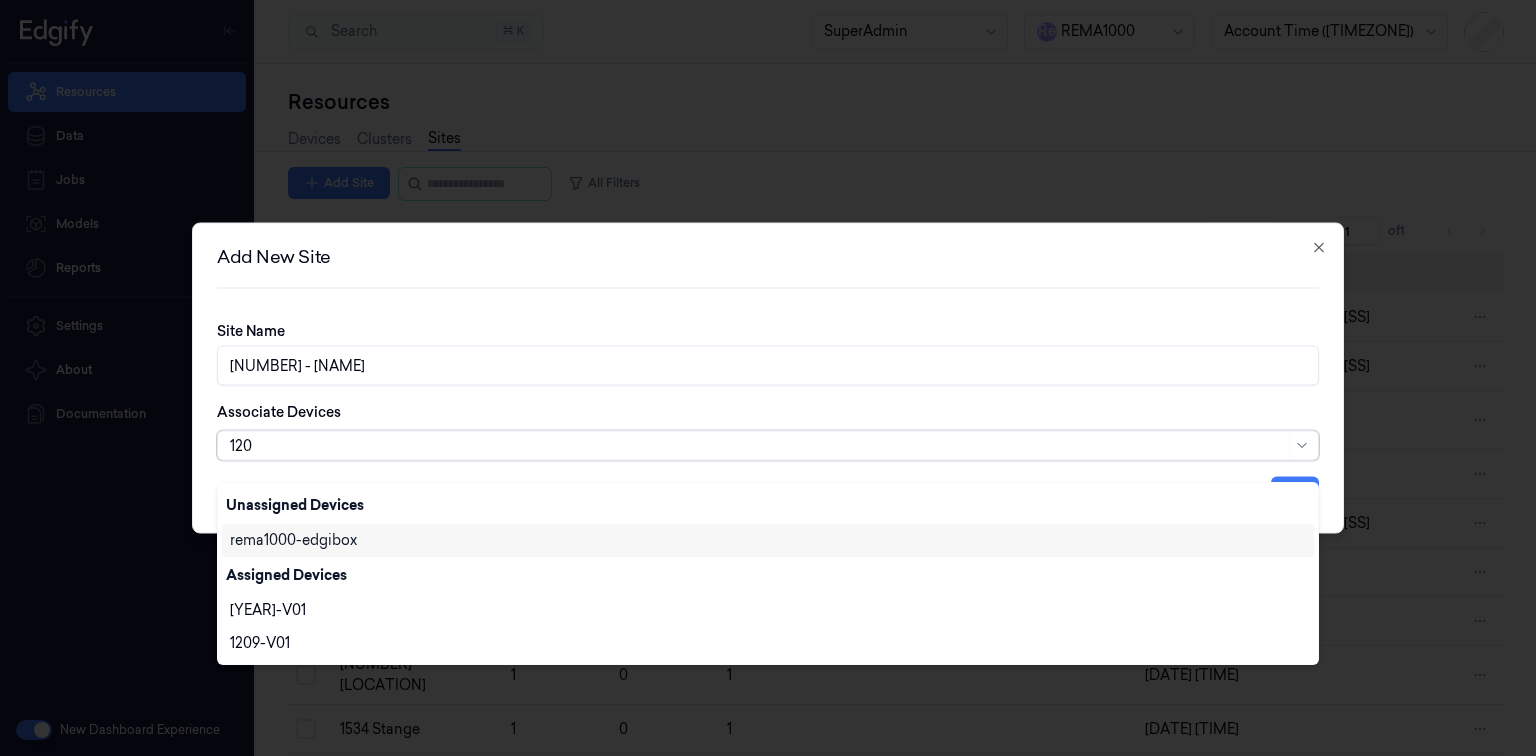 scroll, scrollTop: 0, scrollLeft: 0, axis: both 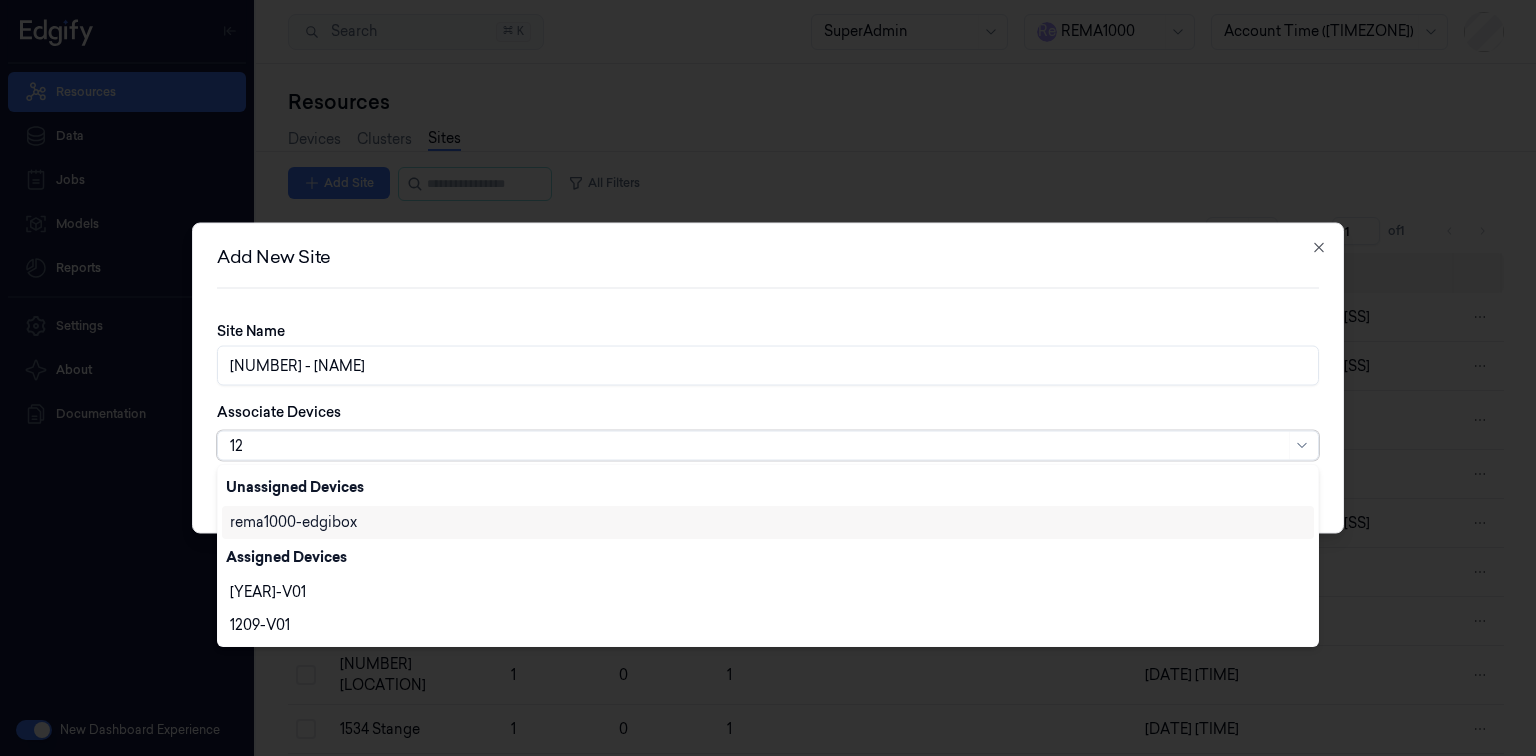 type on "1" 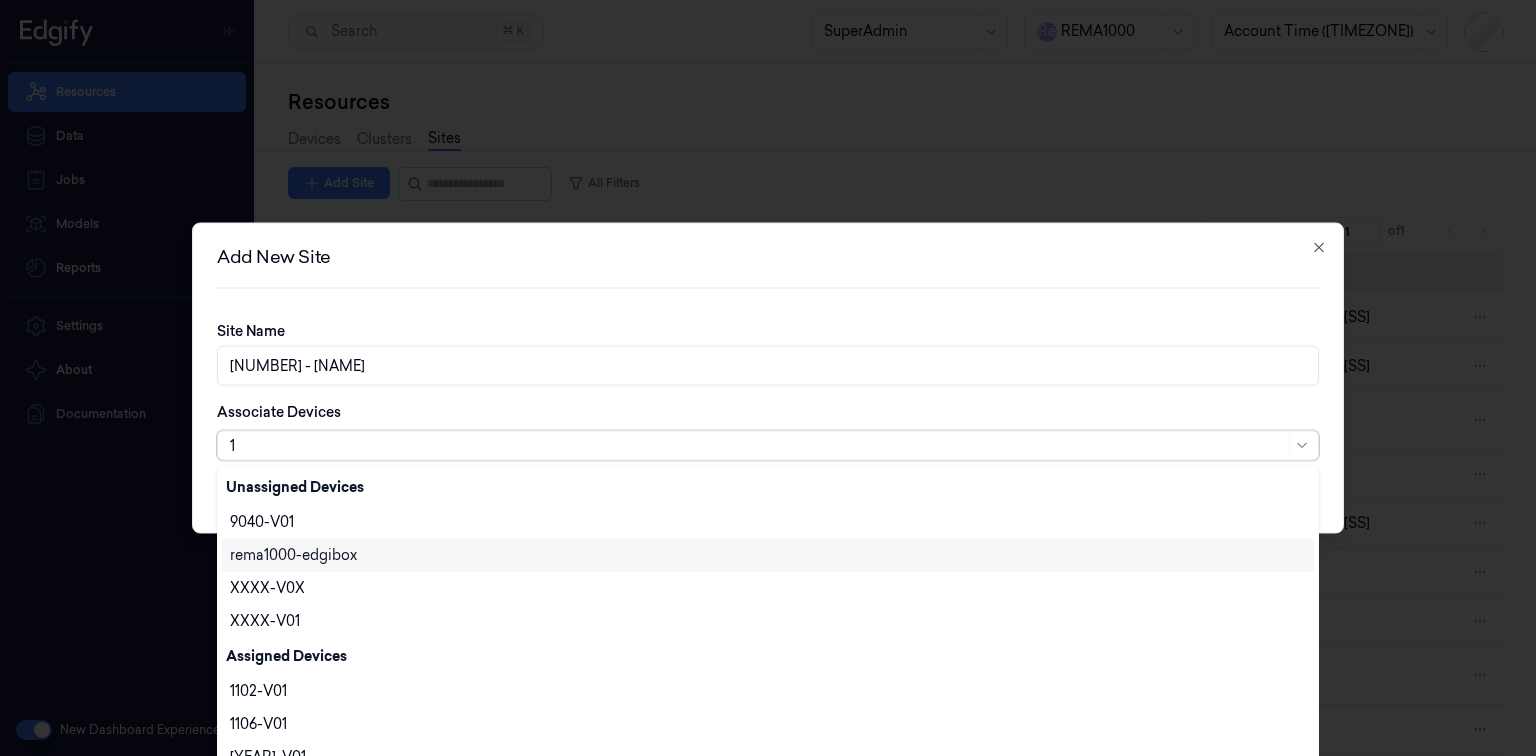 type 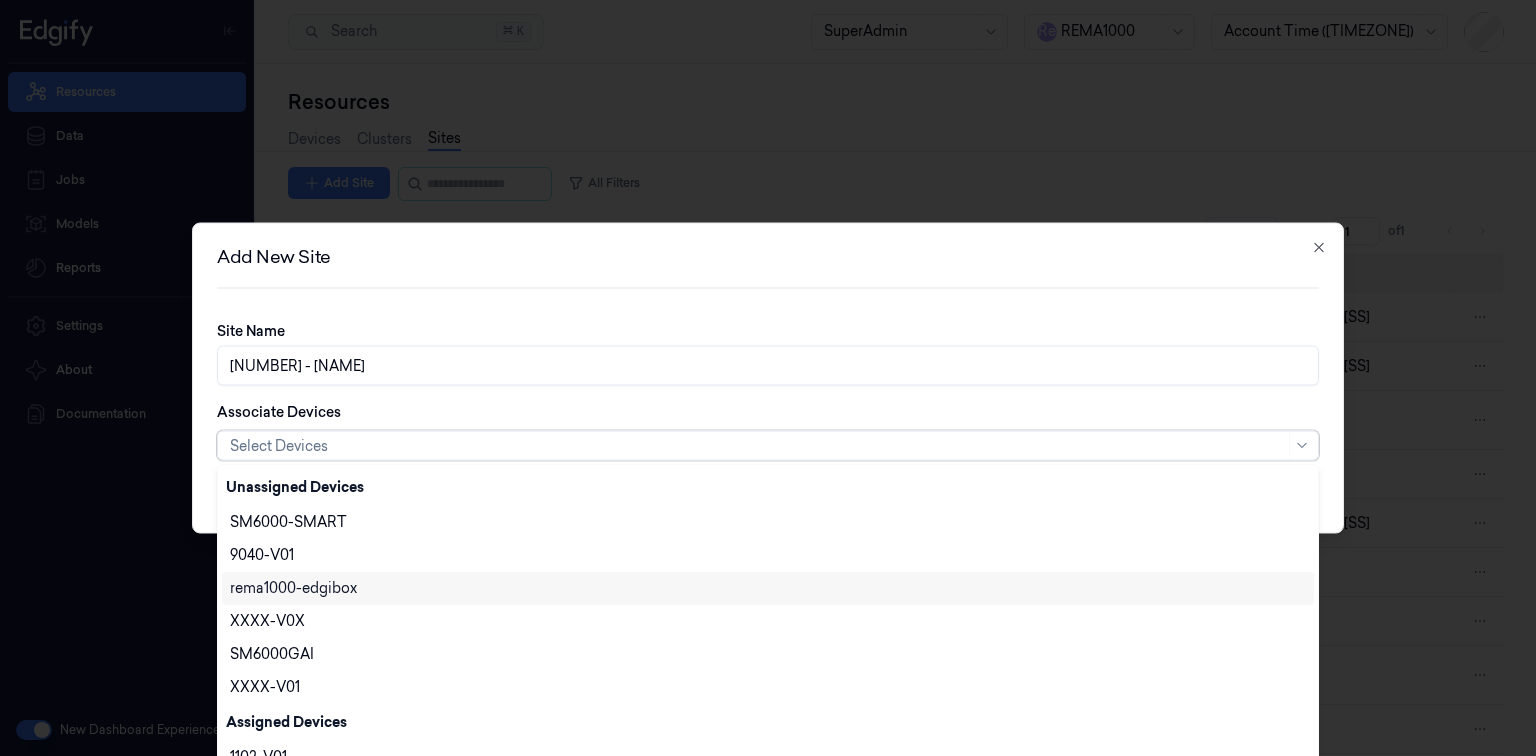 click on "Site Name 1207 - RØNVIK Associate Devices 145 results available. Use Up and Down to choose options, press Enter to select the currently focused option, press Escape to exit the menu, press Tab to select the option and exit the menu. Select Devices" at bounding box center (768, 399) 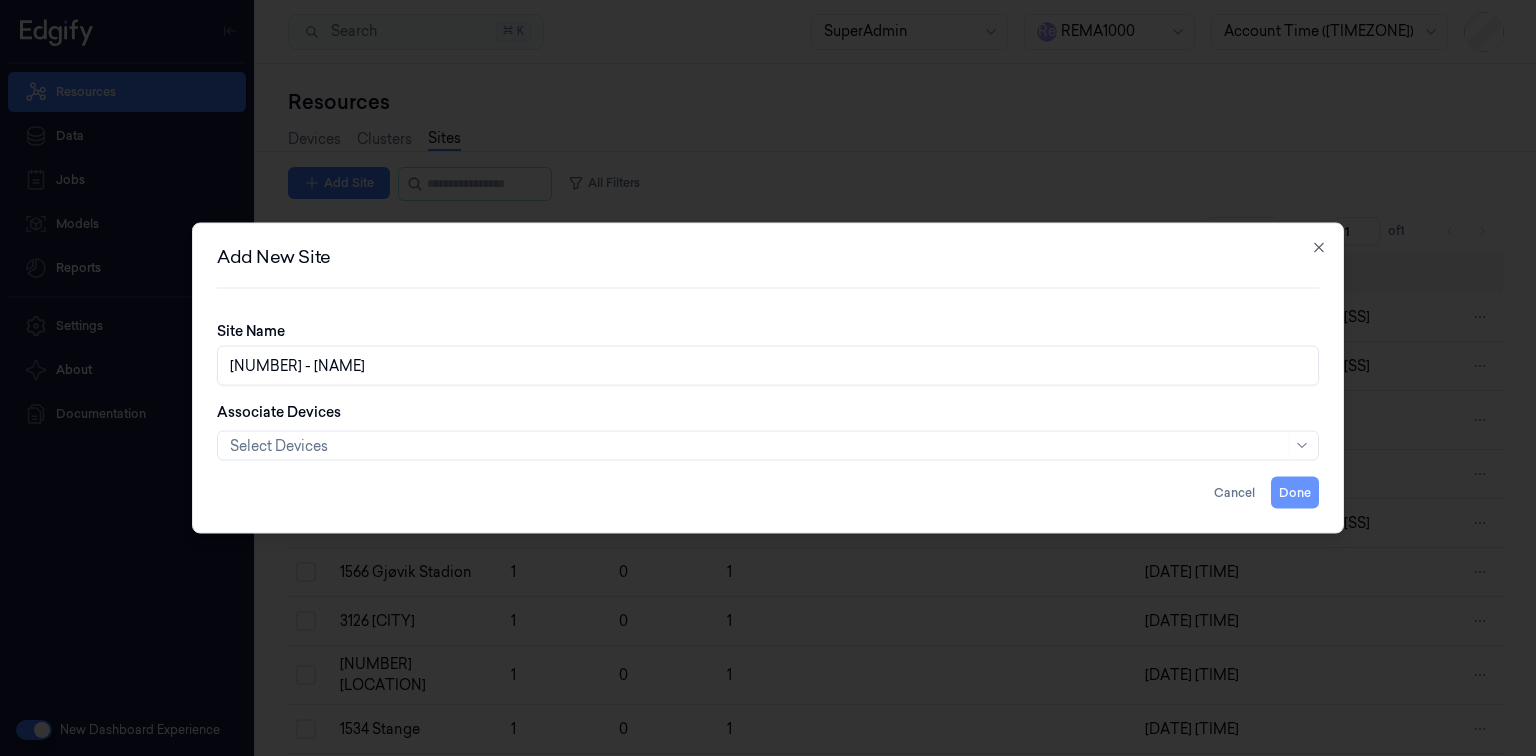click on "Done" at bounding box center [1295, 493] 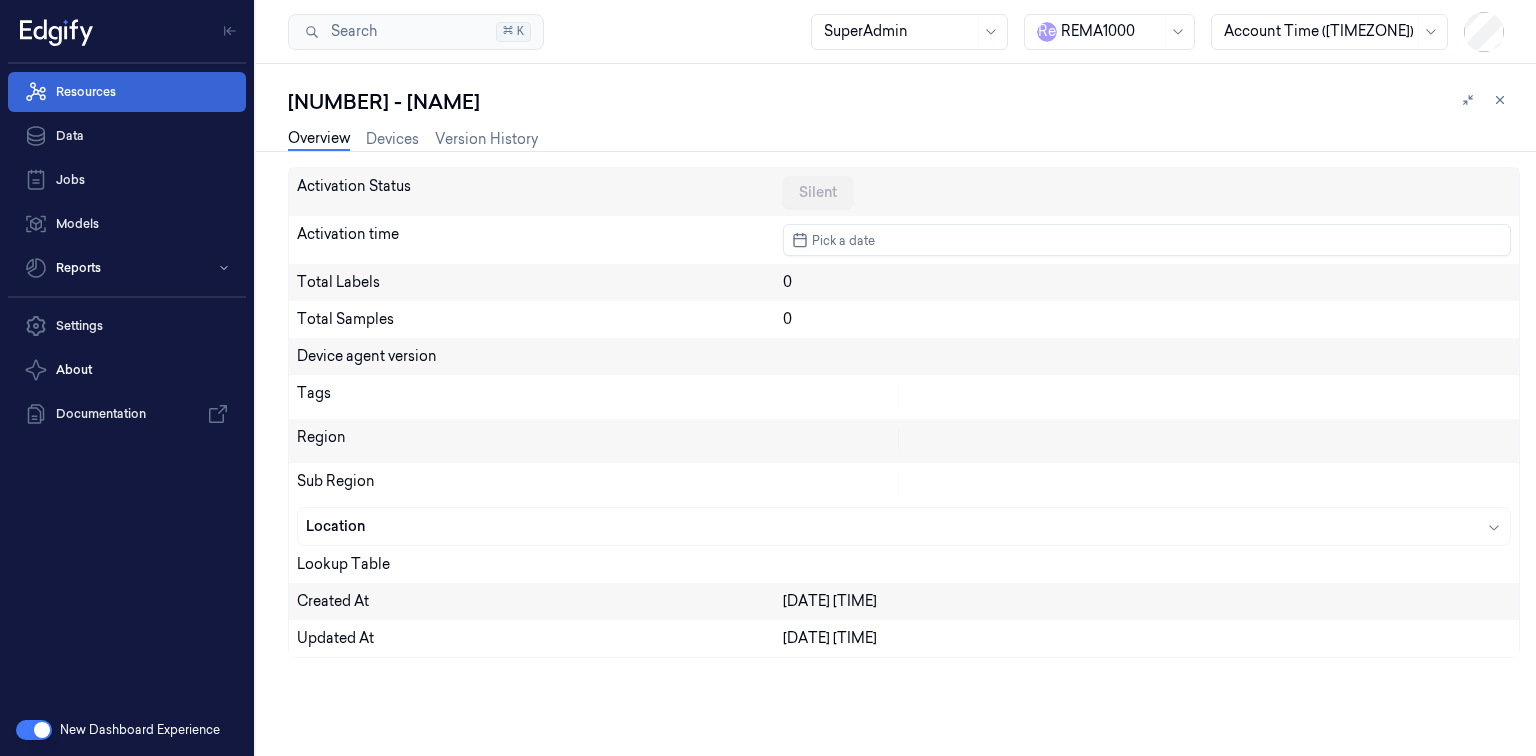 click on "Resources" at bounding box center (127, 92) 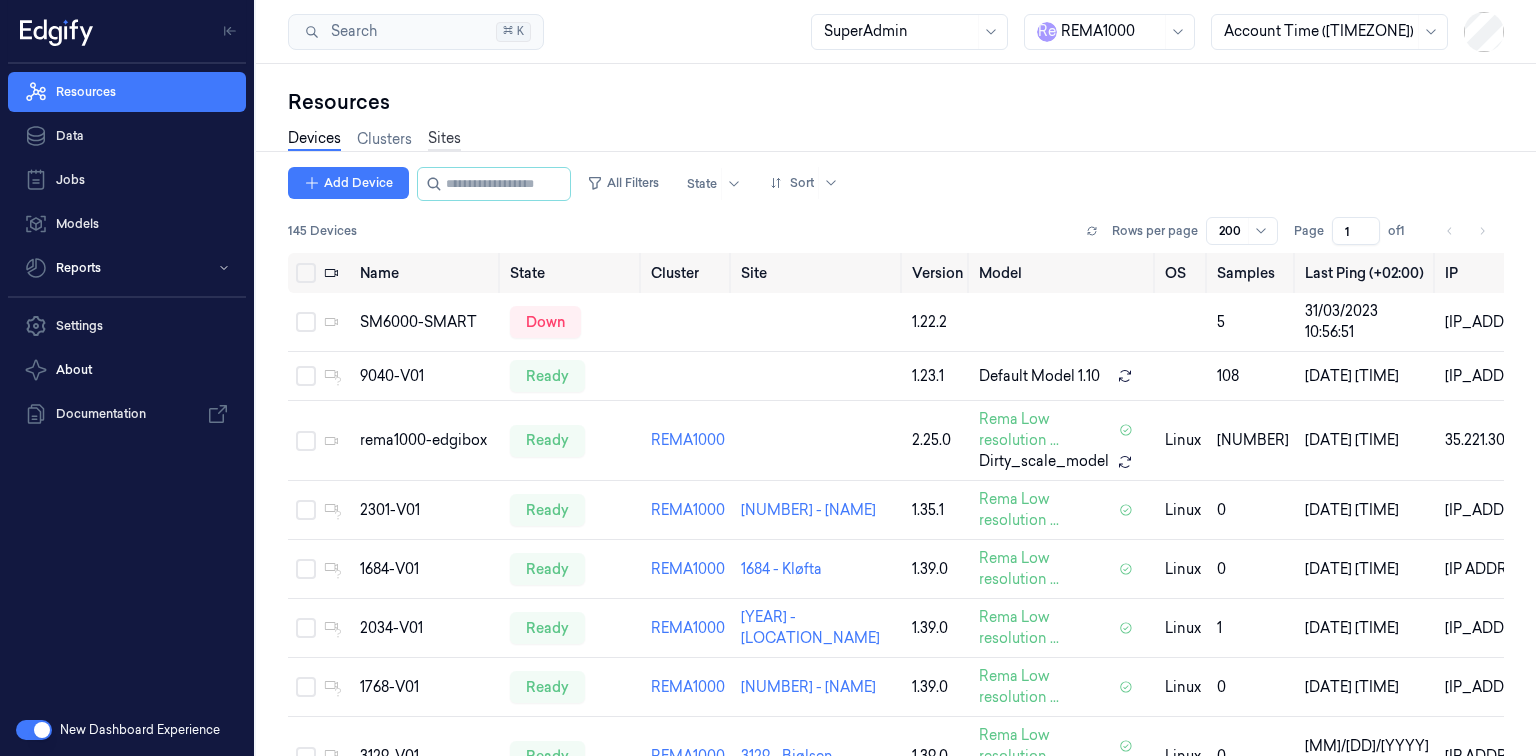 click on "Sites" at bounding box center [444, 139] 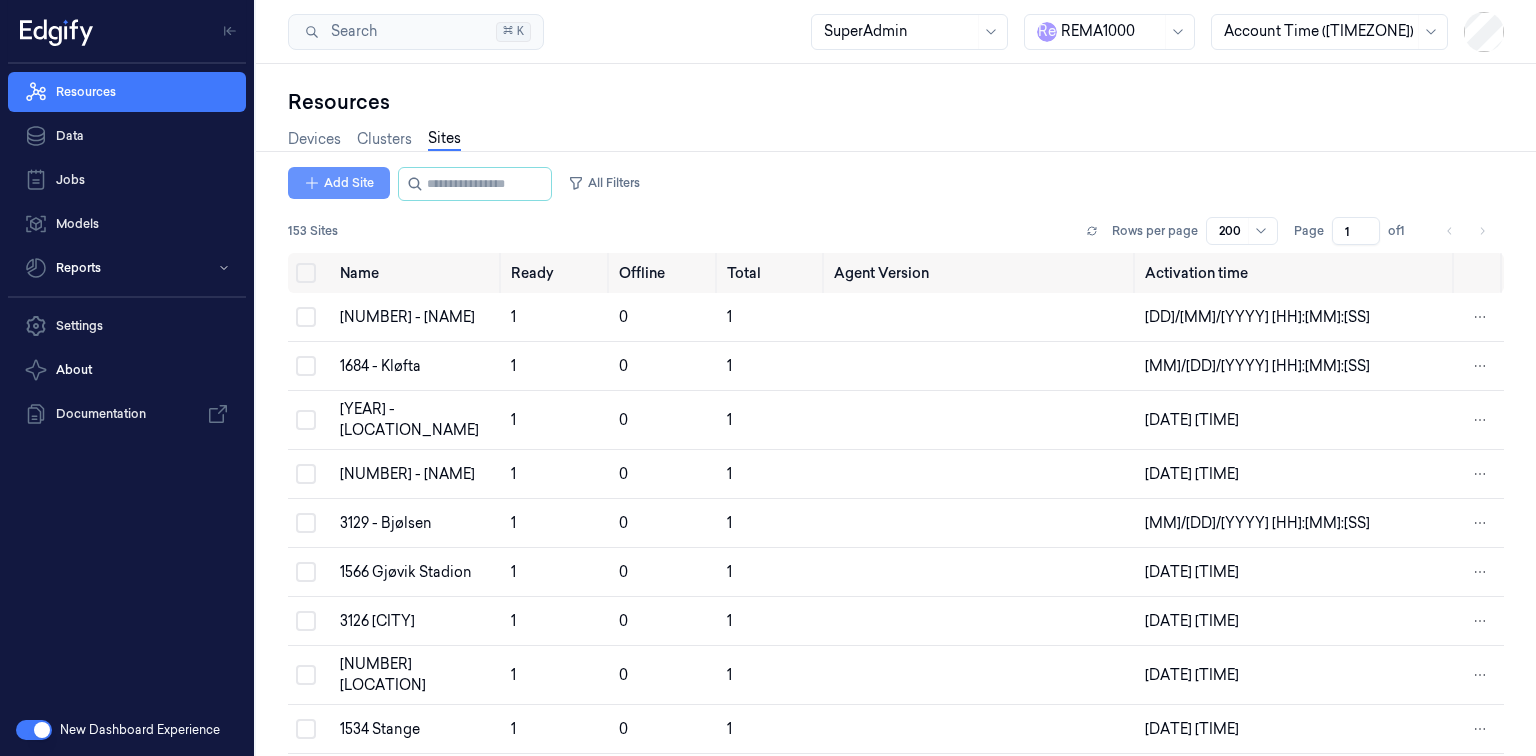 click 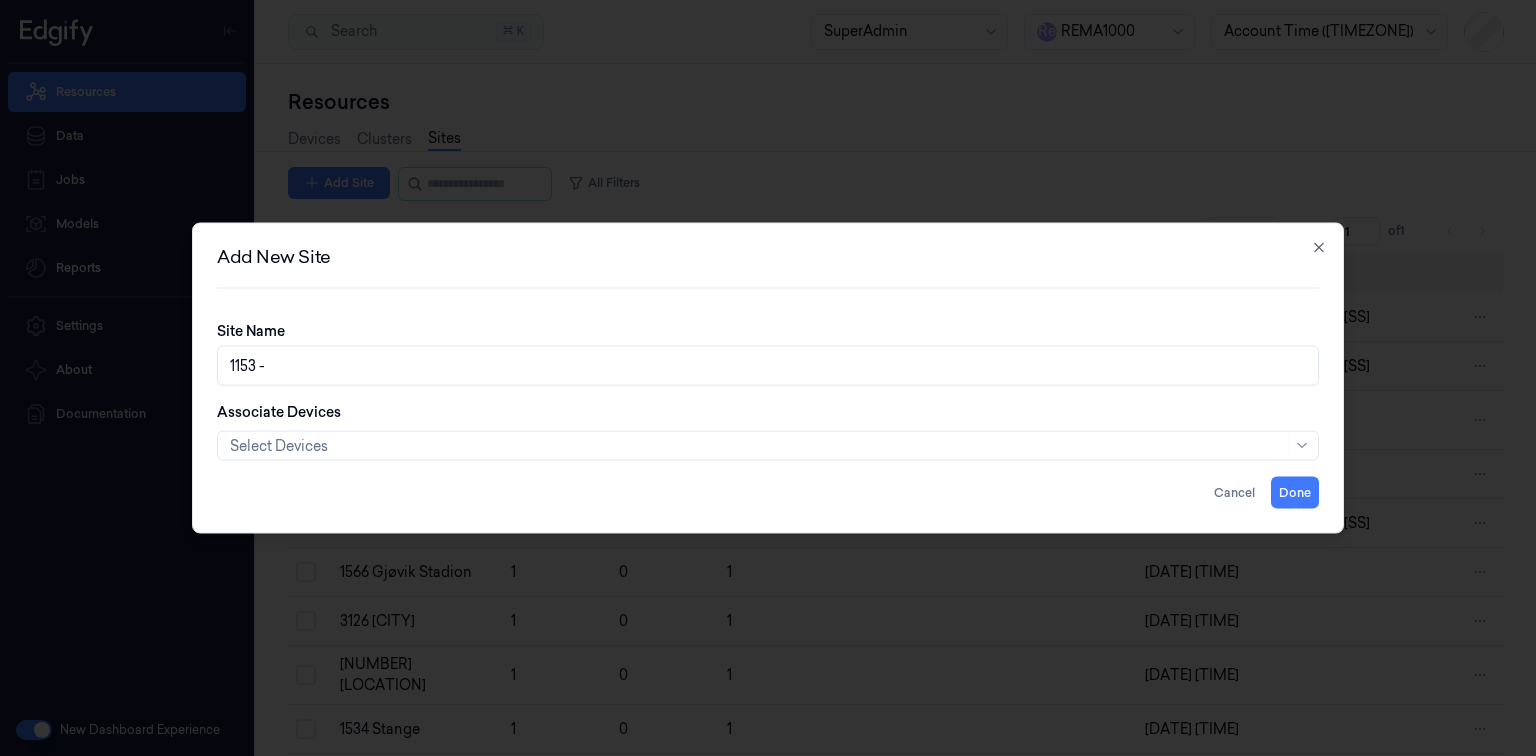 click on "1153 -" at bounding box center [768, 366] 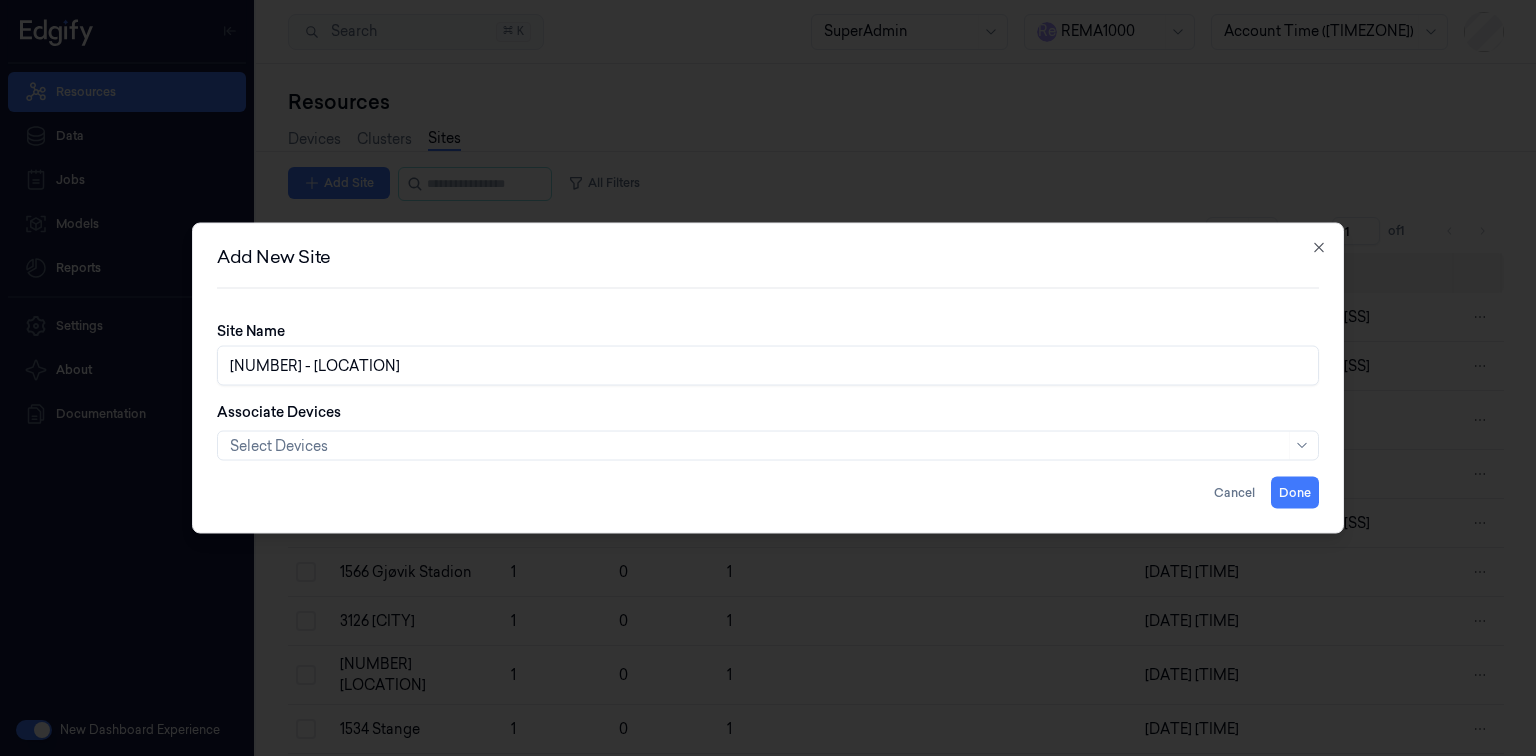 type on "1153 - BLINDHEIM" 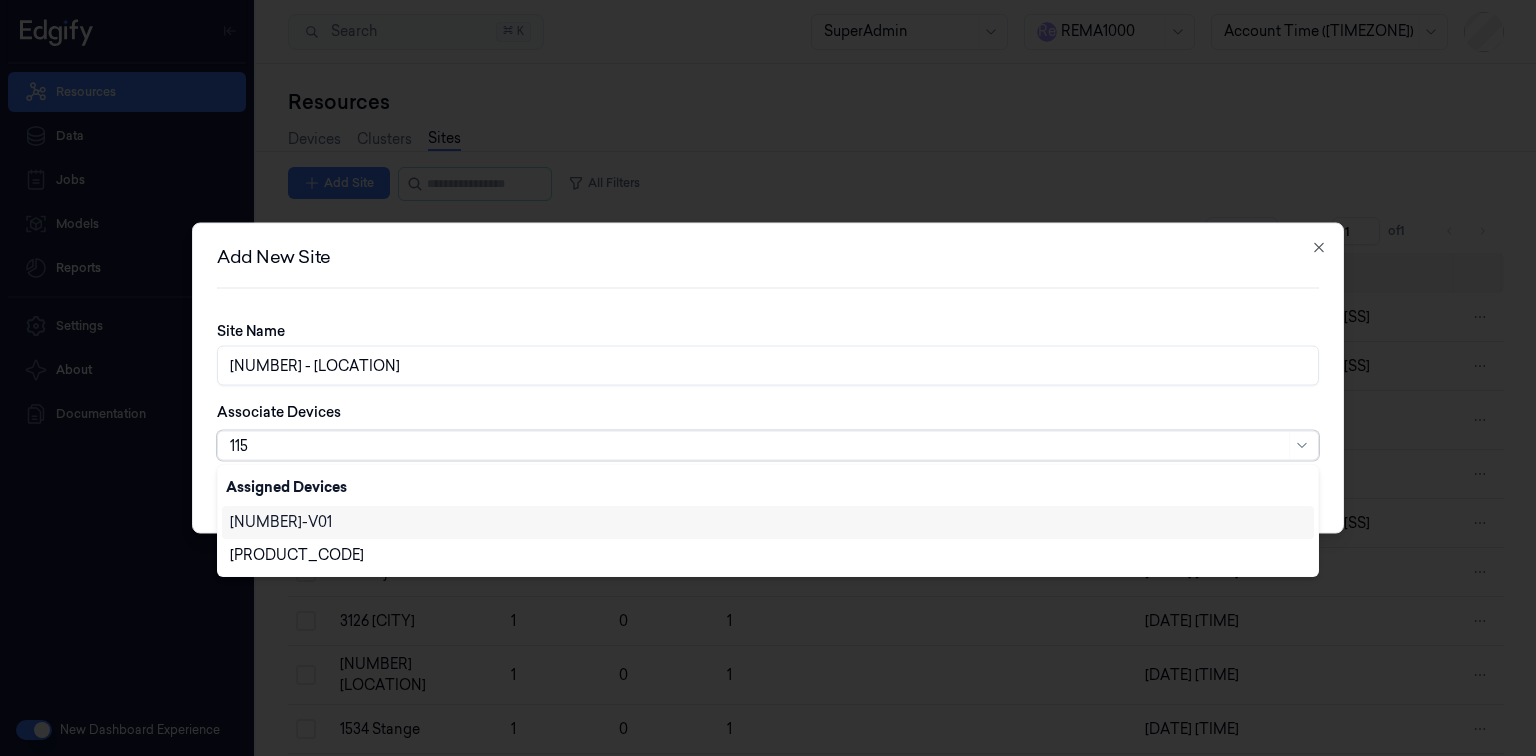 scroll, scrollTop: 0, scrollLeft: 0, axis: both 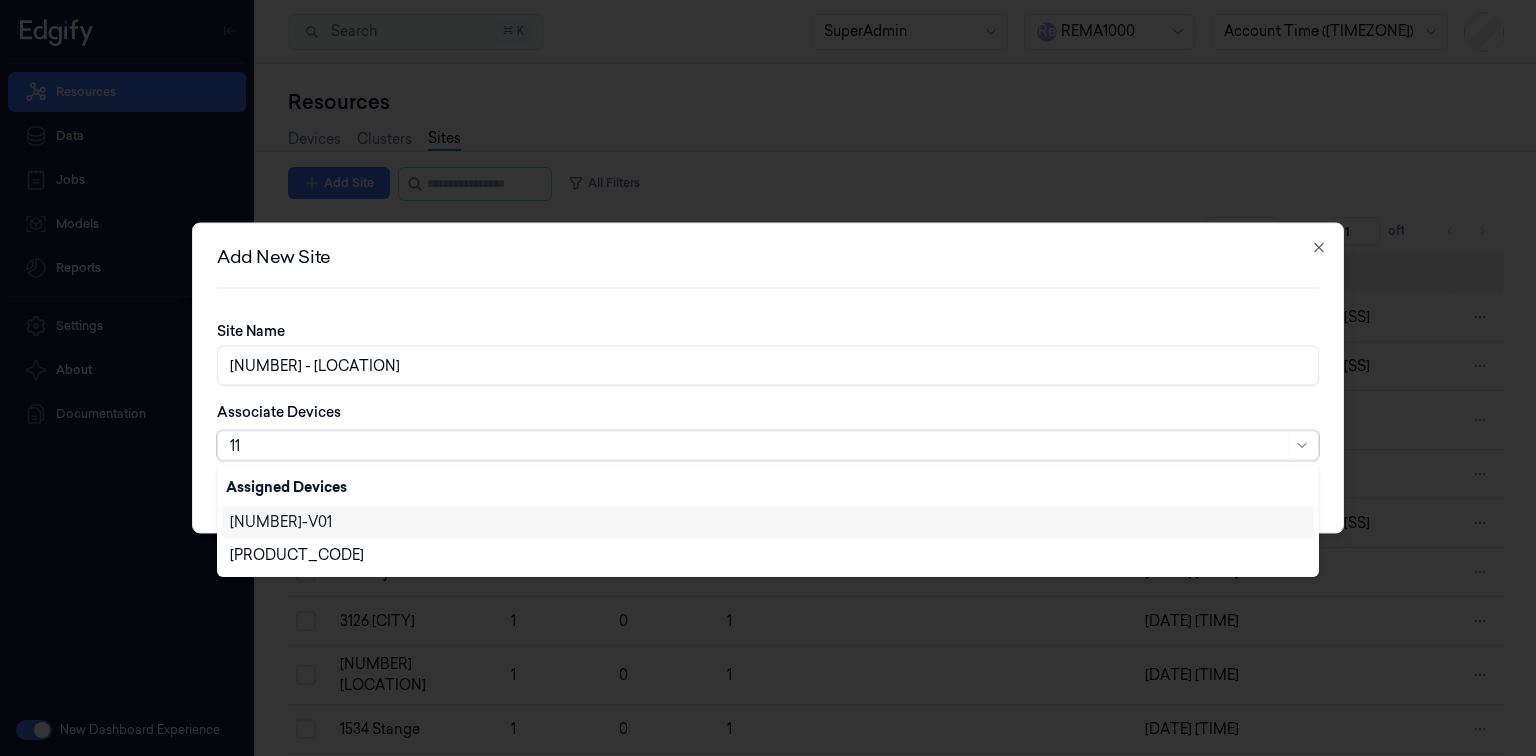 type on "1" 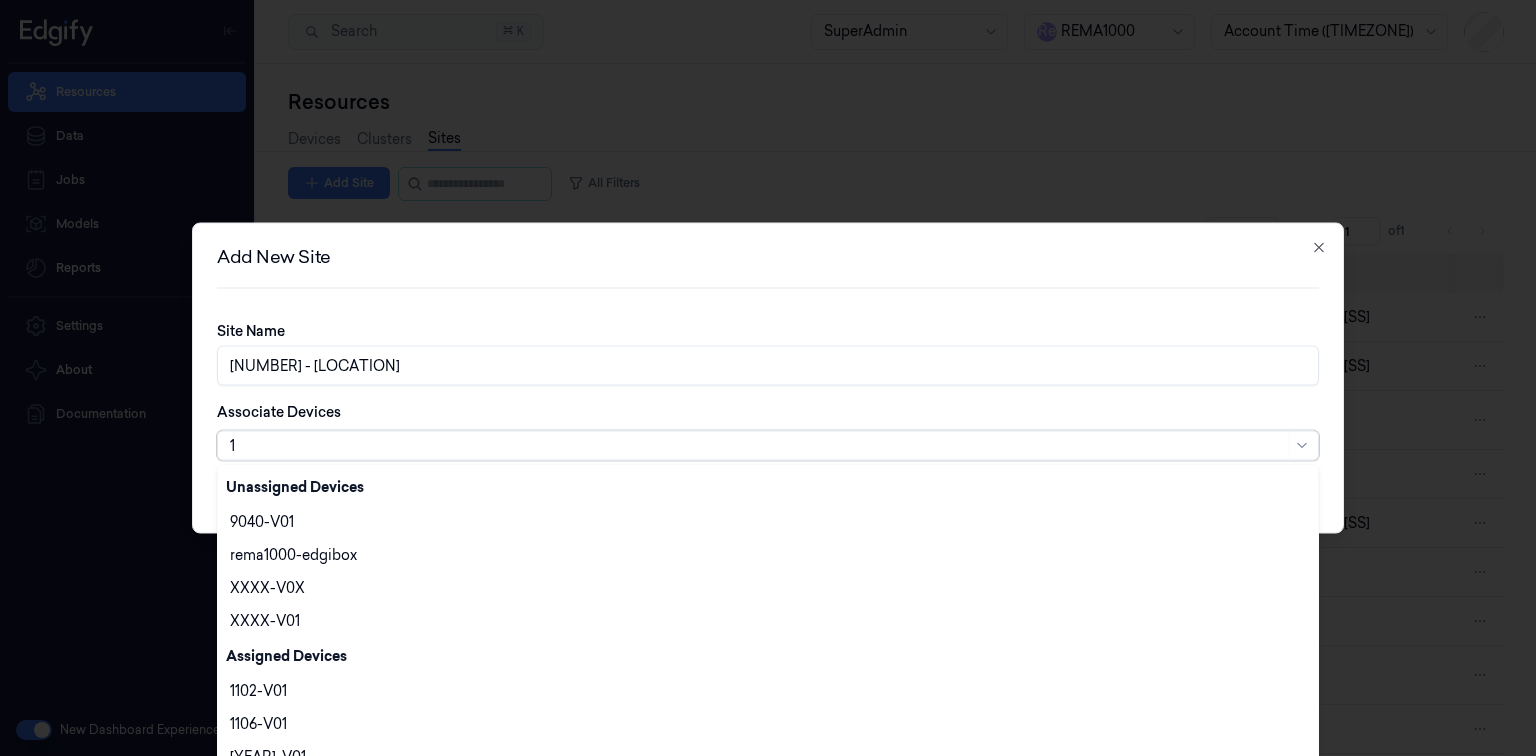 type 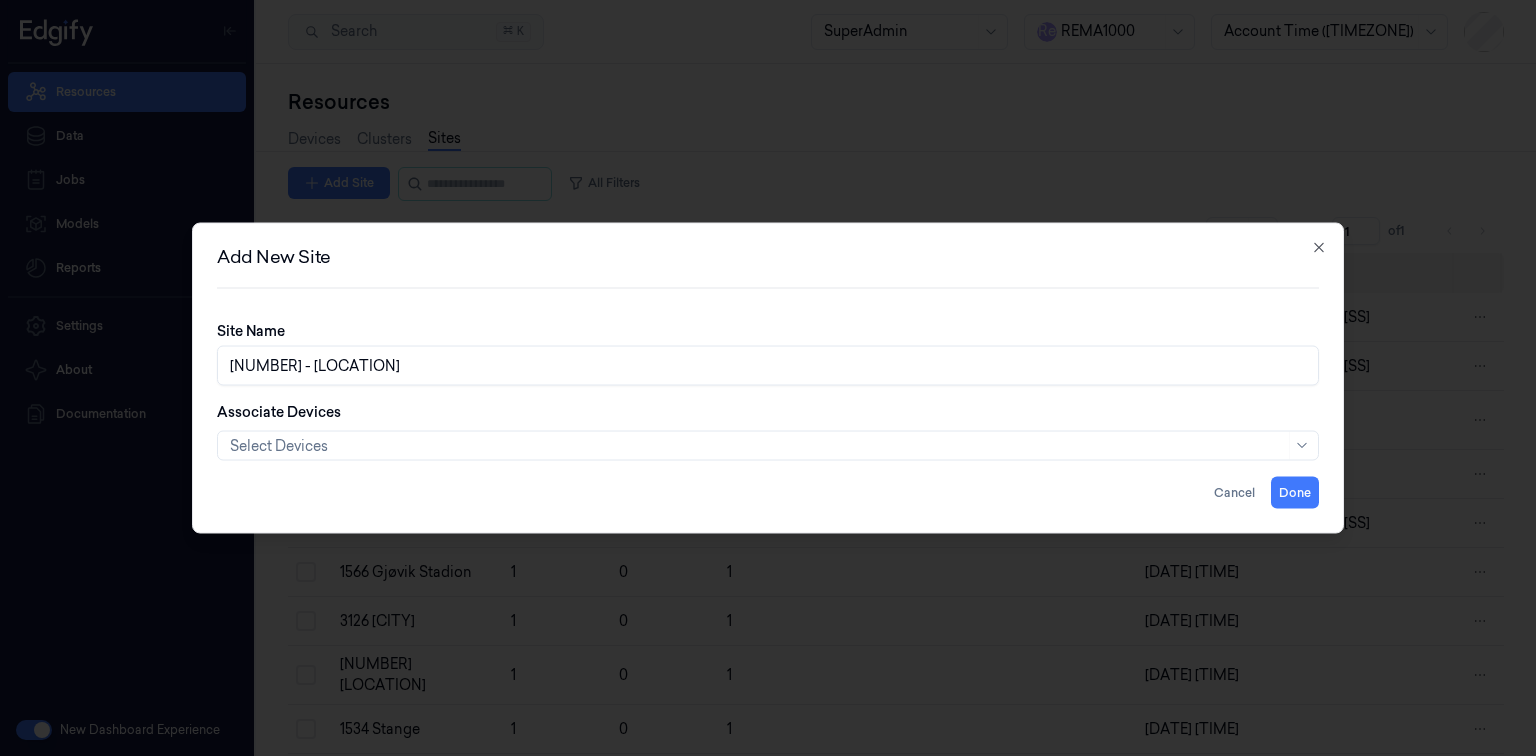 click on "Associate Devices Select Devices" at bounding box center [768, 431] 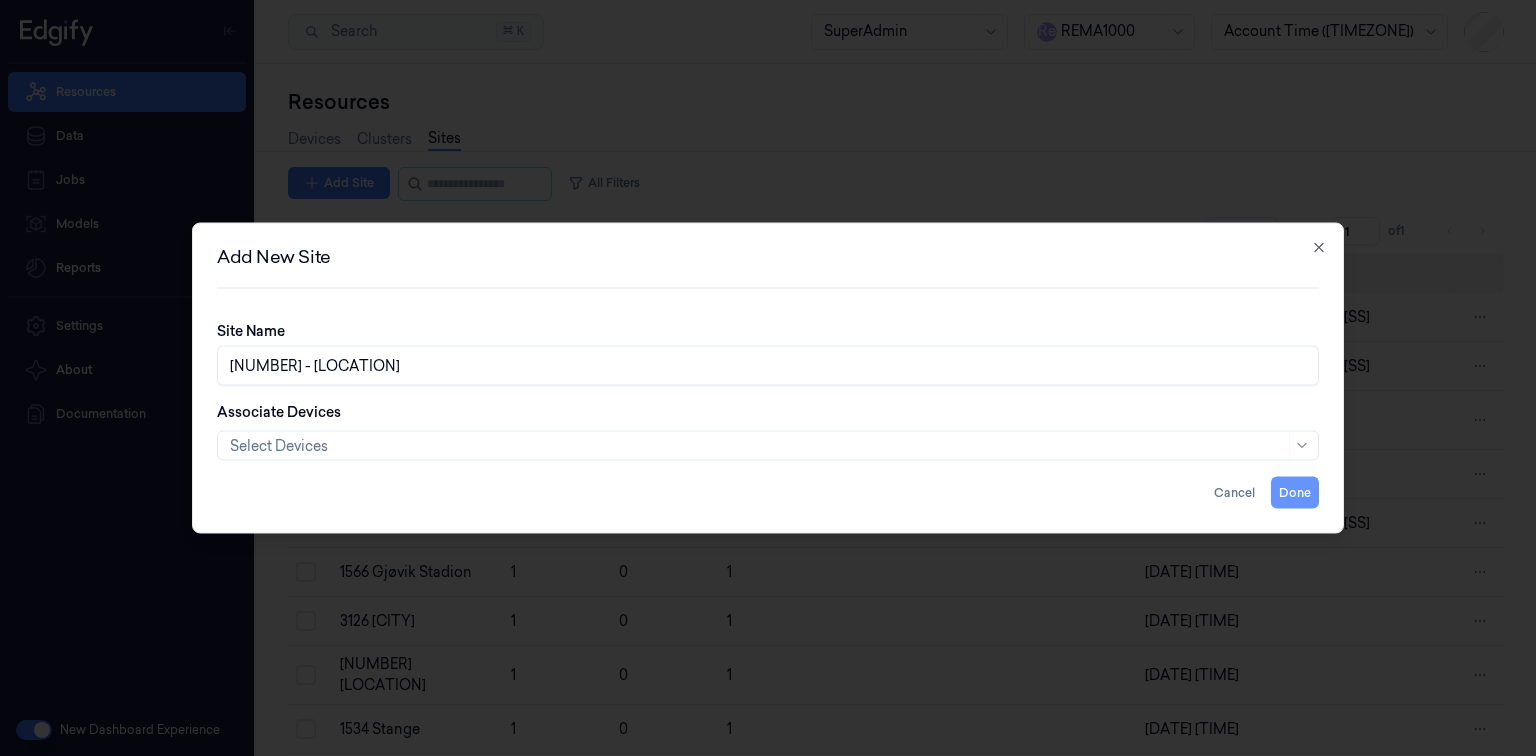 click on "Done" at bounding box center [1295, 493] 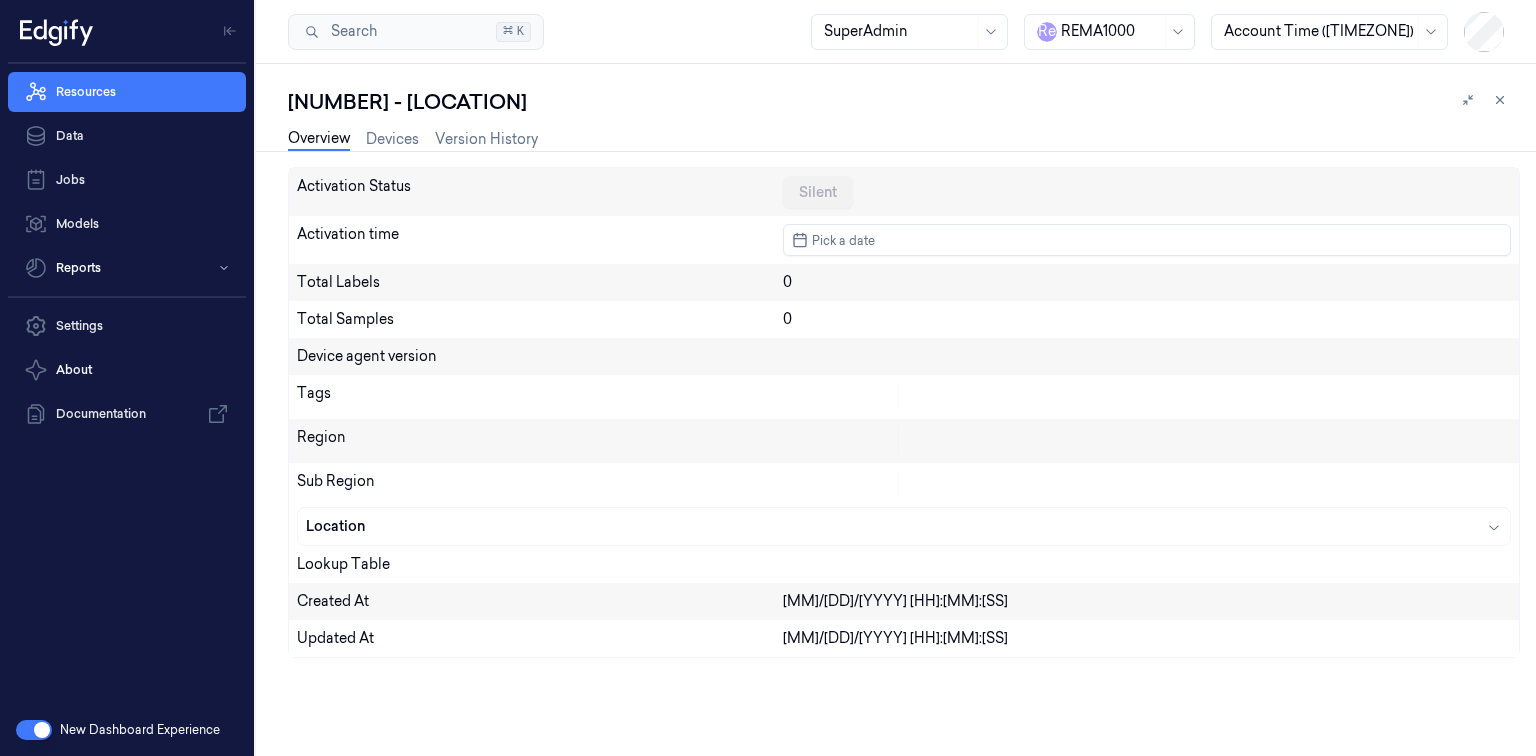 drag, startPoint x: 111, startPoint y: 96, endPoint x: 250, endPoint y: 92, distance: 139.05754 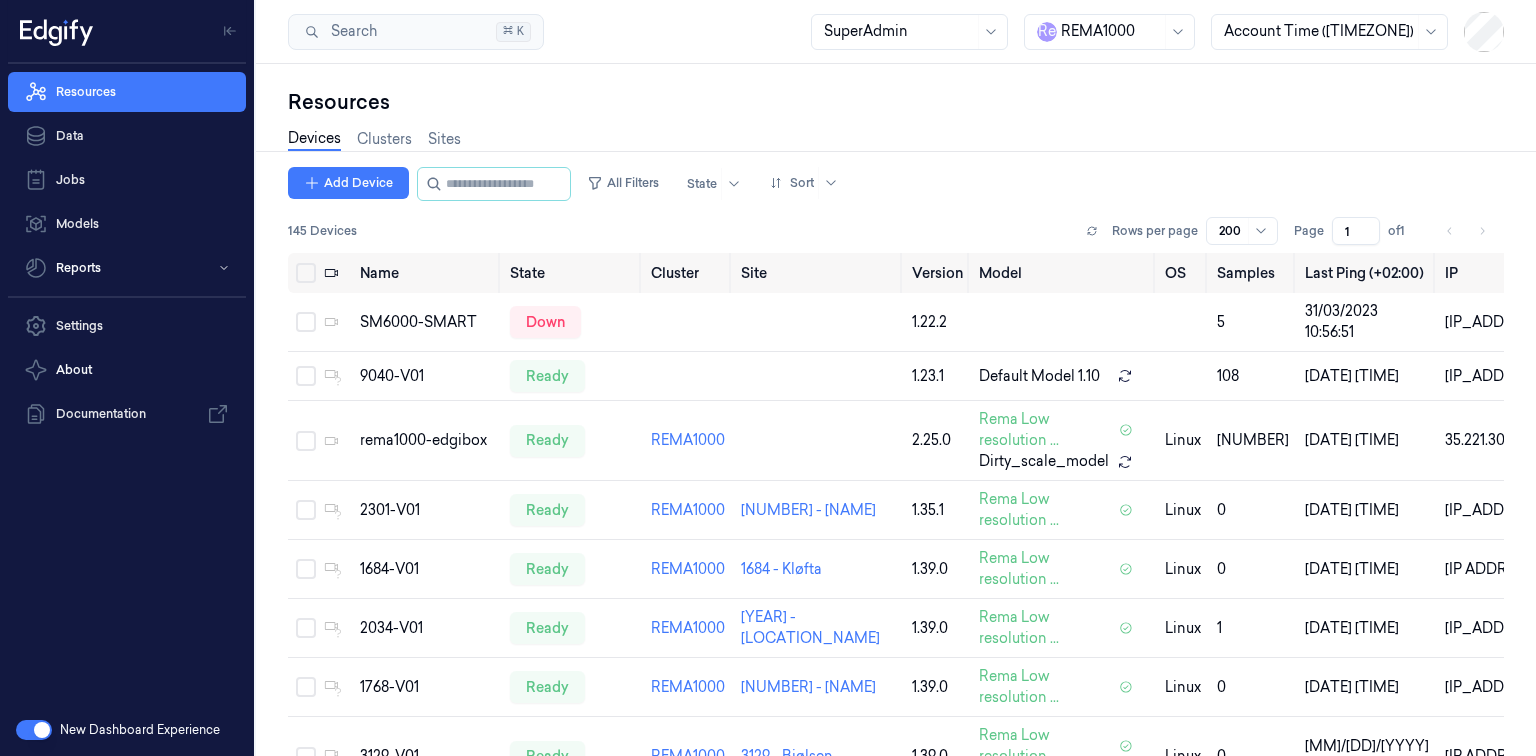 click on "Devices Clusters Sites" at bounding box center [896, 141] 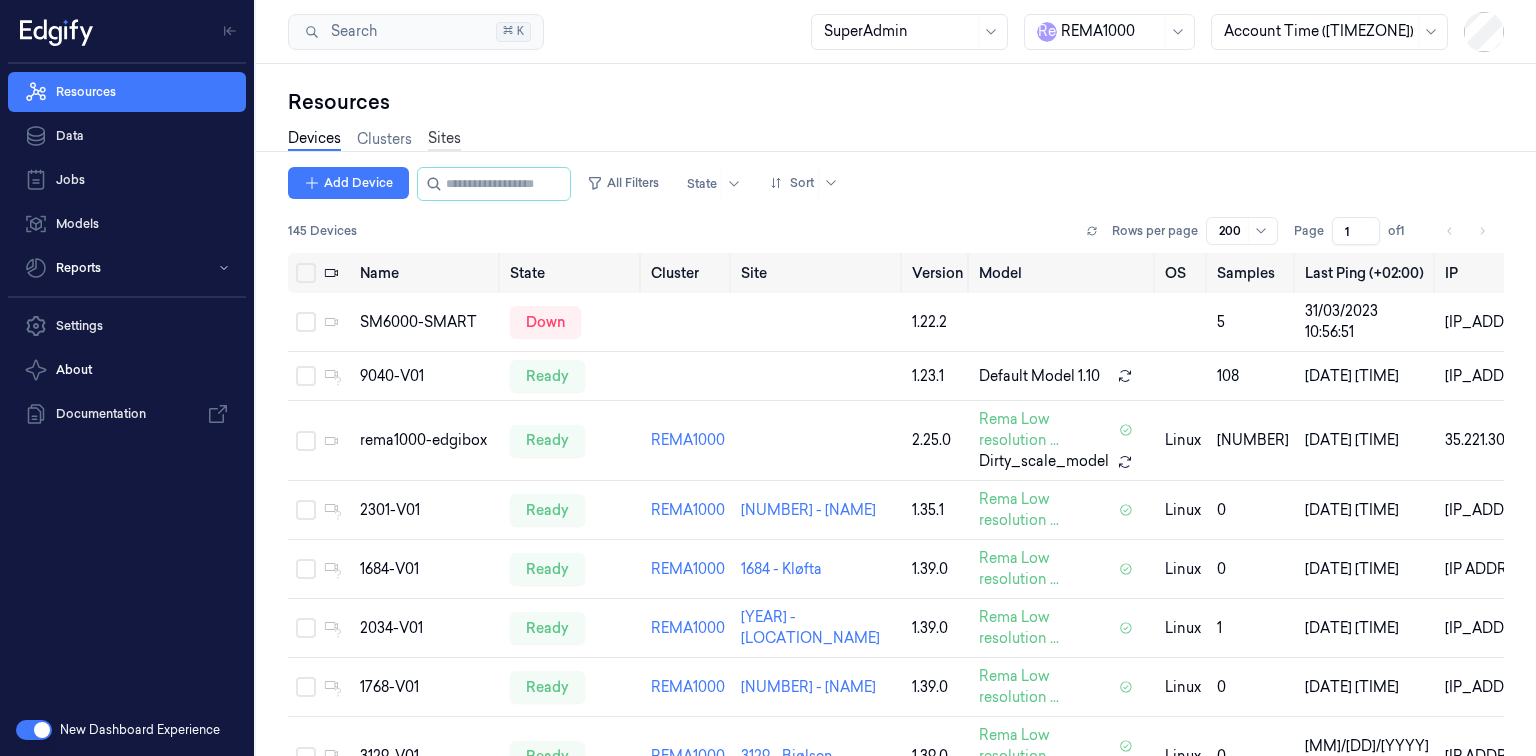 click on "Sites" at bounding box center (444, 139) 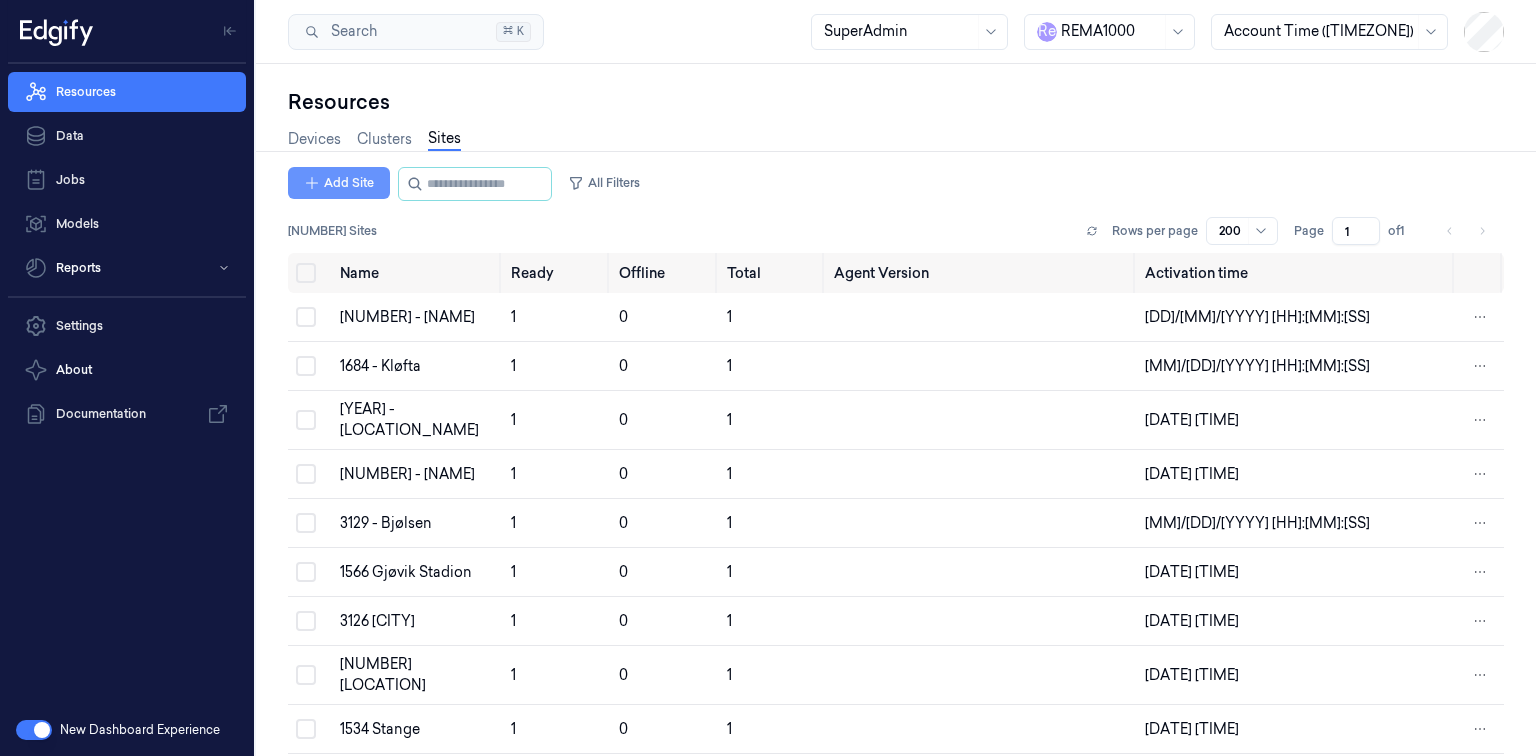 click on "Add Site" at bounding box center (339, 183) 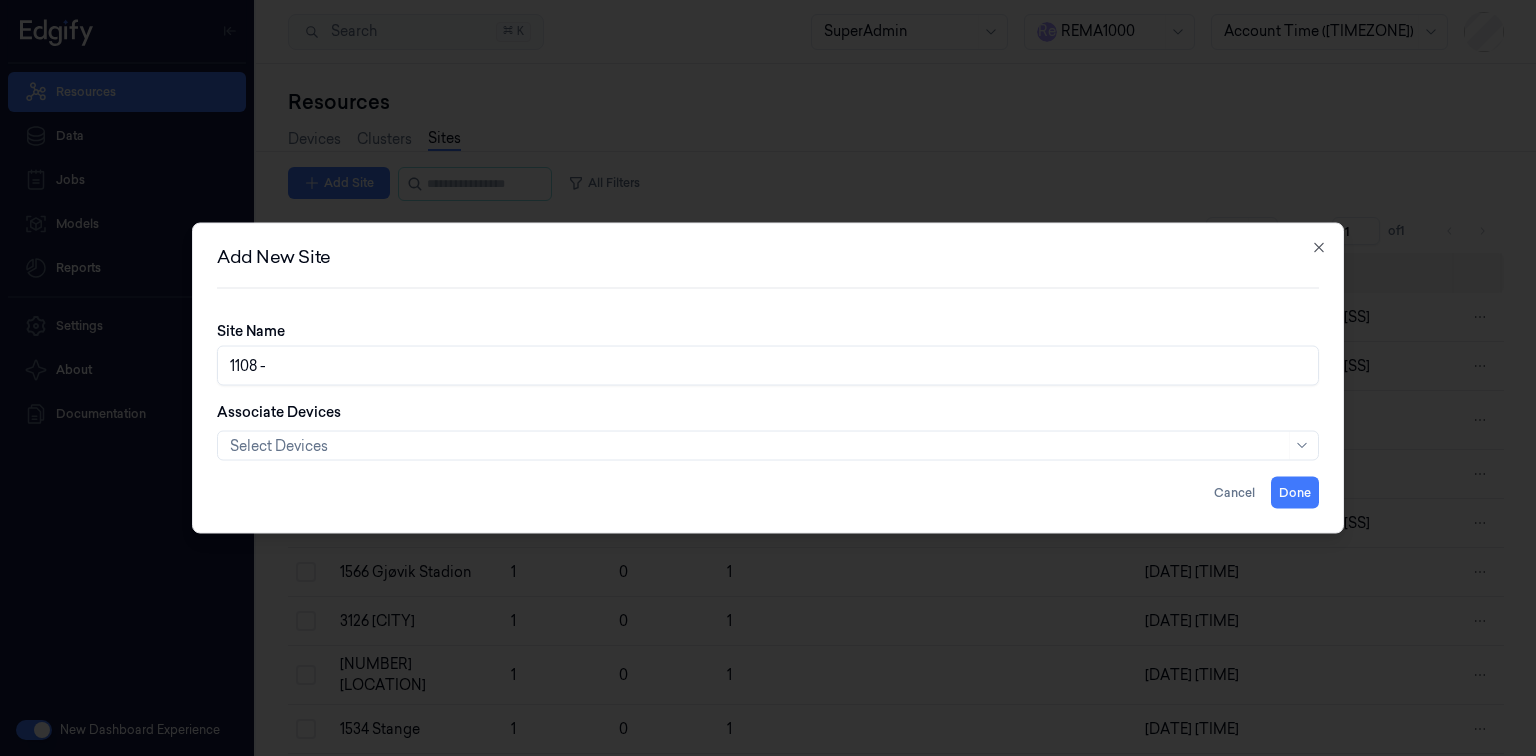 click on "1108 -" at bounding box center (768, 366) 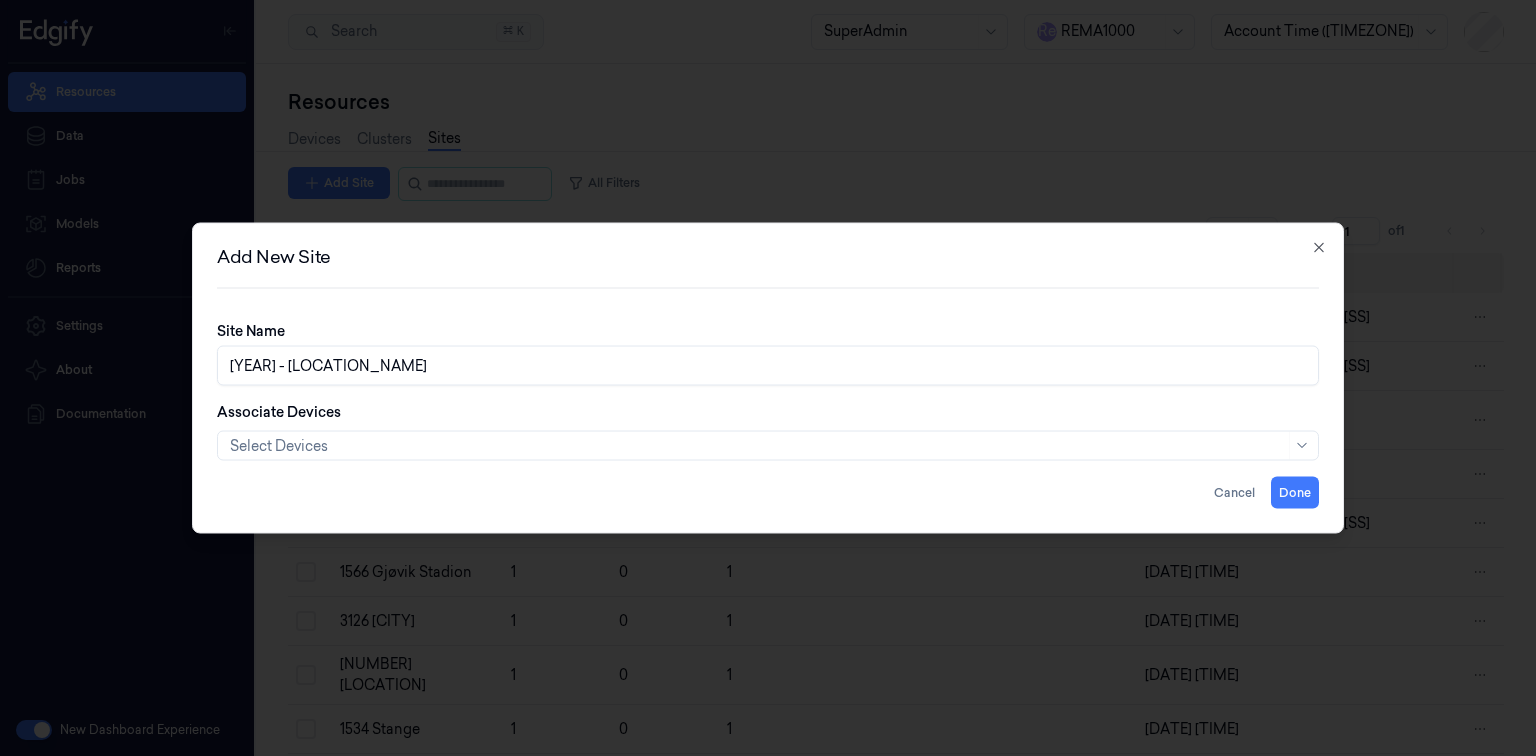 type on "1108 - ROSENBORG" 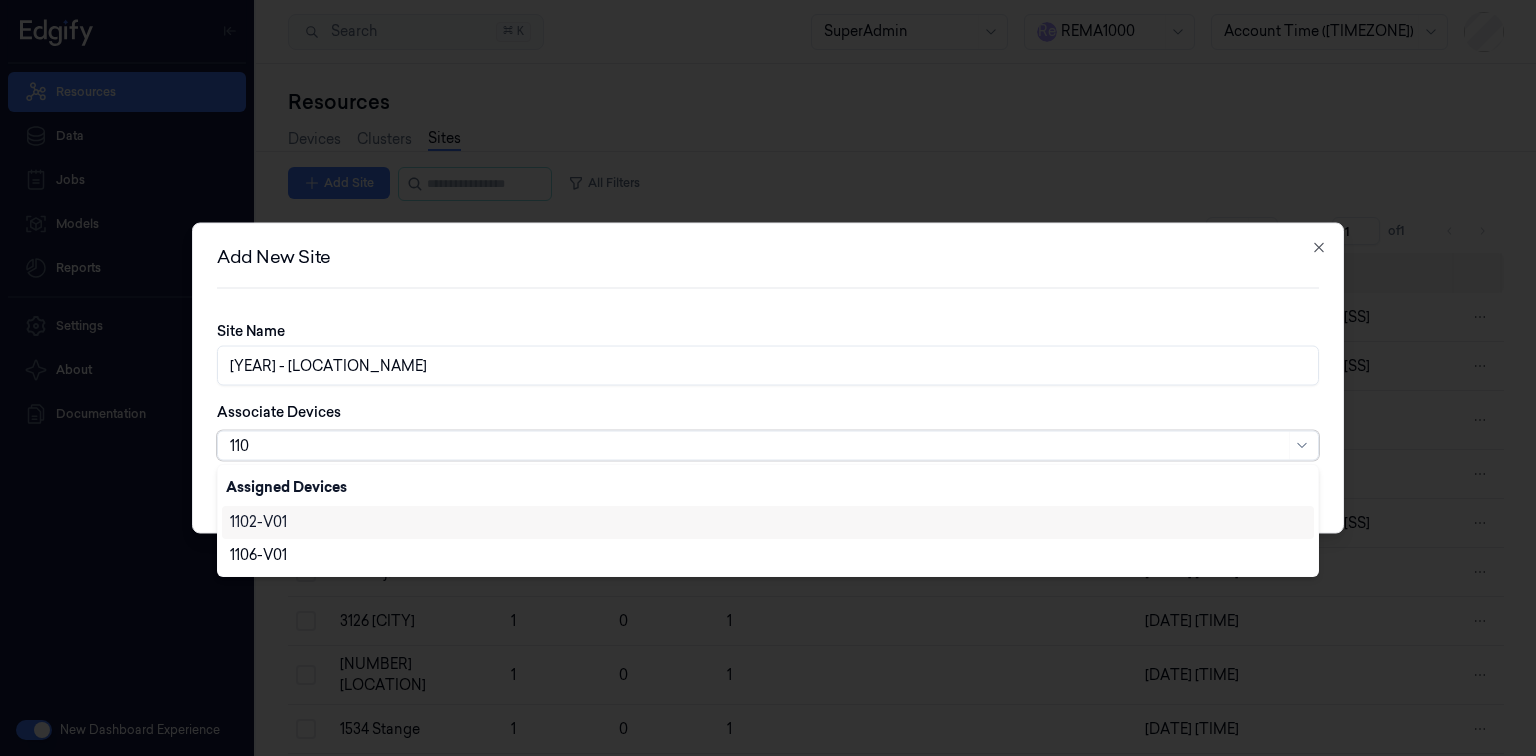 scroll, scrollTop: 0, scrollLeft: 0, axis: both 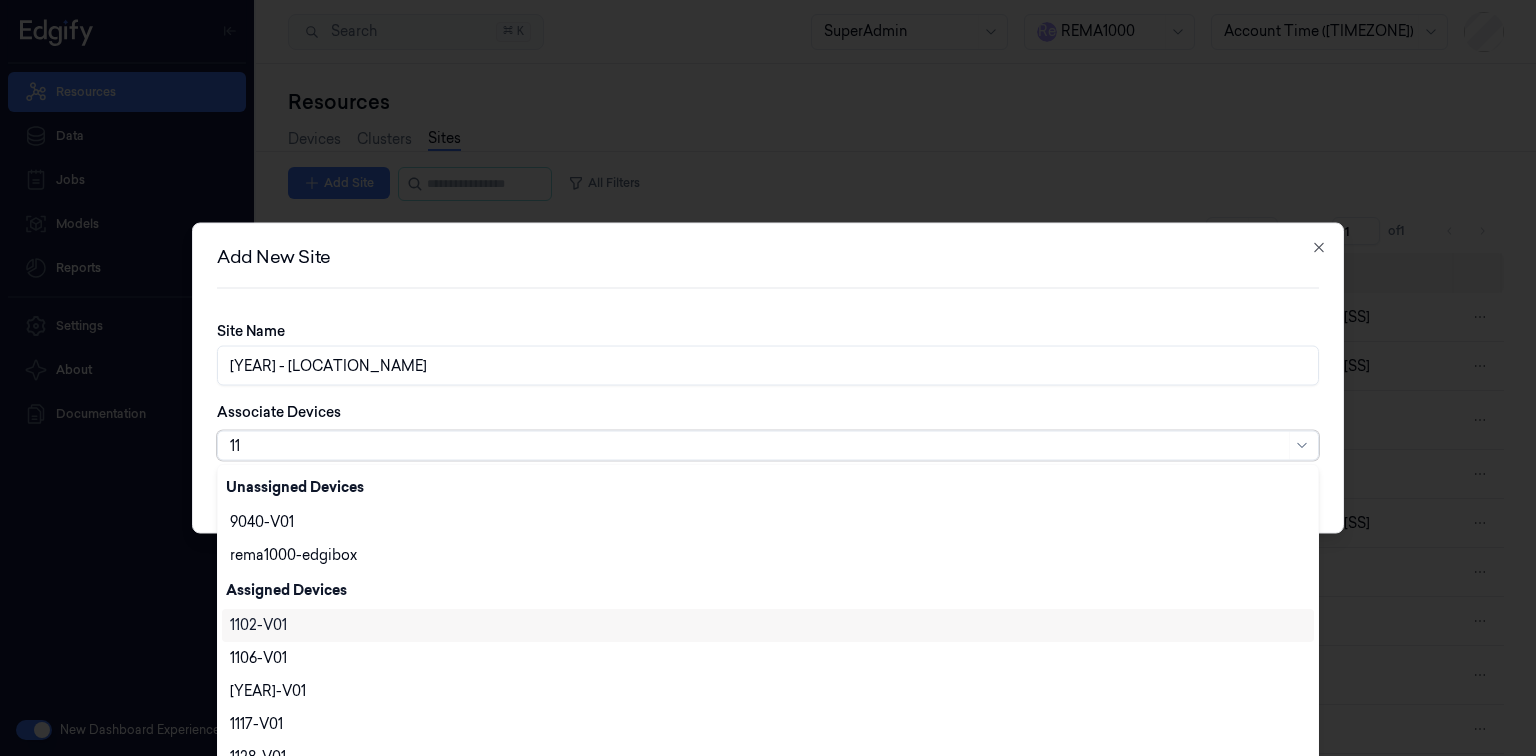 type on "1" 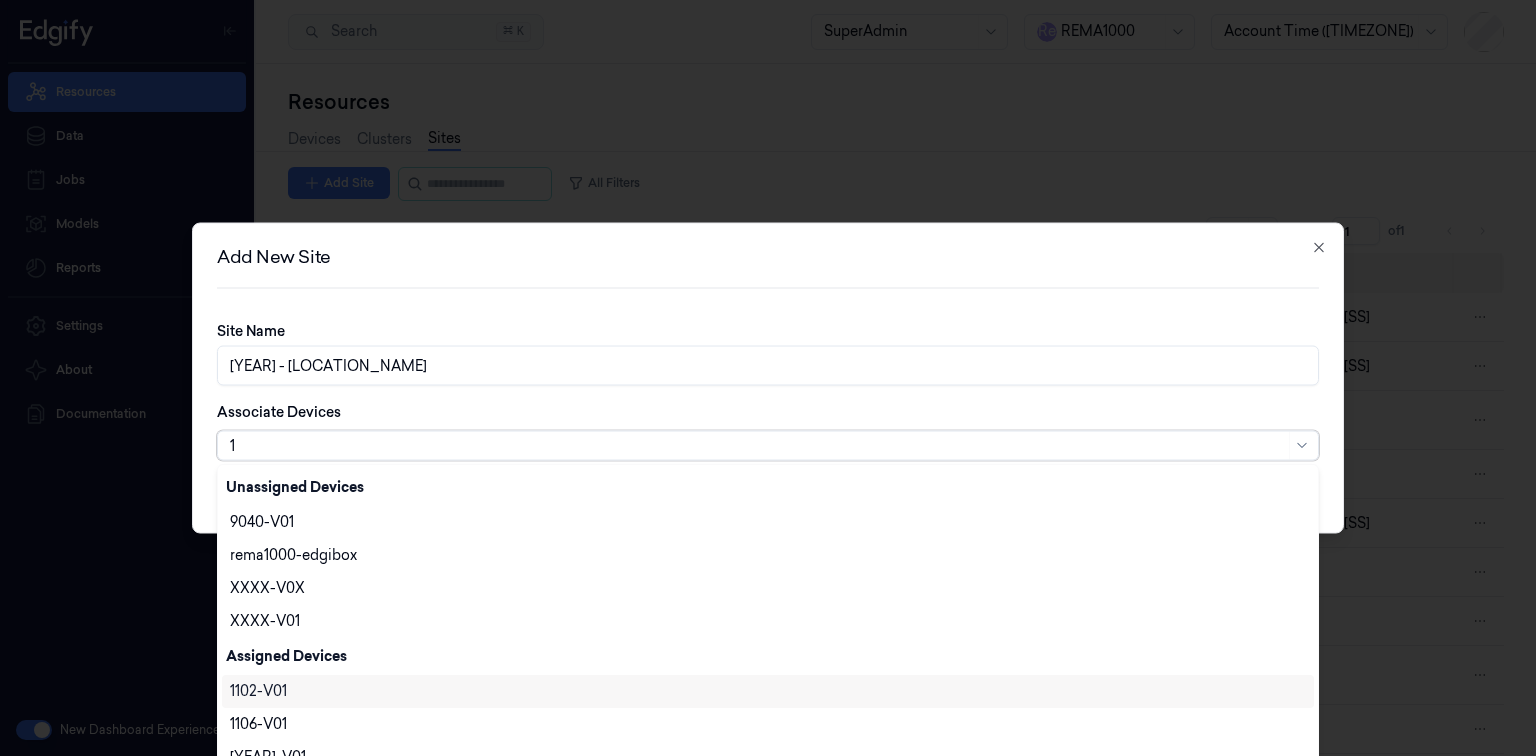 type 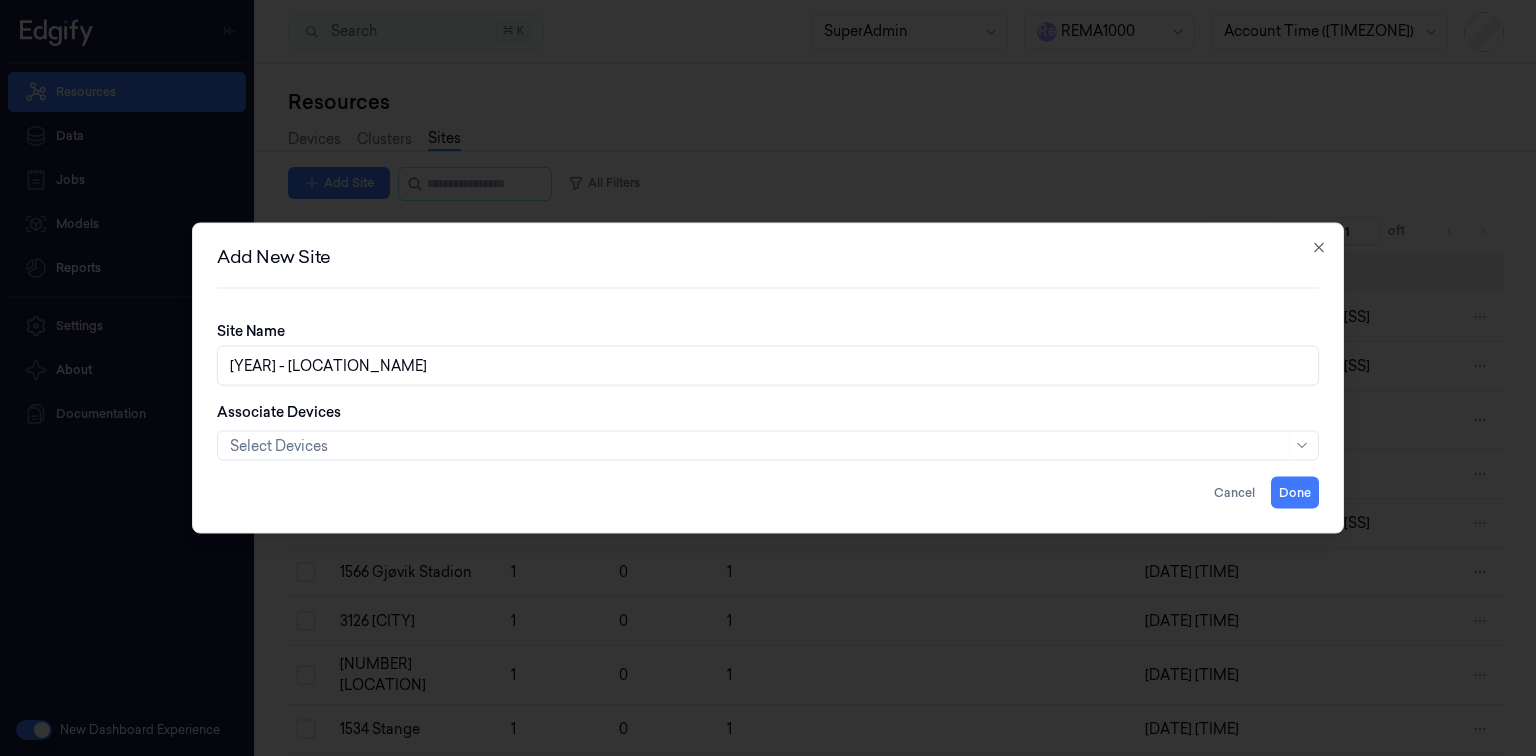 click on "Add New Site" at bounding box center [768, 268] 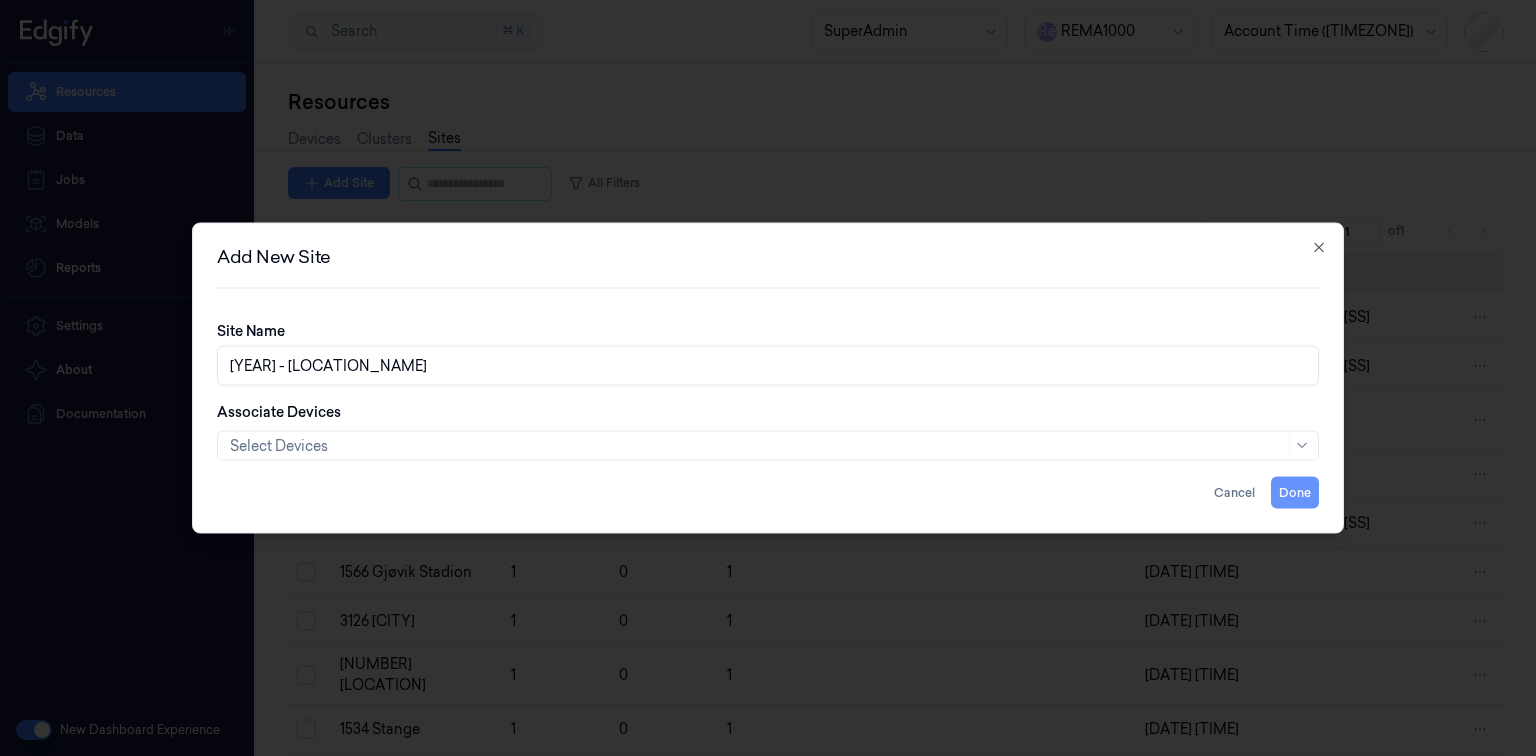 click on "Done" at bounding box center [1295, 493] 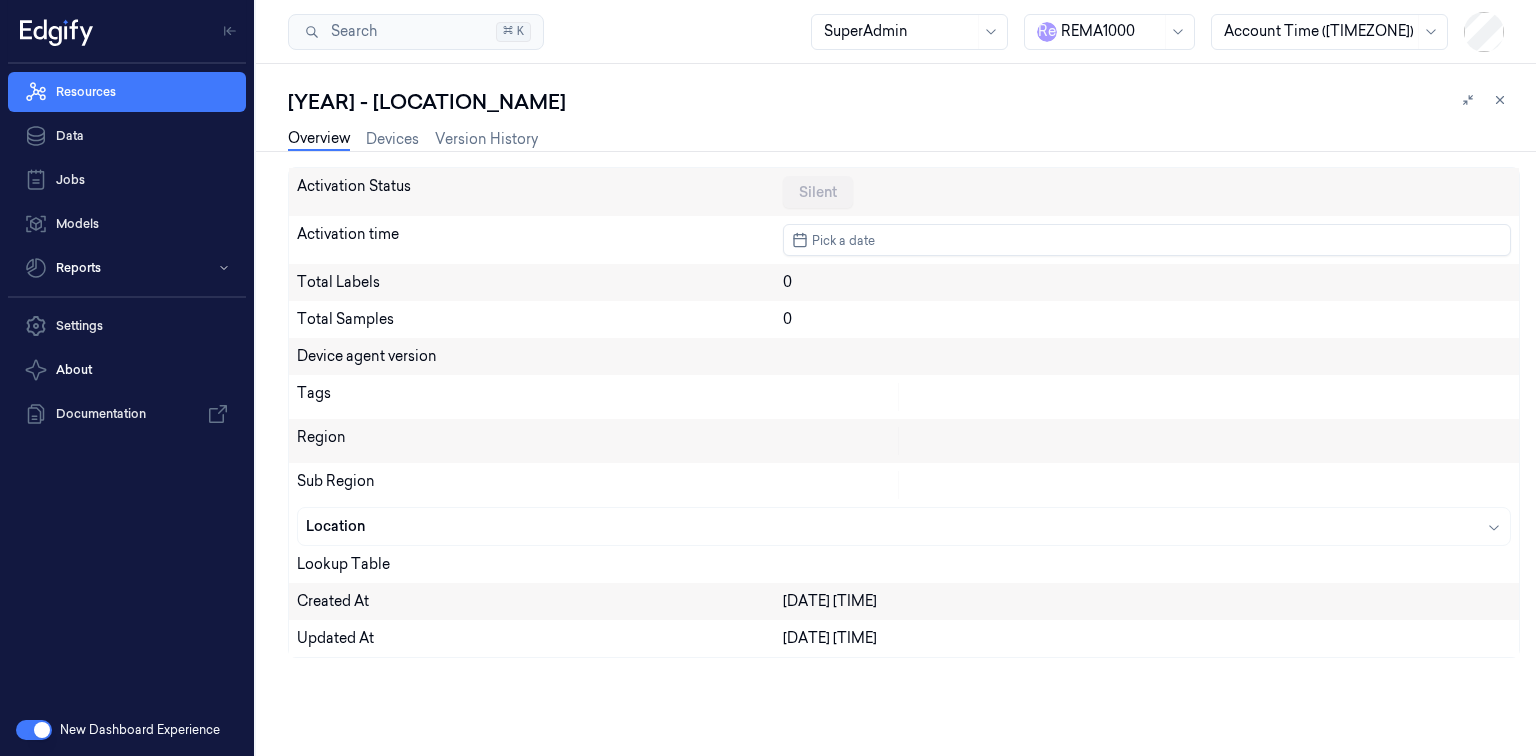 drag, startPoint x: 126, startPoint y: 98, endPoint x: 248, endPoint y: 120, distance: 123.967735 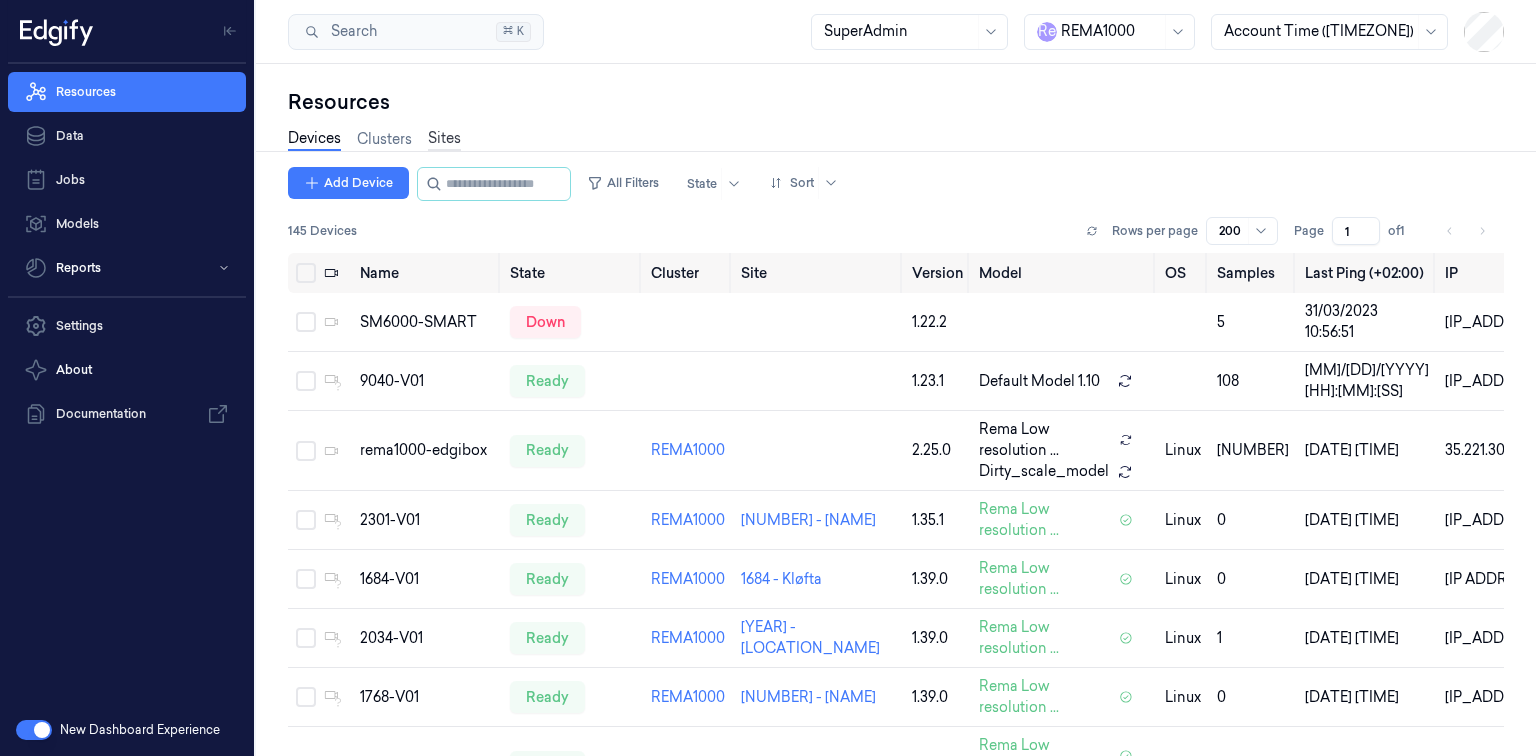 click on "Sites" at bounding box center (444, 139) 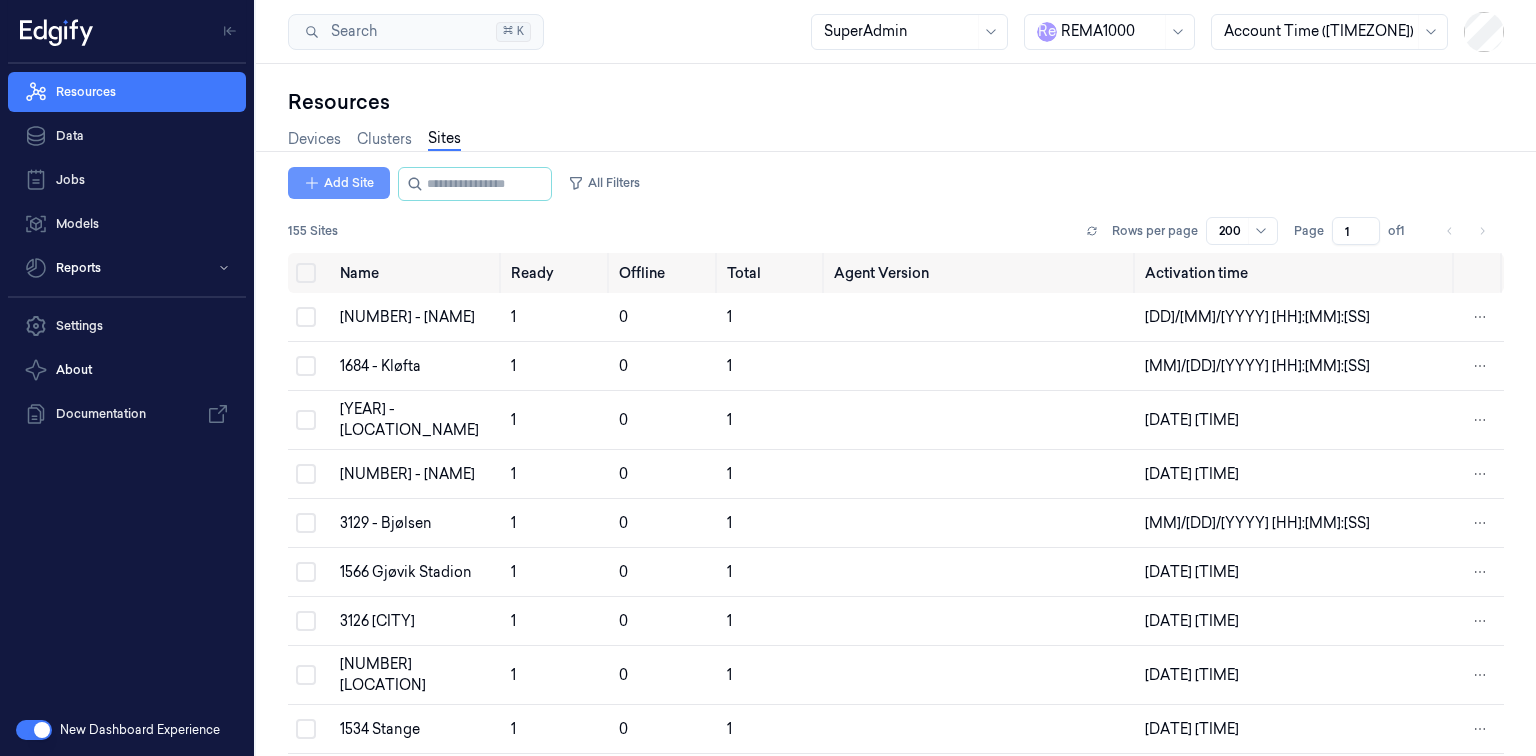 click on "Add Site" at bounding box center [339, 183] 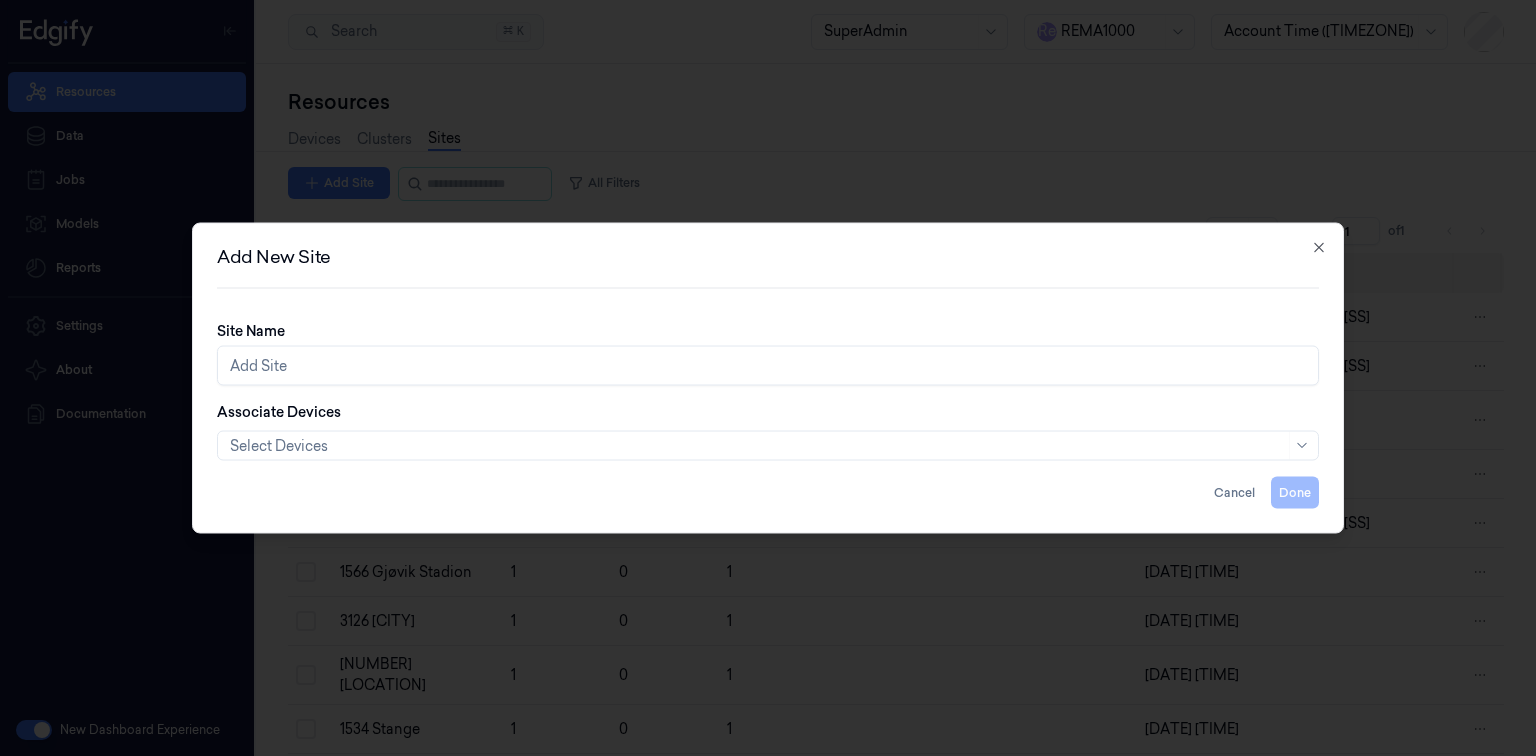 click on "Site Name" at bounding box center [768, 366] 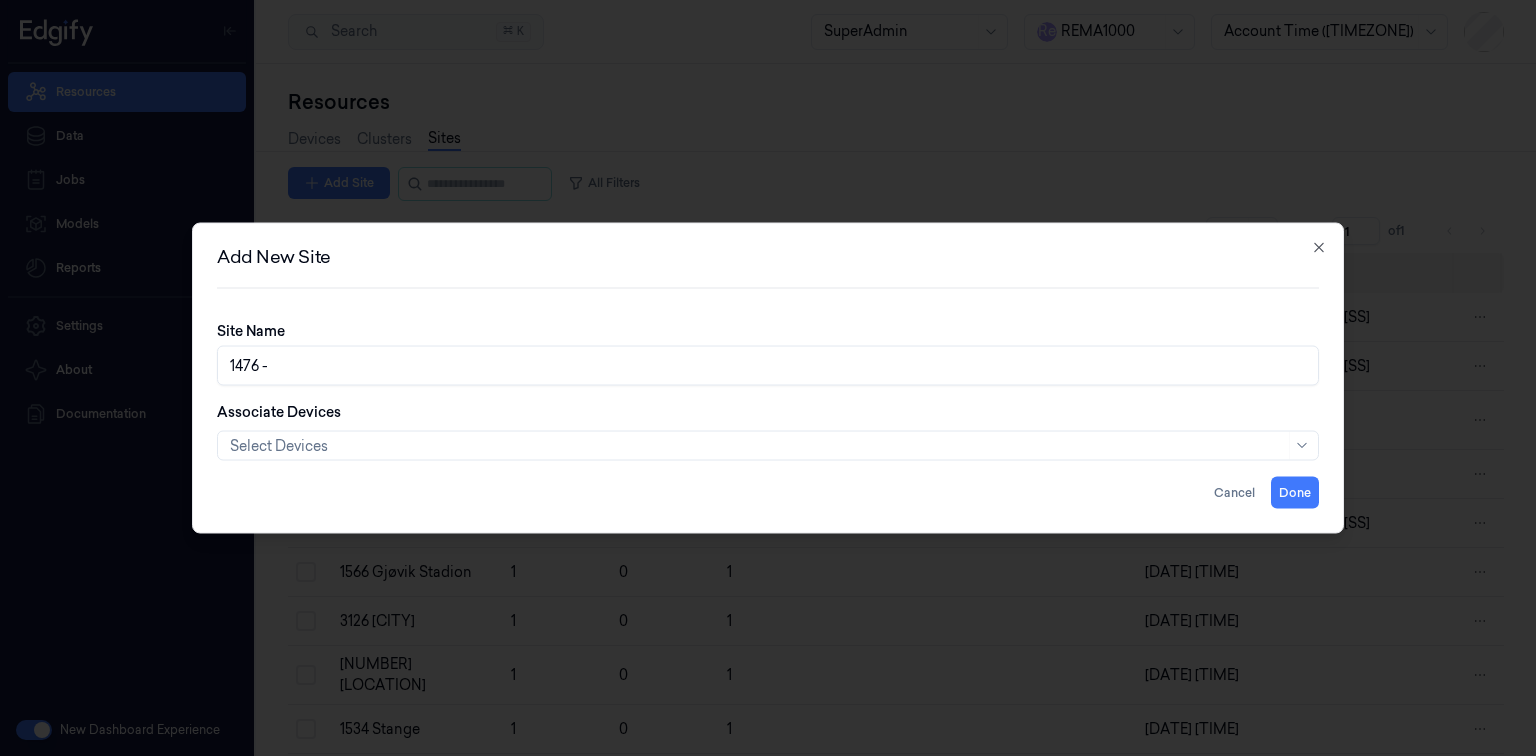 click on "1476 -" at bounding box center [768, 366] 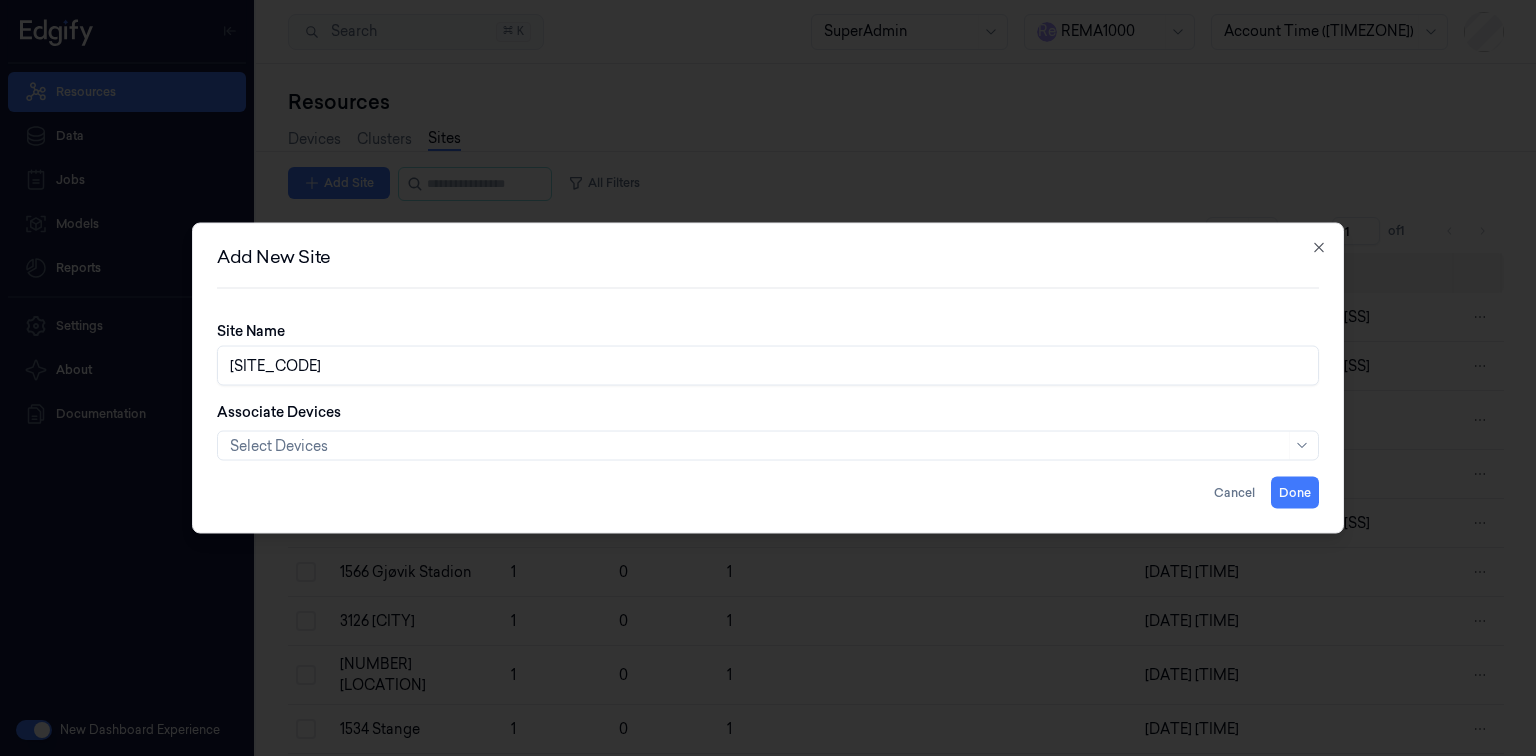 type on "1476 - LANGEVÅG" 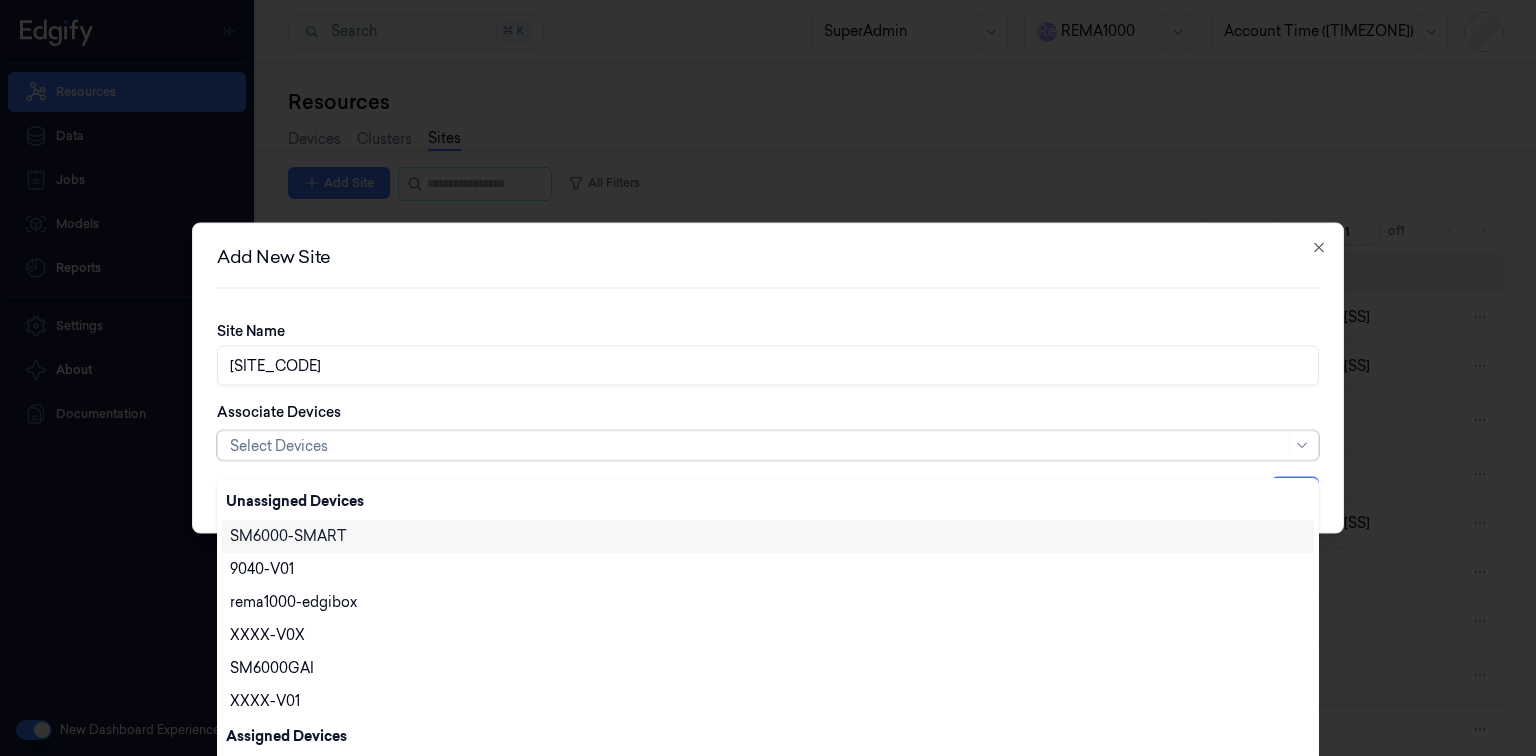 click at bounding box center [757, 445] 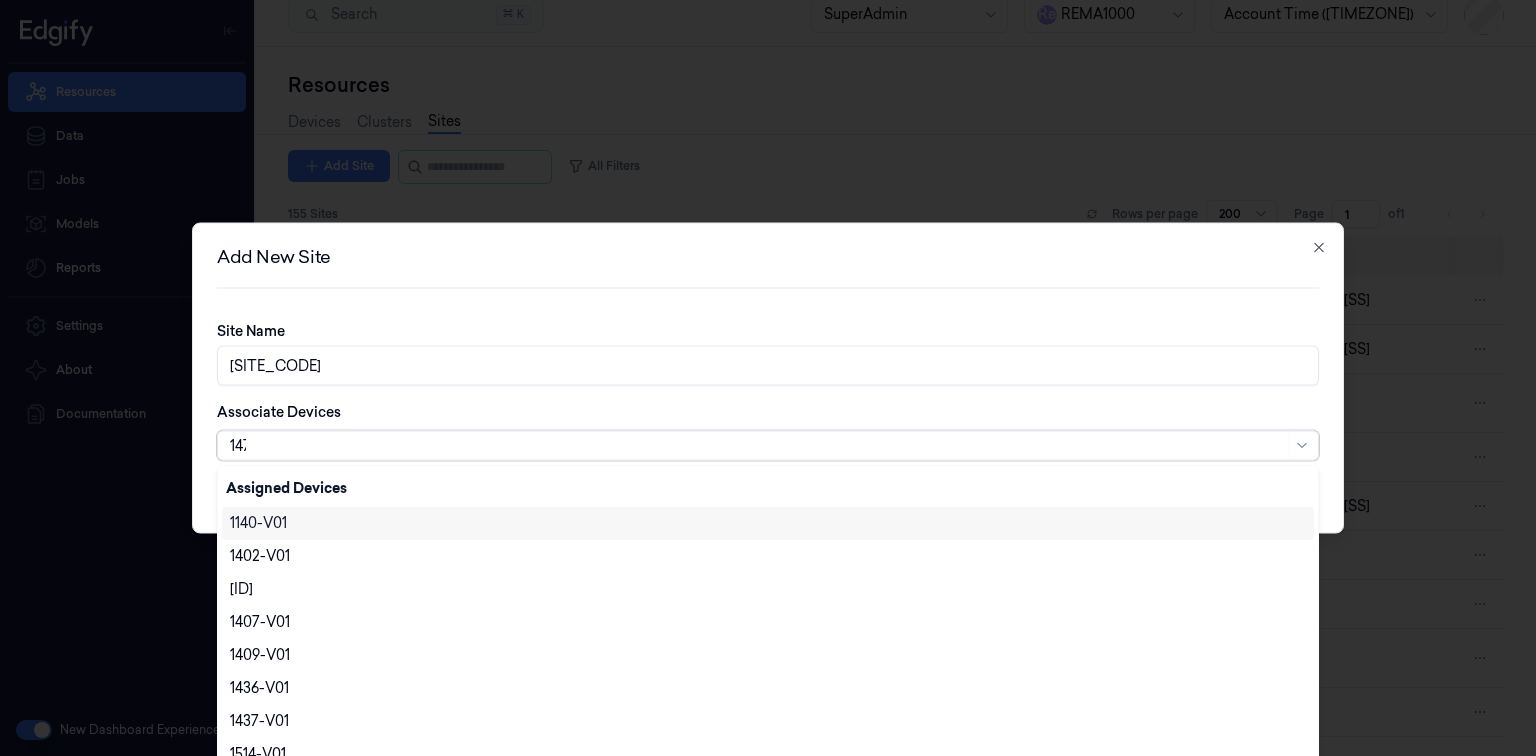 scroll, scrollTop: 0, scrollLeft: 0, axis: both 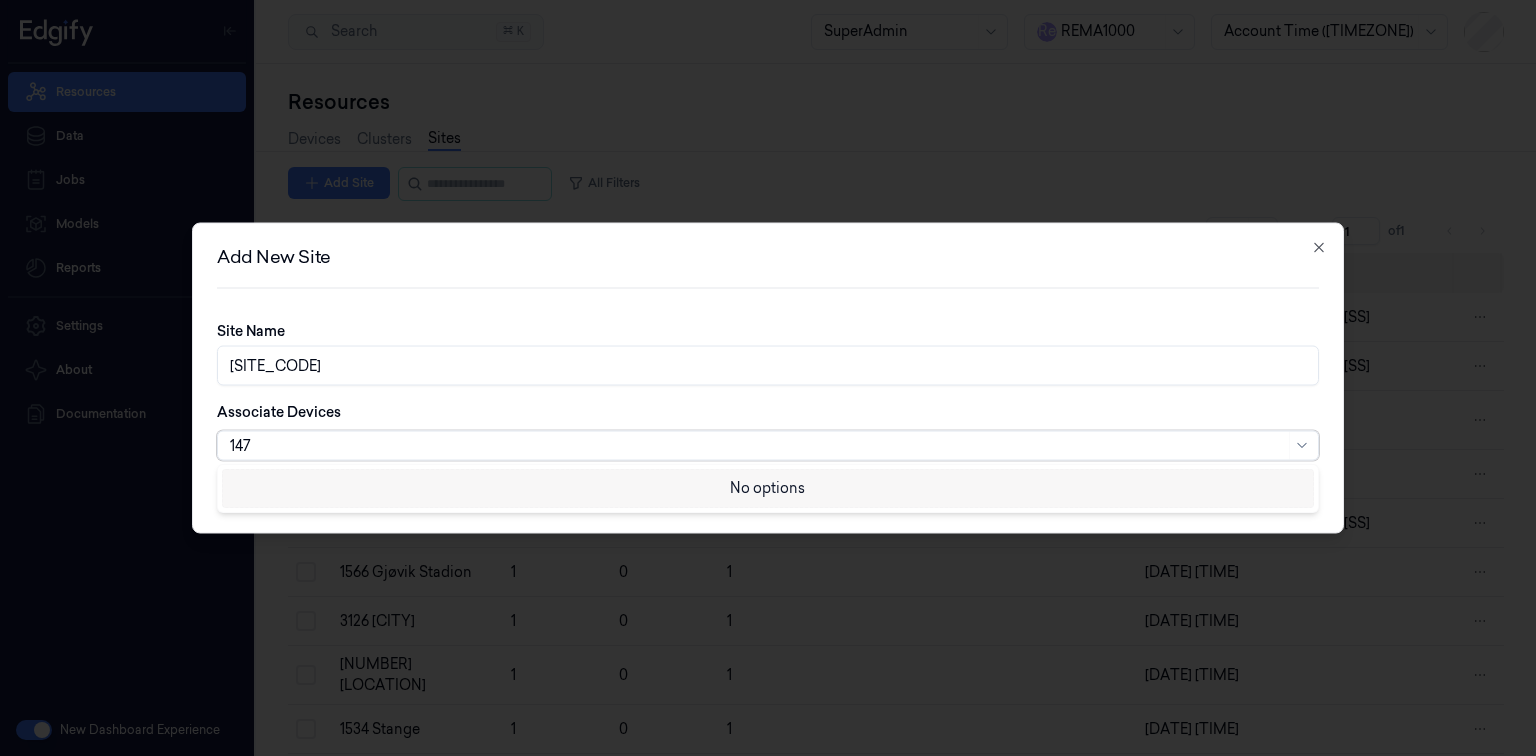 type on "147" 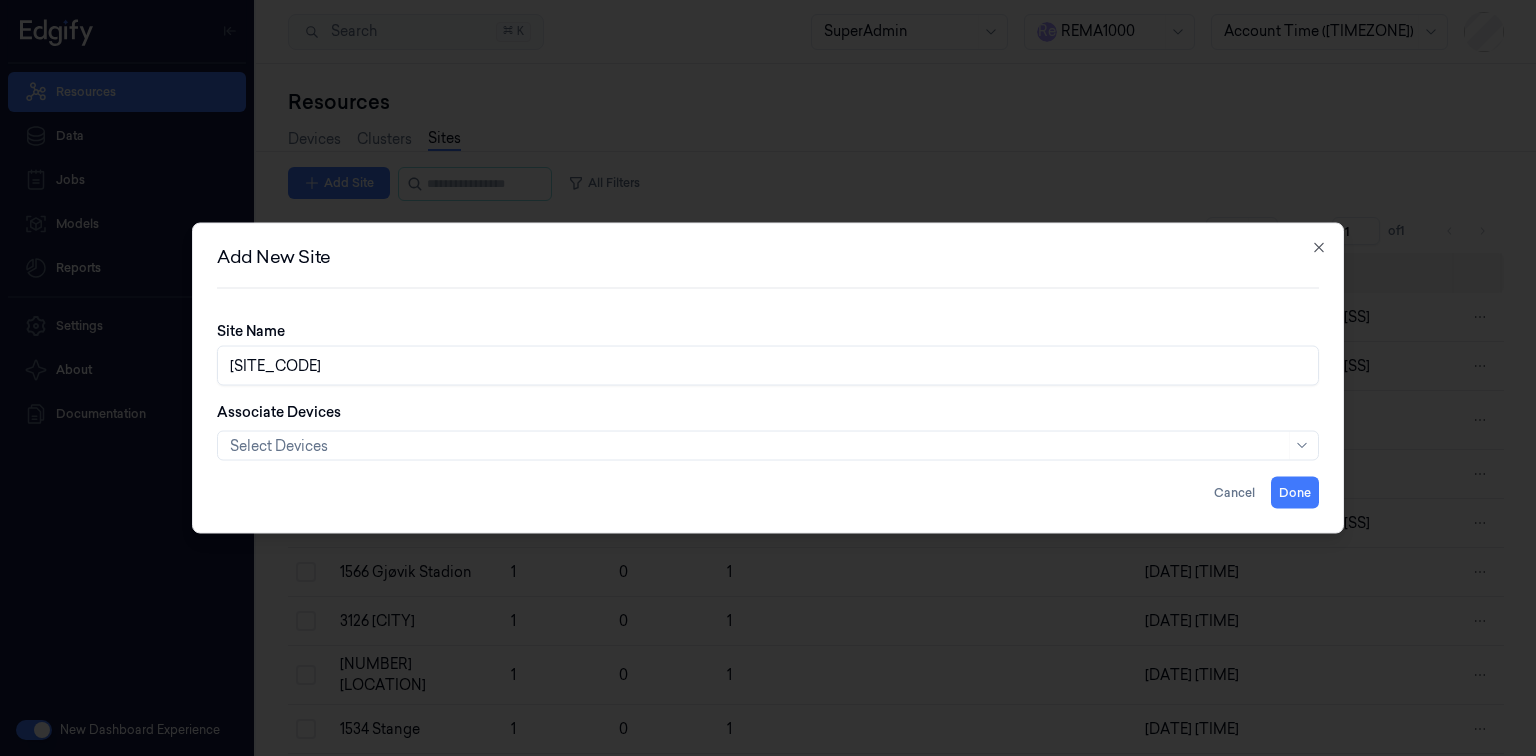 click on "Associate Devices Select Devices" at bounding box center (768, 431) 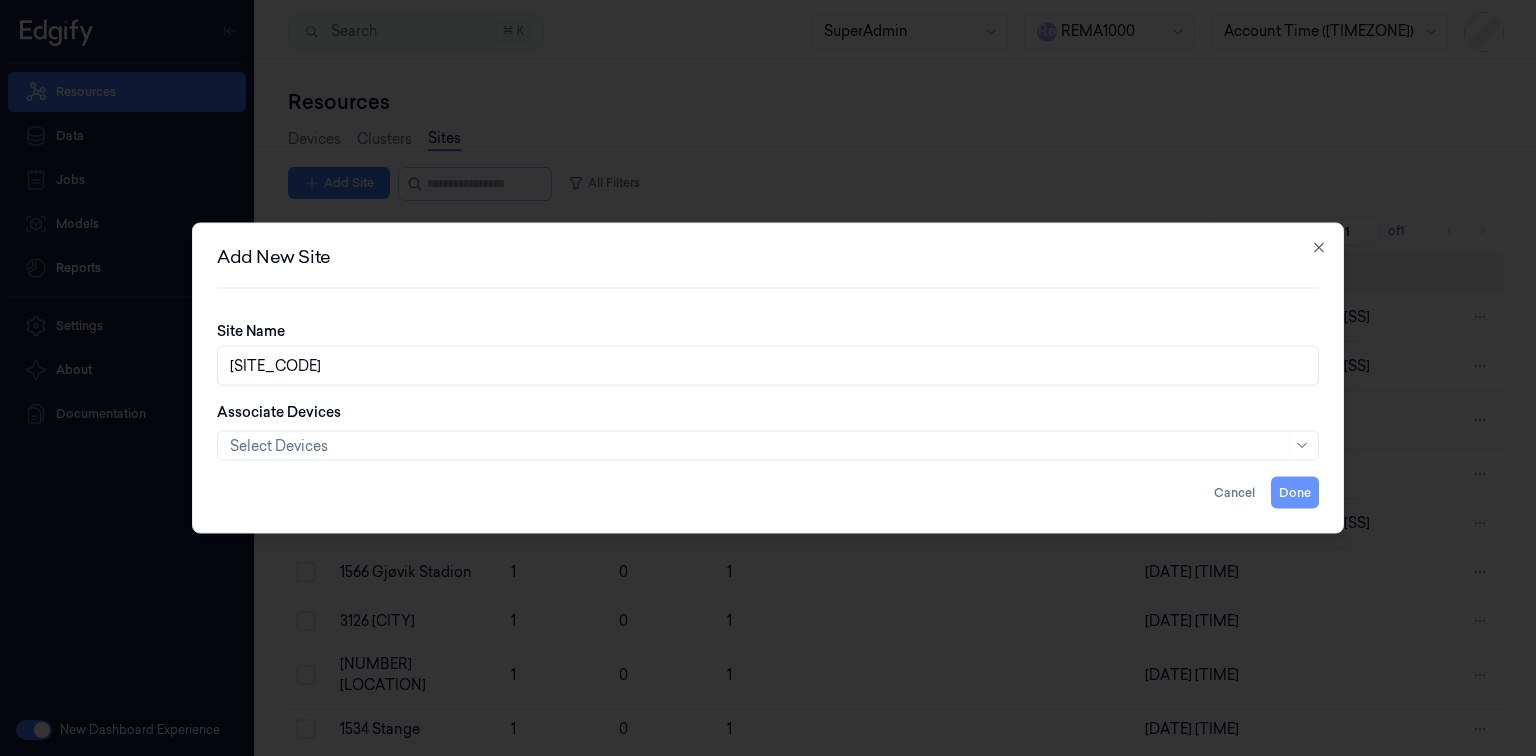click on "Done" at bounding box center [1295, 493] 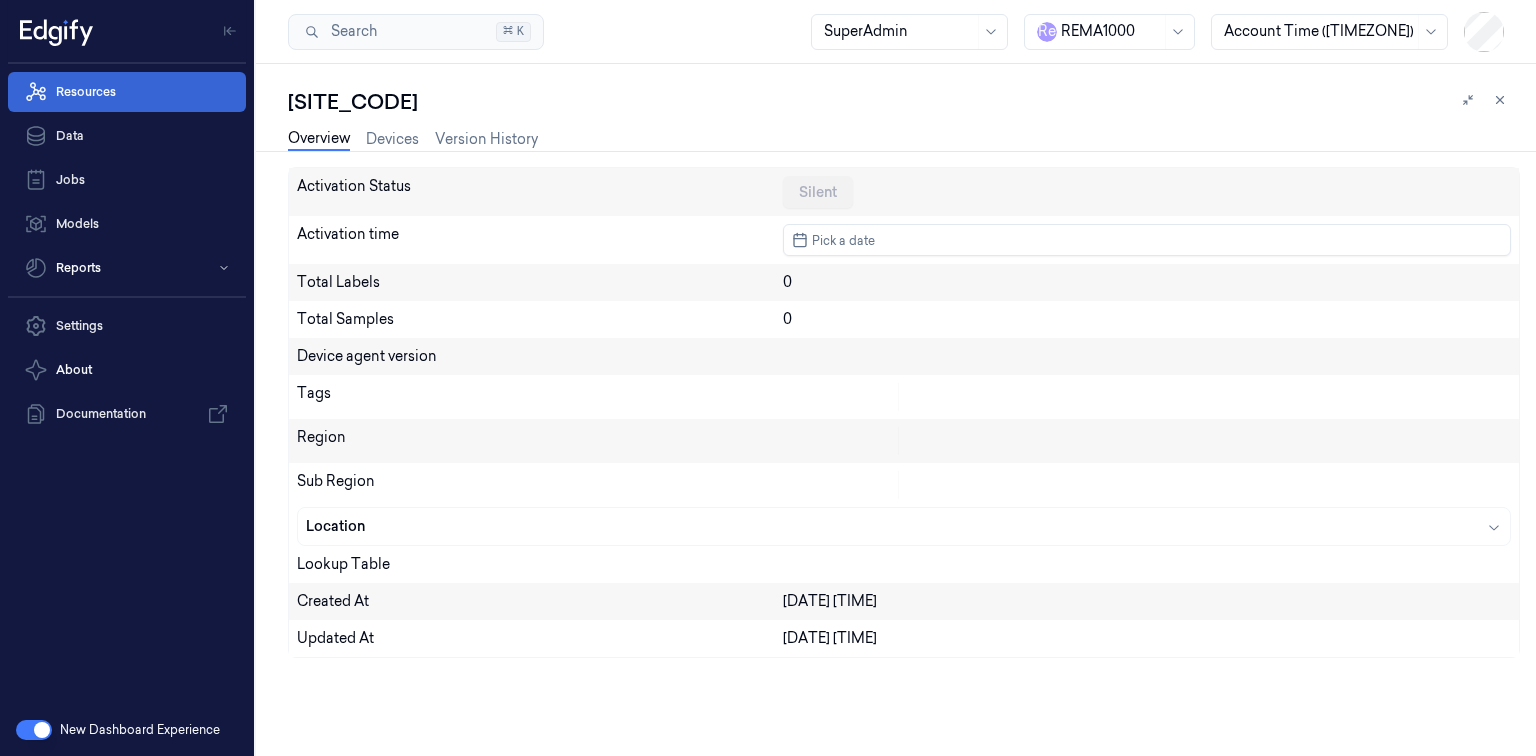click on "Resources" at bounding box center [127, 92] 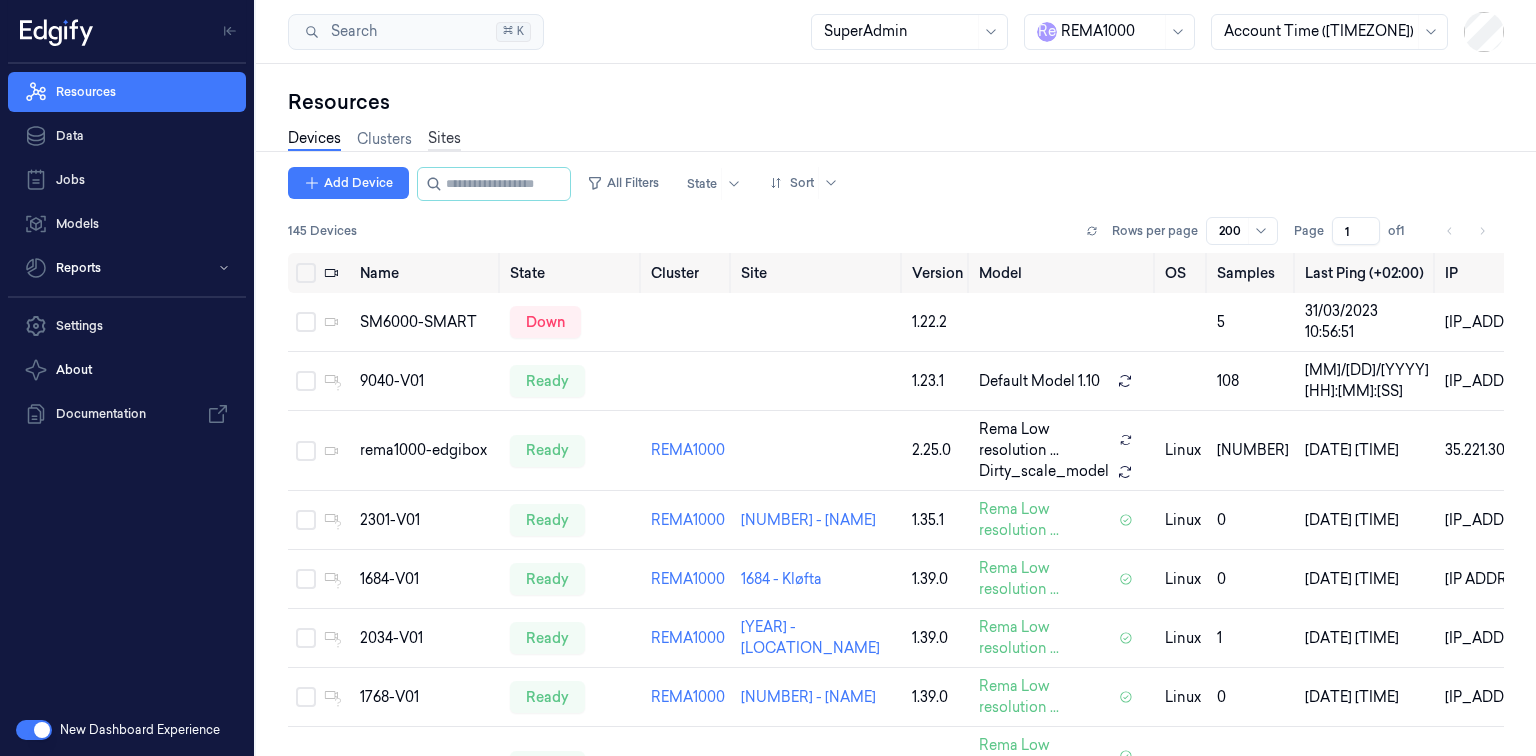 click on "Sites" at bounding box center (444, 139) 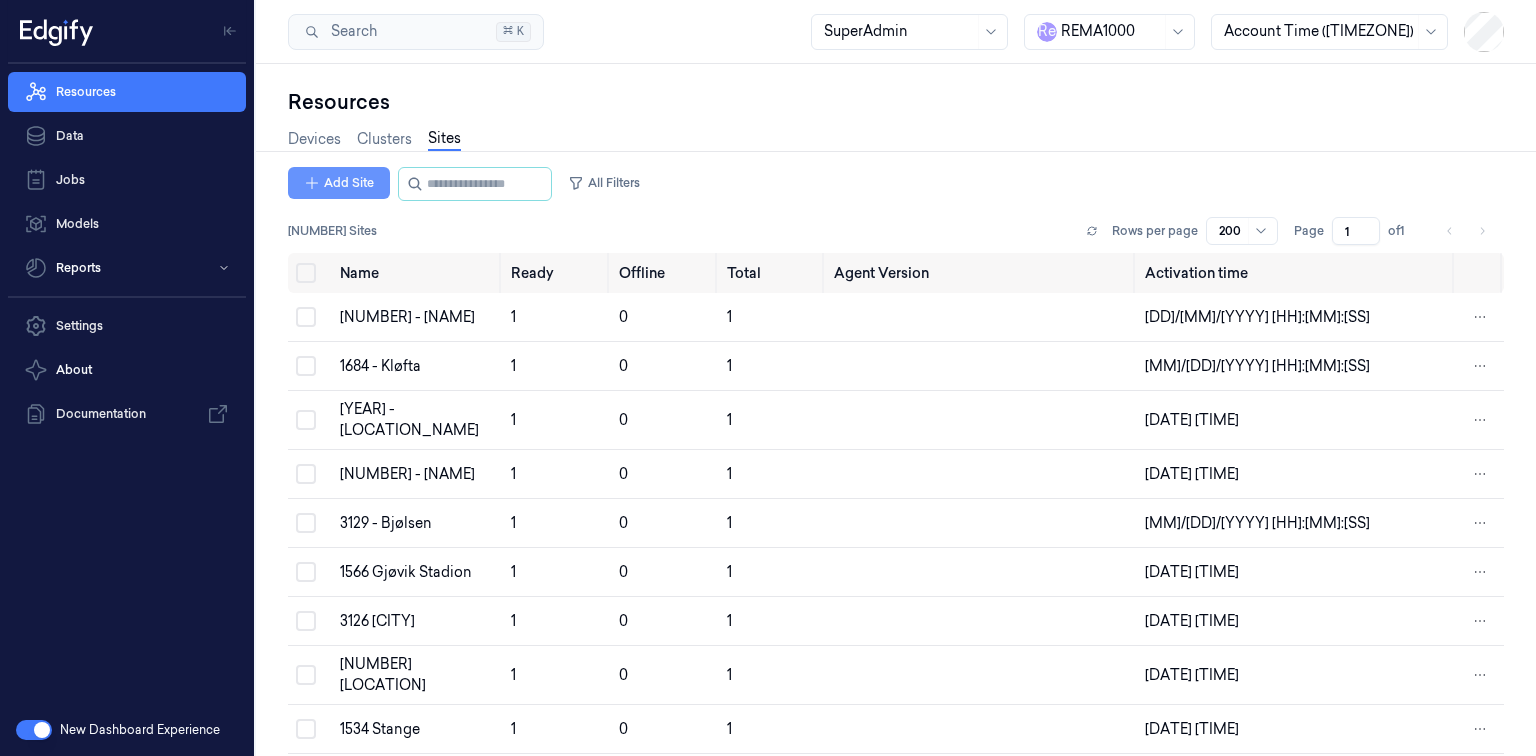 click on "Add Site" at bounding box center [339, 183] 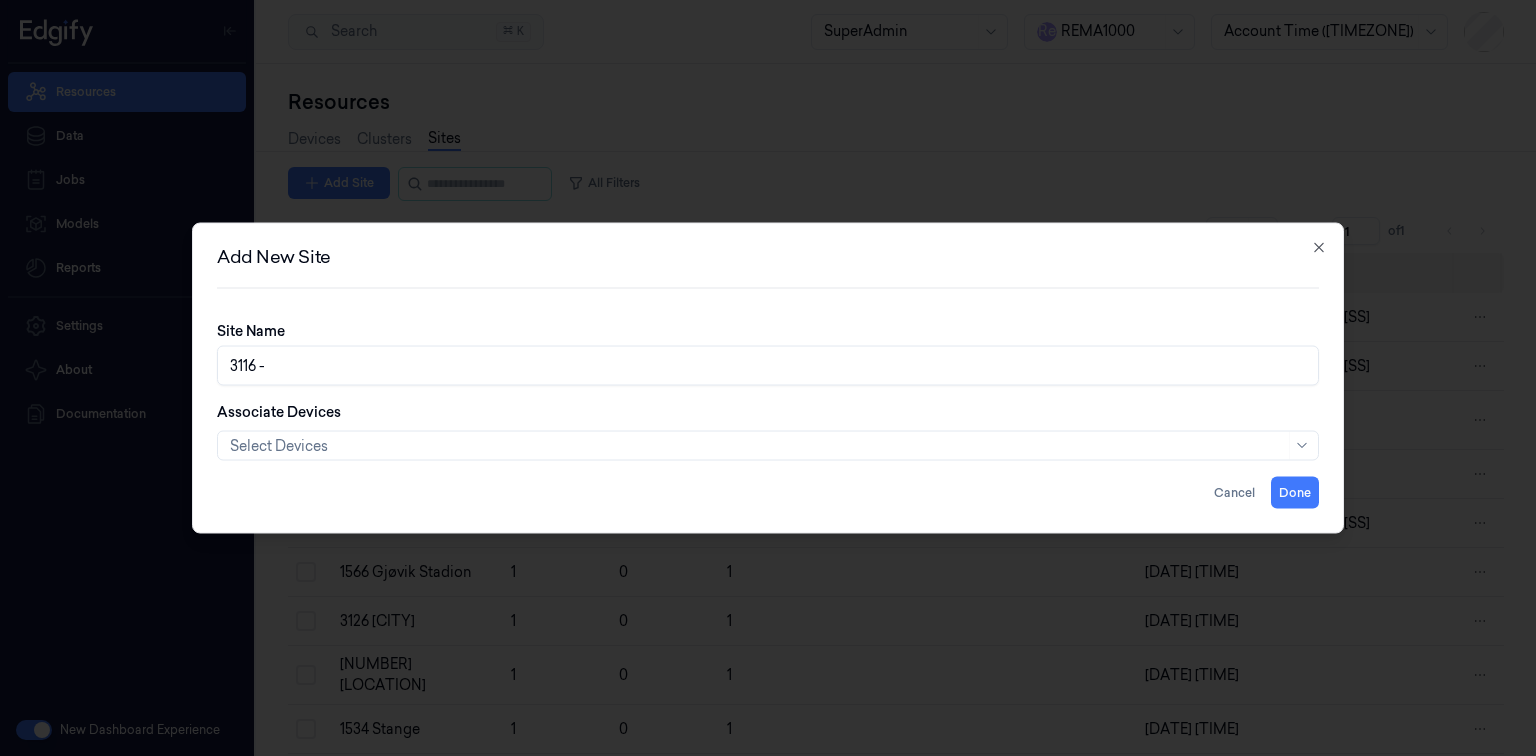 click on "3116 -" at bounding box center [768, 366] 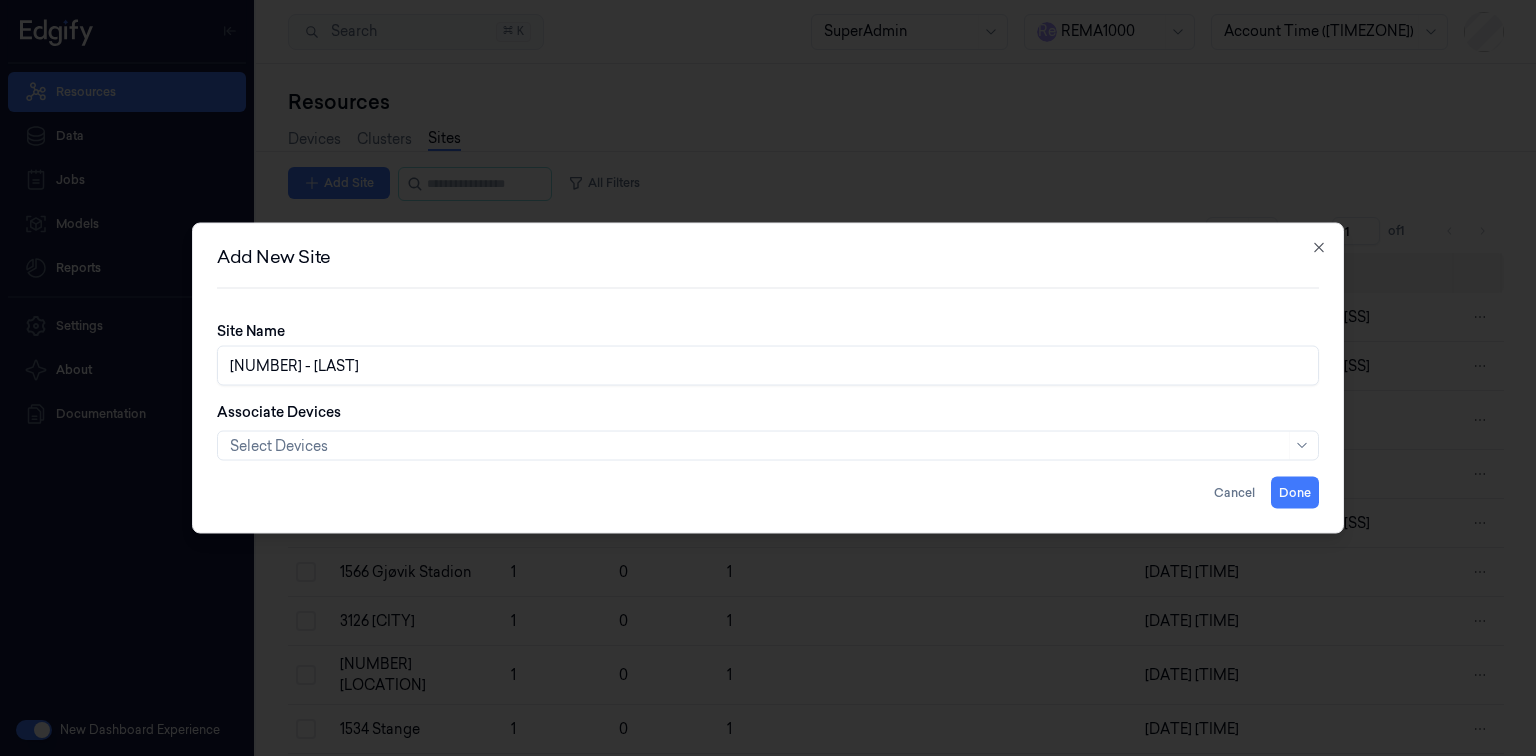 type on "3116 - FJELDBERG" 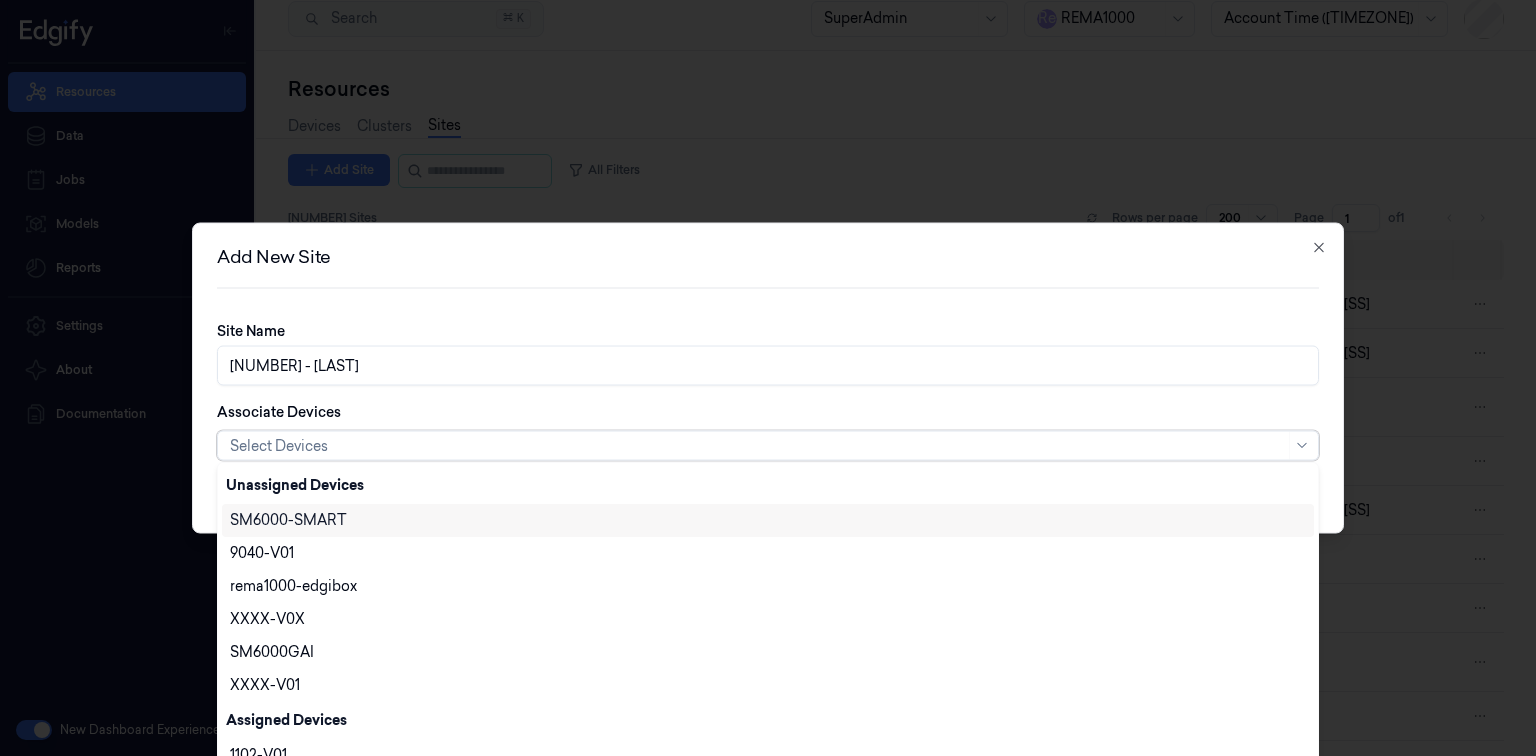 click at bounding box center (757, 445) 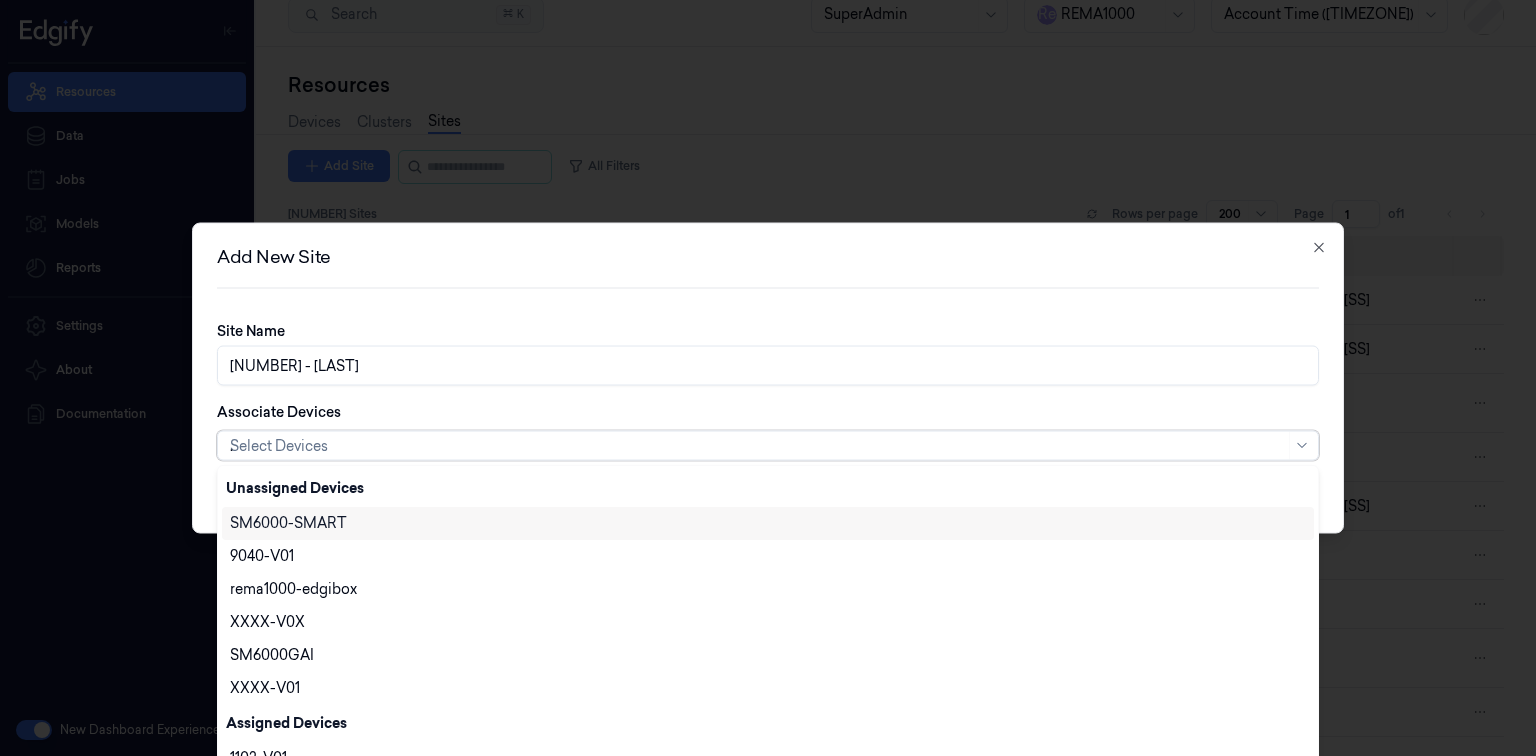 scroll, scrollTop: 0, scrollLeft: 0, axis: both 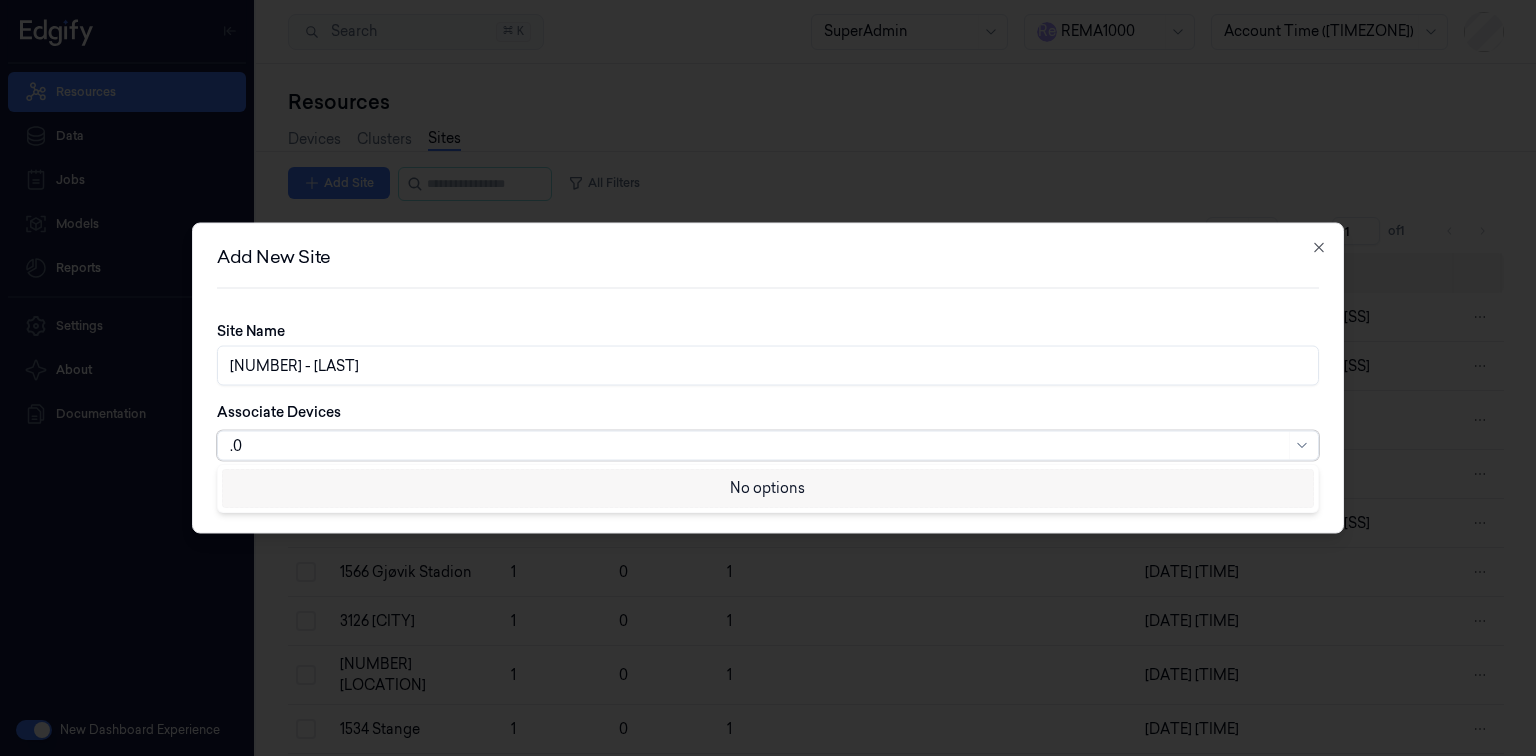 type on "." 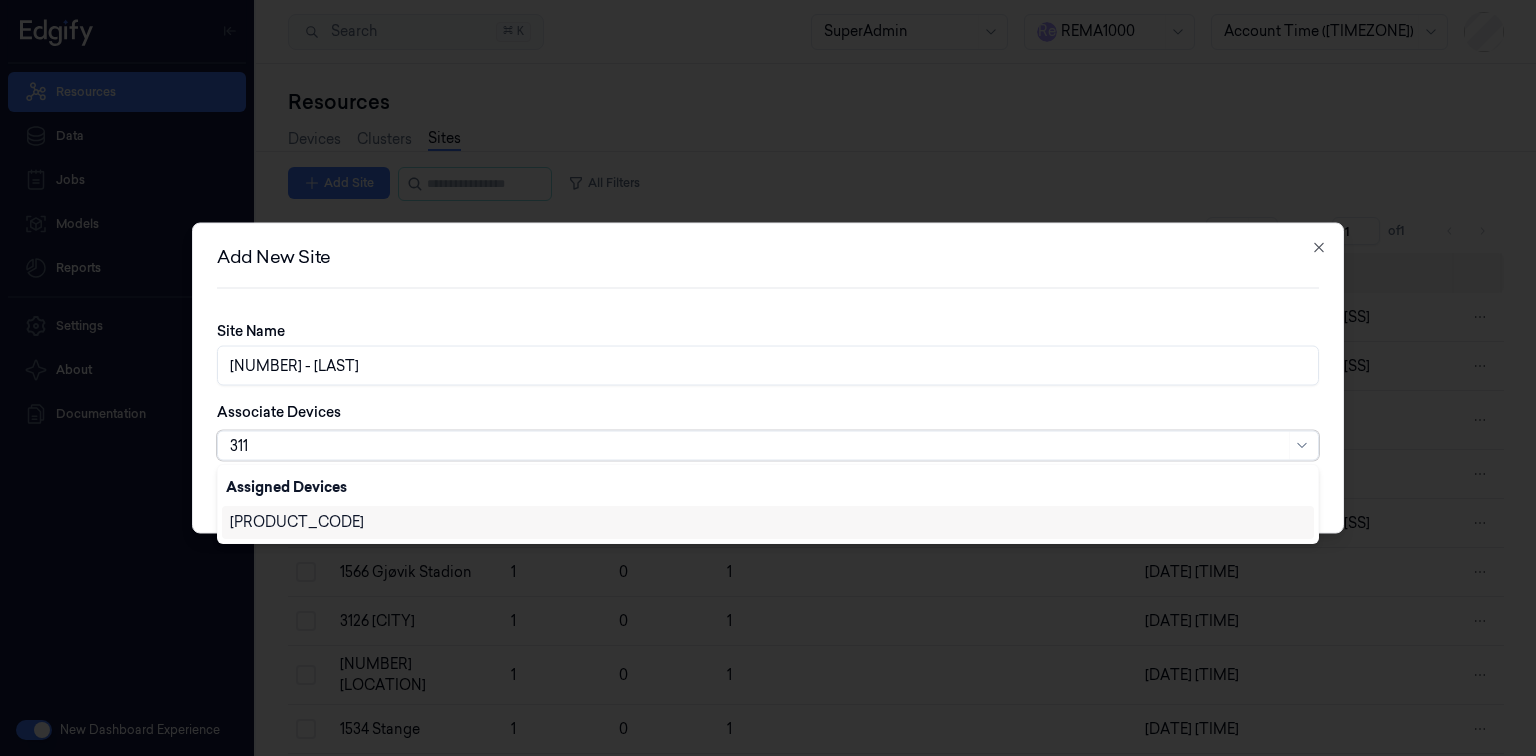 type on "311" 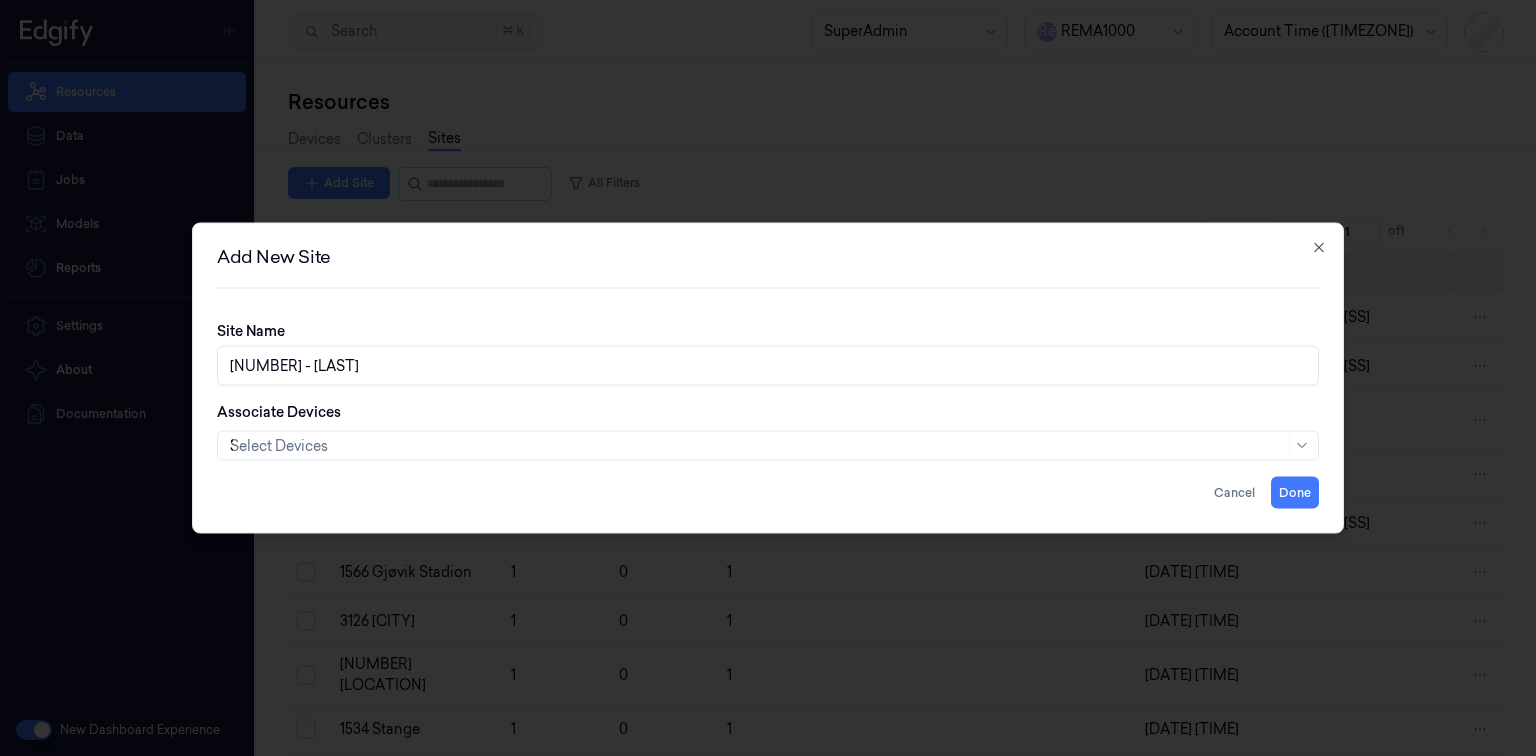 type 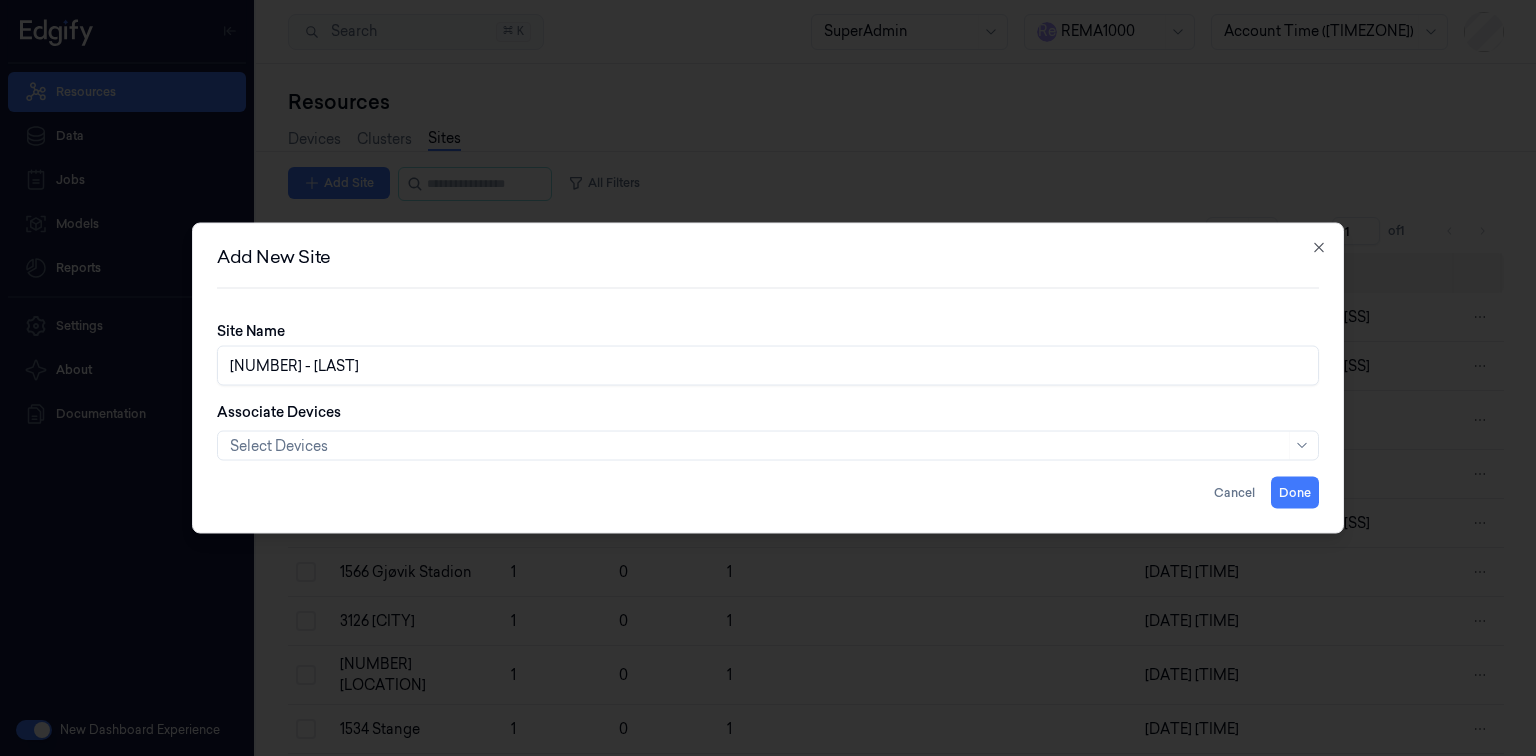 click on "Associate Devices Select Devices" at bounding box center [768, 431] 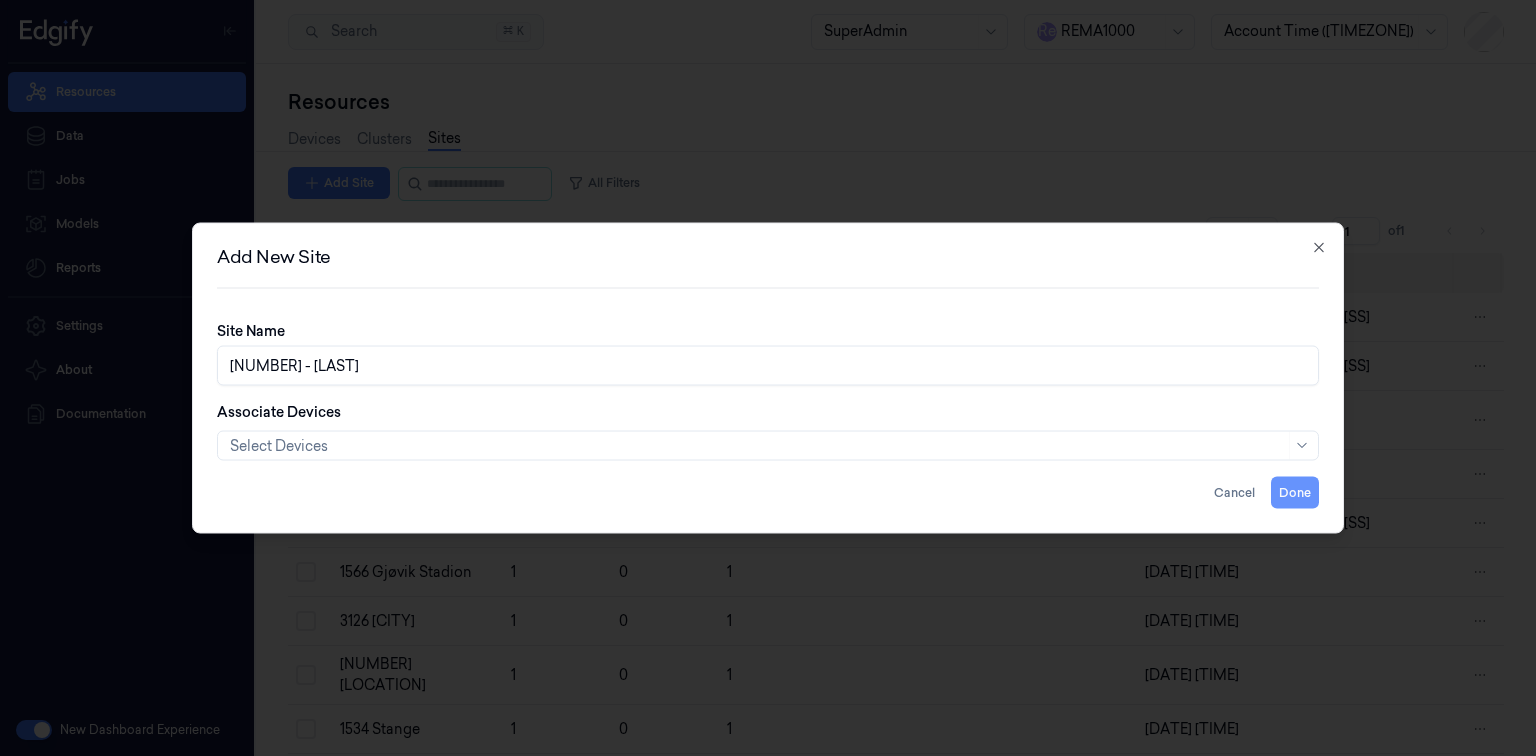 click on "Done" at bounding box center [1295, 493] 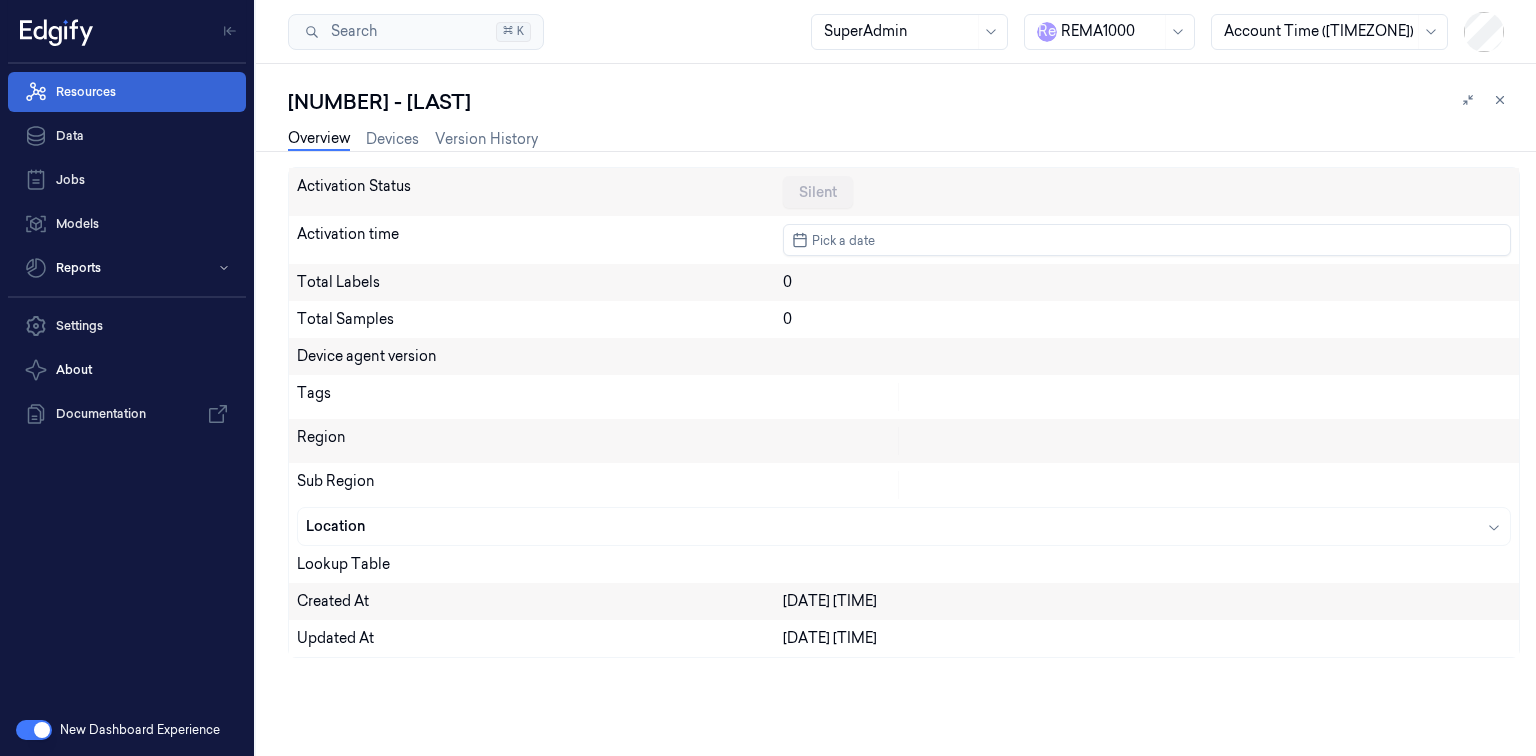 click on "Resources" at bounding box center (127, 92) 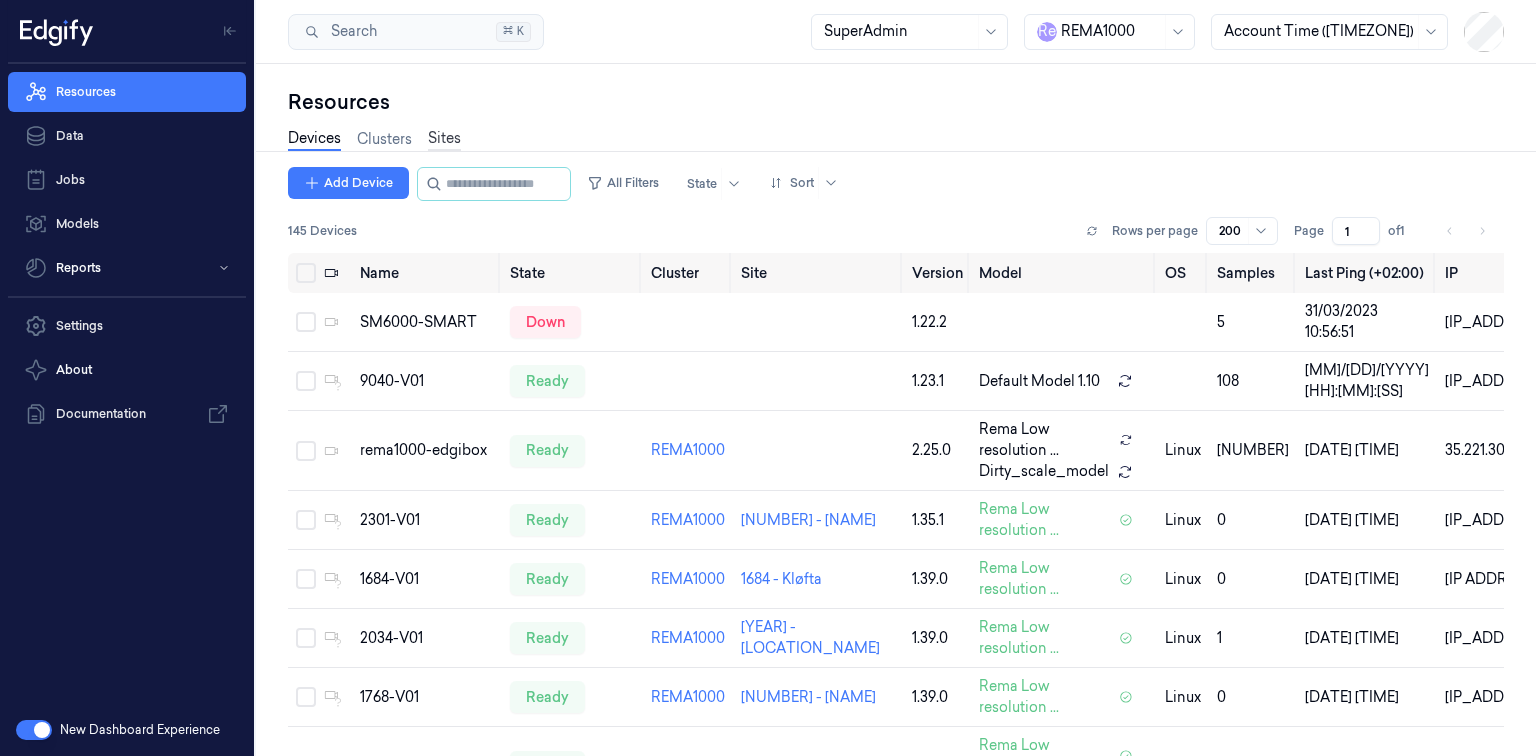 click on "Sites" at bounding box center (444, 139) 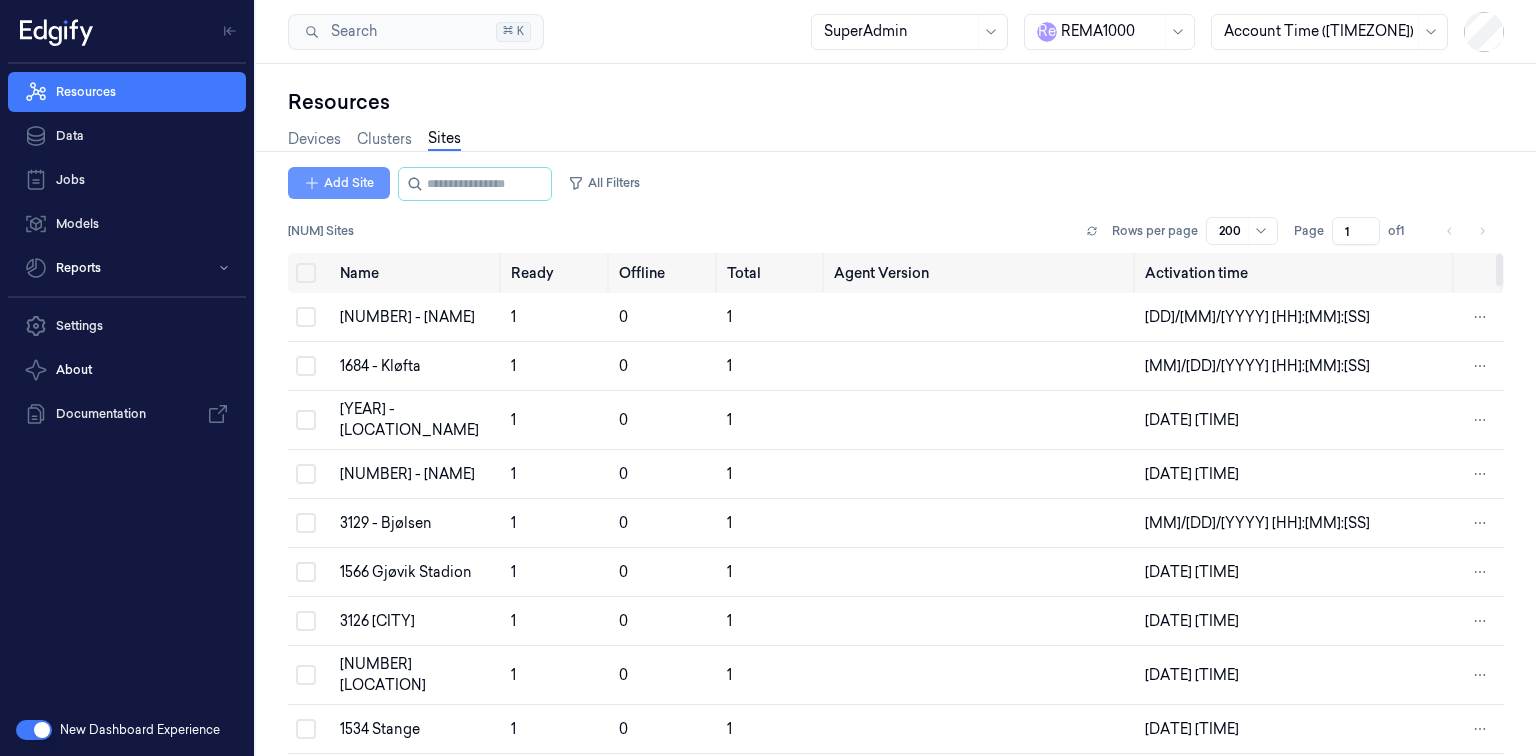 click on "Add Site" at bounding box center [339, 183] 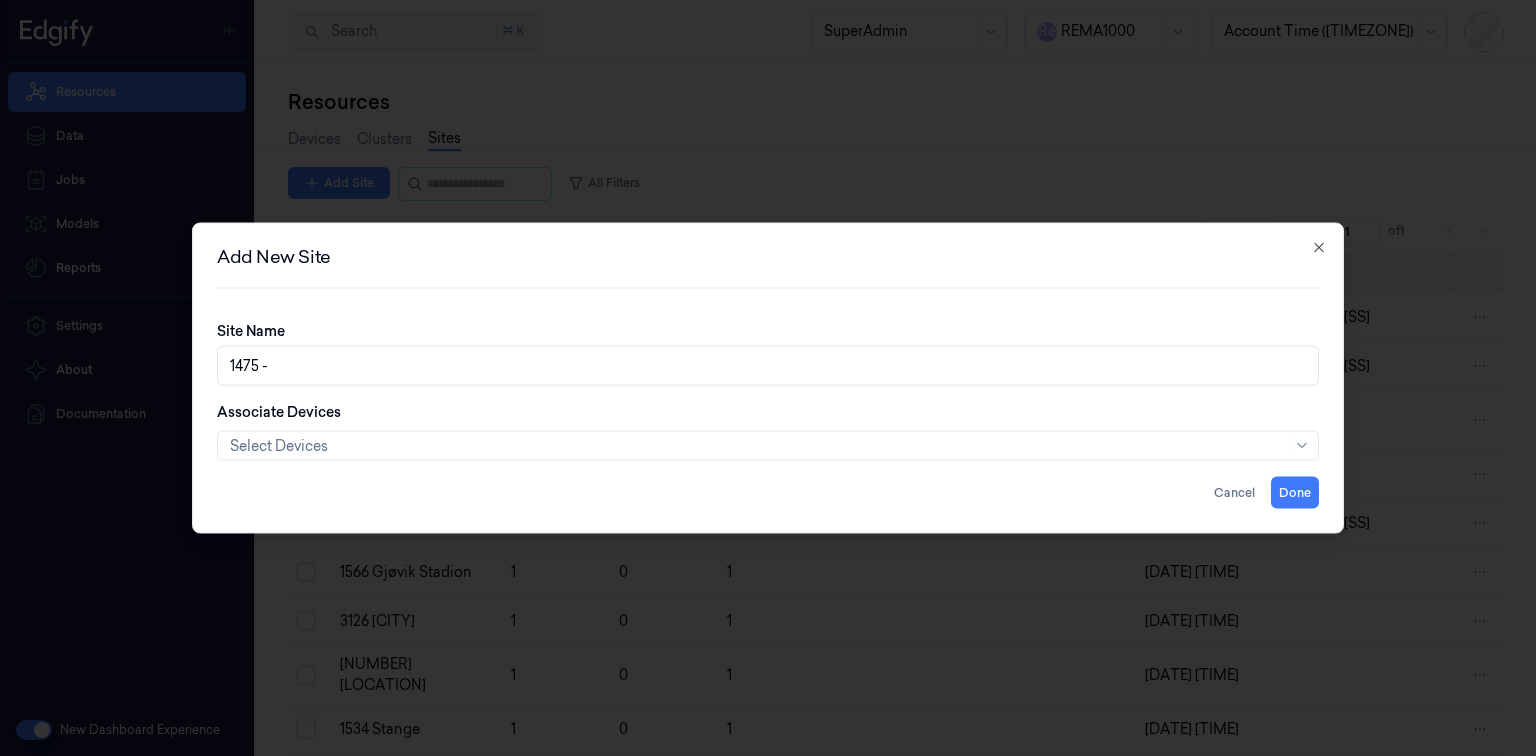 click on "1475 -" at bounding box center [768, 366] 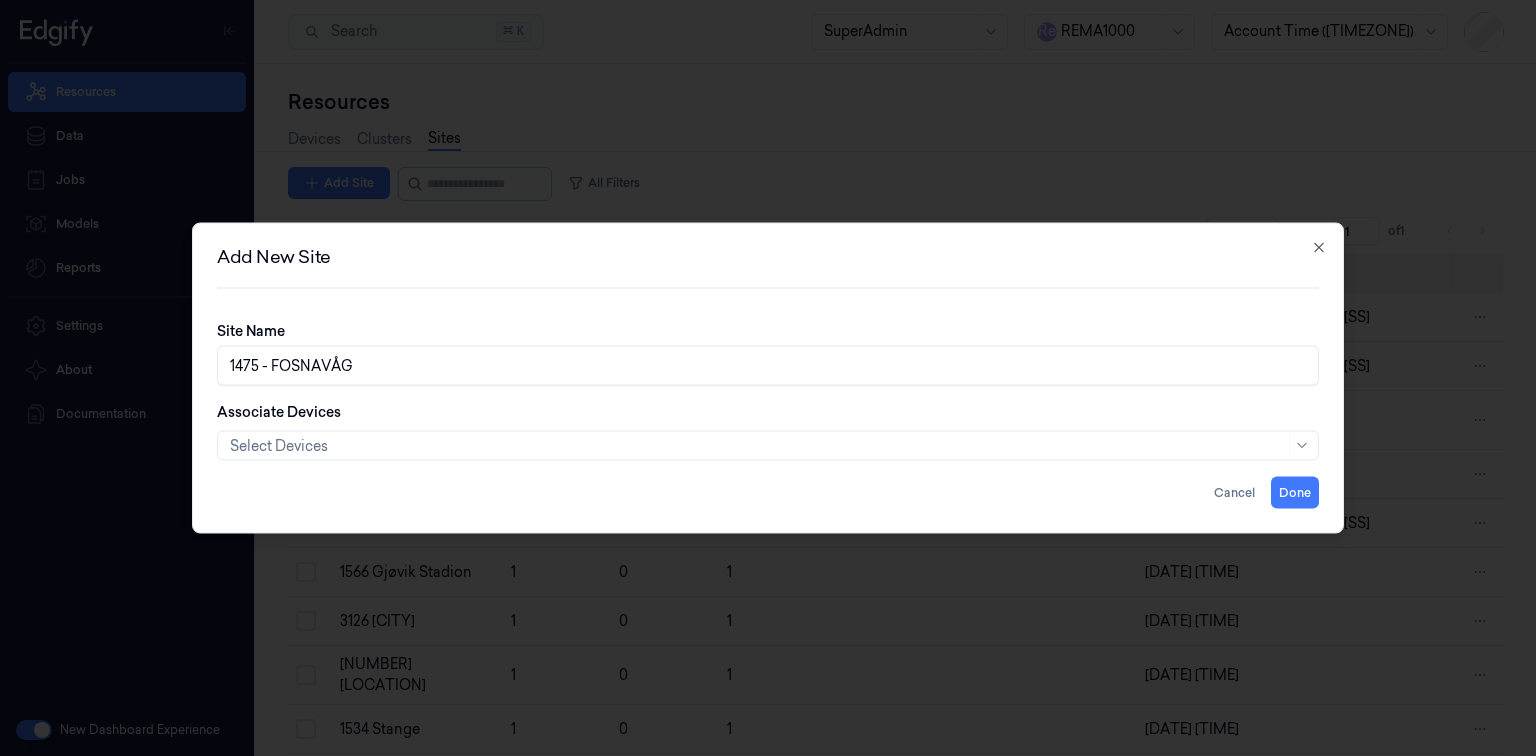 type on "1475 - FOSNAVÅG" 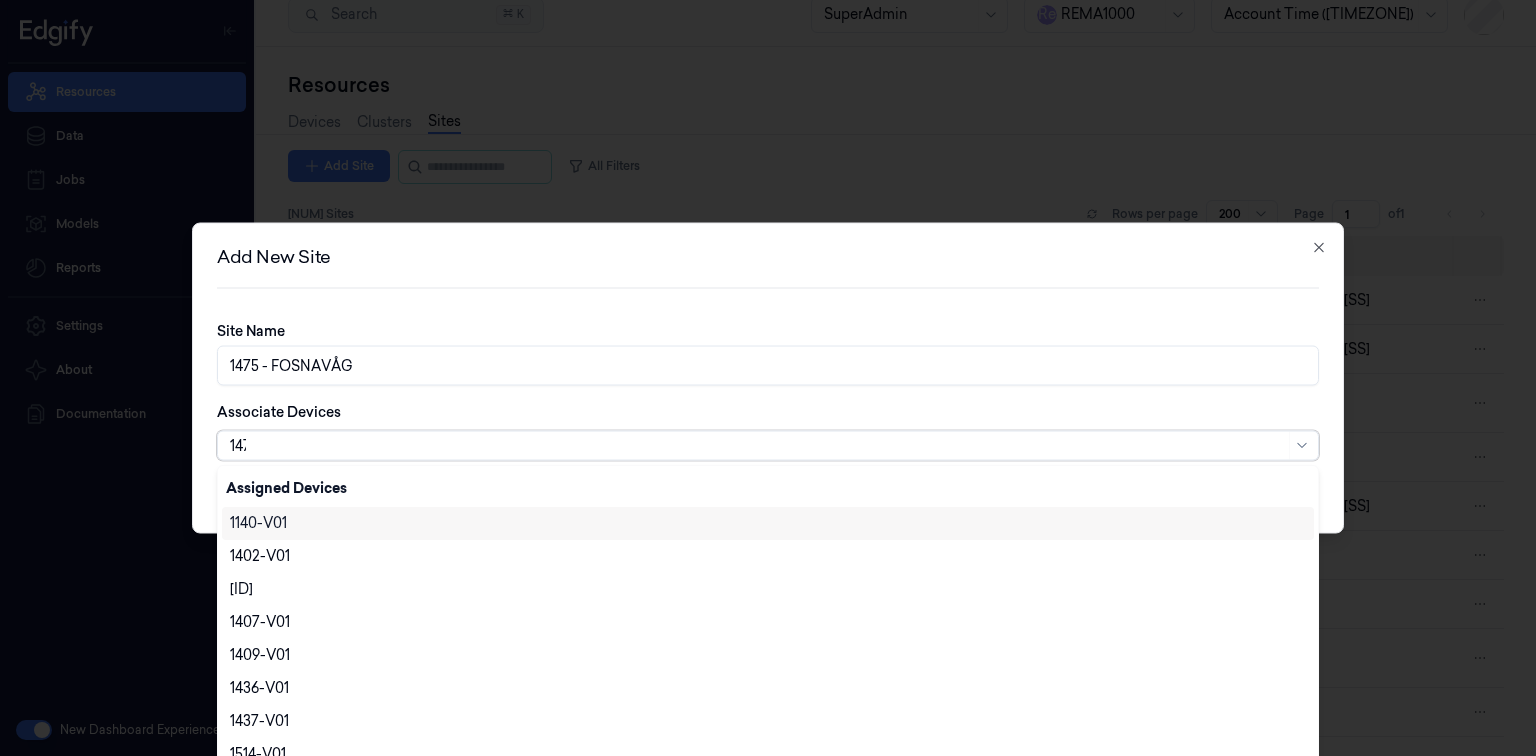 scroll, scrollTop: 0, scrollLeft: 0, axis: both 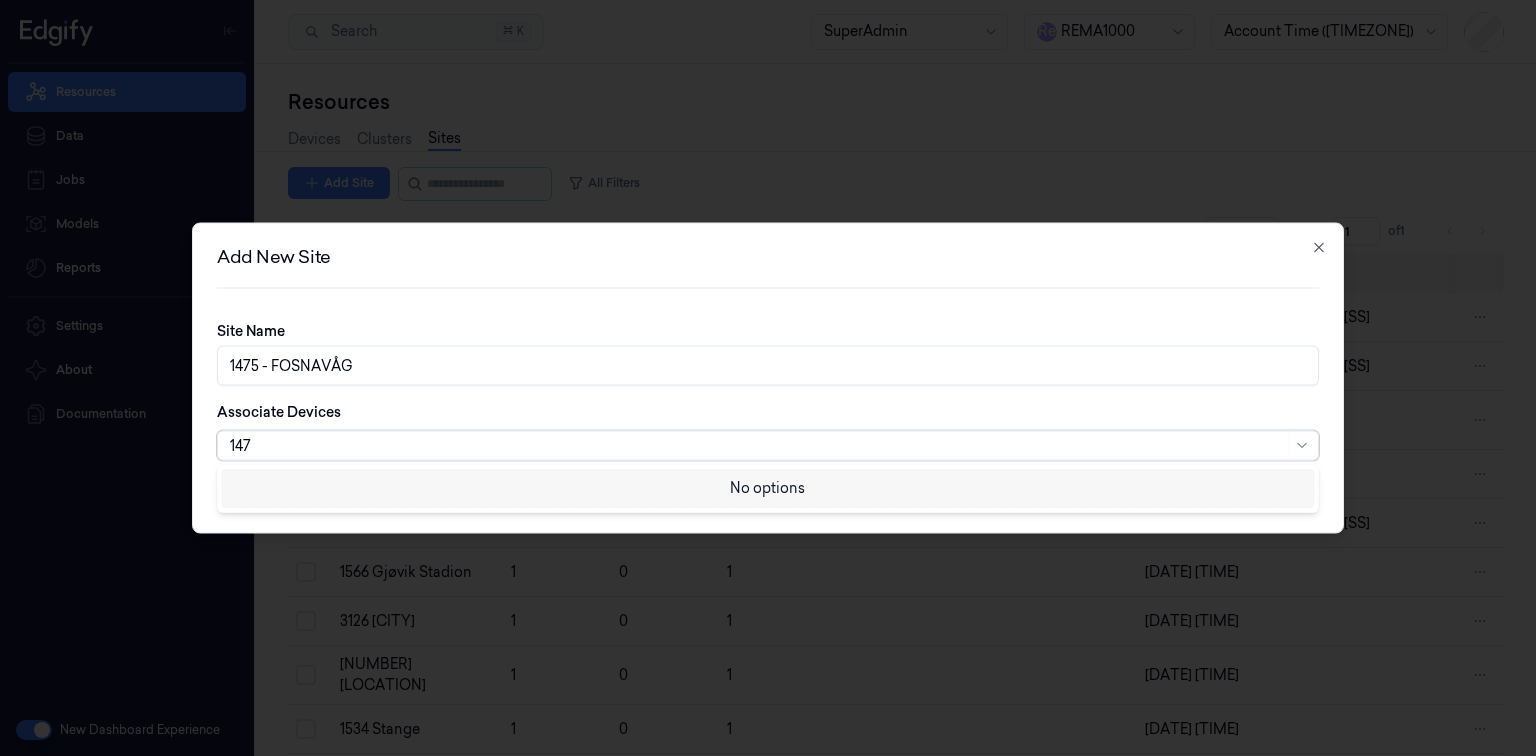 type on "147" 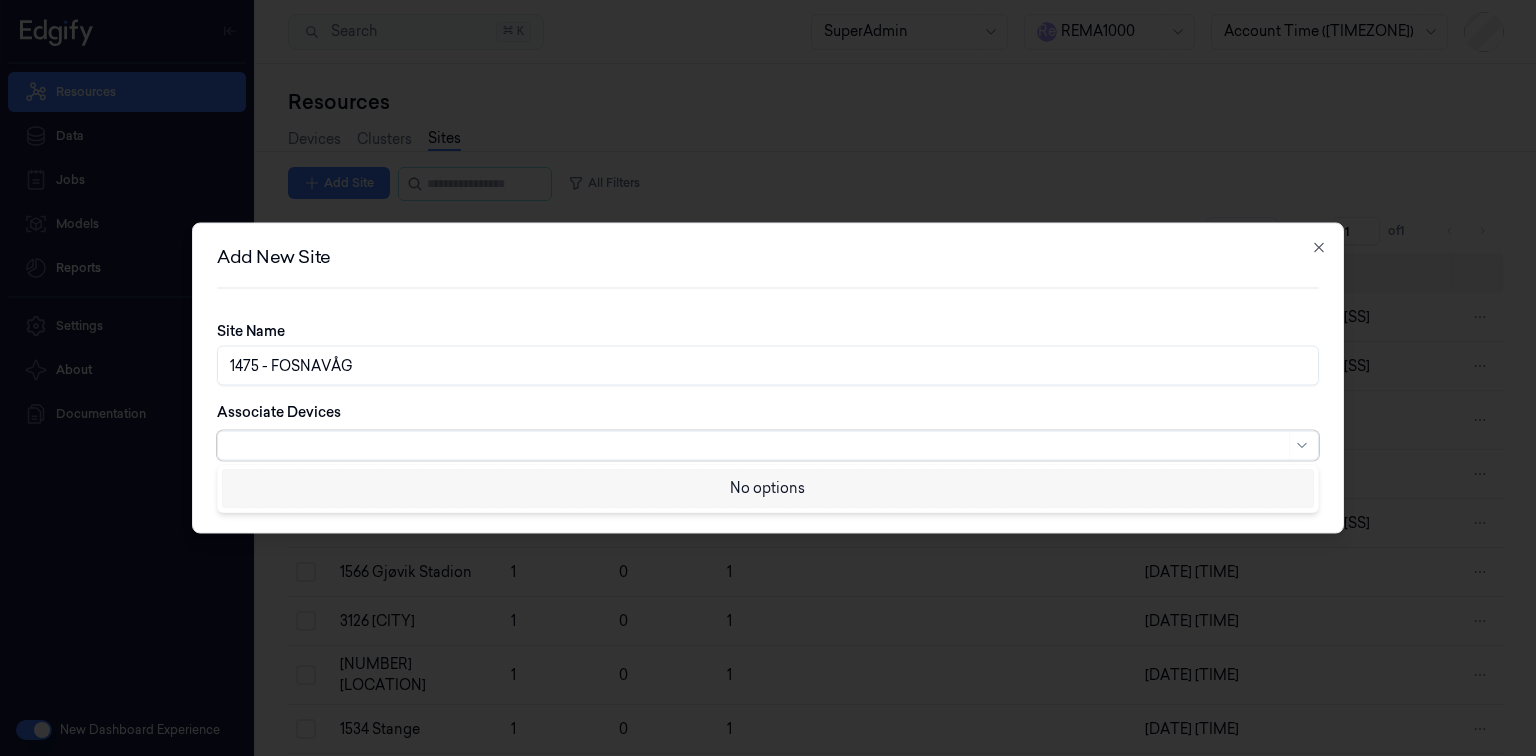 click on "Associate Devices 0 results available for search term 147. Use Up and Down to choose options, press Enter to select the currently focused option, press Escape to exit the menu, press Tab to select the option and exit the menu." at bounding box center (768, 431) 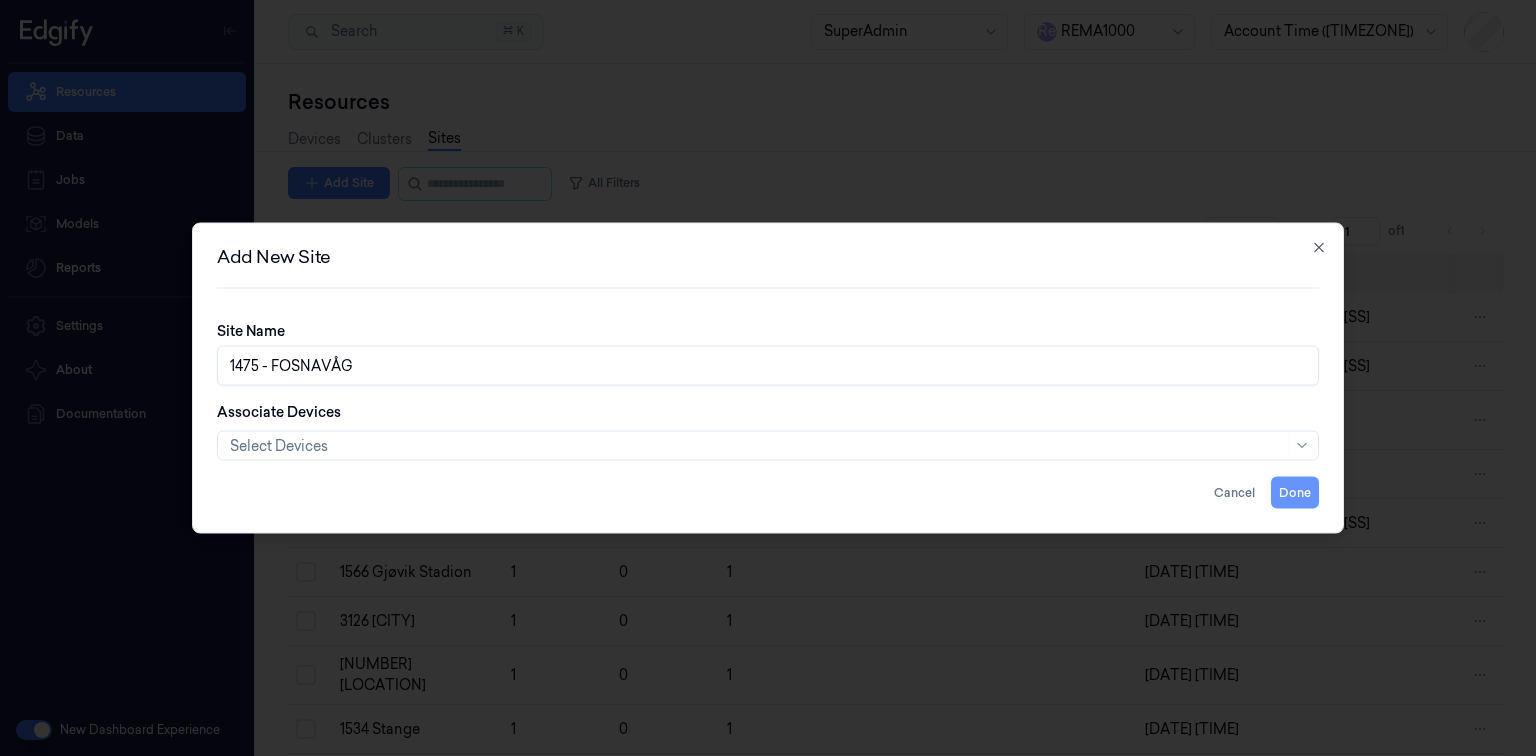click on "Done" at bounding box center [1295, 493] 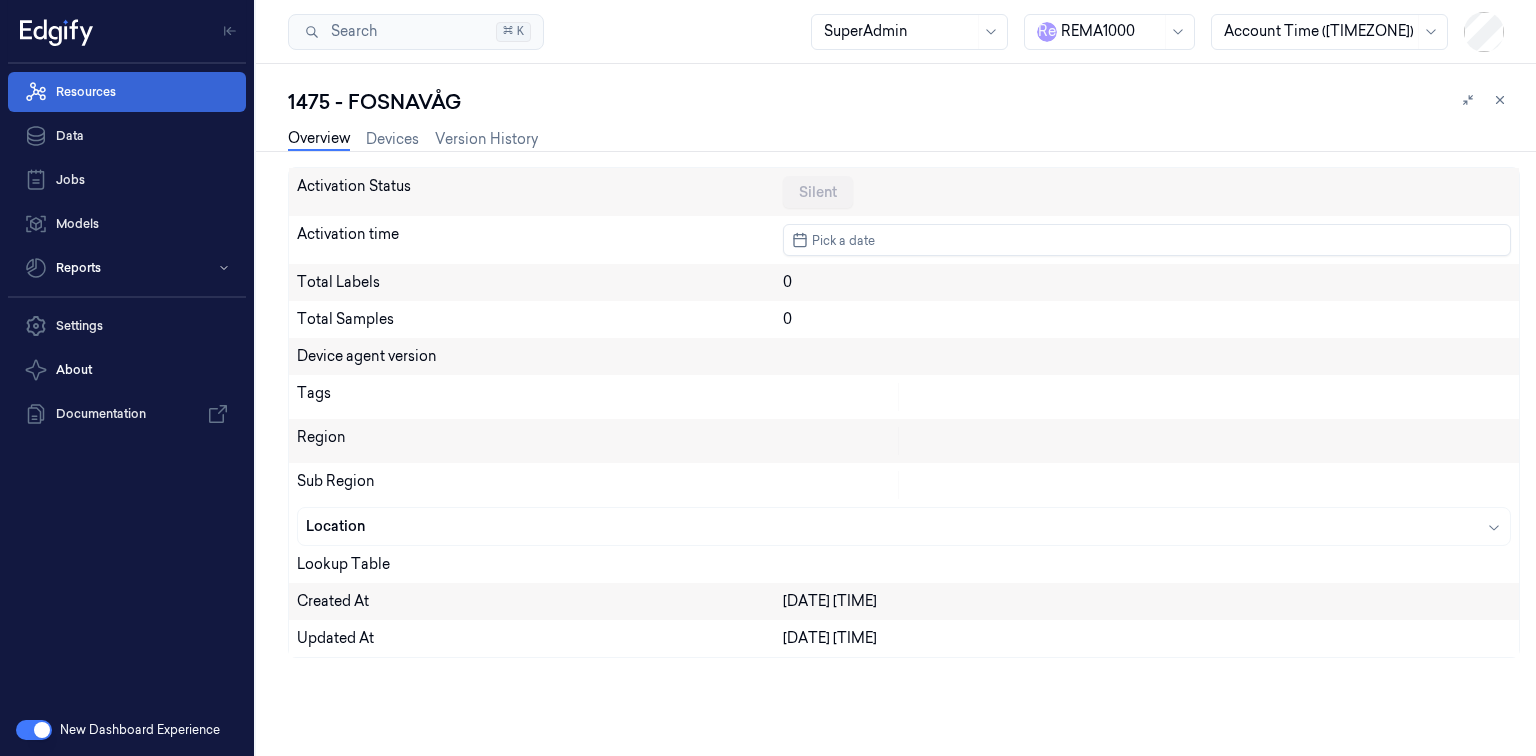 click on "Resources" at bounding box center (127, 92) 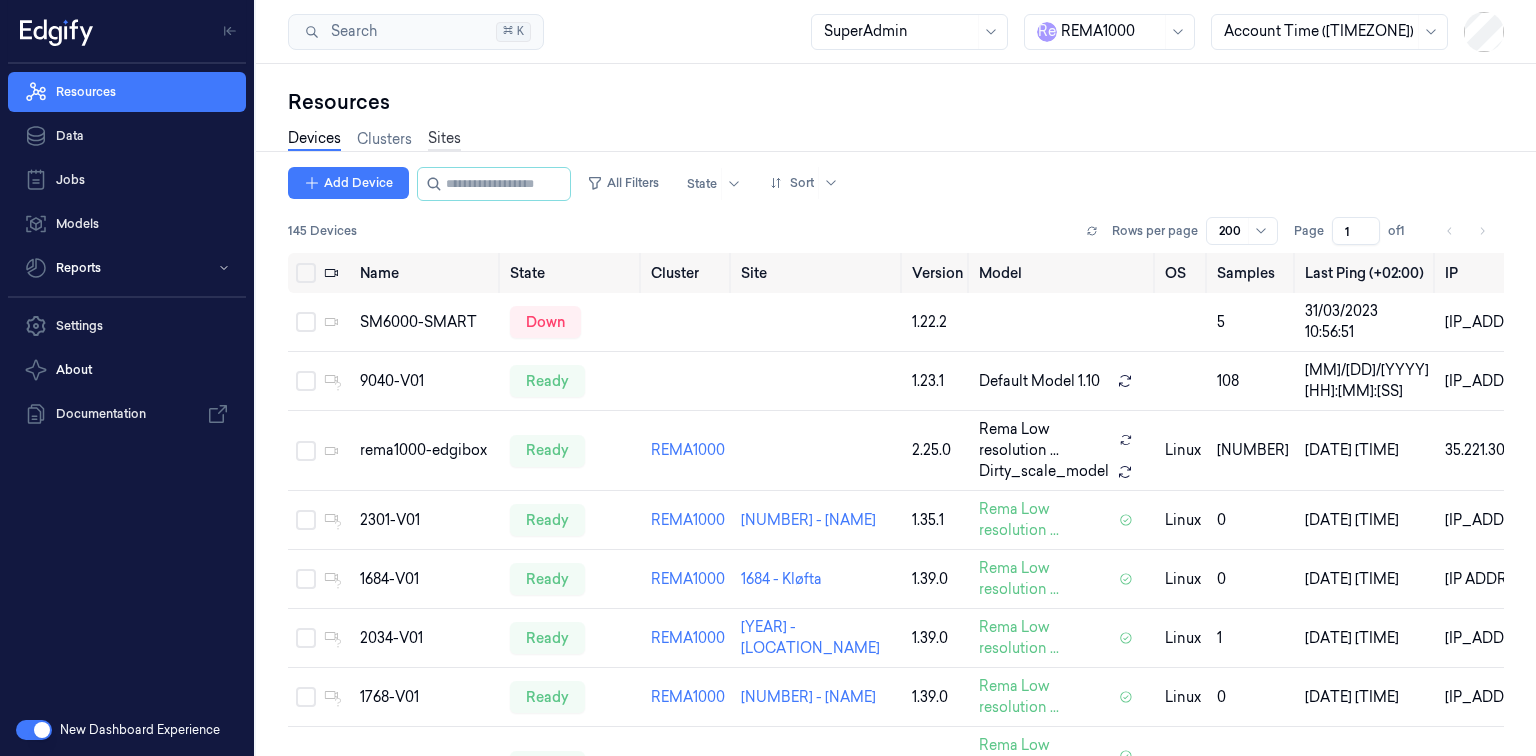 click on "Sites" at bounding box center (444, 139) 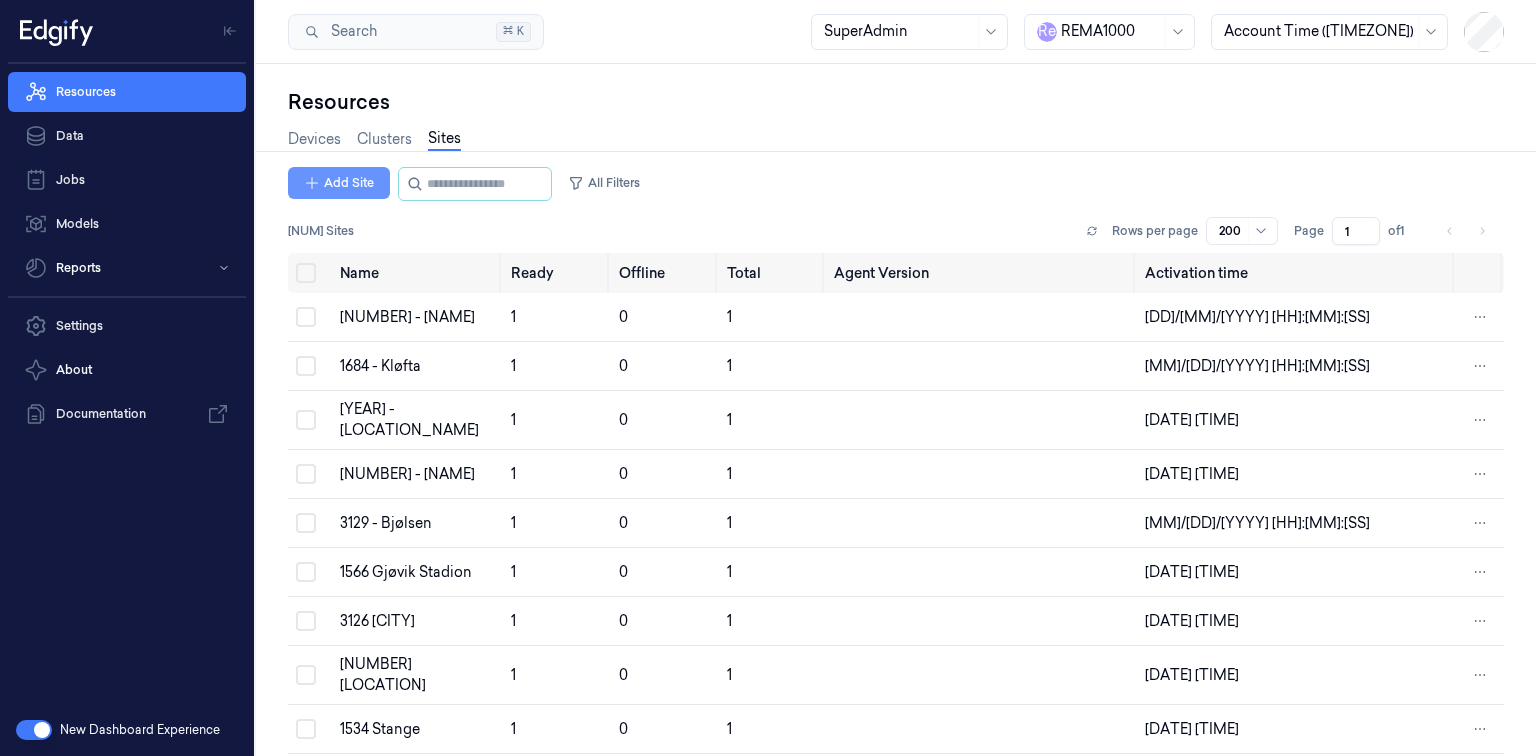click on "Add Site" at bounding box center (339, 183) 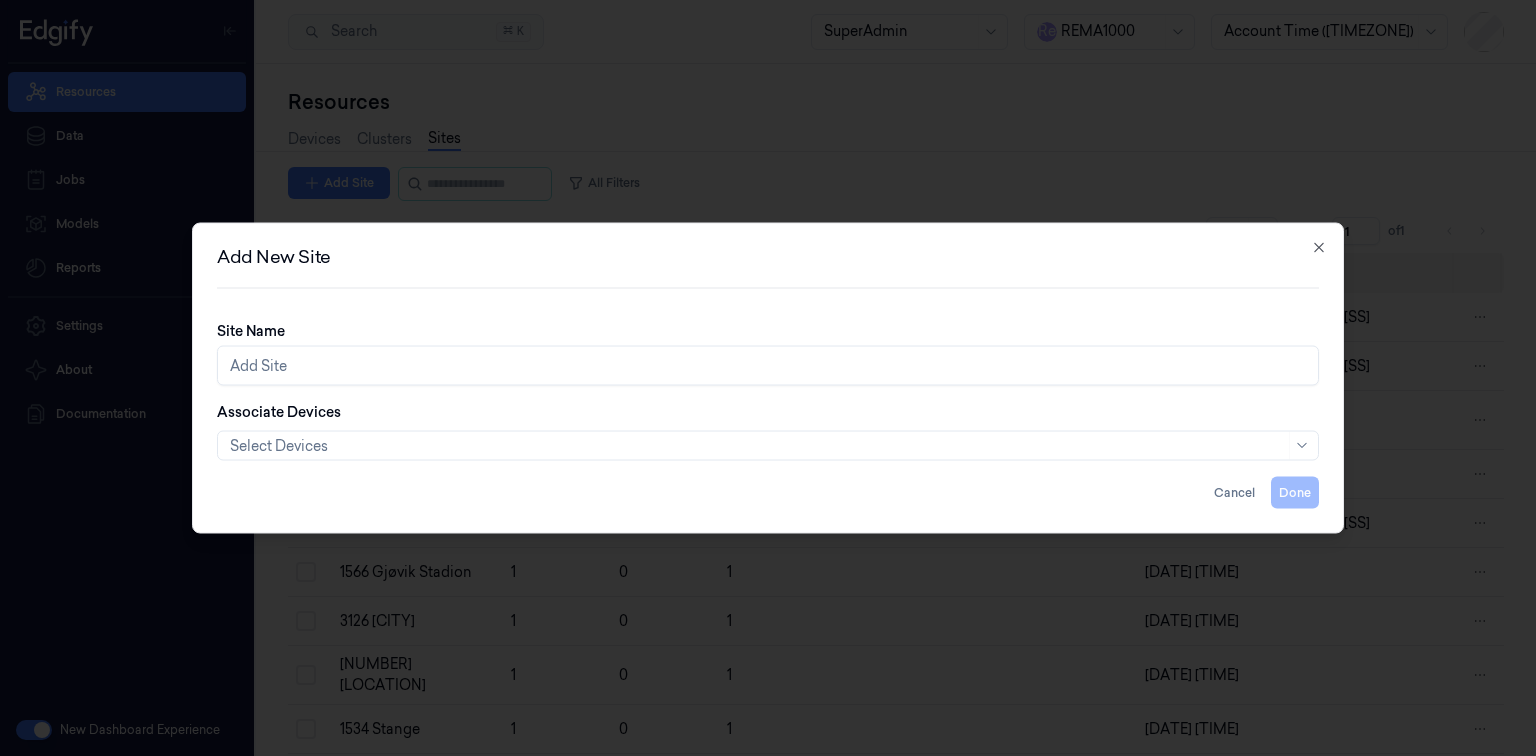 click on "Site Name" at bounding box center (768, 366) 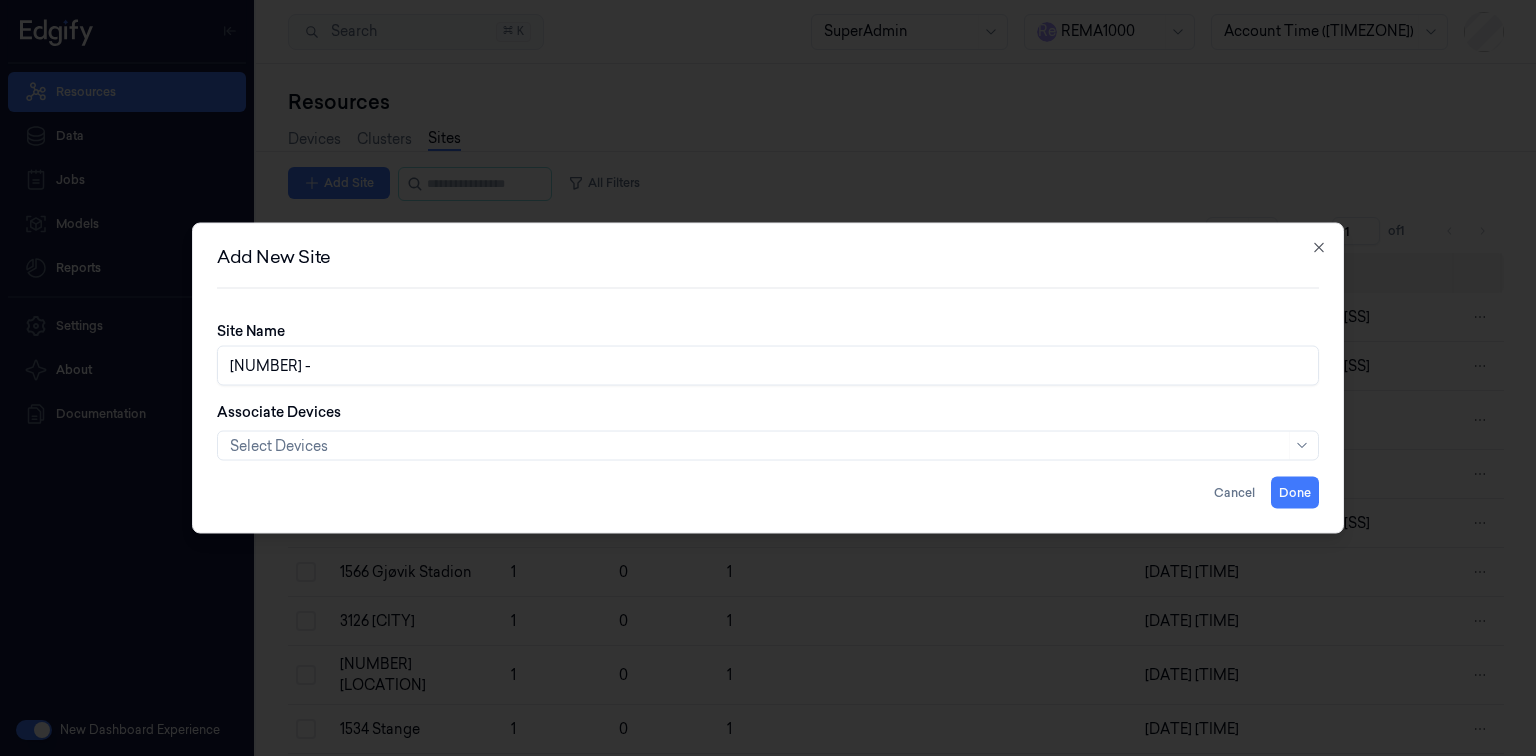 click on "3188 -" at bounding box center [768, 366] 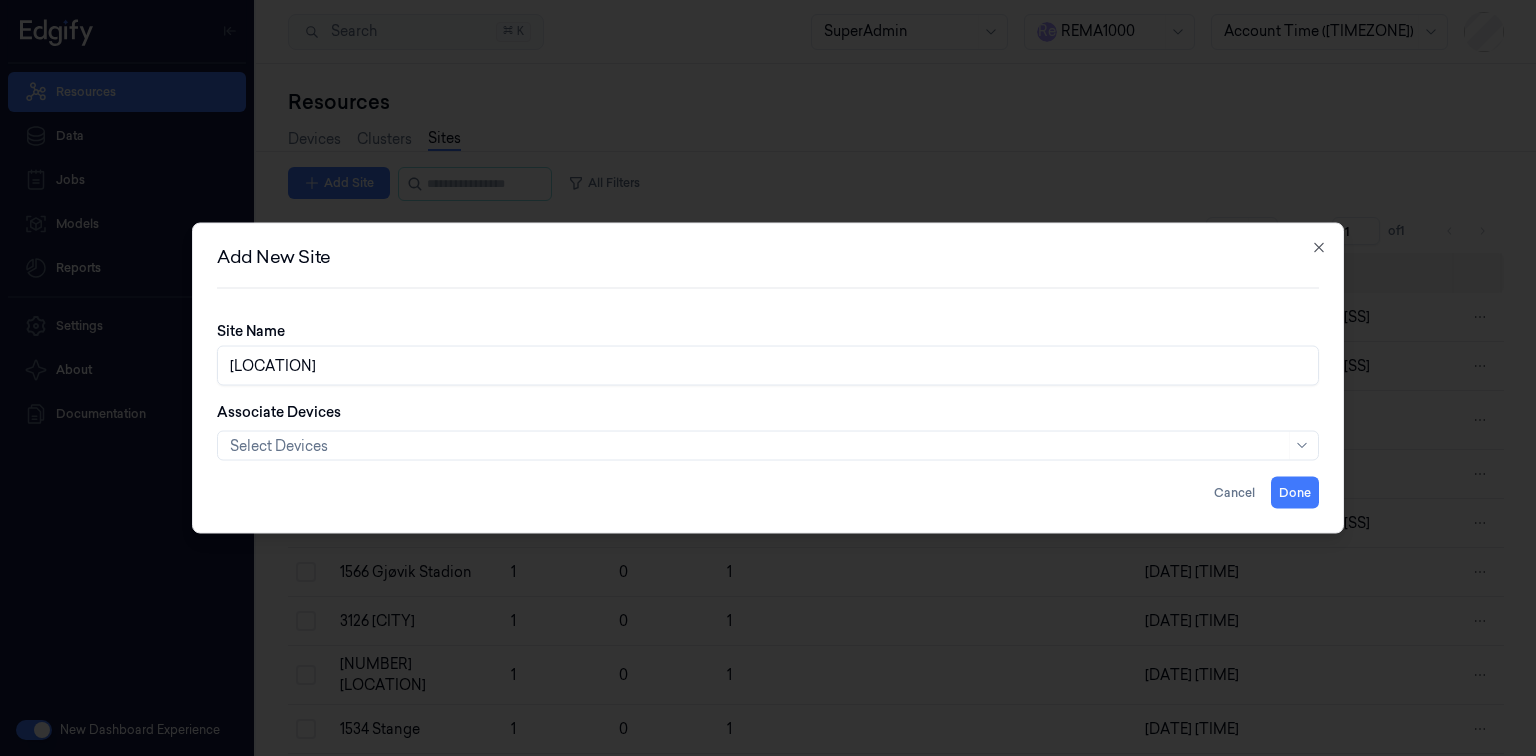 type on "3188 - HOVDEN" 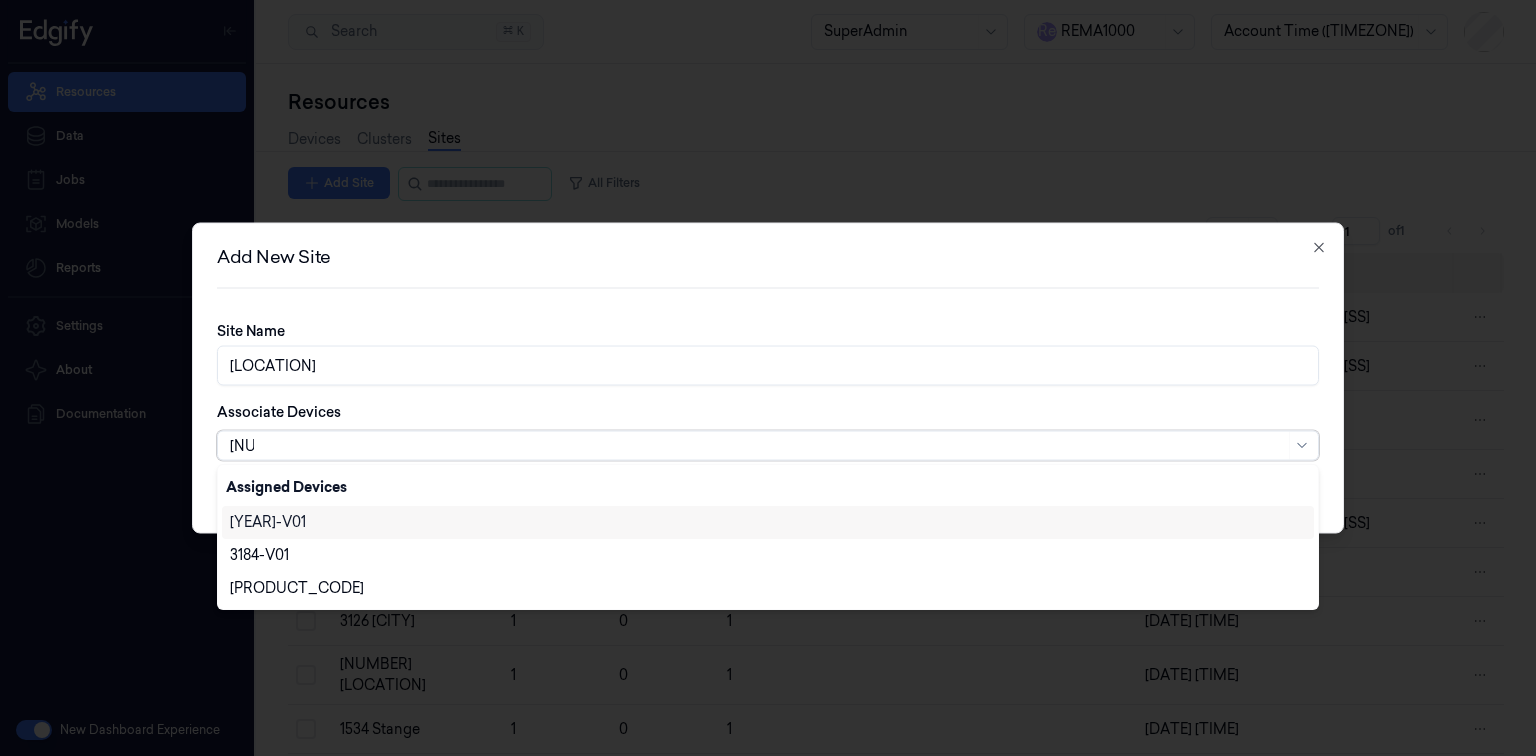 scroll, scrollTop: 0, scrollLeft: 0, axis: both 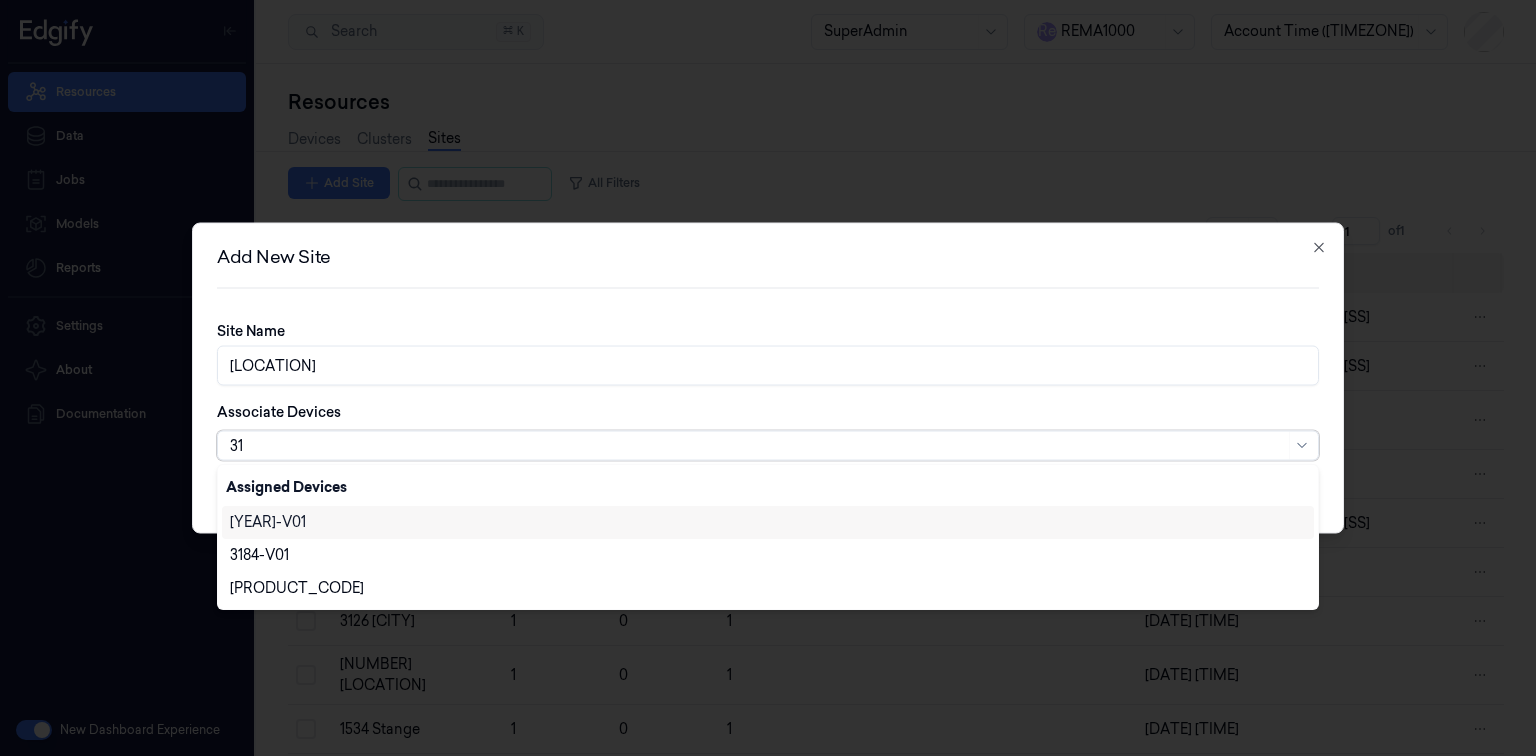 type on "3" 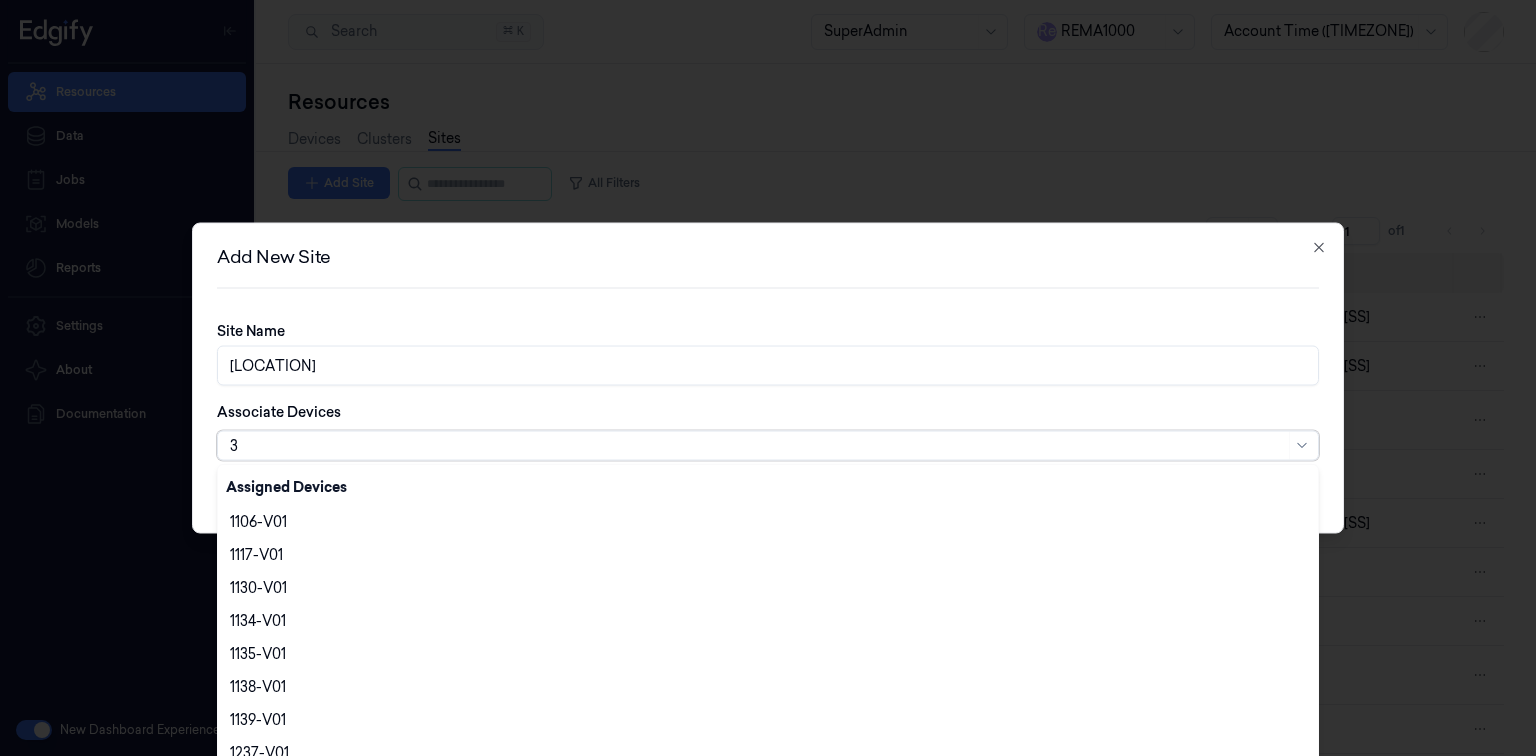 type 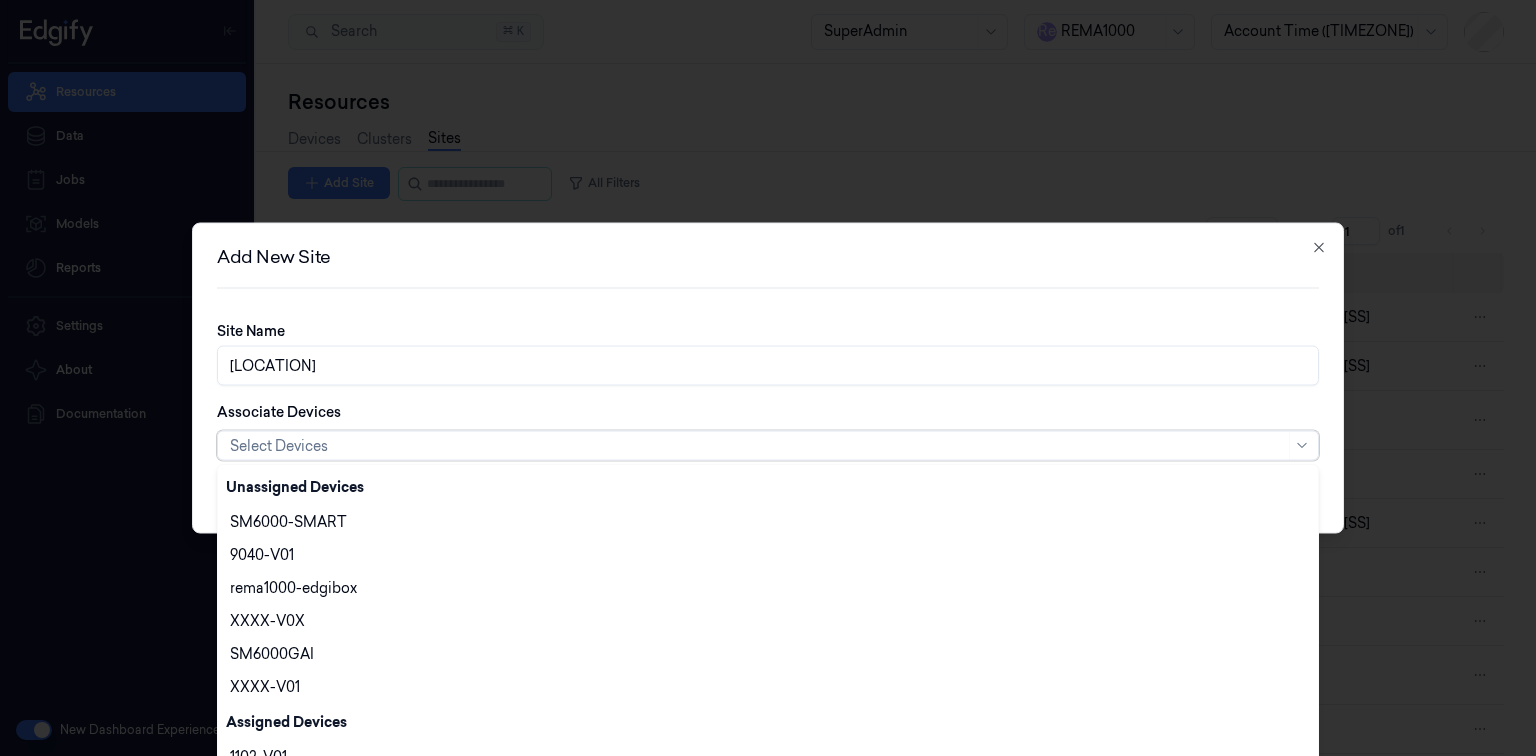 click on "Associate Devices 145 results available. Use Up and Down to choose options, press Enter to select the currently focused option, press Escape to exit the menu, press Tab to select the option and exit the menu. Select Devices" at bounding box center (768, 431) 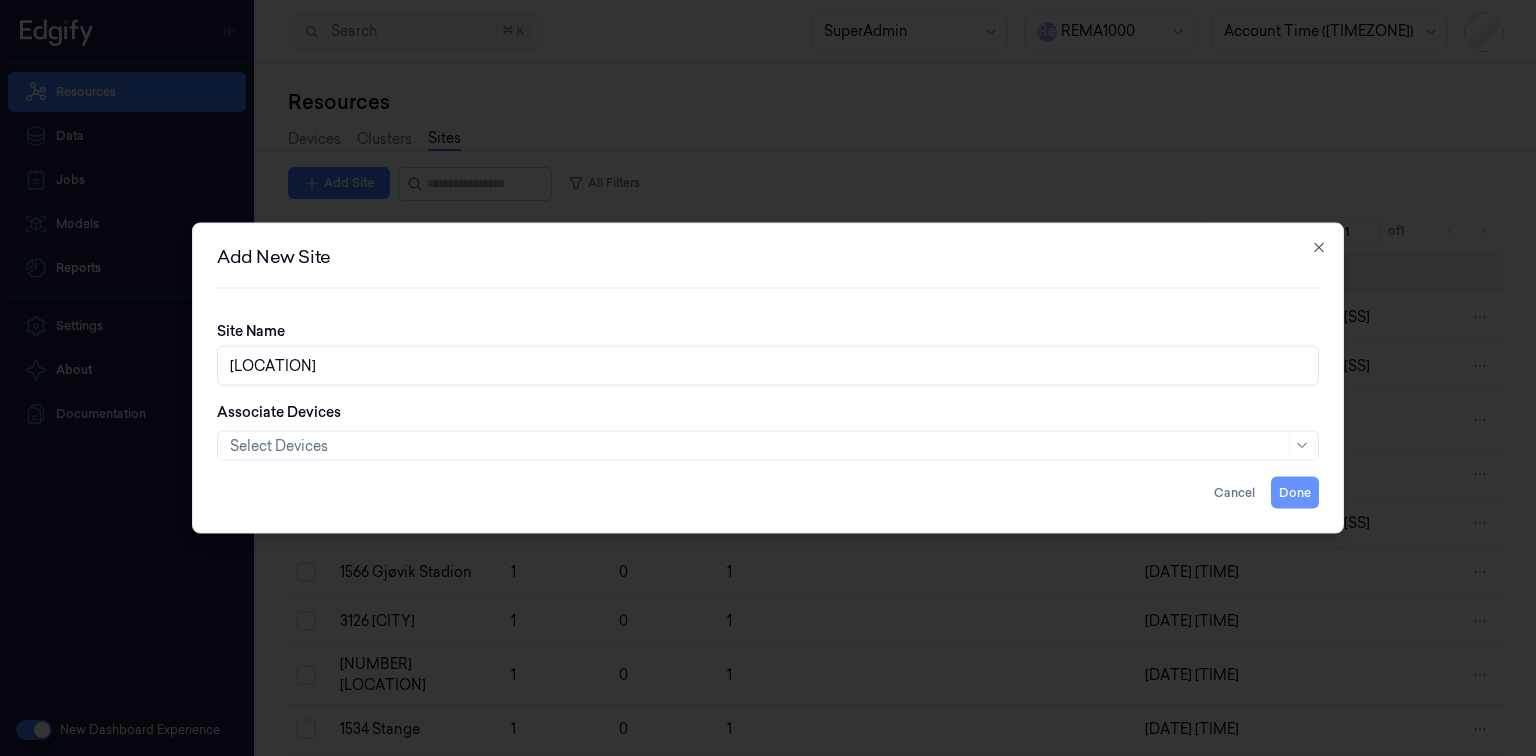 click on "Done" at bounding box center (1295, 493) 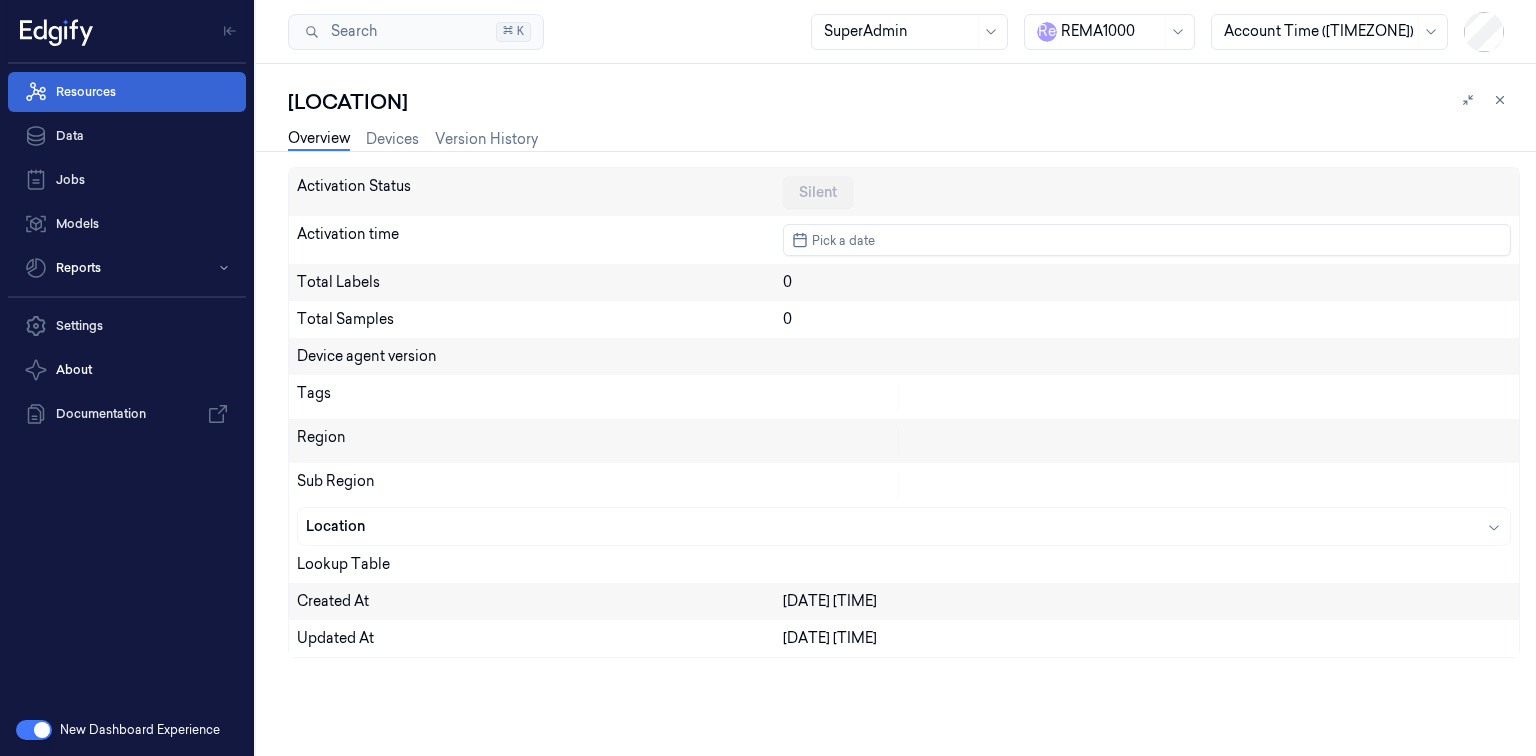 click on "Resources" at bounding box center (127, 92) 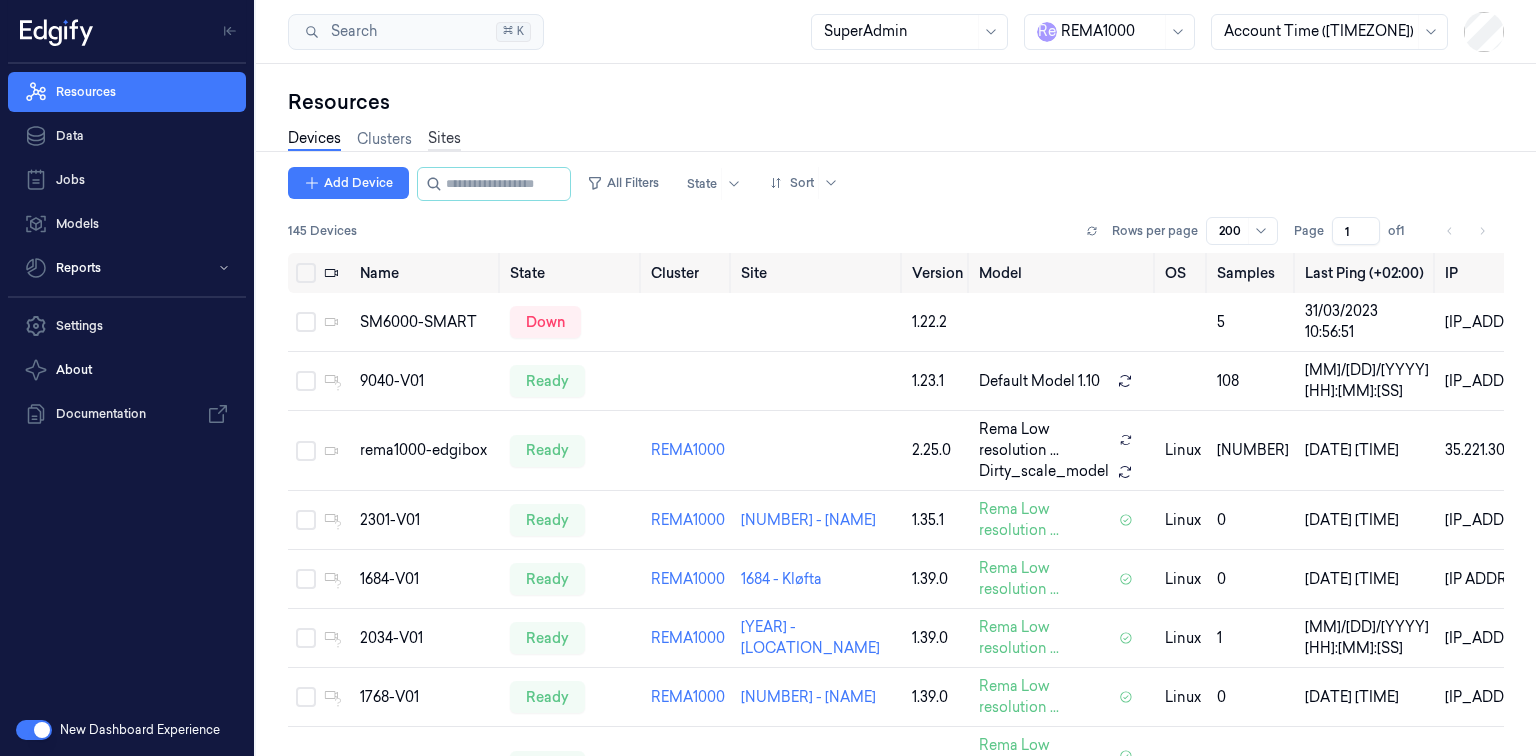 click on "Sites" at bounding box center [444, 139] 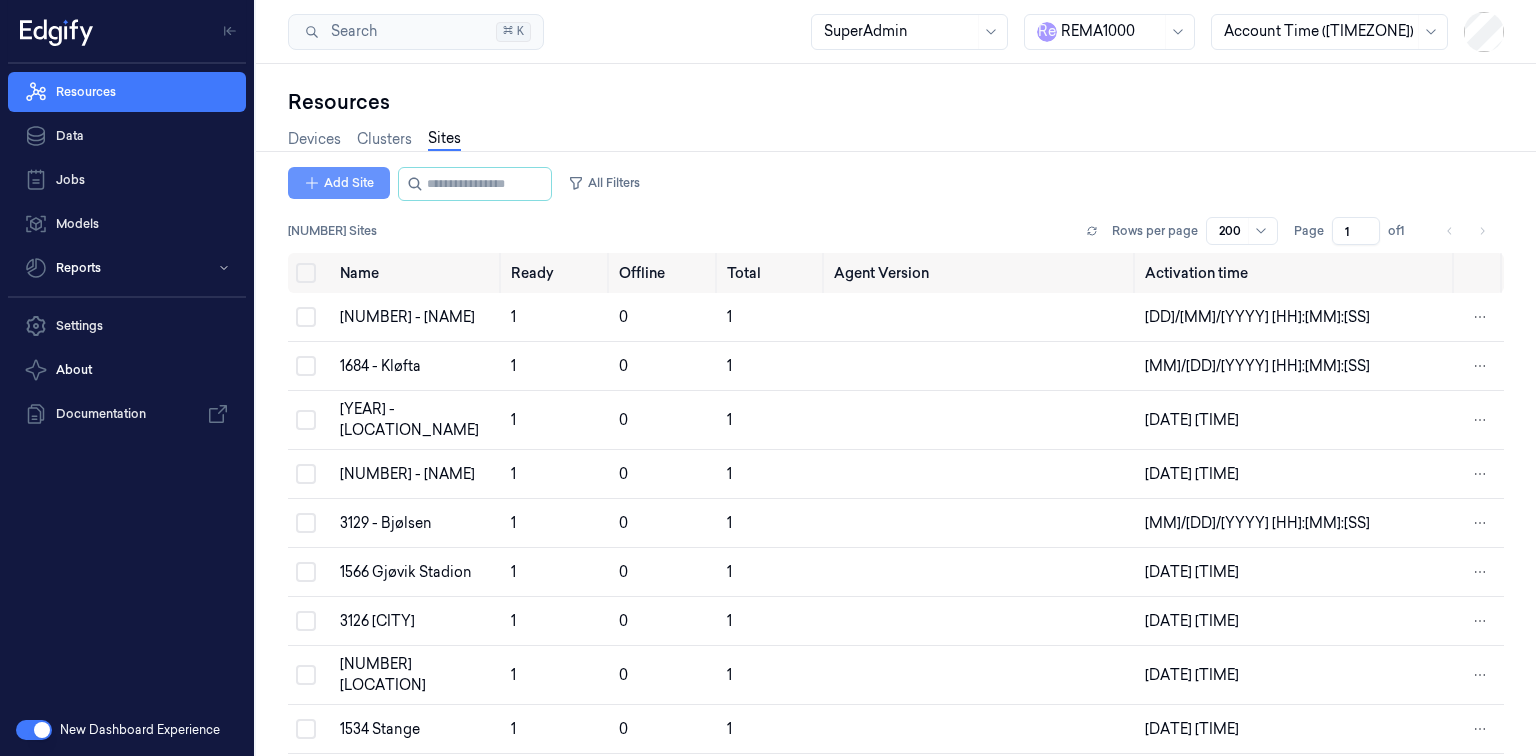 click on "Add Site" at bounding box center (339, 183) 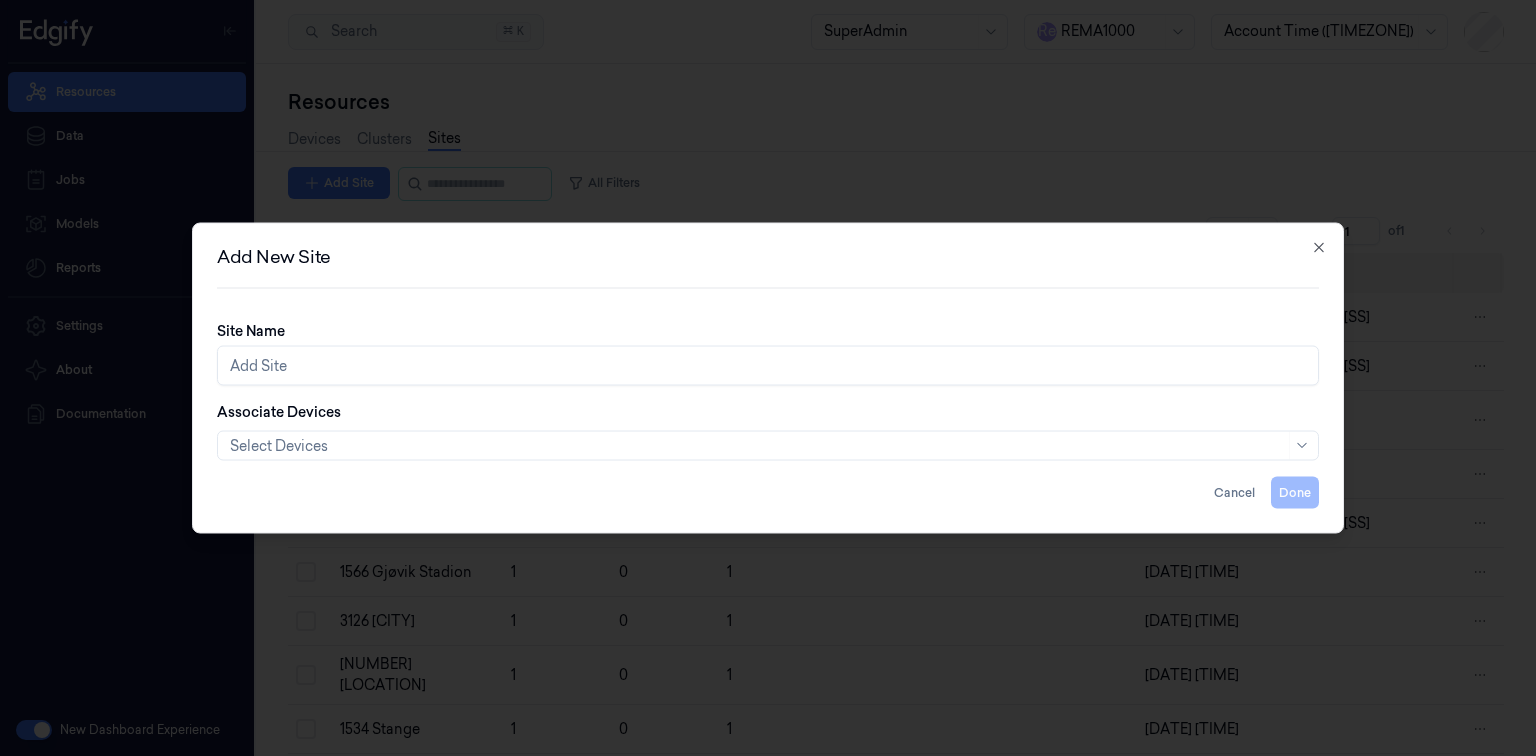click on "Site Name" at bounding box center (768, 366) 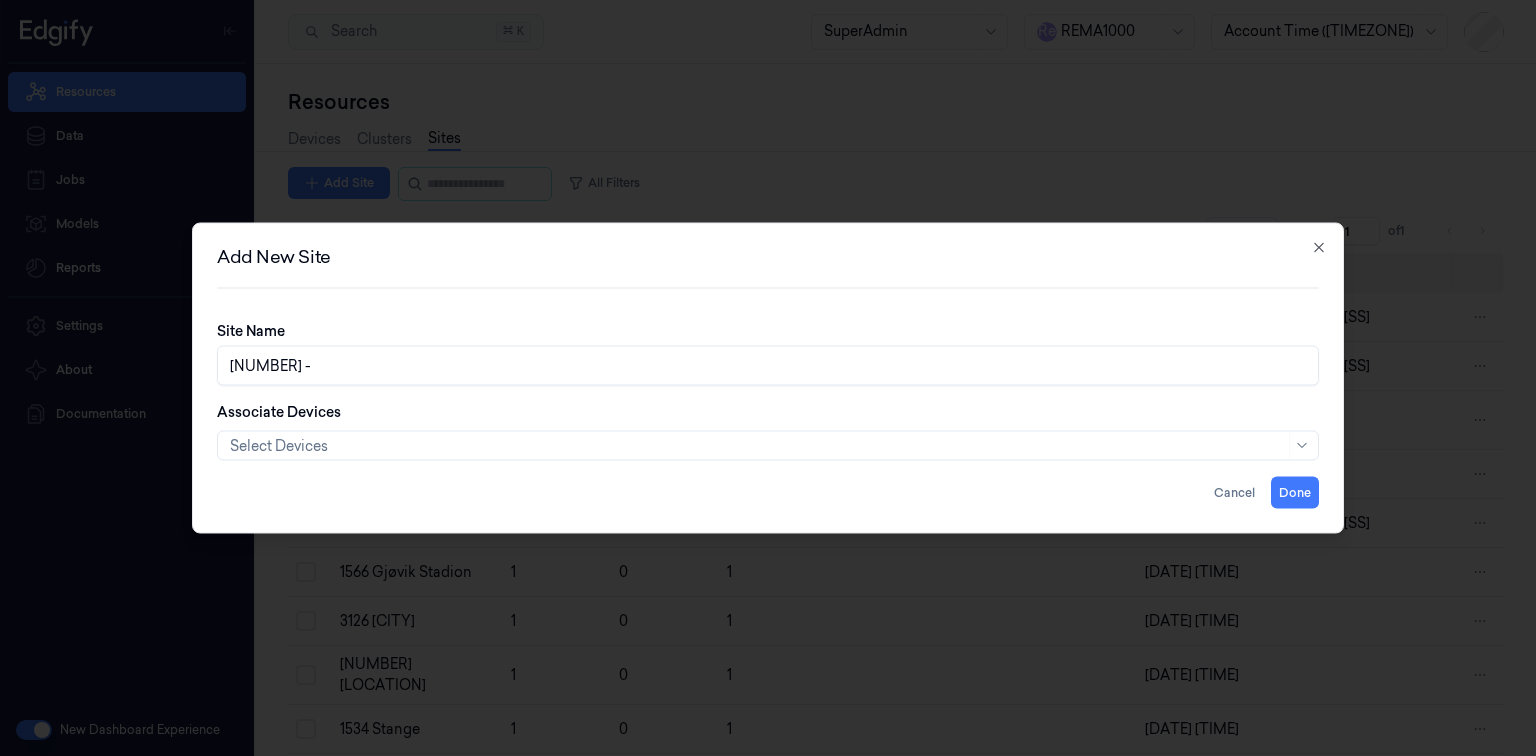 click on "1133 -" at bounding box center (768, 366) 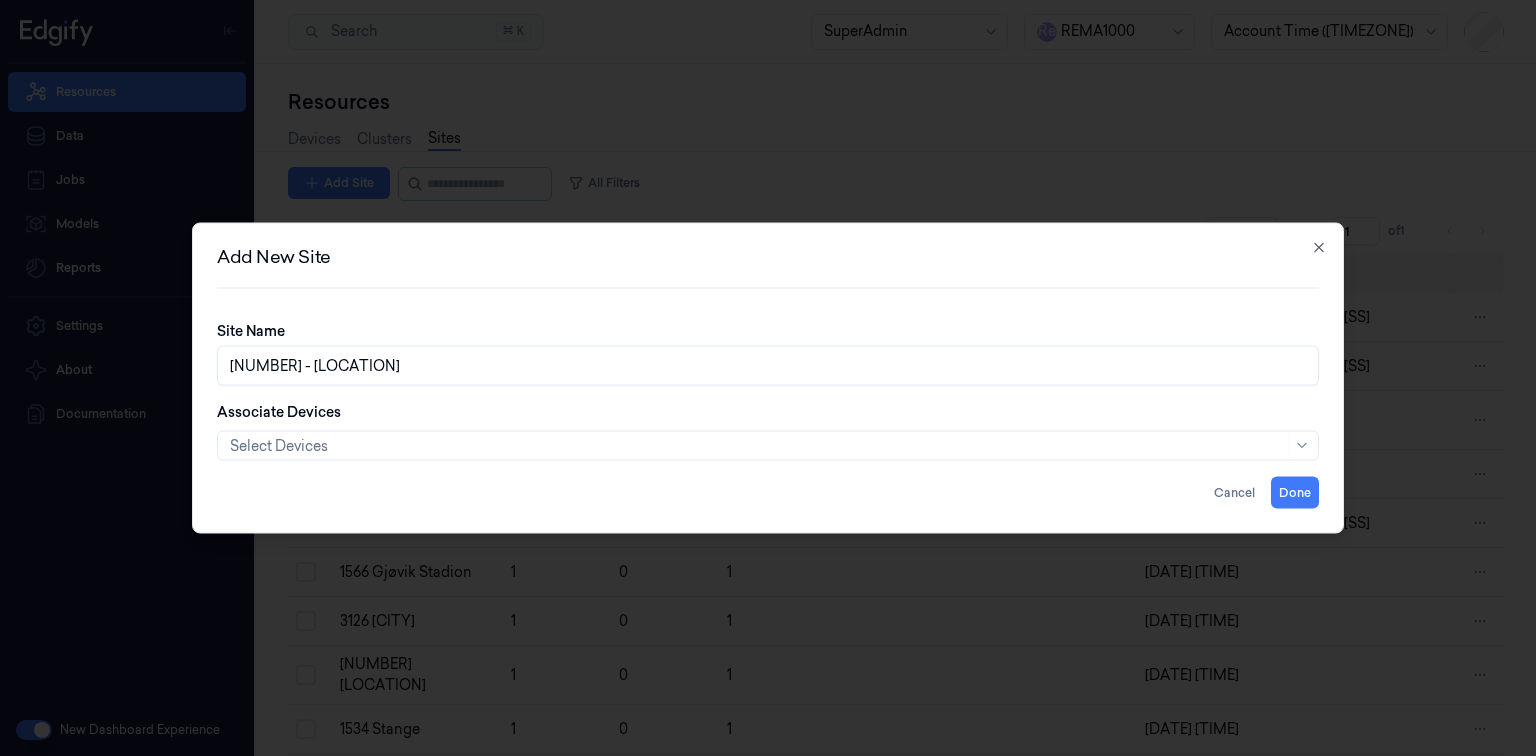 type on "1133 - PIRSENTERET" 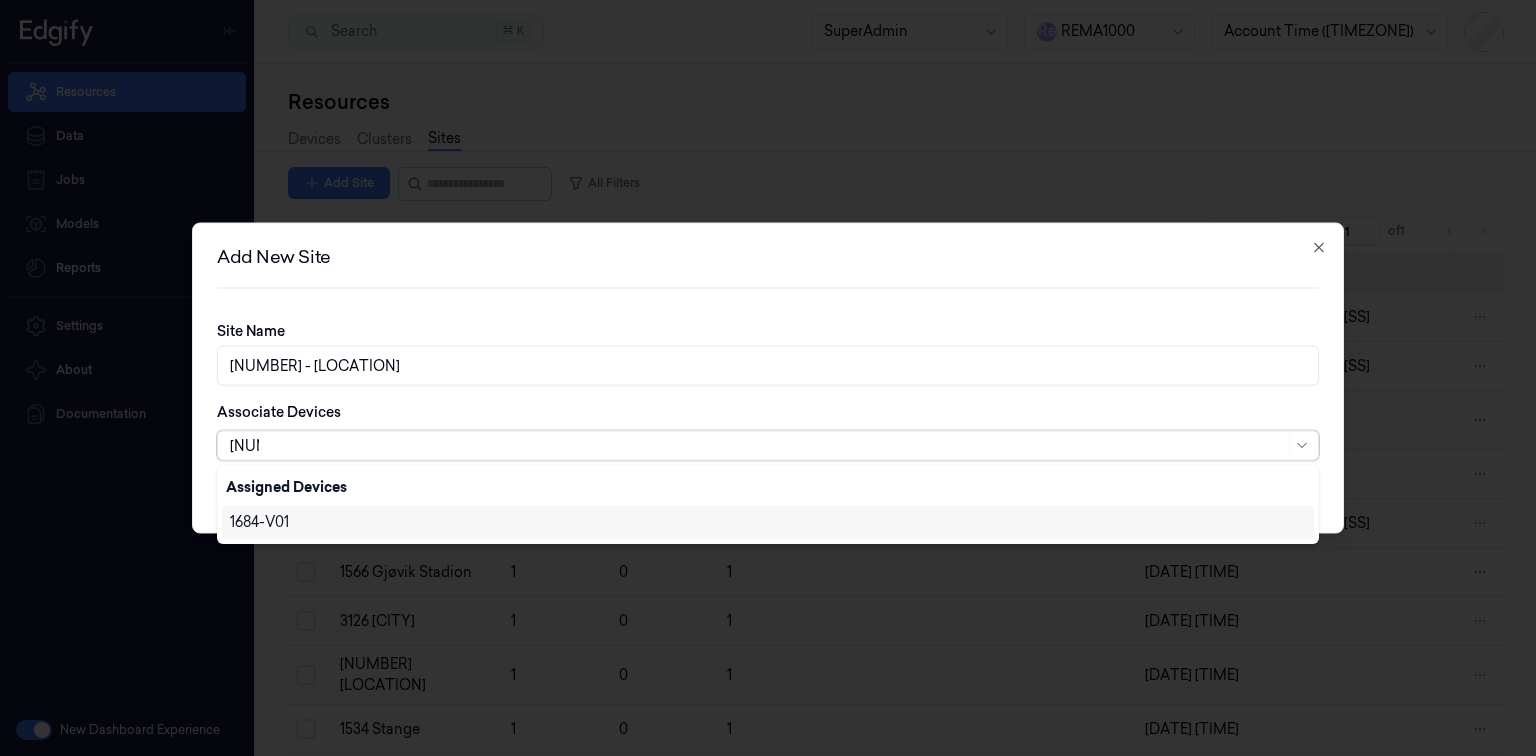 scroll, scrollTop: 0, scrollLeft: 0, axis: both 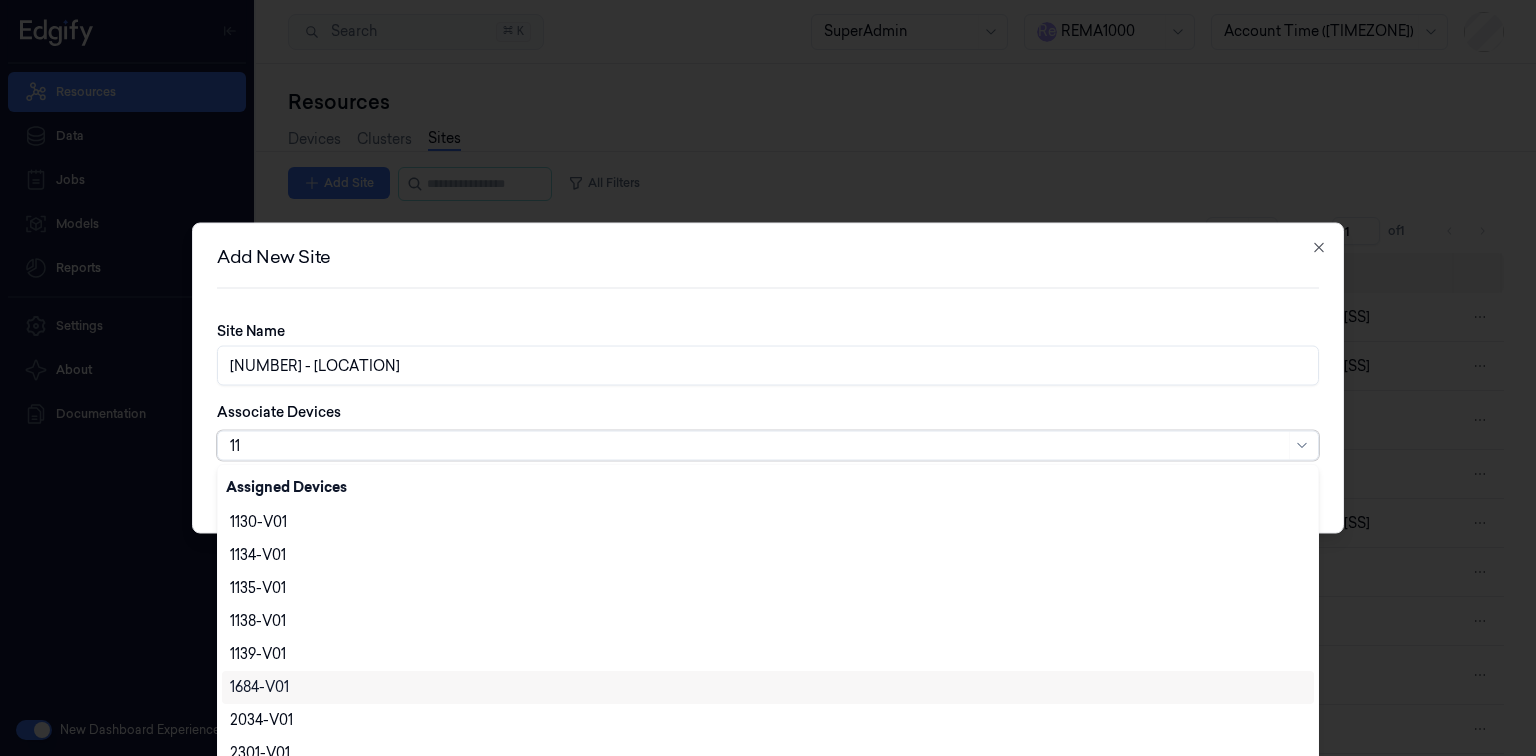 type on "1" 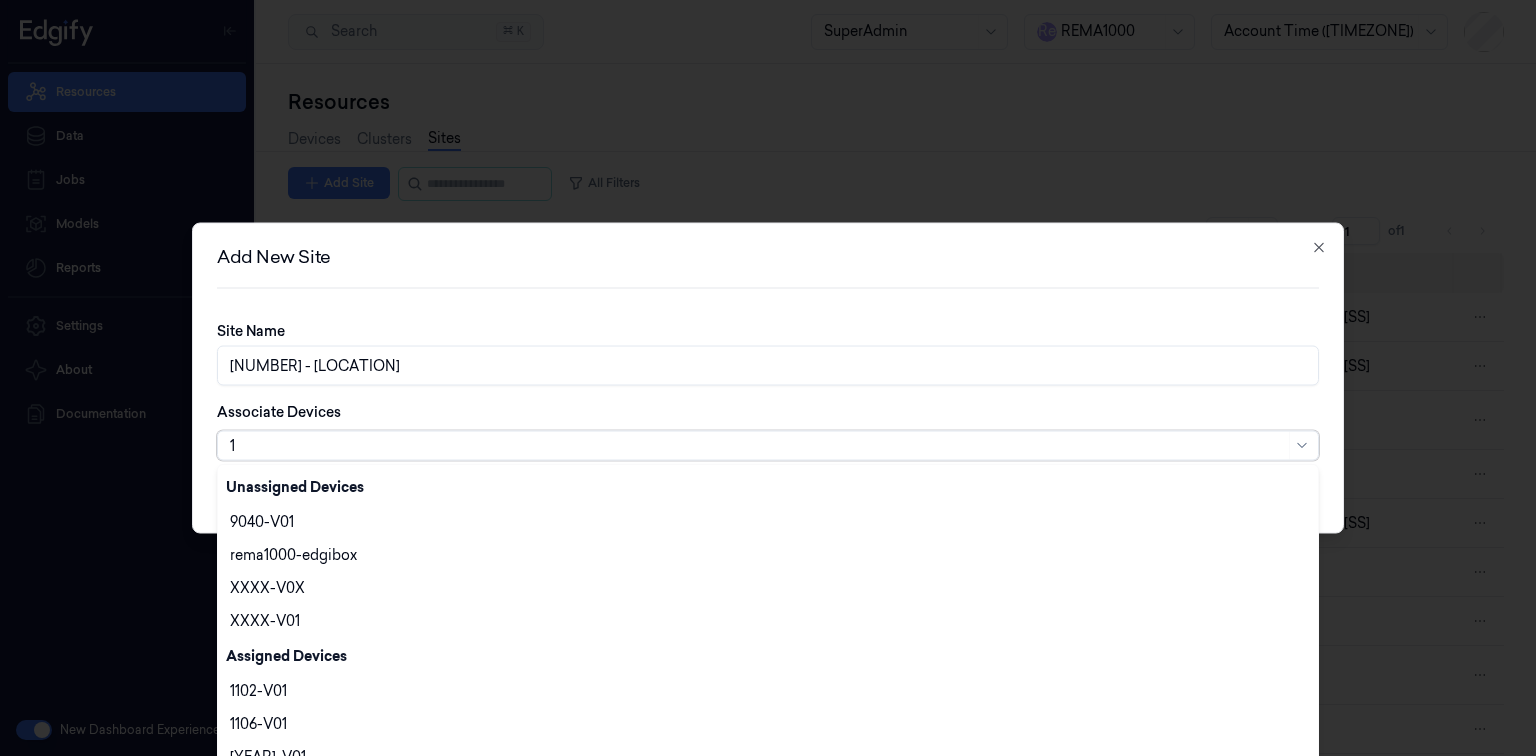 type 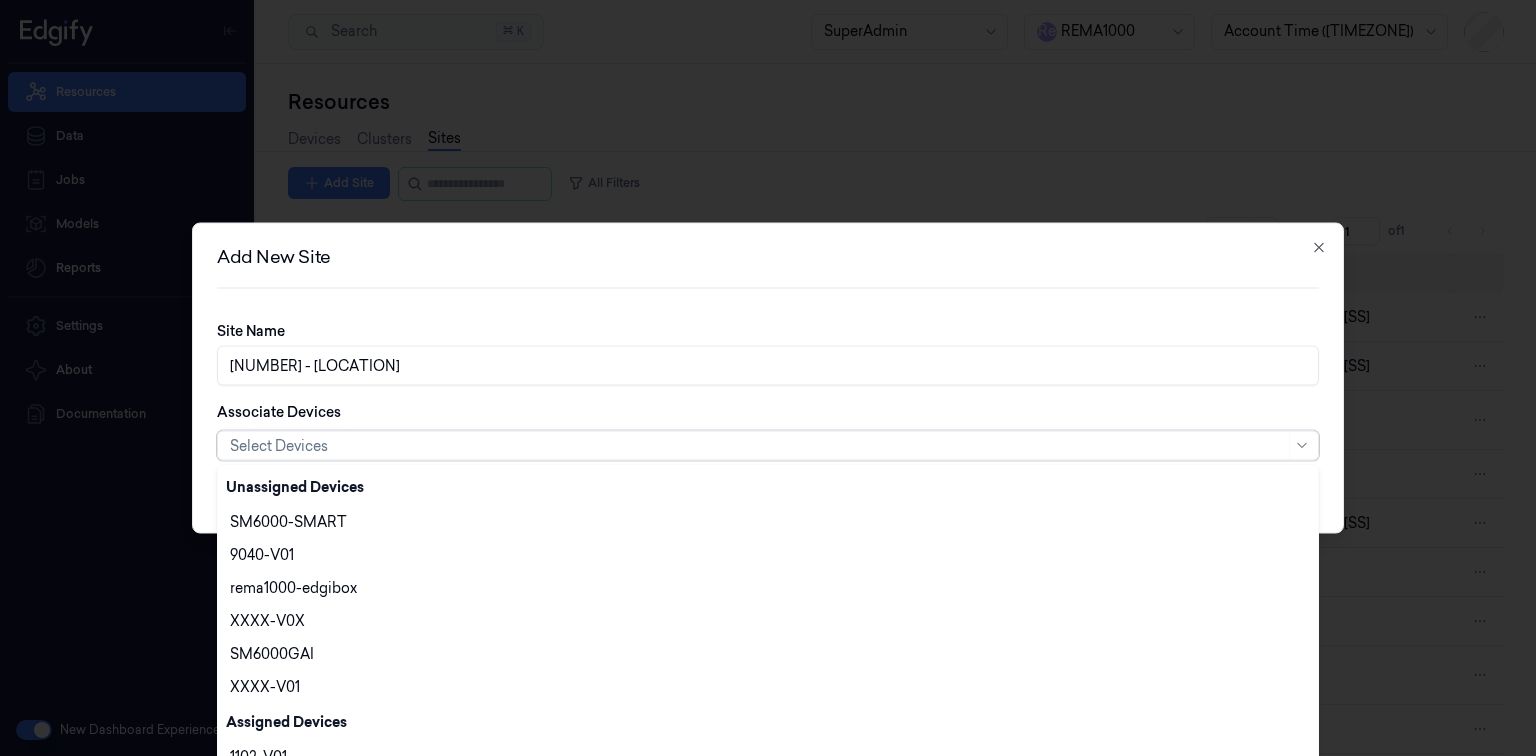 click on "Associate Devices 145 results available. Use Up and Down to choose options, press Enter to select the currently focused option, press Escape to exit the menu, press Tab to select the option and exit the menu. Select Devices" at bounding box center [768, 431] 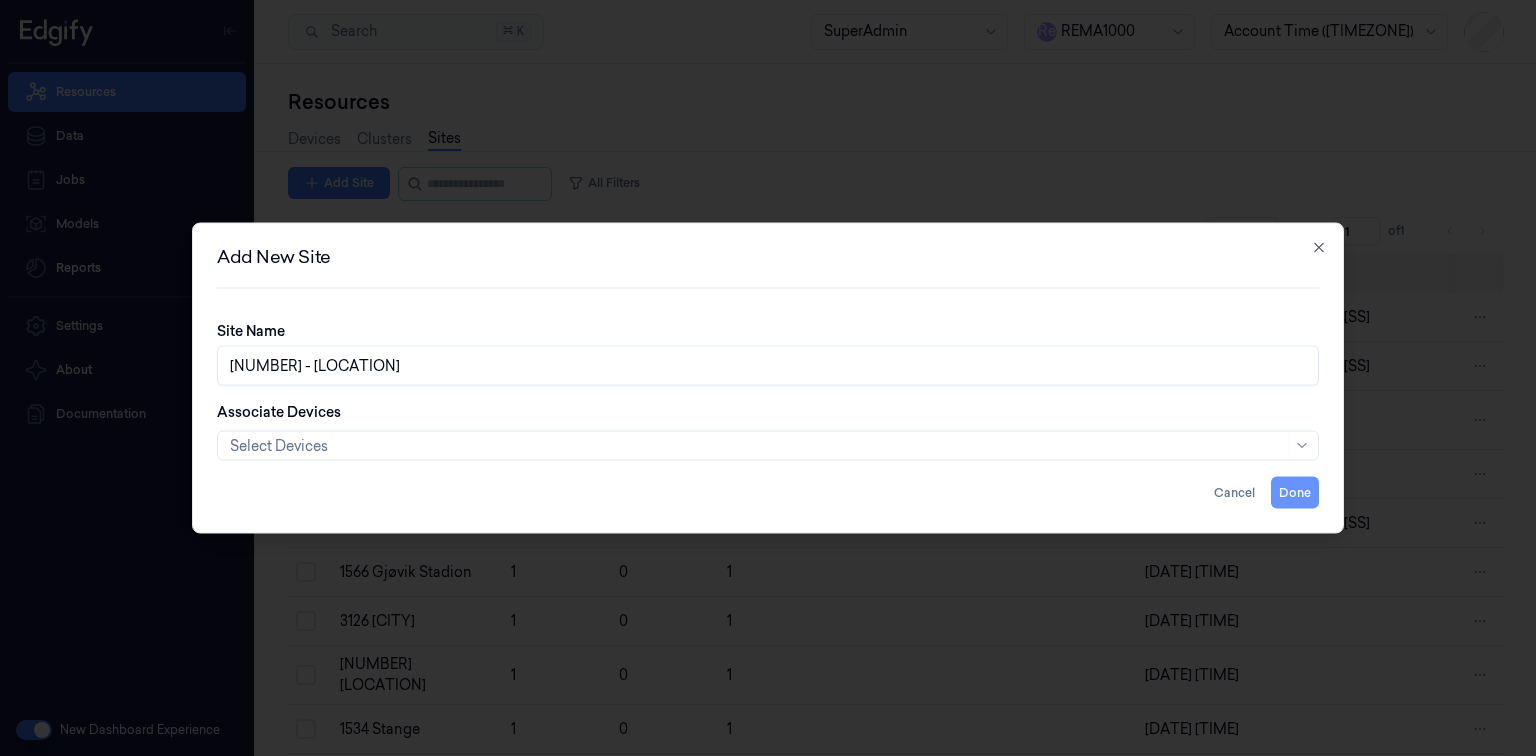 click on "Done" at bounding box center [1295, 493] 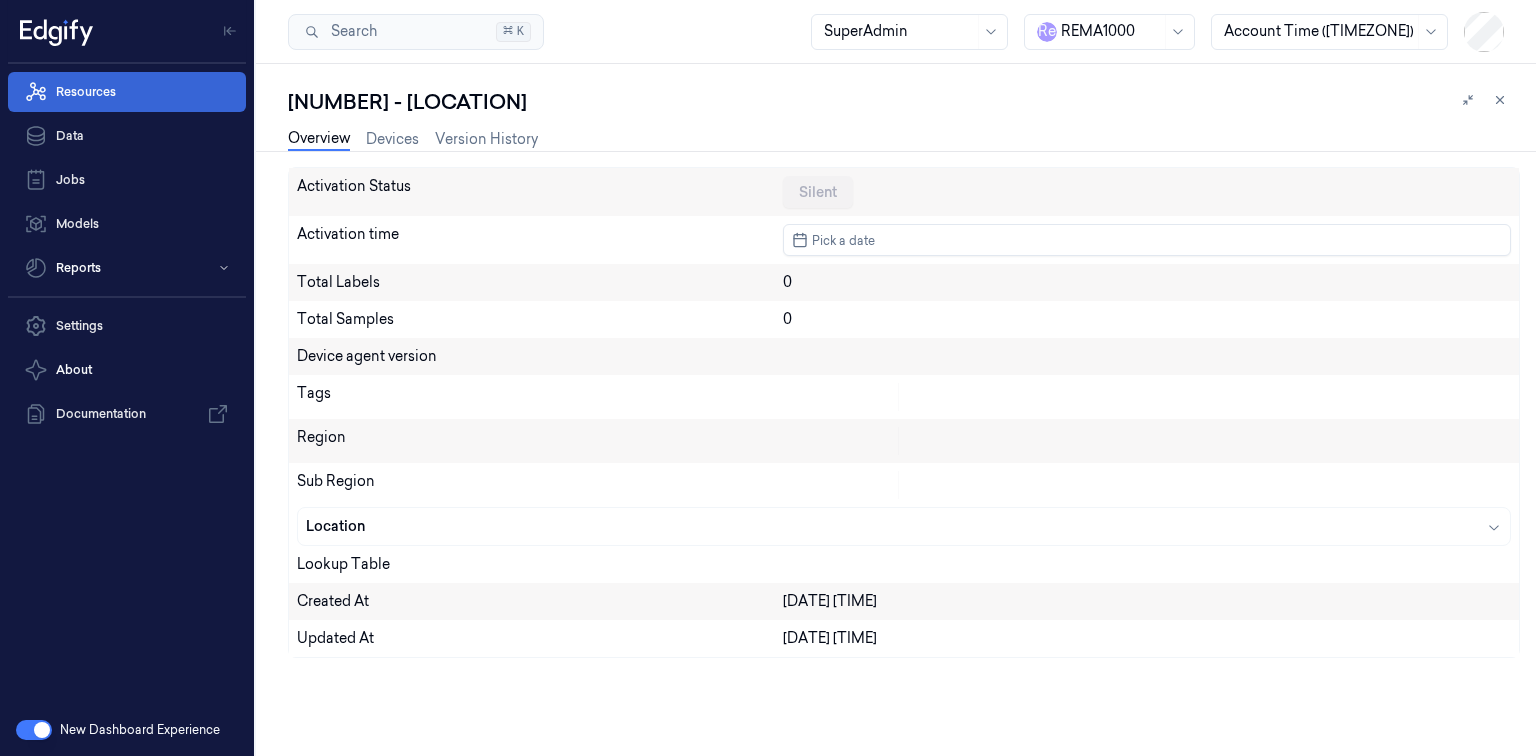 click on "Resources" at bounding box center (127, 92) 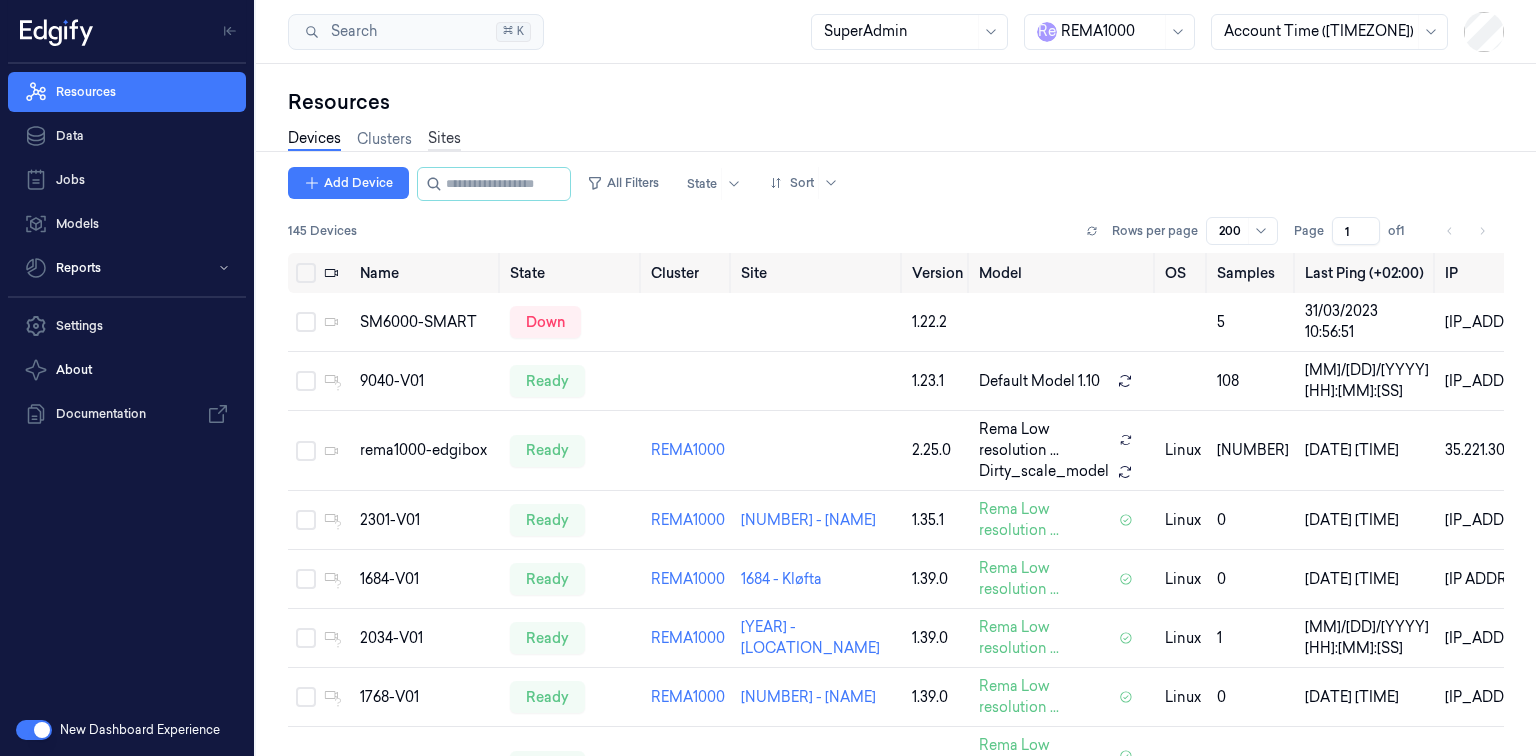 click on "Sites" at bounding box center (444, 139) 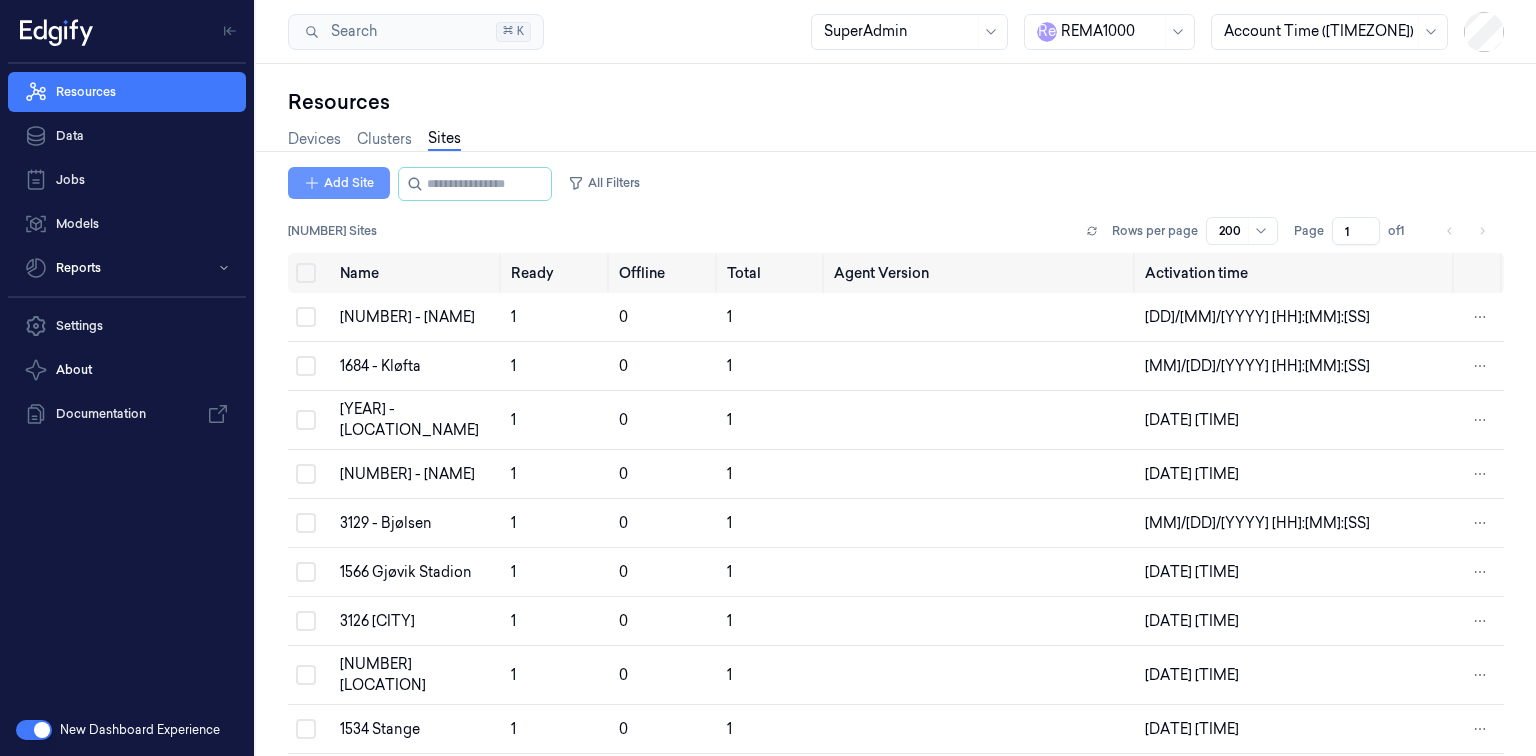 click on "Add Site" at bounding box center (339, 183) 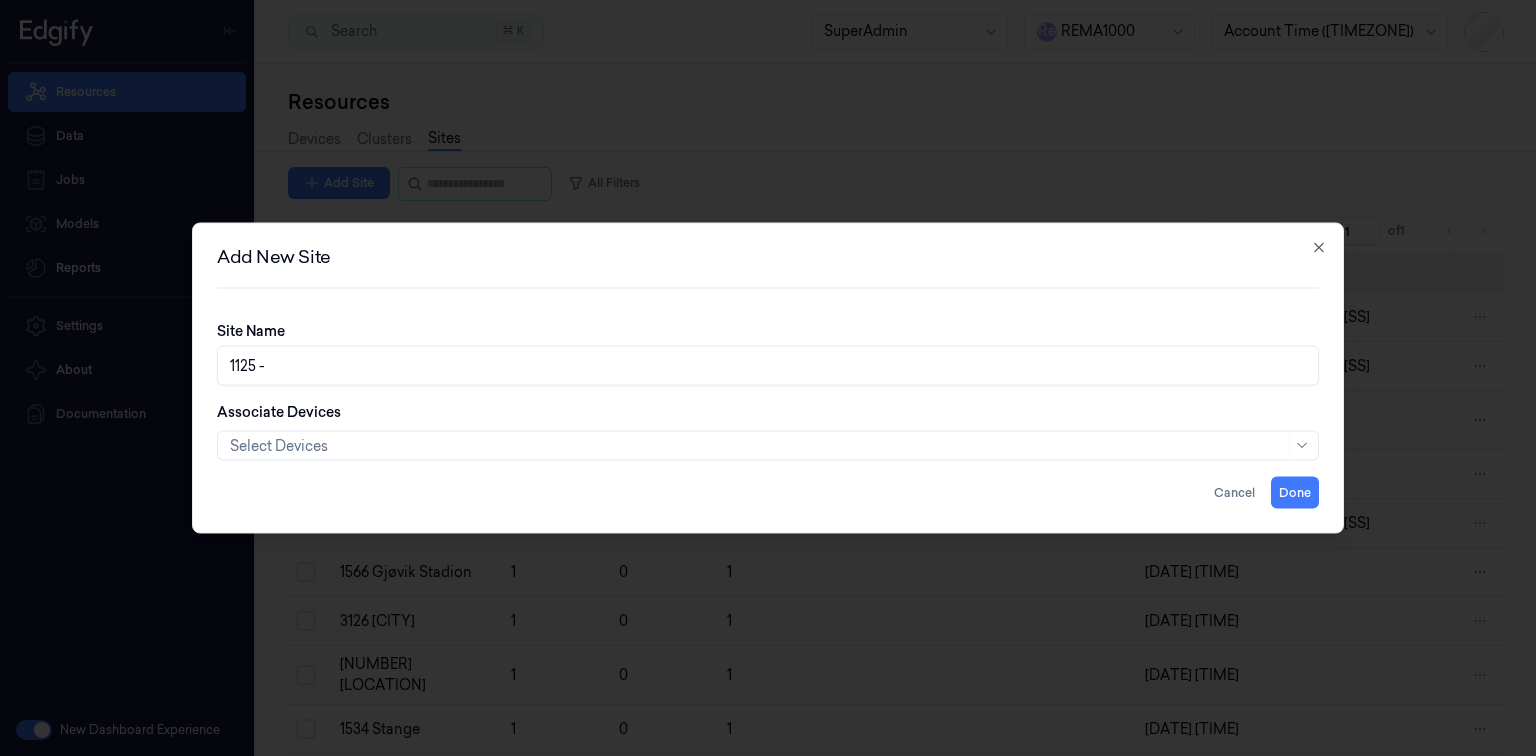 click on "1125 -" at bounding box center [768, 366] 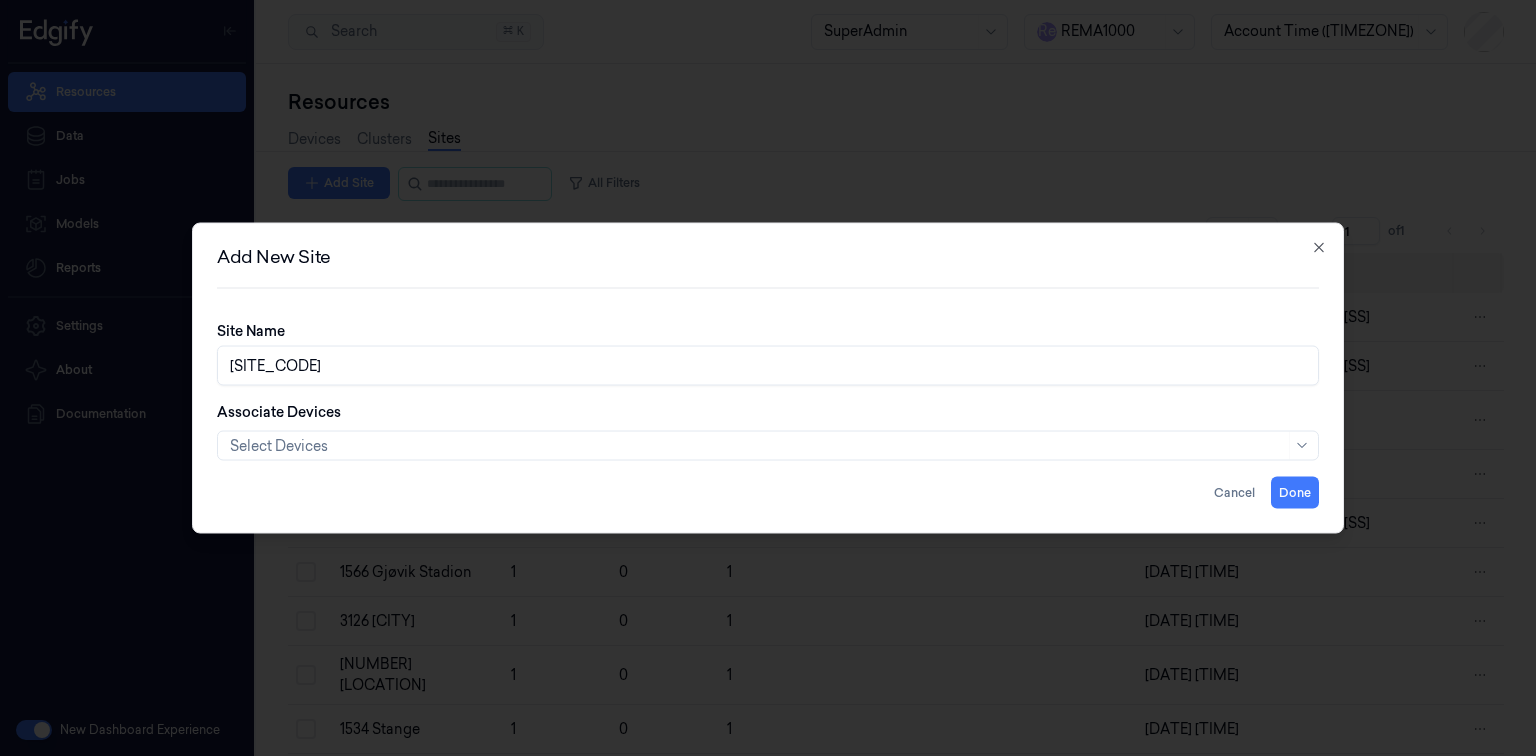 type on "1125 - BREIVIKA" 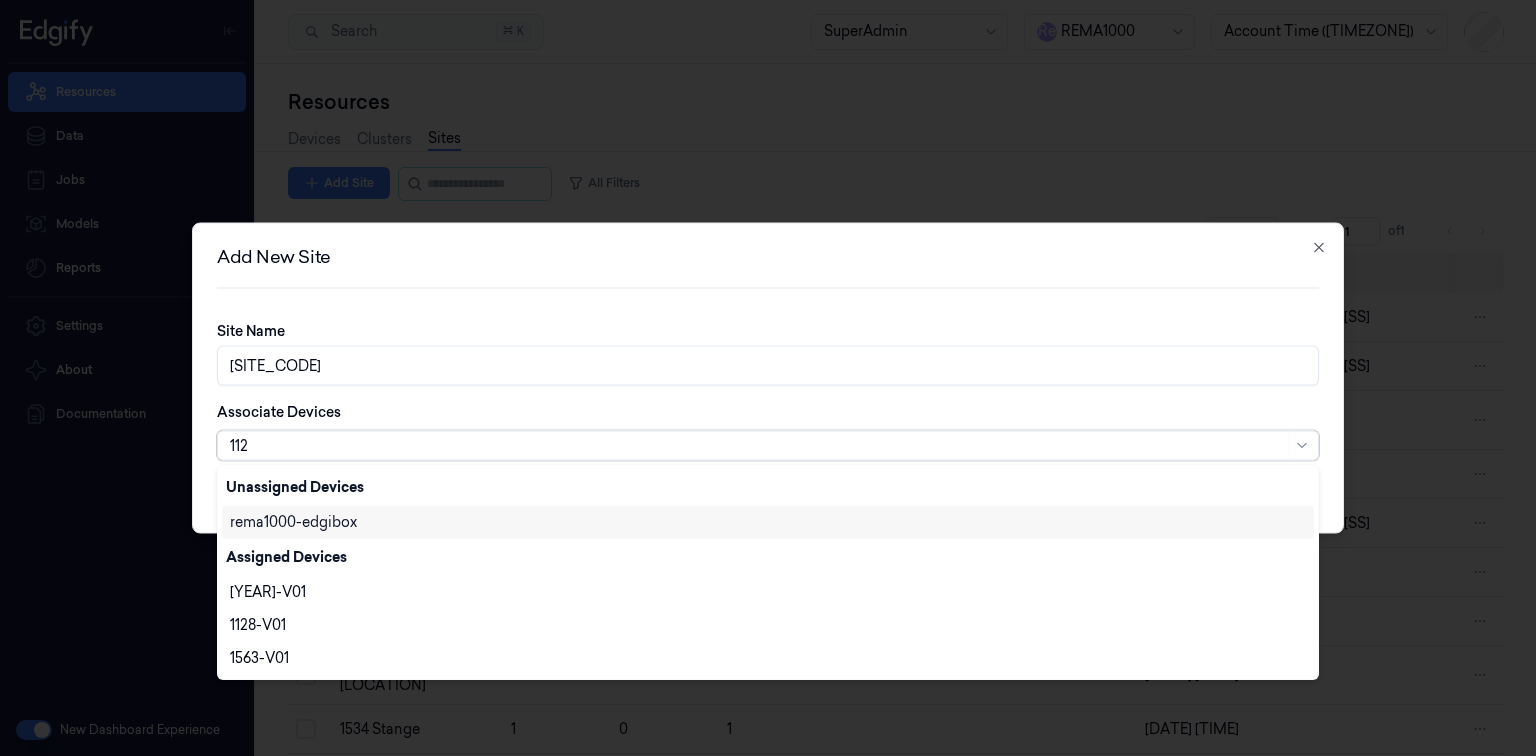 scroll, scrollTop: 0, scrollLeft: 0, axis: both 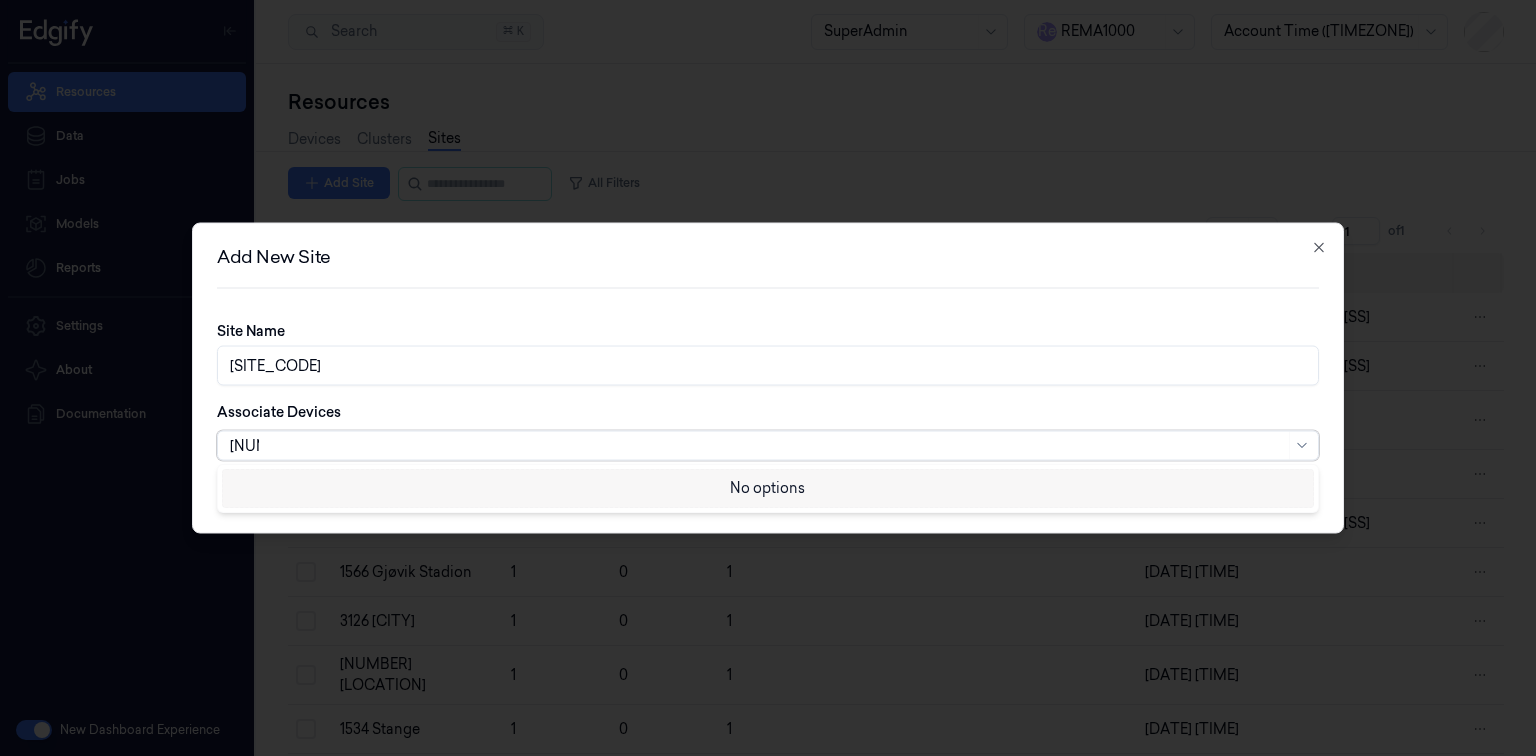 type on "1125" 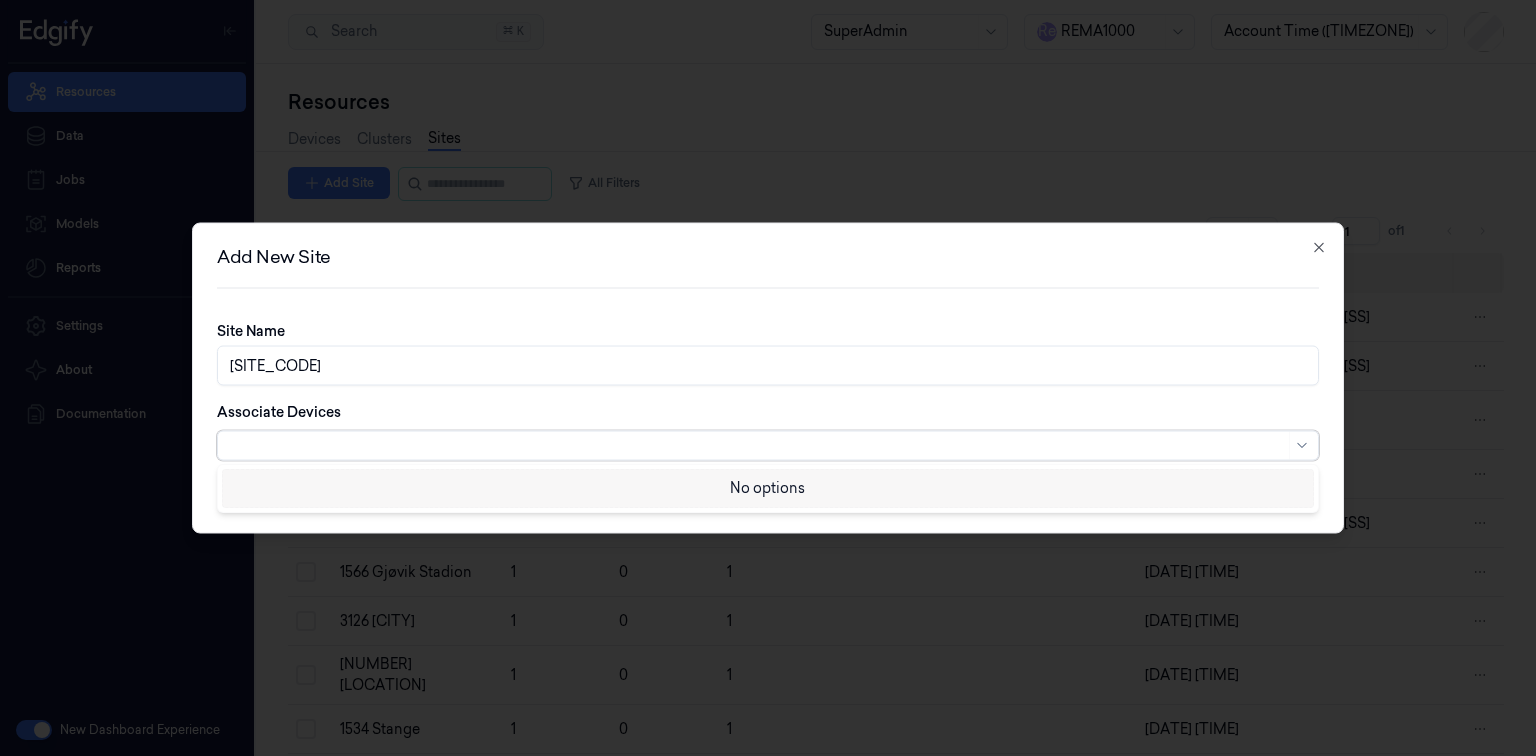 click on "Associate Devices 0 results available for search term 1125. Use Up and Down to choose options, press Enter to select the currently focused option, press Escape to exit the menu, press Tab to select the option and exit the menu." at bounding box center [768, 431] 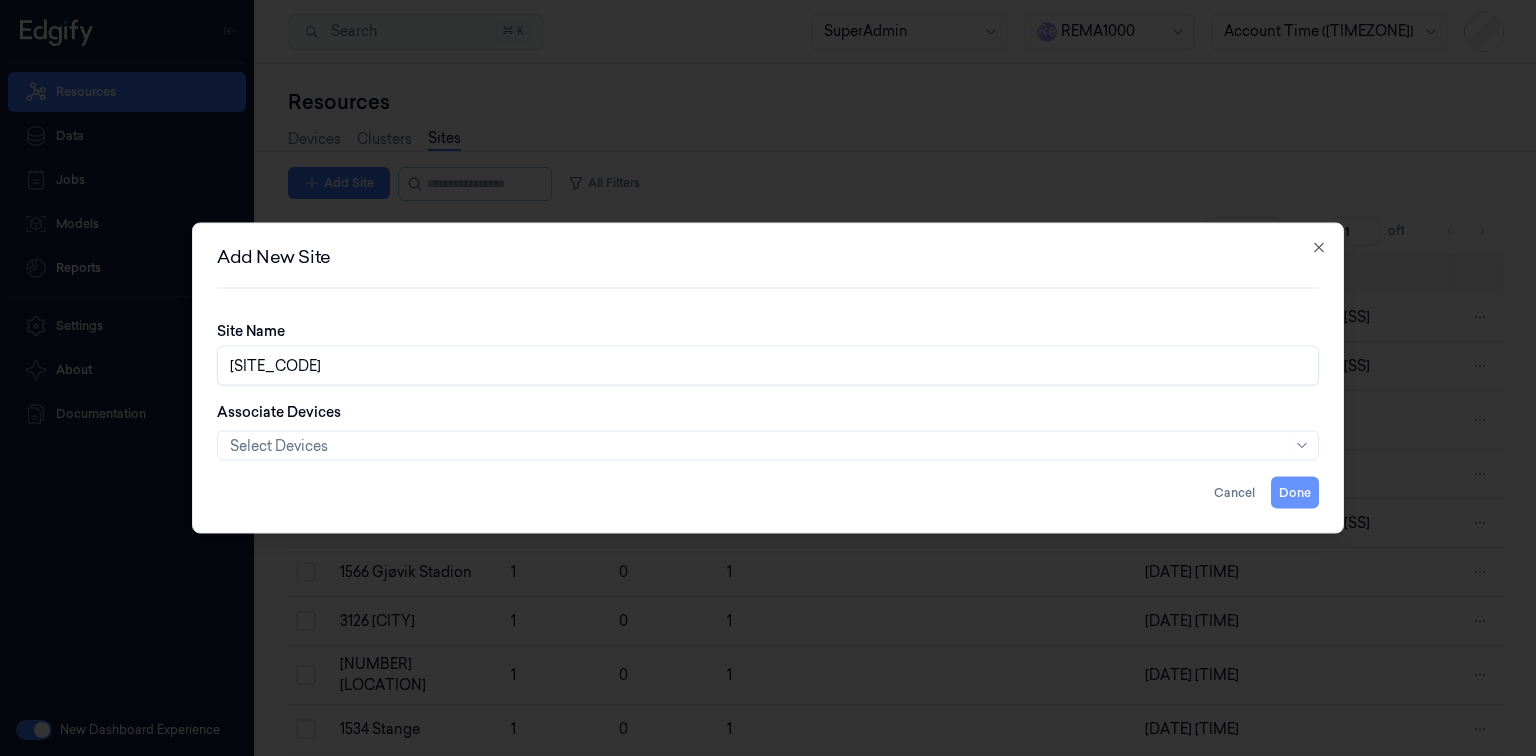 click on "Done" at bounding box center [1295, 493] 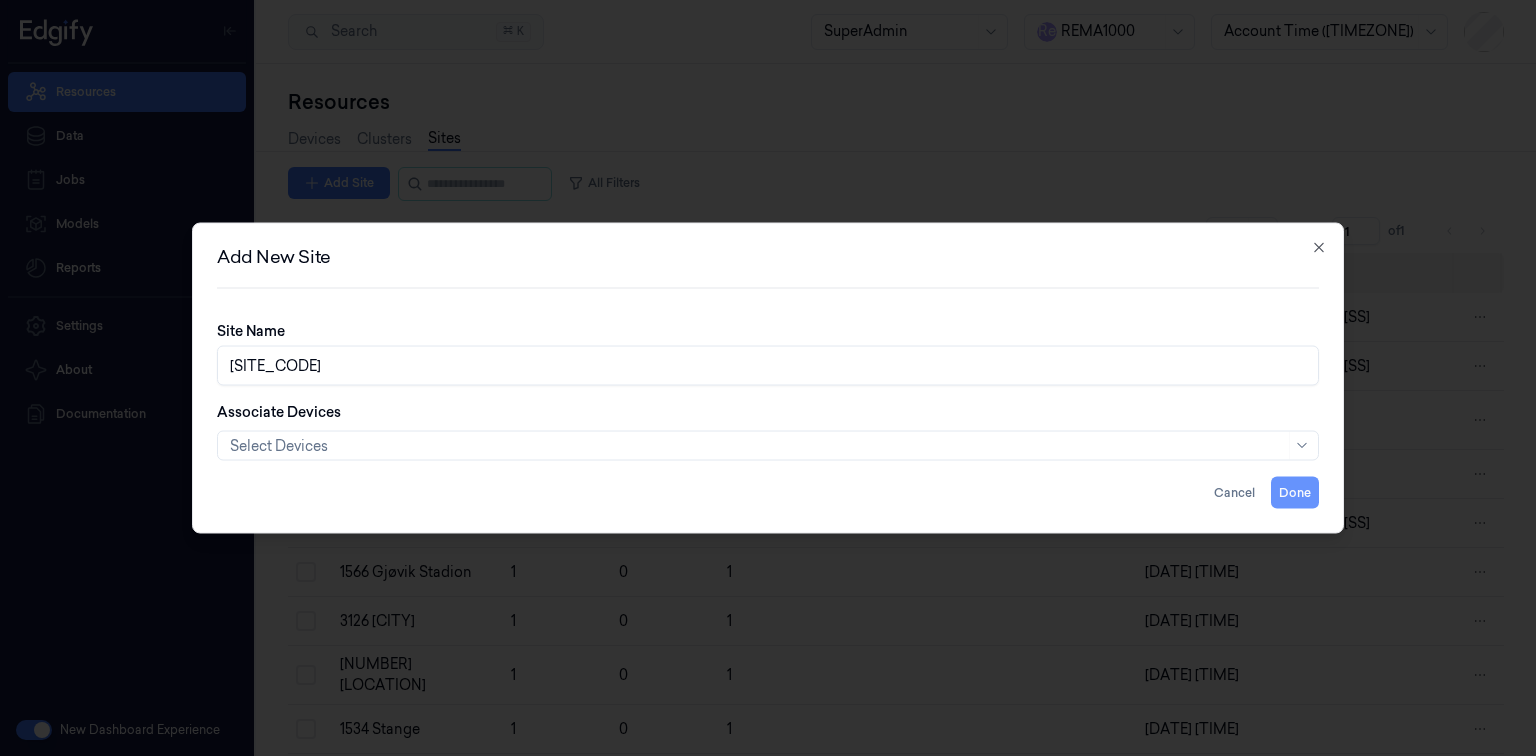 click on "Done" at bounding box center (1295, 493) 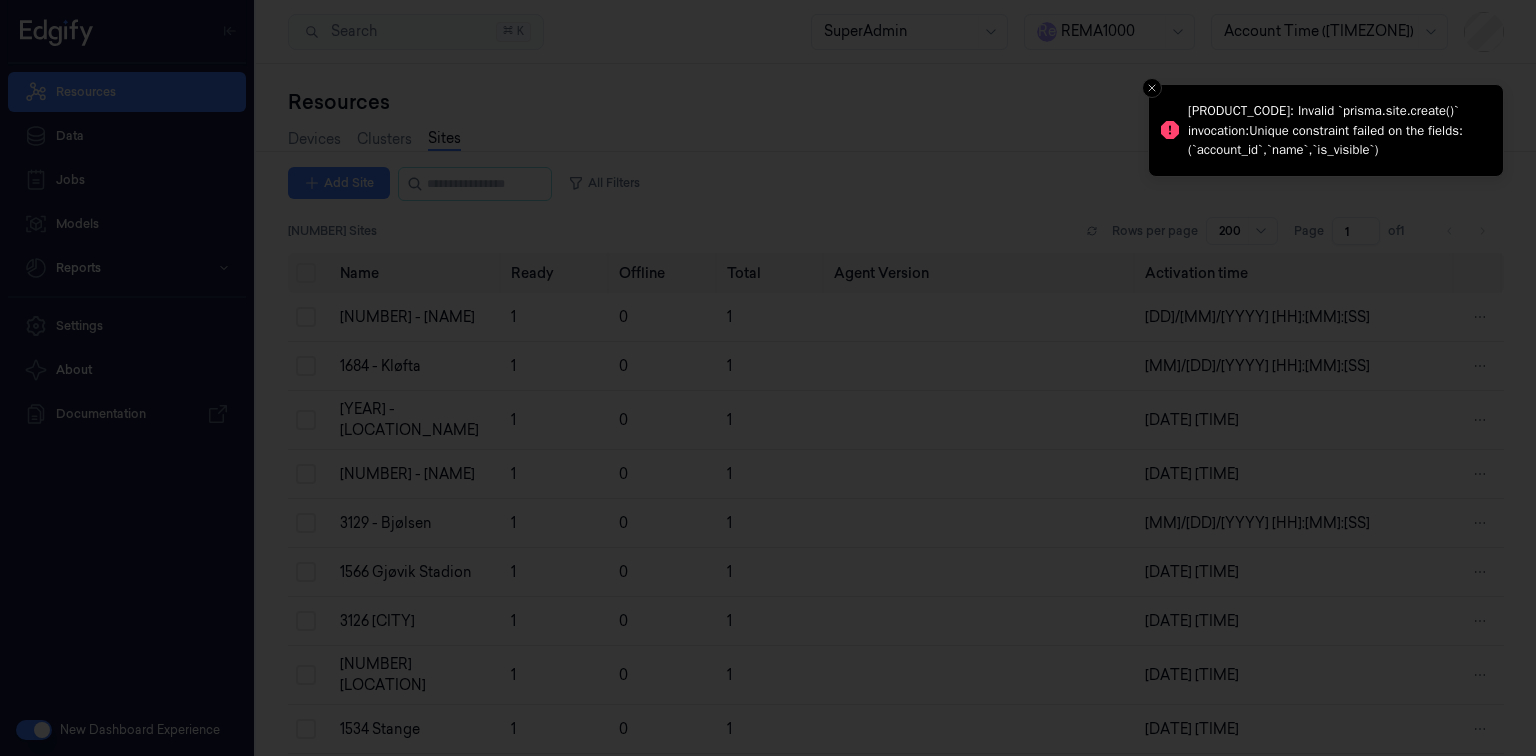 click at bounding box center (768, 378) 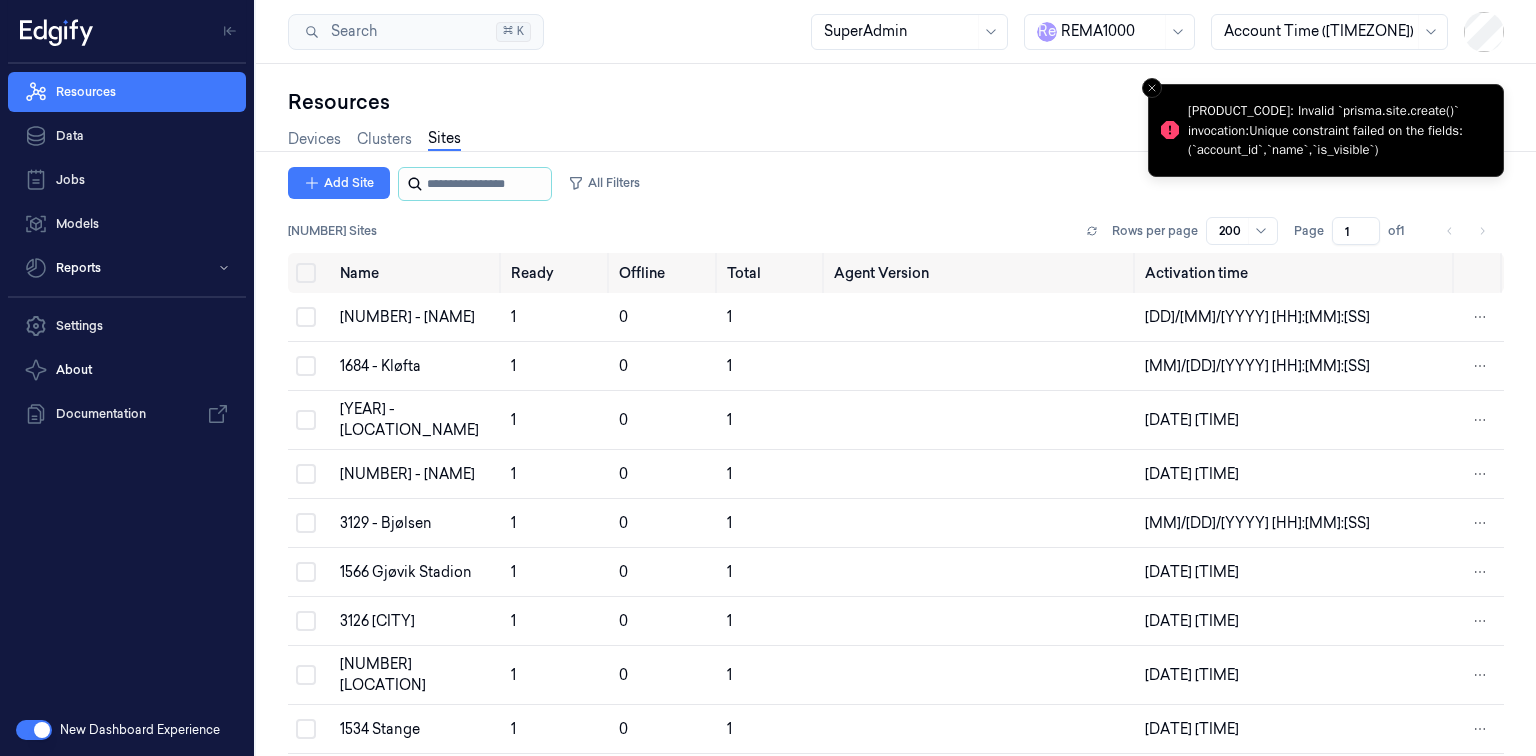 click at bounding box center (487, 184) 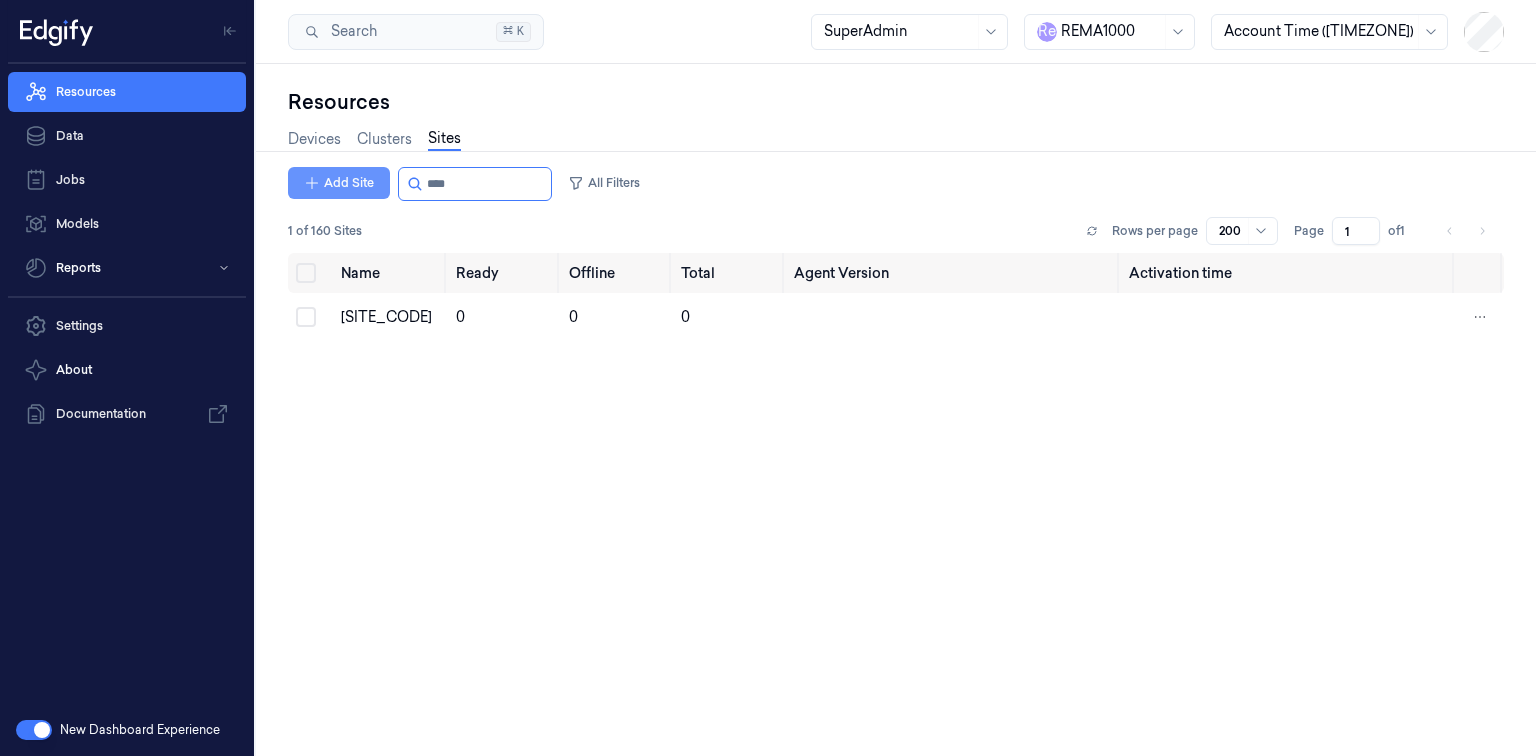 type on "****" 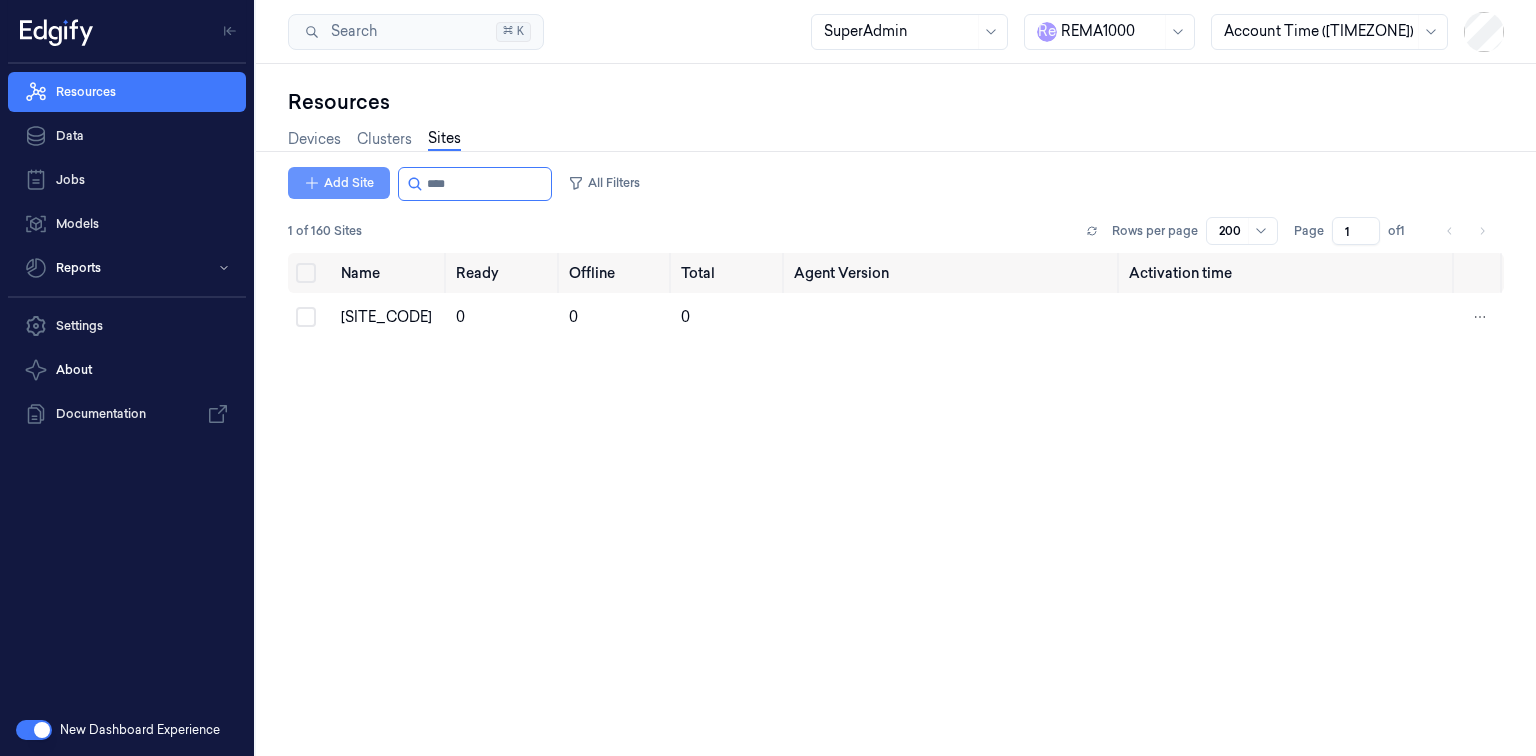 click on "Add Site" at bounding box center [339, 183] 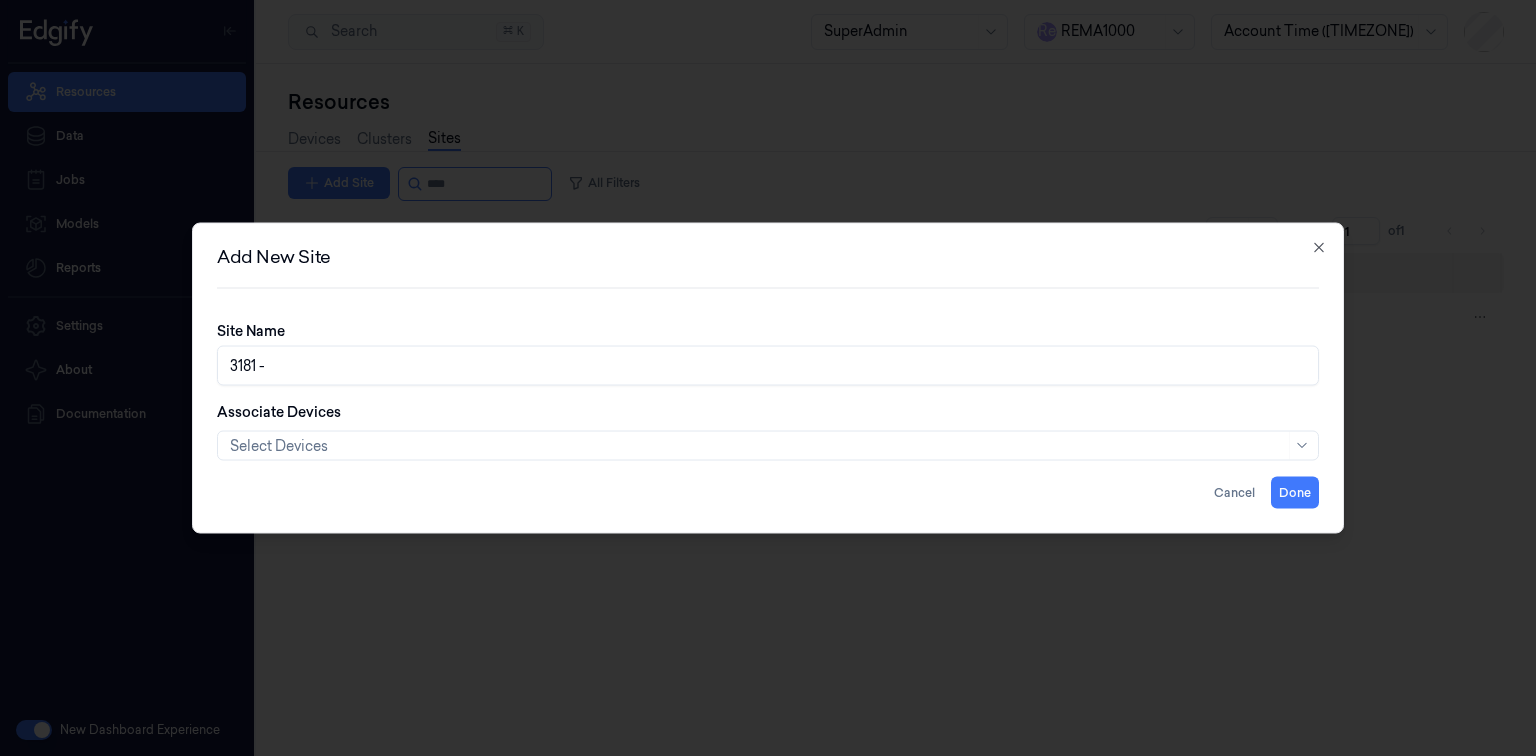 click on "3181 -" at bounding box center (768, 366) 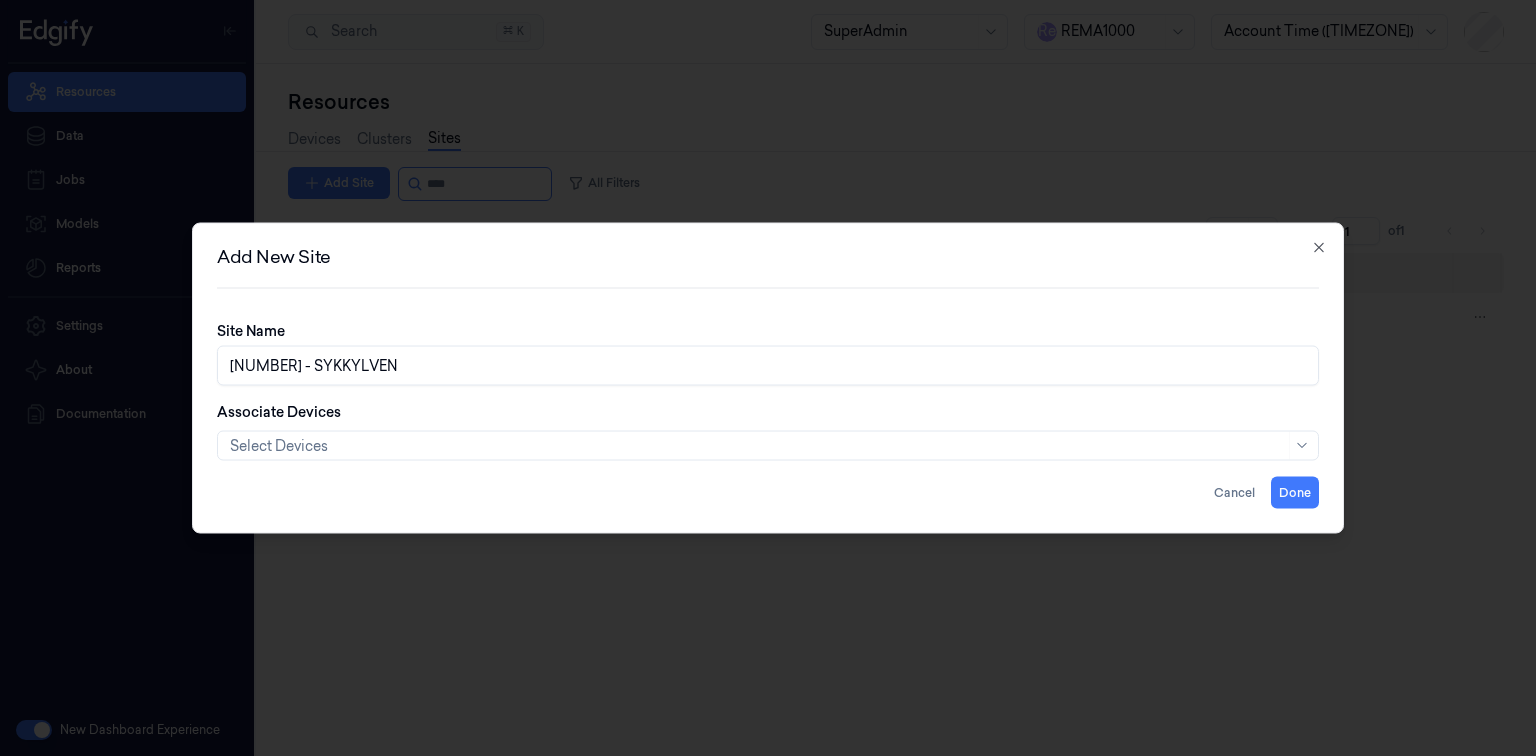 type on "3181 - SYKKYLVEN" 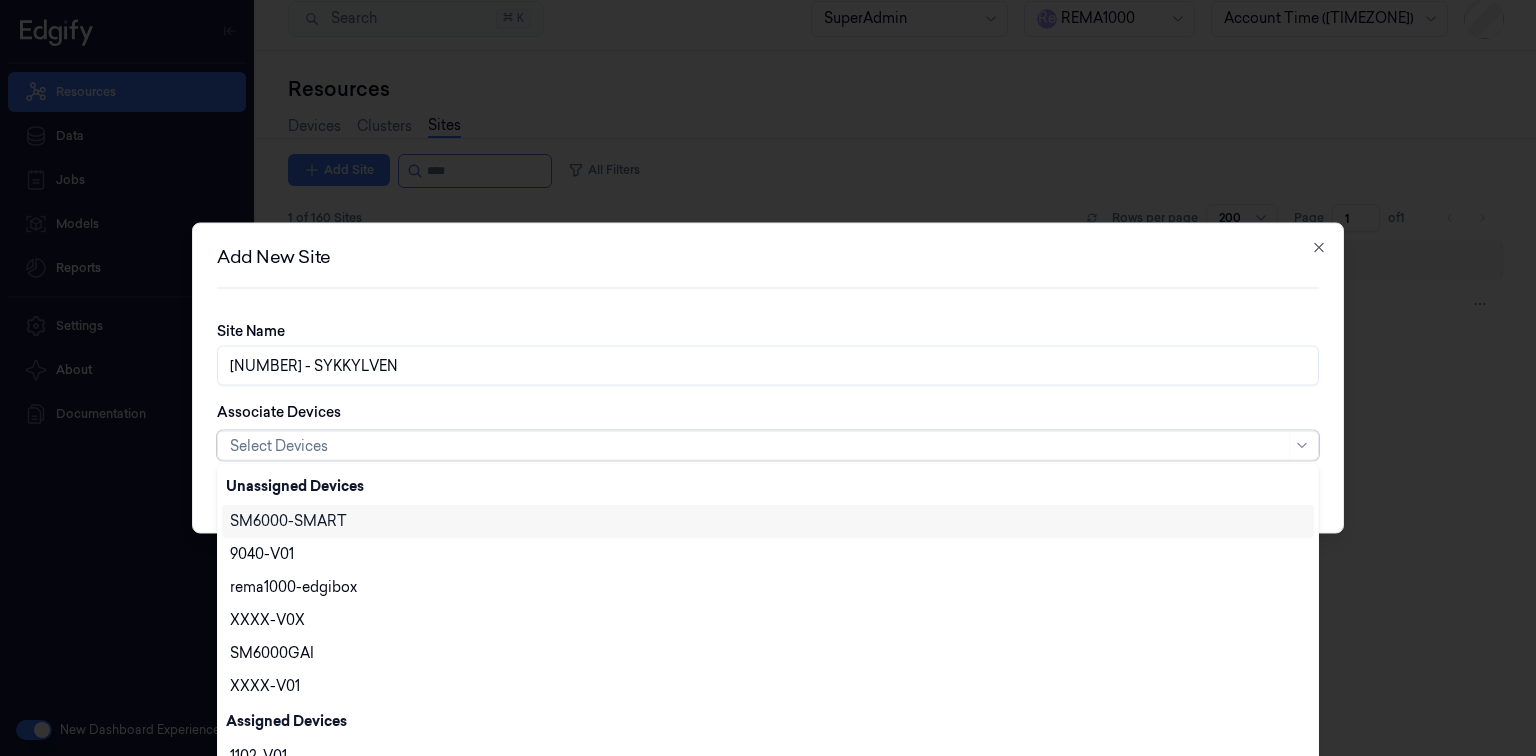 click at bounding box center (757, 445) 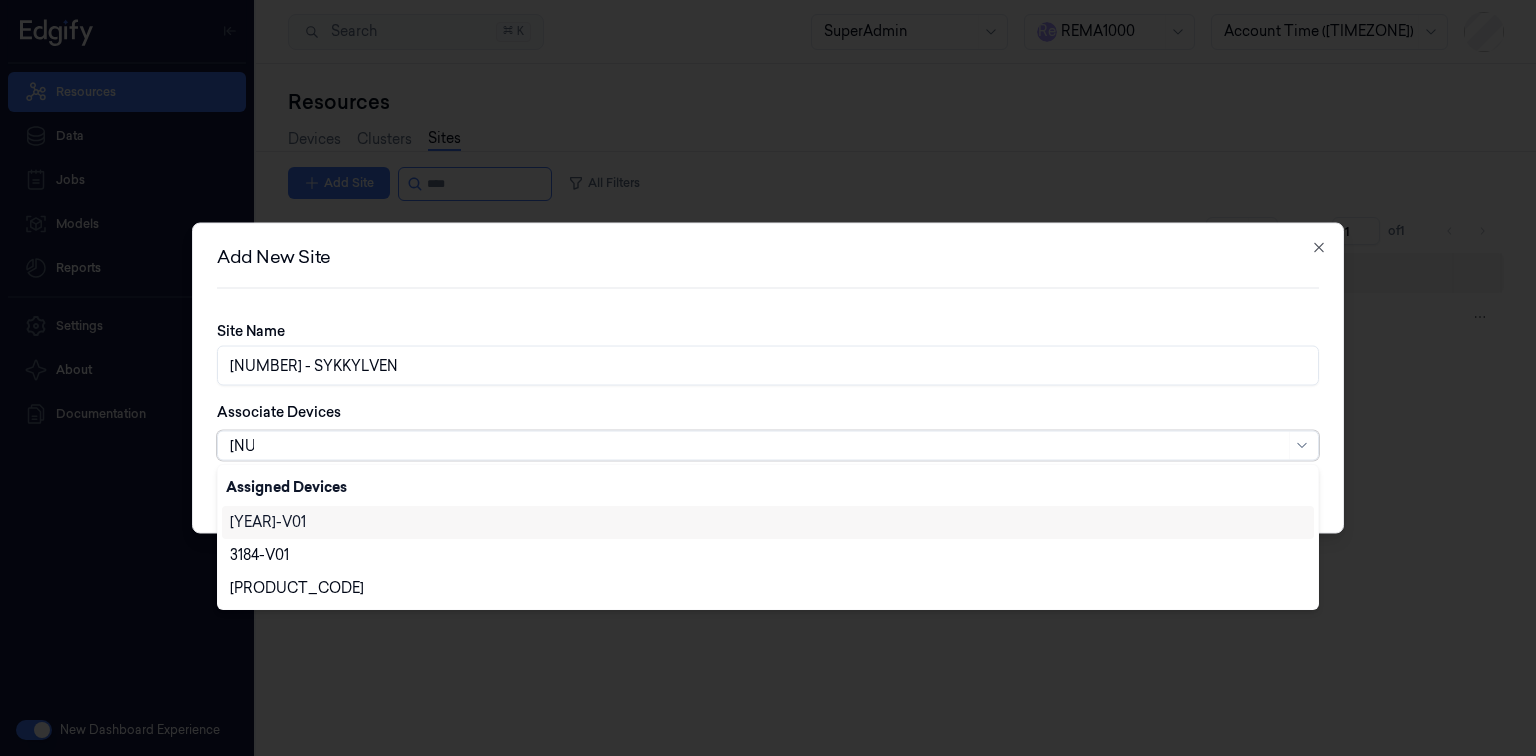 scroll, scrollTop: 0, scrollLeft: 0, axis: both 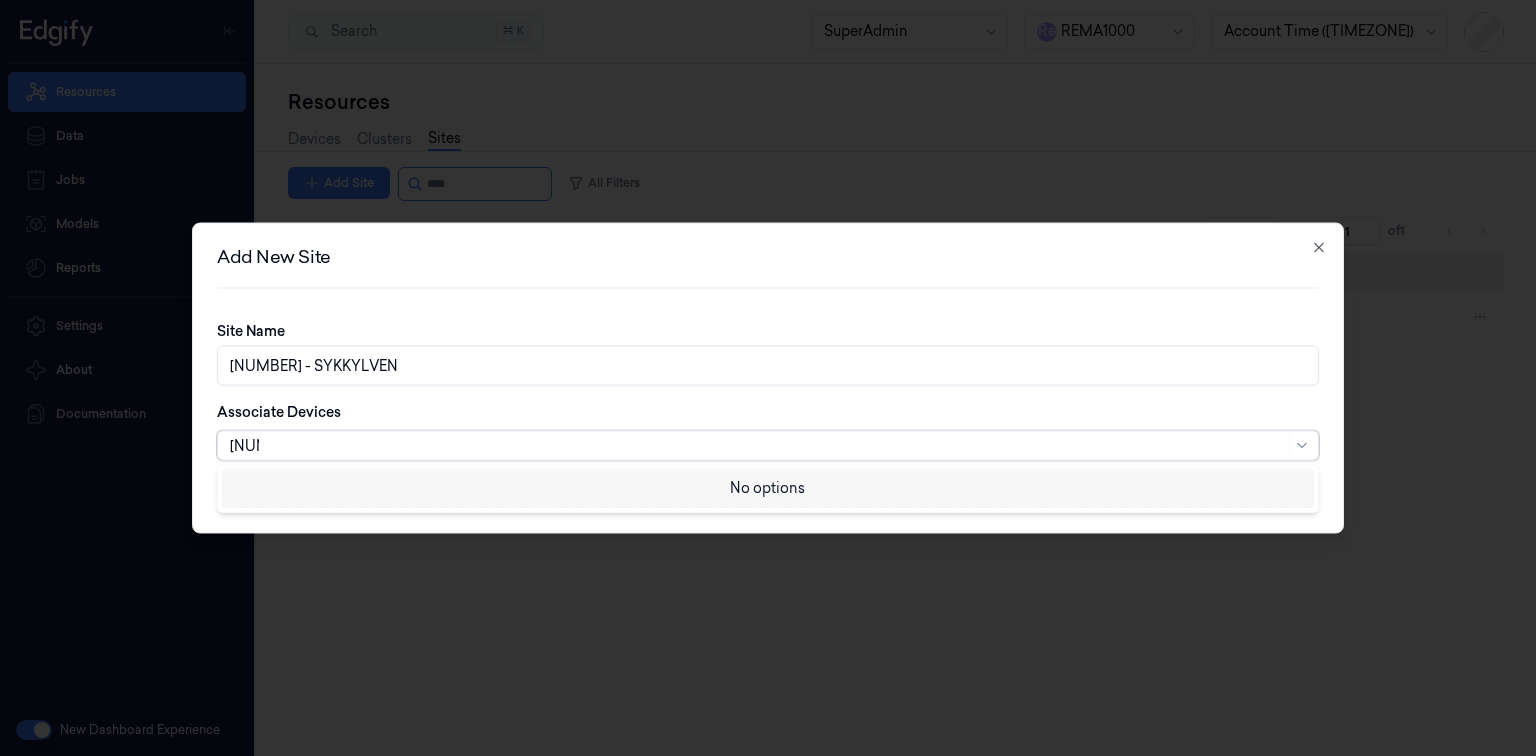 type on "3181" 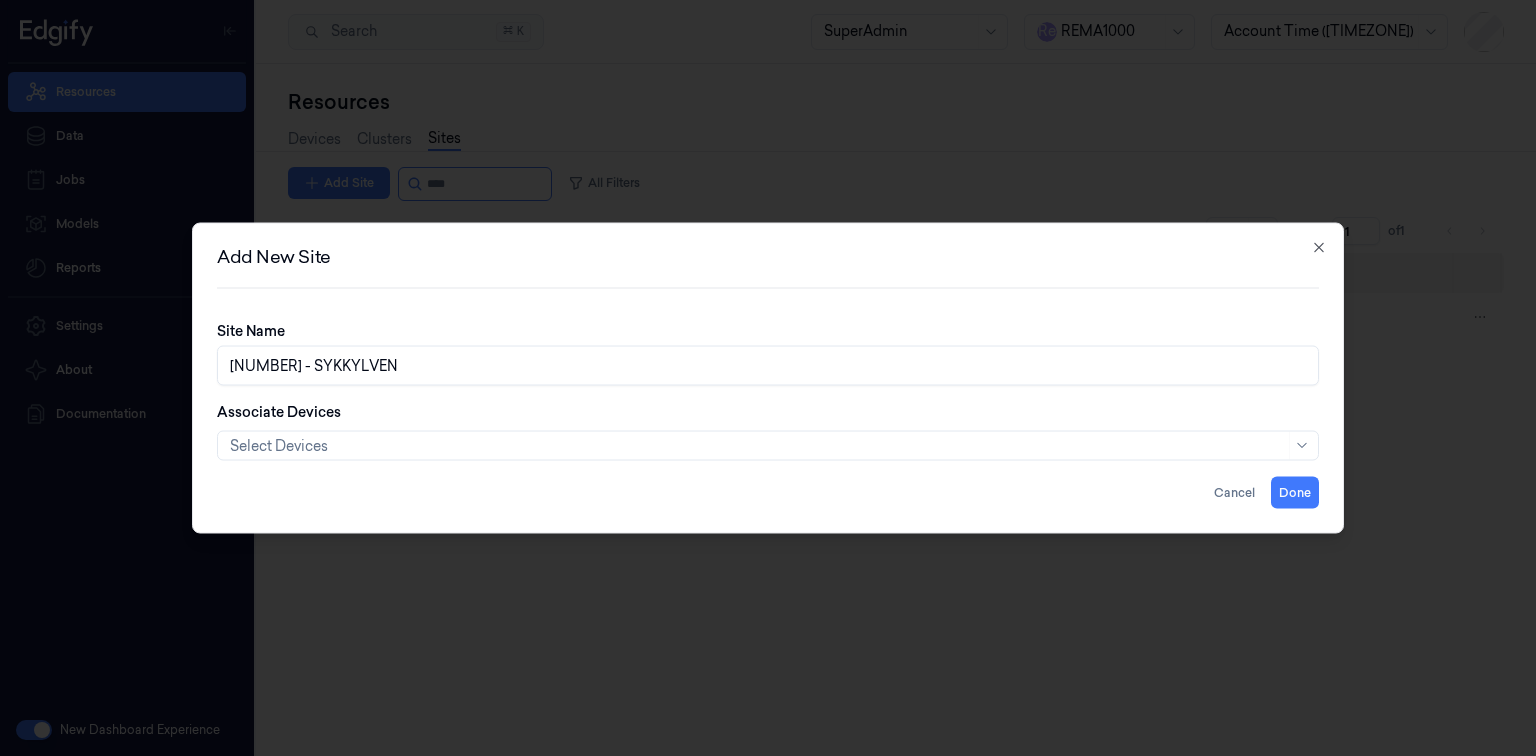 click on "Associate Devices Select Devices" at bounding box center (768, 431) 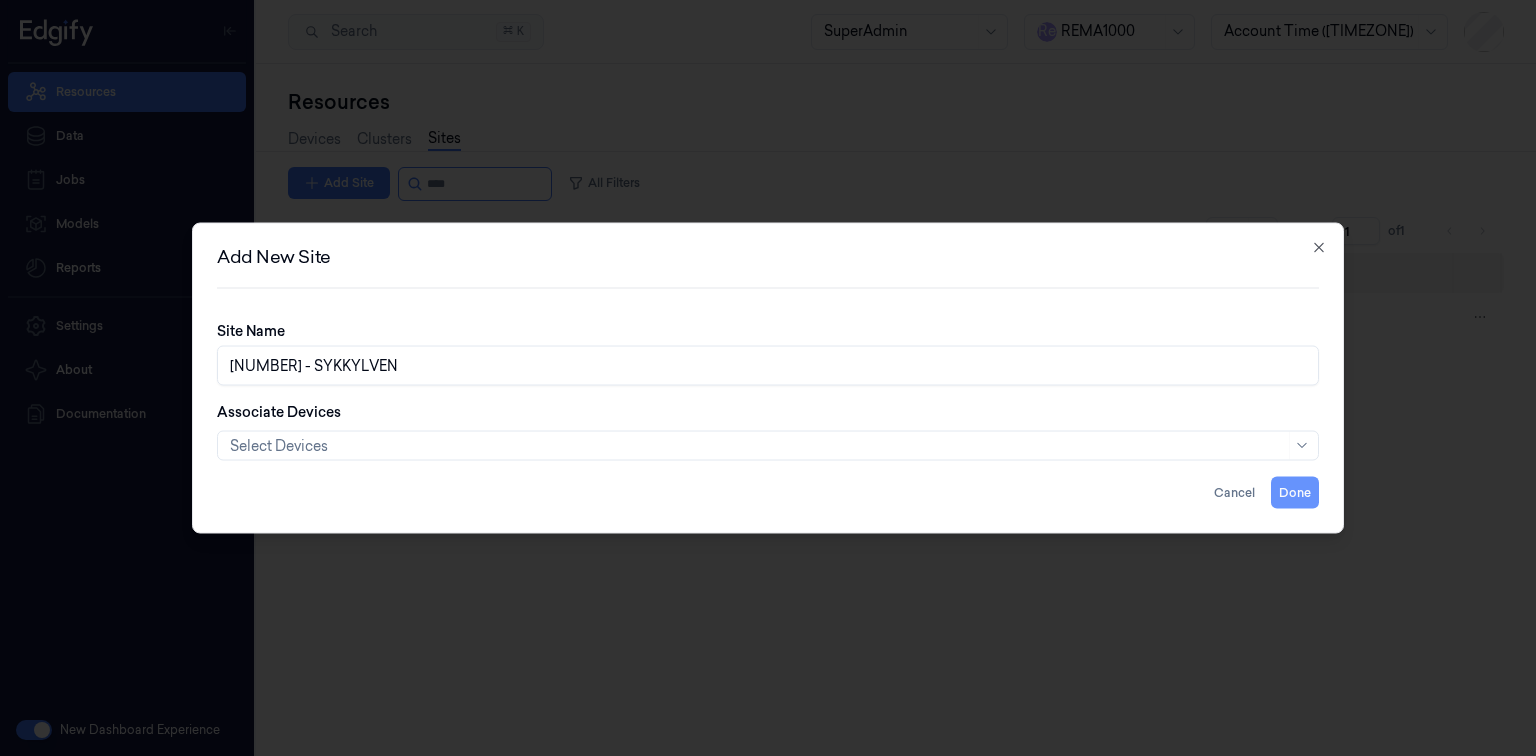 click on "Done" at bounding box center (1295, 493) 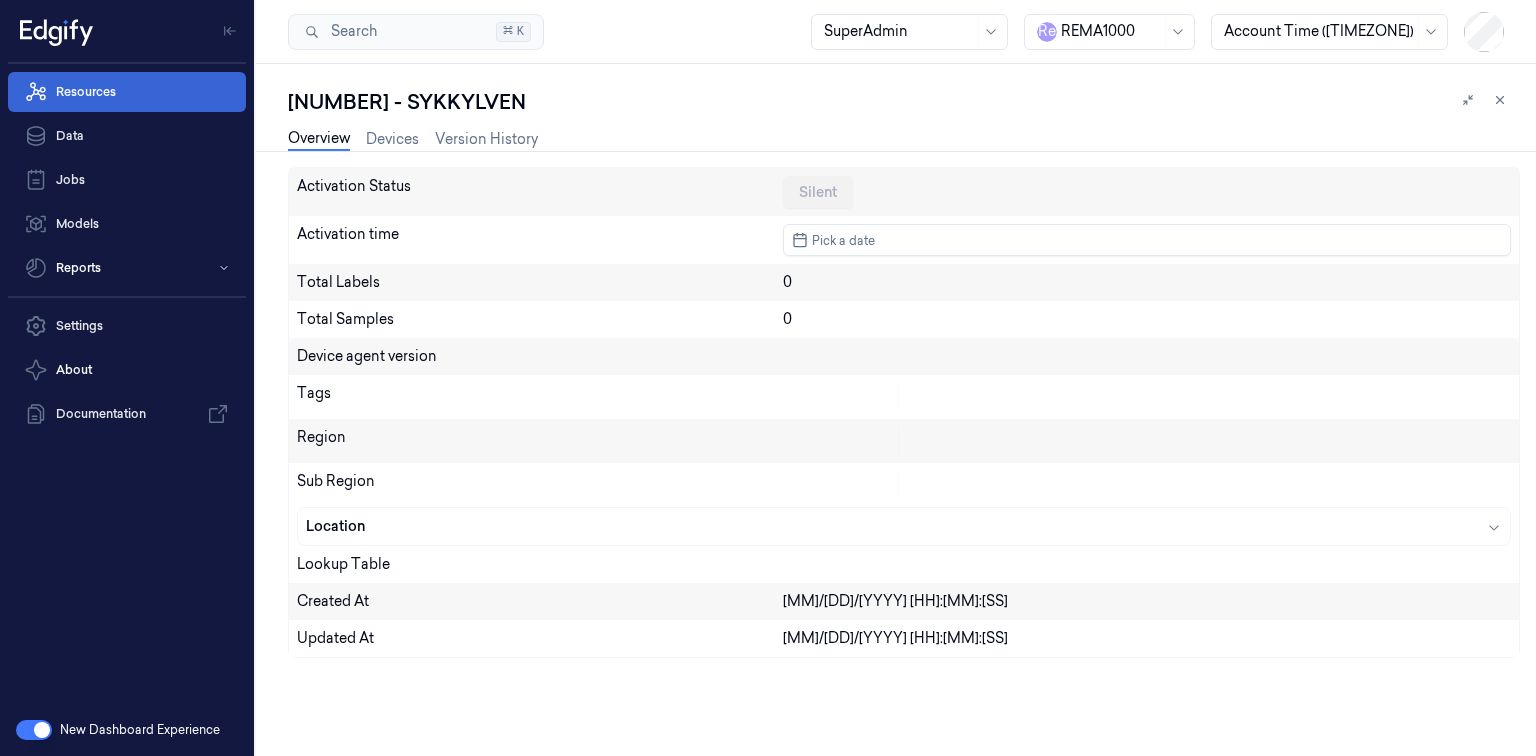 click on "Resources" at bounding box center (127, 92) 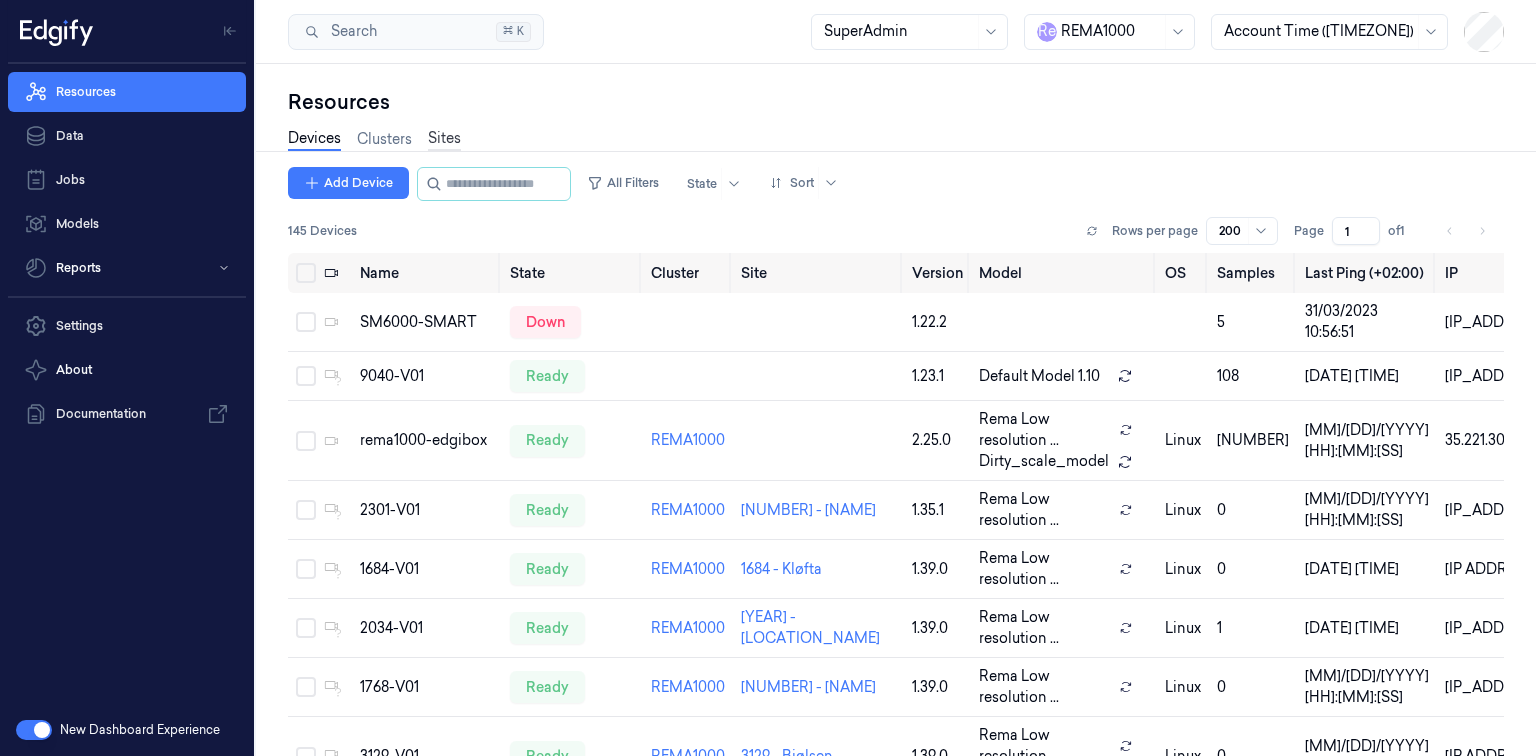 click on "Sites" at bounding box center [444, 139] 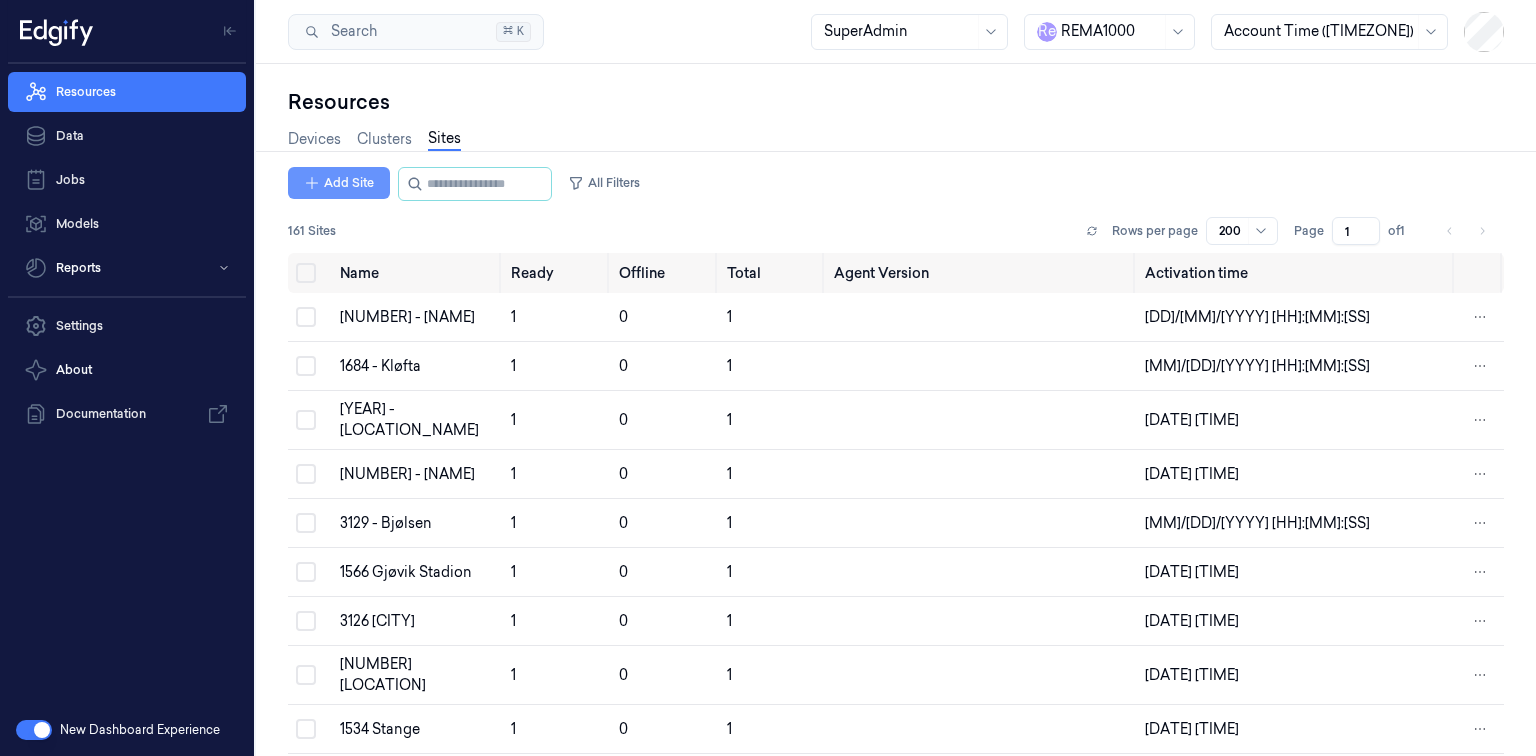 click on "Add Site" at bounding box center [339, 183] 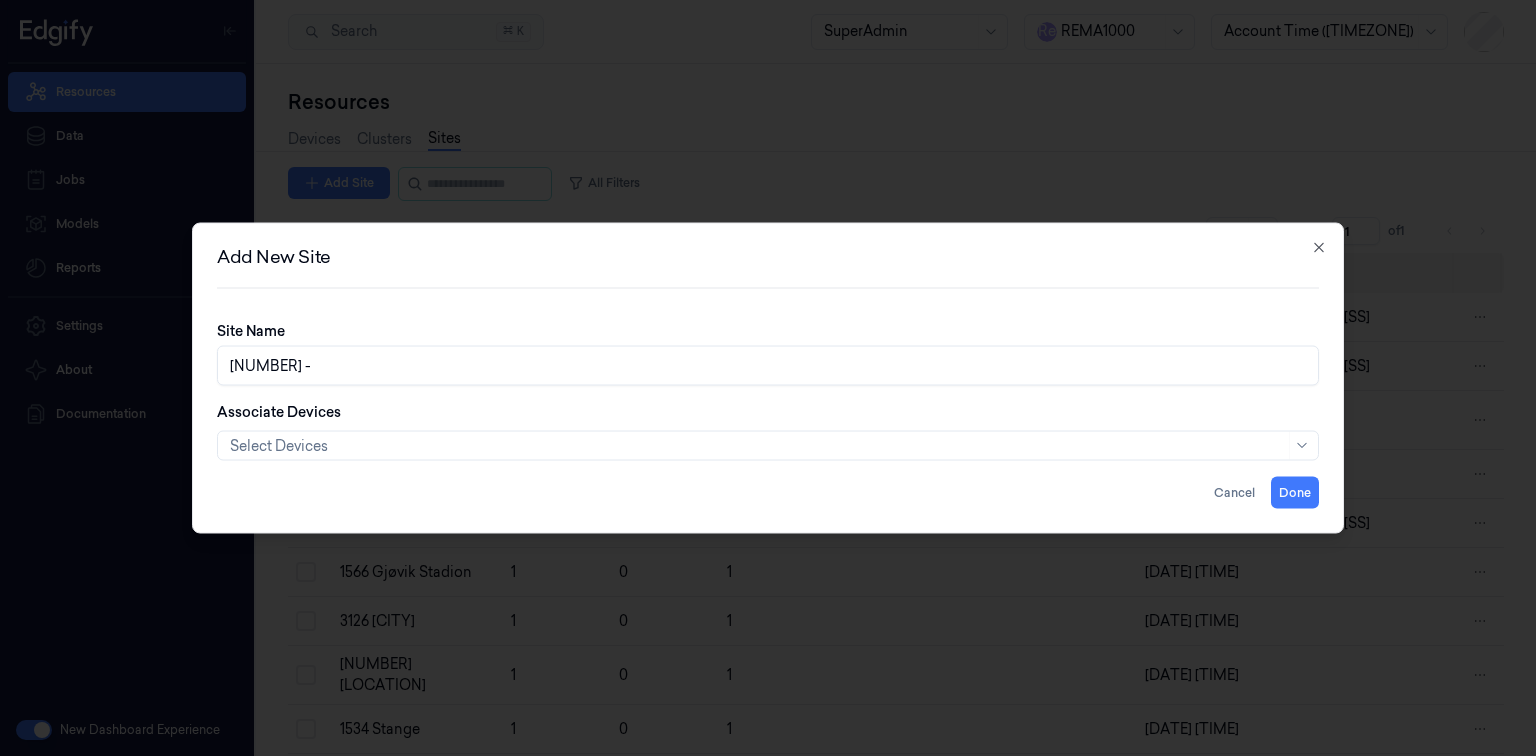 click on "1965 -" at bounding box center (768, 366) 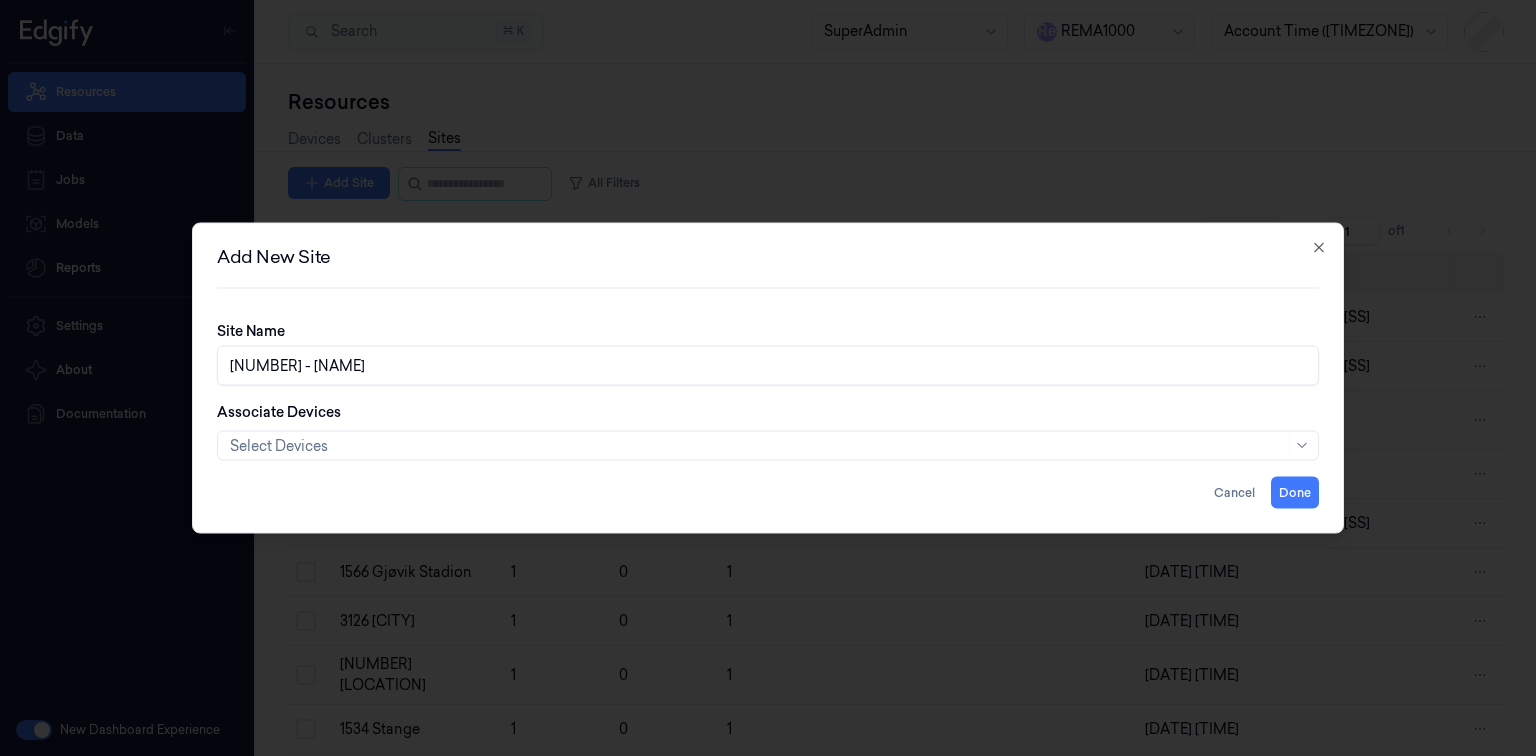 type on "1965 - VOLDA" 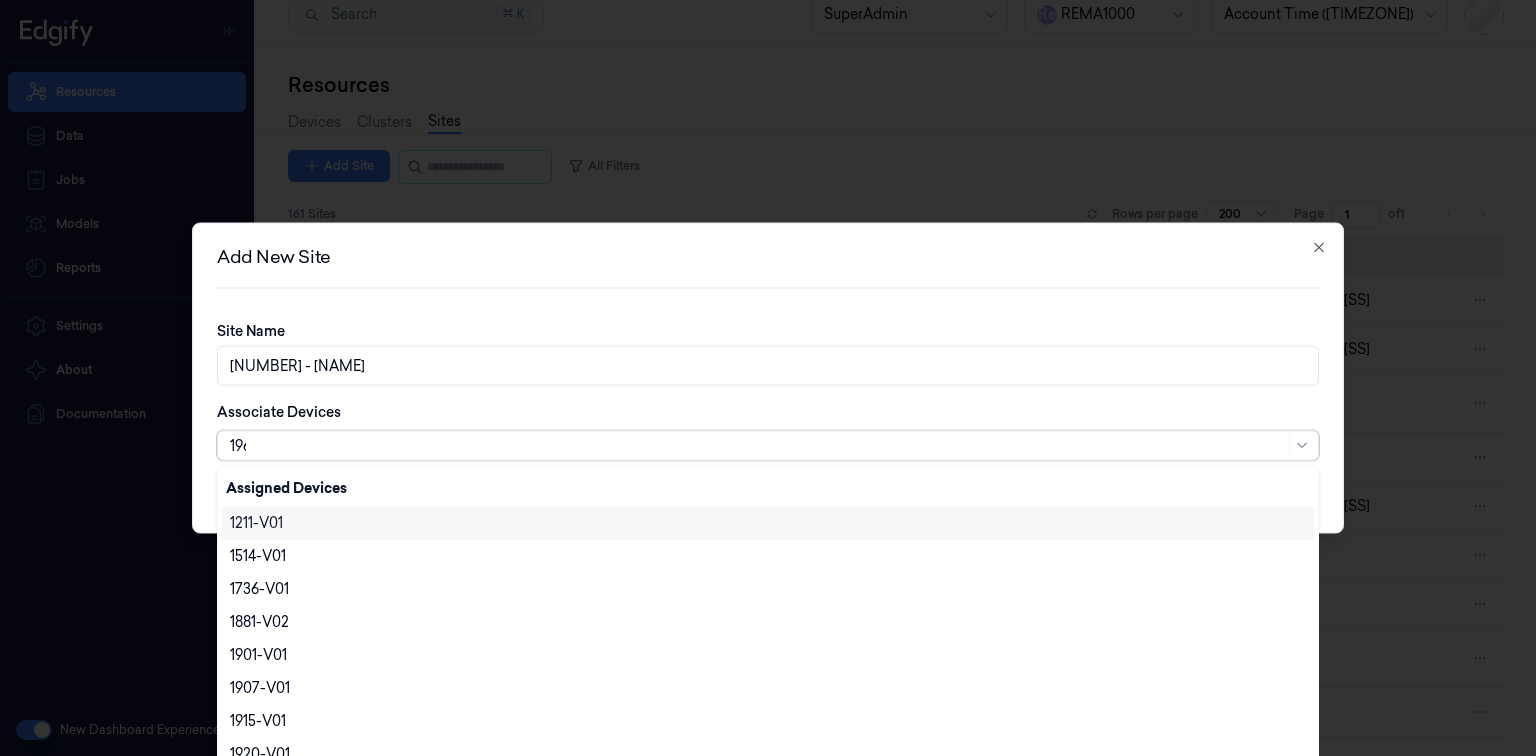 scroll, scrollTop: 0, scrollLeft: 0, axis: both 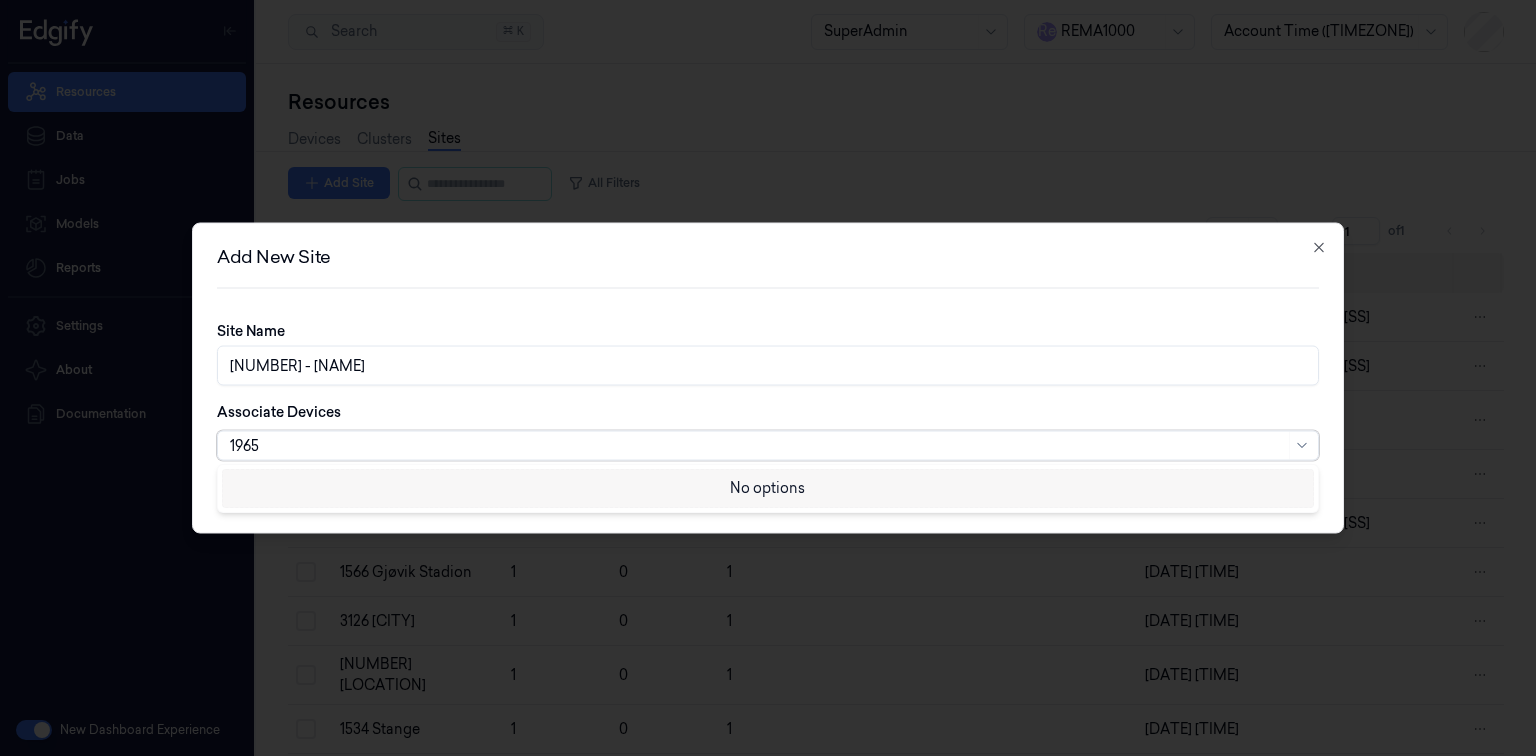 type on "1965" 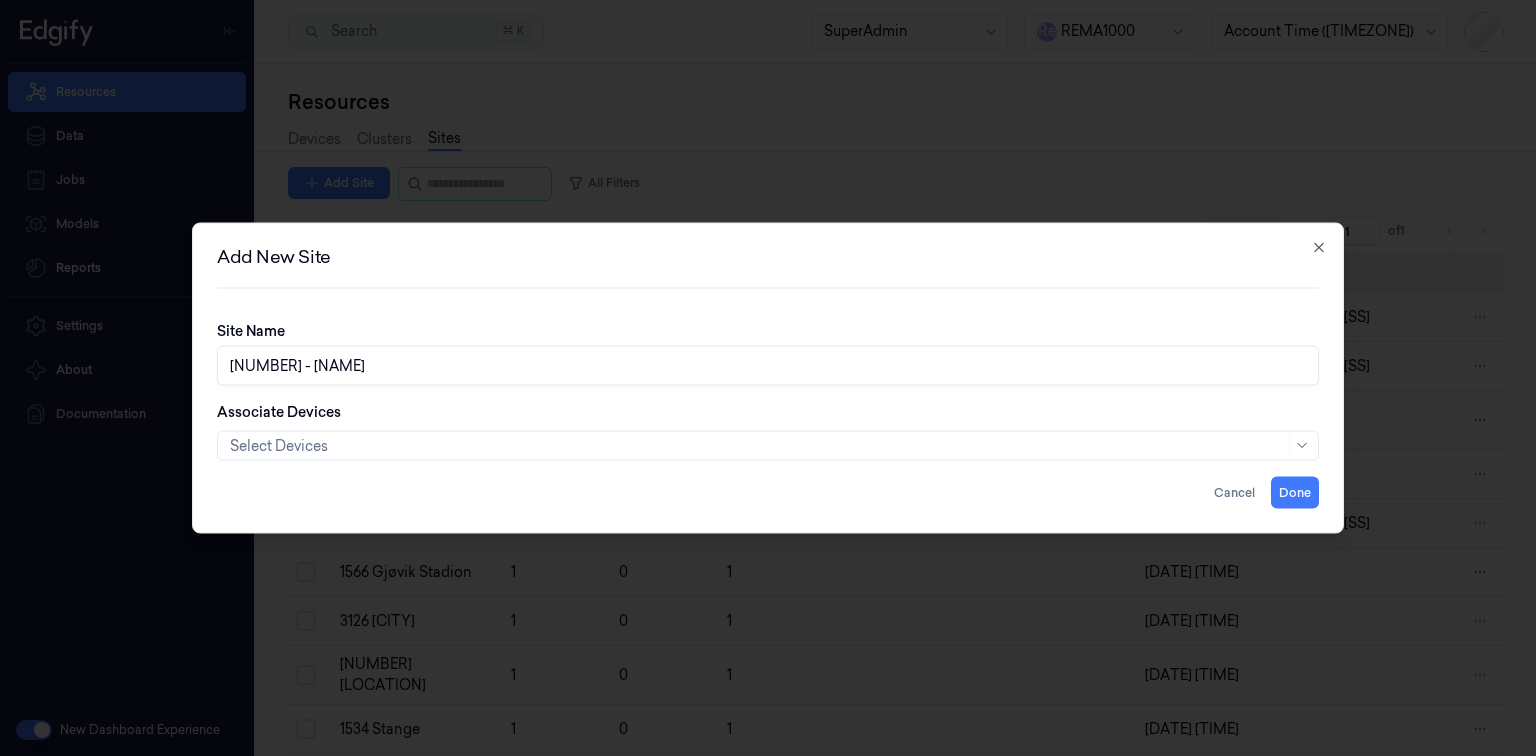 click on "Associate Devices Select Devices" at bounding box center [768, 431] 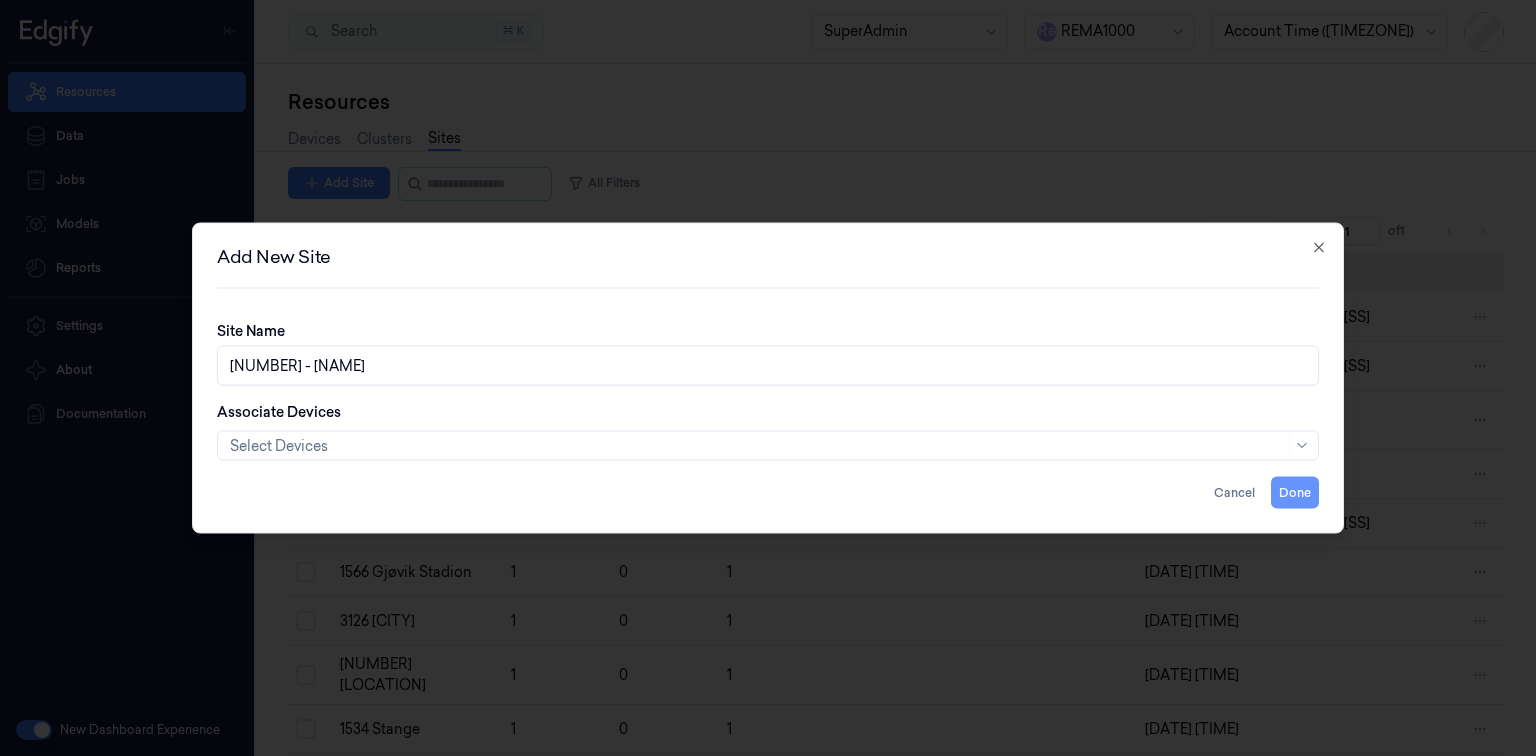 click on "Done" at bounding box center (1295, 493) 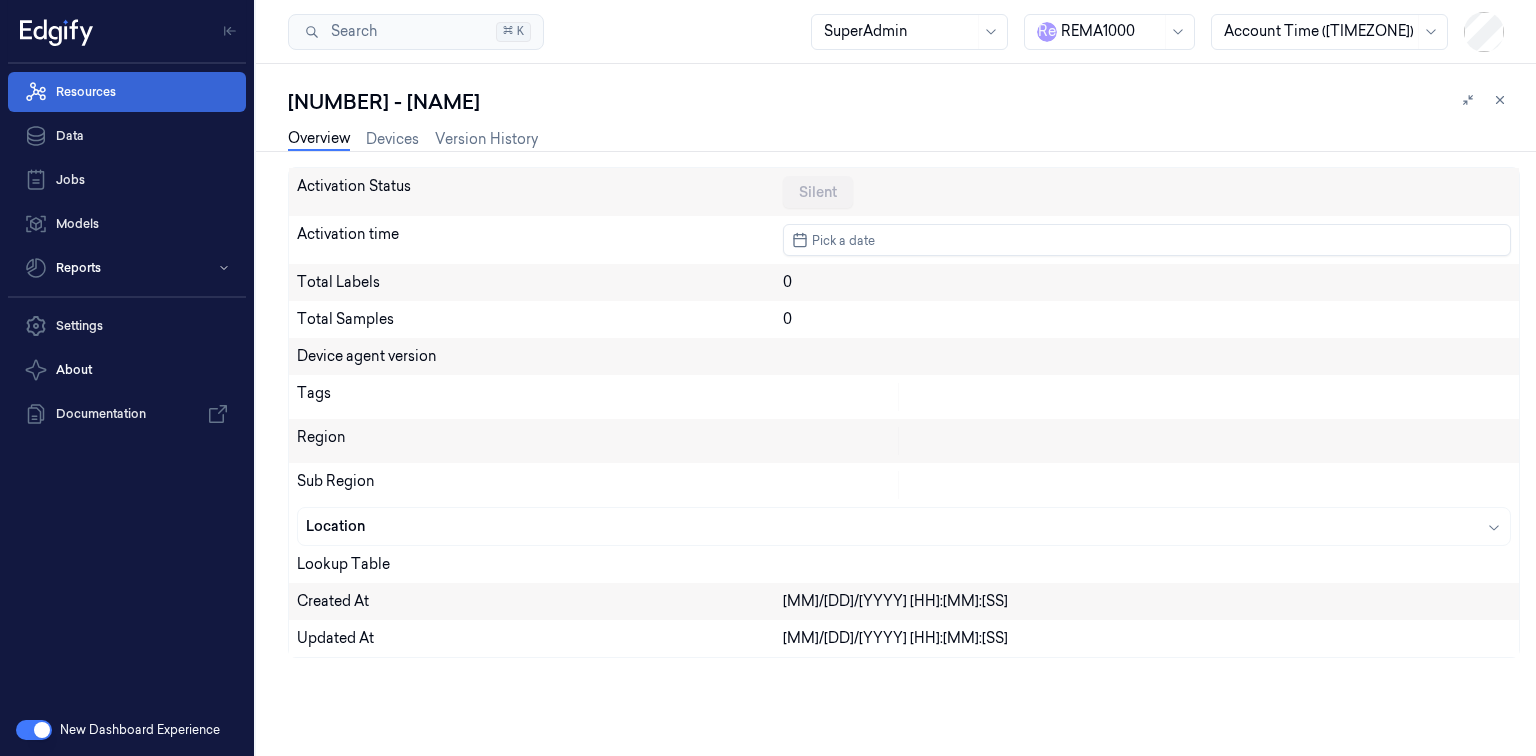 click on "Resources" at bounding box center [127, 92] 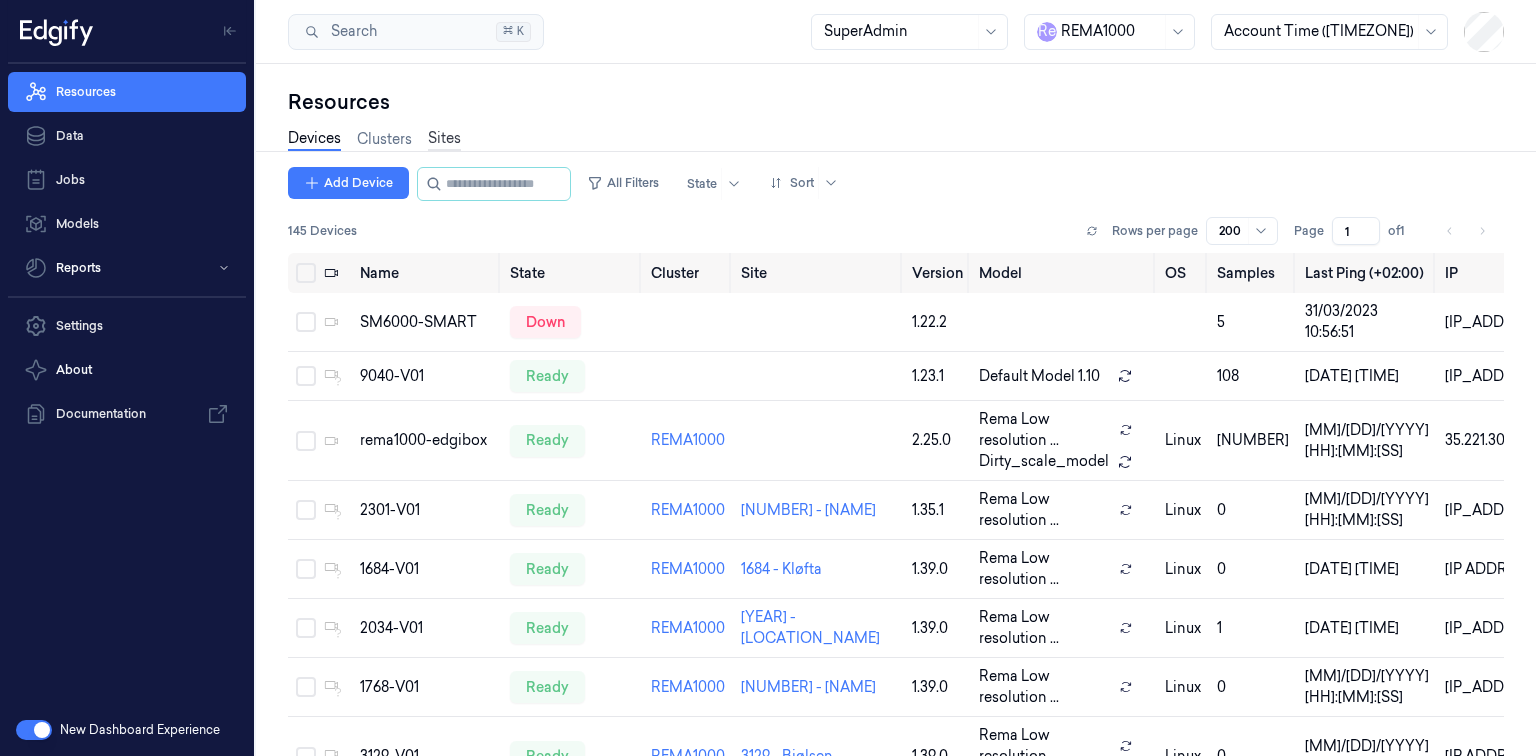 click on "Sites" at bounding box center (444, 139) 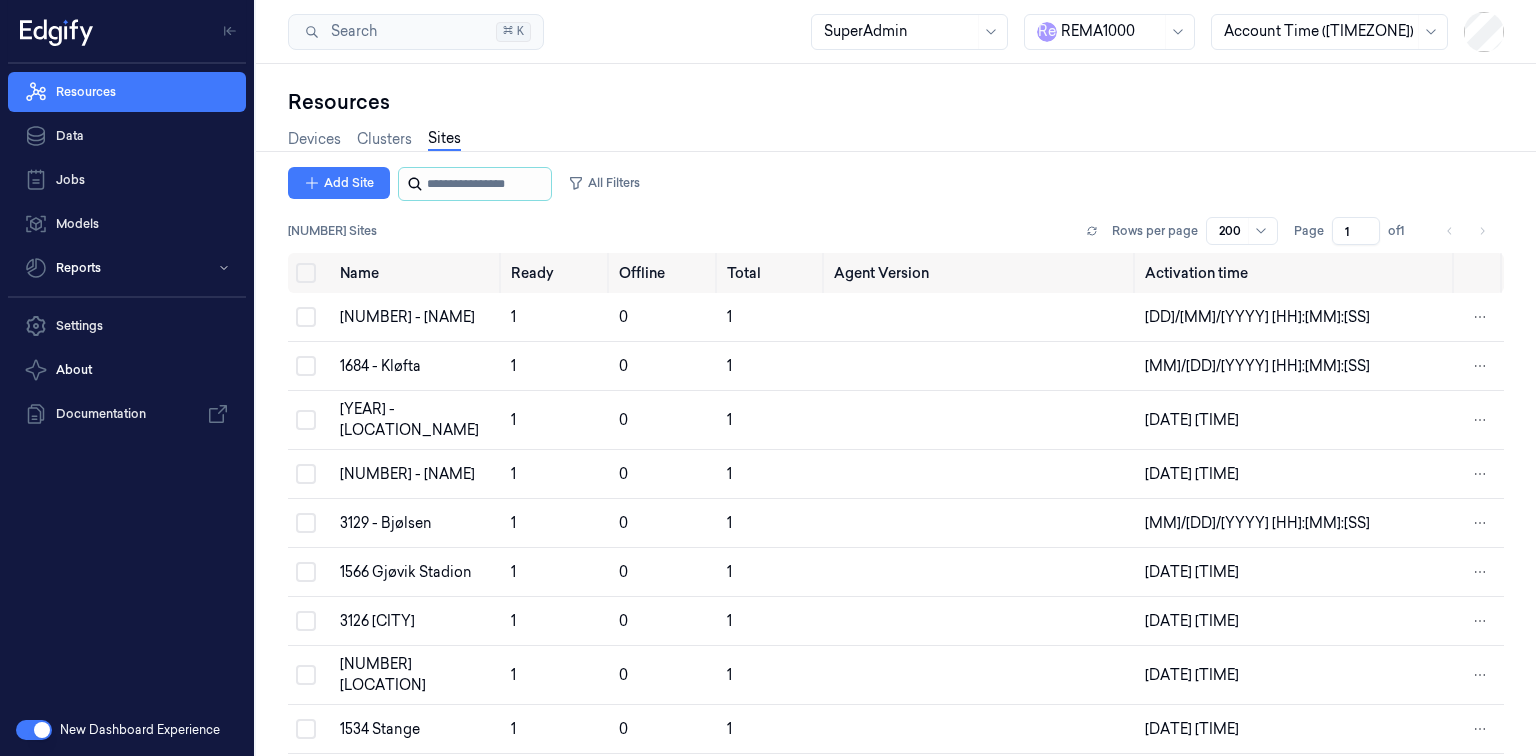 click at bounding box center (487, 184) 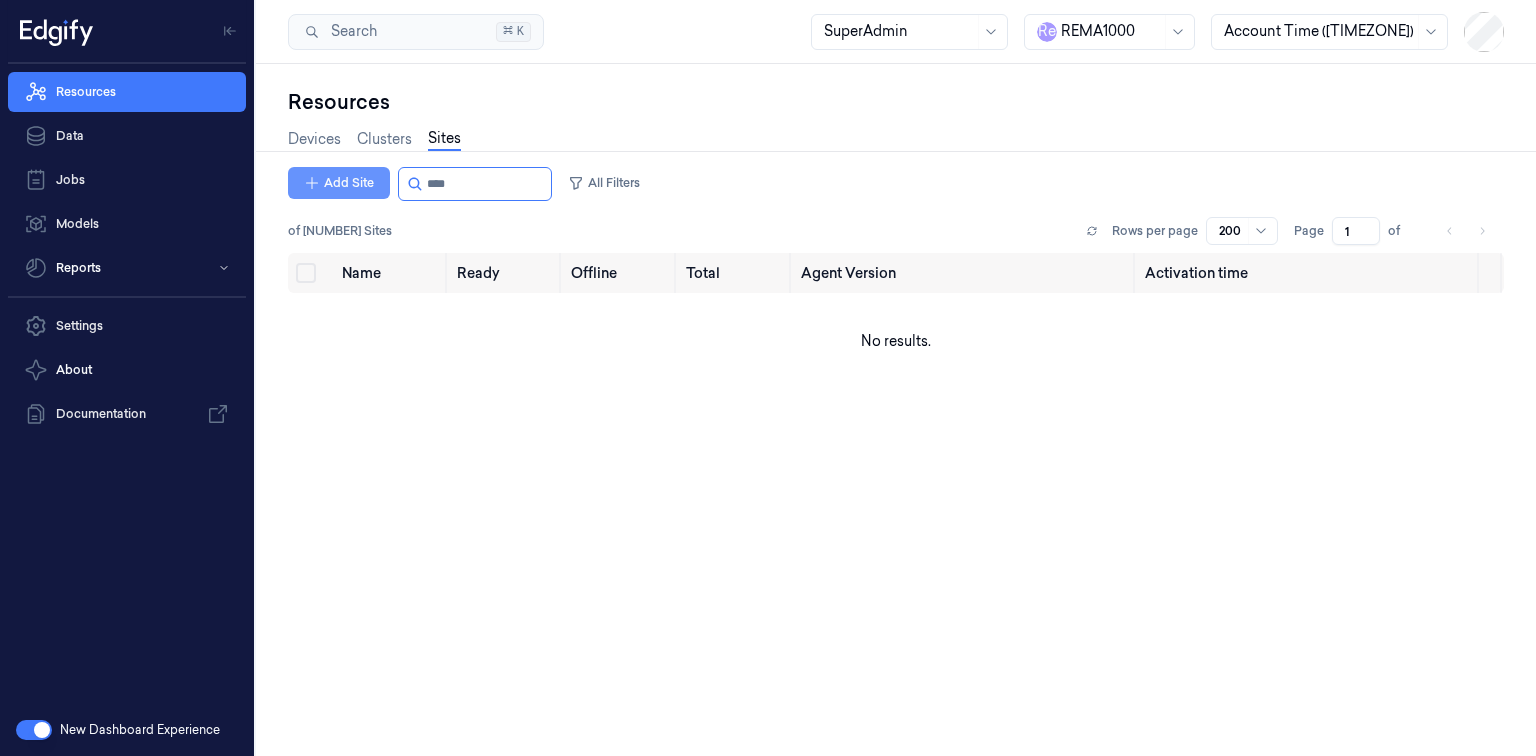type on "****" 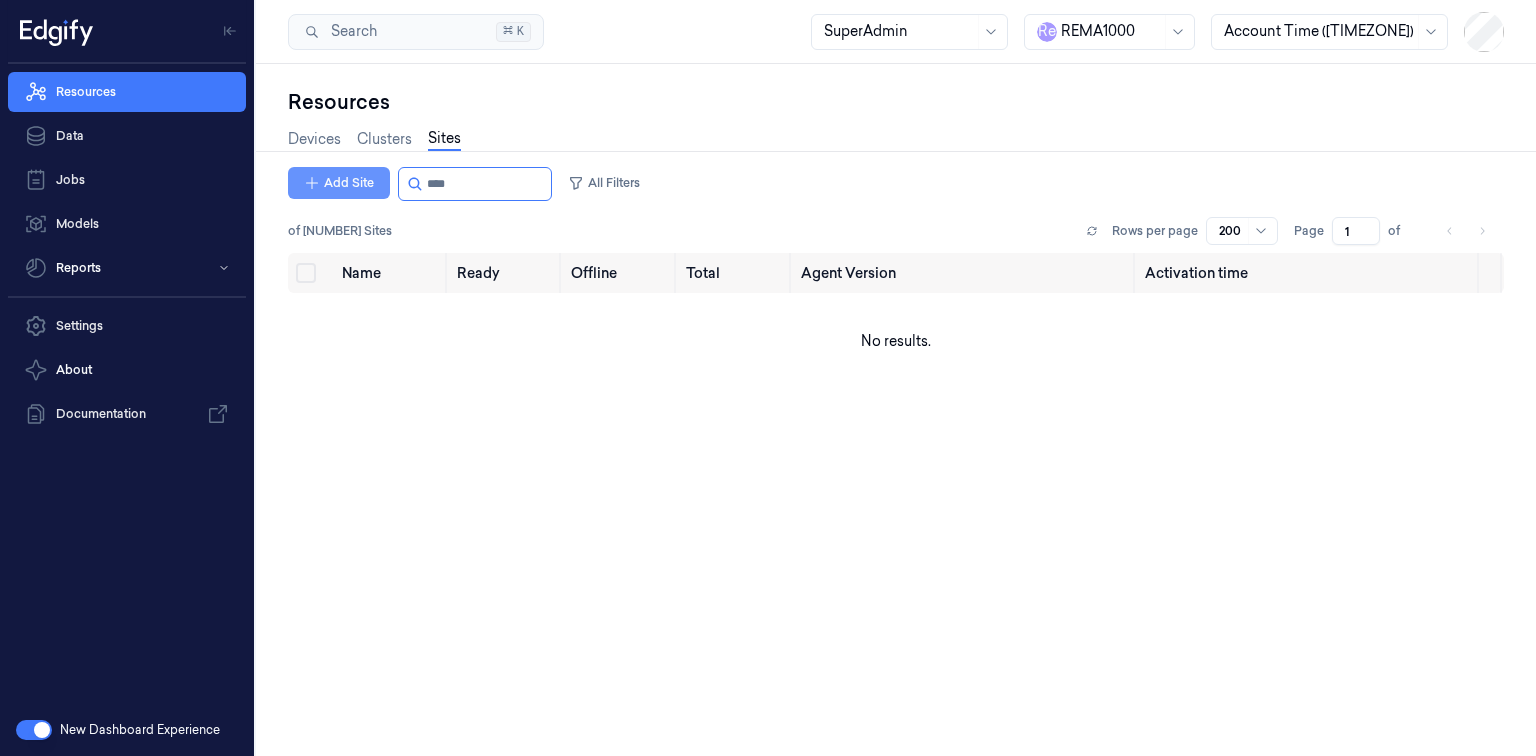 click on "Add Site" at bounding box center [339, 183] 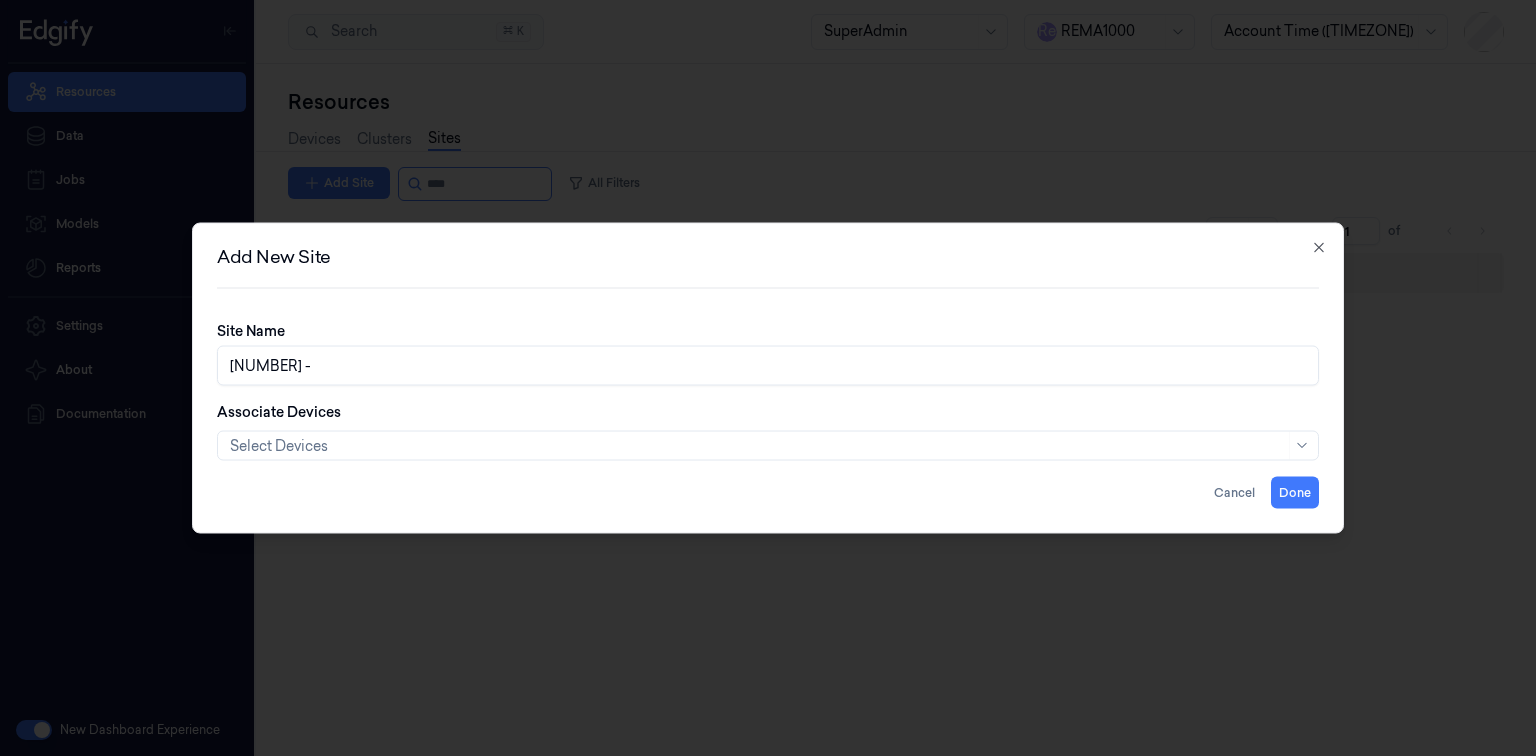 click on "2079 -" at bounding box center (768, 366) 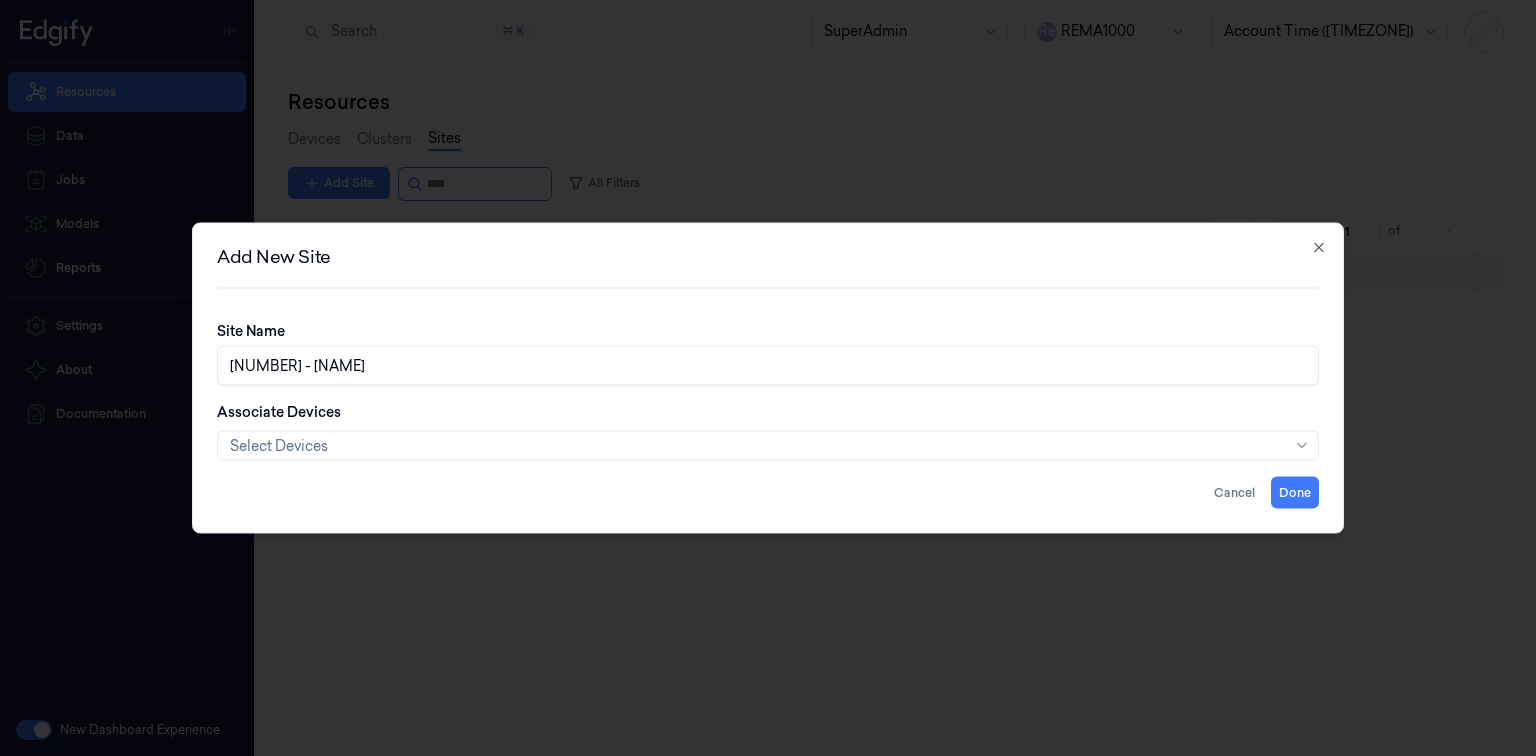 type on "2079 - HAUGENSTUA" 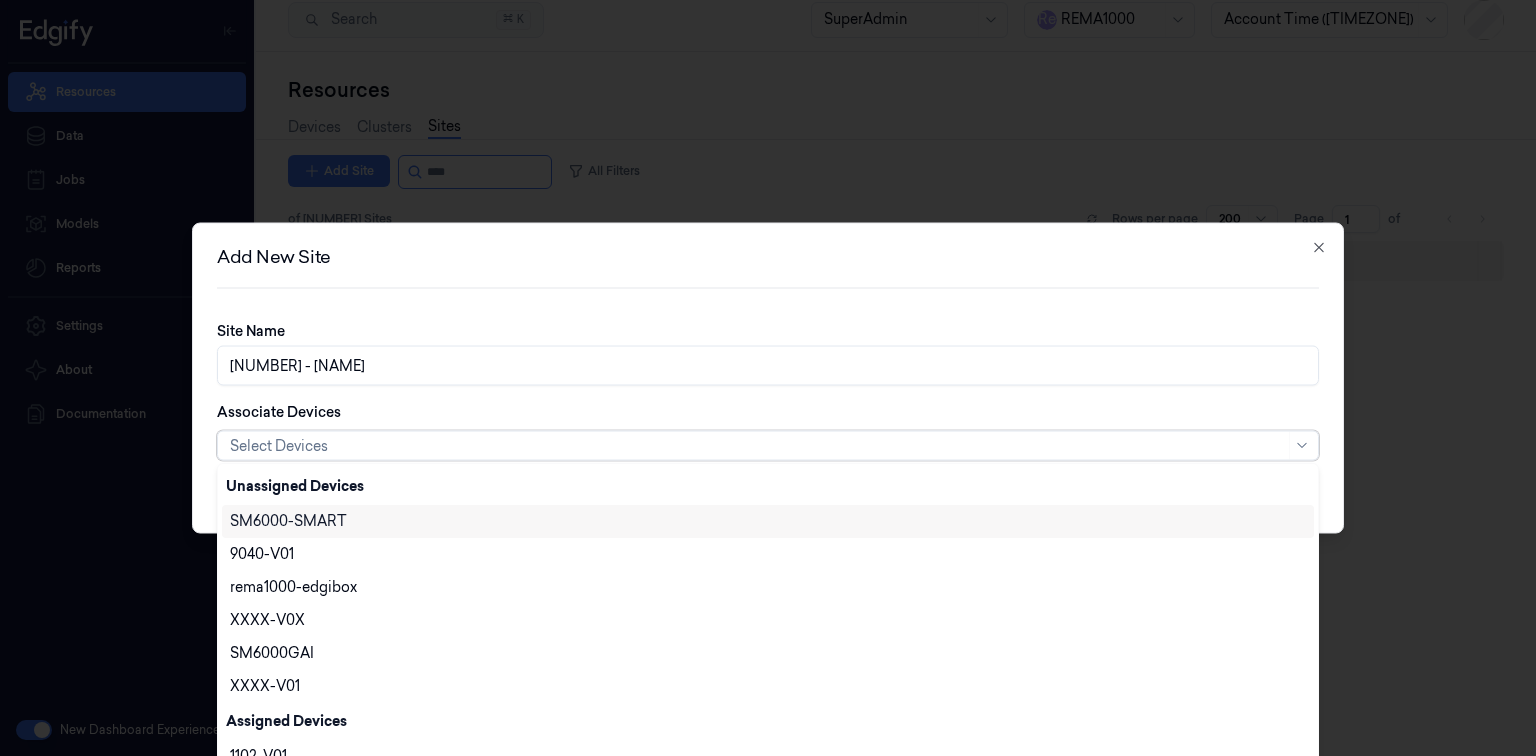 click at bounding box center [757, 445] 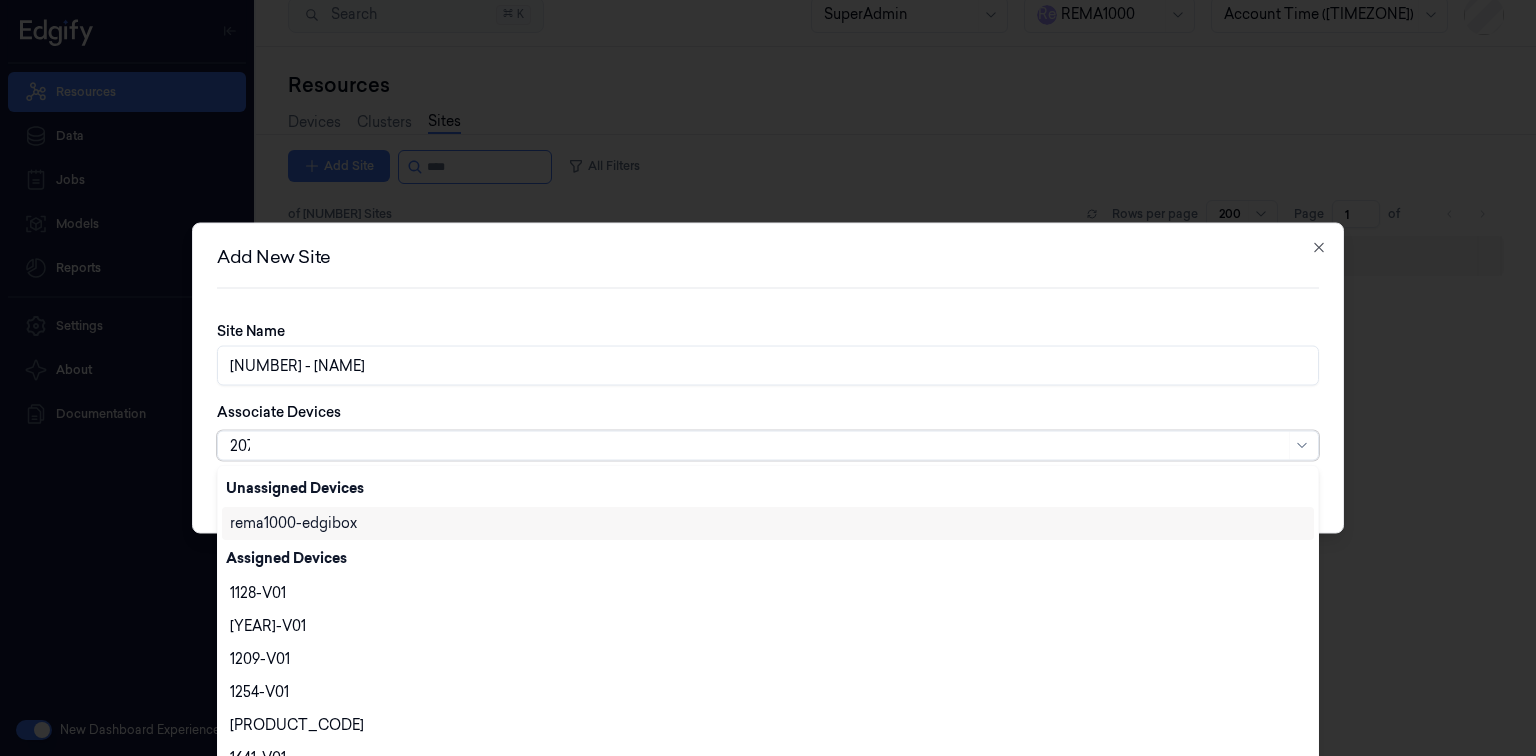 scroll, scrollTop: 0, scrollLeft: 0, axis: both 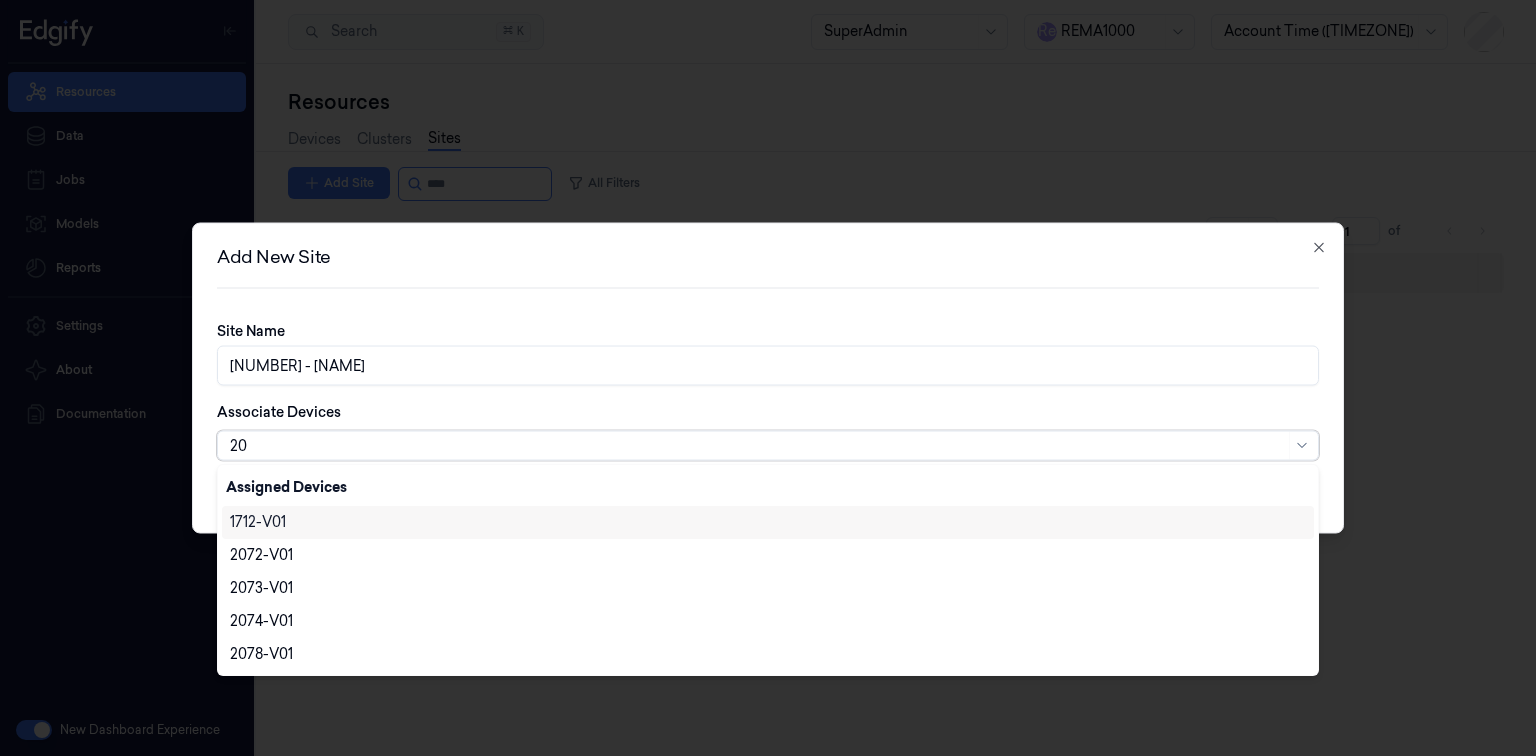 type on "2" 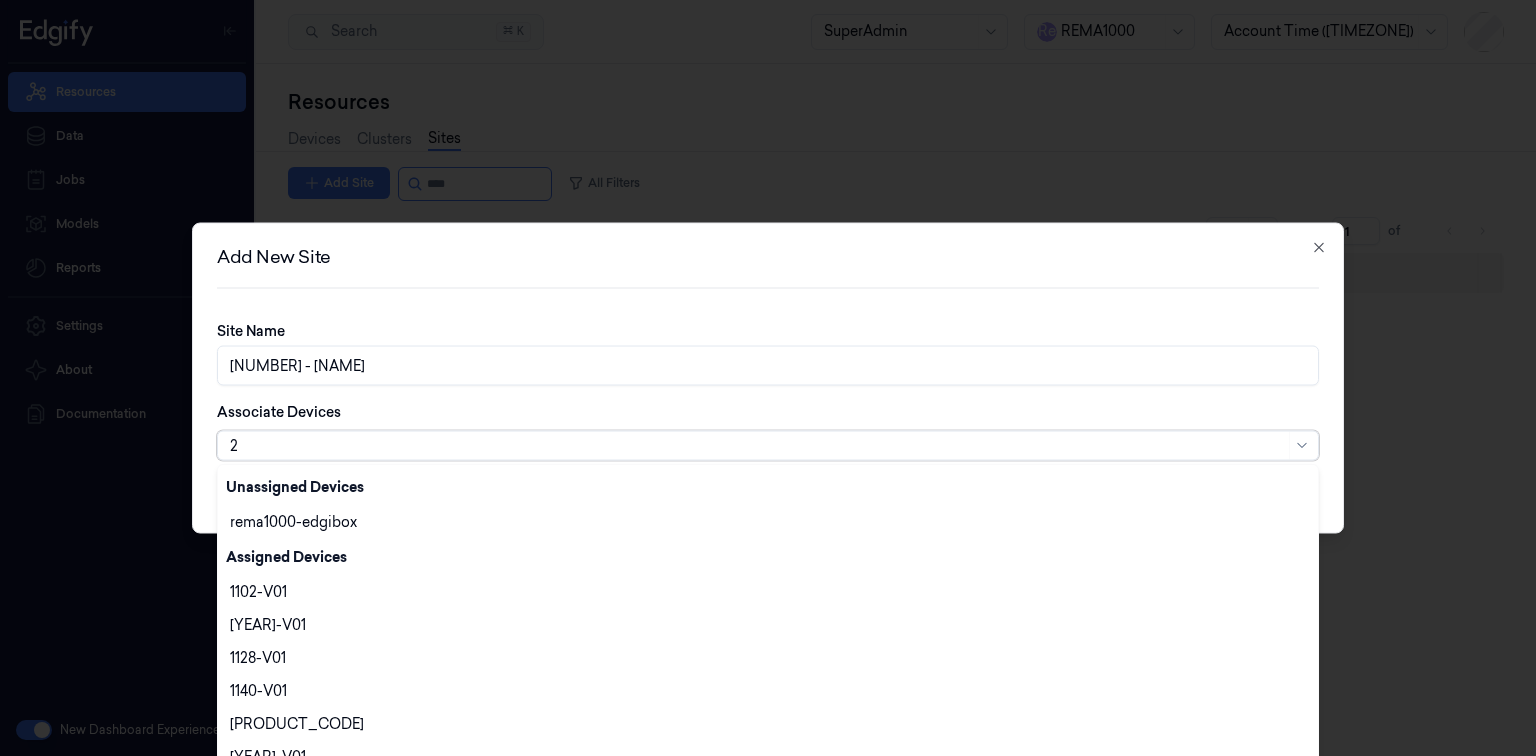 type 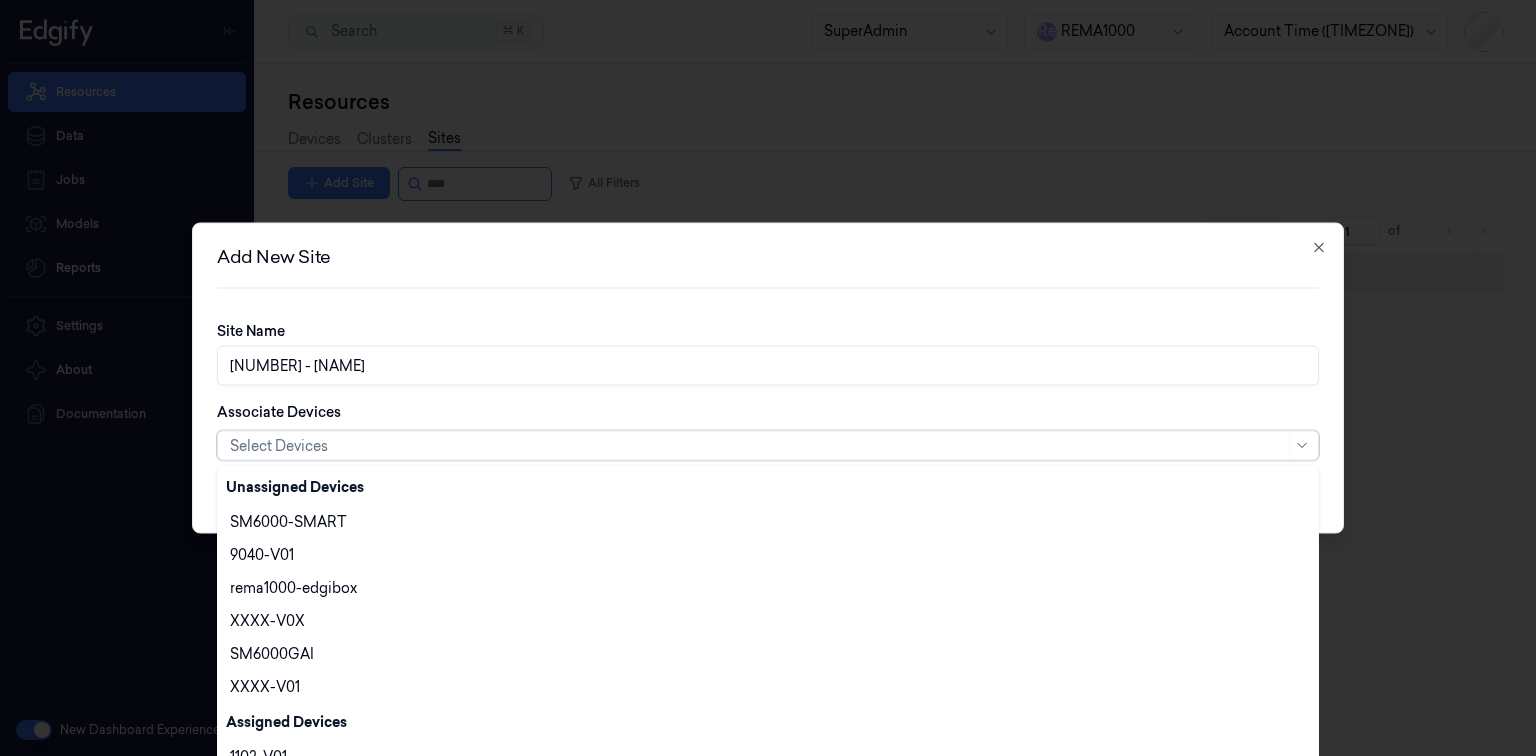 click on "Associate Devices 145 results available. Use Up and Down to choose options, press Enter to select the currently focused option, press Escape to exit the menu, press Tab to select the option and exit the menu. Select Devices" at bounding box center (768, 431) 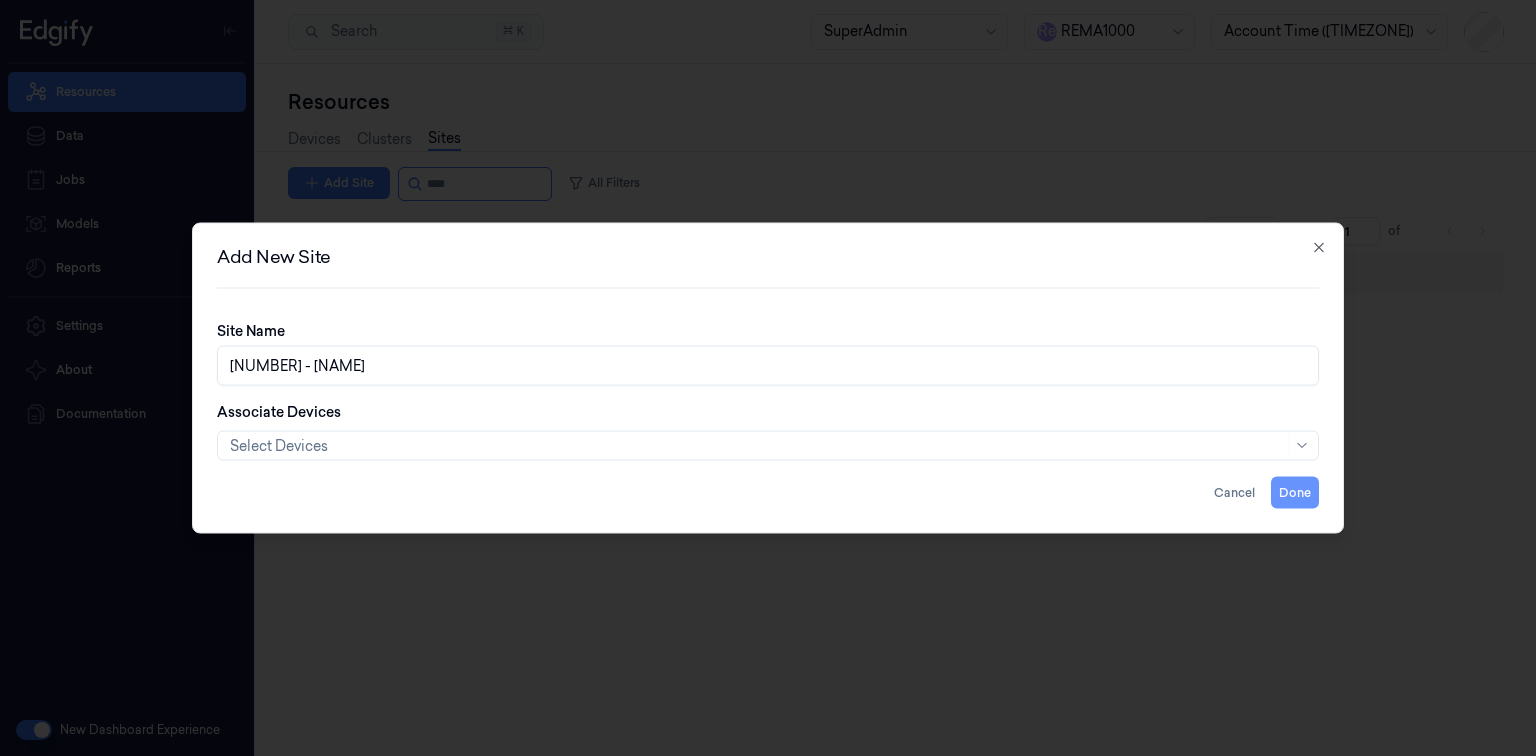 click on "Done" at bounding box center [1295, 493] 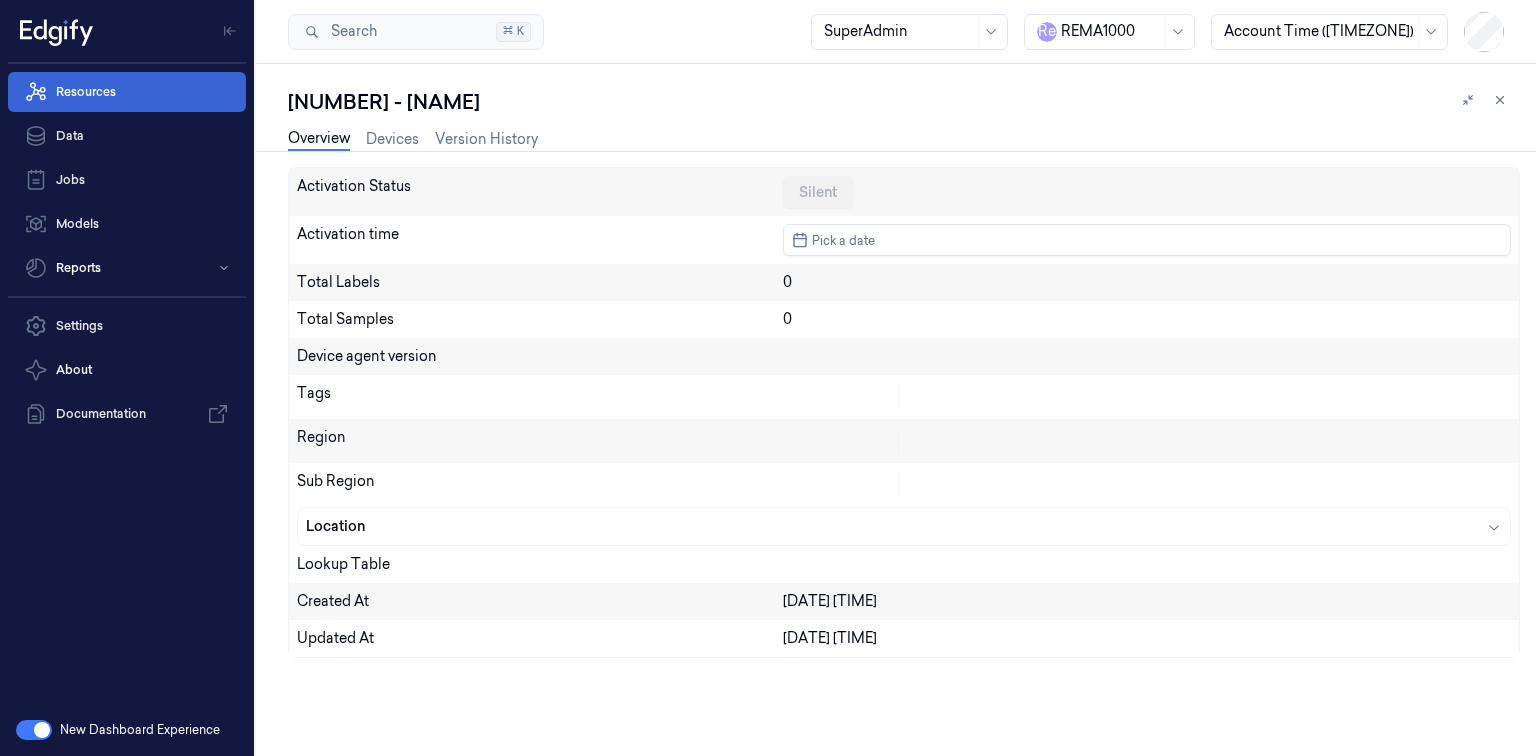 click on "Resources" at bounding box center (127, 92) 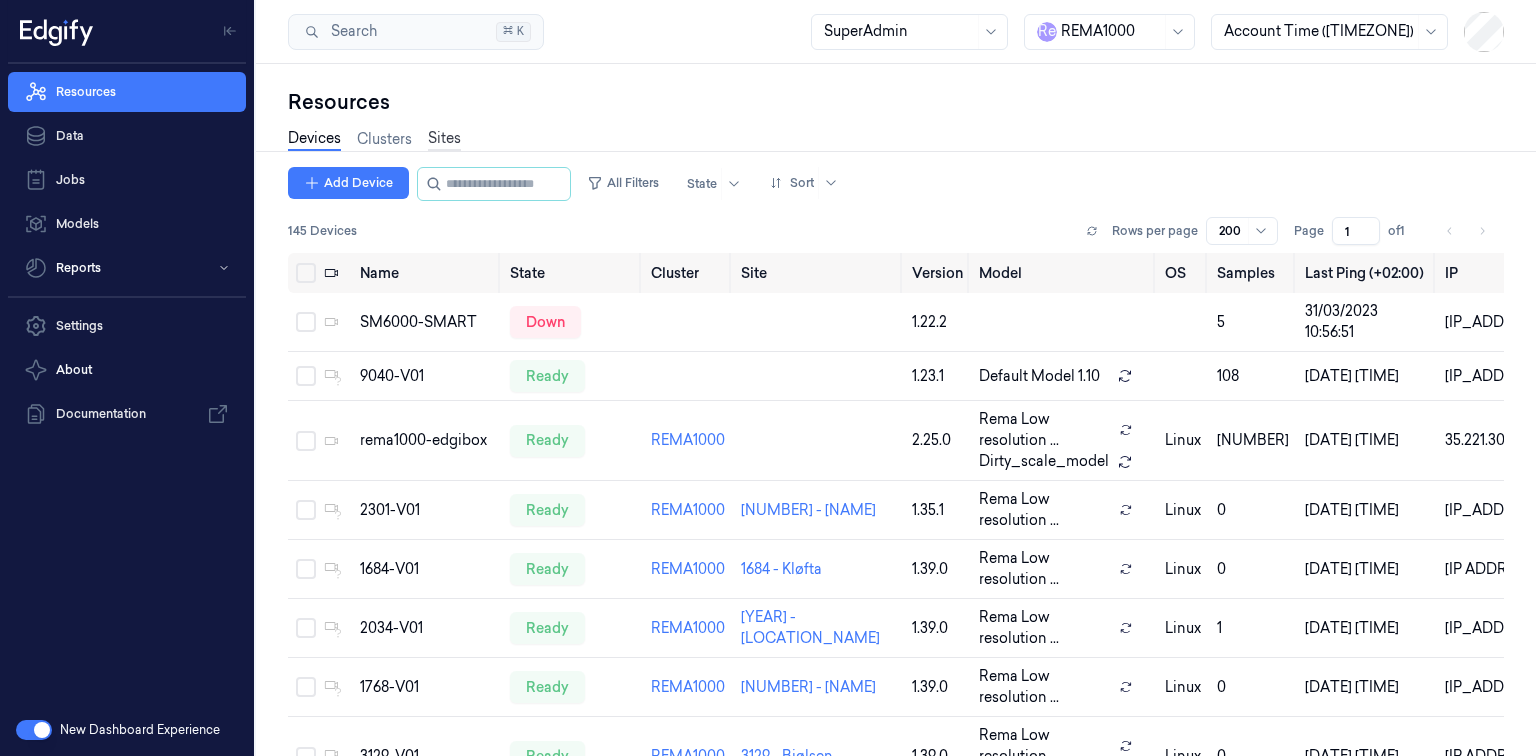 click on "Sites" at bounding box center [444, 139] 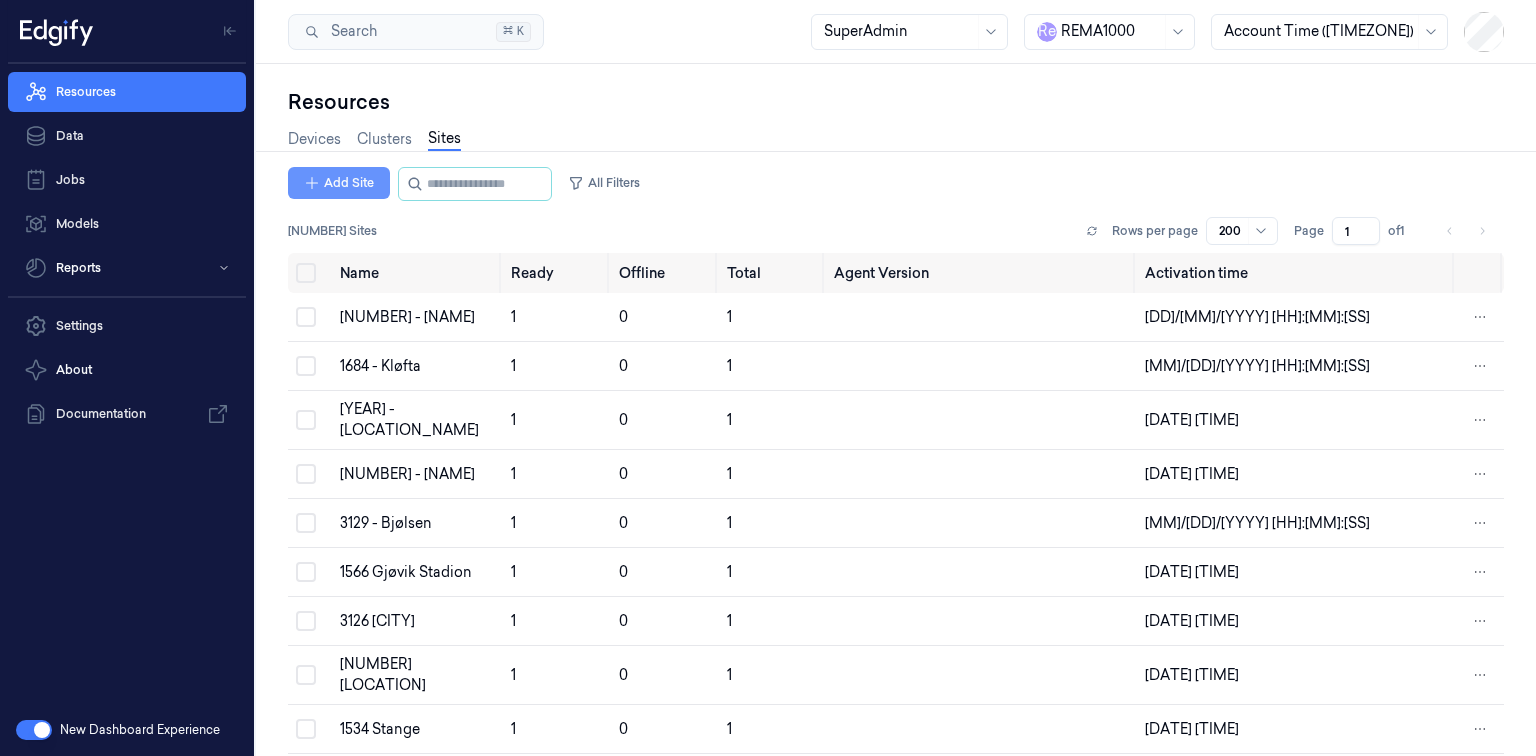 click on "Add Site" at bounding box center [339, 183] 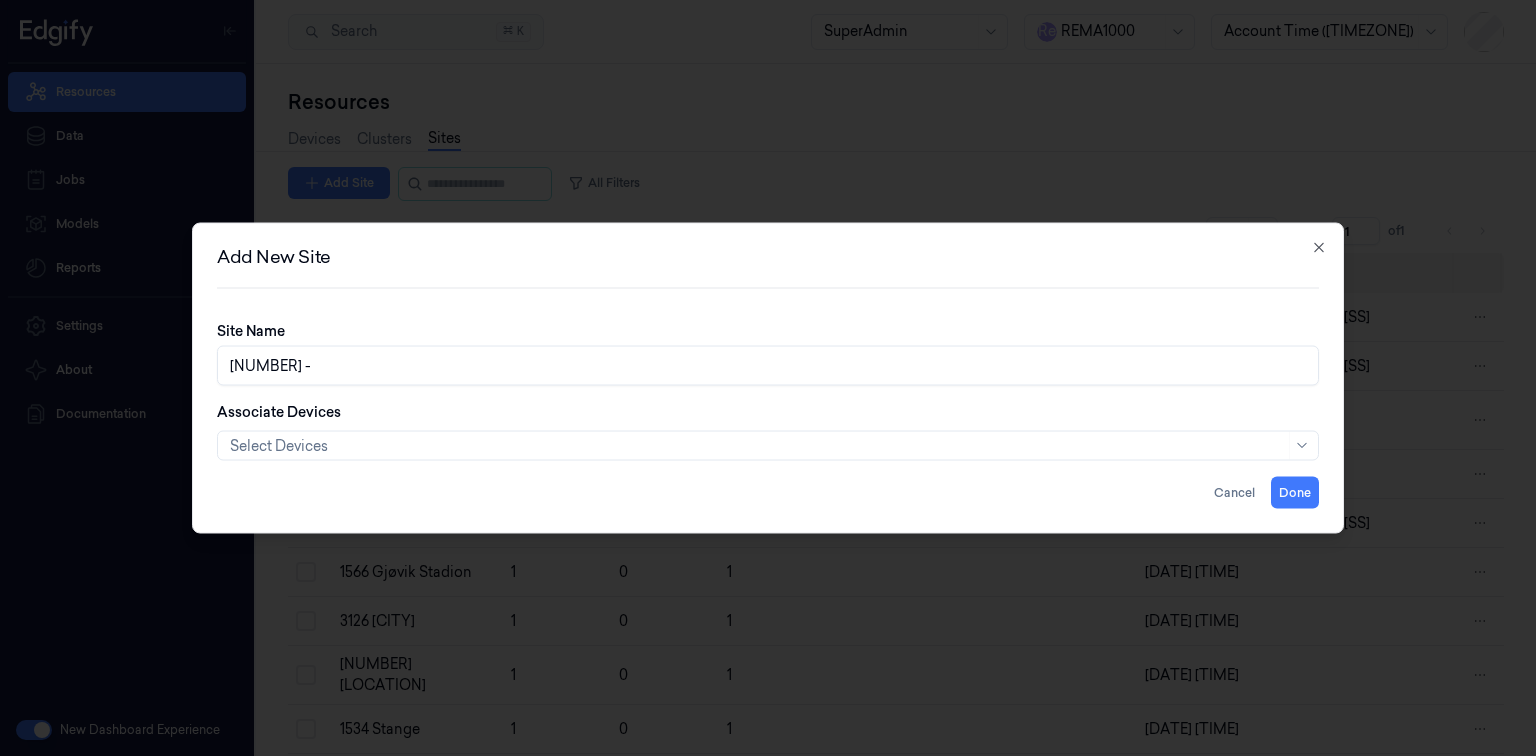 click on "1155 -" at bounding box center (768, 366) 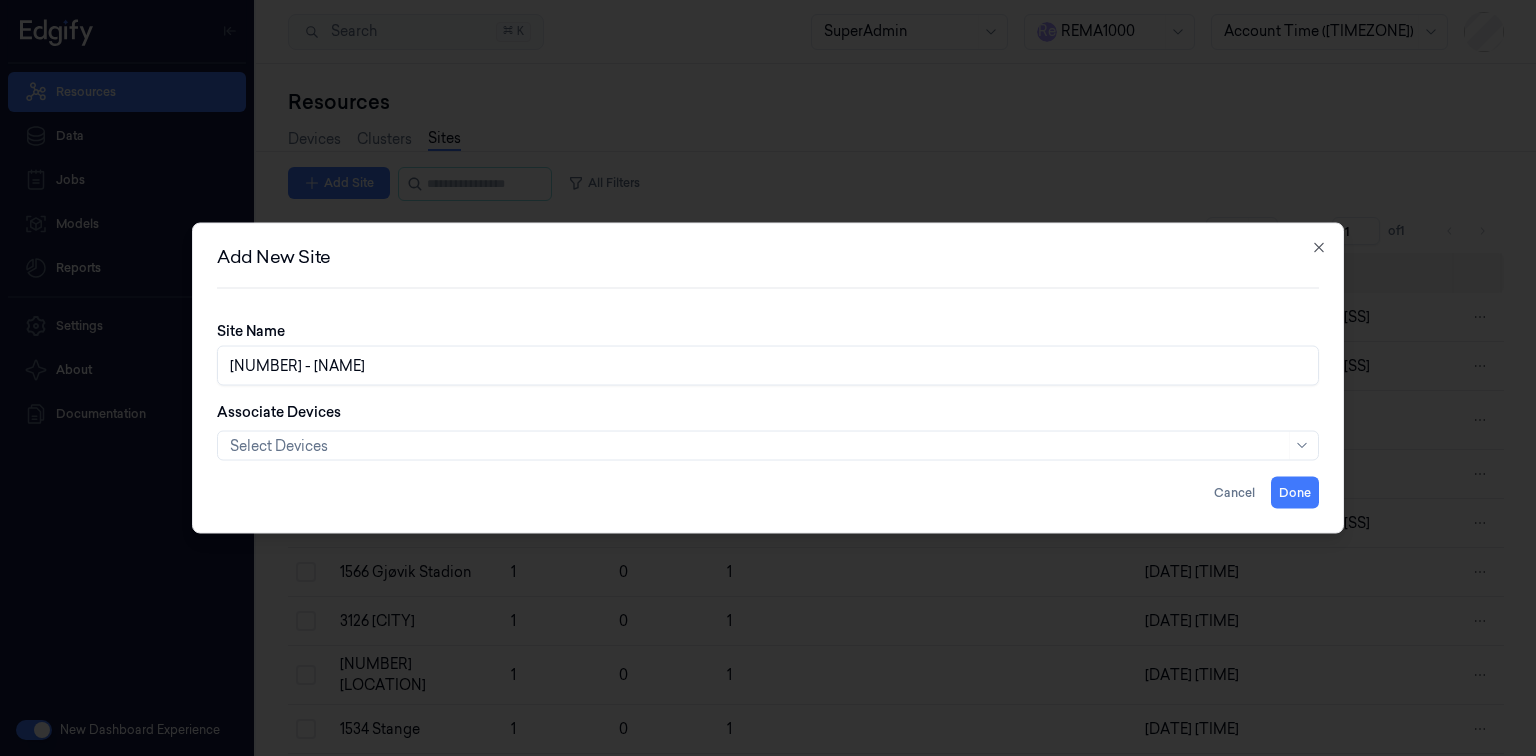 type on "1155 - STAVSET" 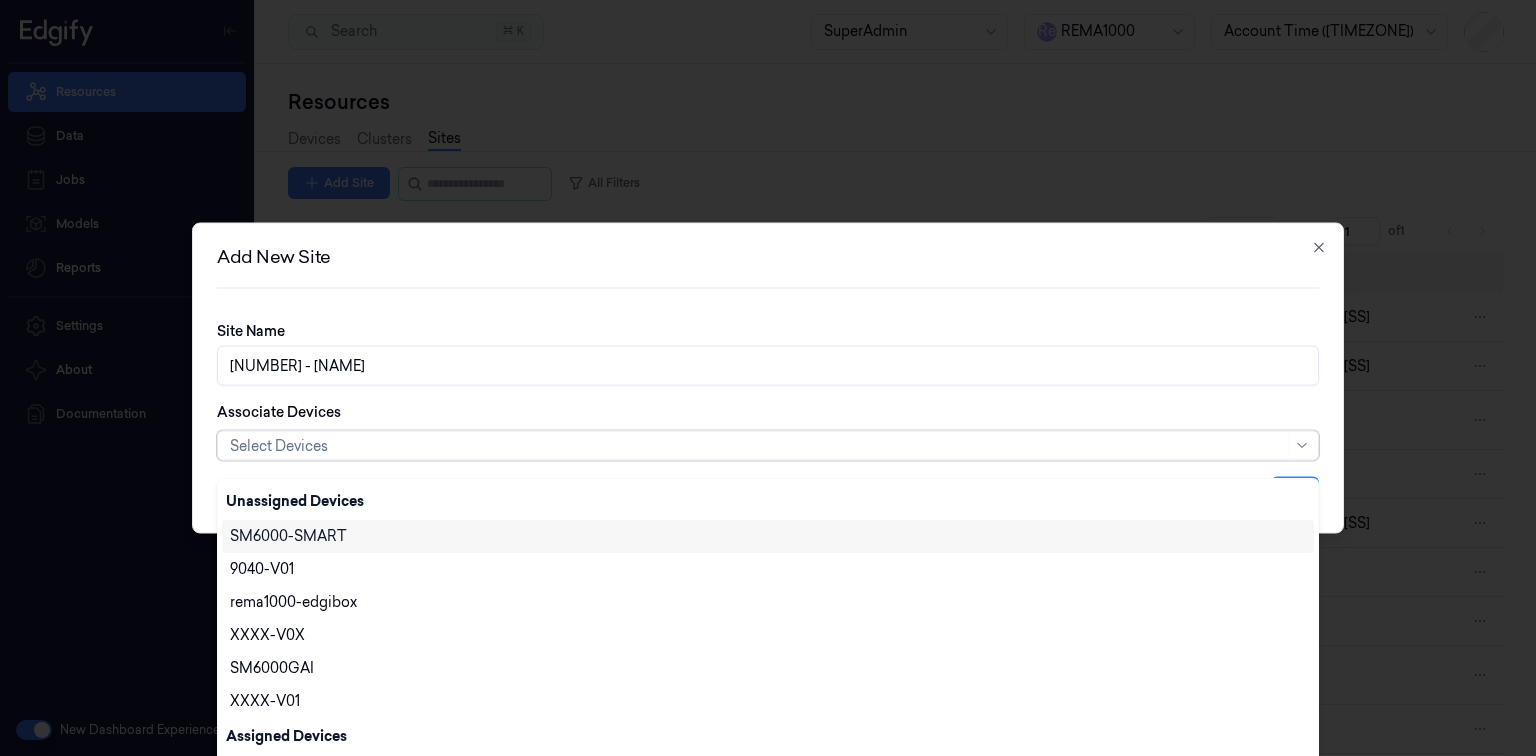 click at bounding box center (757, 445) 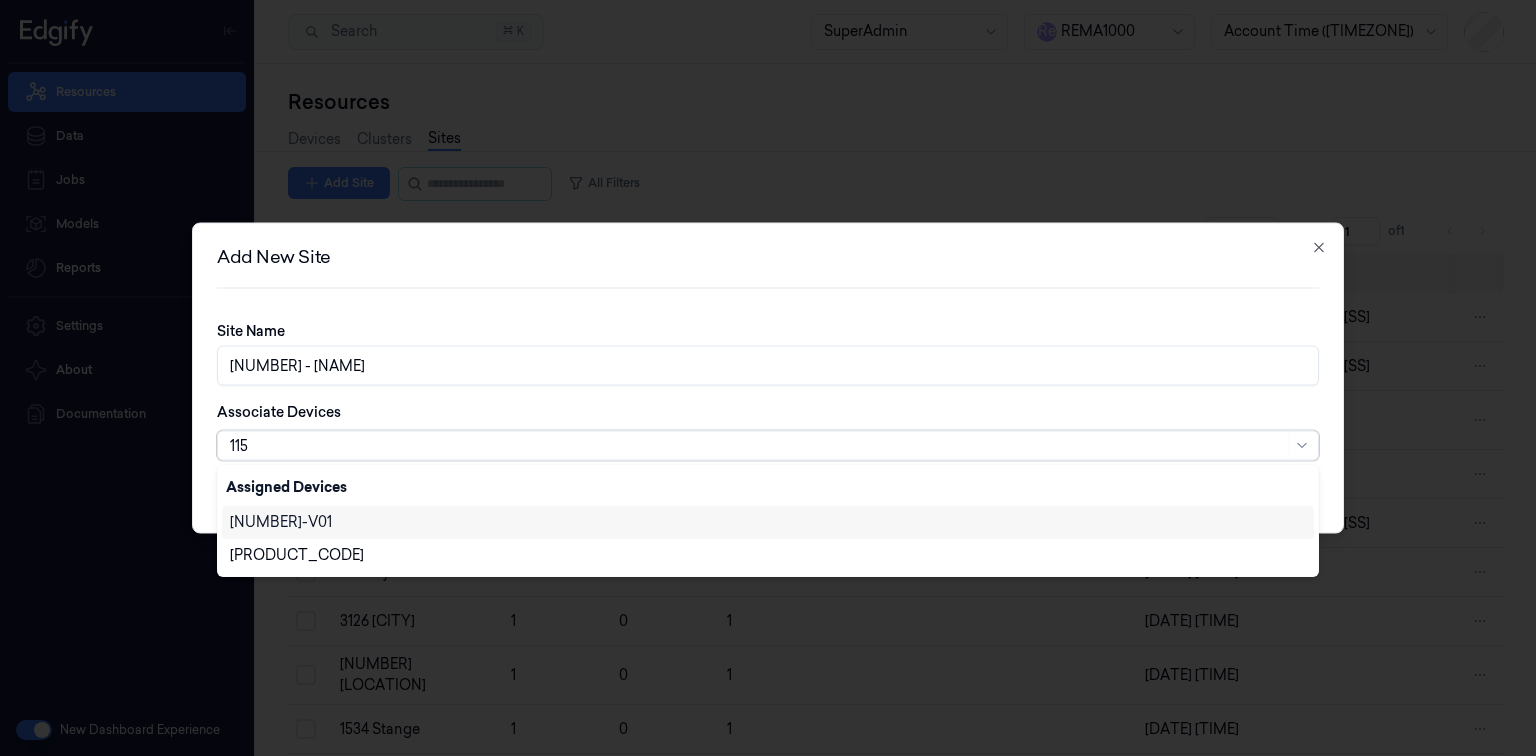 scroll, scrollTop: 0, scrollLeft: 0, axis: both 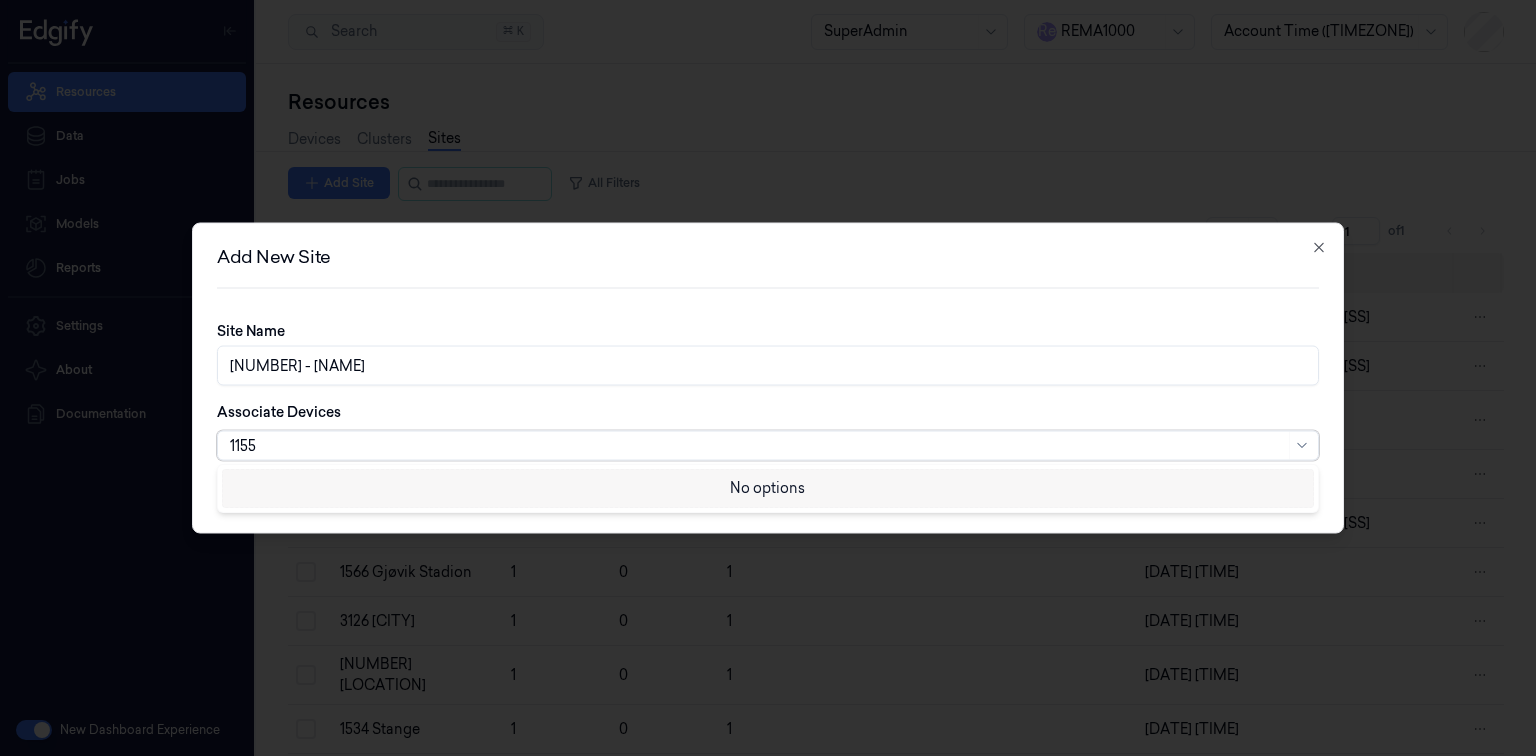 type on "1155" 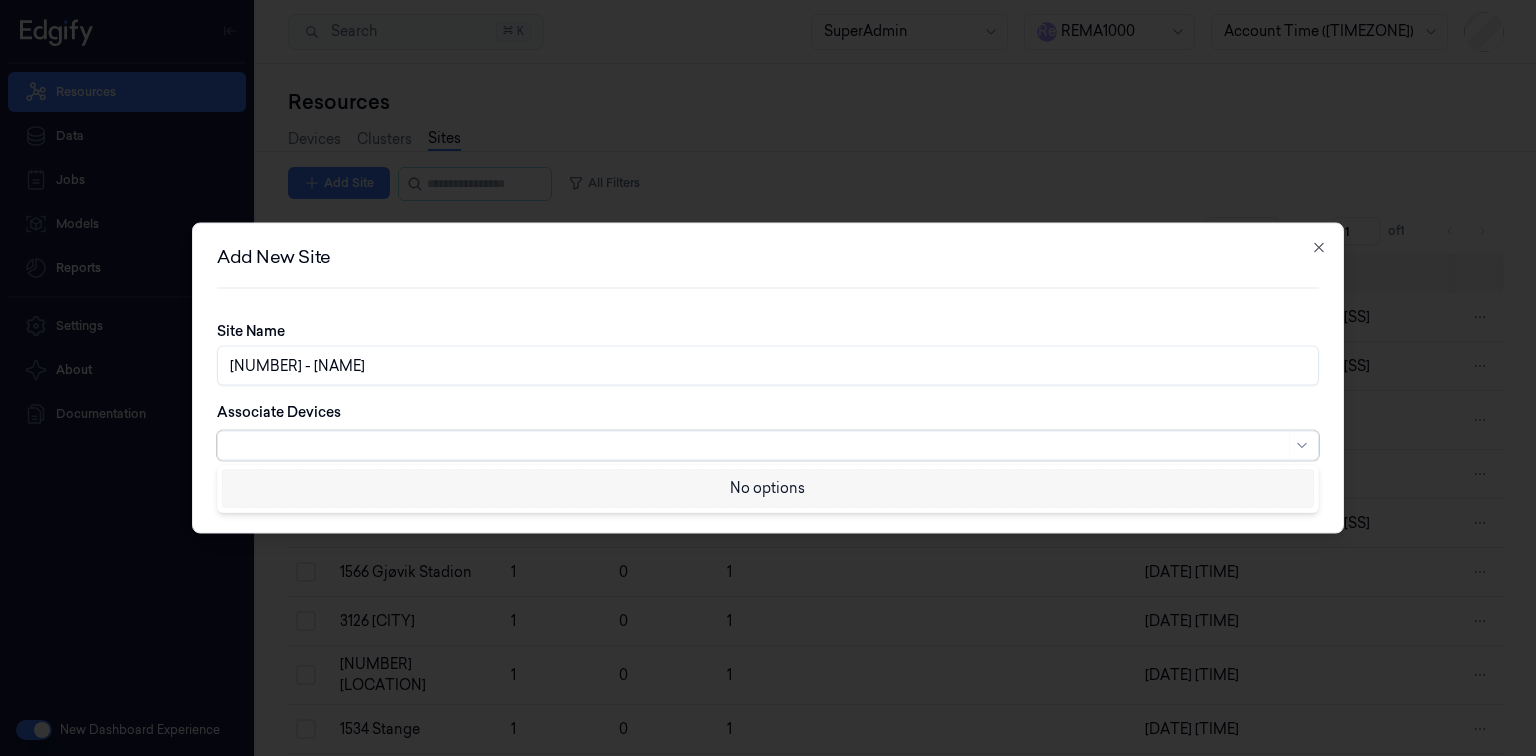 click on "Site Name 1155 - STAVSET Associate Devices 0 results available for search term 1155. Use Up and Down to choose options, press Enter to select the currently focused option, press Escape to exit the menu, press Tab to select the option and exit the menu." at bounding box center [768, 399] 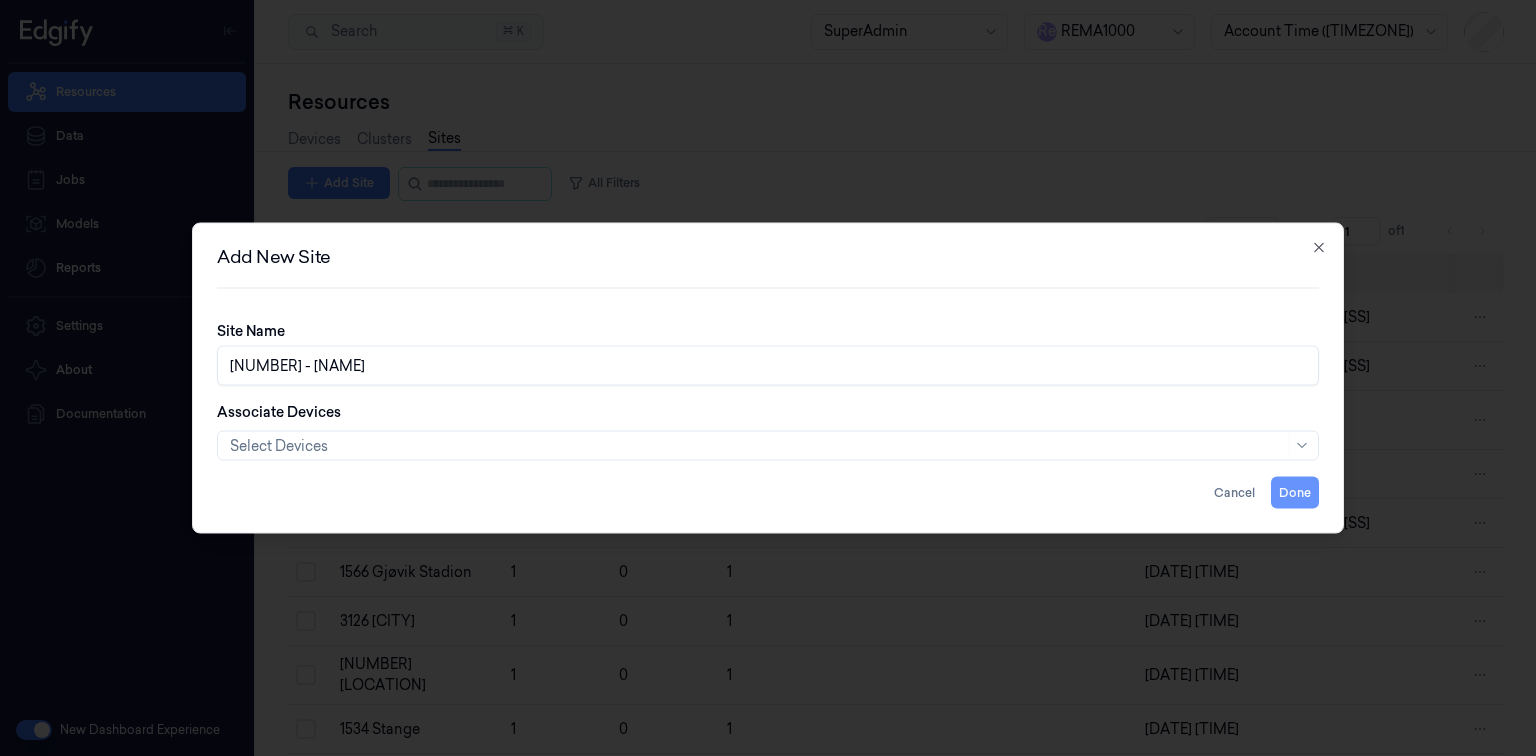 click on "Done" at bounding box center [1295, 493] 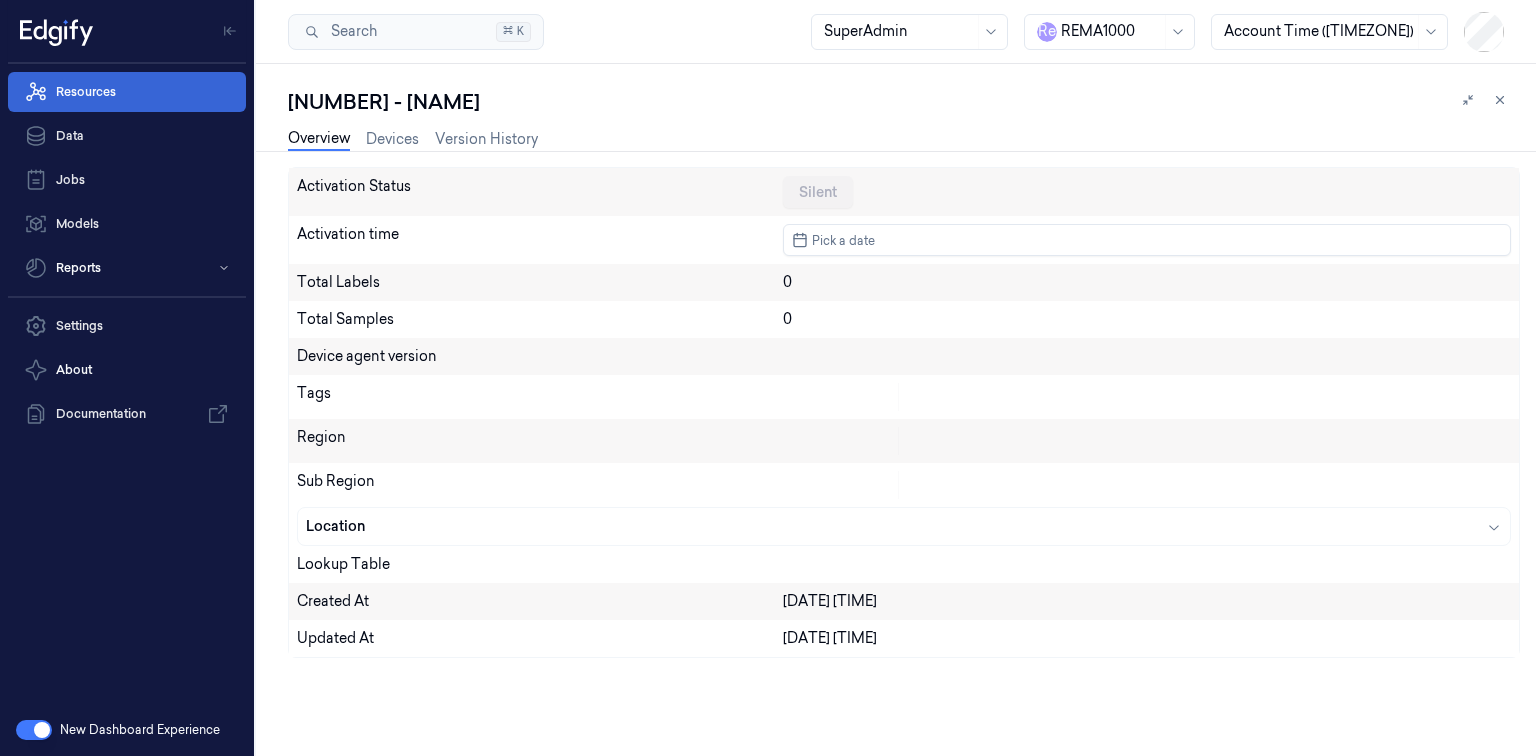 click on "Resources" at bounding box center [127, 92] 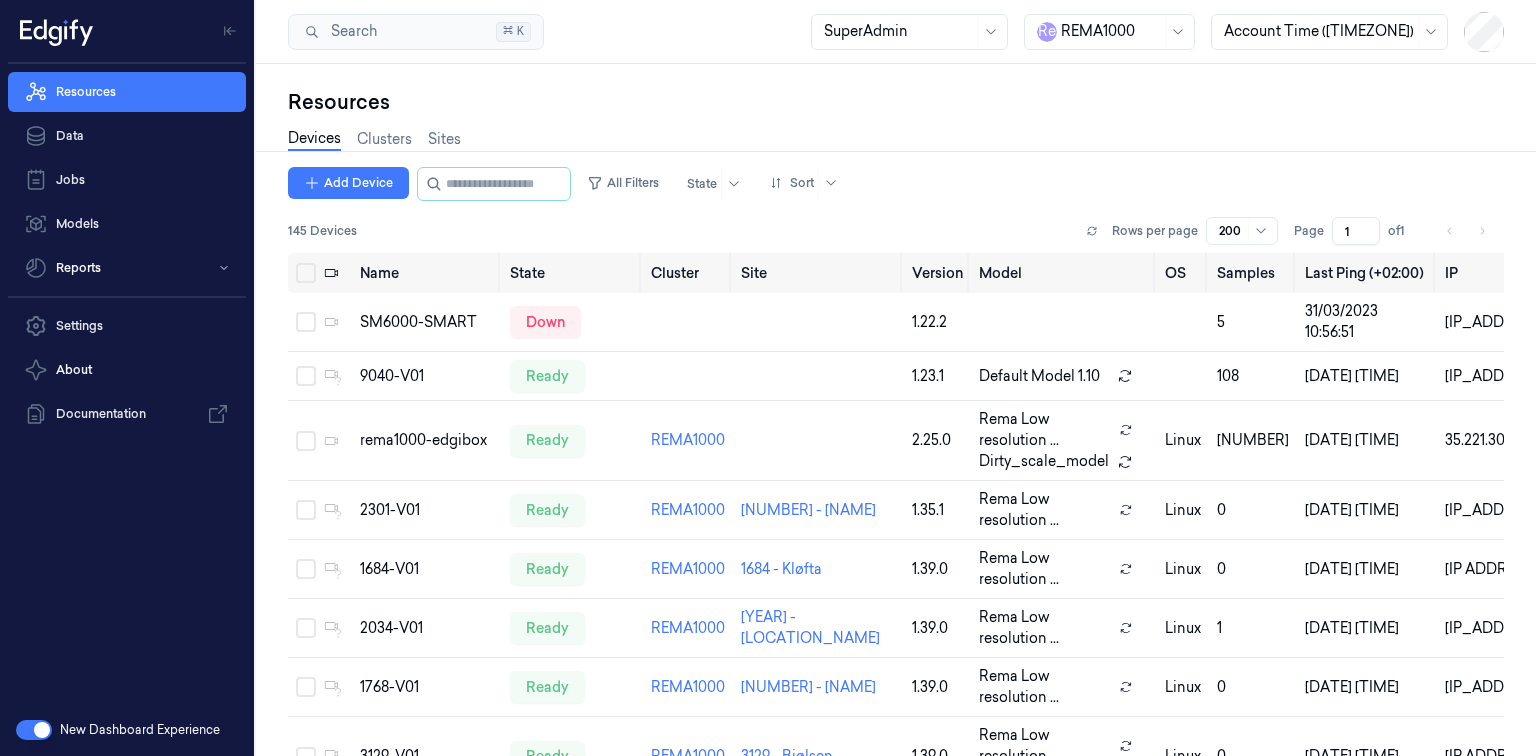 click on "Devices Clusters Sites" at bounding box center [896, 141] 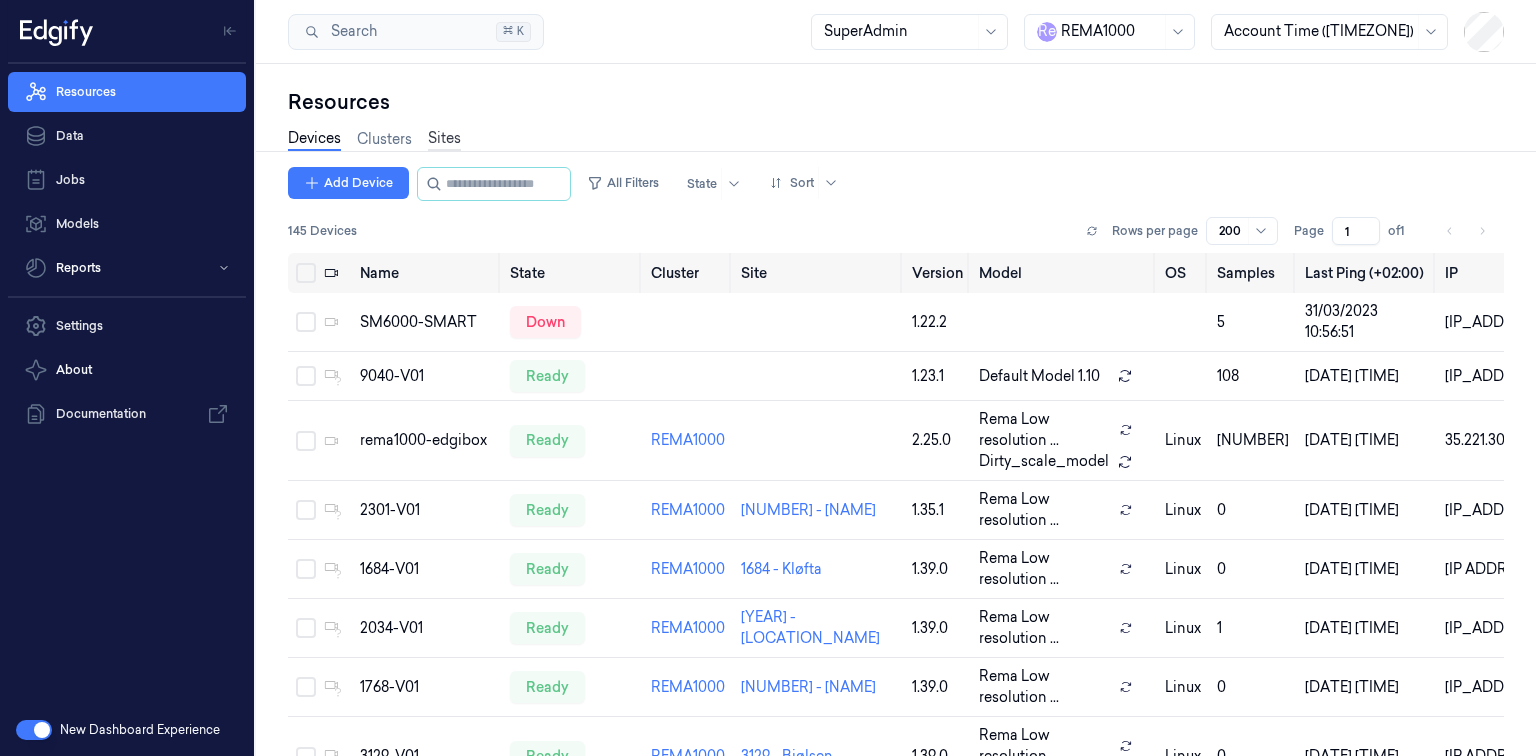 click on "Sites" at bounding box center (444, 139) 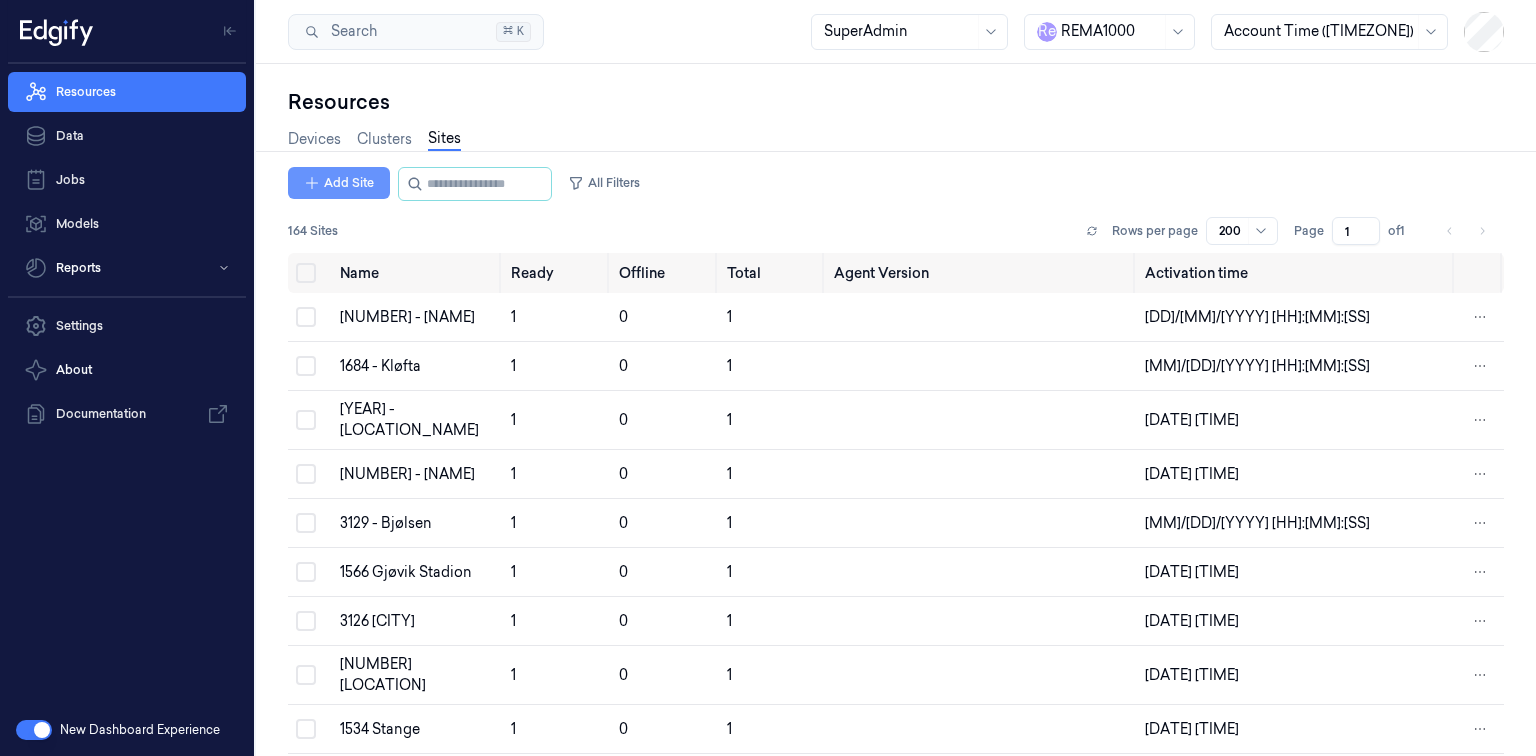 click on "Add Site" at bounding box center [339, 183] 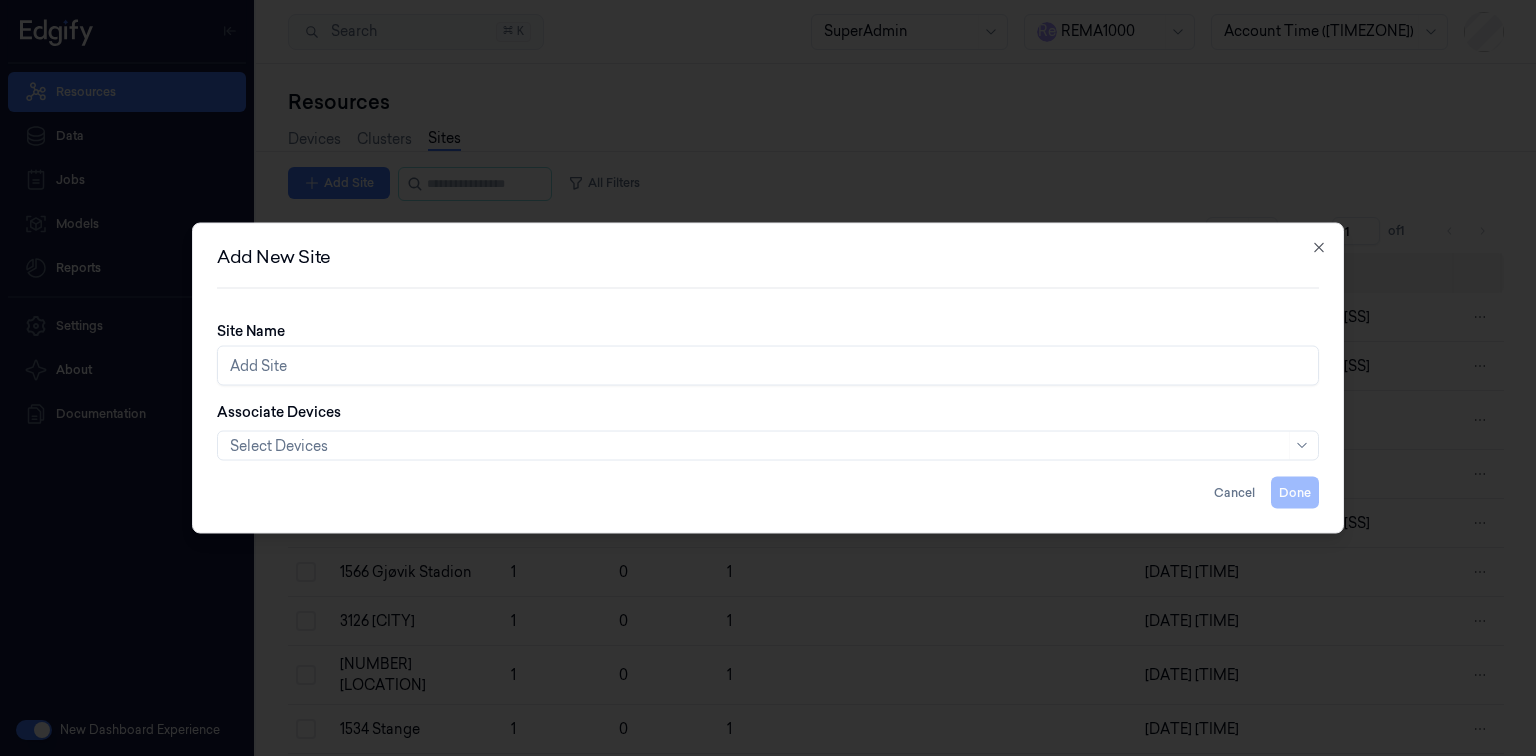 click on "Site Name" at bounding box center (768, 366) 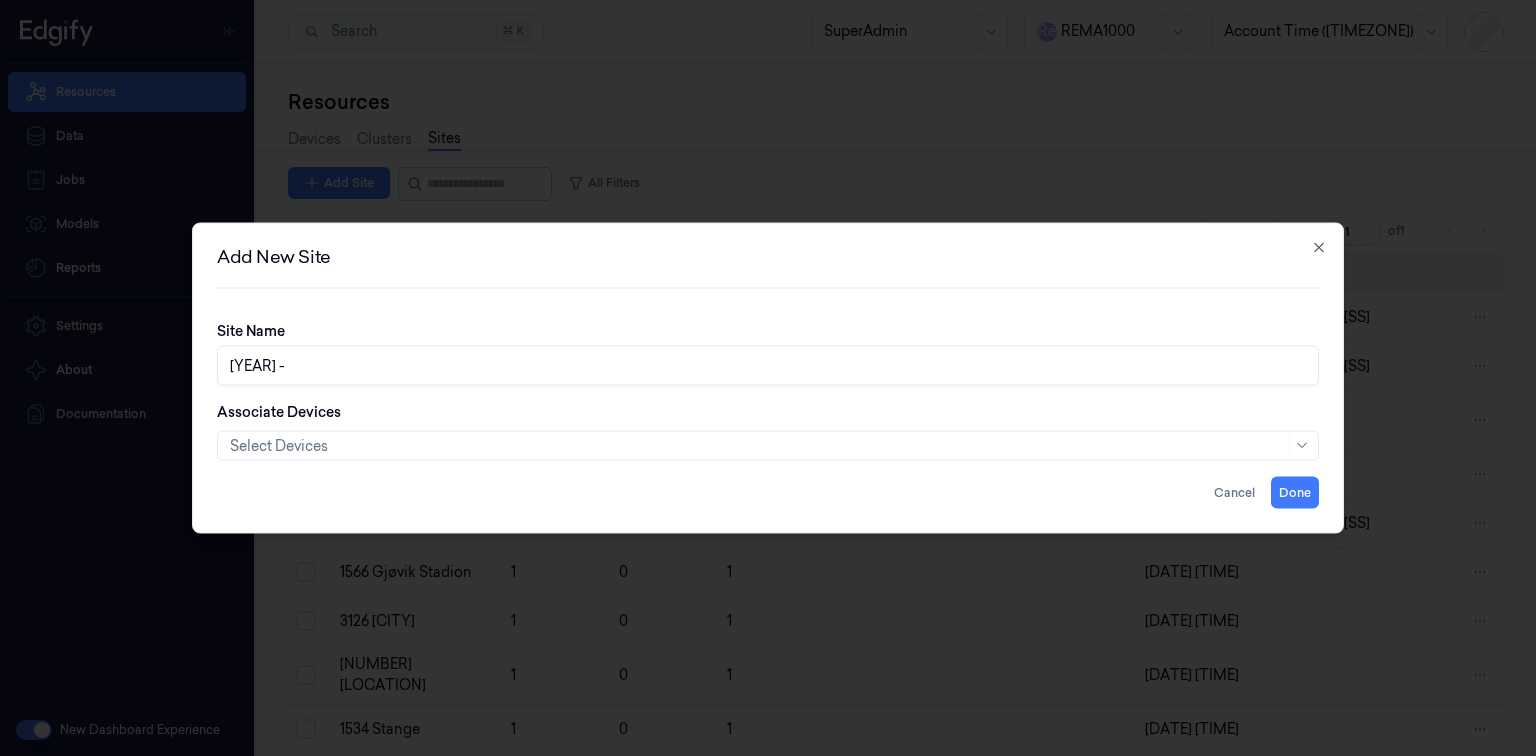 click on "1197 -" at bounding box center (768, 366) 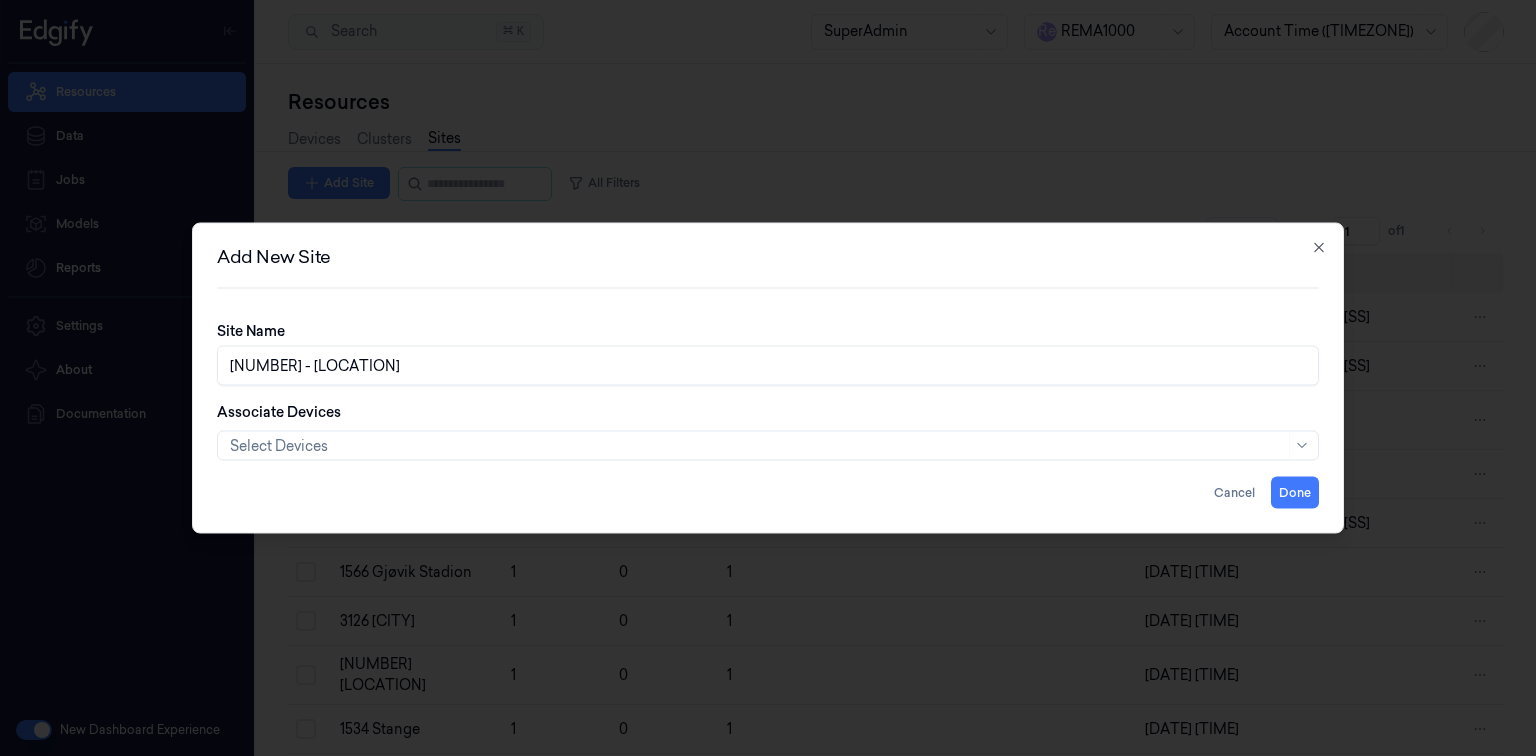 type on "1197 - HALLSET" 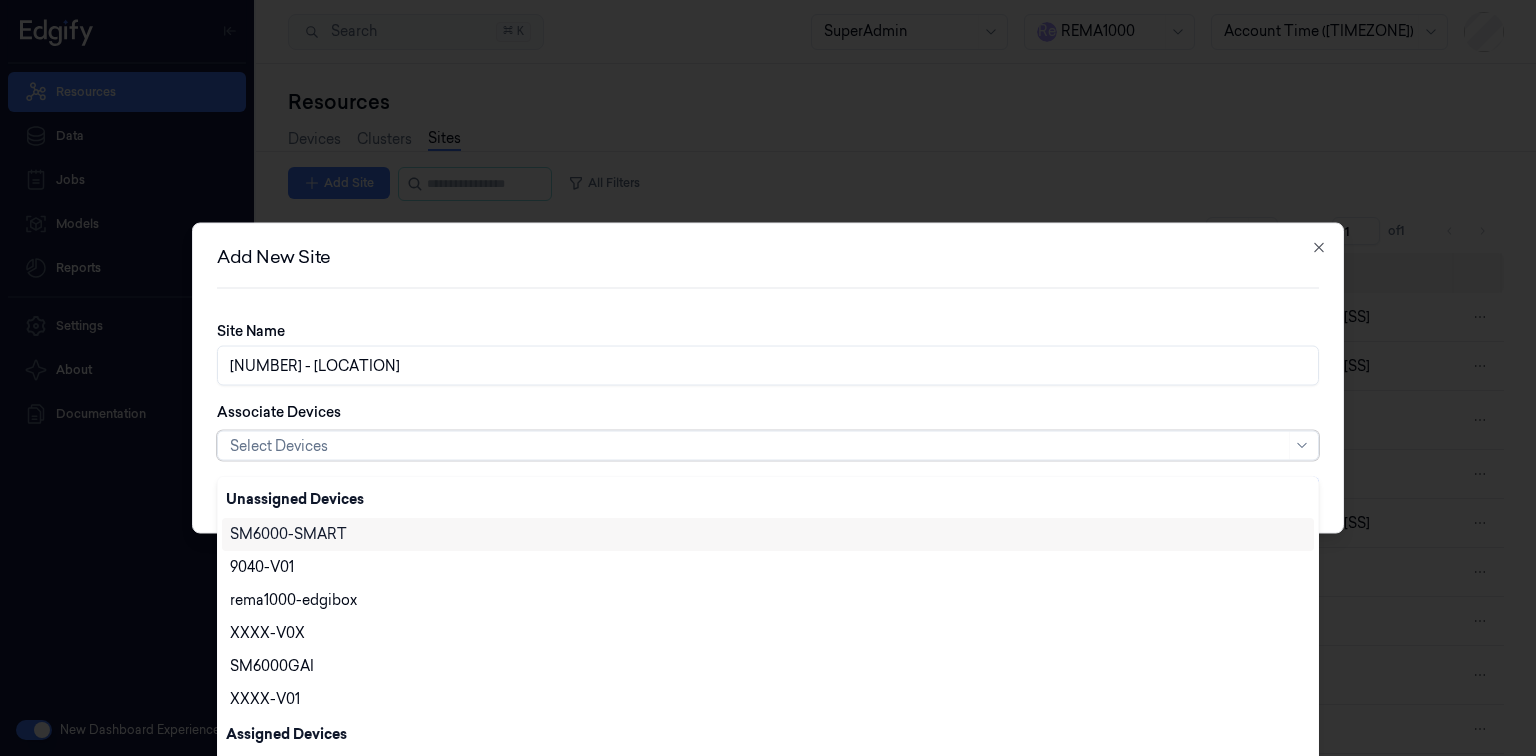 click at bounding box center (757, 445) 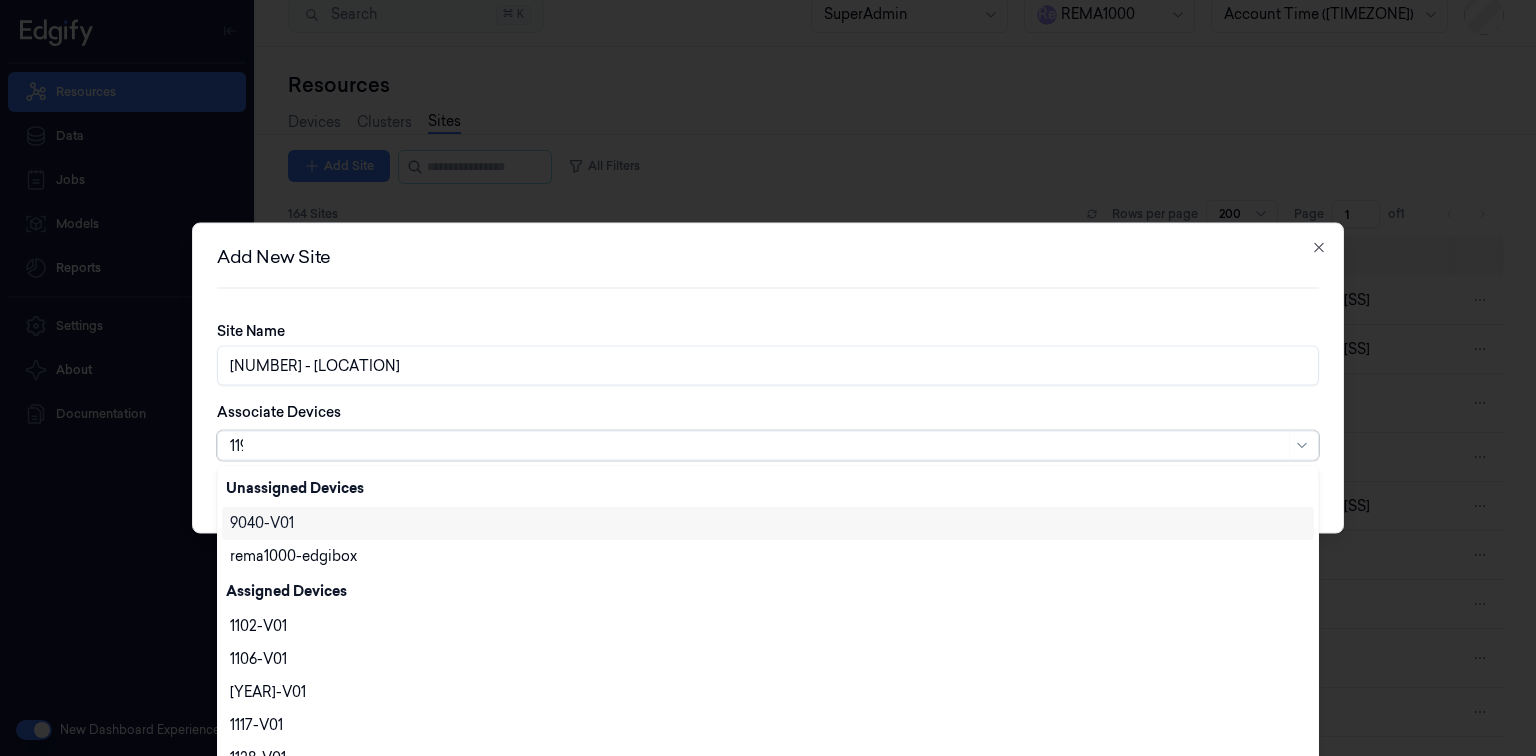 scroll, scrollTop: 0, scrollLeft: 0, axis: both 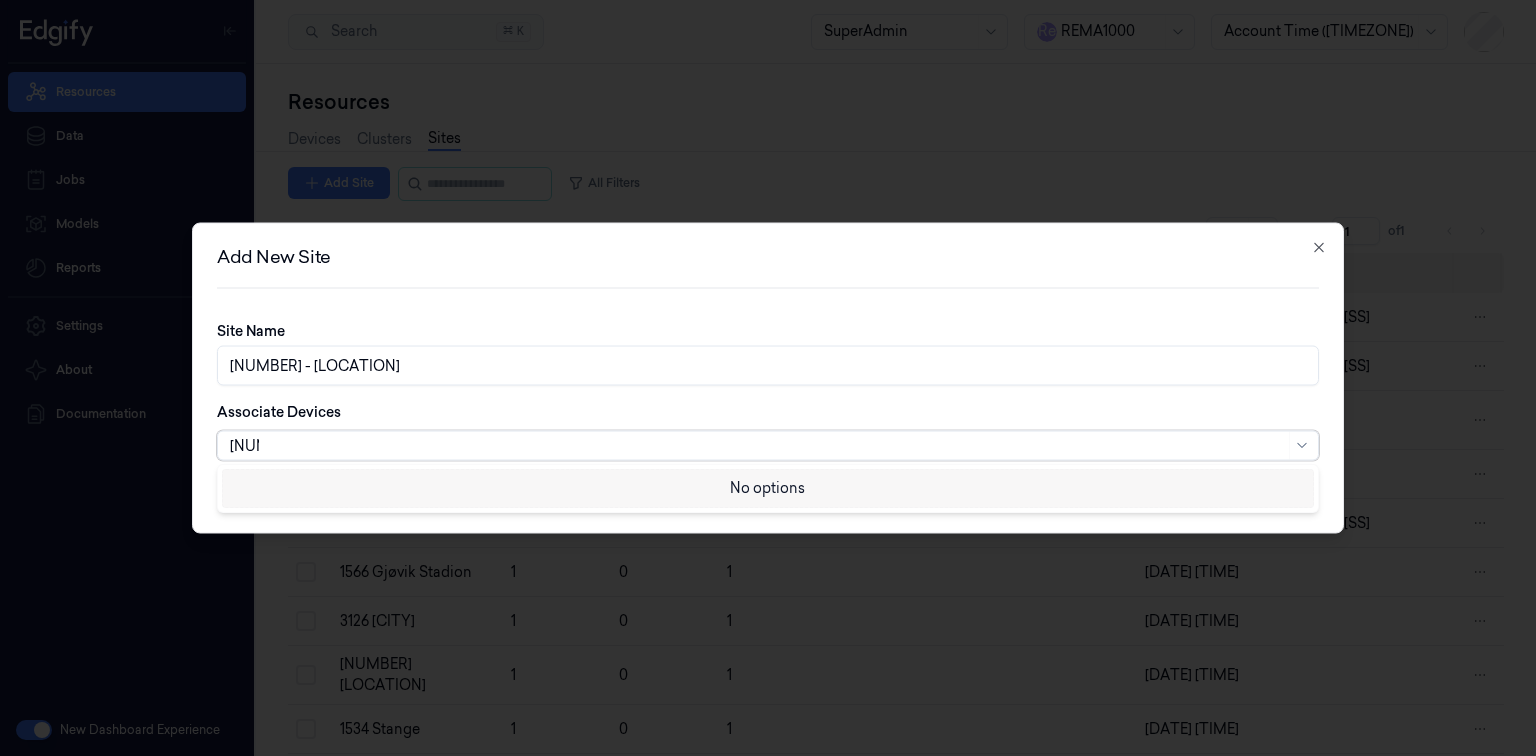 type on "1197" 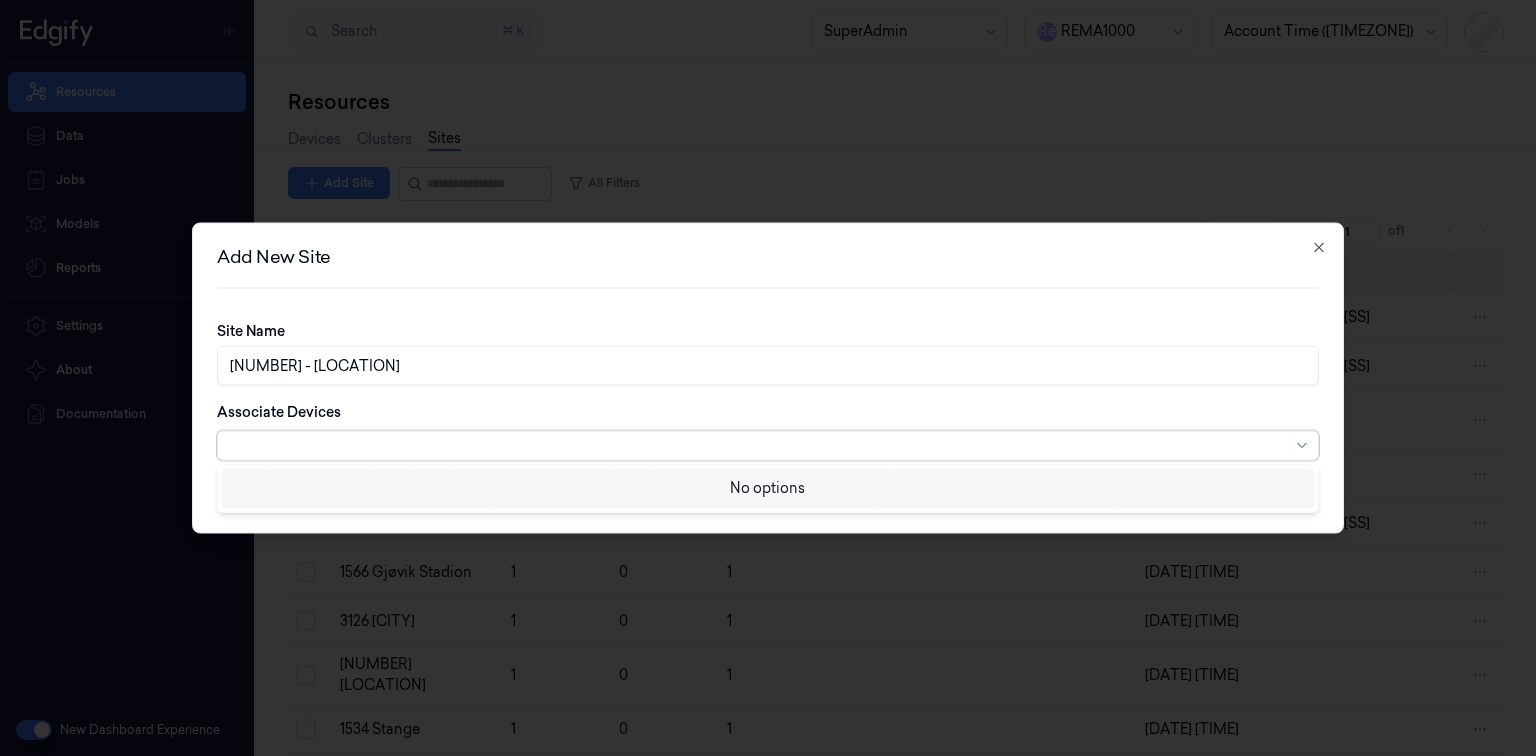 click on "Associate Devices 0 results available for search term 1197. Use Up and Down to choose options, press Enter to select the currently focused option, press Escape to exit the menu, press Tab to select the option and exit the menu." at bounding box center [768, 431] 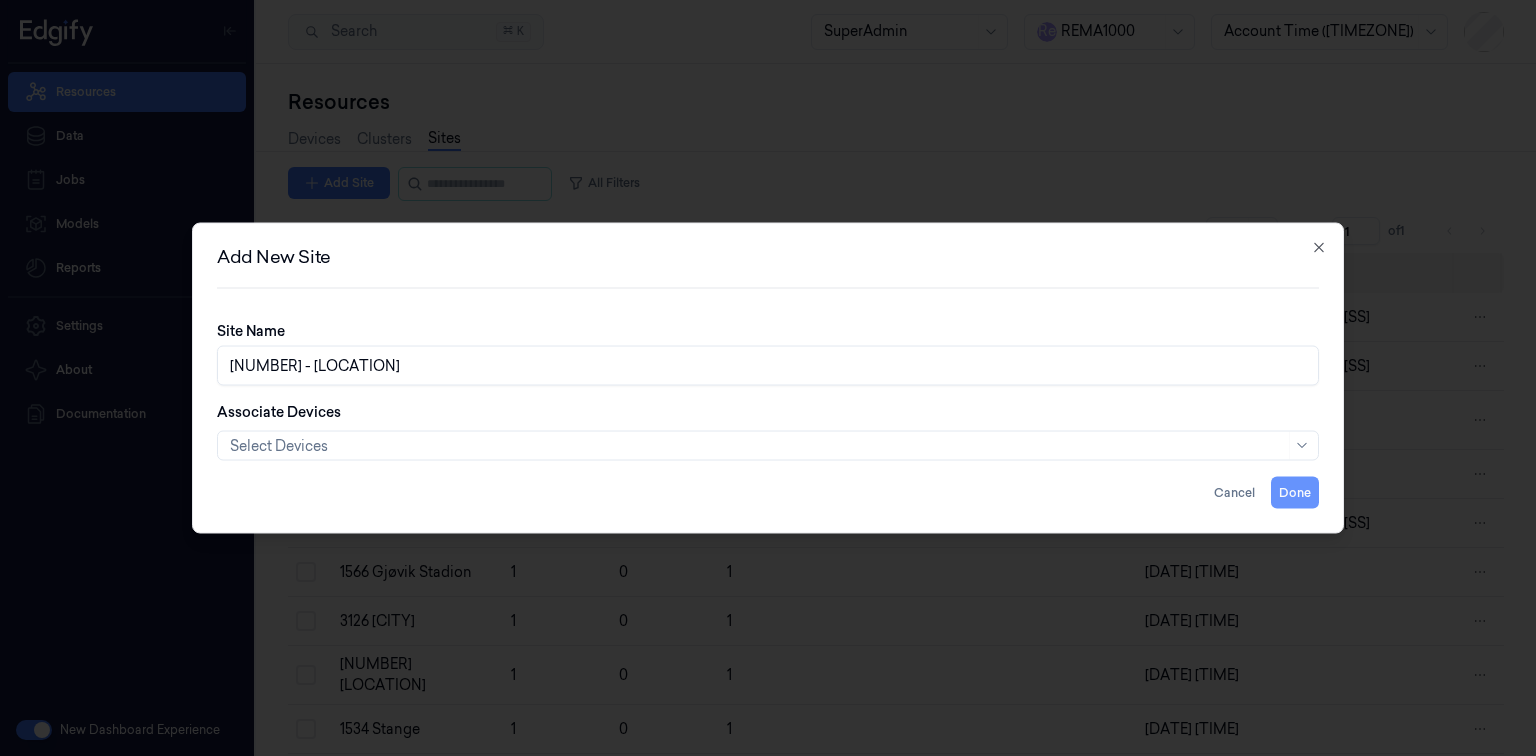 click on "Done" at bounding box center (1295, 493) 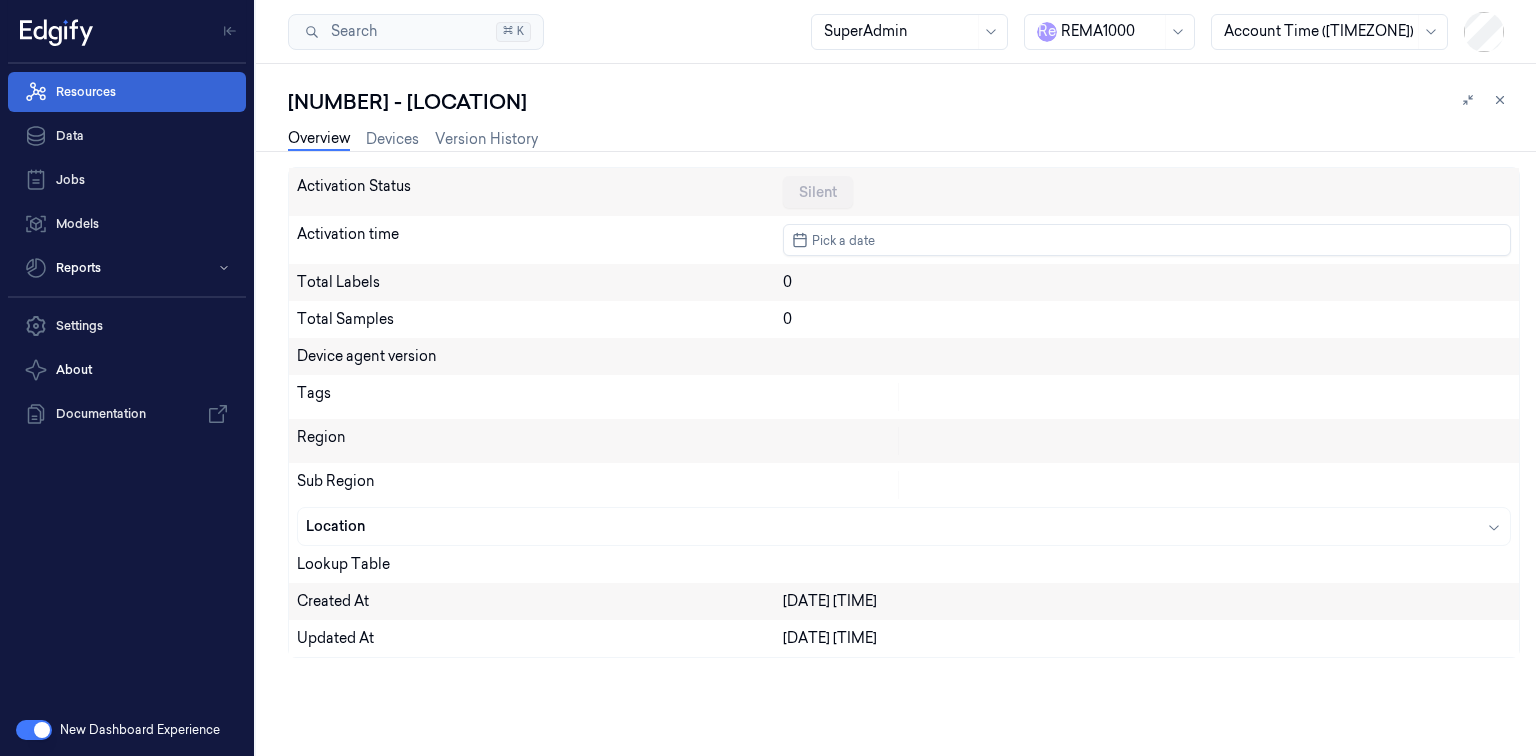 drag, startPoint x: 106, startPoint y: 88, endPoint x: 181, endPoint y: 106, distance: 77.12976 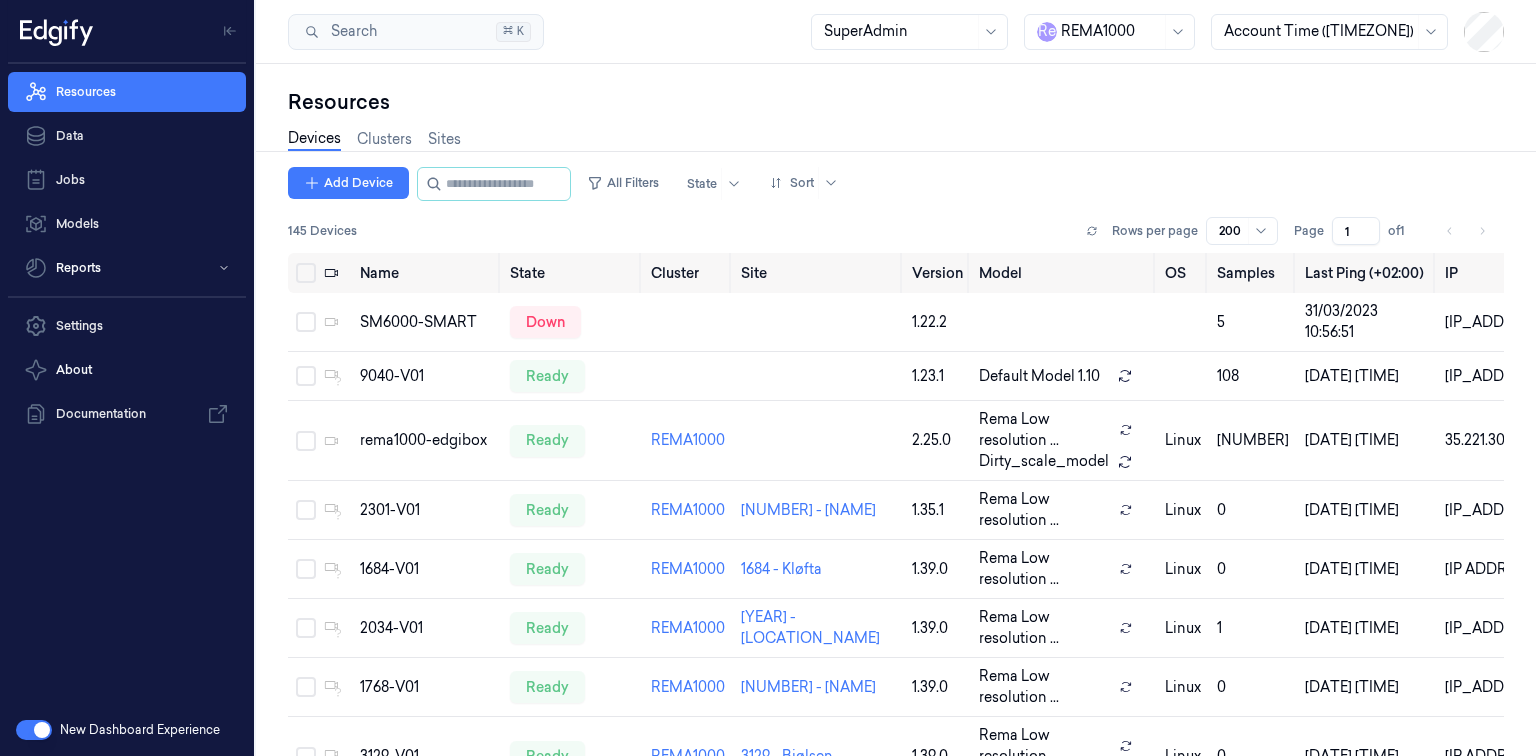 click on "Devices Clusters Sites" at bounding box center [896, 141] 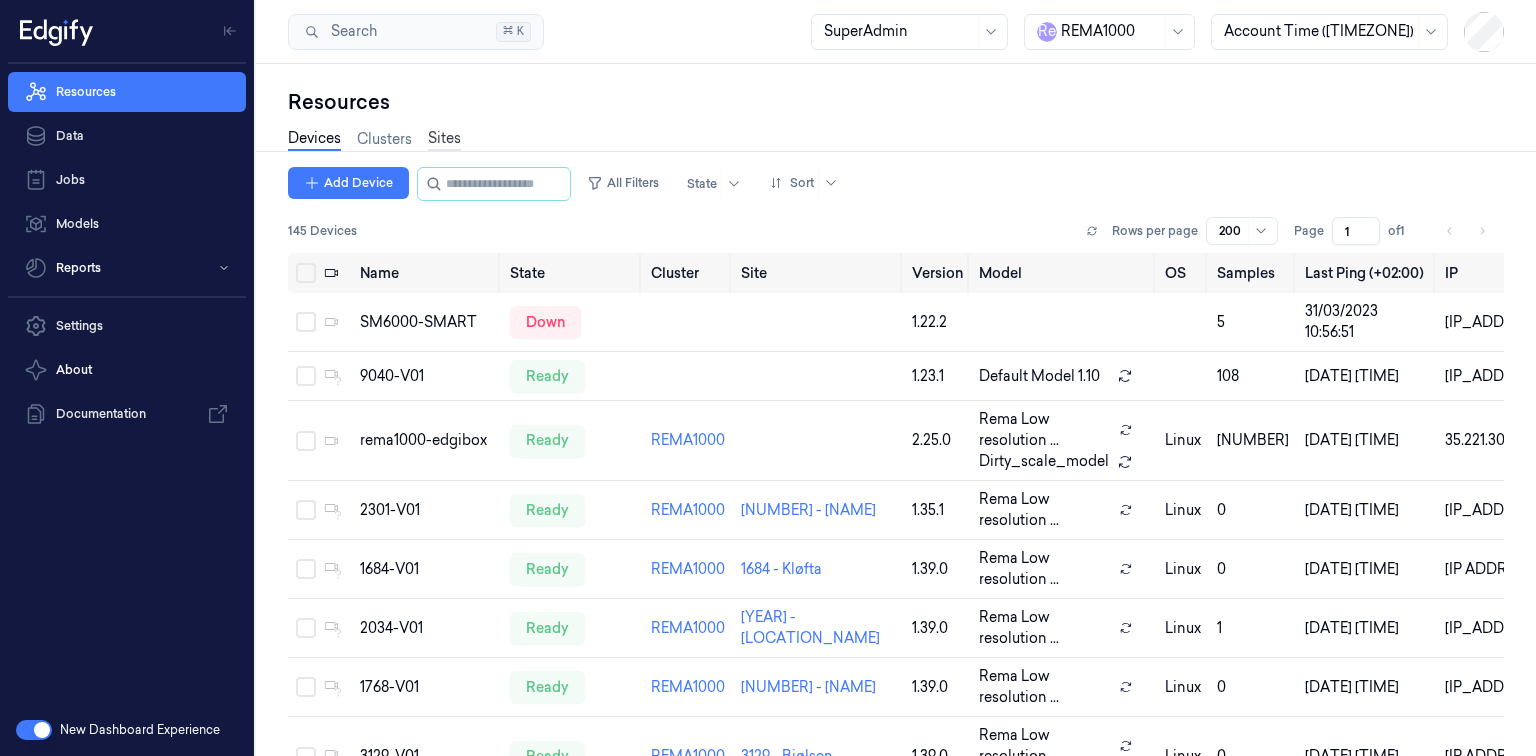 click on "Sites" at bounding box center (444, 139) 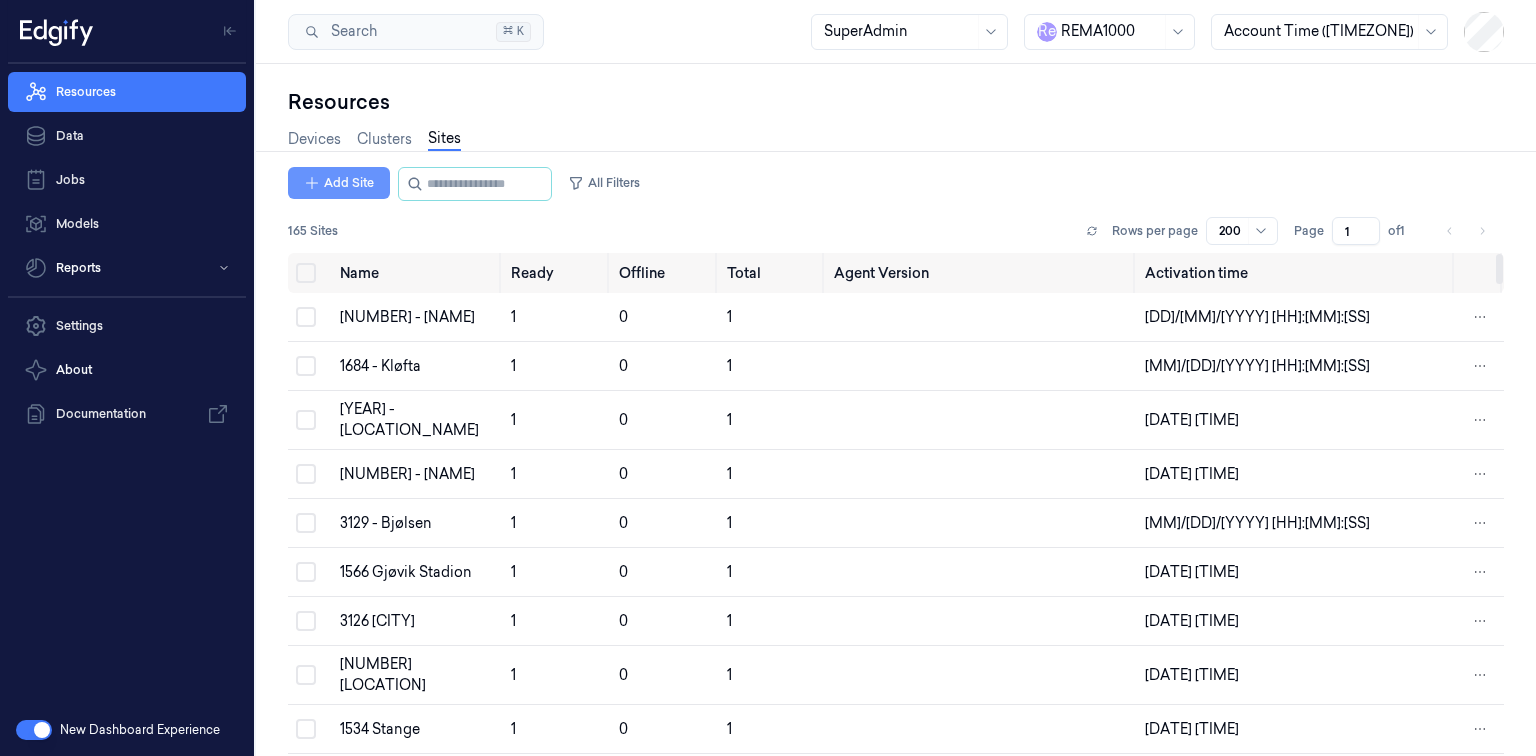click on "Add Site" at bounding box center (339, 183) 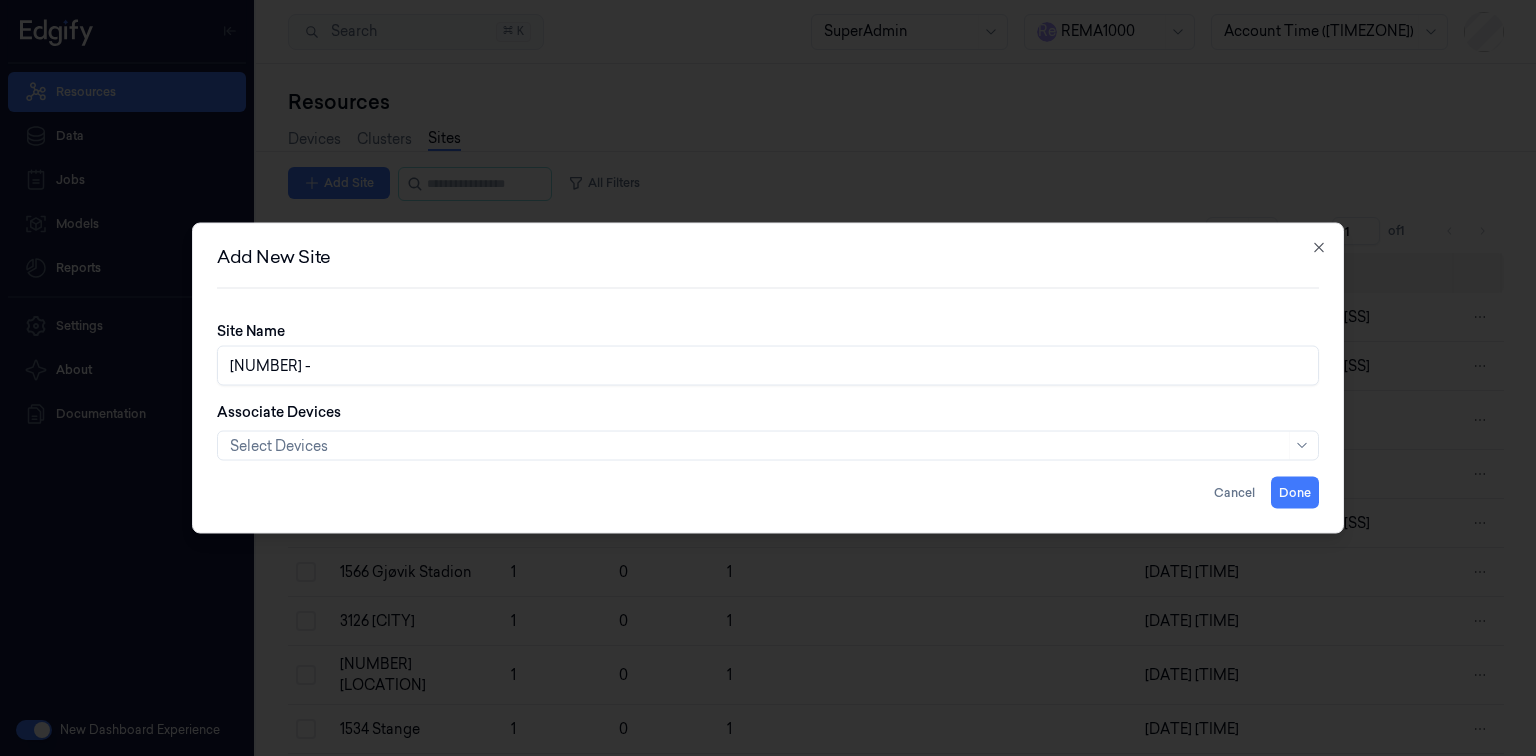 type on "2347 - SANDSTUVEIEN" 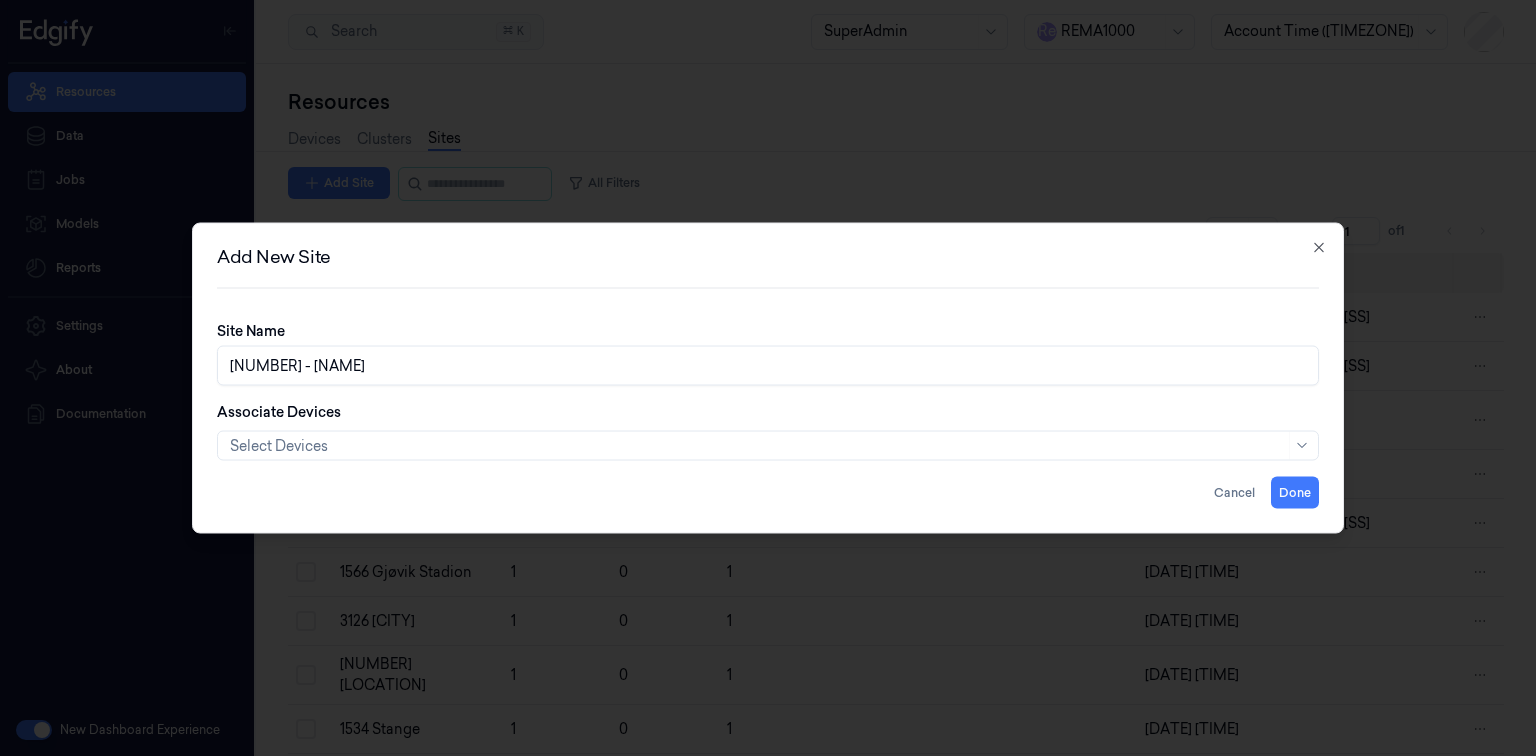 click on "2347 - SANDSTUVEIEN" at bounding box center [768, 366] 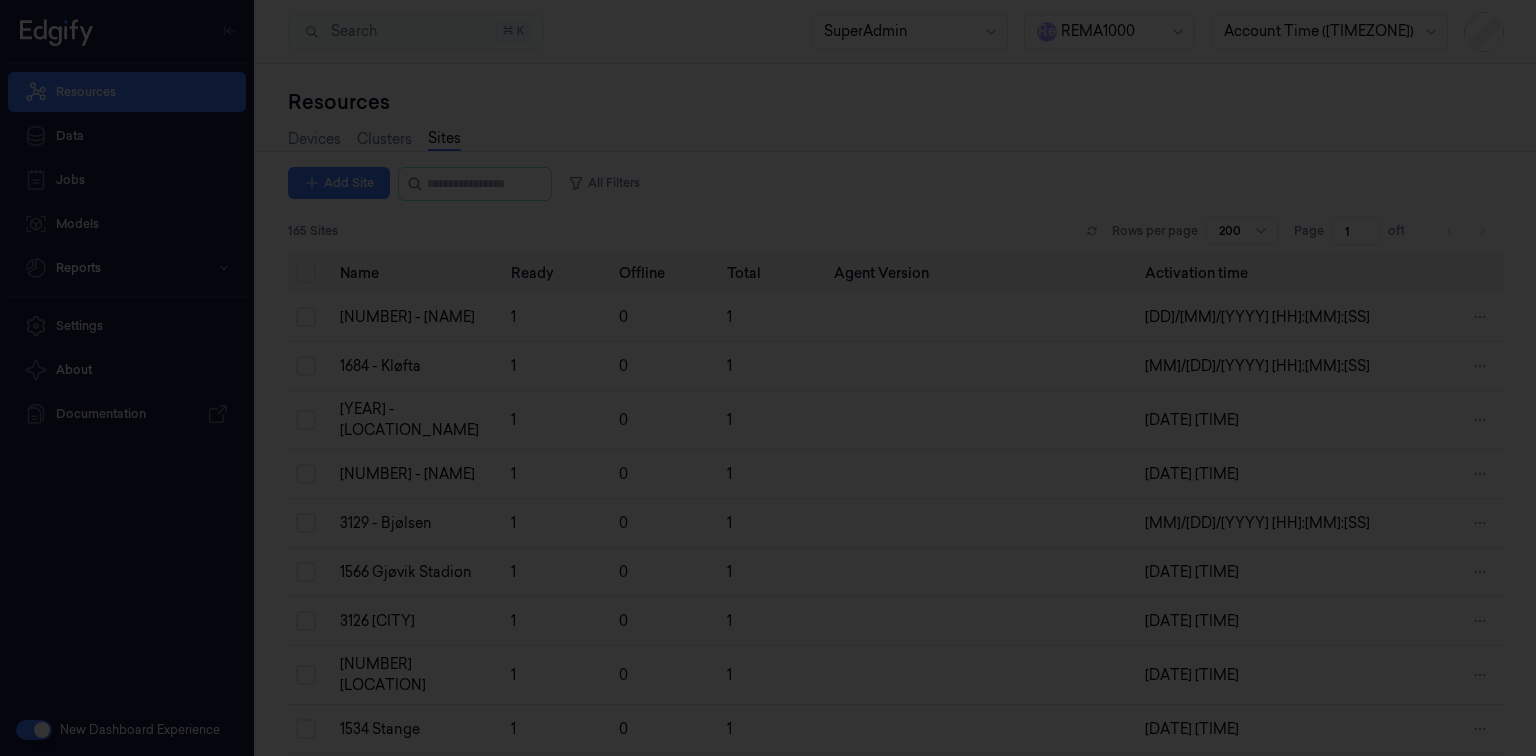 type 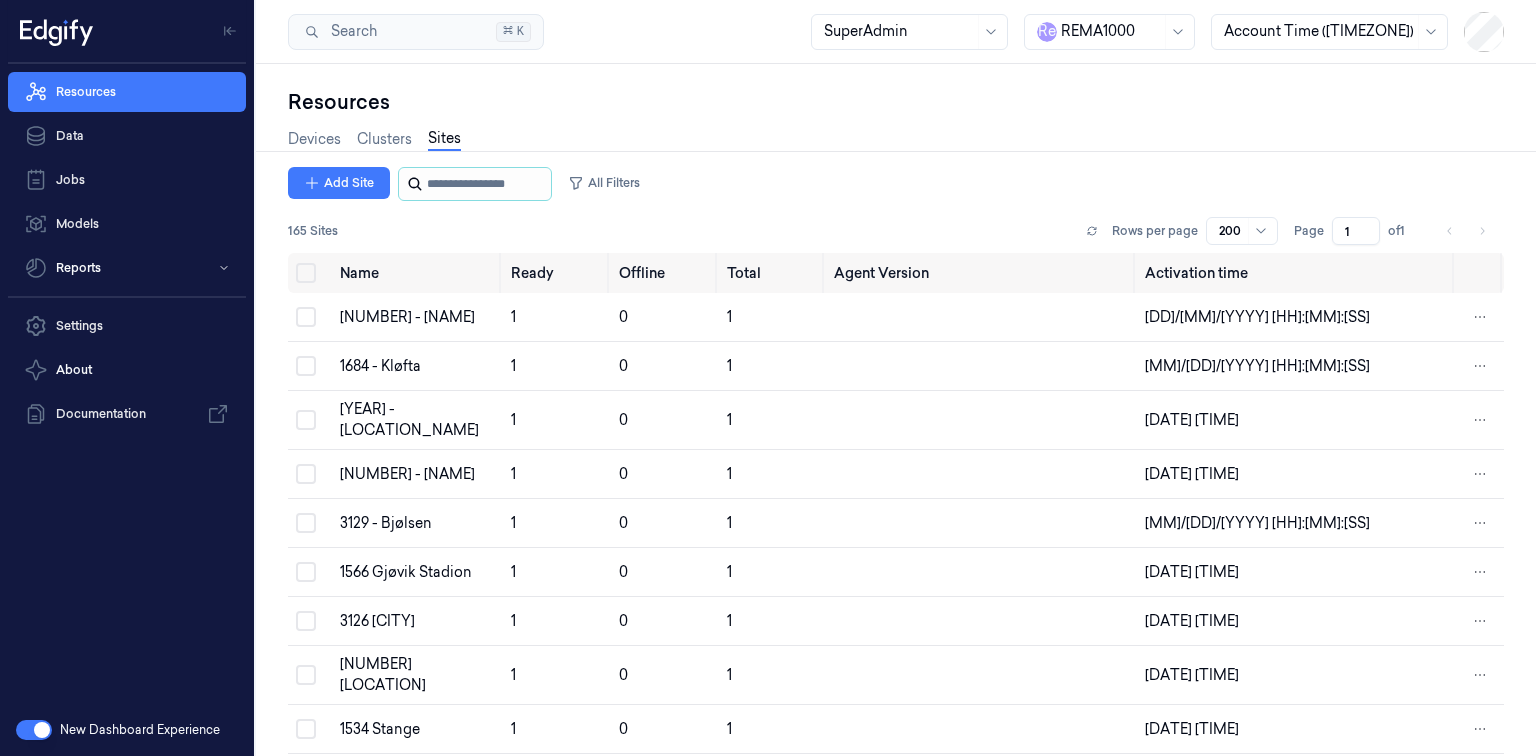 click at bounding box center (487, 184) 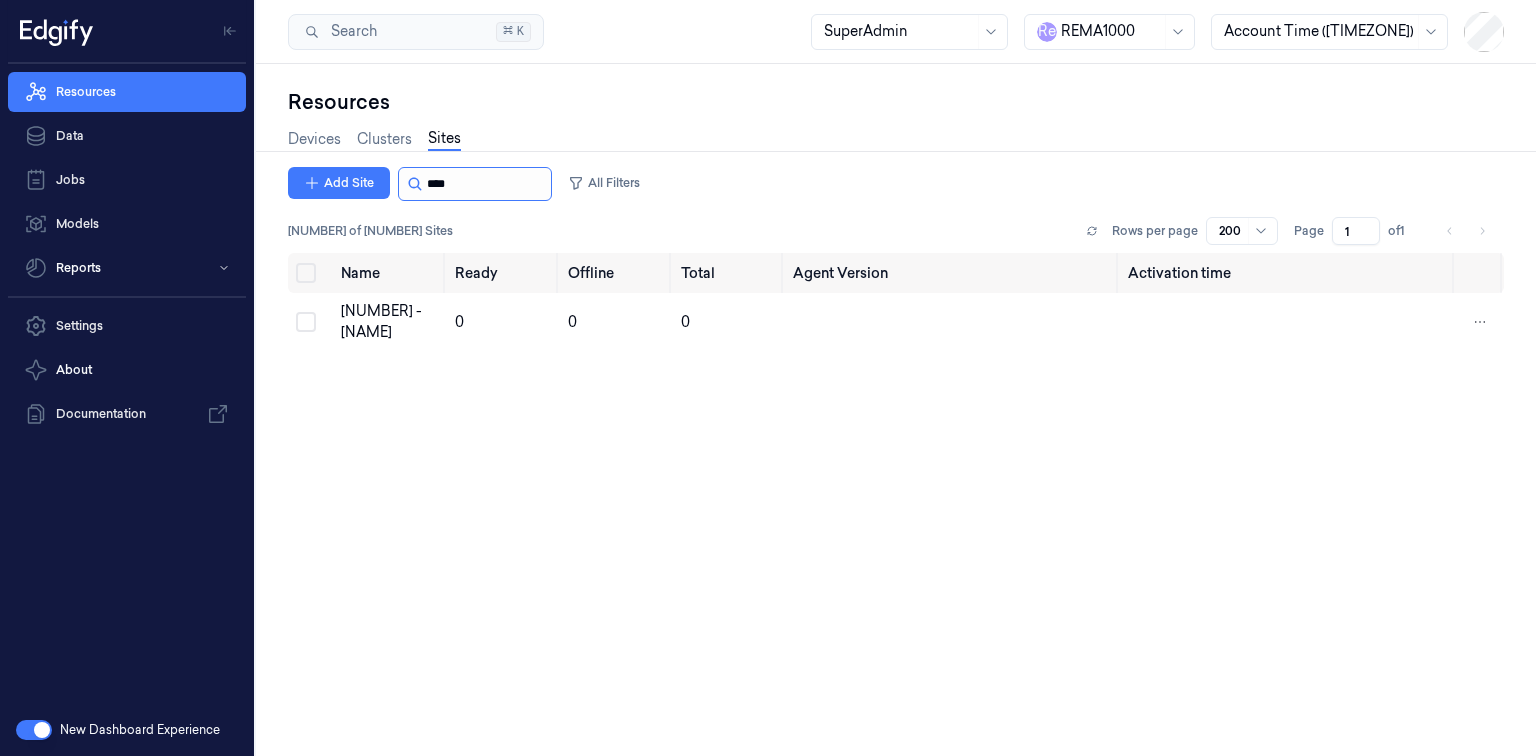 click at bounding box center [487, 184] 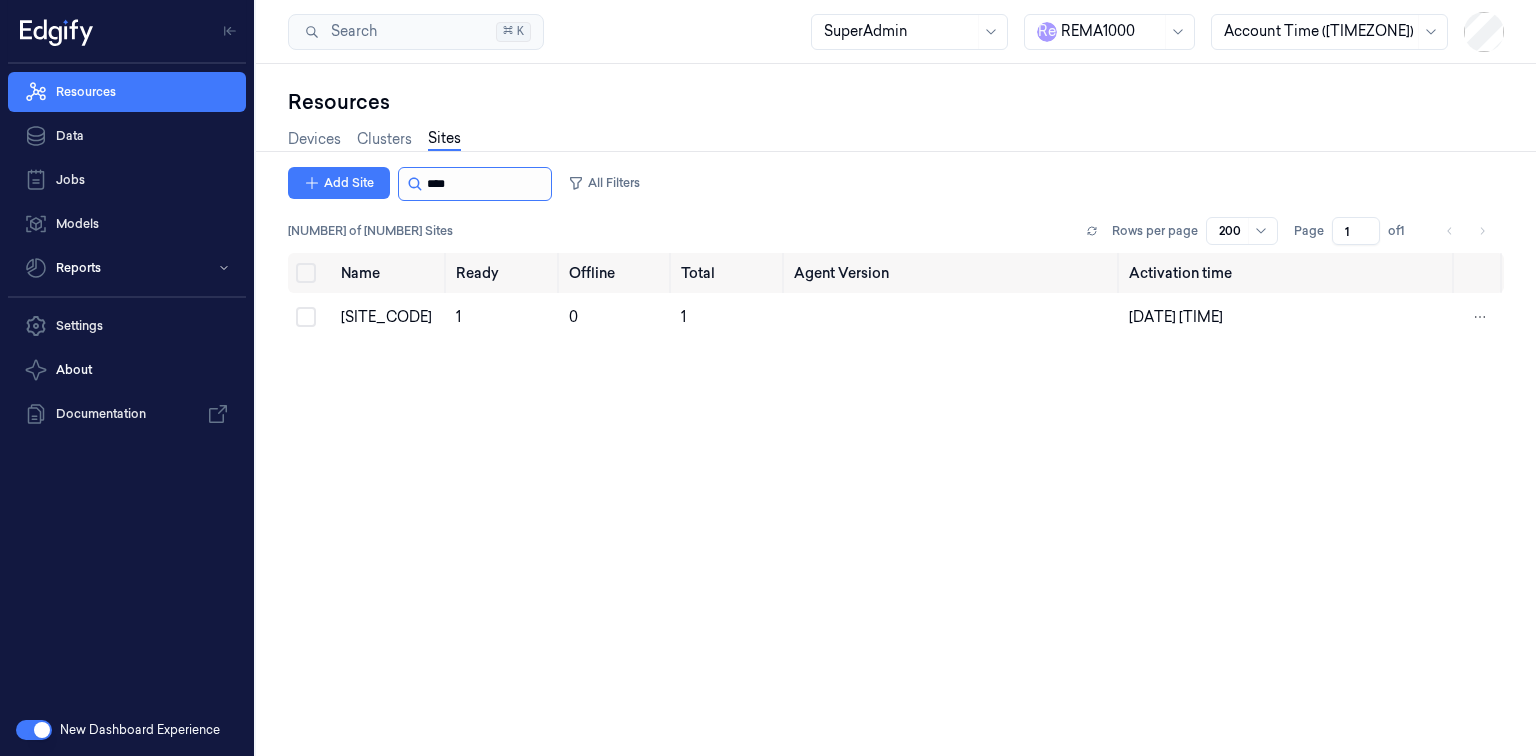 click at bounding box center [487, 184] 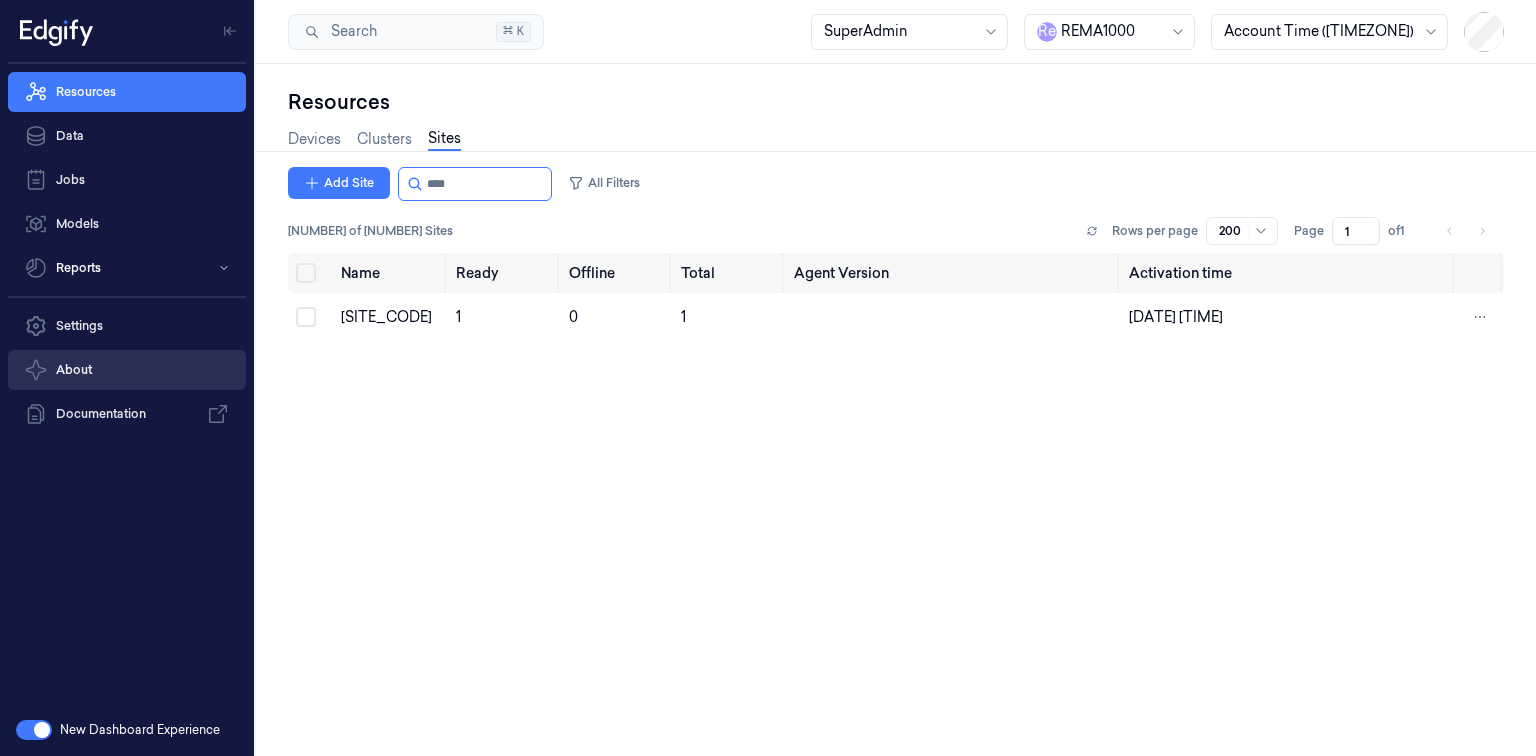 paste on "****" 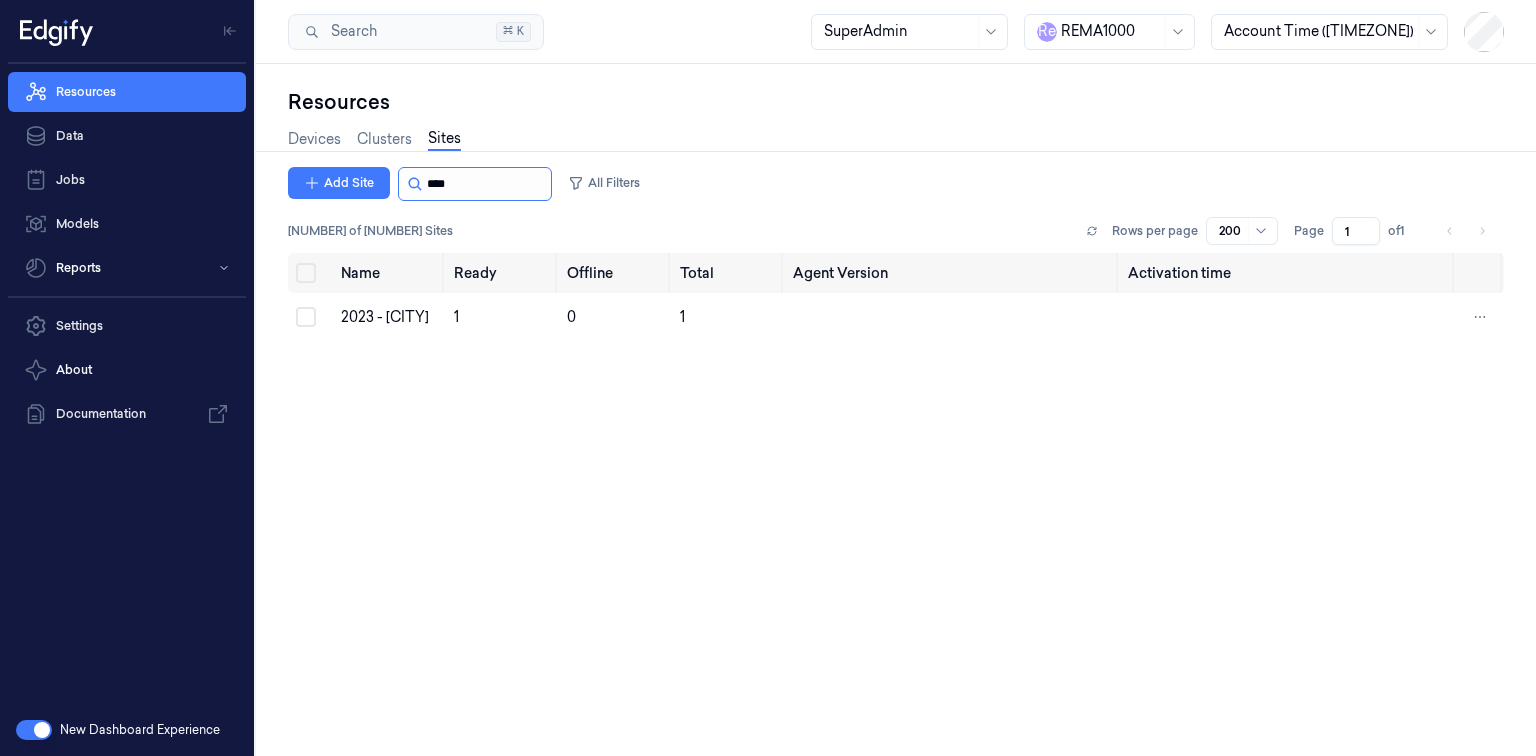 click at bounding box center [487, 184] 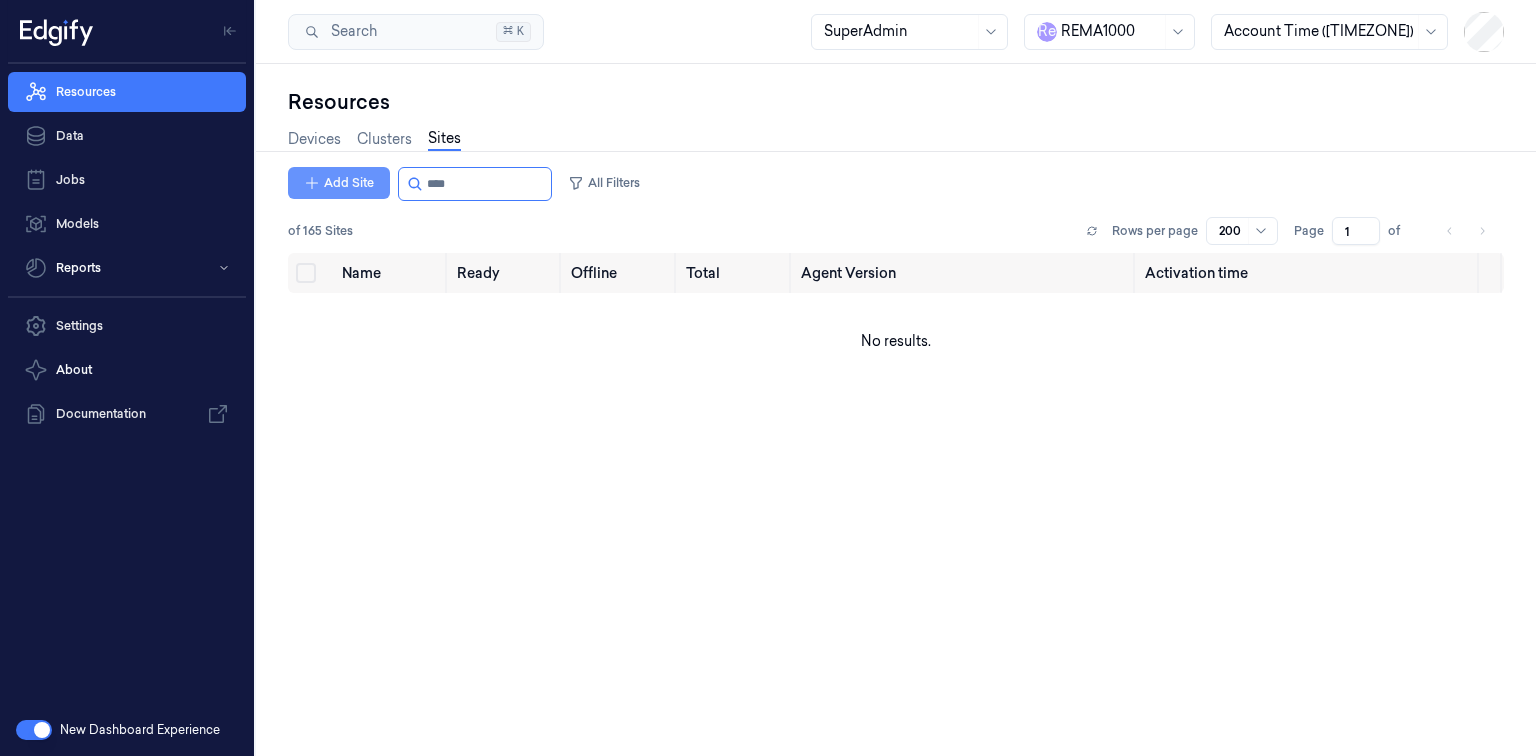 type on "****" 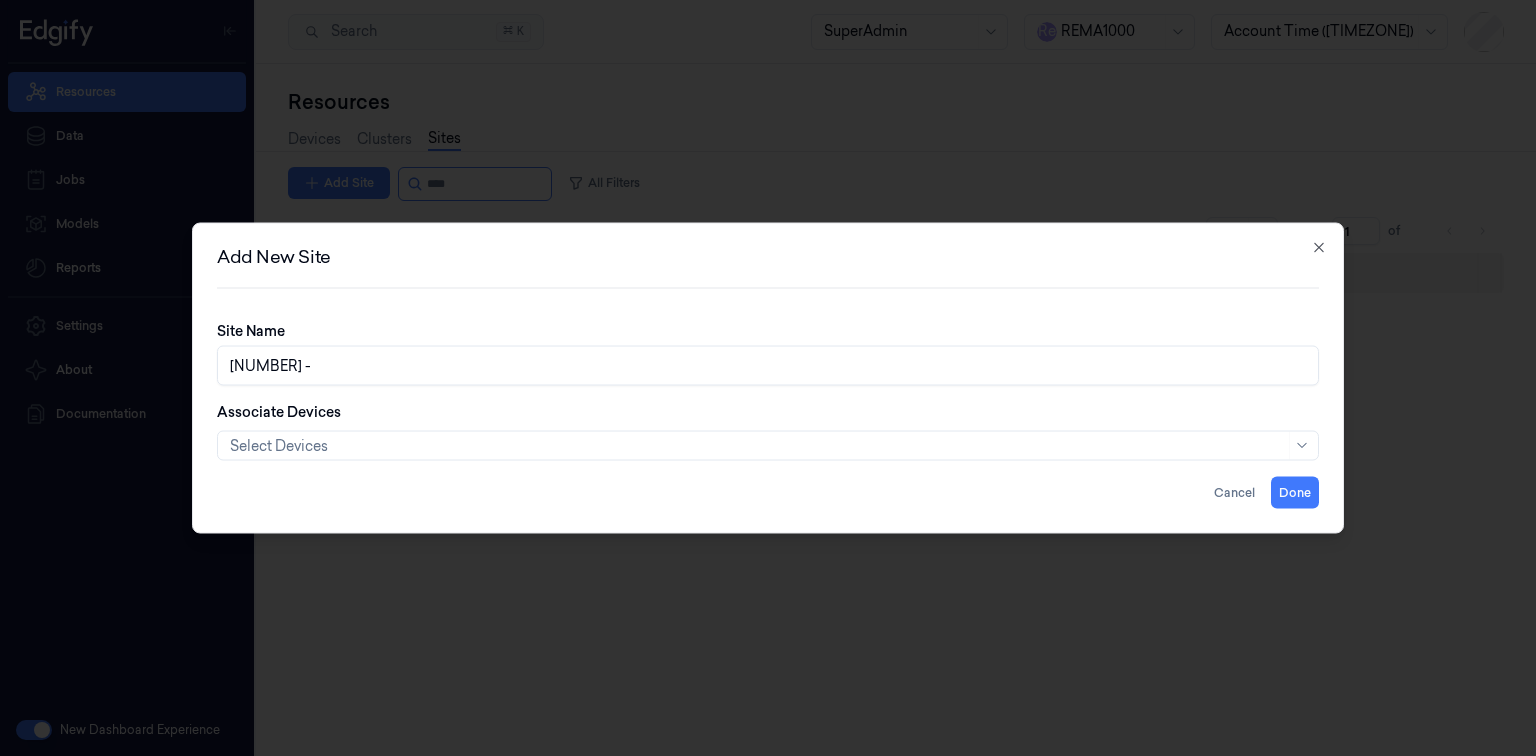 click on "Site Name 3187 -" at bounding box center (768, 353) 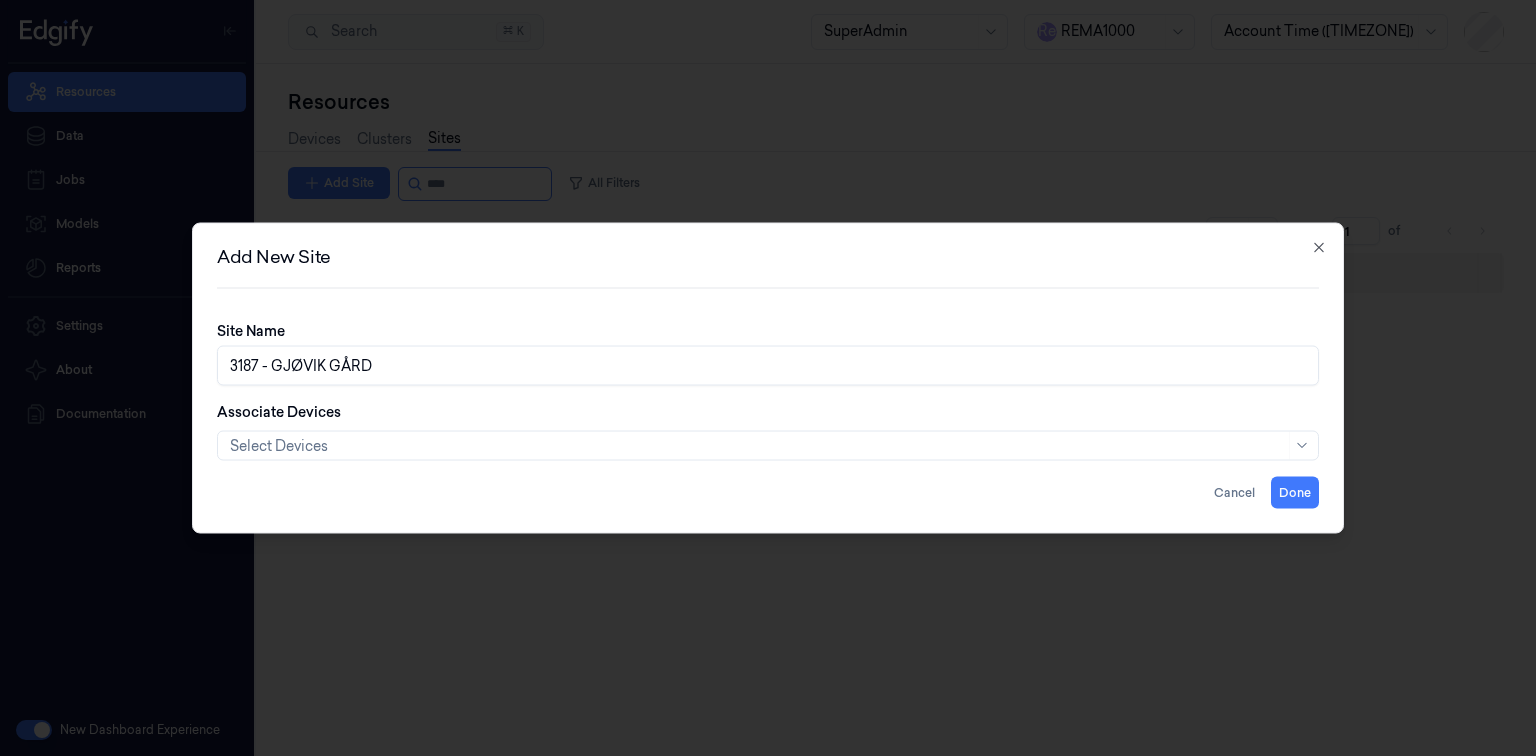 type on "3187 - GJØVIK GÅRD" 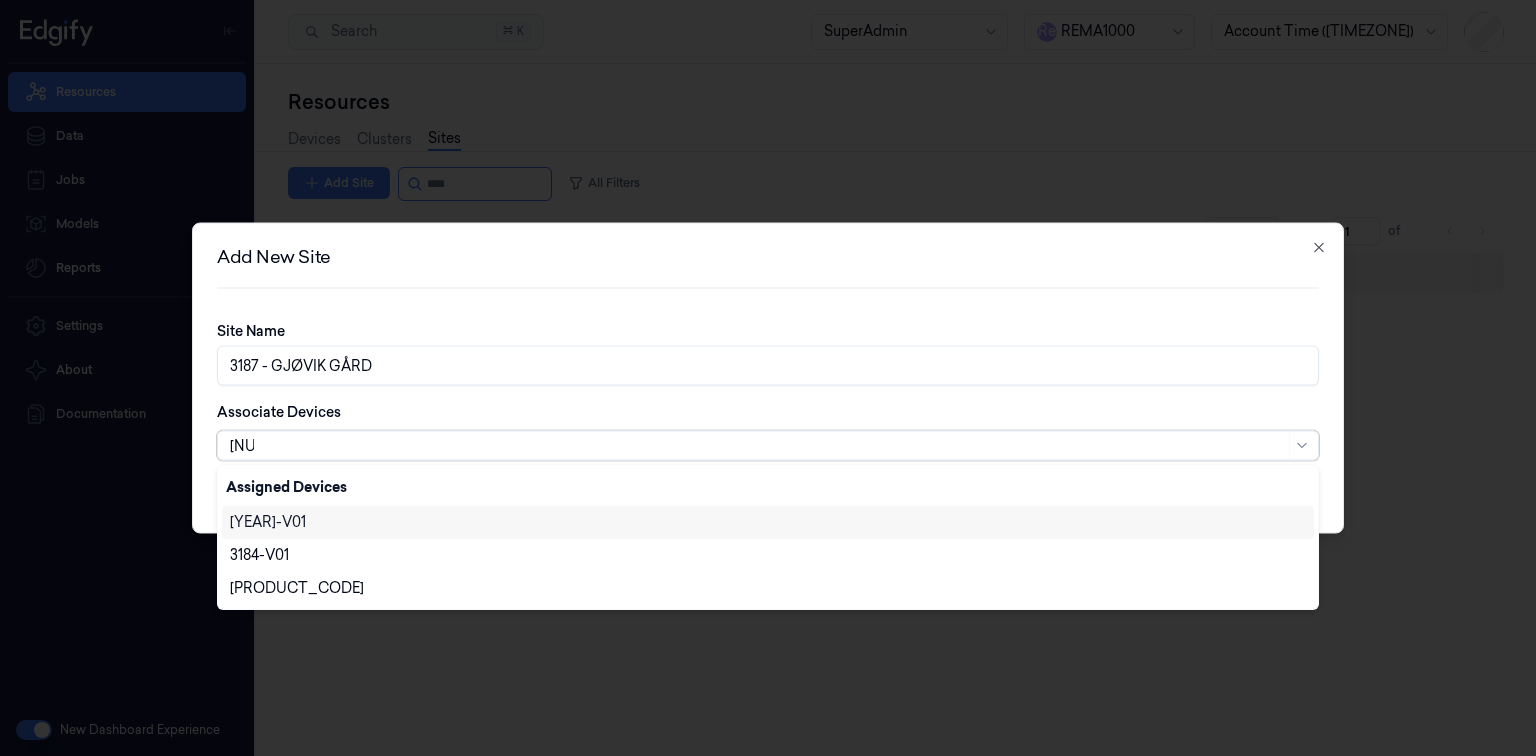 scroll, scrollTop: 0, scrollLeft: 0, axis: both 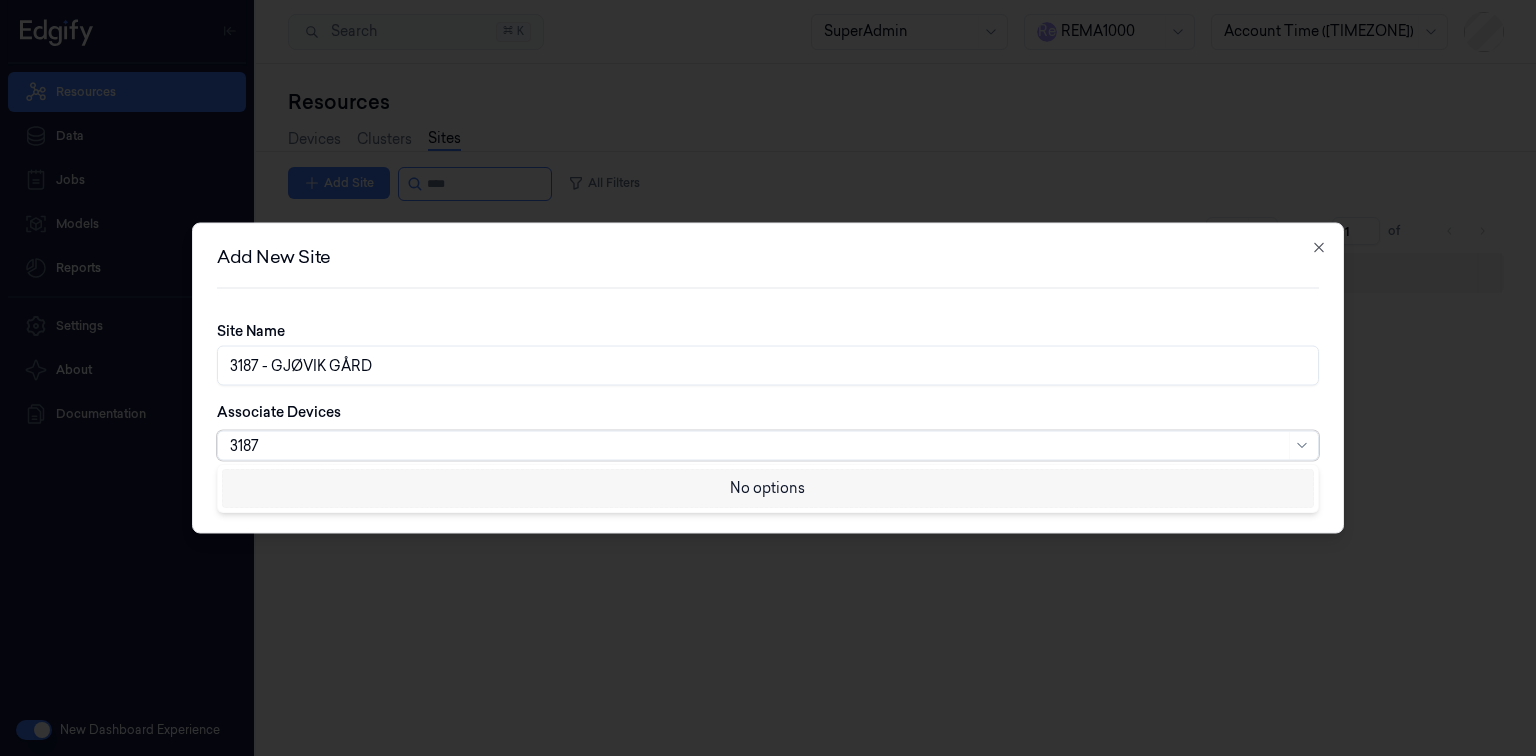 type on "3187" 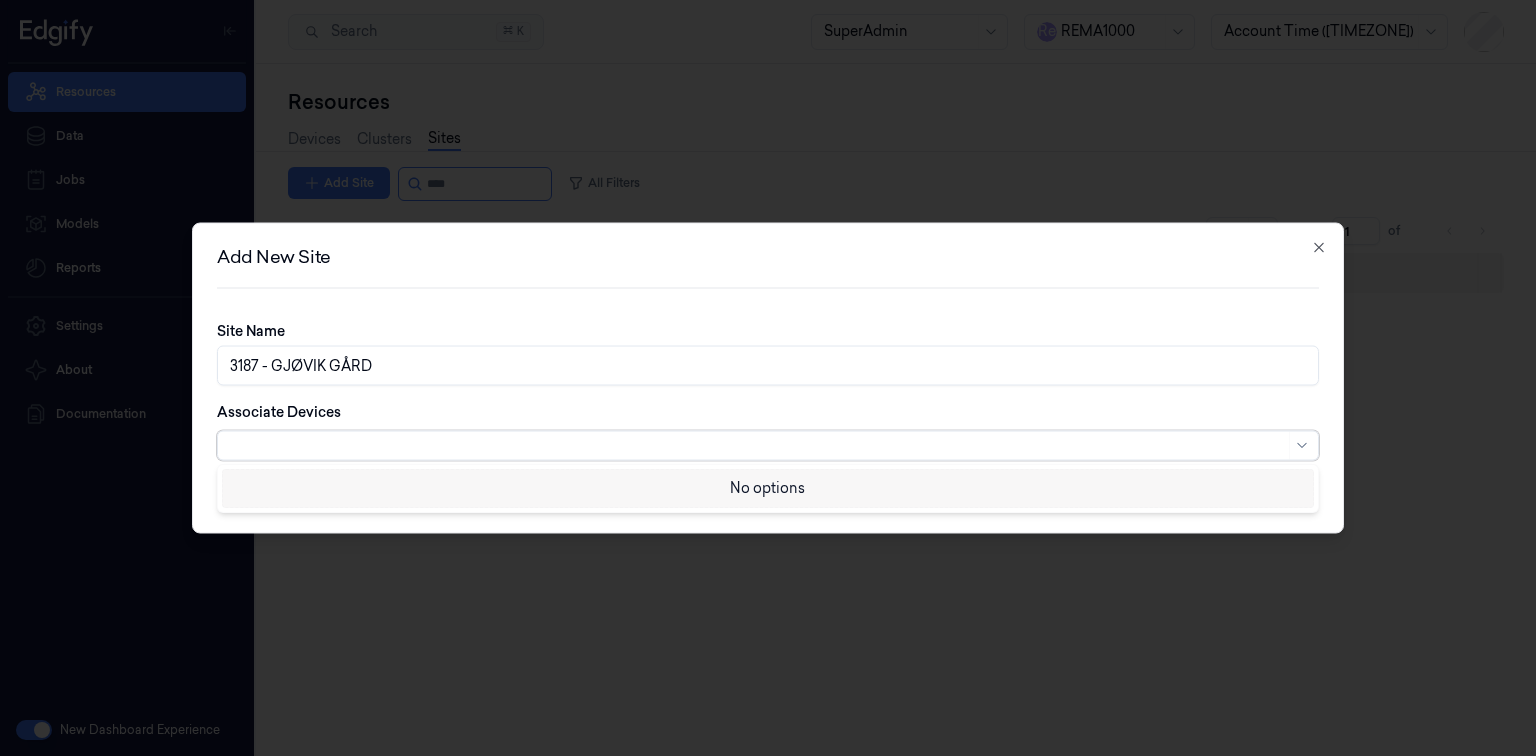 click on "Site Name 3187 - GJØVIK GÅRD Associate Devices 0 results available for search term 3187. Use Up and Down to choose options, press Enter to select the currently focused option, press Escape to exit the menu, press Tab to select the option and exit the menu." at bounding box center (768, 399) 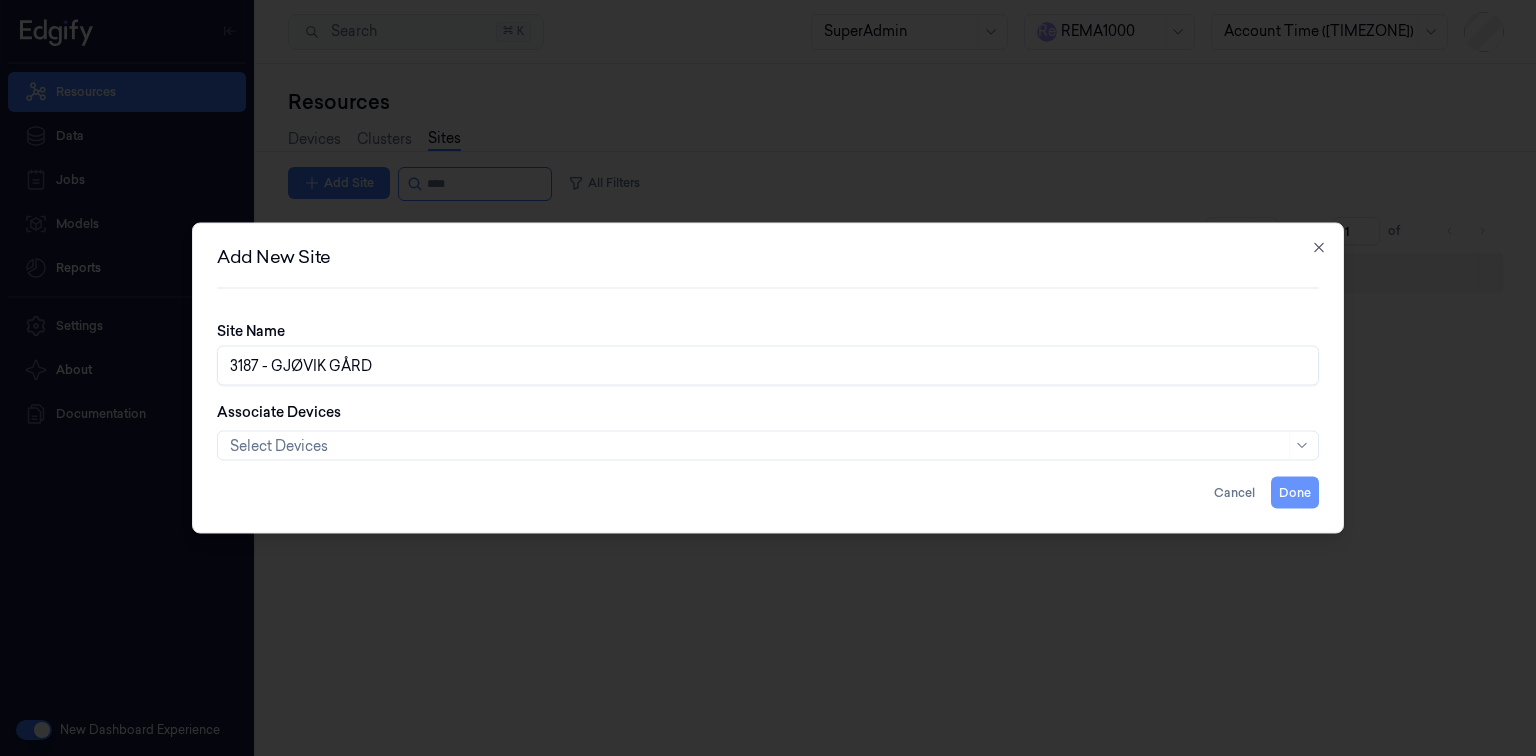 click on "Done" at bounding box center (1295, 493) 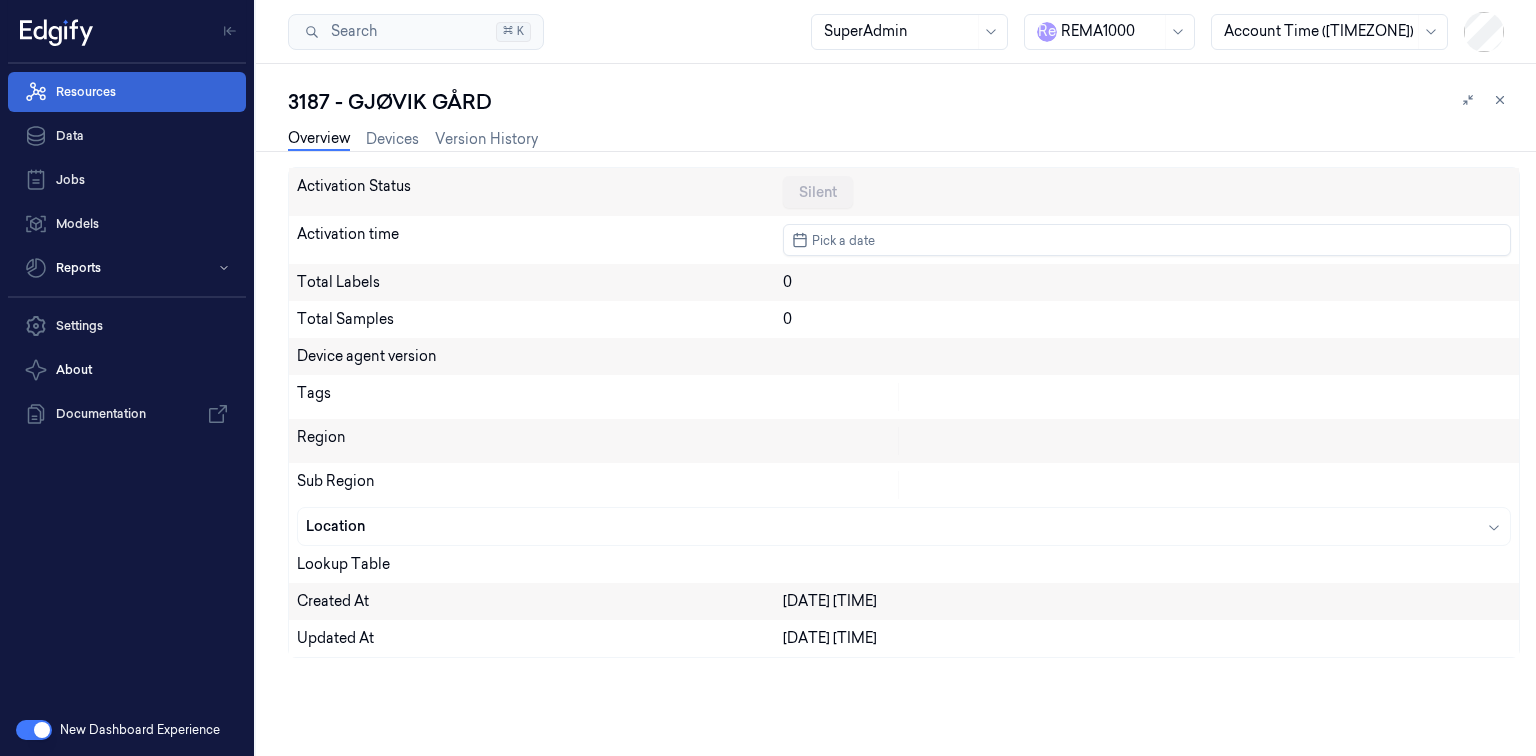 click on "Resources" at bounding box center (127, 92) 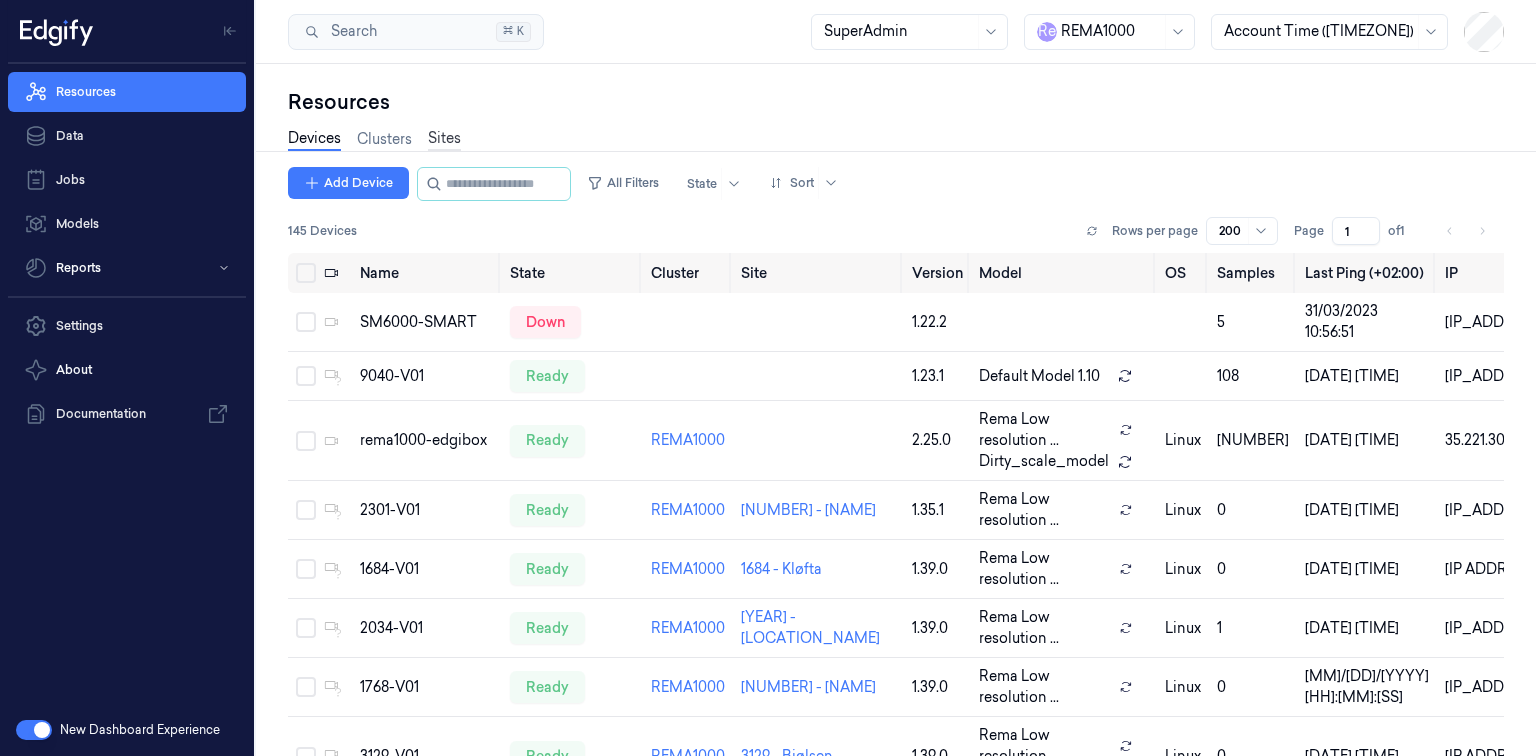 click on "Sites" at bounding box center (444, 139) 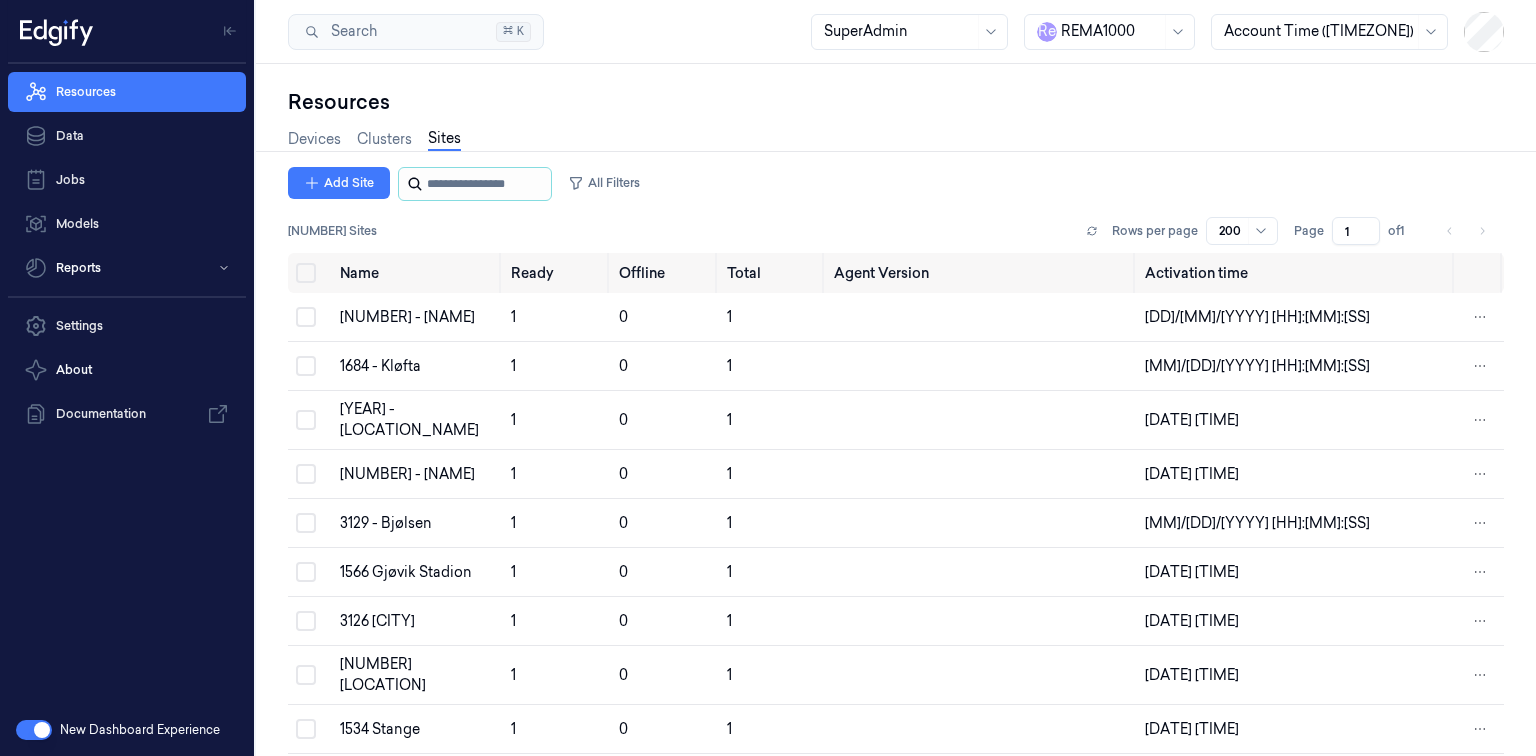 click at bounding box center [487, 184] 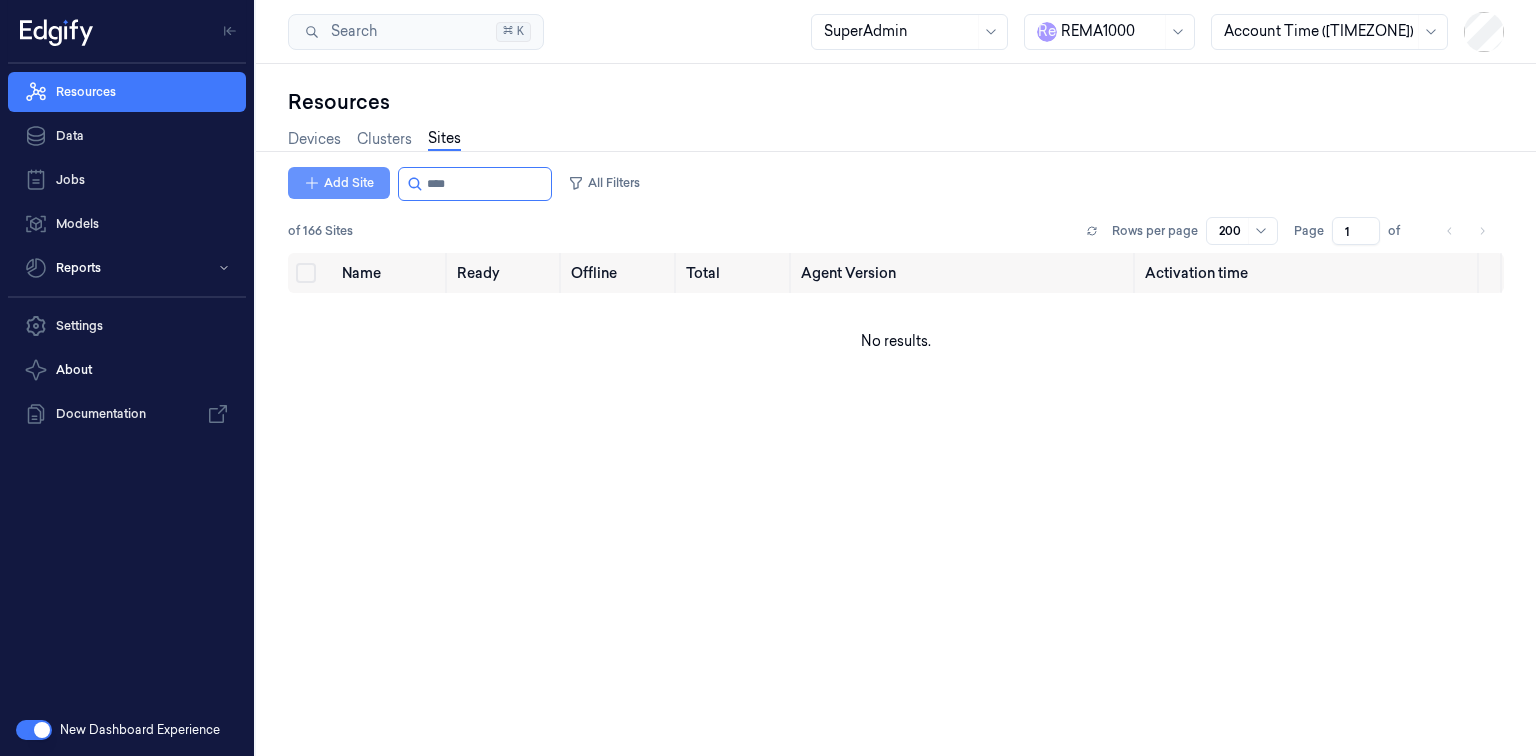type on "****" 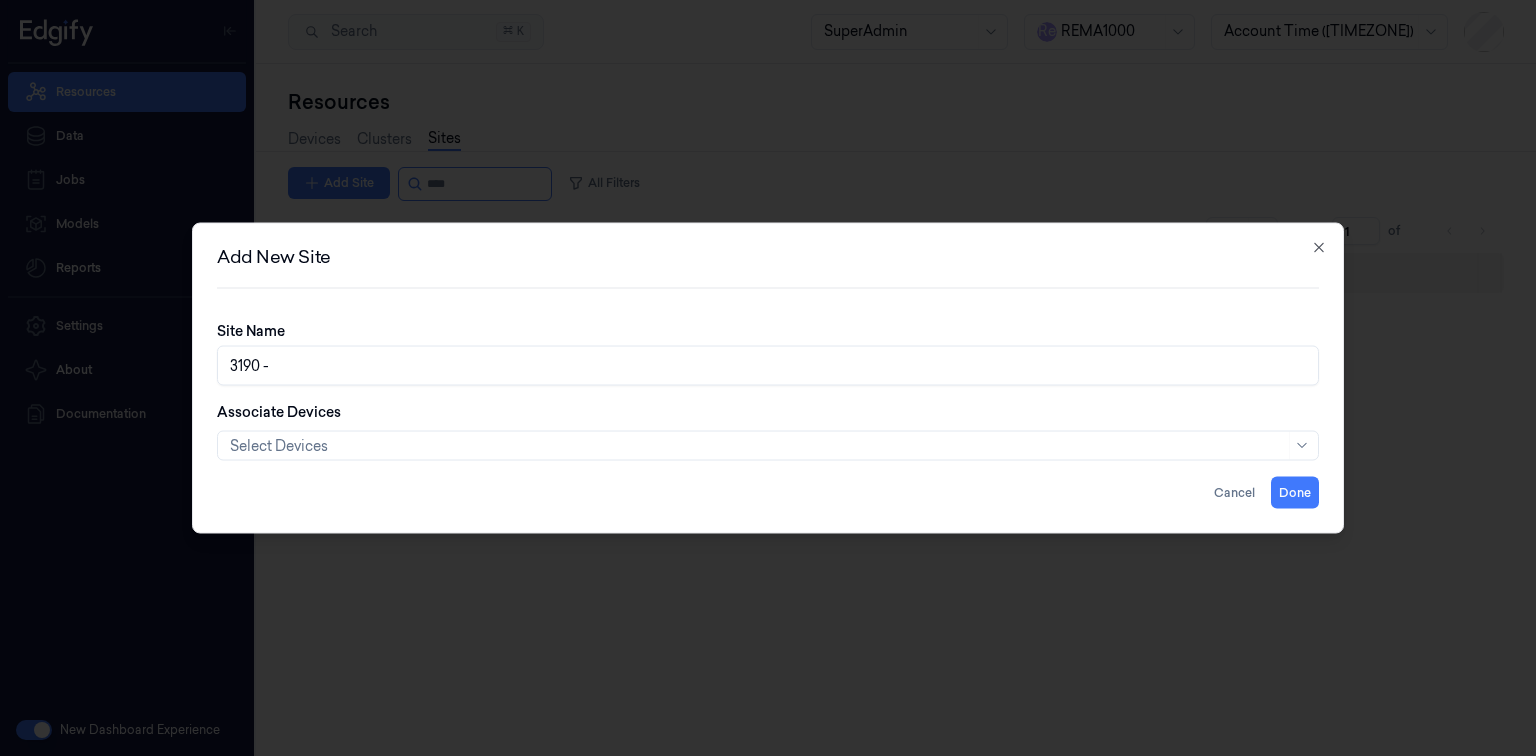 click on "3190 -" at bounding box center [768, 366] 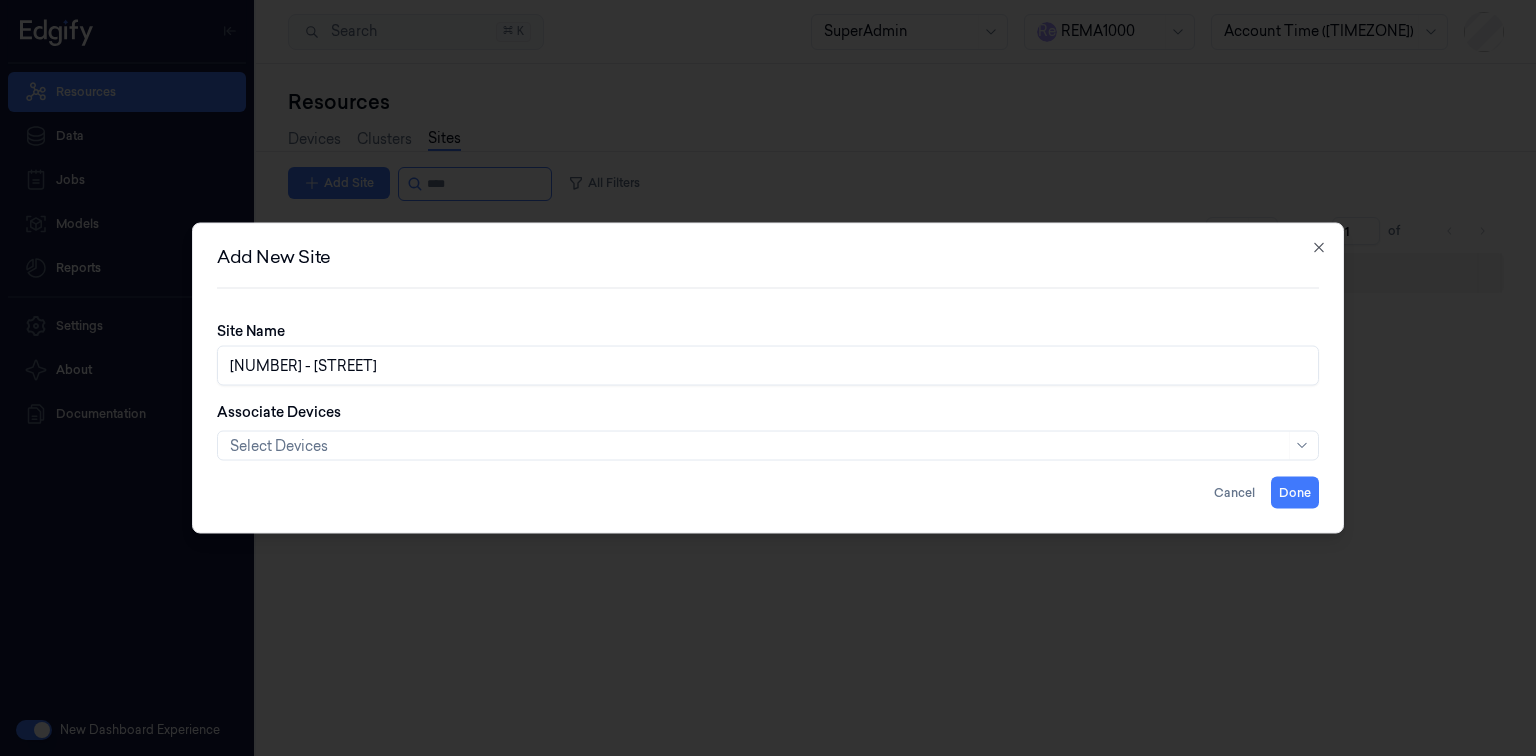 type on "3190 - FIBOVEIEN" 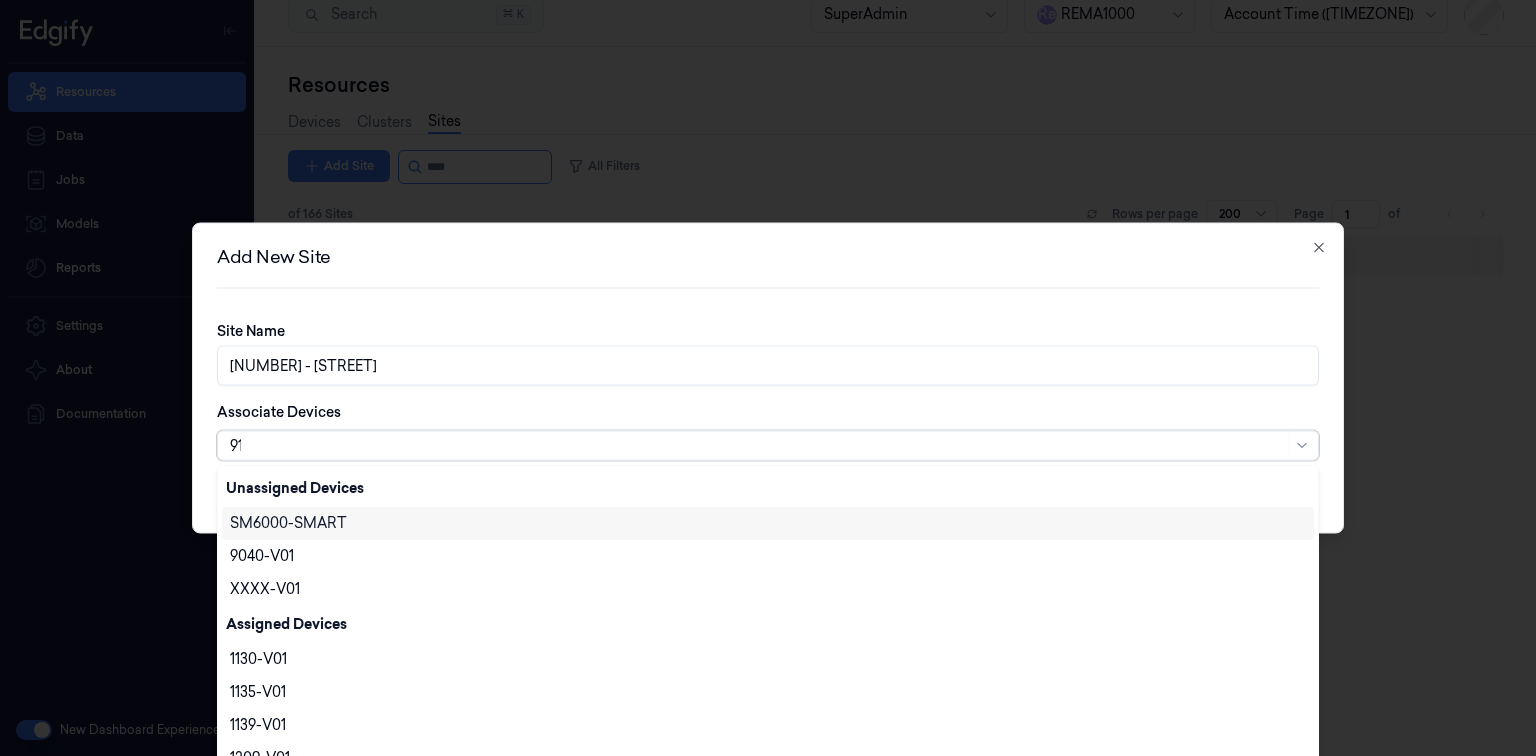 scroll, scrollTop: 0, scrollLeft: 0, axis: both 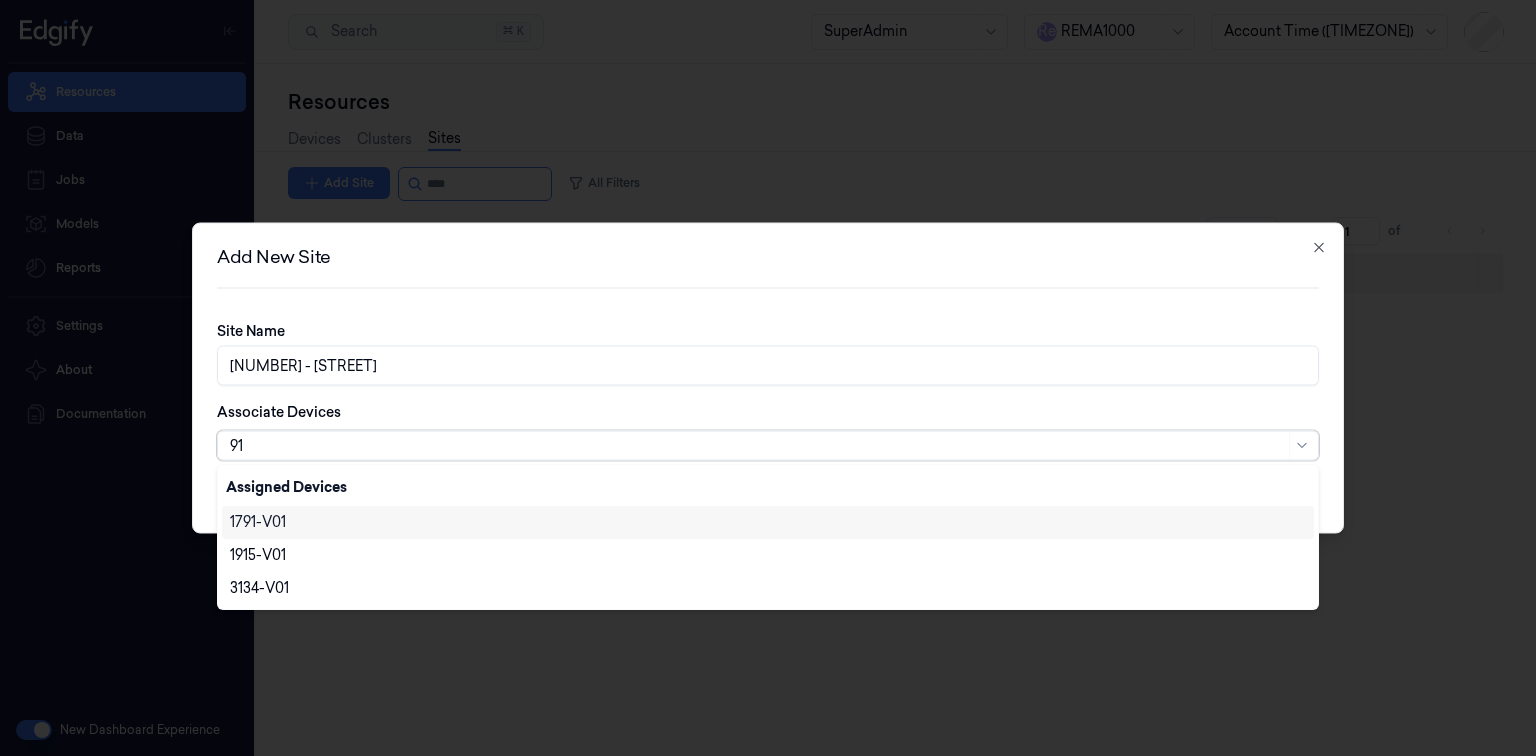 type on "9" 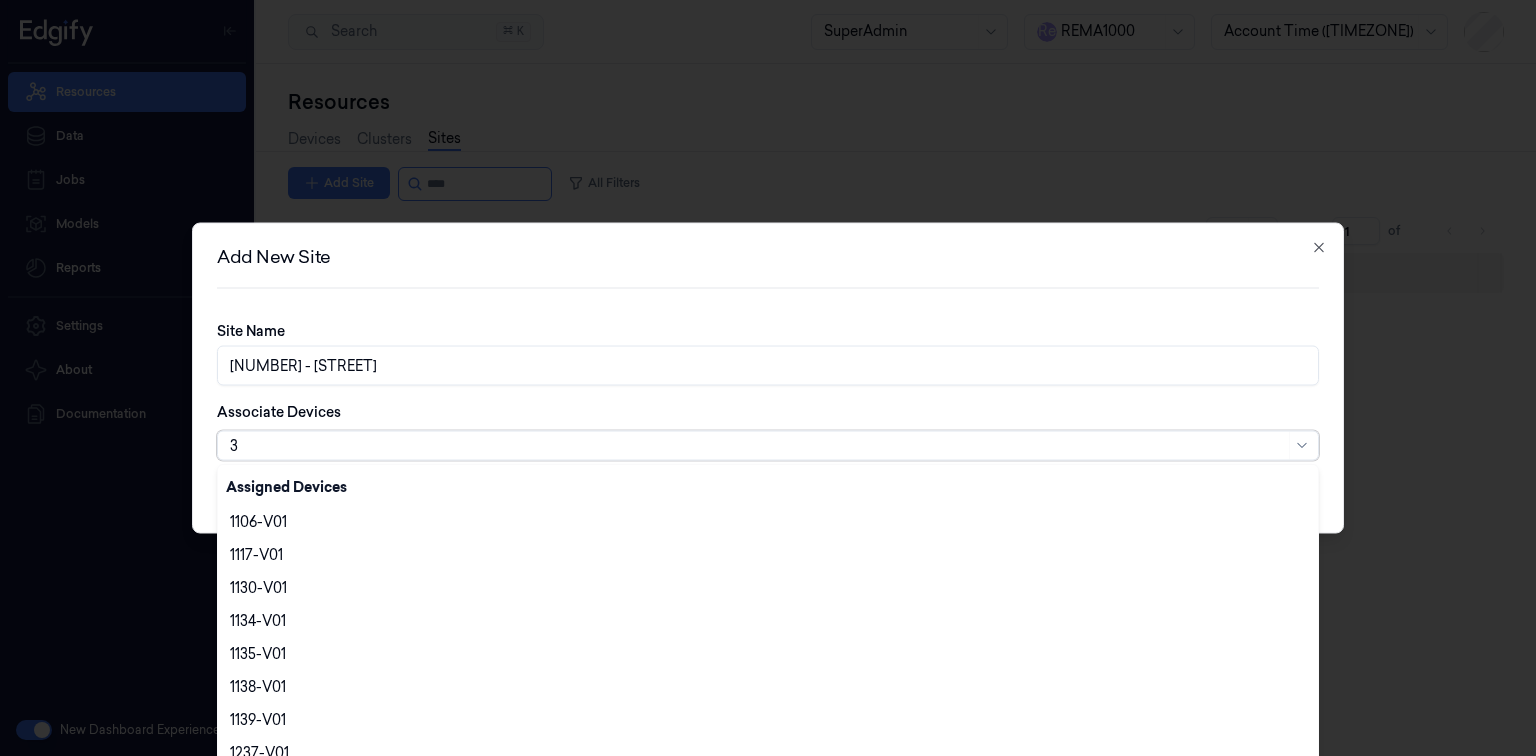 type on "3" 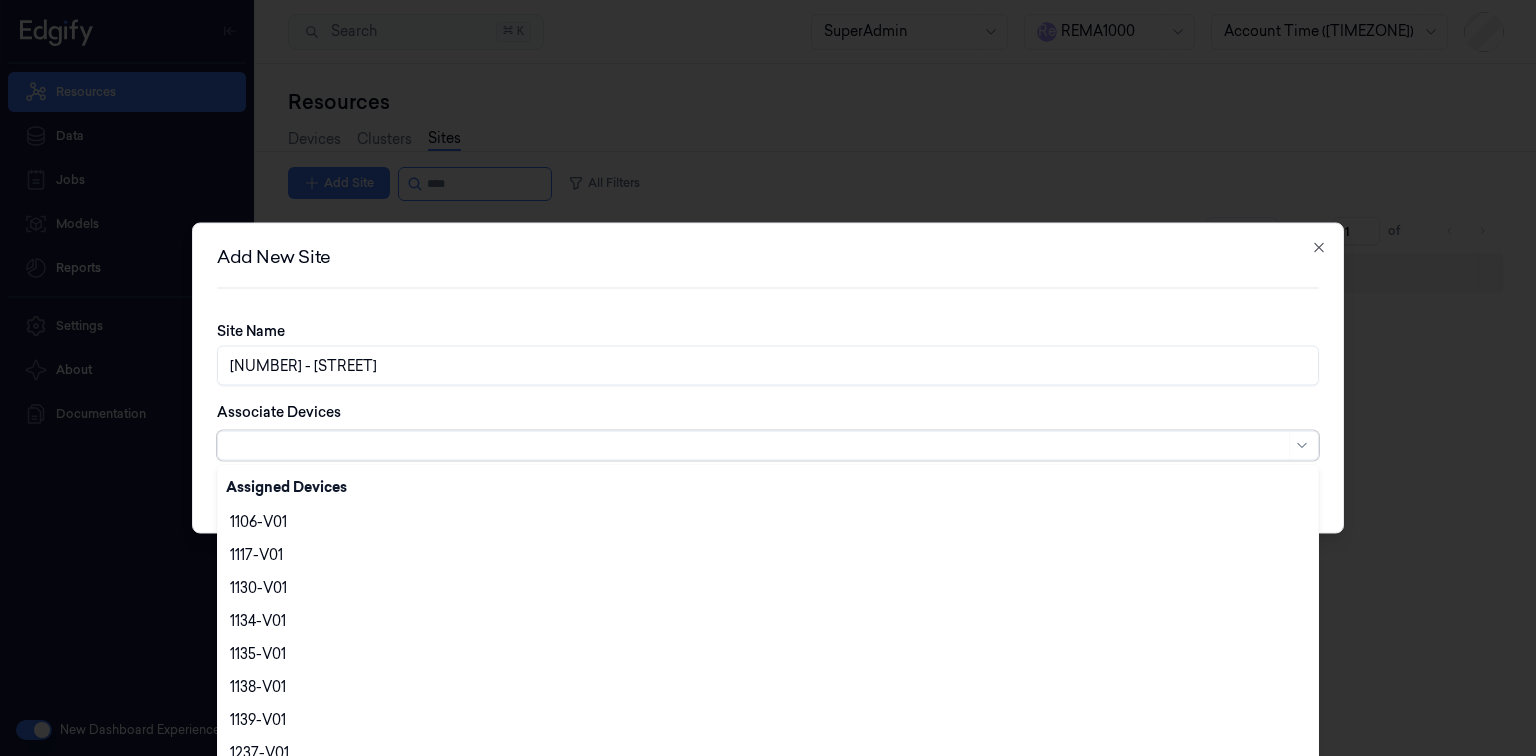 click on "Site Name 3190 - FIBOVEIEN Associate Devices 75 results available for search term 3. Use Up and Down to choose options, press Enter to select the currently focused option, press Escape to exit the menu, press Tab to select the option and exit the menu." at bounding box center [768, 399] 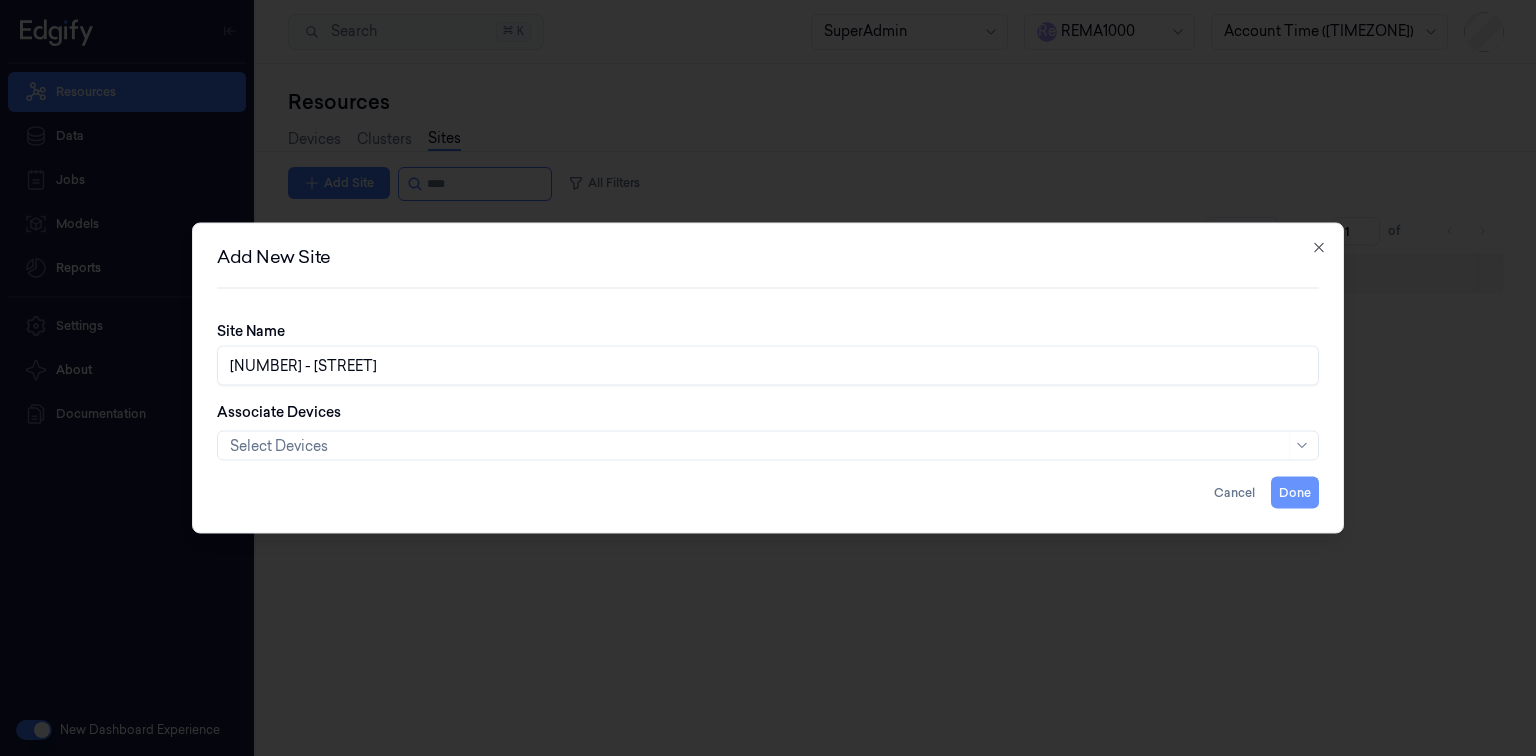 click on "Done" at bounding box center (1295, 493) 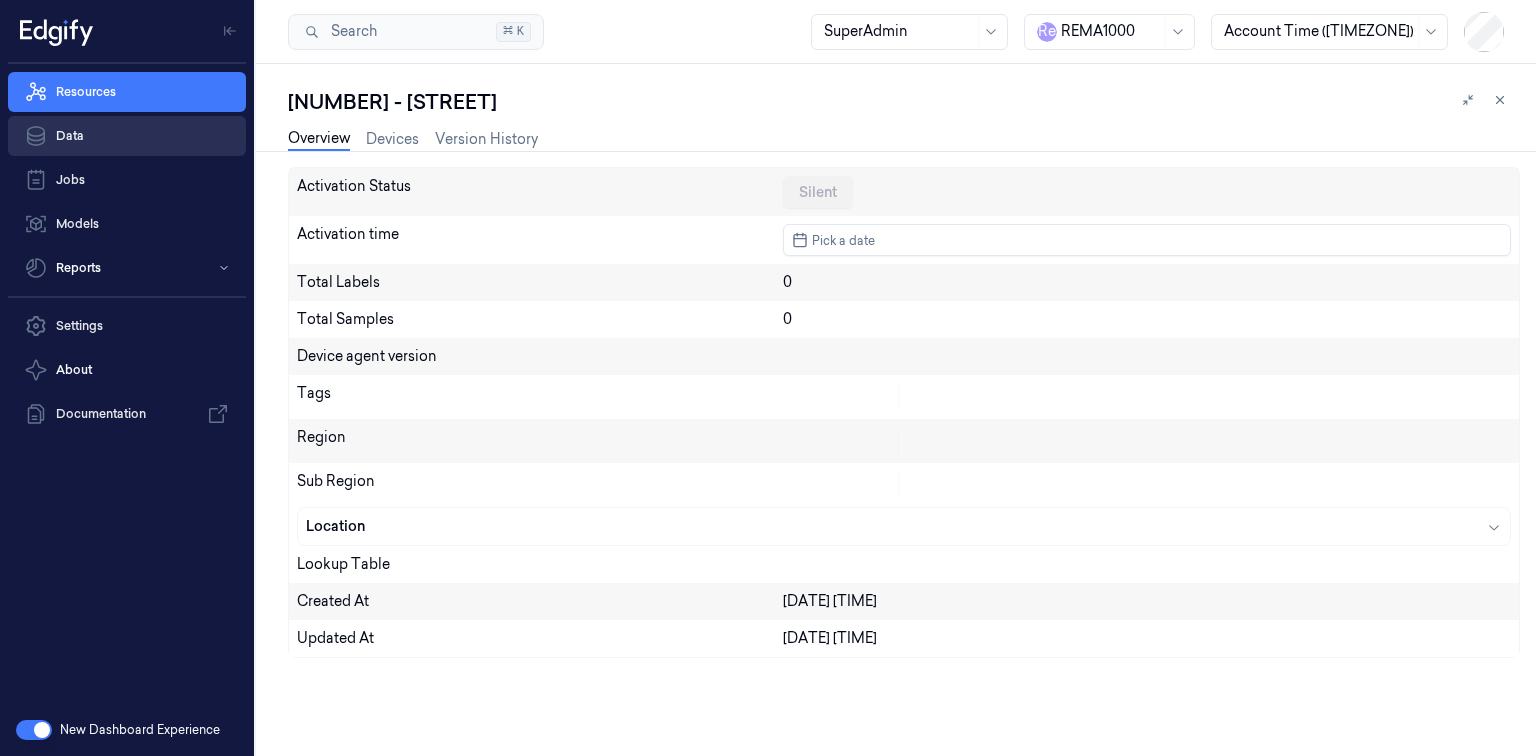 click on "Data" at bounding box center (127, 136) 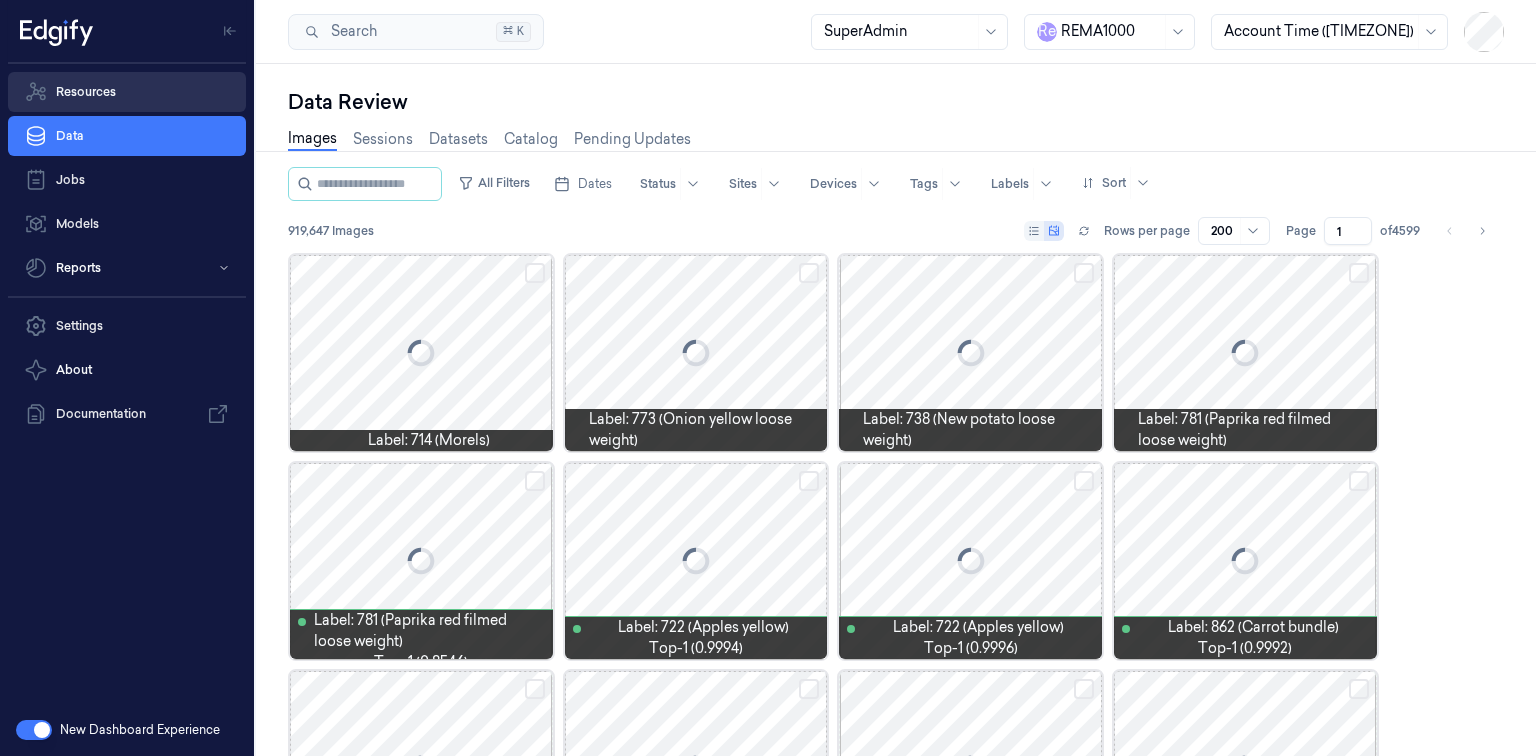 click on "Resources" at bounding box center [127, 92] 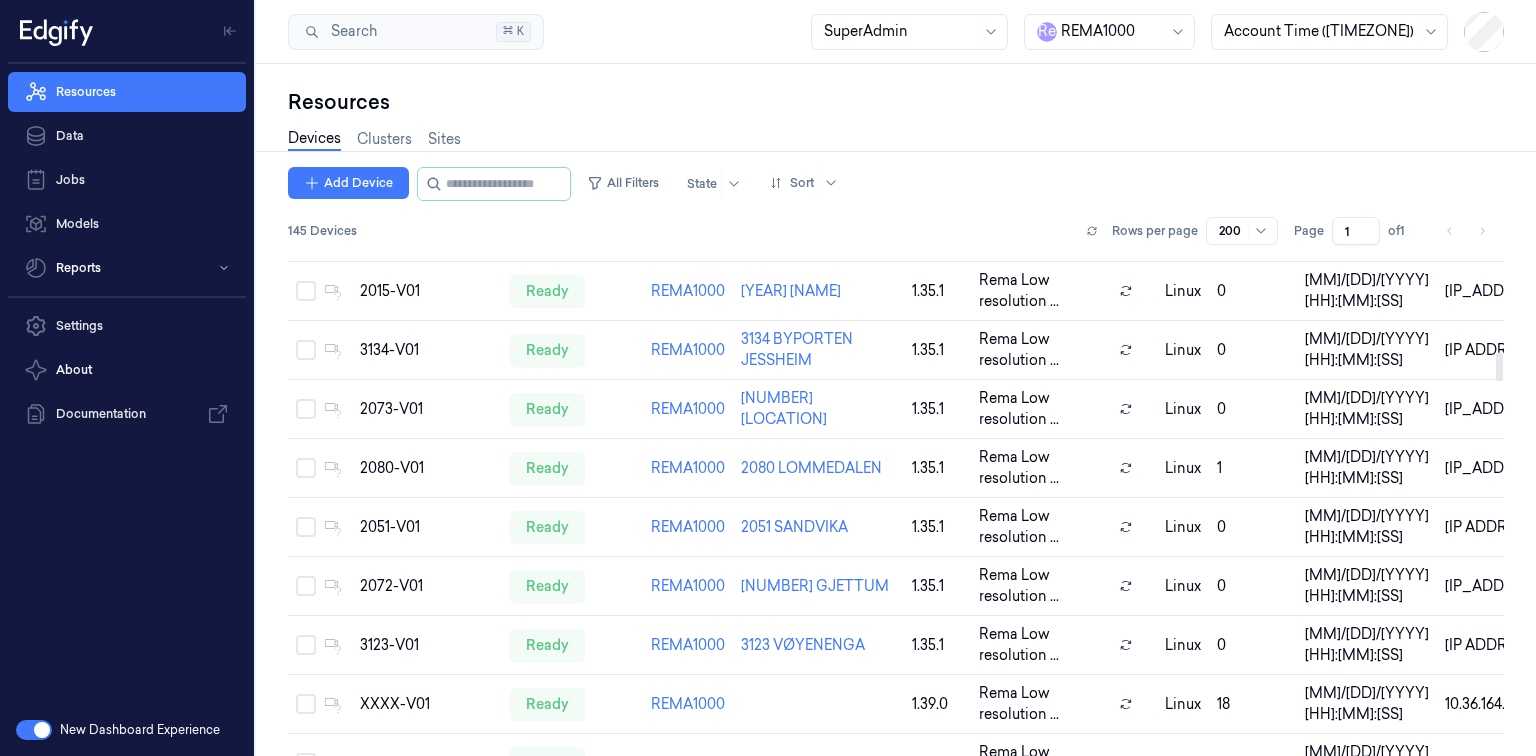 scroll, scrollTop: 0, scrollLeft: 0, axis: both 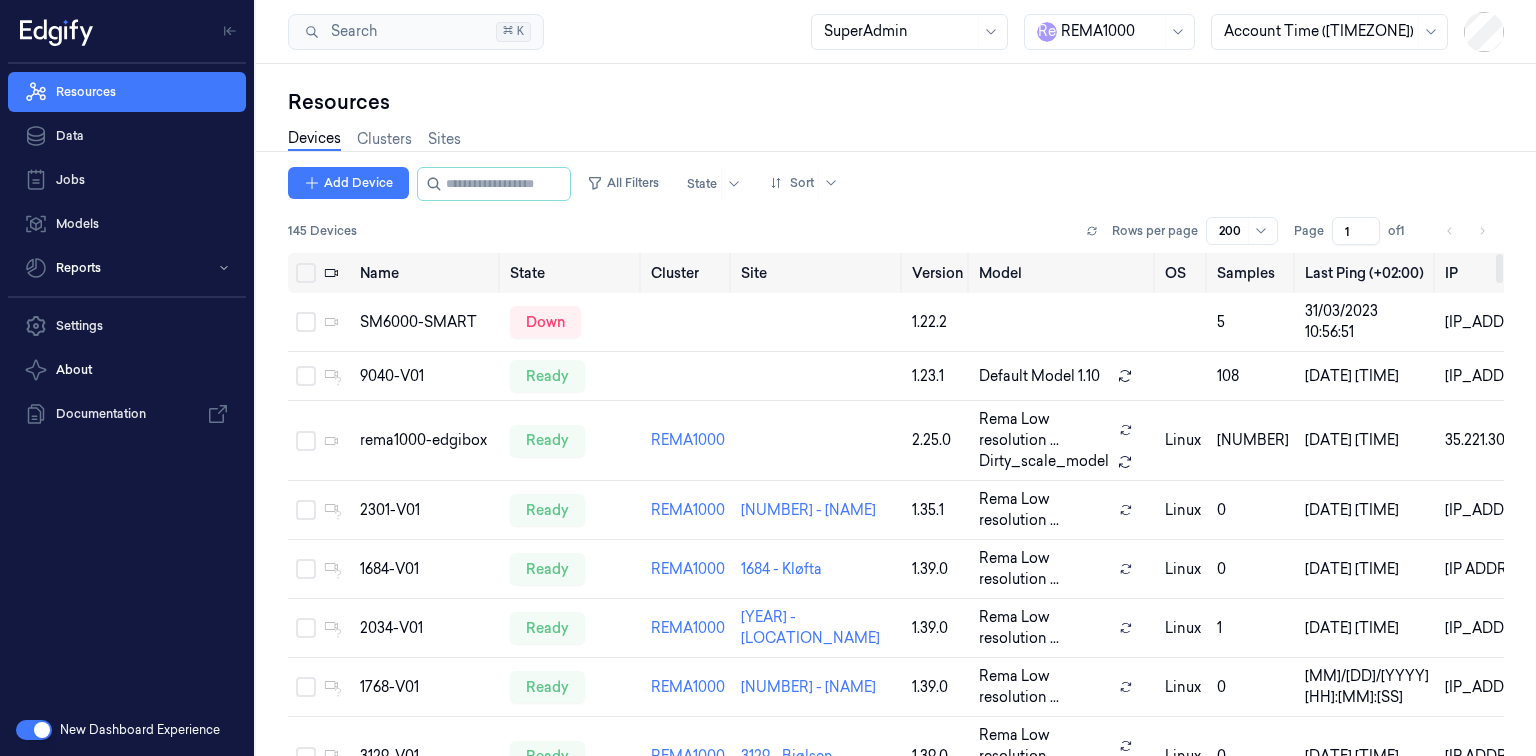 drag, startPoint x: 1499, startPoint y: 266, endPoint x: 1347, endPoint y: 205, distance: 163.78339 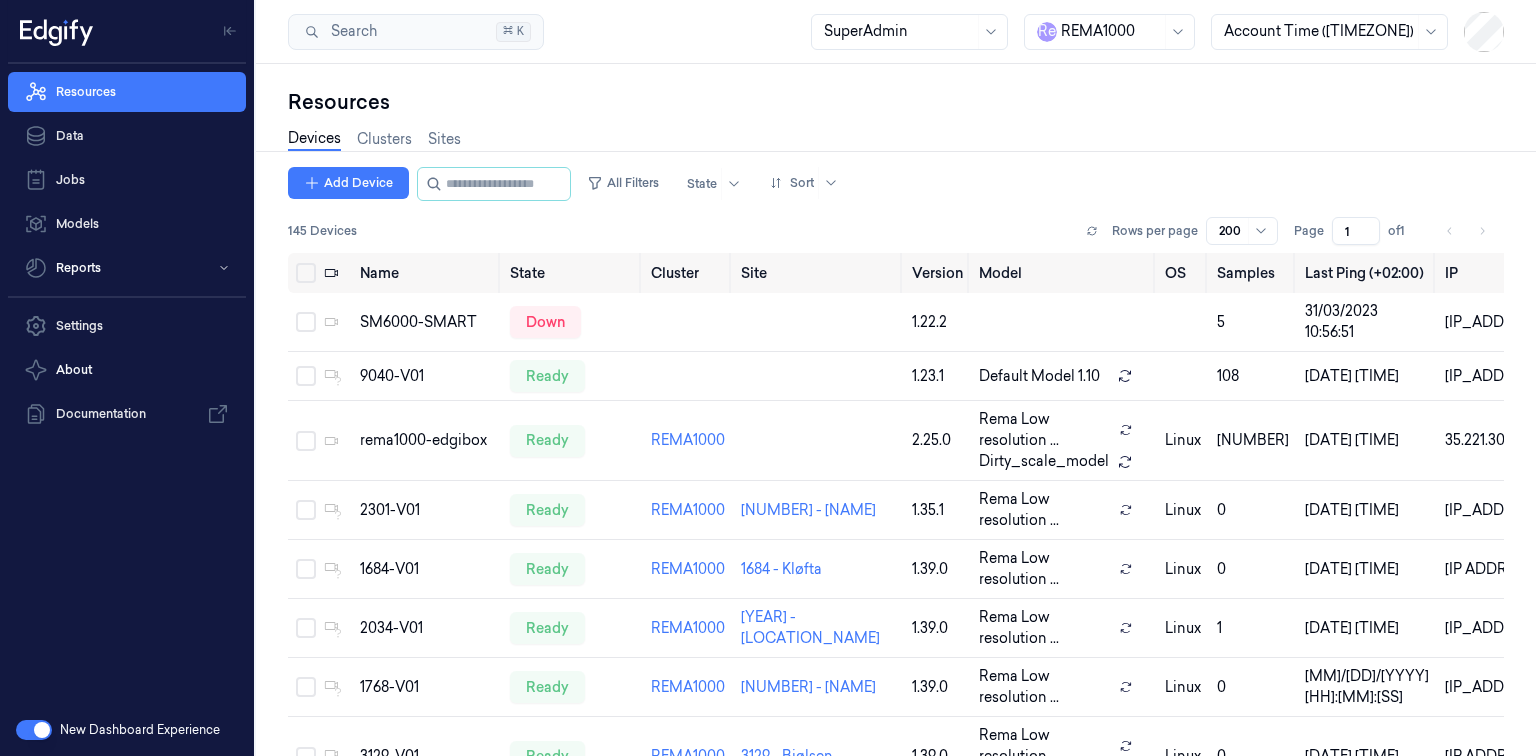 click on "REMA1000" at bounding box center [1111, 32] 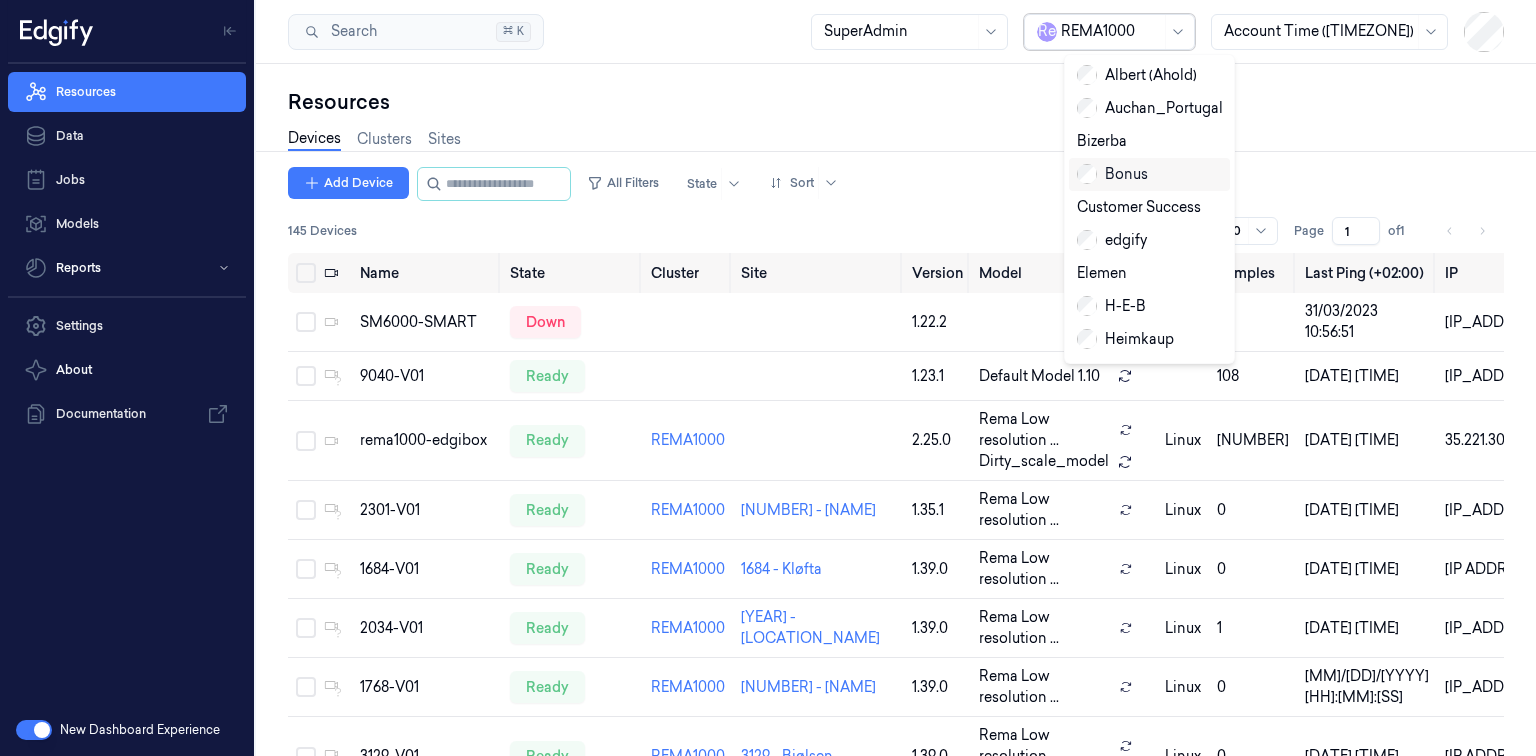 click on "Bonus" at bounding box center (1112, 174) 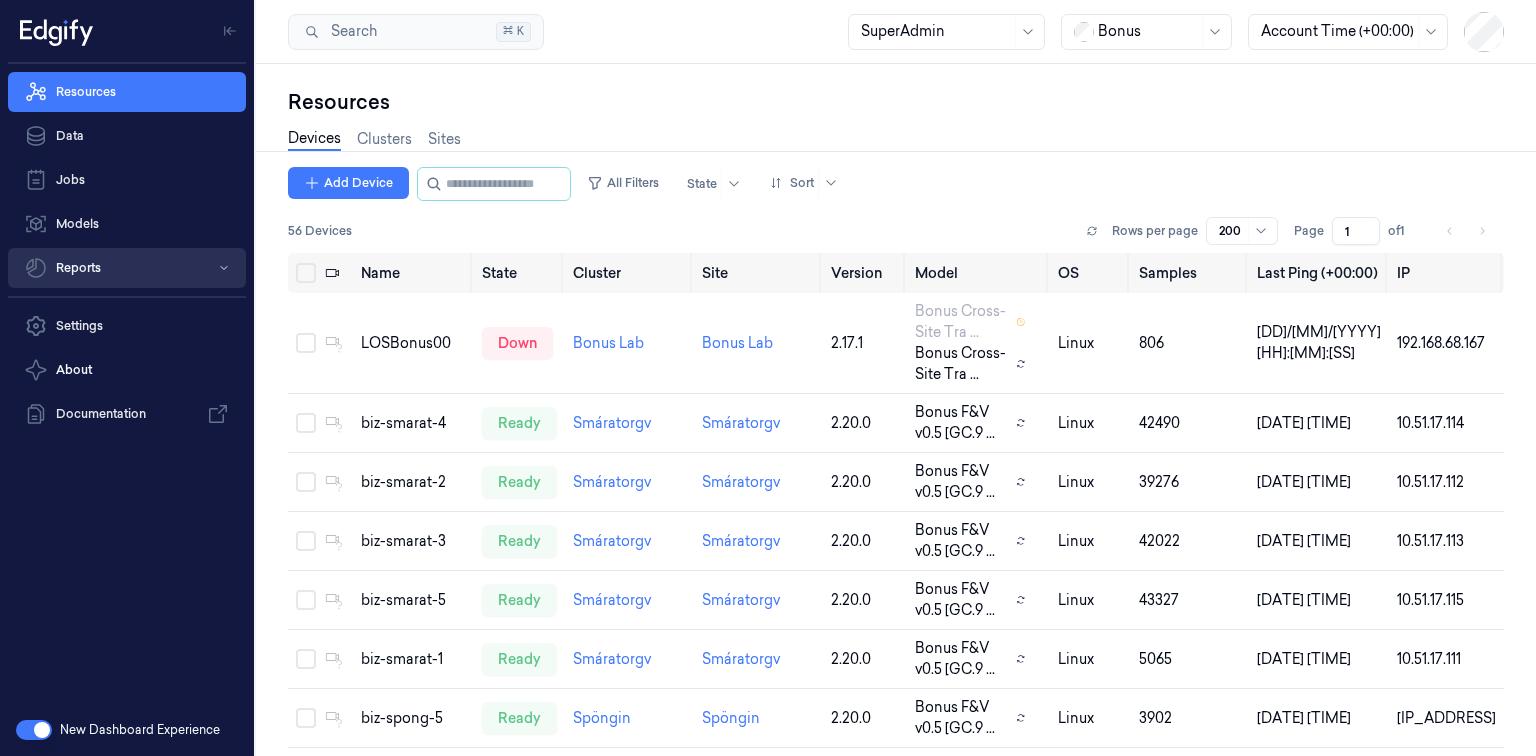 click on "Reports" at bounding box center [127, 268] 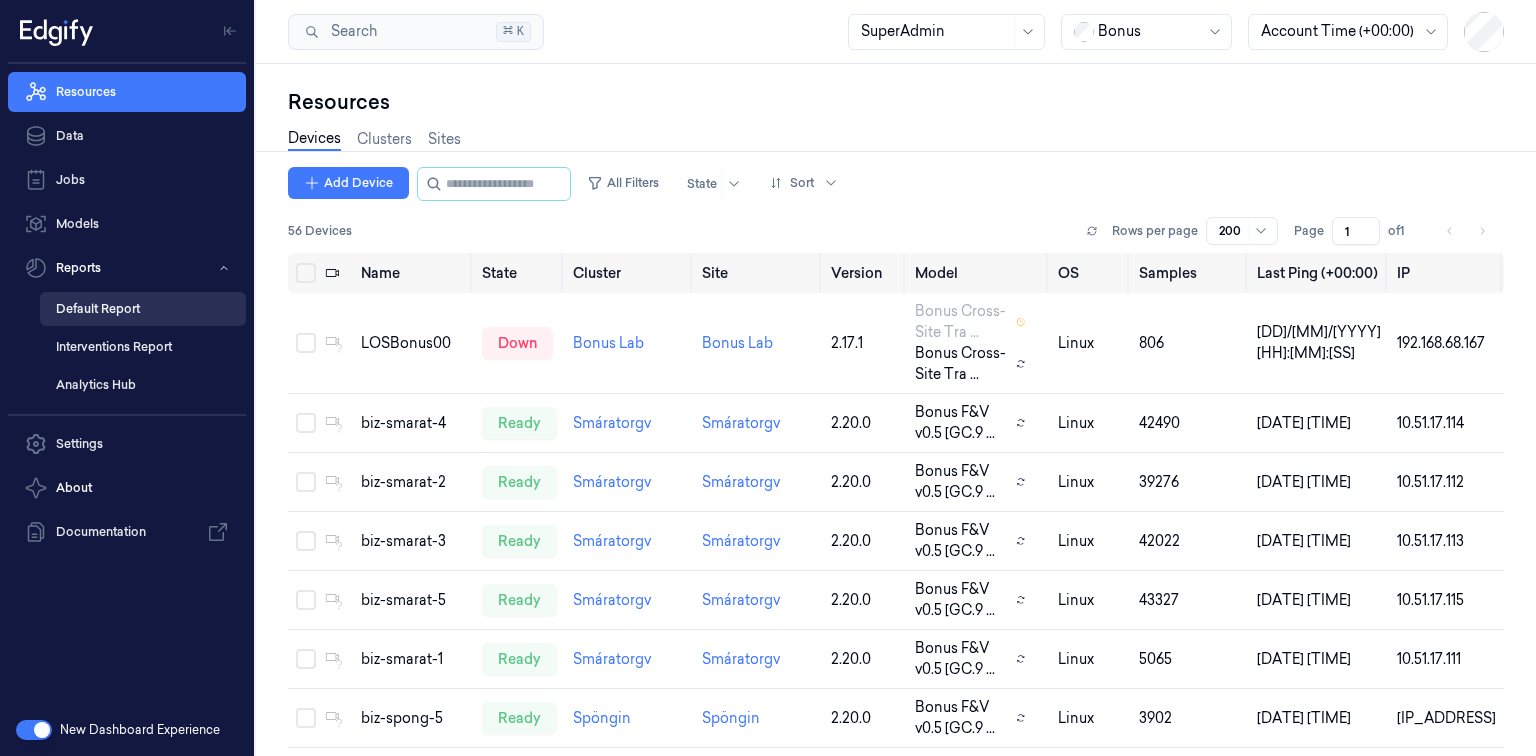click on "Default Report" at bounding box center [143, 309] 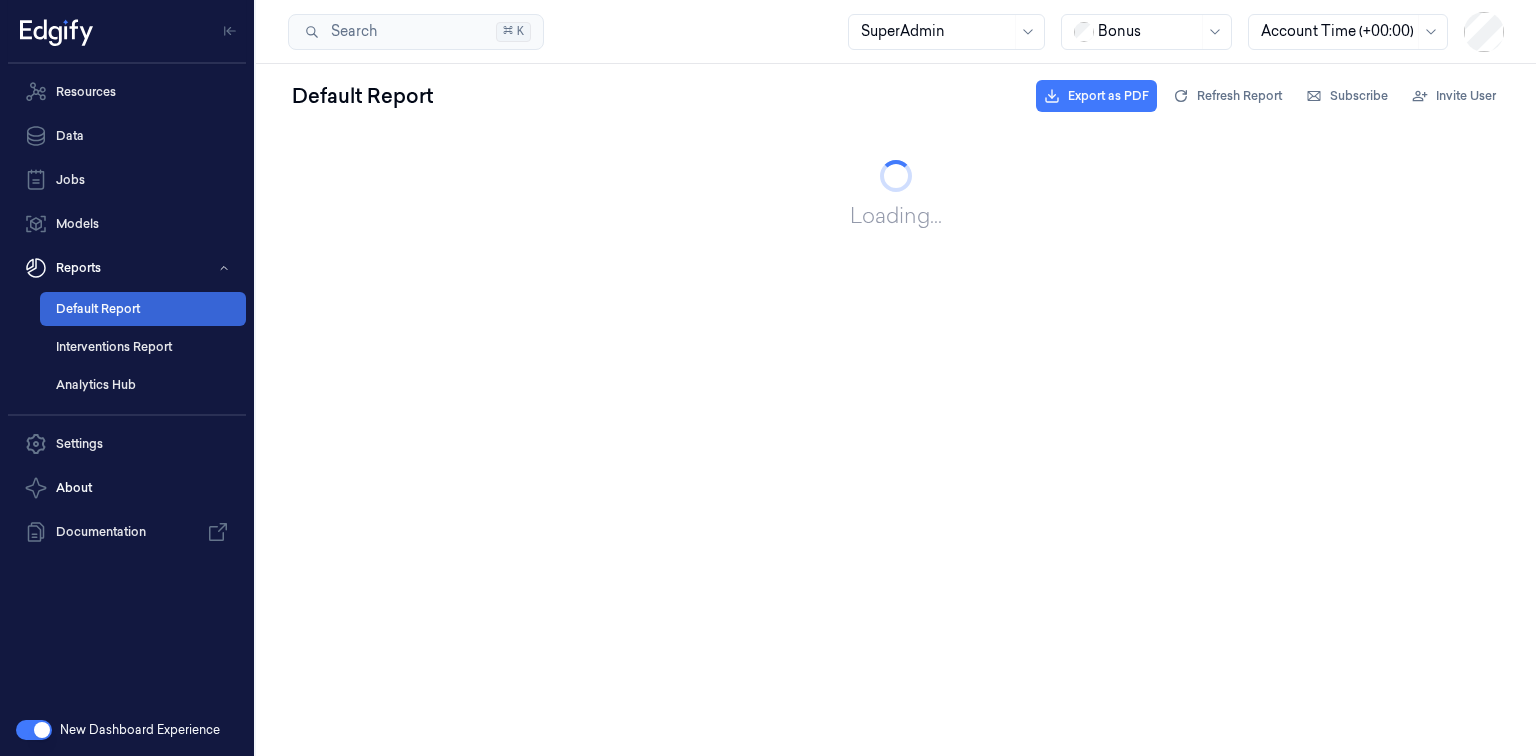 scroll, scrollTop: 0, scrollLeft: 0, axis: both 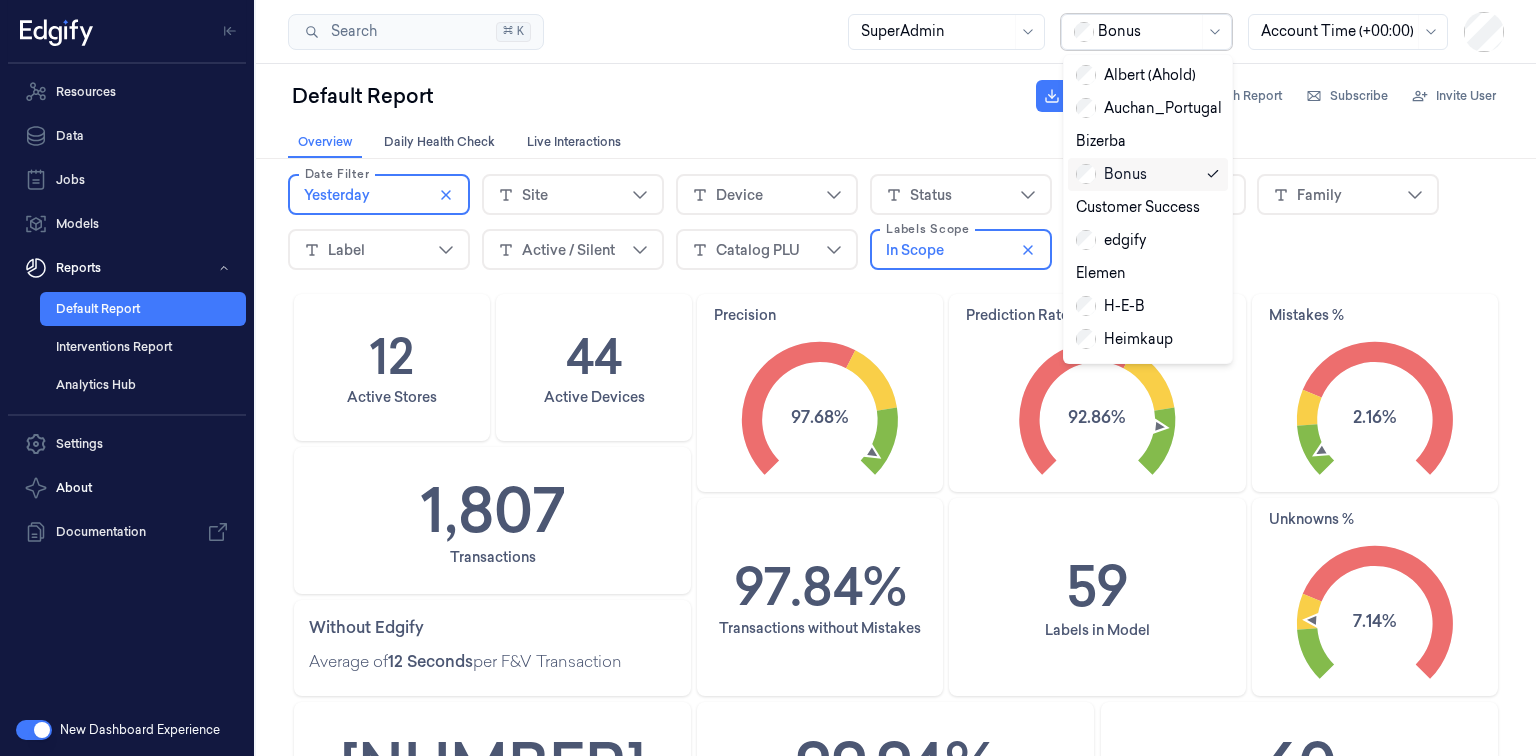 click at bounding box center (1148, 31) 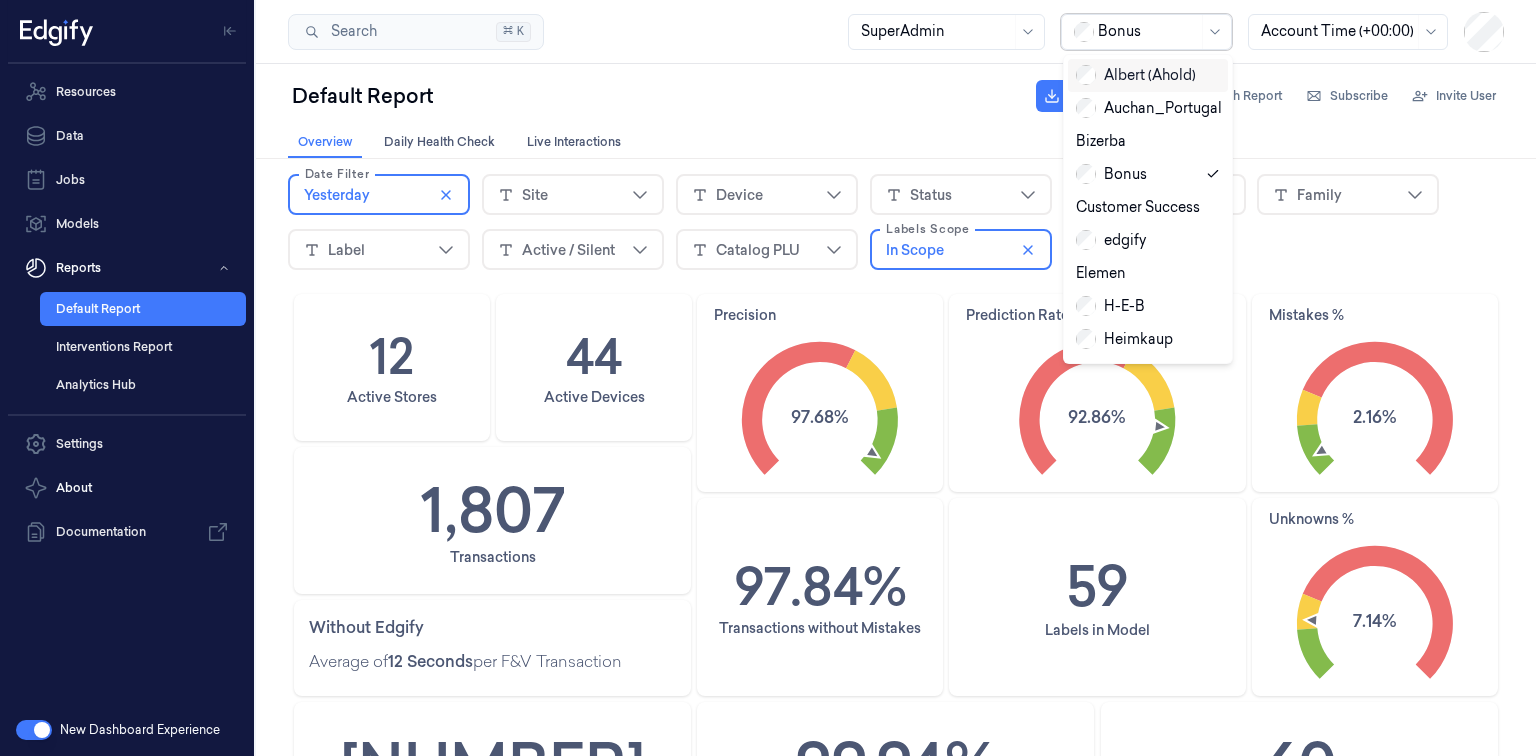 click on "Albert (Ahold)" at bounding box center (1136, 75) 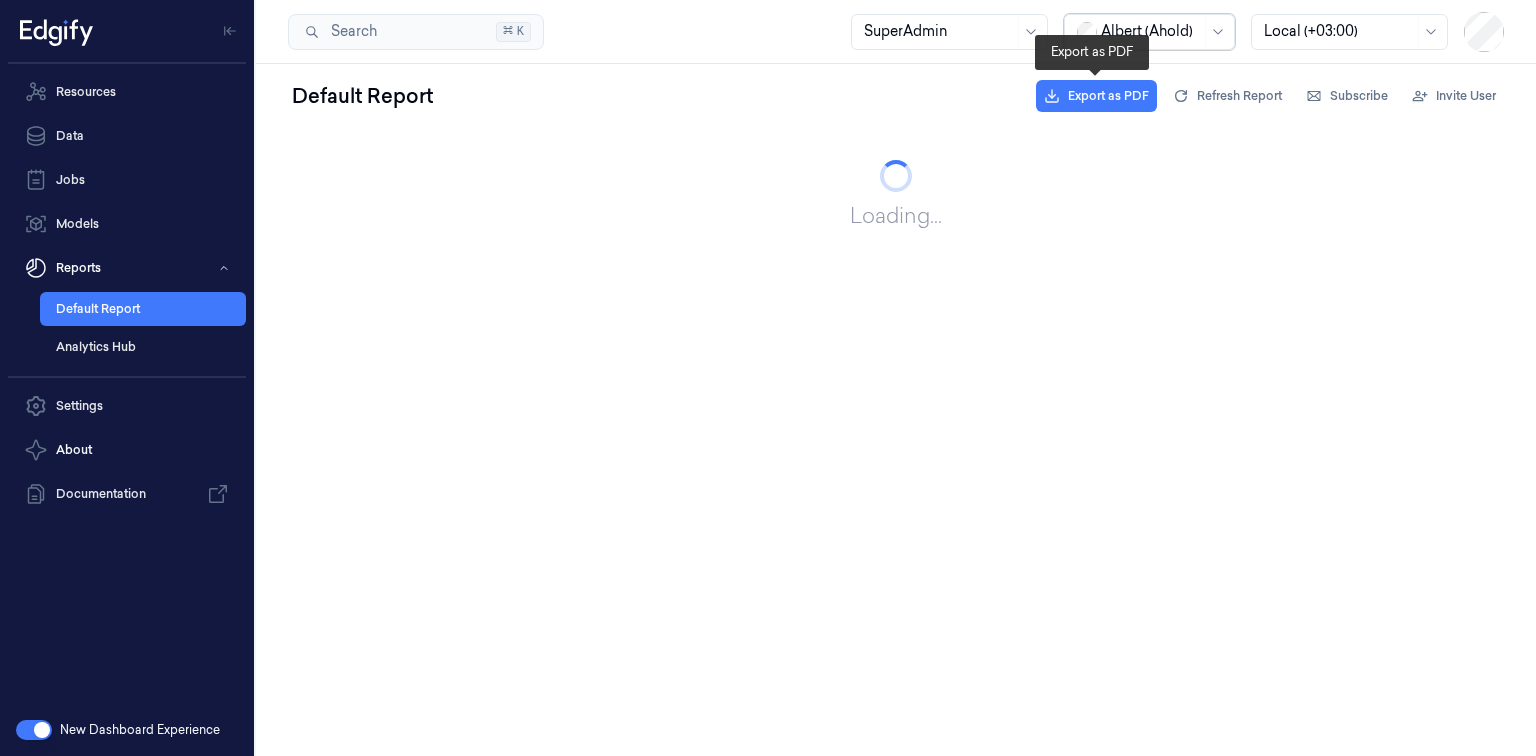 scroll, scrollTop: 0, scrollLeft: 0, axis: both 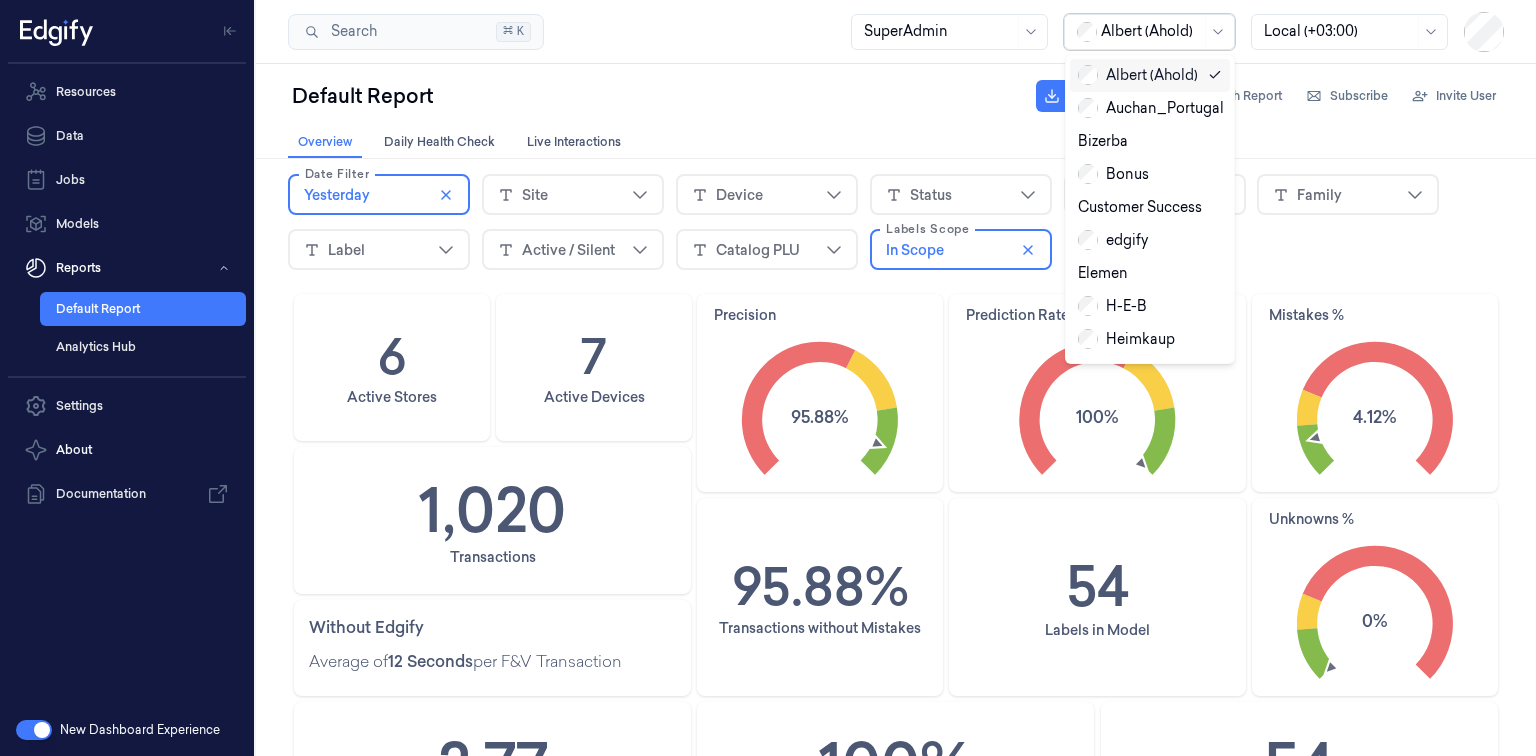click at bounding box center [1151, 31] 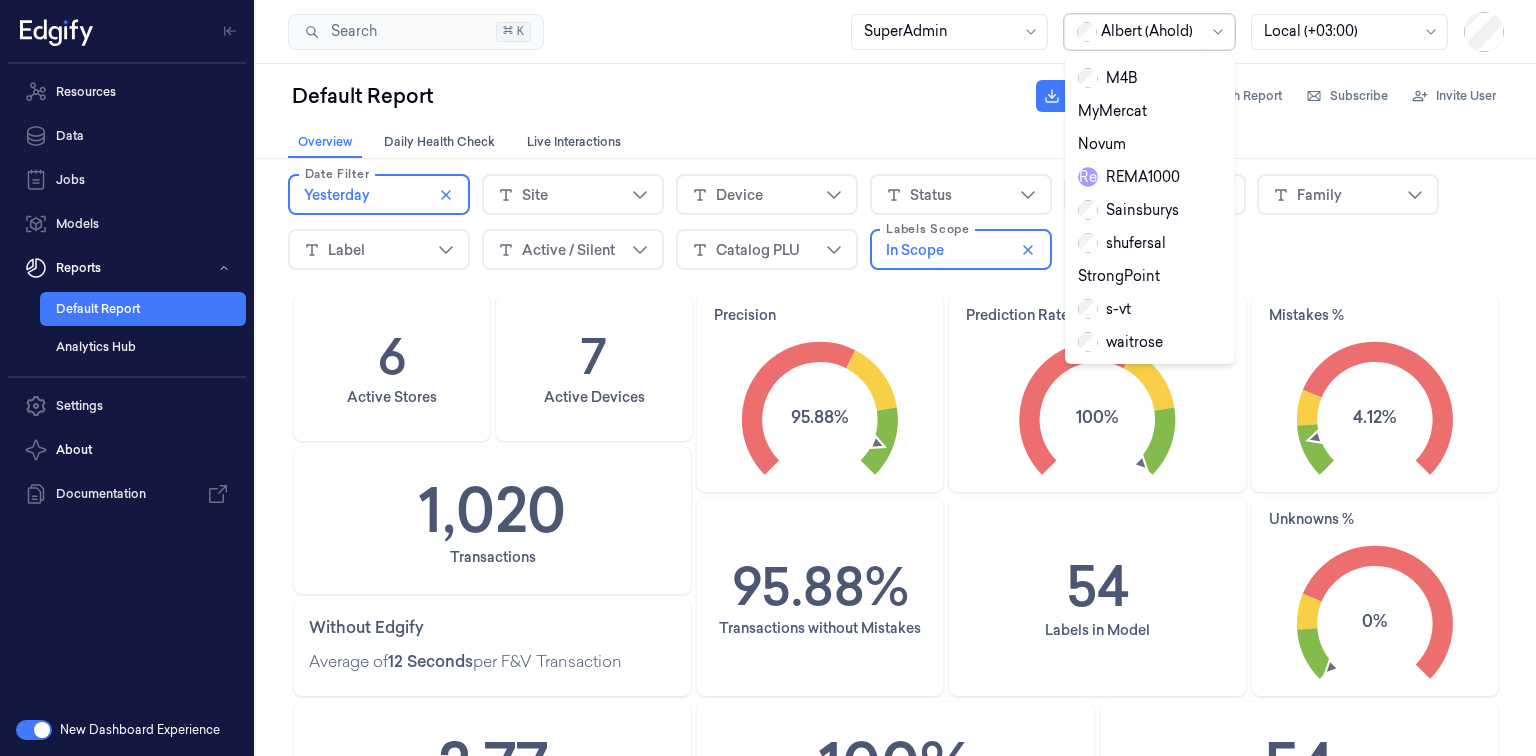 scroll, scrollTop: 320, scrollLeft: 0, axis: vertical 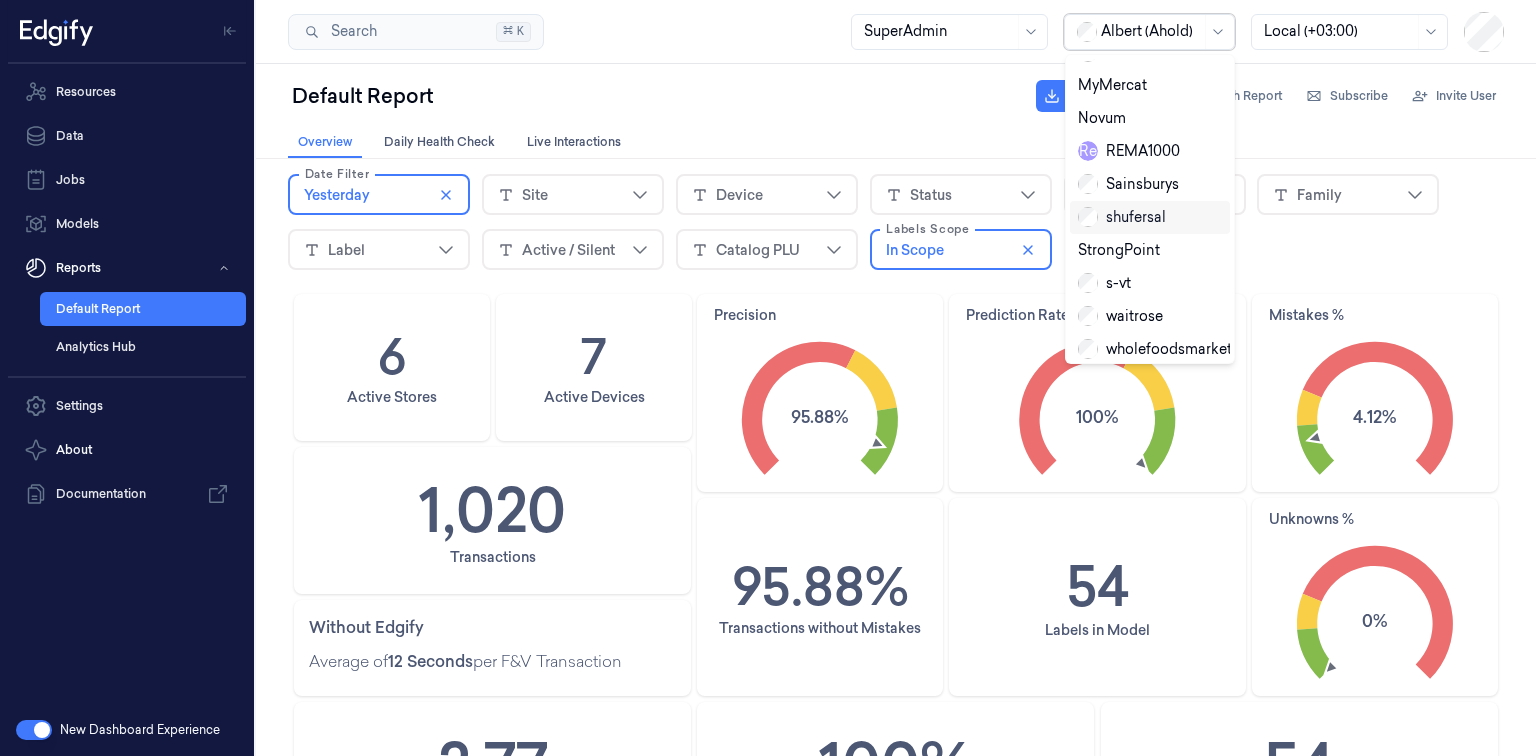 click on "shufersal" at bounding box center [1150, 217] 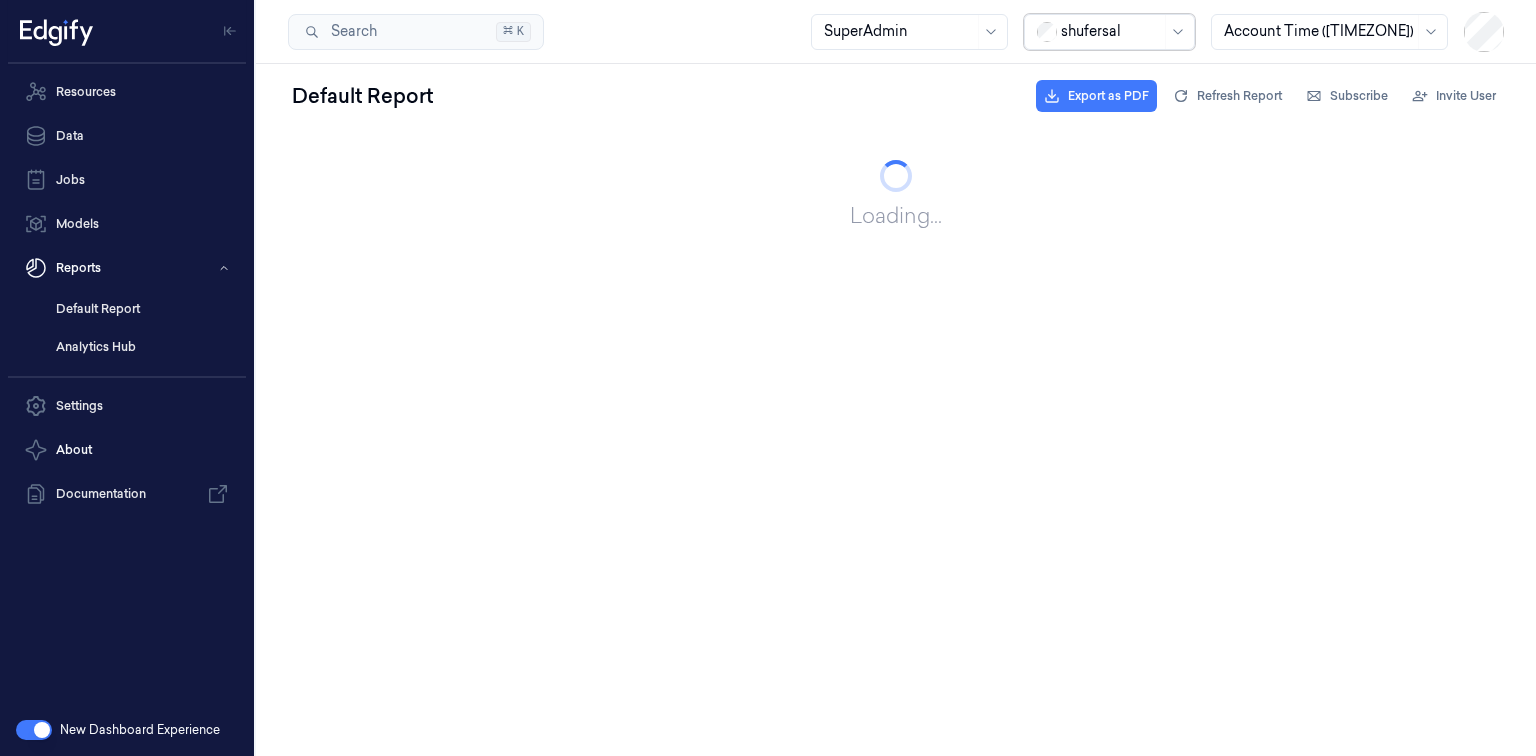 scroll, scrollTop: 0, scrollLeft: 0, axis: both 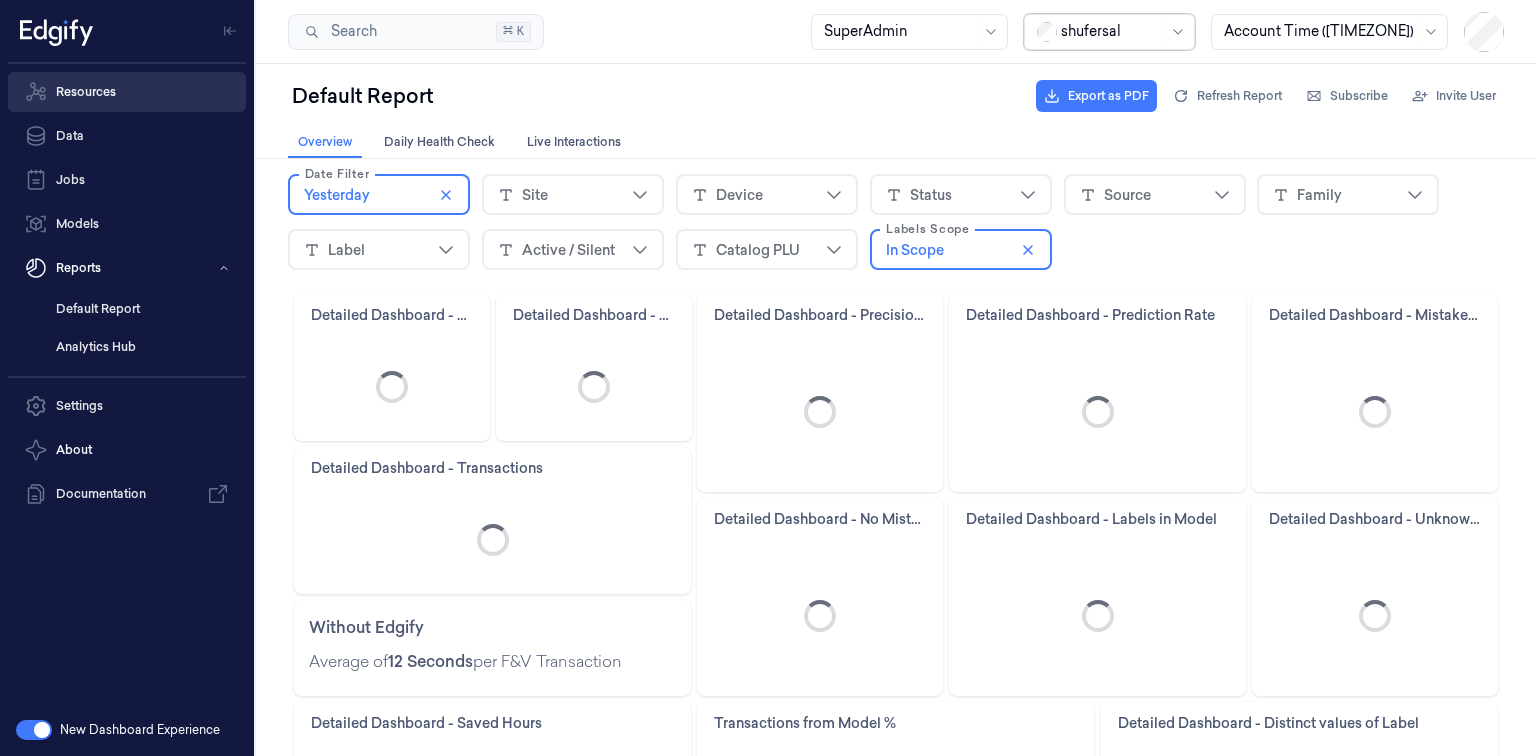 click on "Resources" at bounding box center [127, 92] 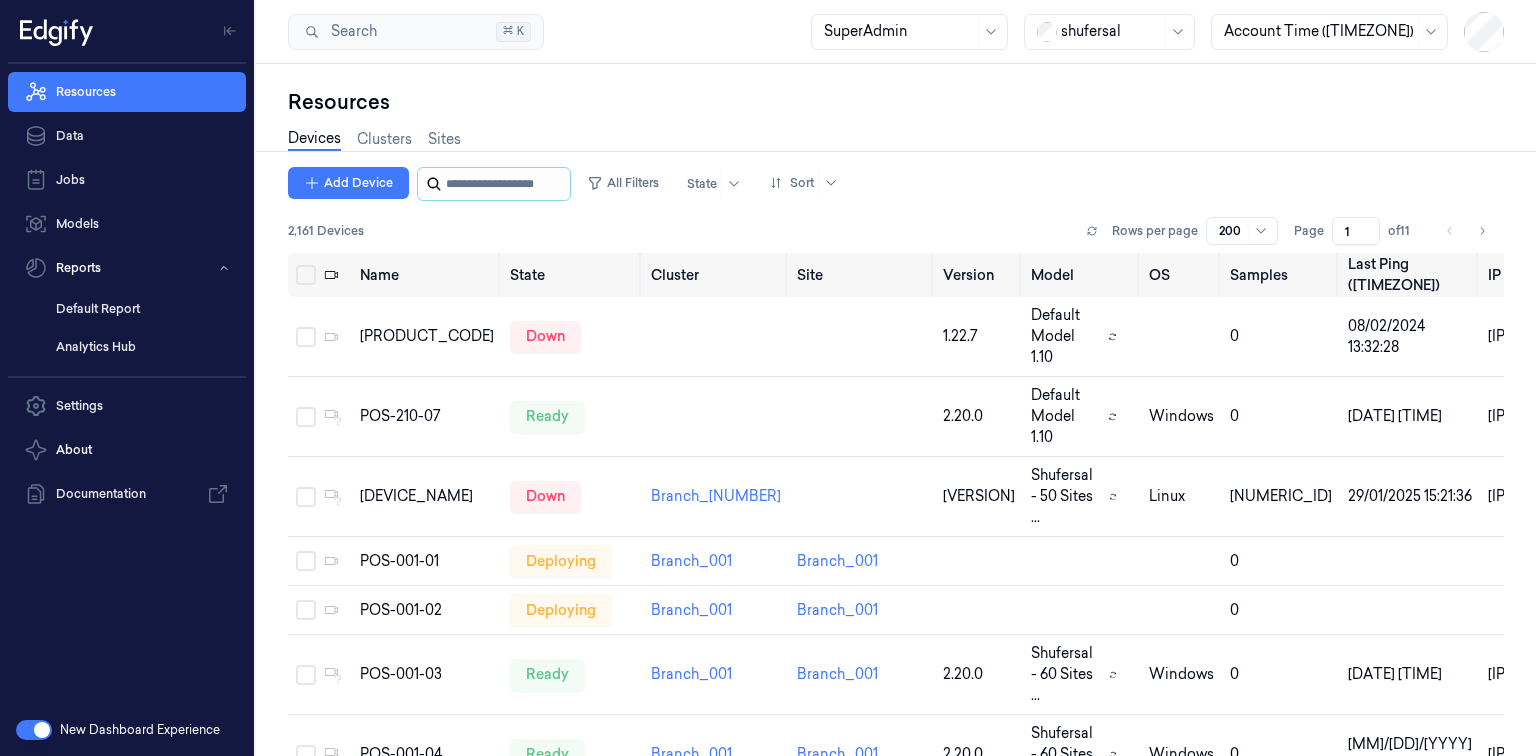 click at bounding box center (506, 184) 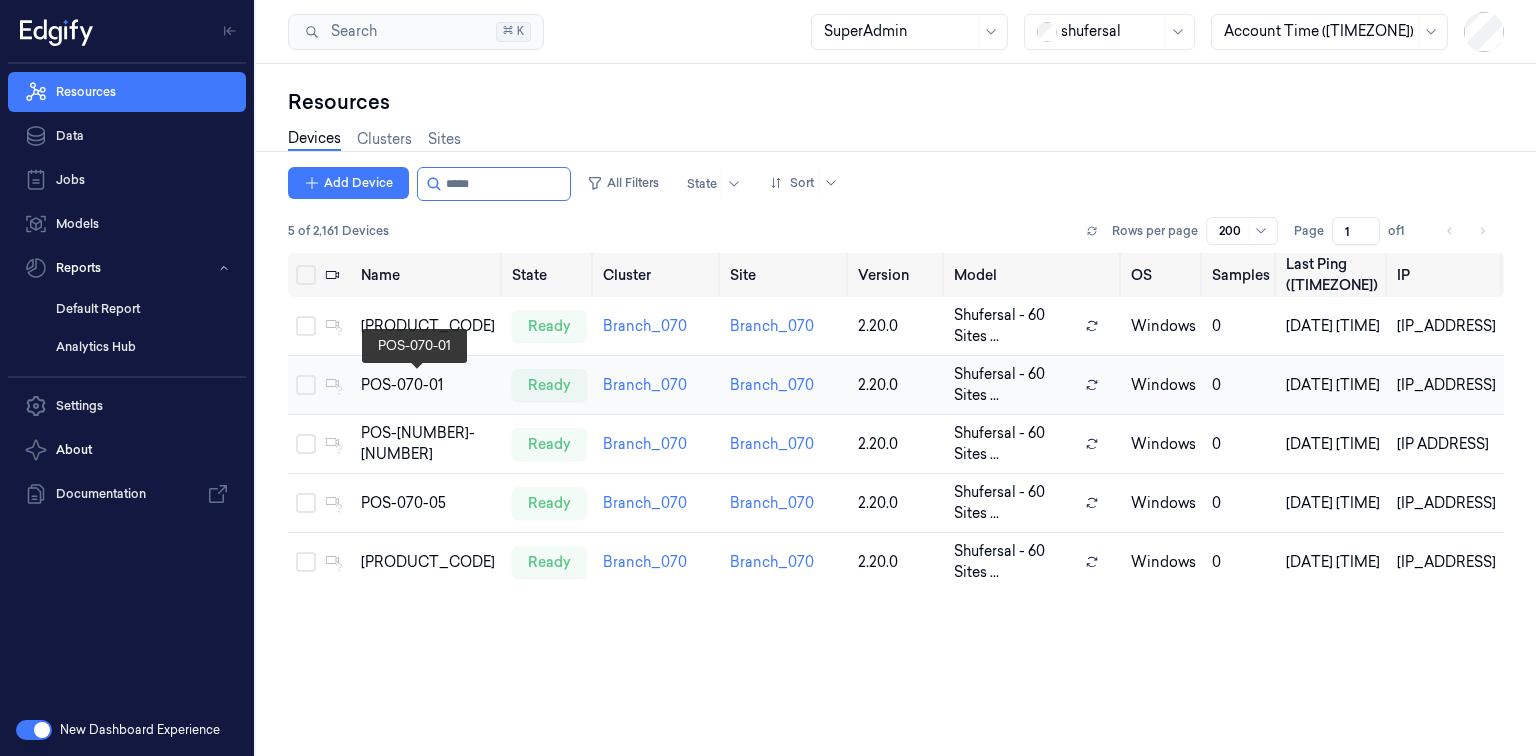 type on "*****" 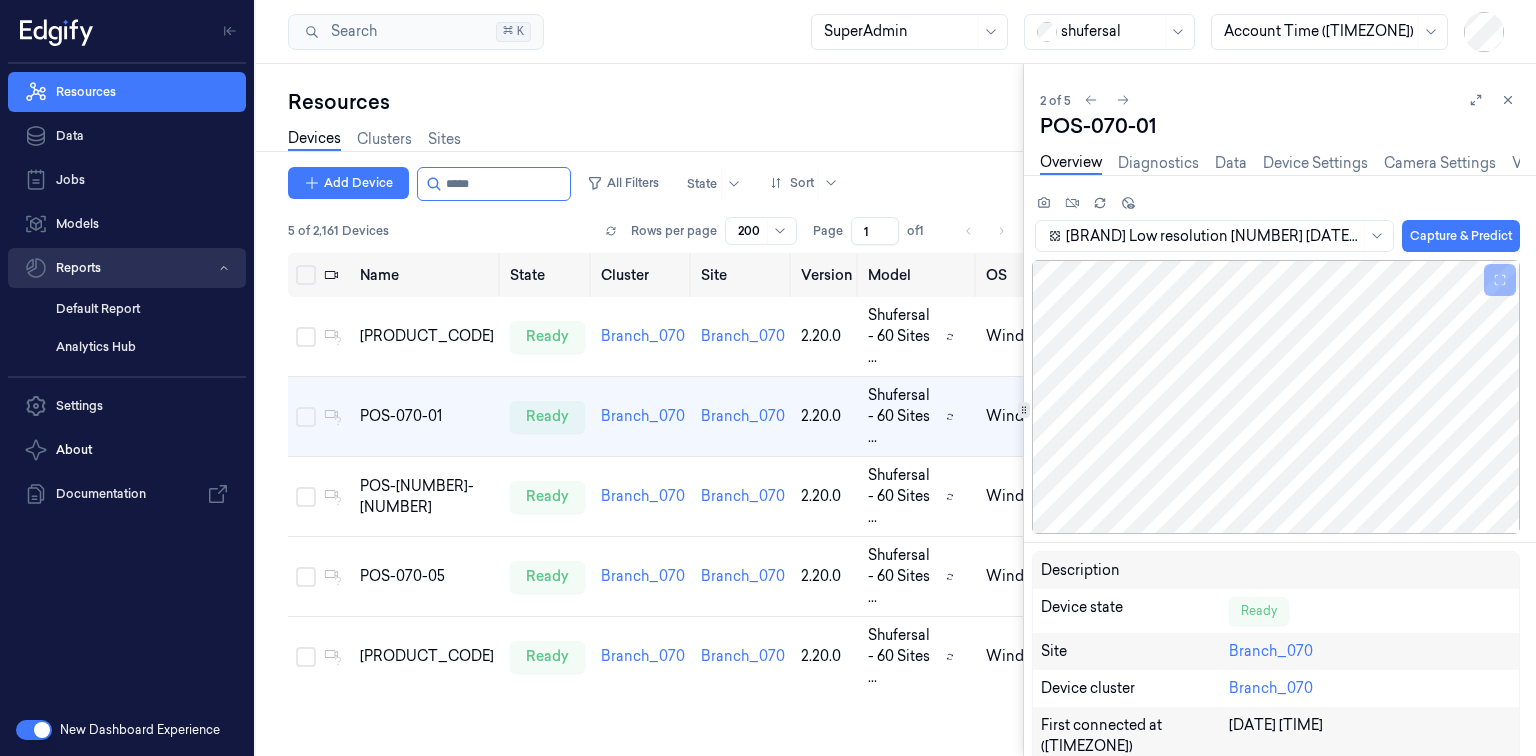 click on "Reports" at bounding box center (127, 268) 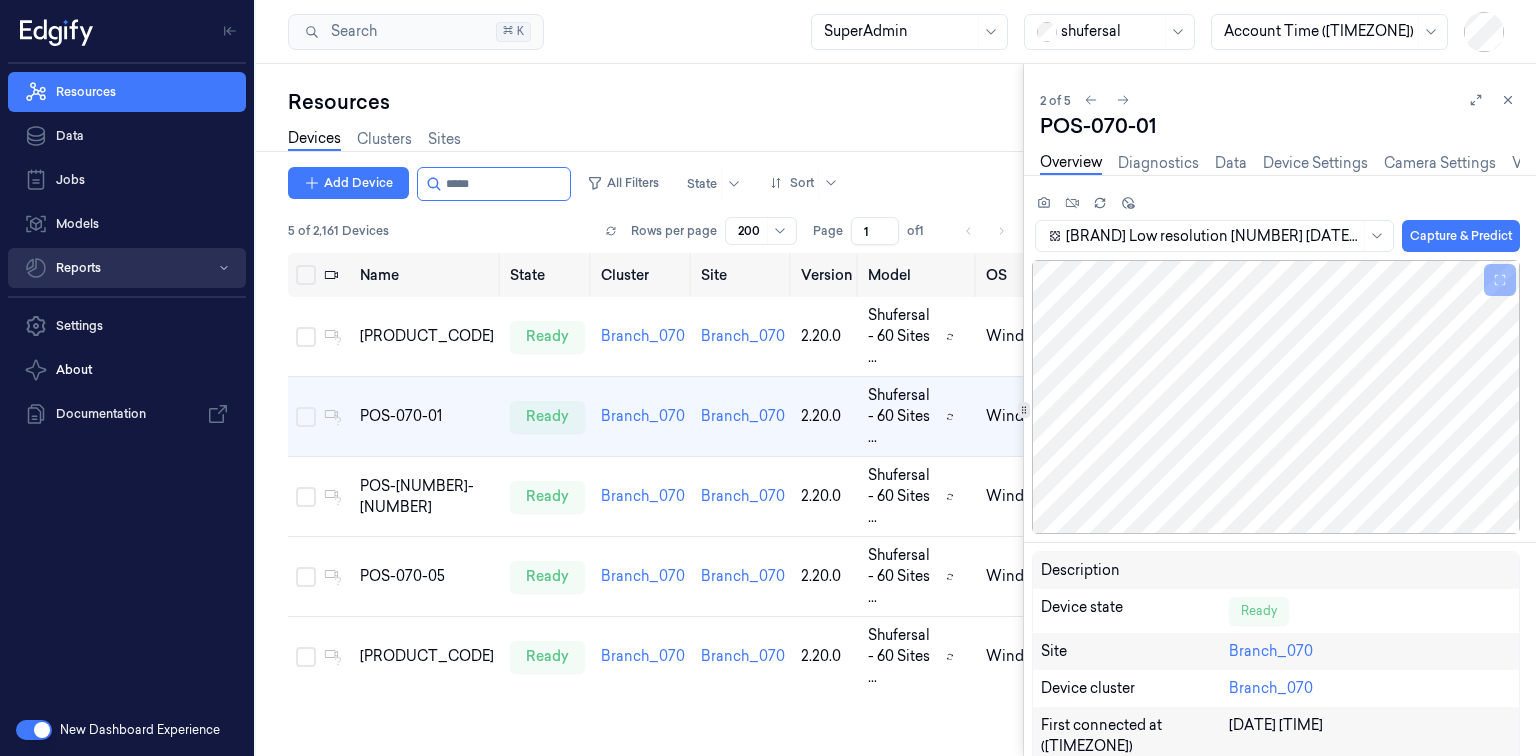 click on "Reports" at bounding box center (127, 268) 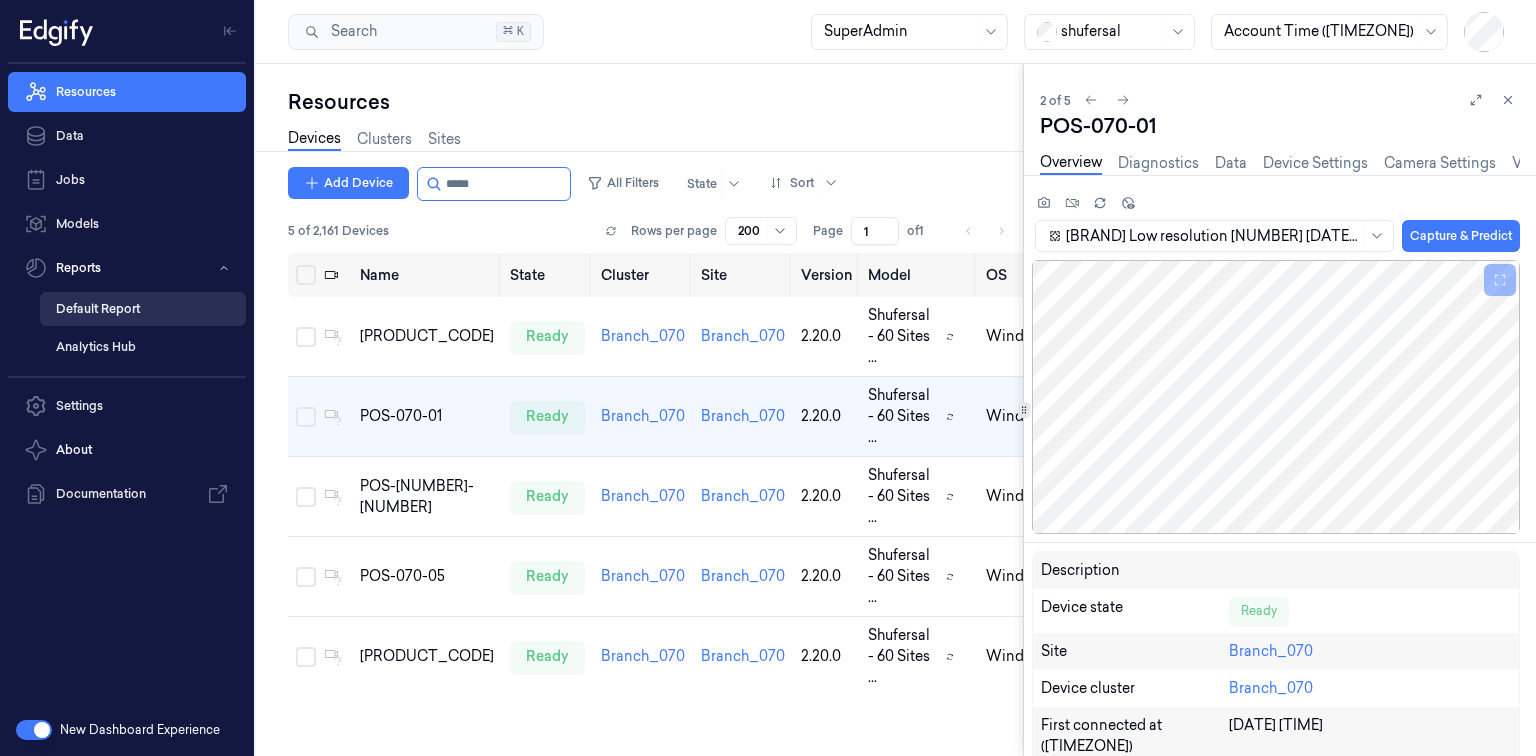 click on "Default Report" at bounding box center [143, 309] 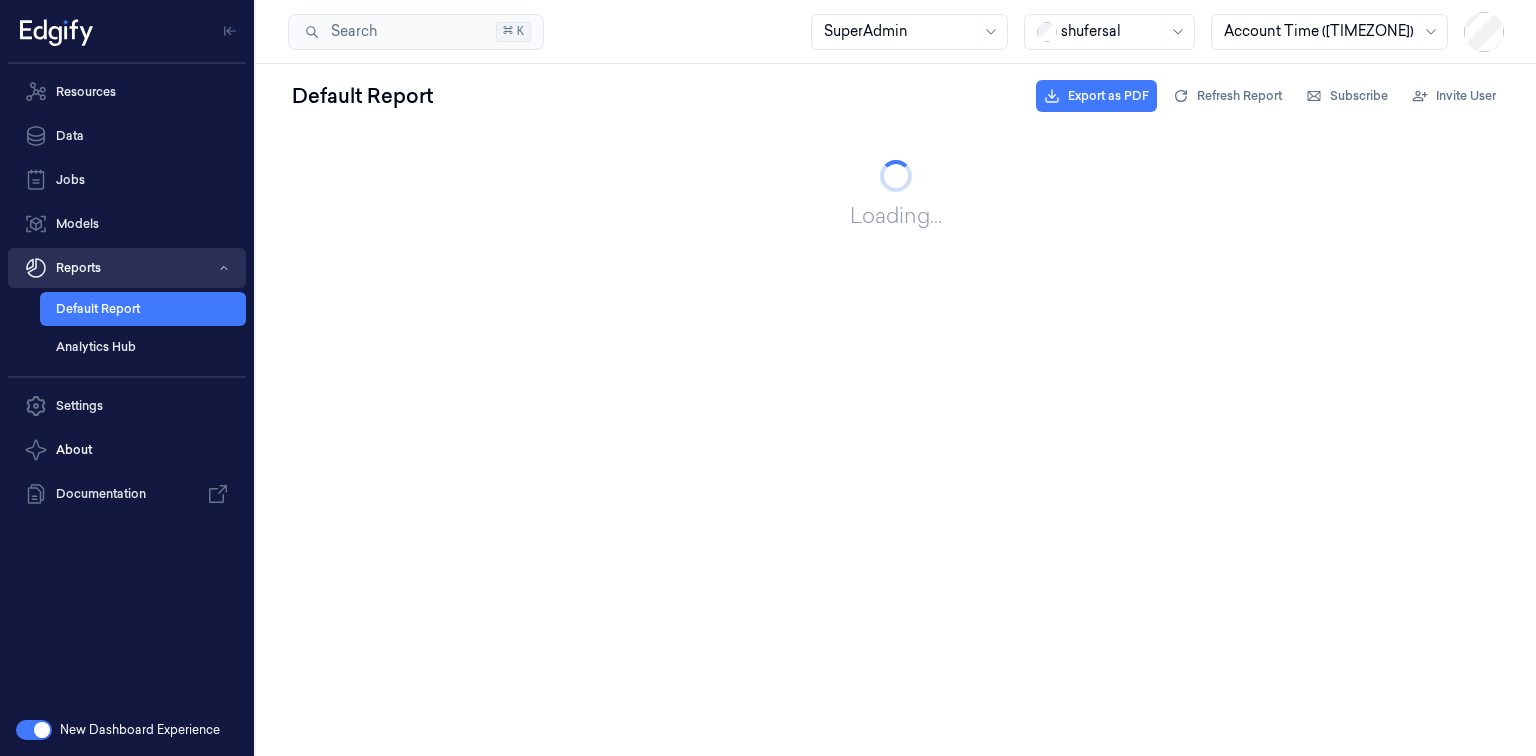 scroll, scrollTop: 0, scrollLeft: 0, axis: both 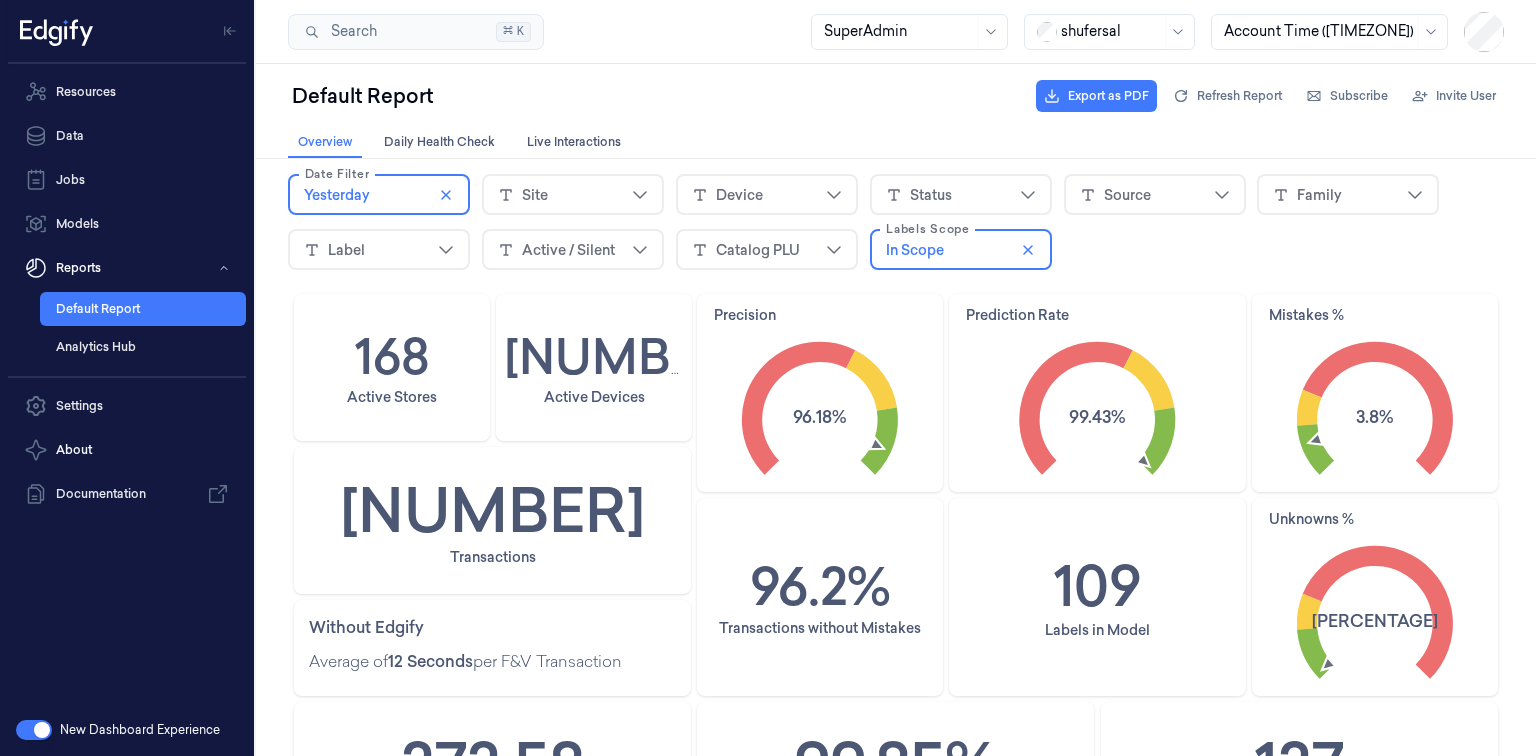 click on "Device" at bounding box center (767, 195) 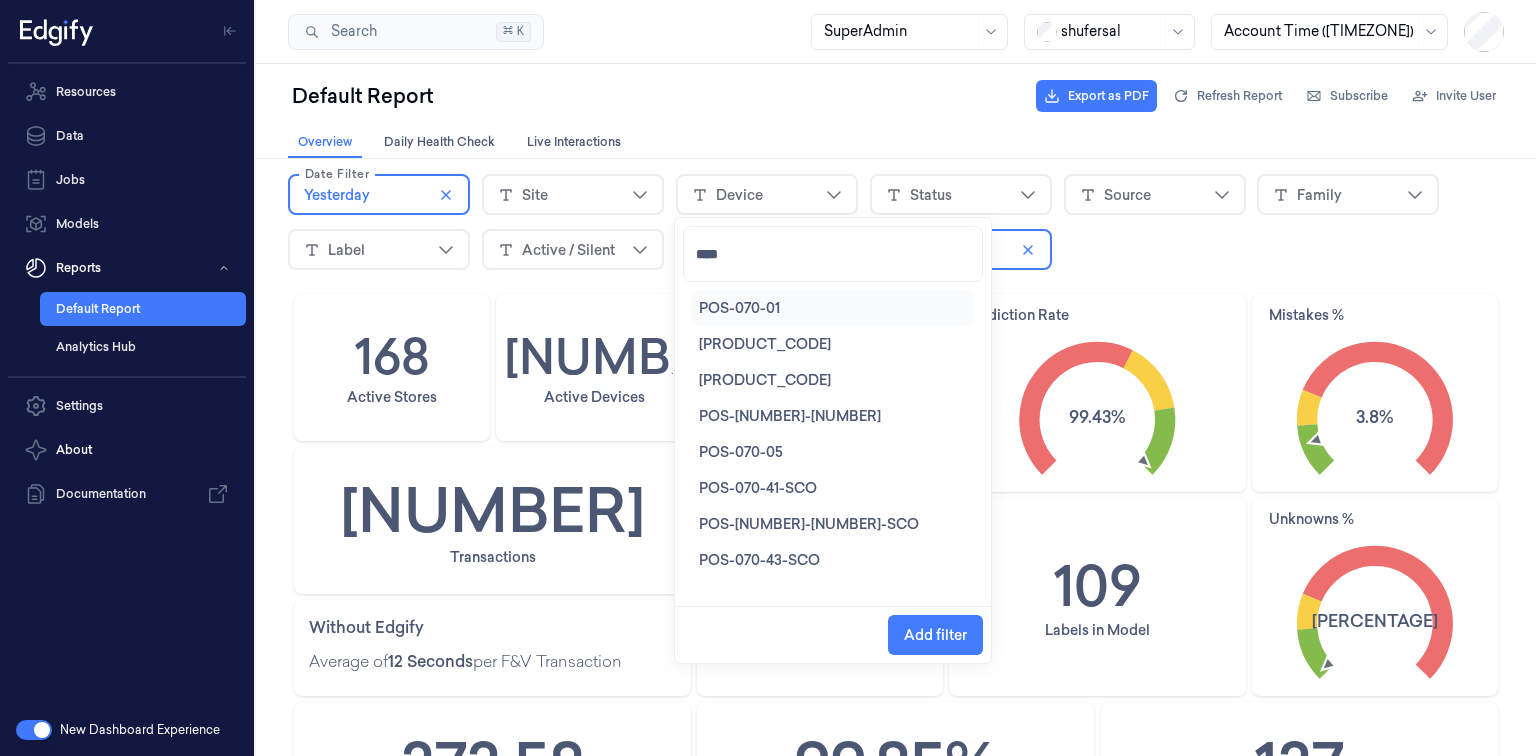 type on "*****" 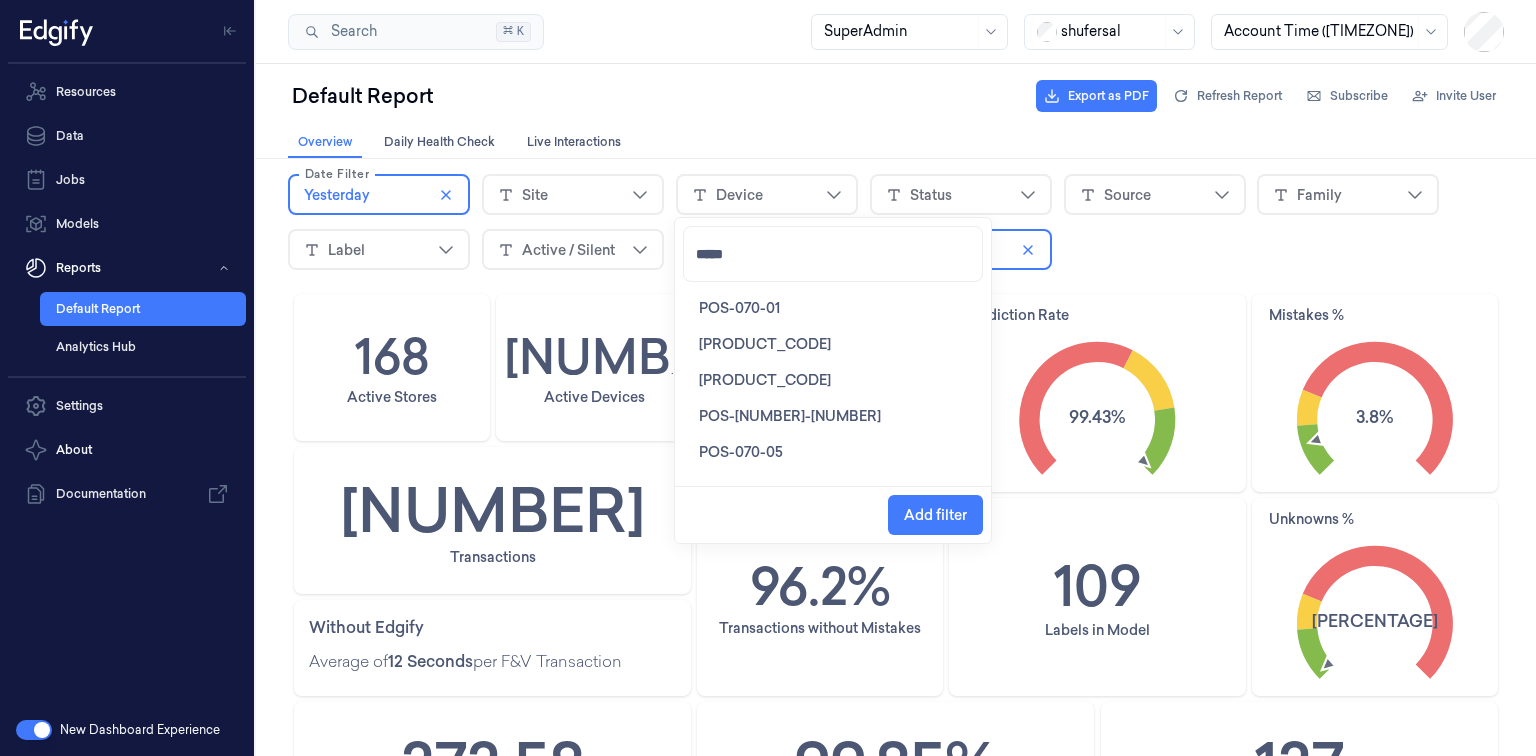 click on "POS-070-01" at bounding box center (739, 308) 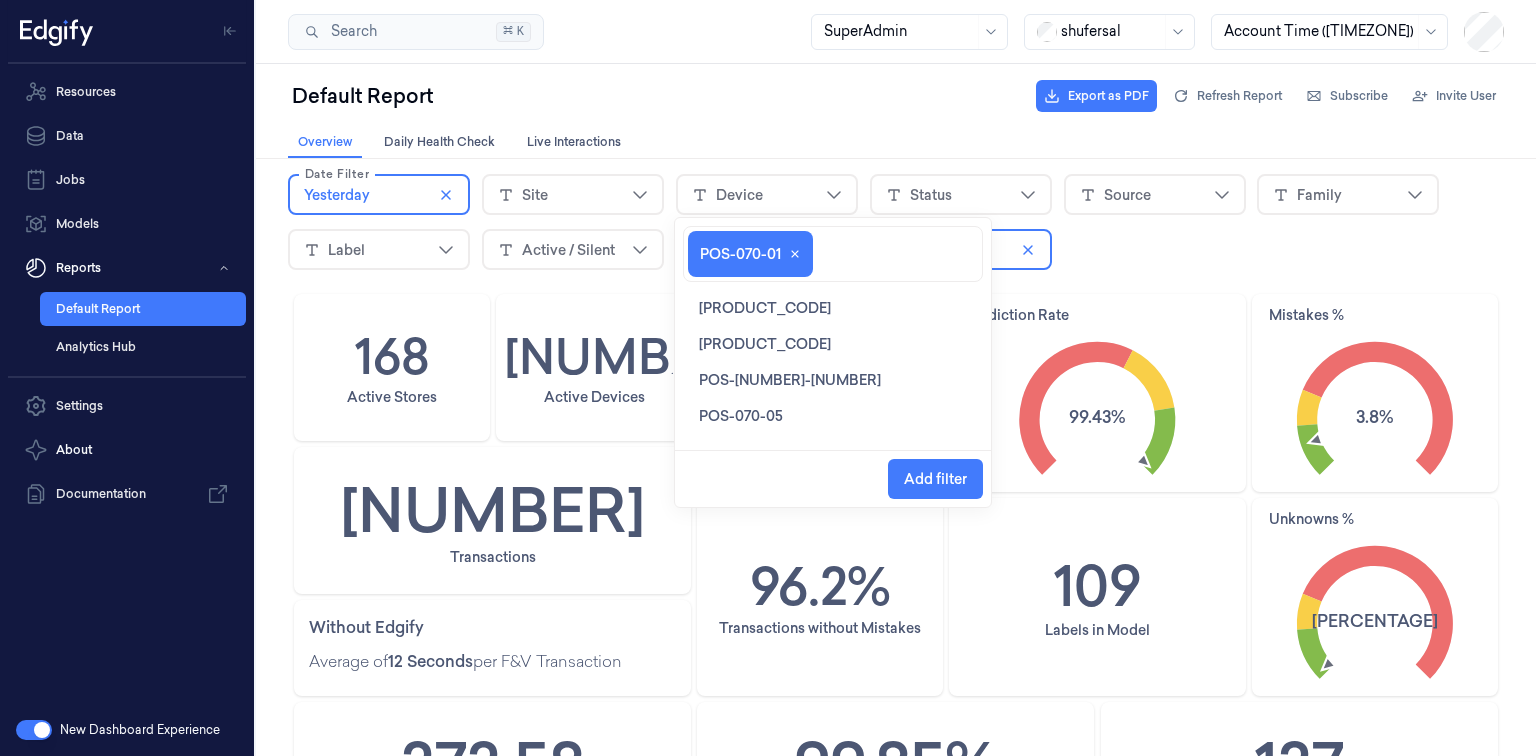 click on "POS-070-02" at bounding box center [765, 308] 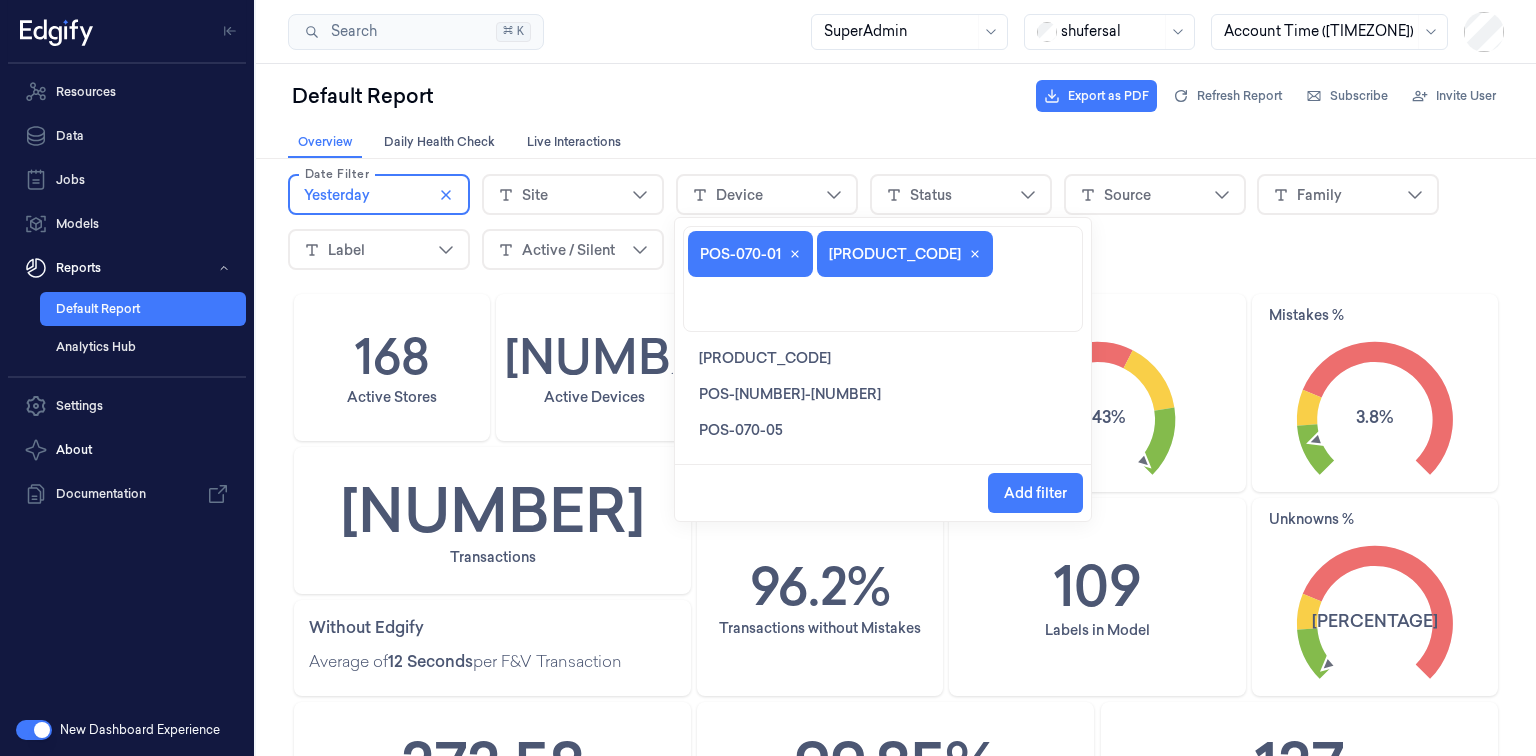 click on "POS-070-03" at bounding box center (765, 358) 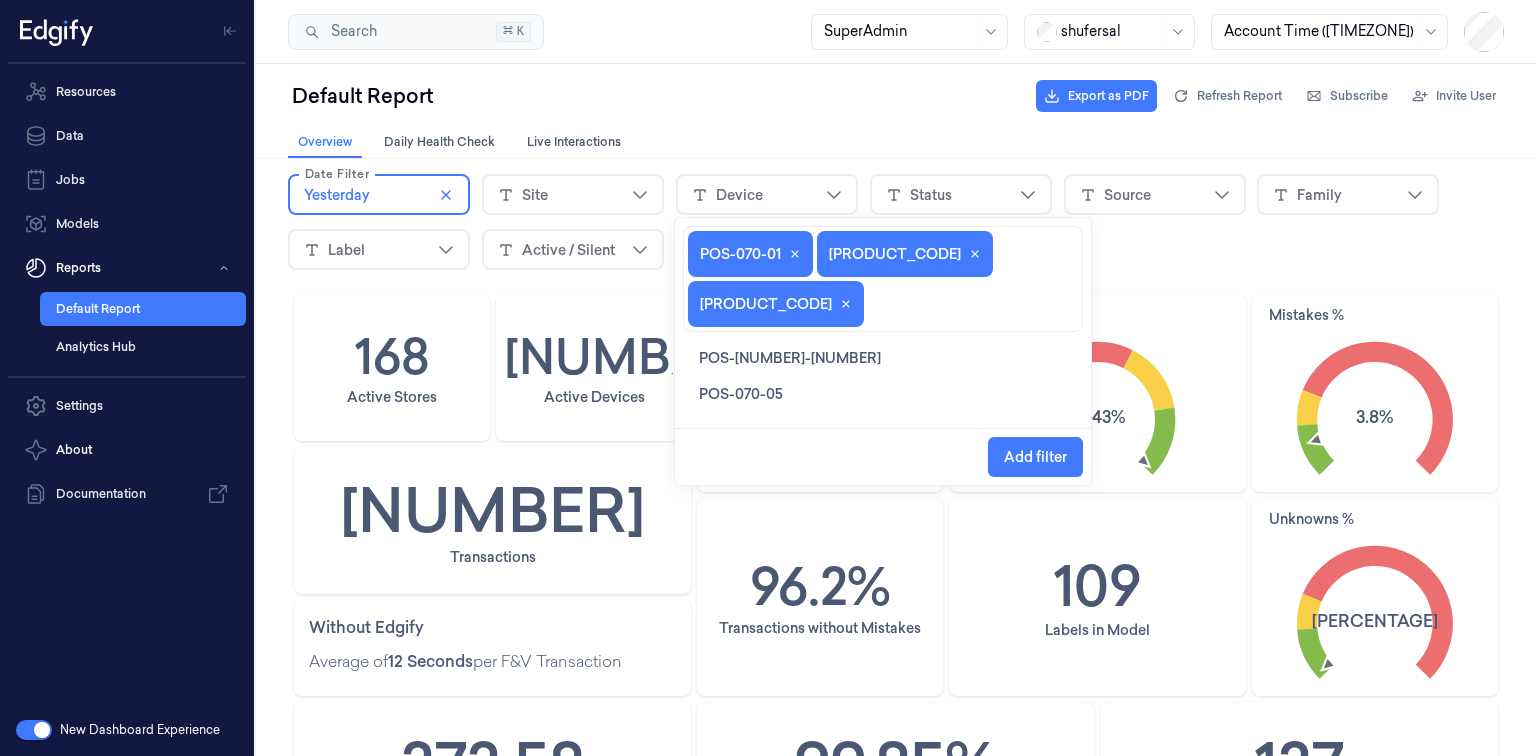 click on "POS-070-04" at bounding box center [790, 358] 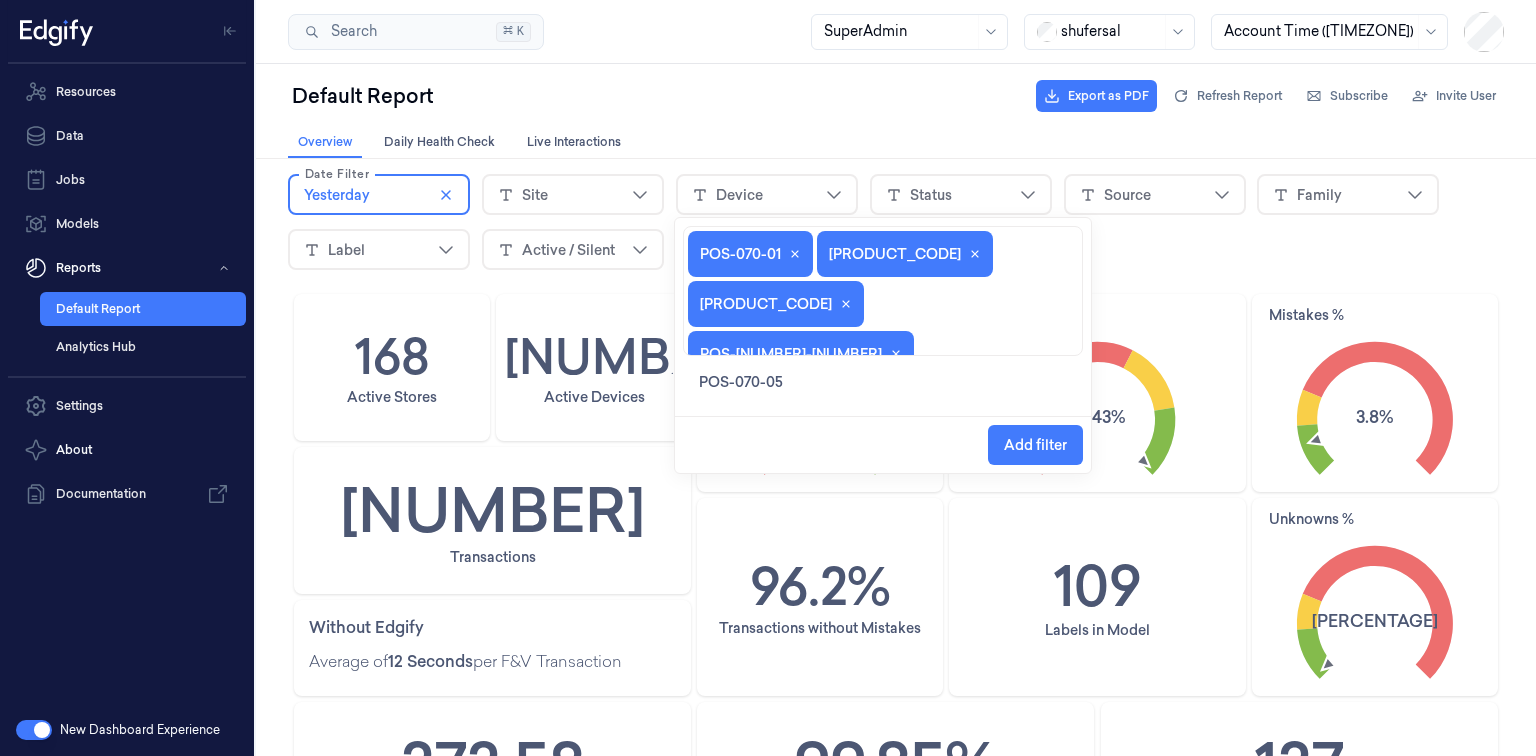 click on "POS-070-05" at bounding box center [741, 382] 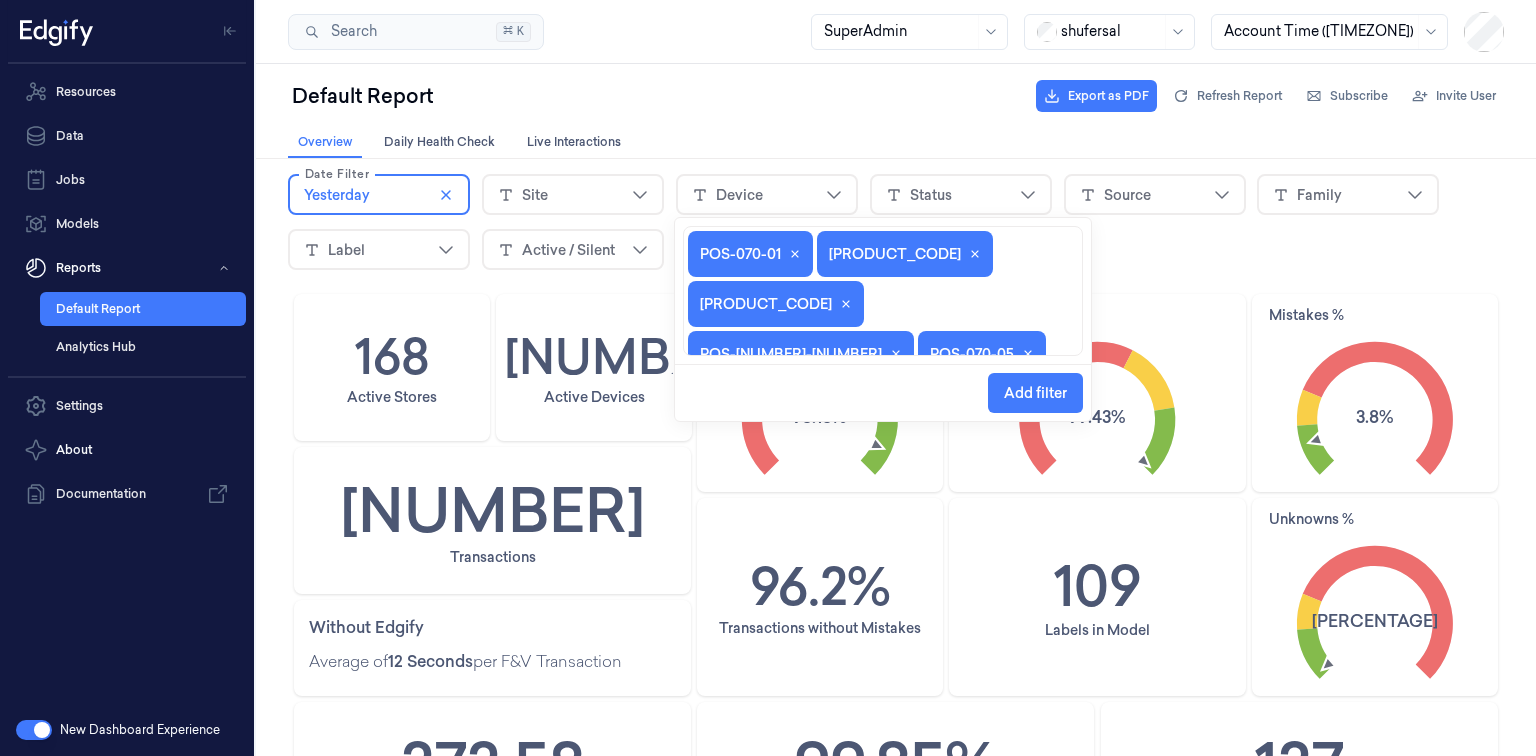 click on "Add filter" at bounding box center (1035, 393) 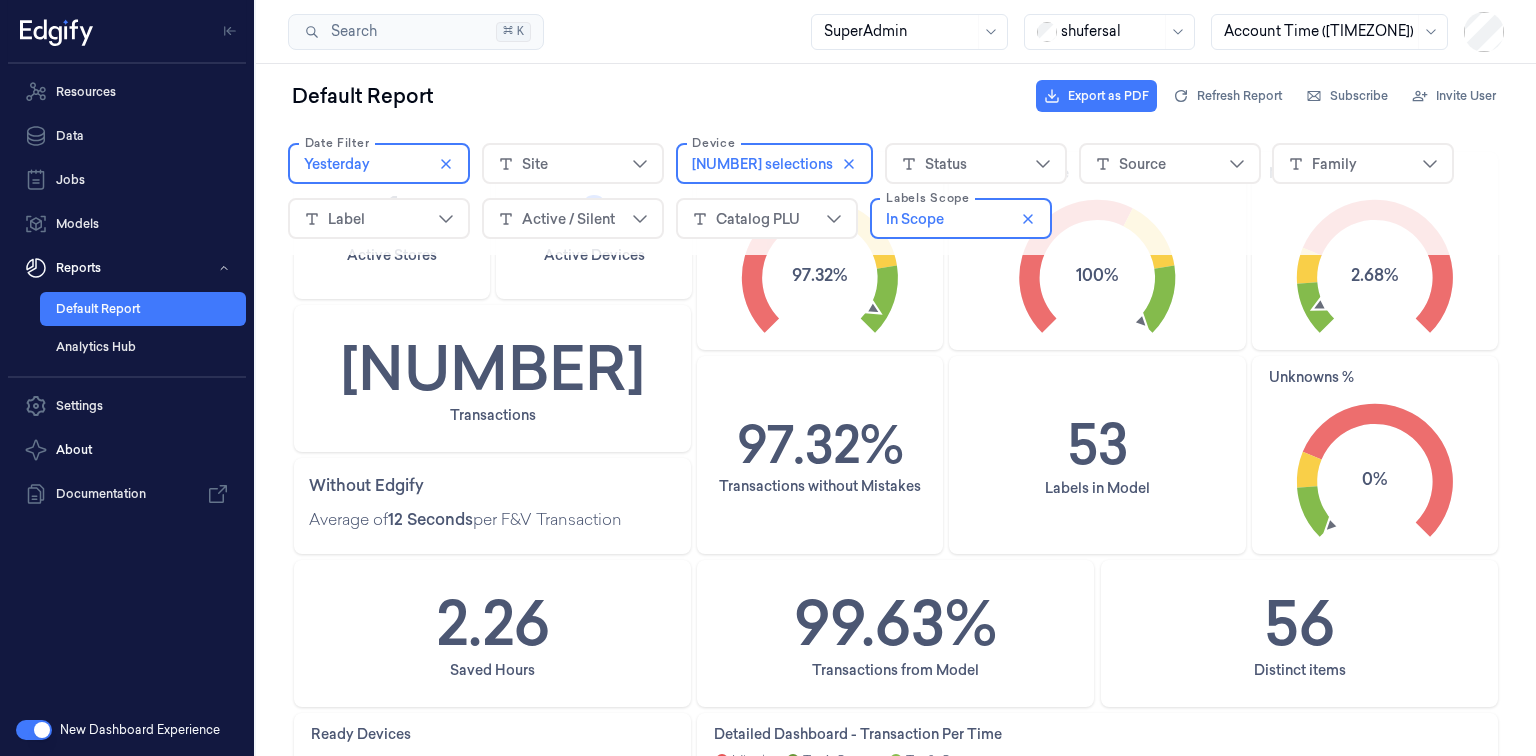 scroll, scrollTop: 0, scrollLeft: 0, axis: both 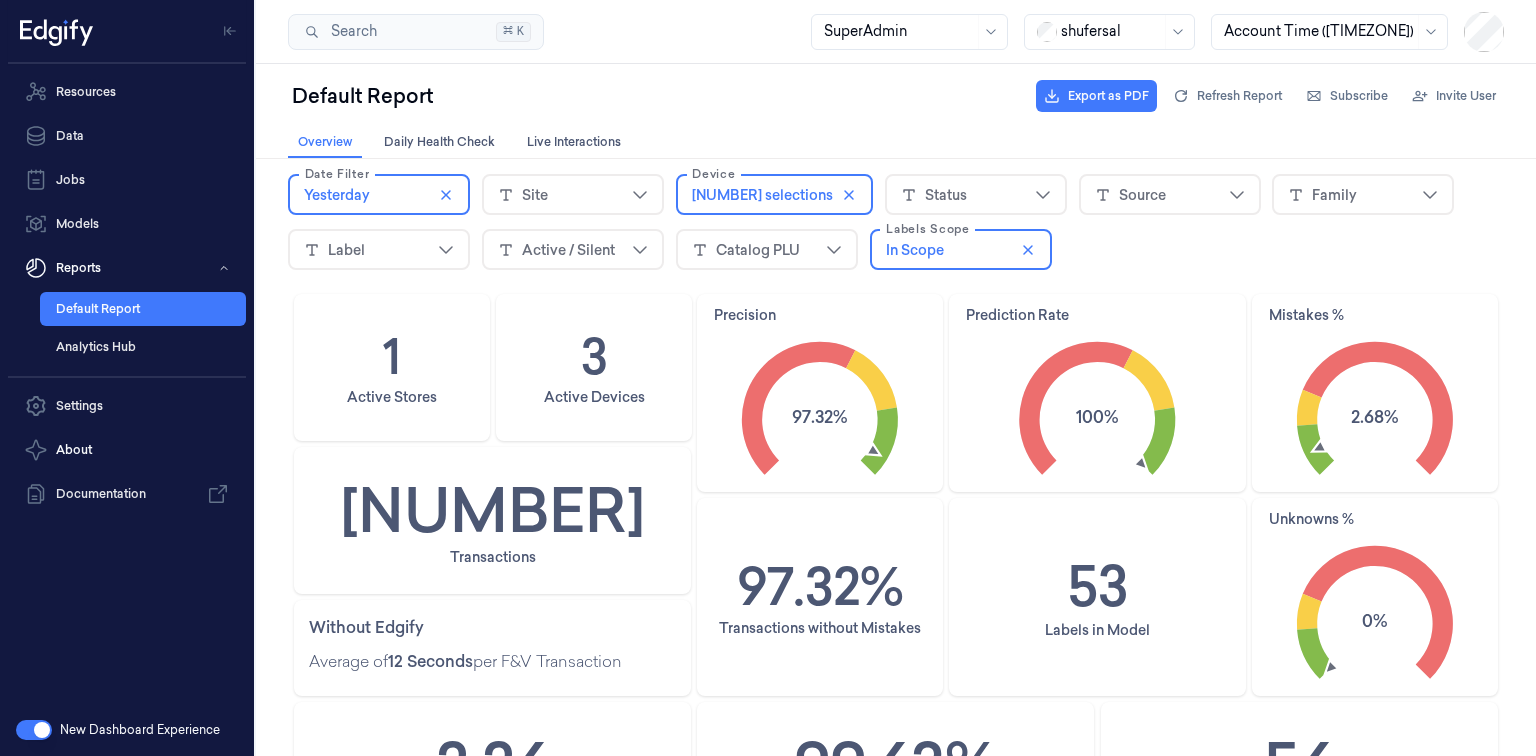 click on "Yesterday" at bounding box center [337, 195] 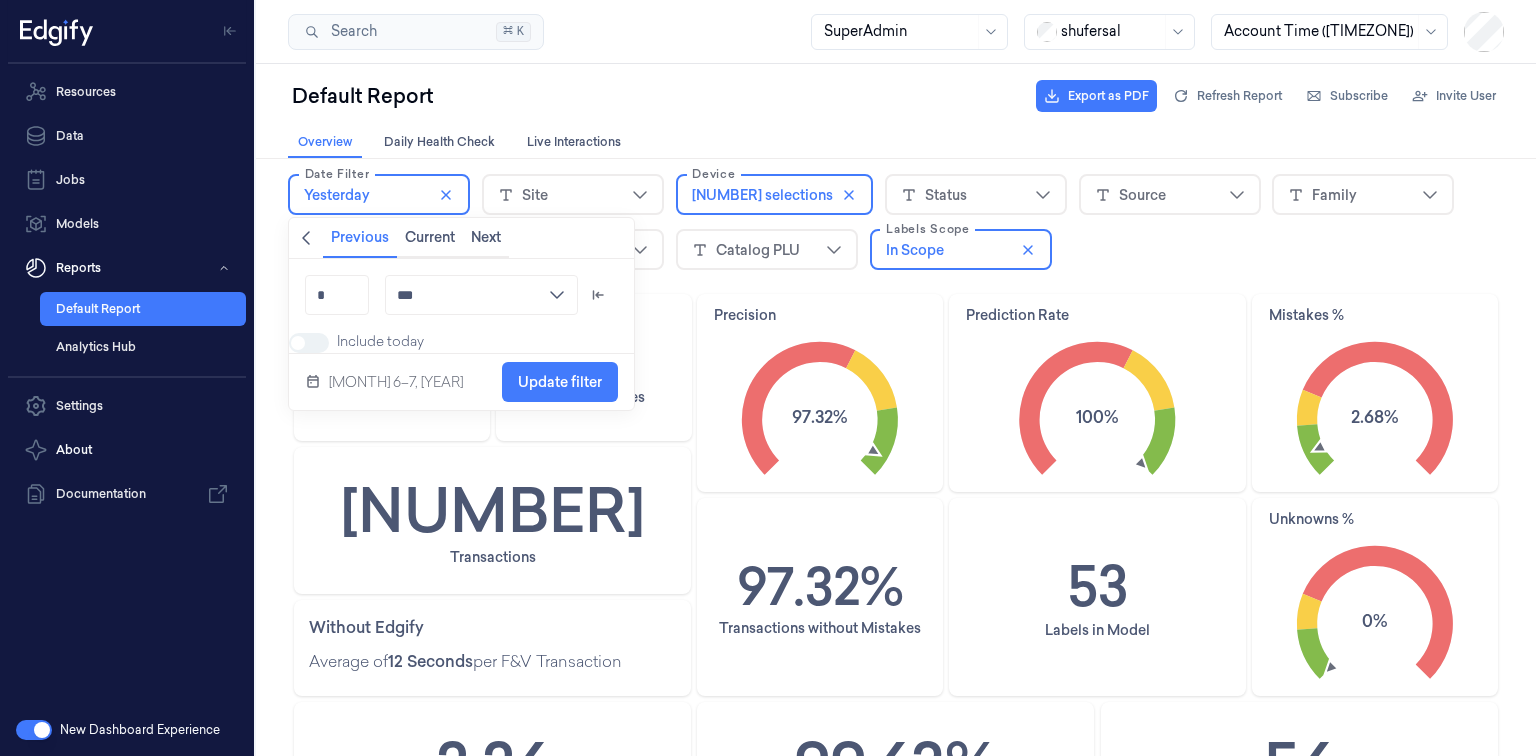click 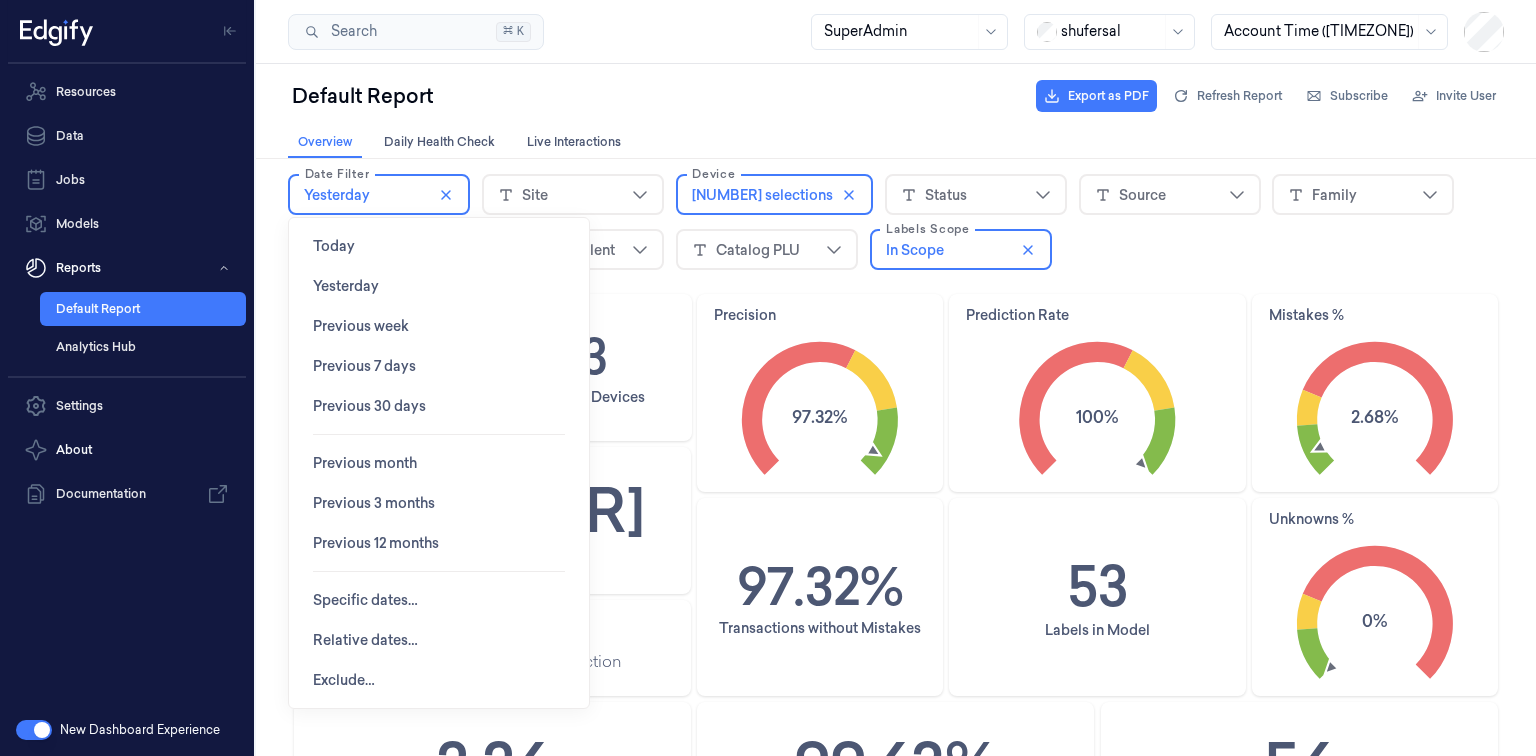 click on "Previous 7 days" at bounding box center [364, 366] 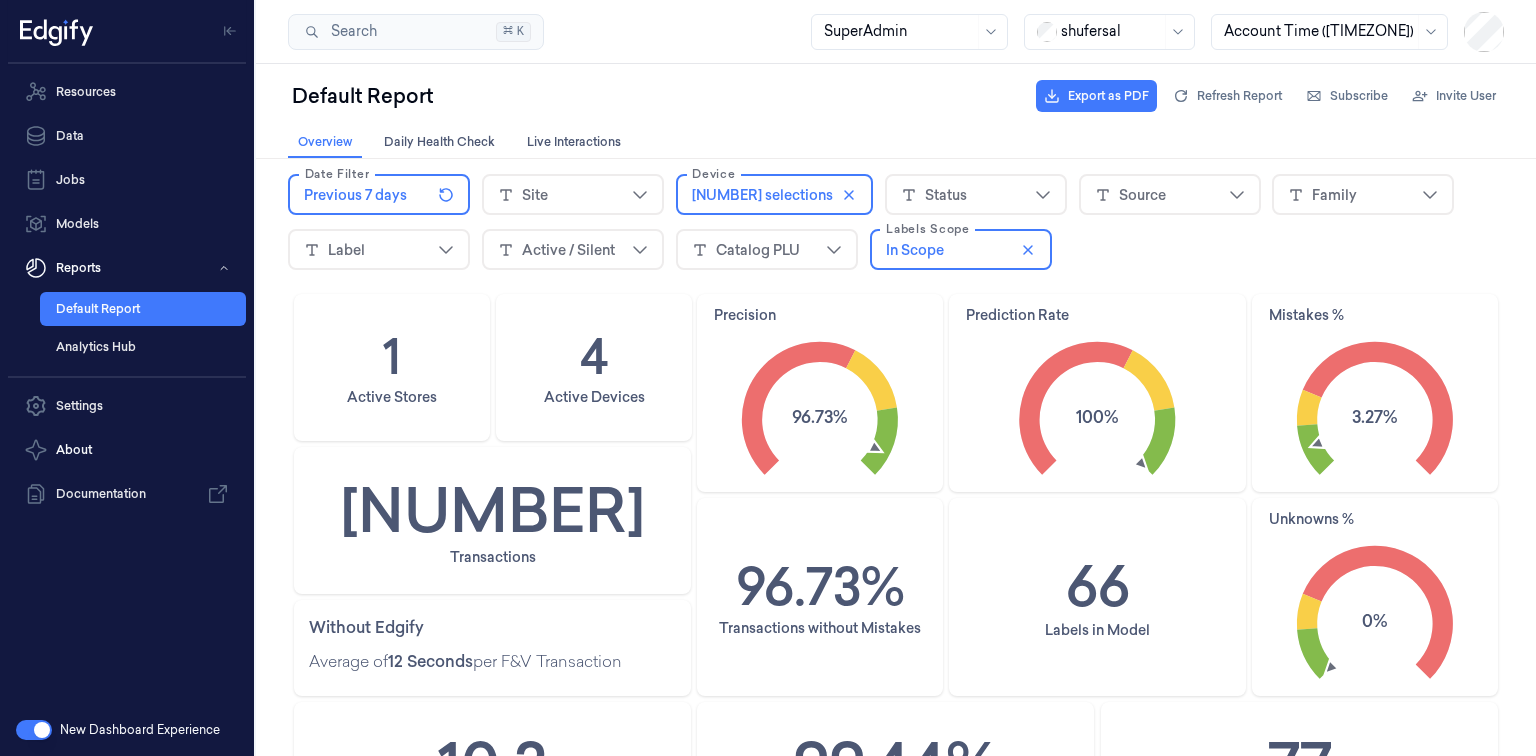 click on "Previous 7 days" at bounding box center [355, 195] 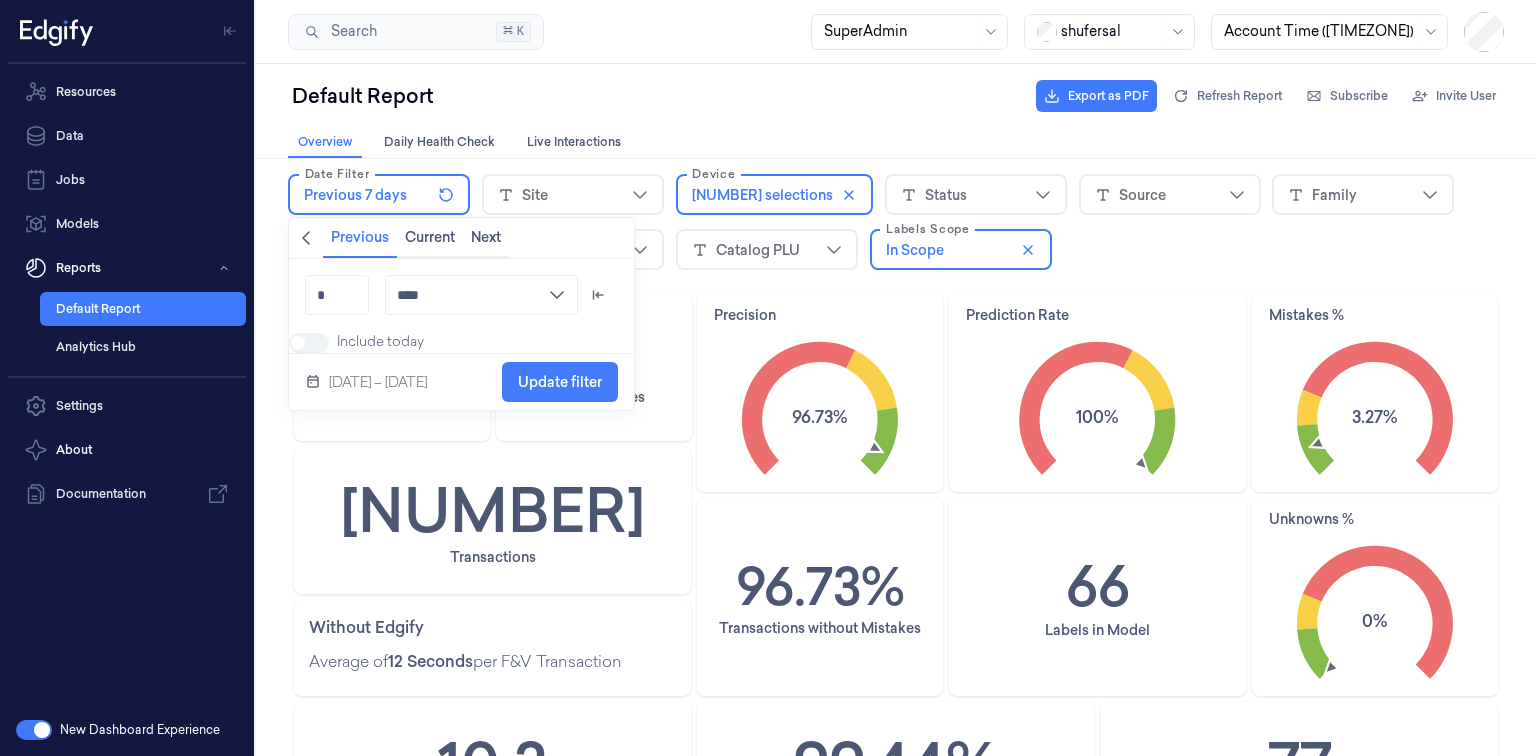 click on "5 selections" at bounding box center (762, 195) 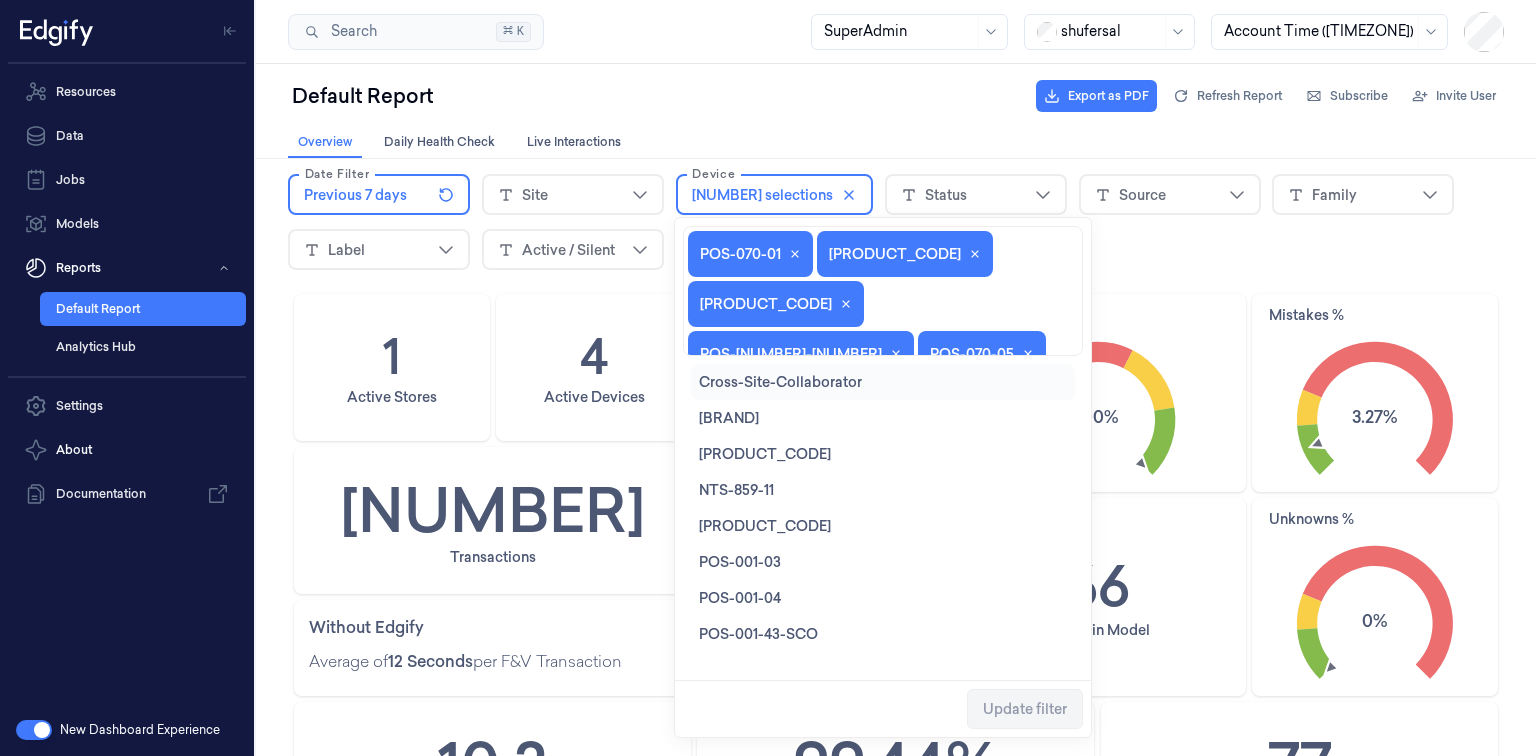 click on "POS-070-05" at bounding box center (982, 354) 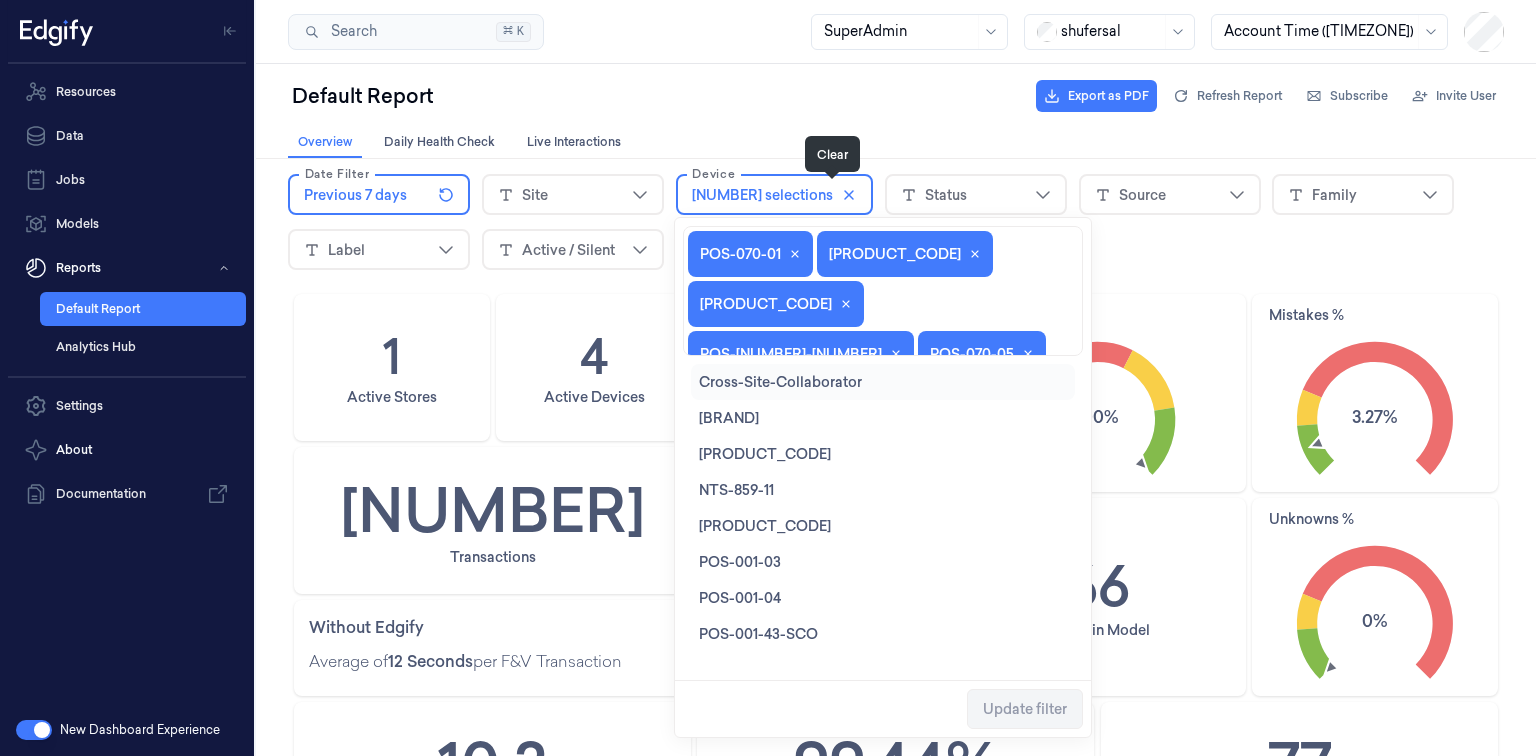 click 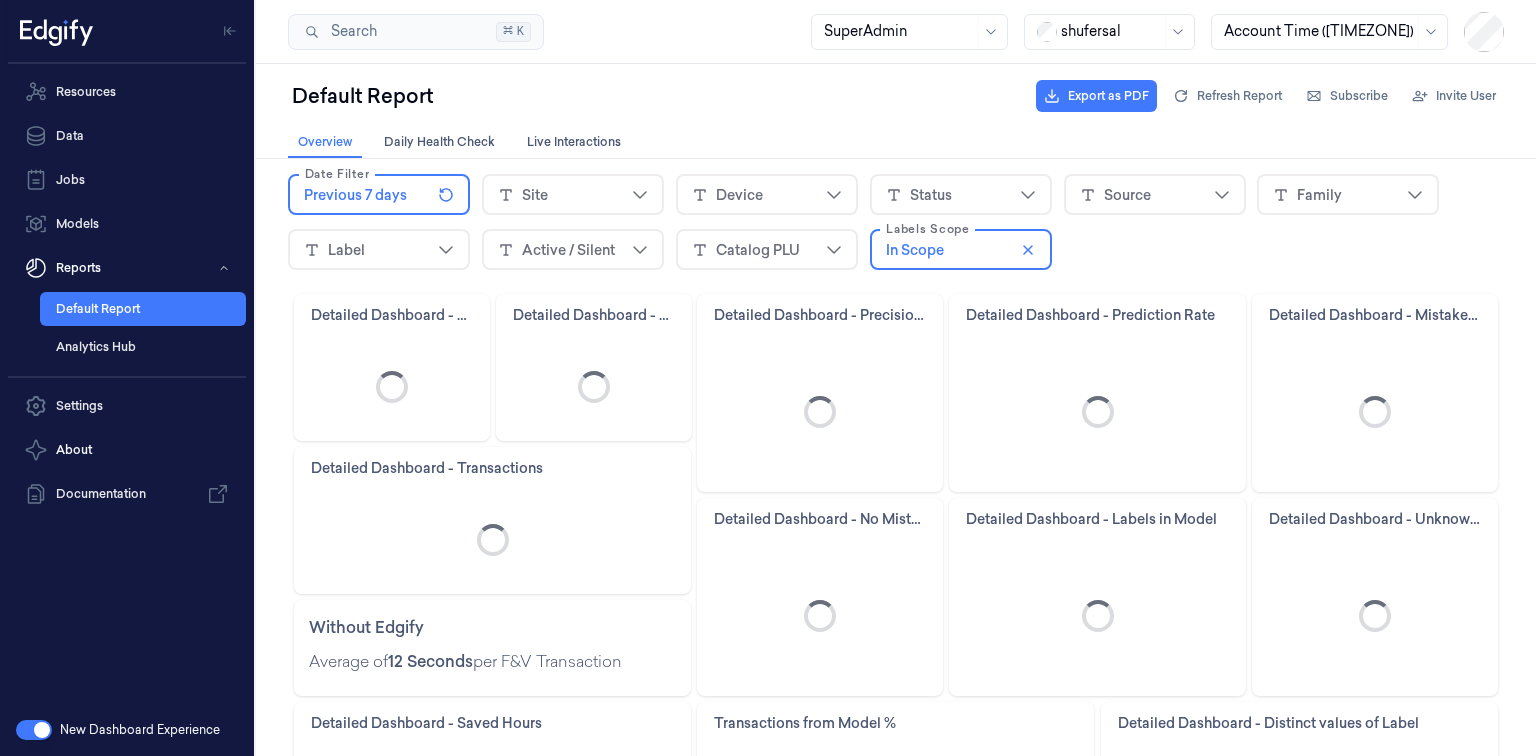 click on "Device" at bounding box center [767, 195] 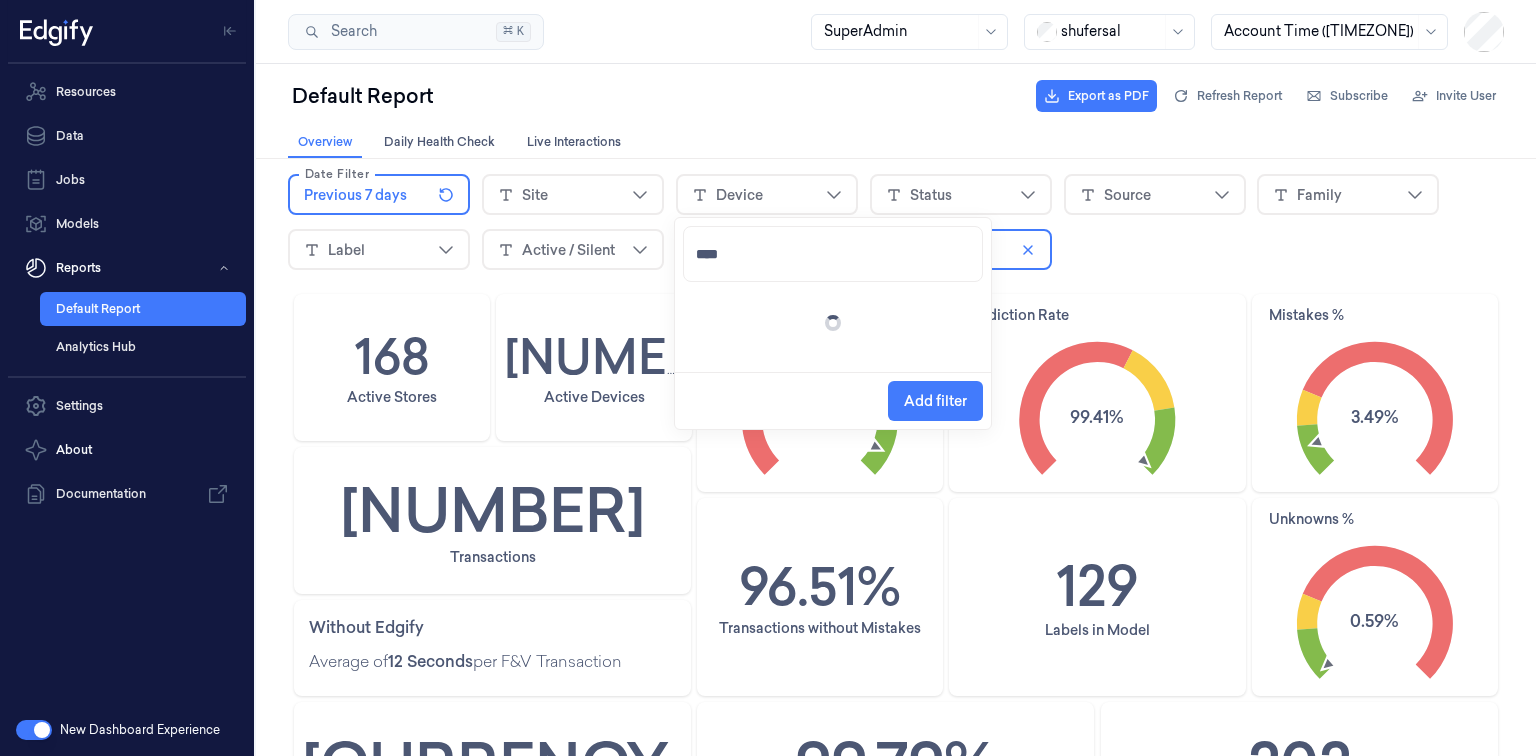type on "*****" 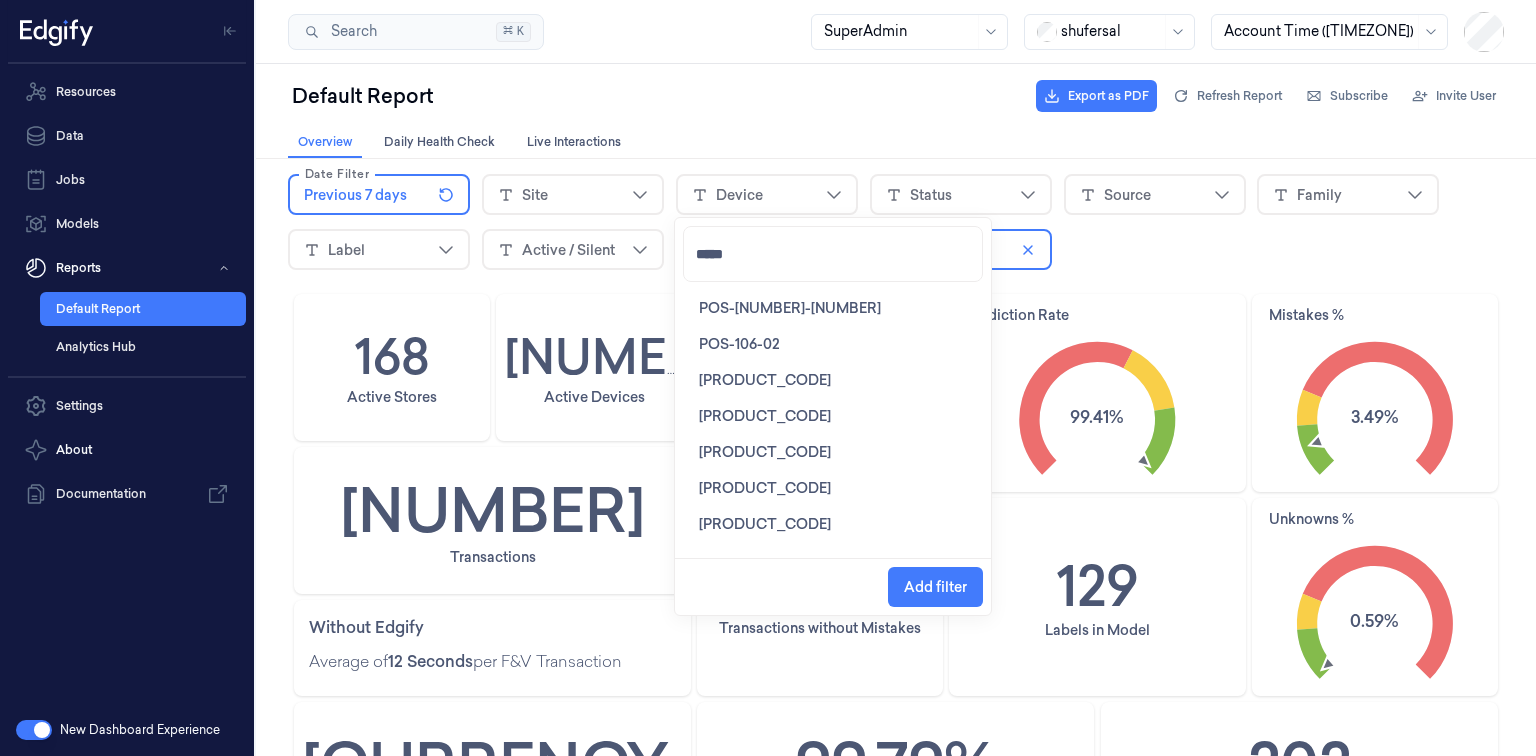 click on "POS-106-01" at bounding box center (790, 308) 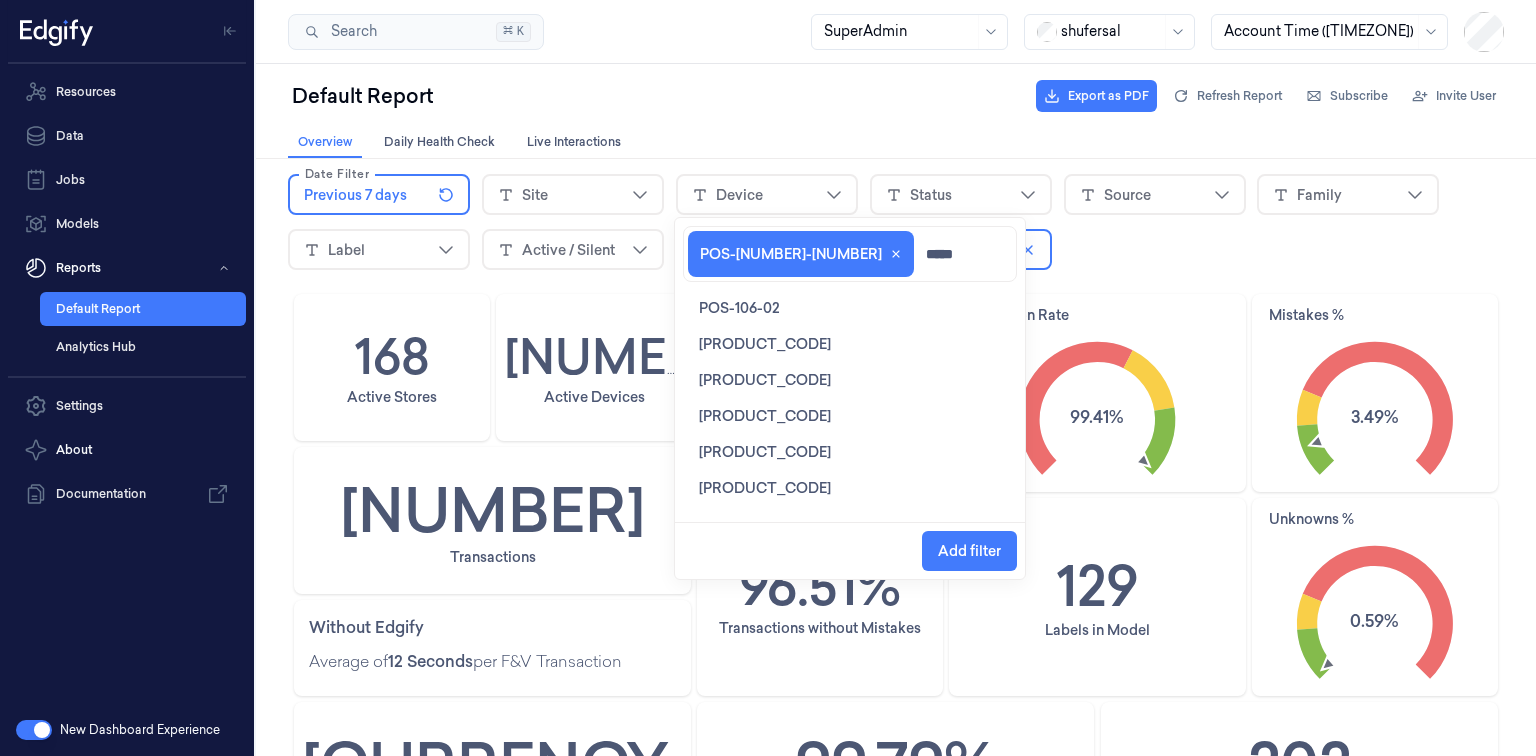 type 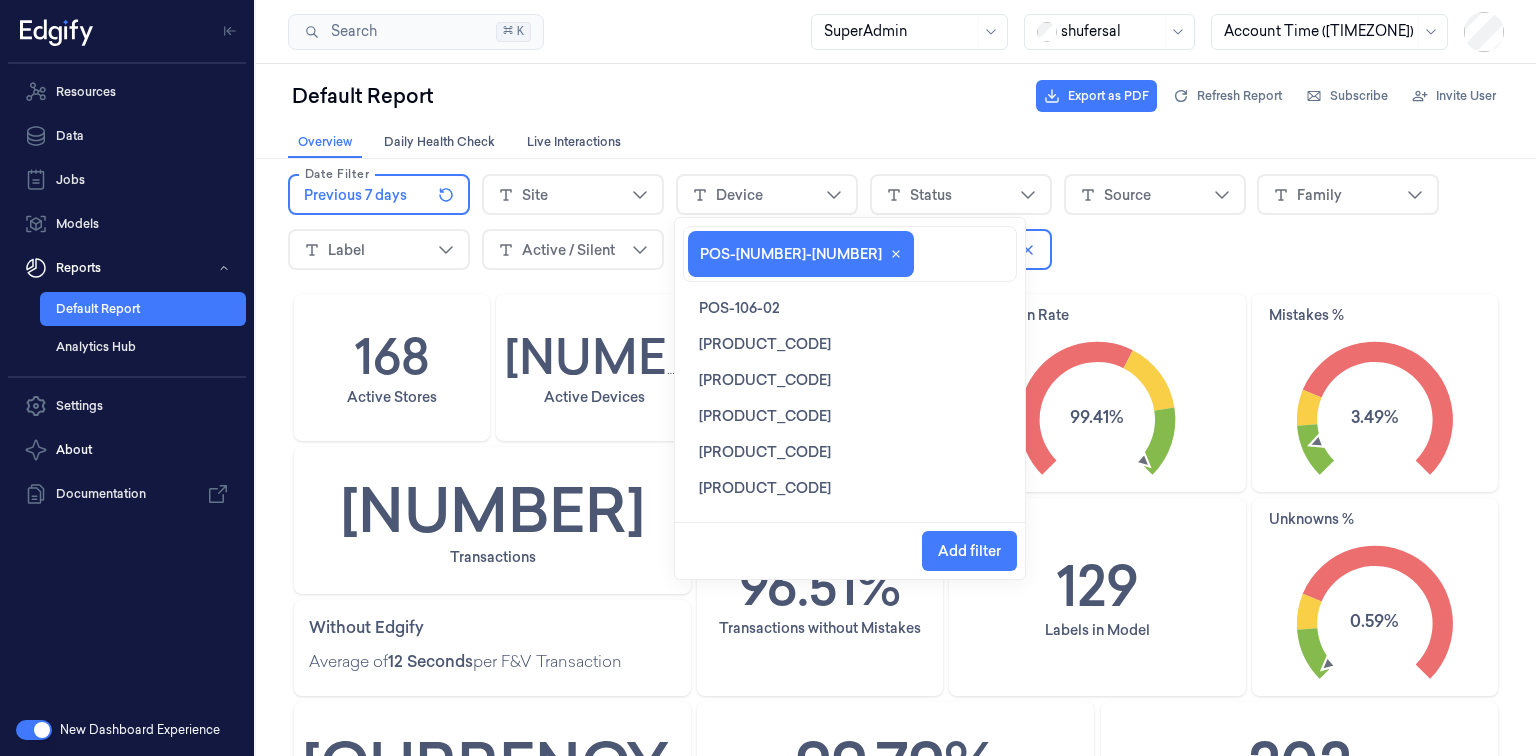 click on "POS-106-02" at bounding box center (739, 308) 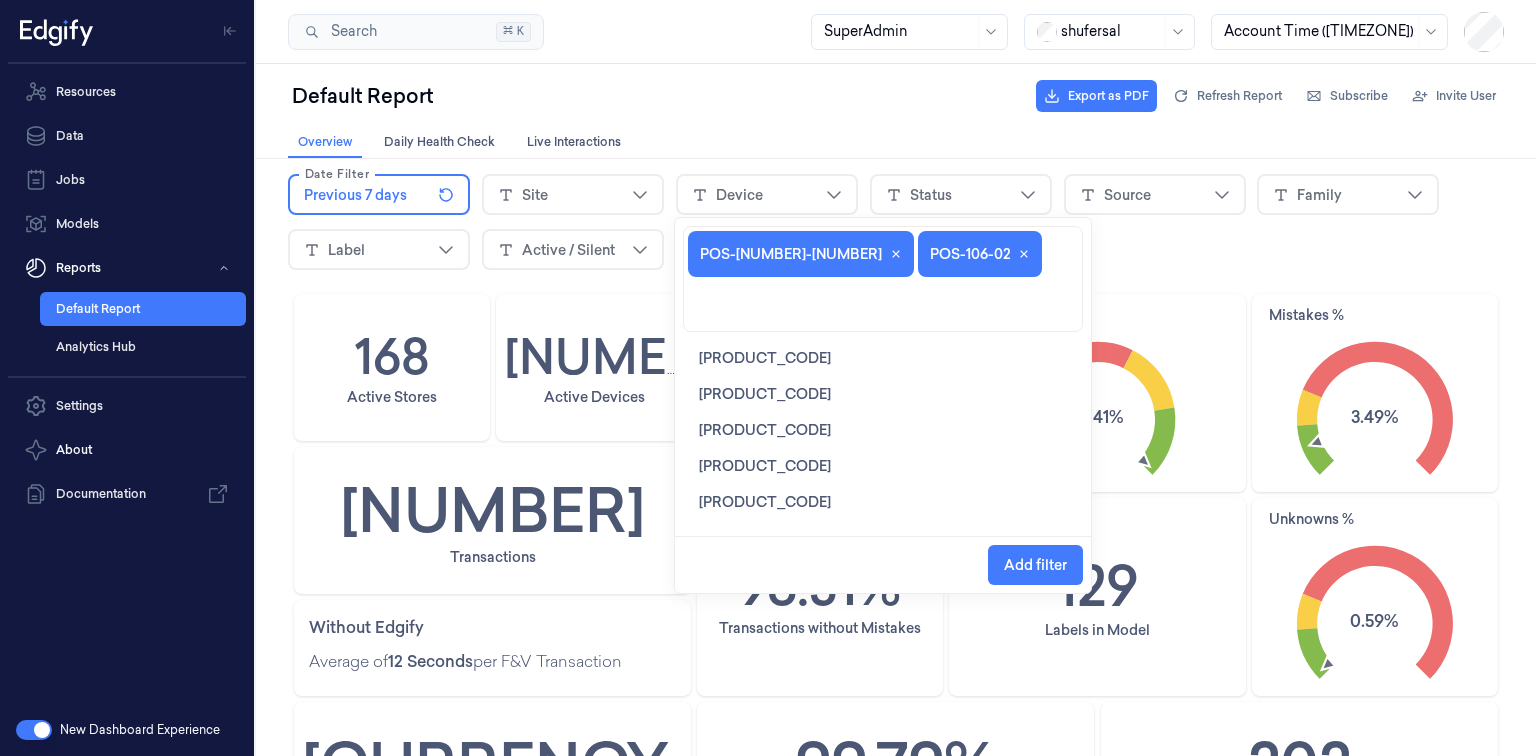 click on "POS-106-03" at bounding box center (765, 358) 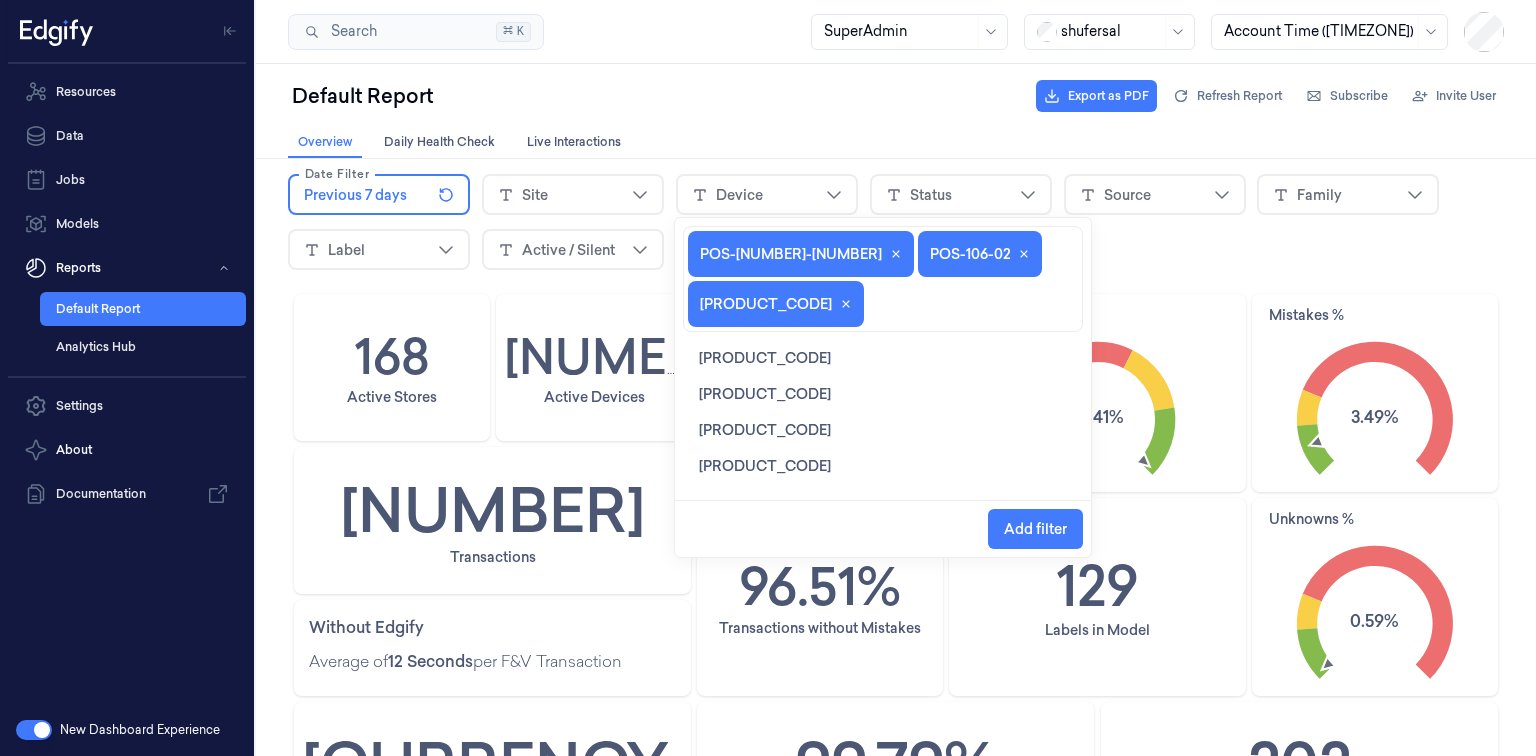 click on "POS-106-04" at bounding box center (765, 358) 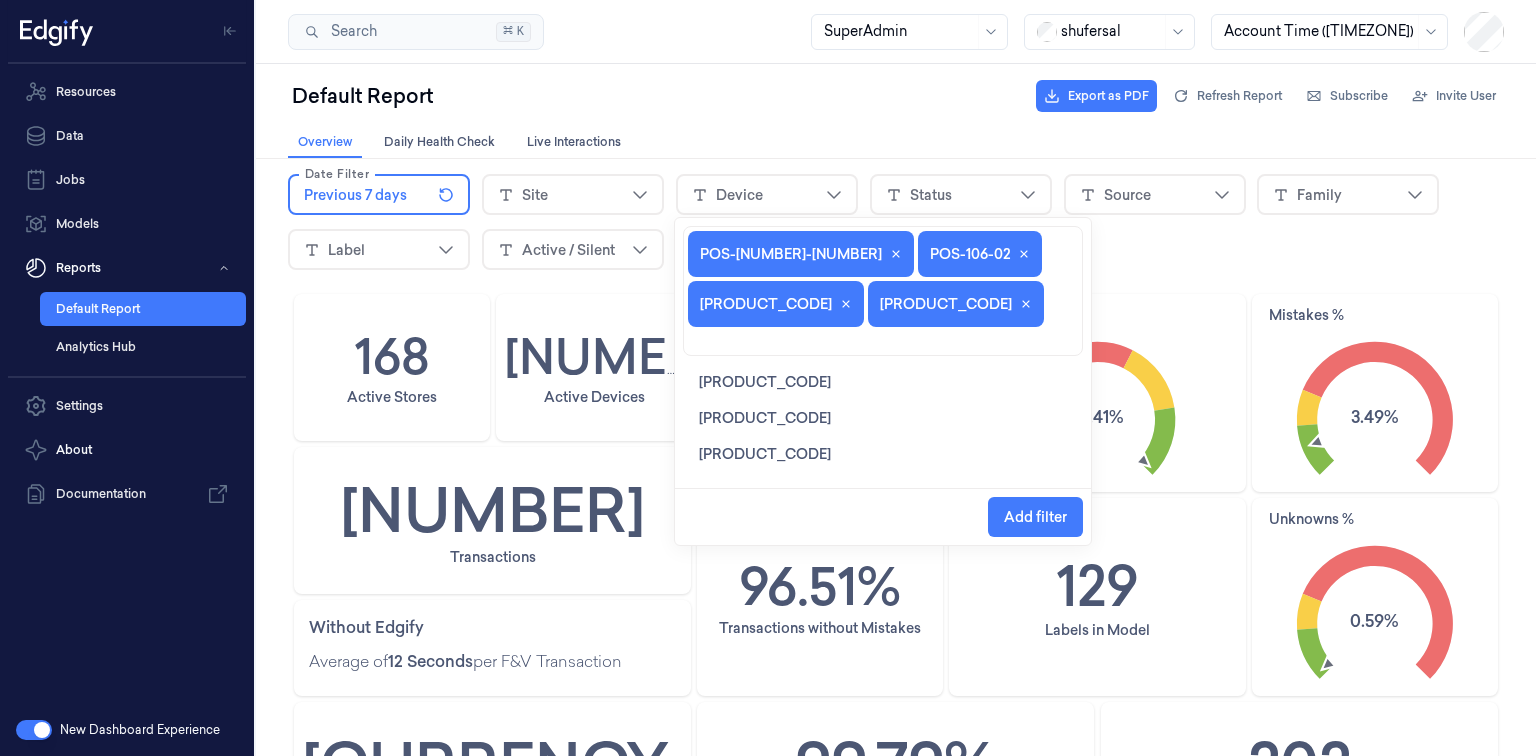 click on "POS-106-05" at bounding box center [765, 382] 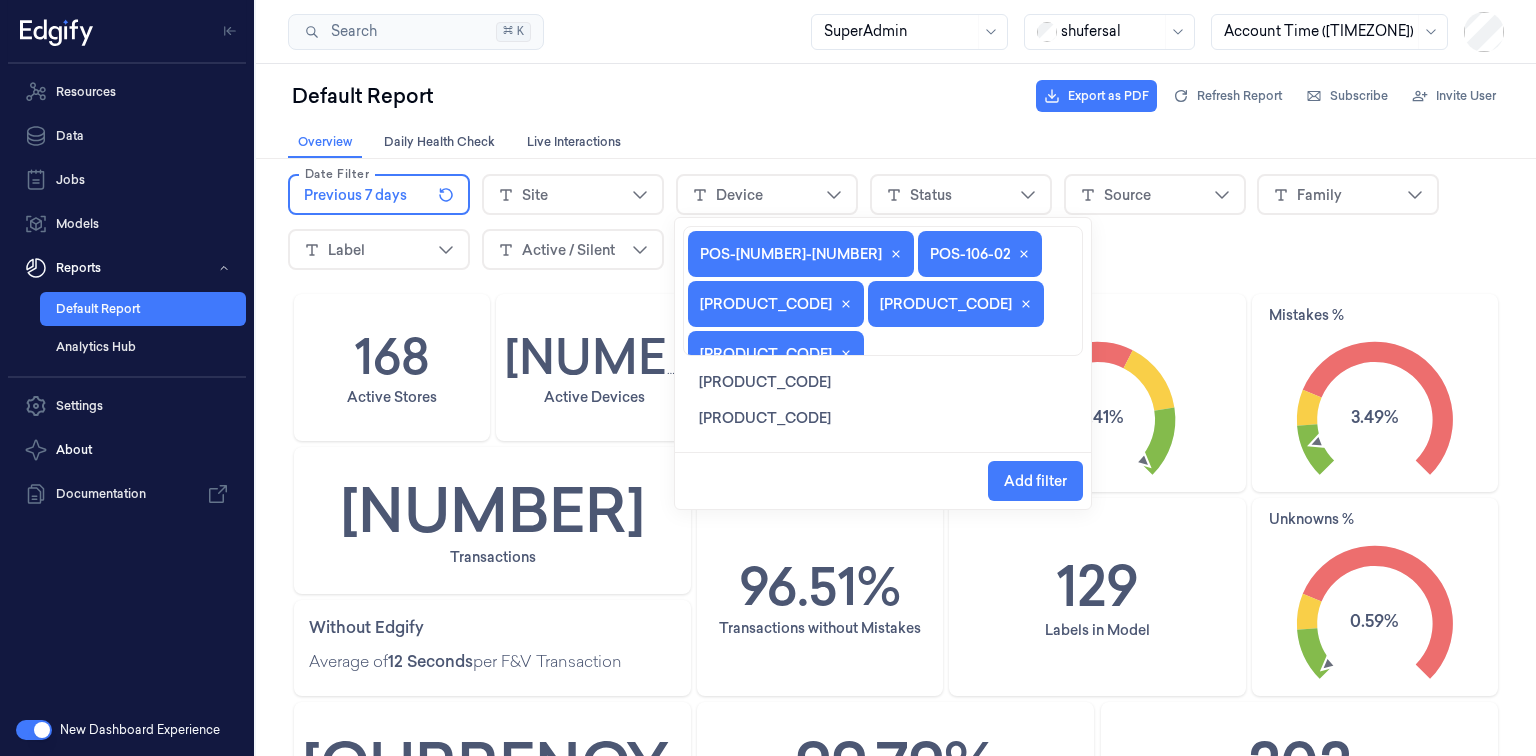 click on "POS-106-06" at bounding box center [765, 382] 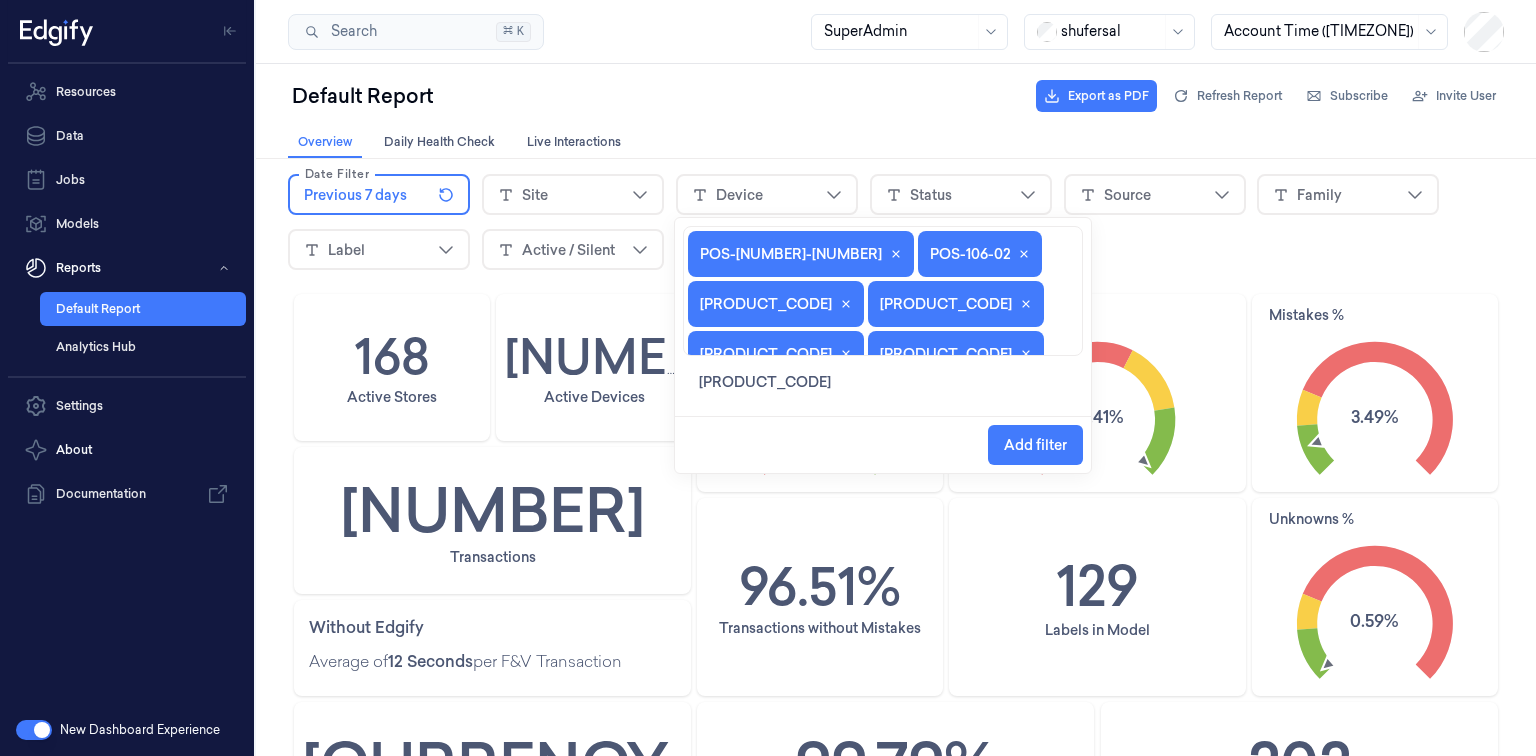 click on "Add filter" at bounding box center [1035, 445] 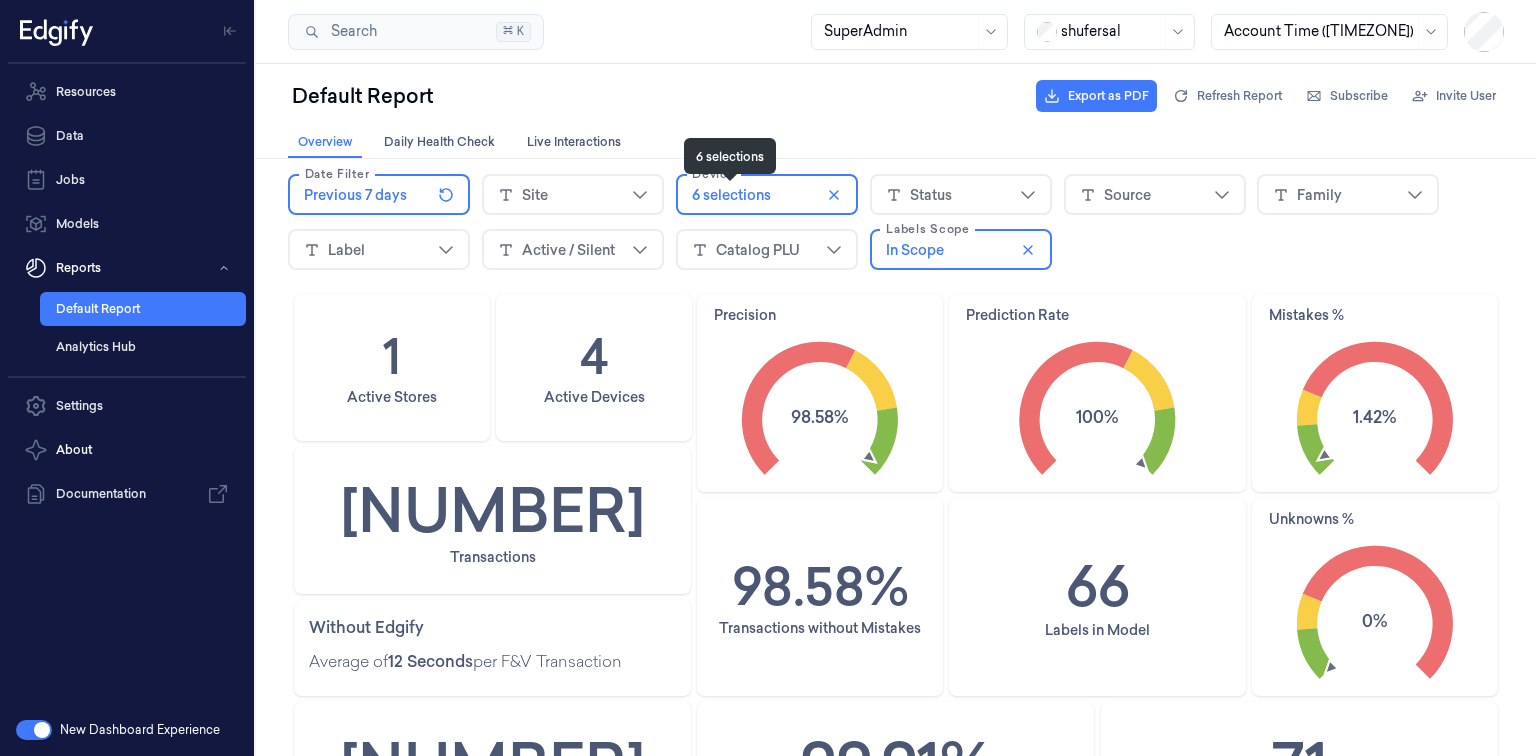 click on "6 selections" at bounding box center [731, 195] 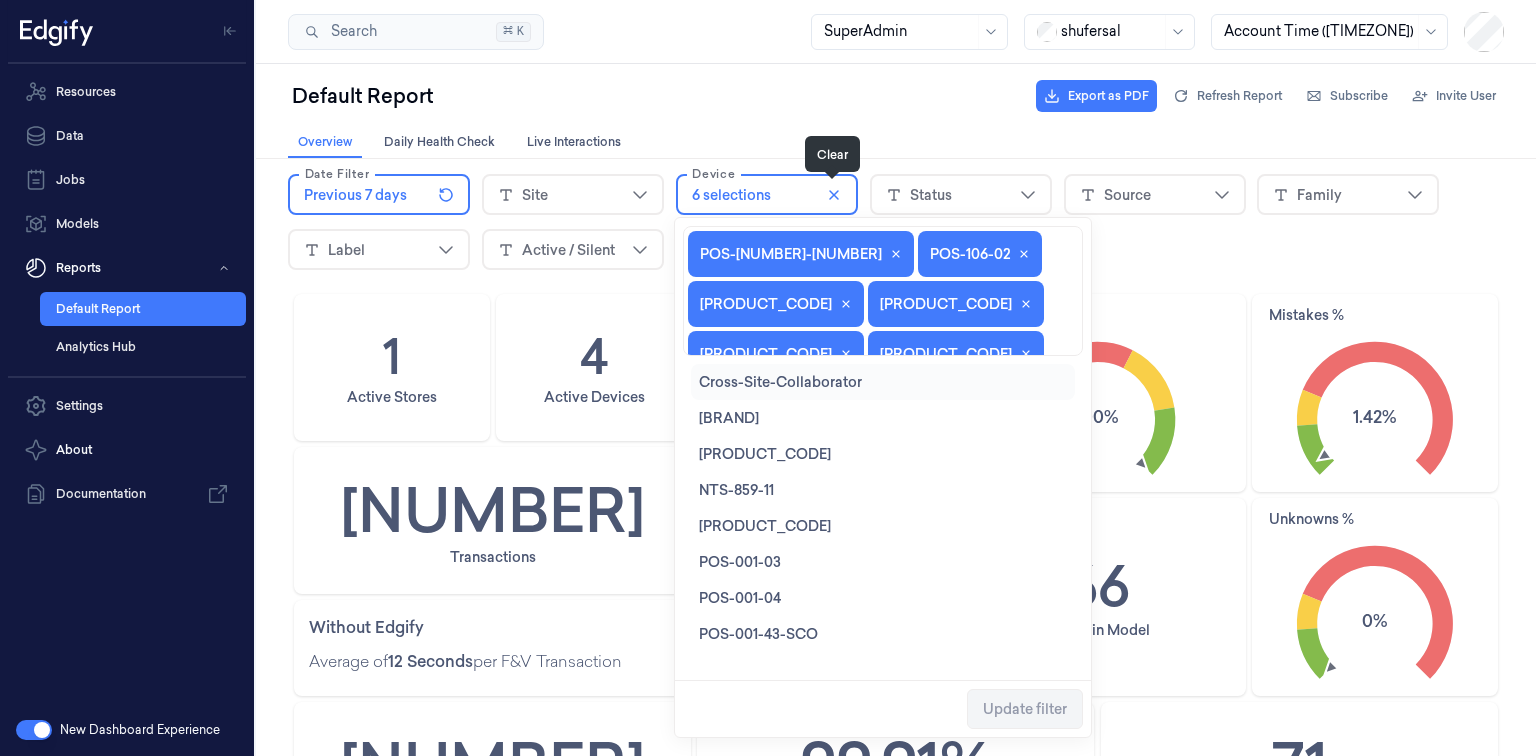 click 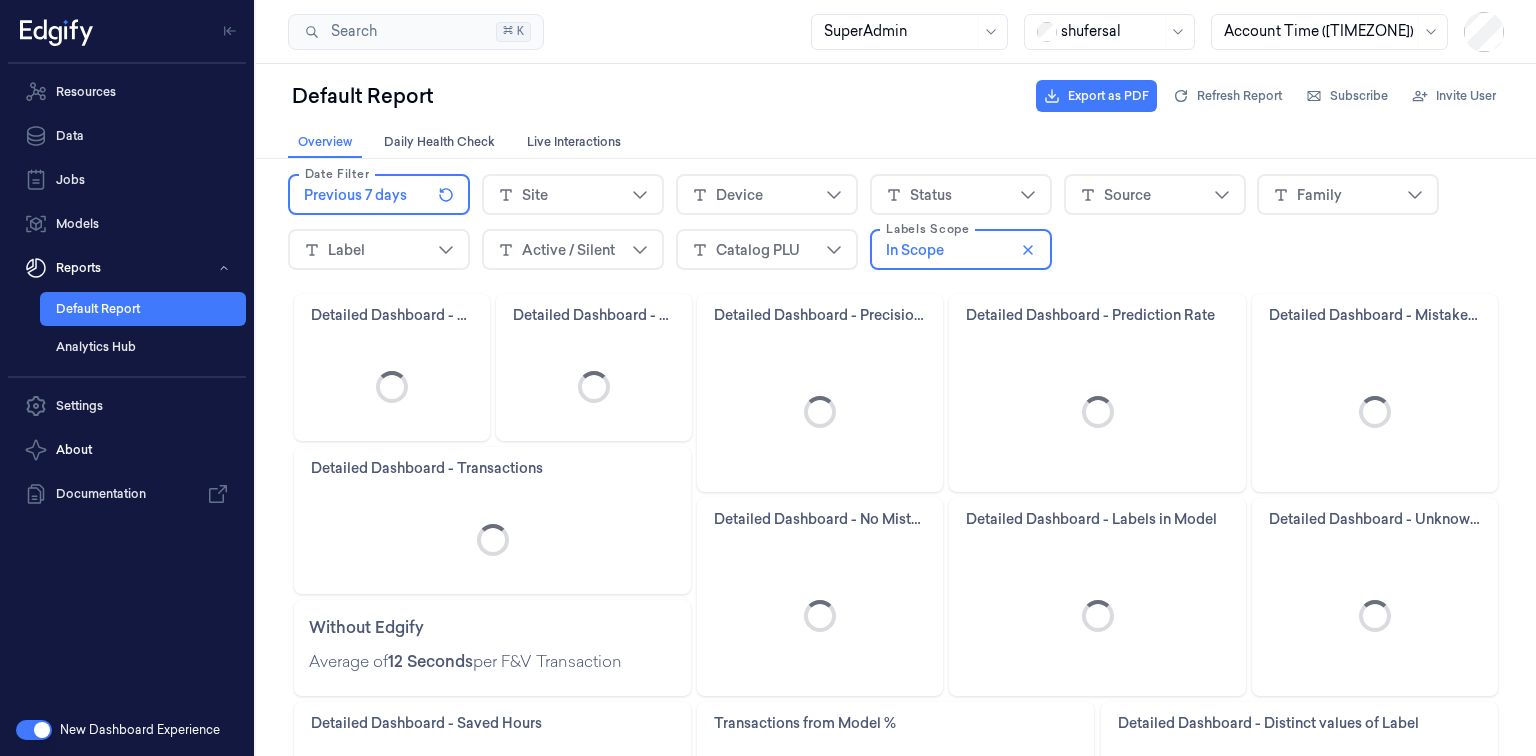 click on "Device" at bounding box center [767, 195] 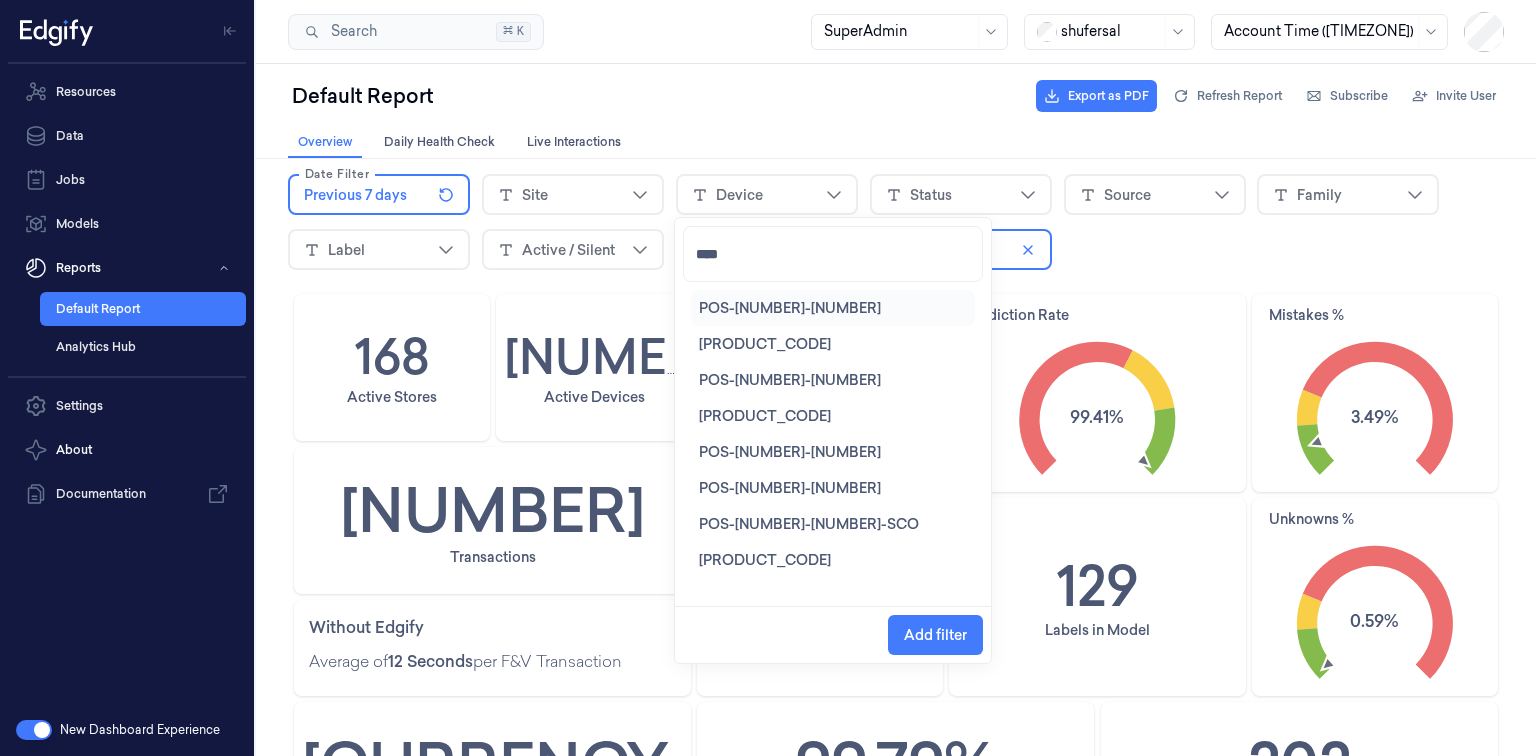 type on "*****" 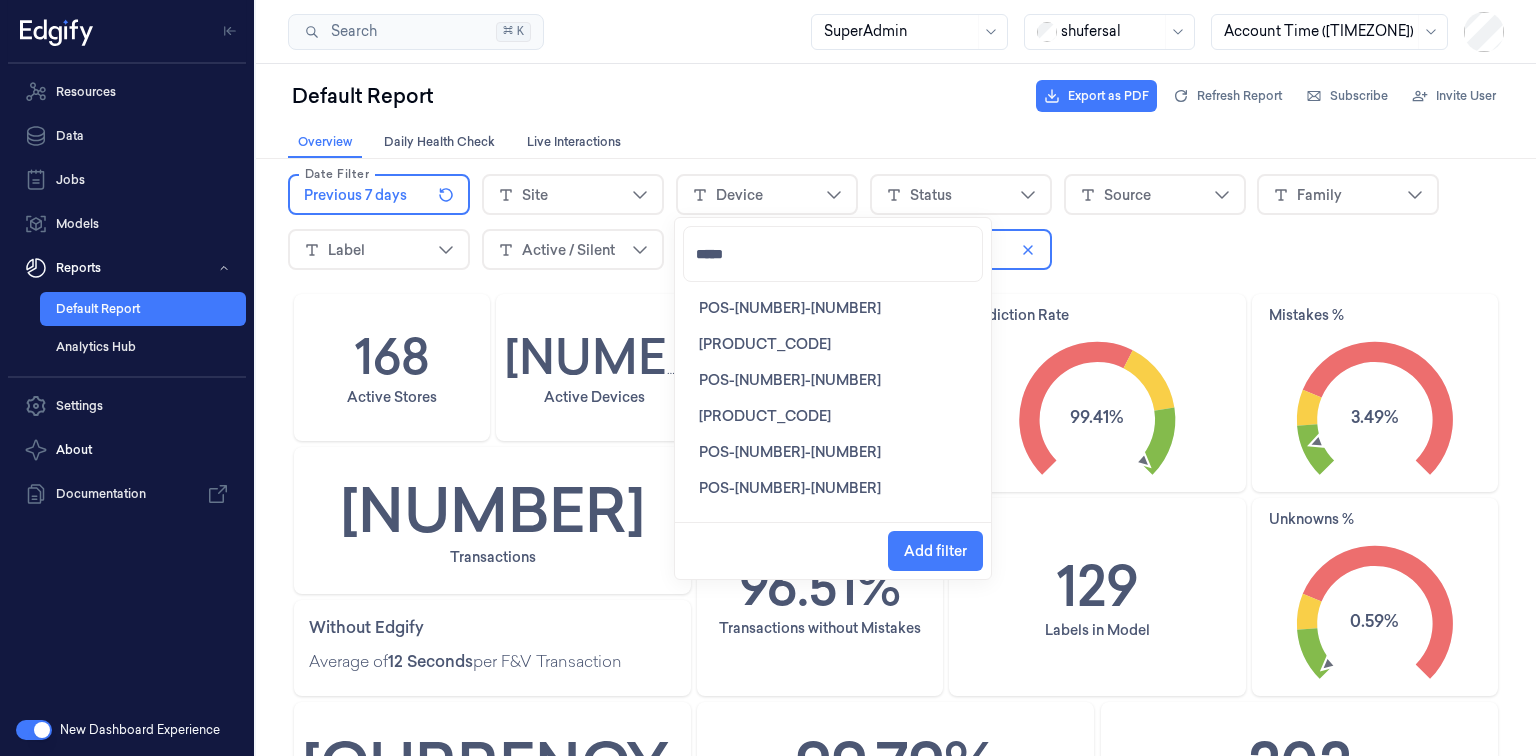 click on "POS-144-01" at bounding box center (790, 308) 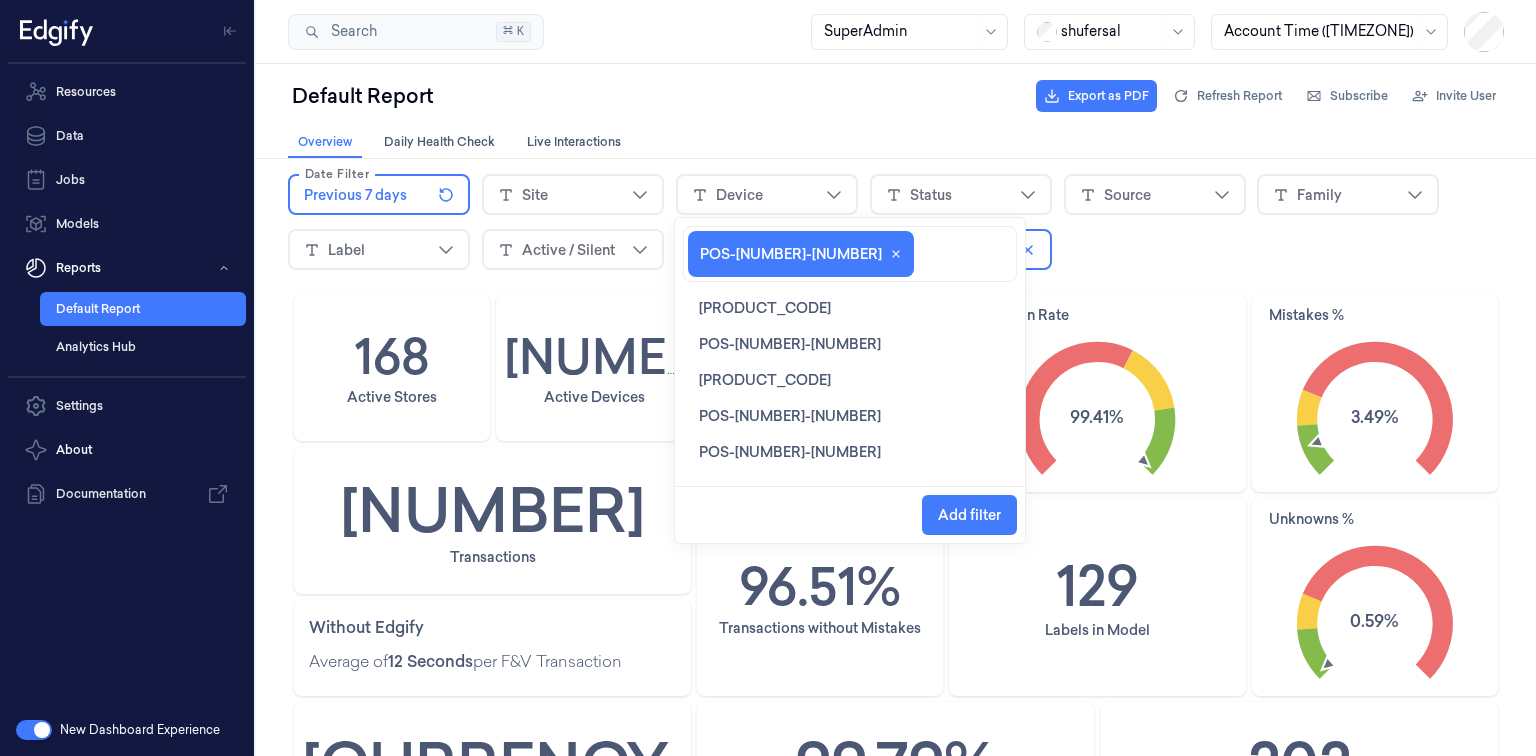 click on "POS-144-02" at bounding box center (765, 308) 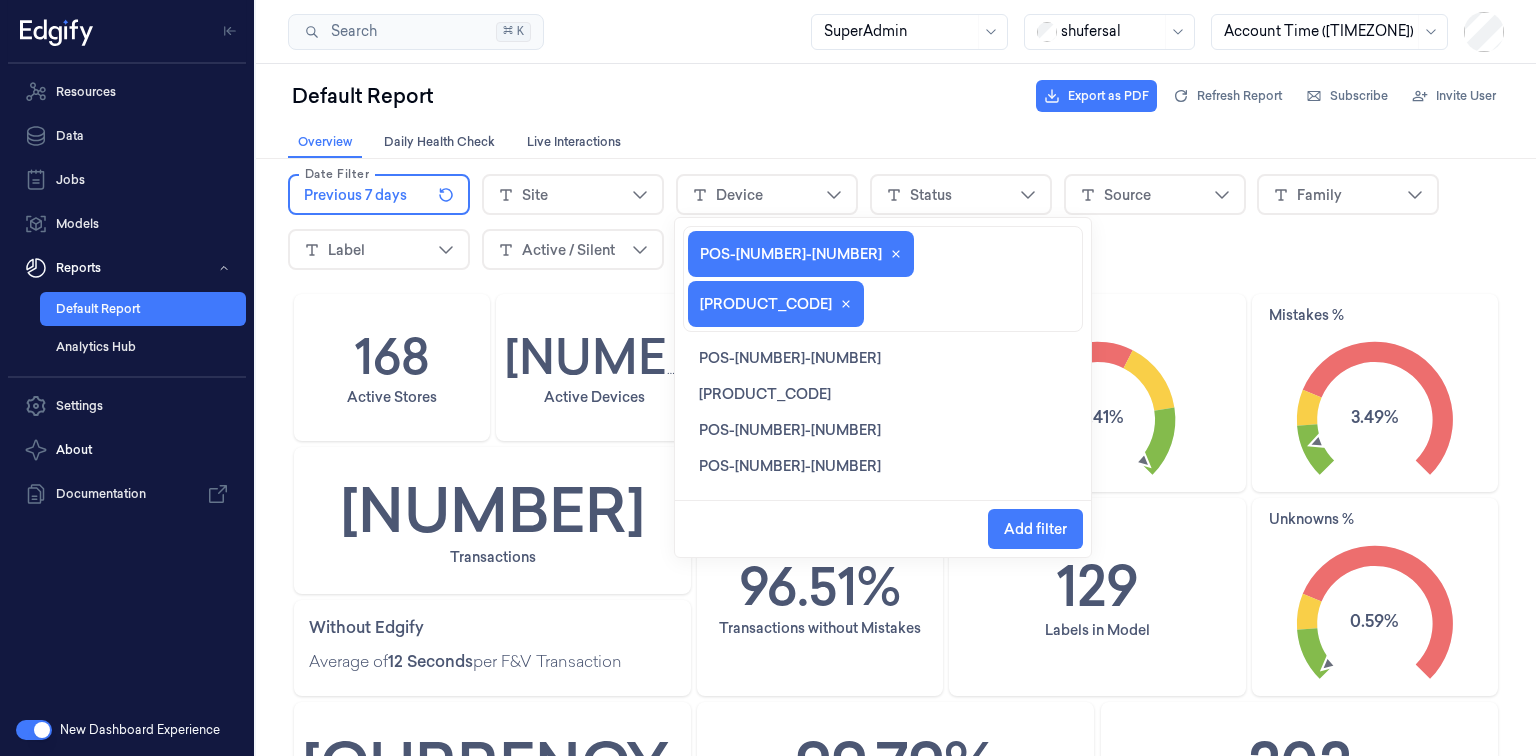 click on "POS-144-03" at bounding box center (790, 358) 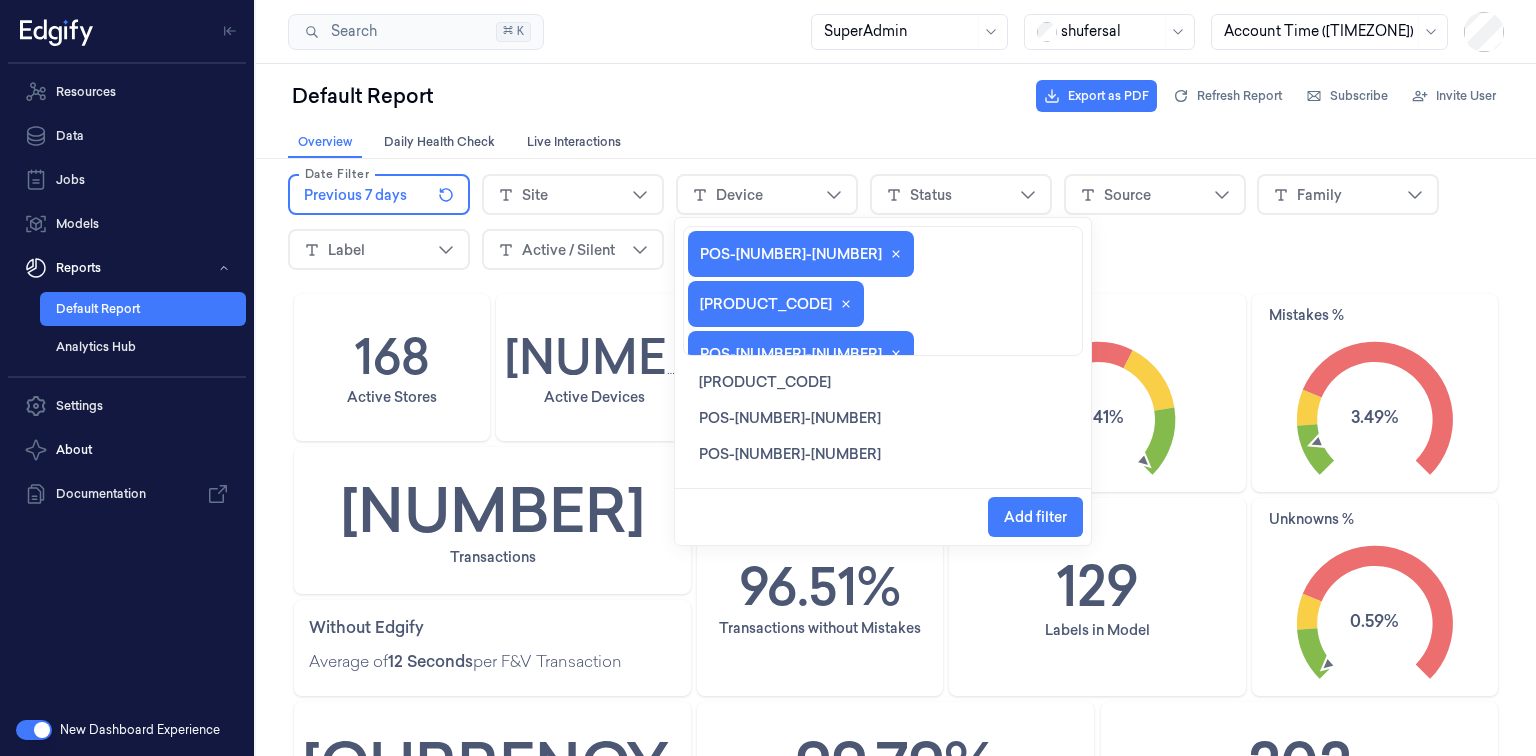 click on "POS-144-04" at bounding box center (765, 382) 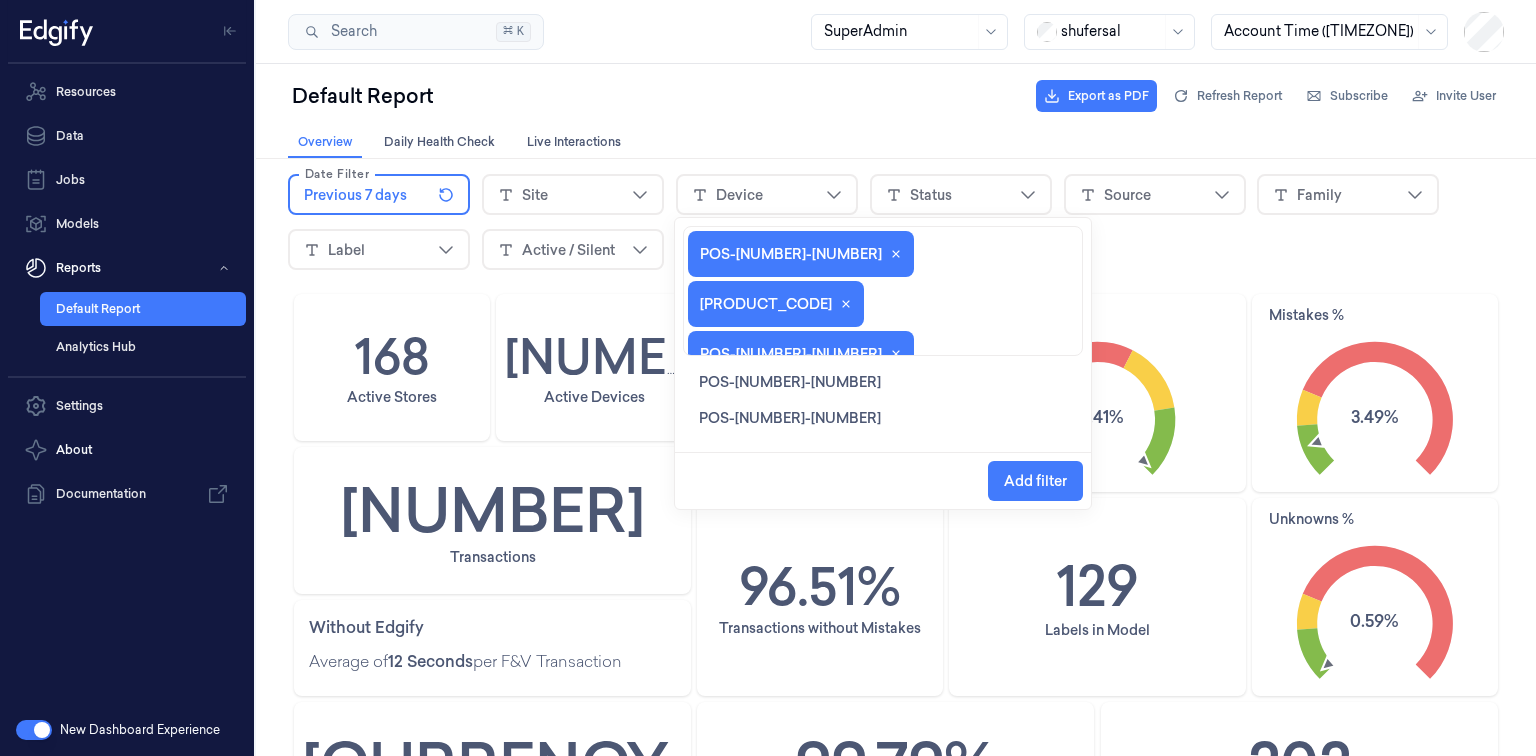 click on "POS-144-05" at bounding box center (790, 382) 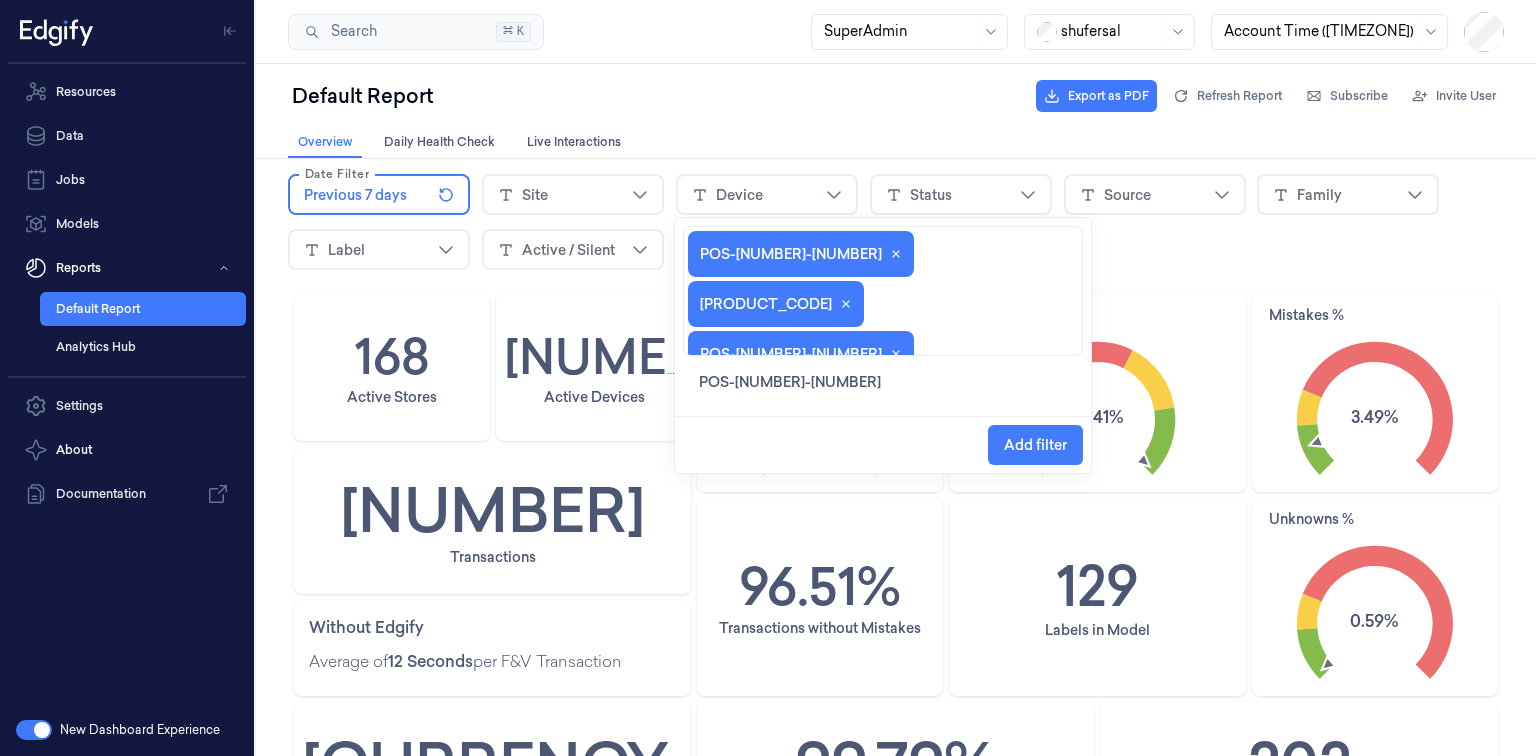 click on "POS-144-06" at bounding box center (790, 382) 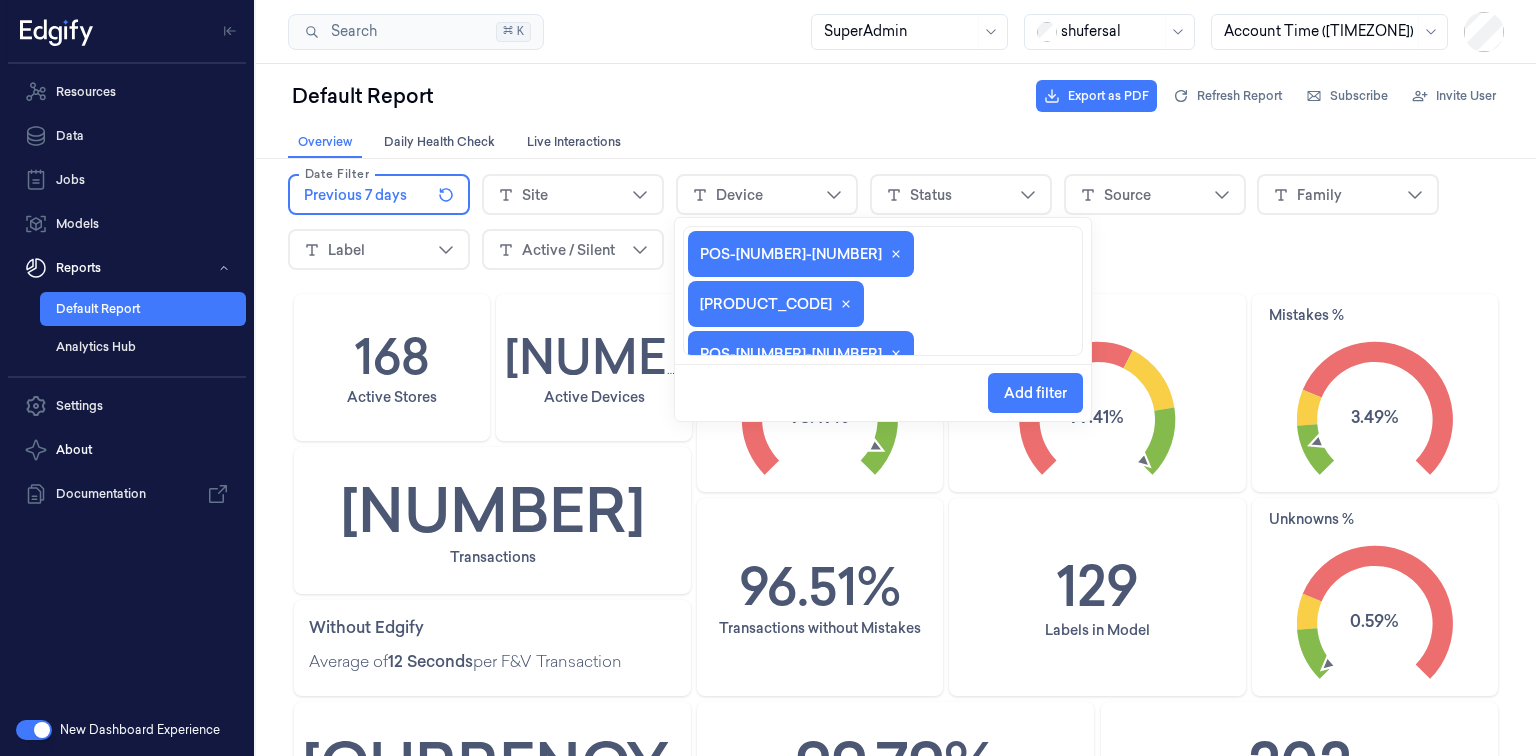 click on "Add filter" at bounding box center [1035, 393] 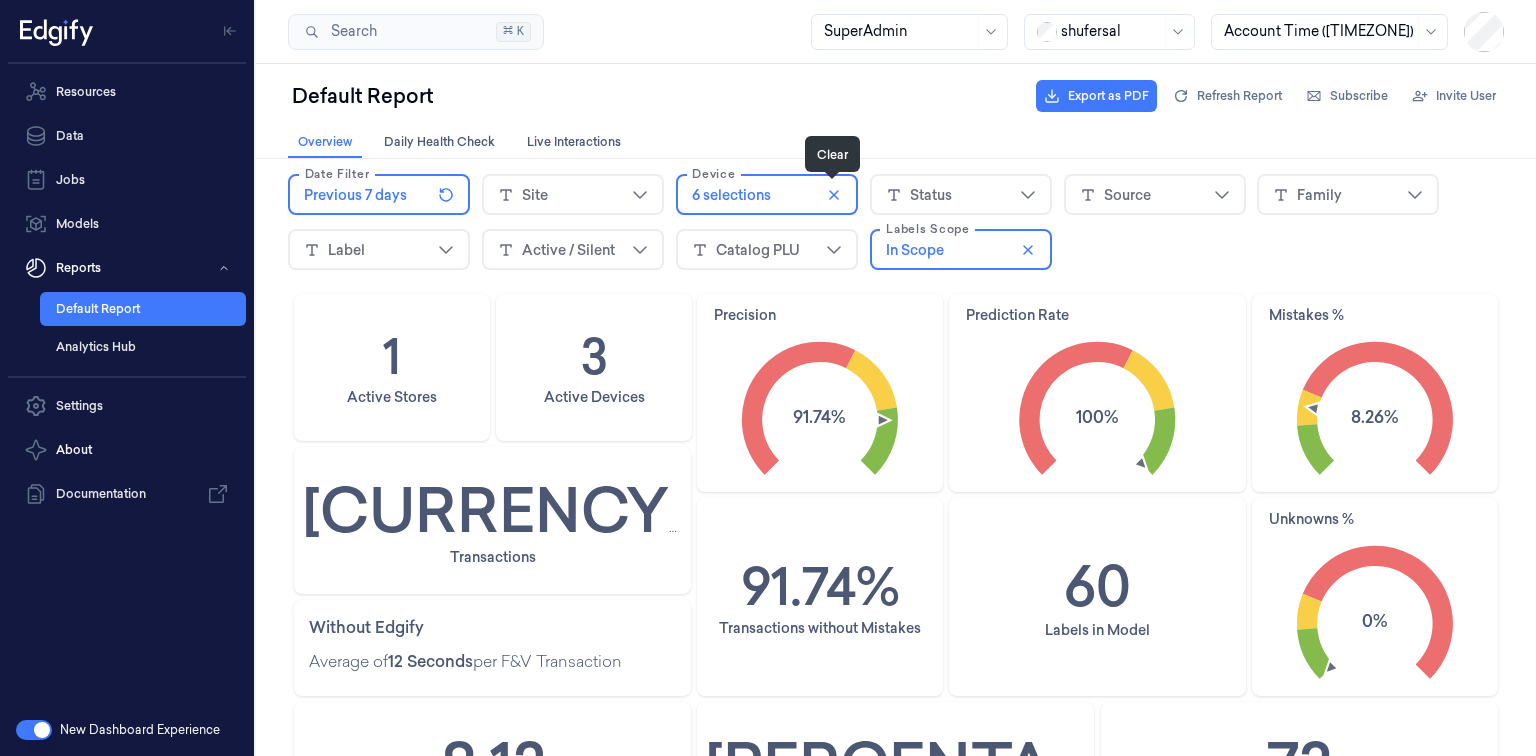 click 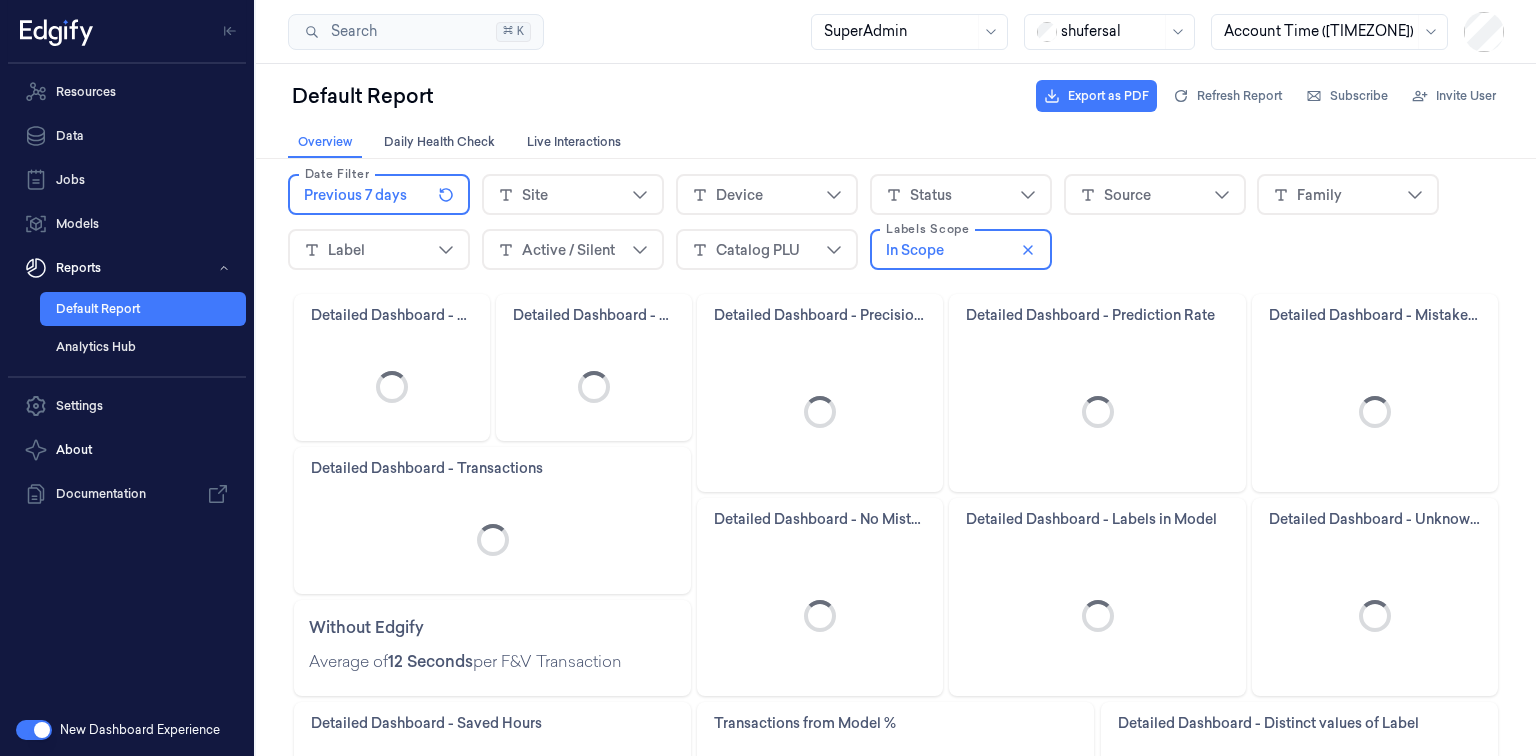 click on "Device" at bounding box center [767, 195] 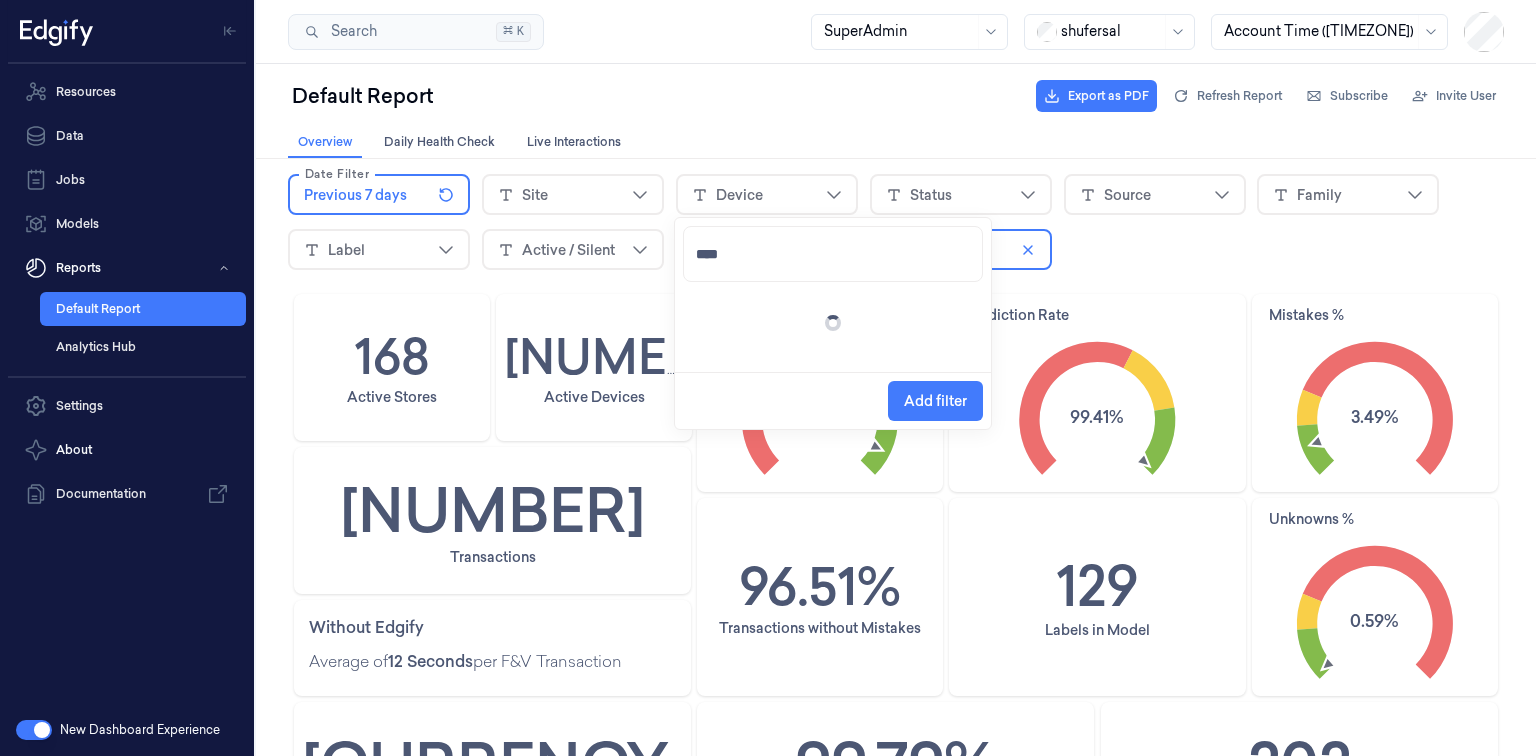 type on "*****" 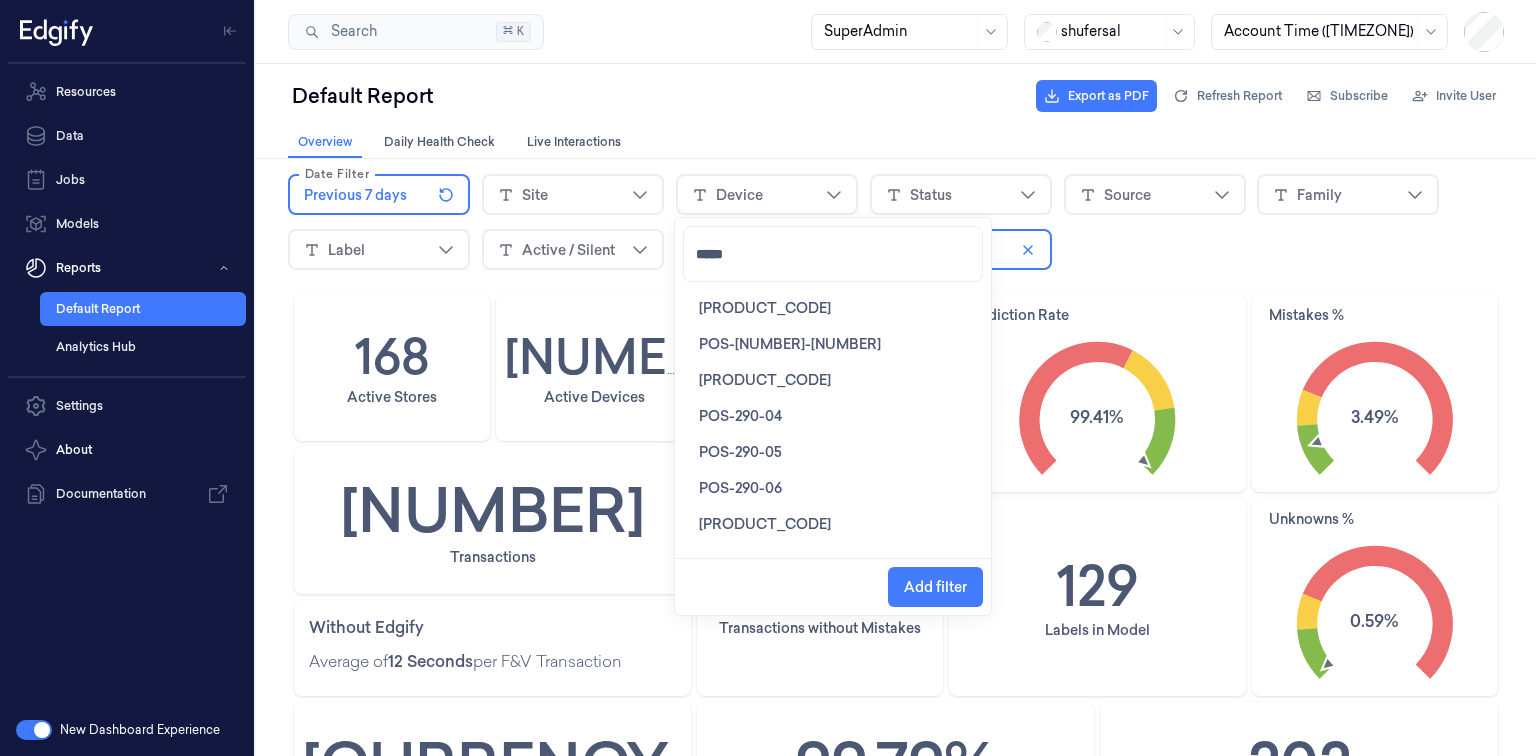 click on "POS-290-01" at bounding box center (765, 308) 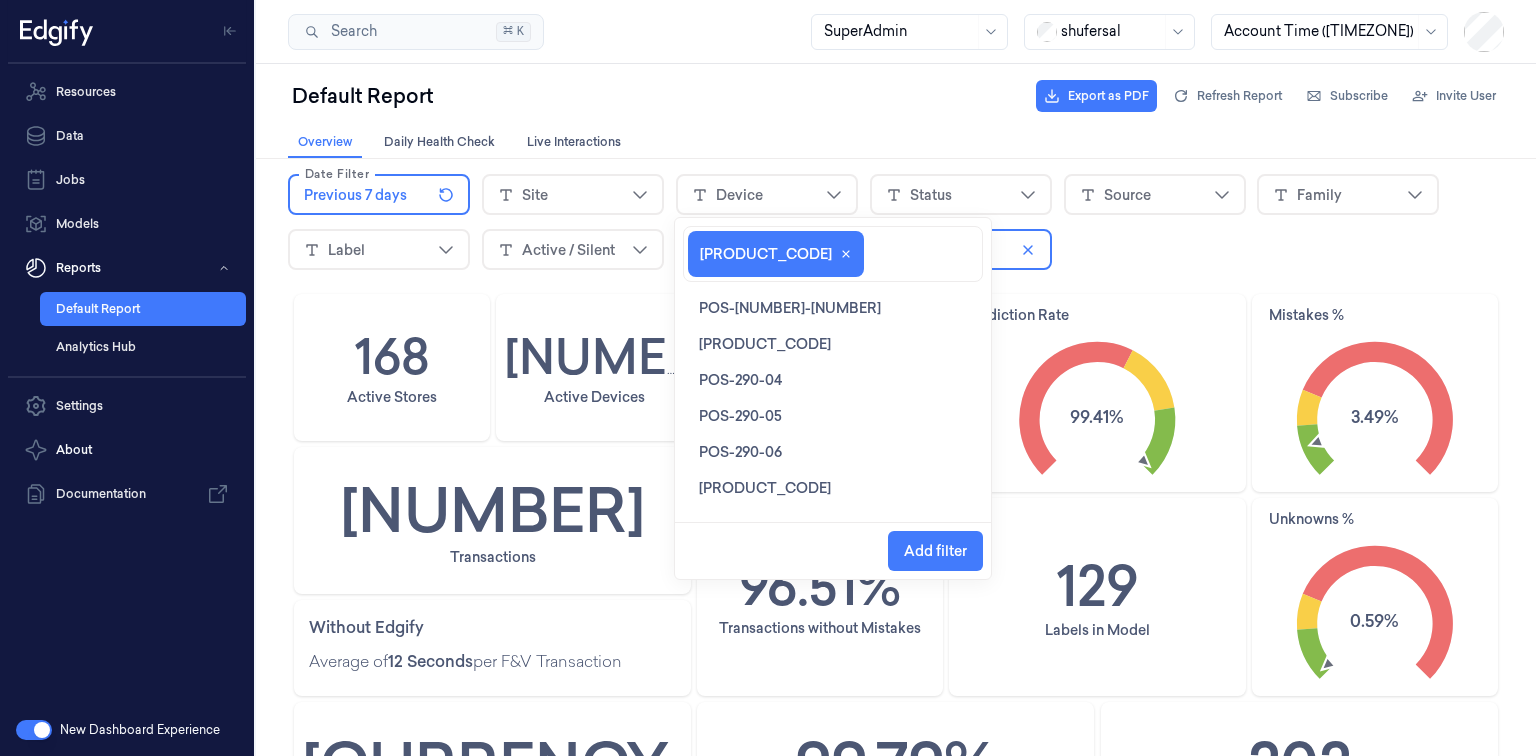 click on "POS-290-02" at bounding box center (790, 308) 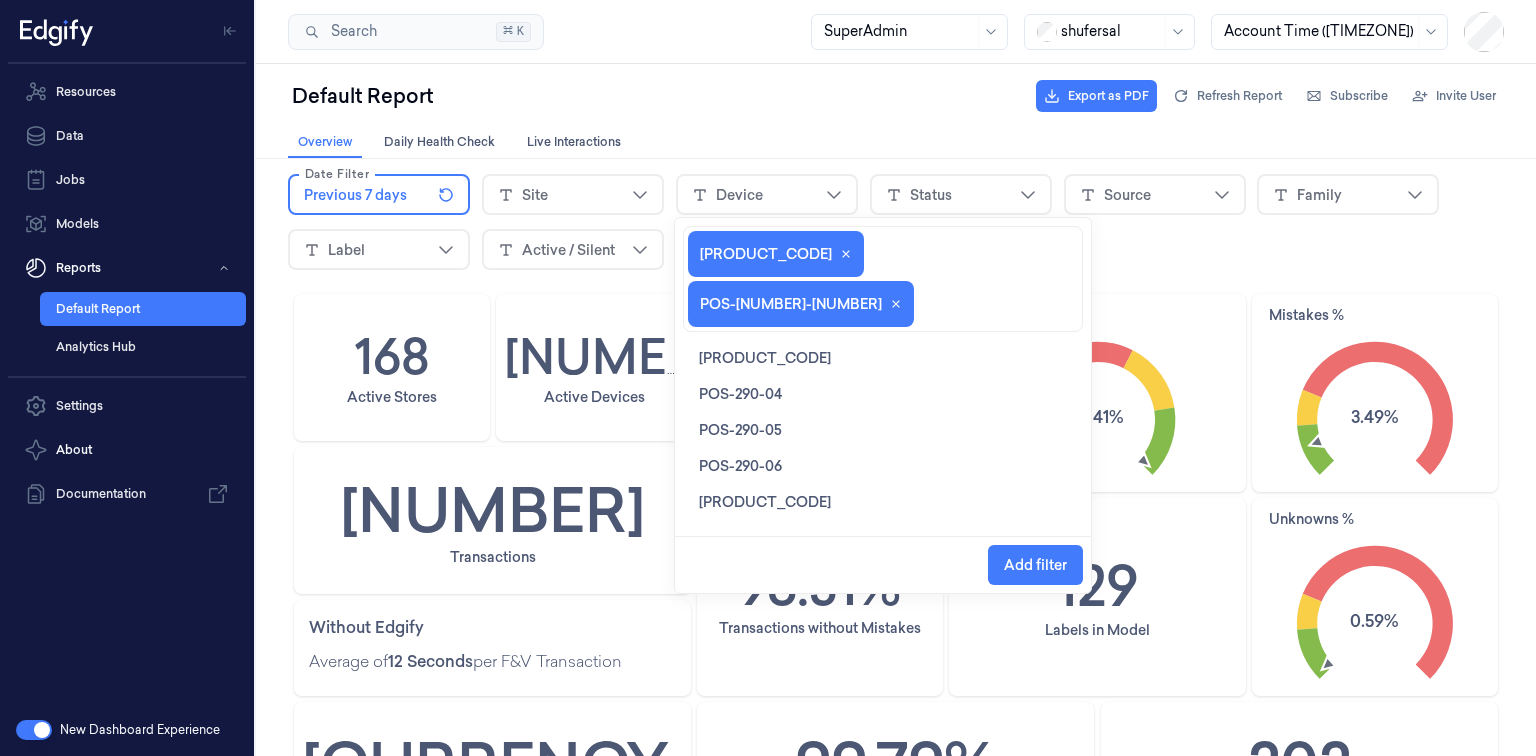 click on "POS-290-03" at bounding box center (765, 358) 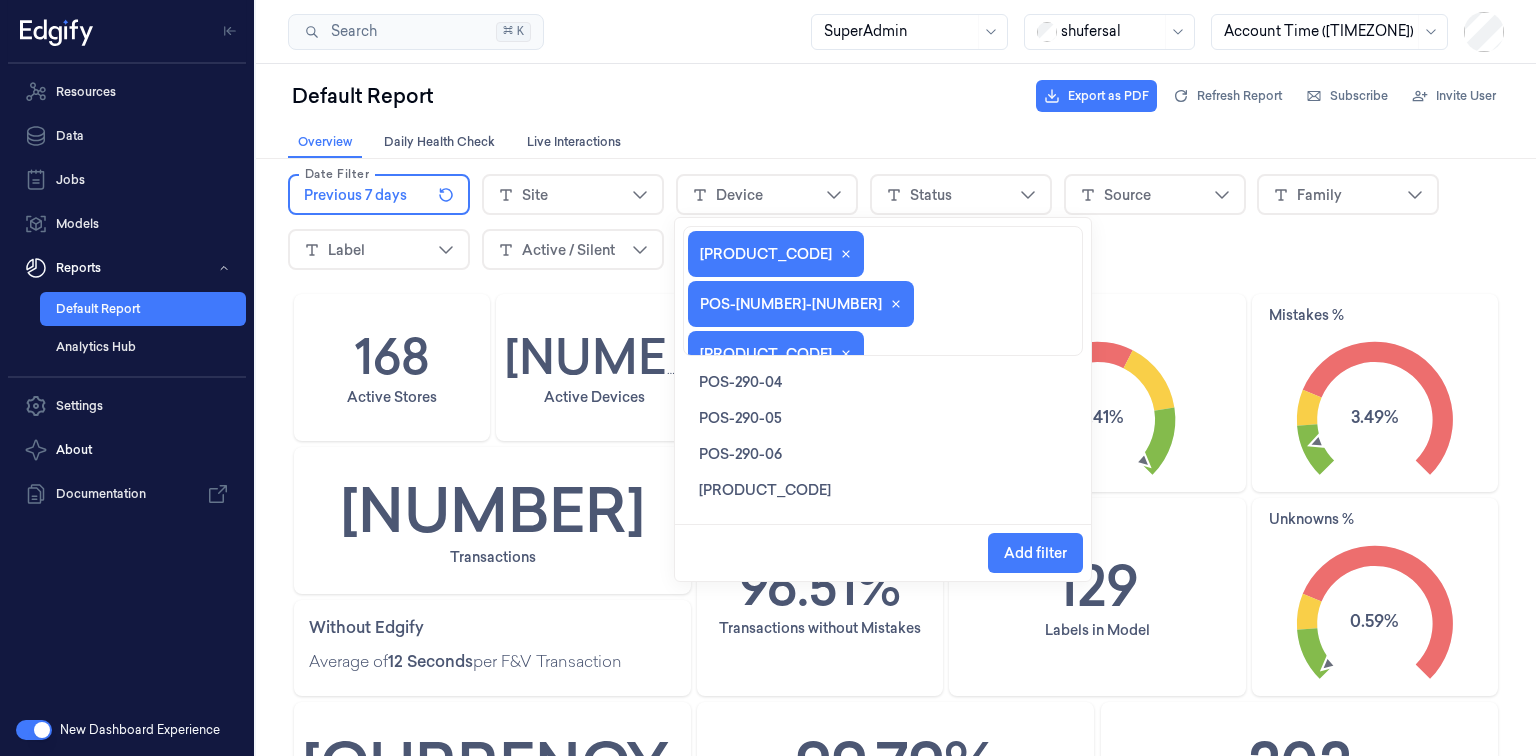 click at bounding box center [969, 354] 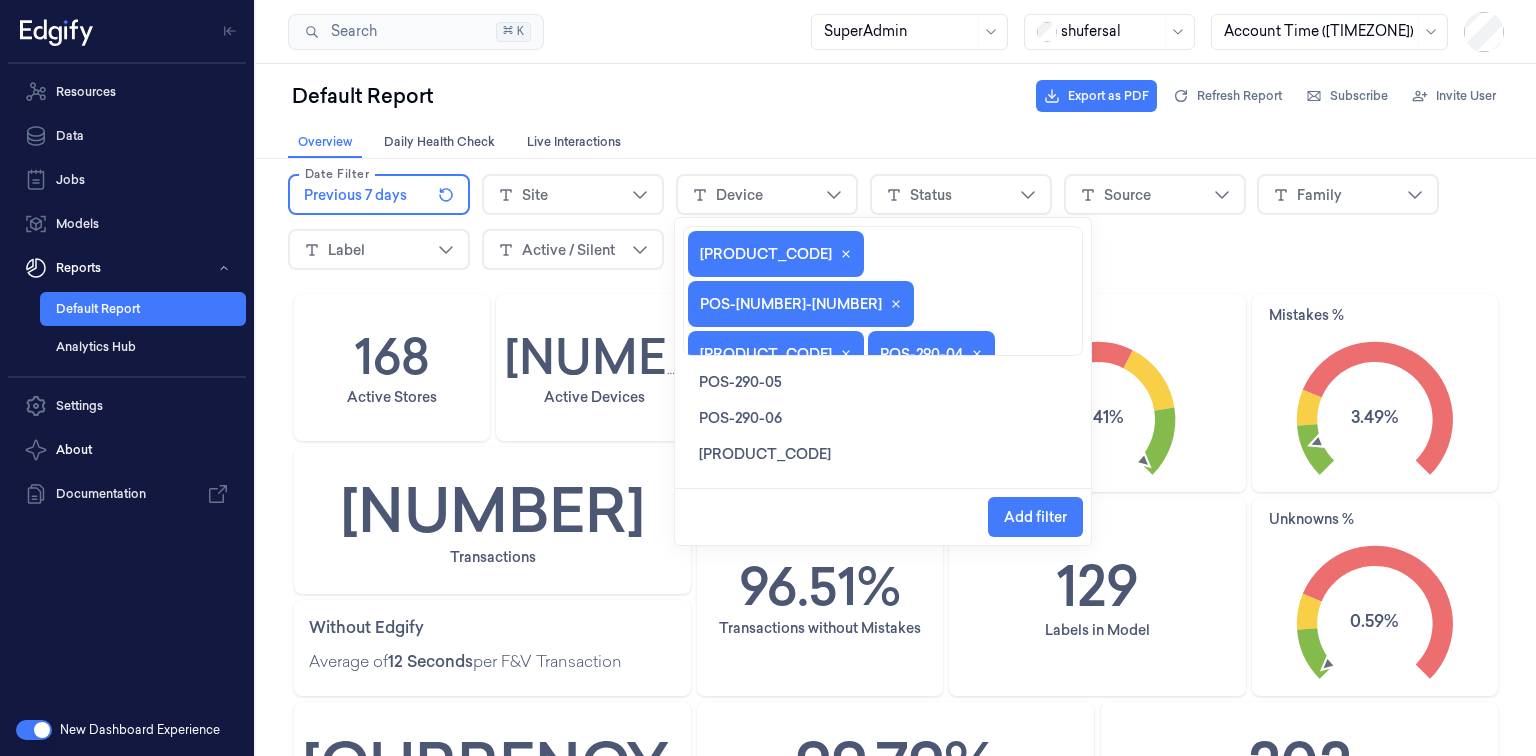 click on "POS-290-05" at bounding box center [740, 382] 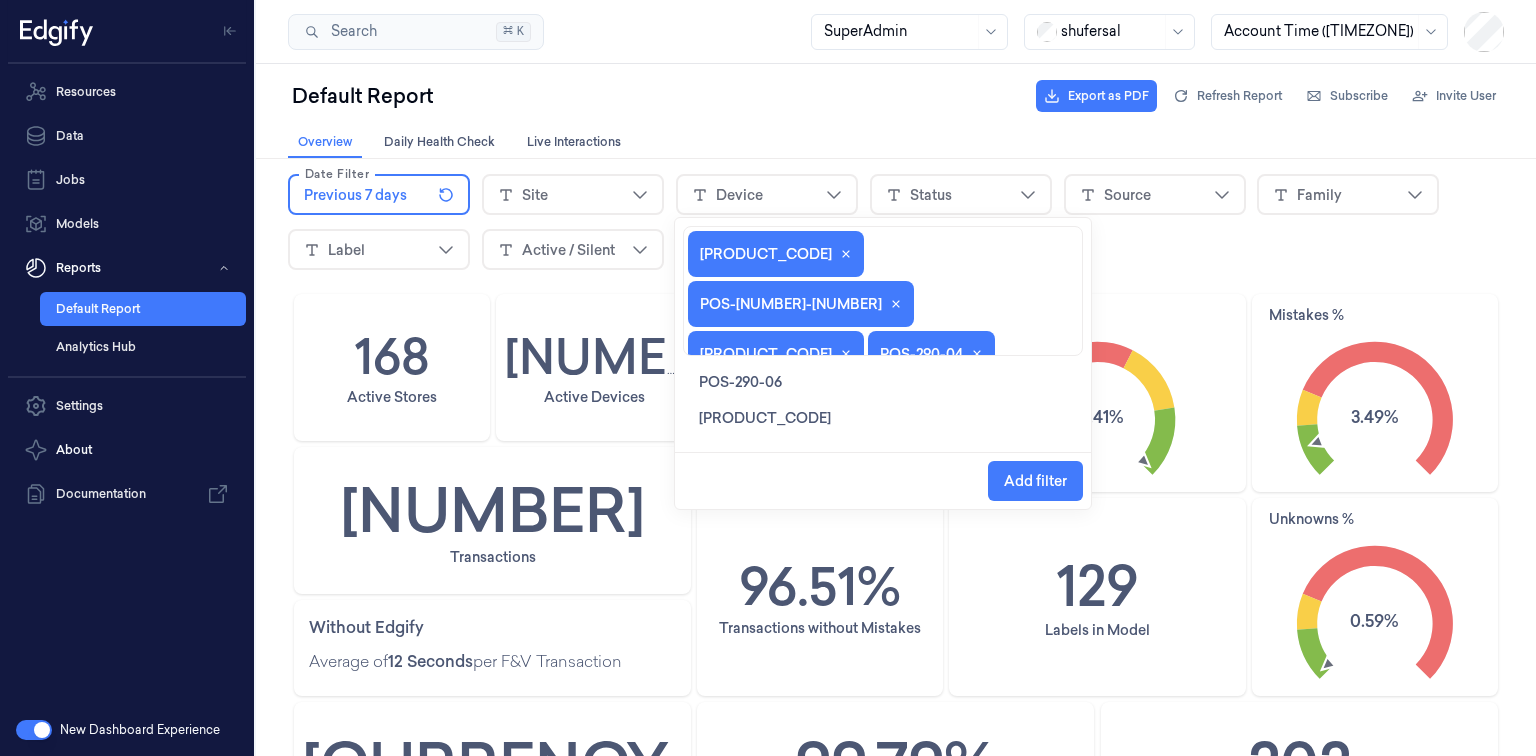 click on "POS-290-06" at bounding box center (740, 382) 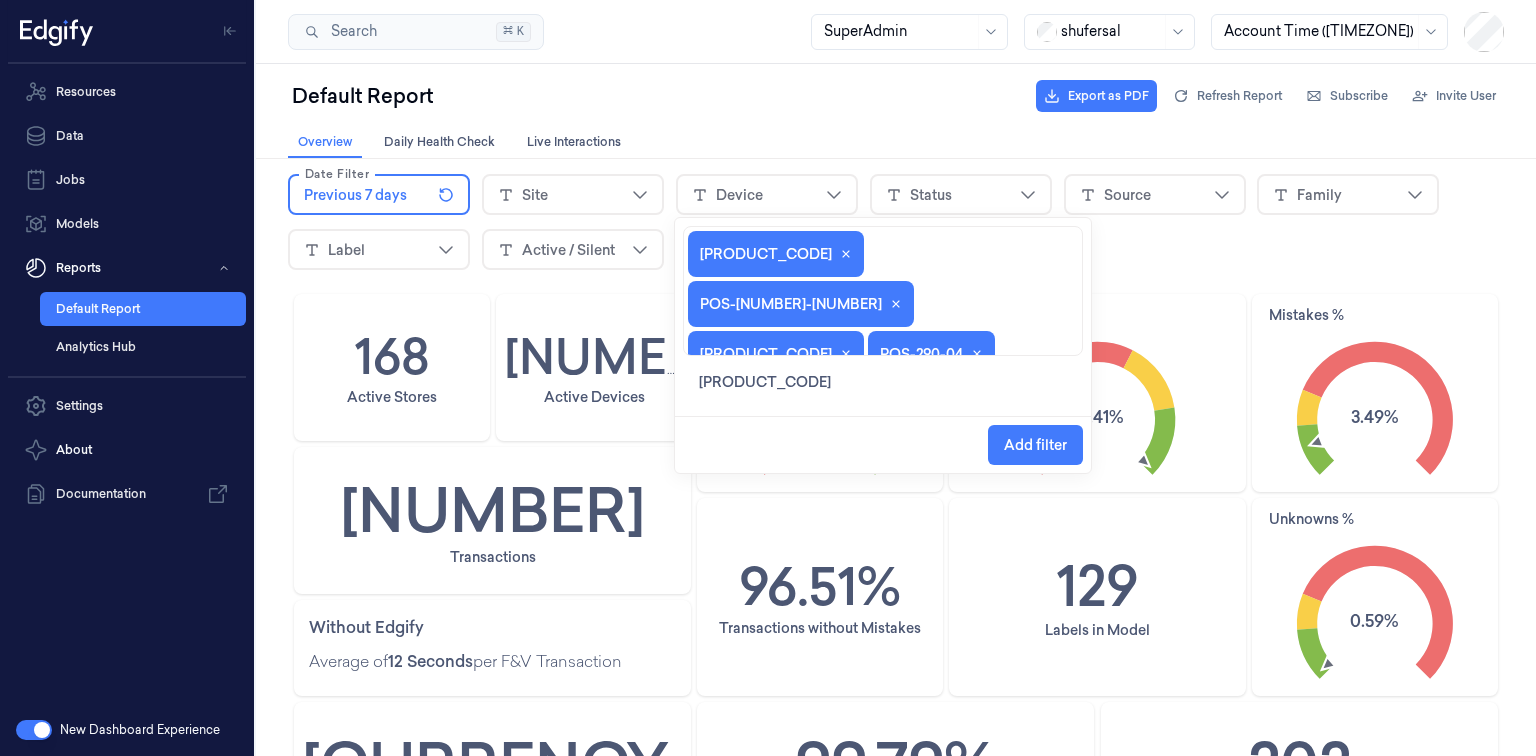 click on "POS-290-07" at bounding box center (765, 382) 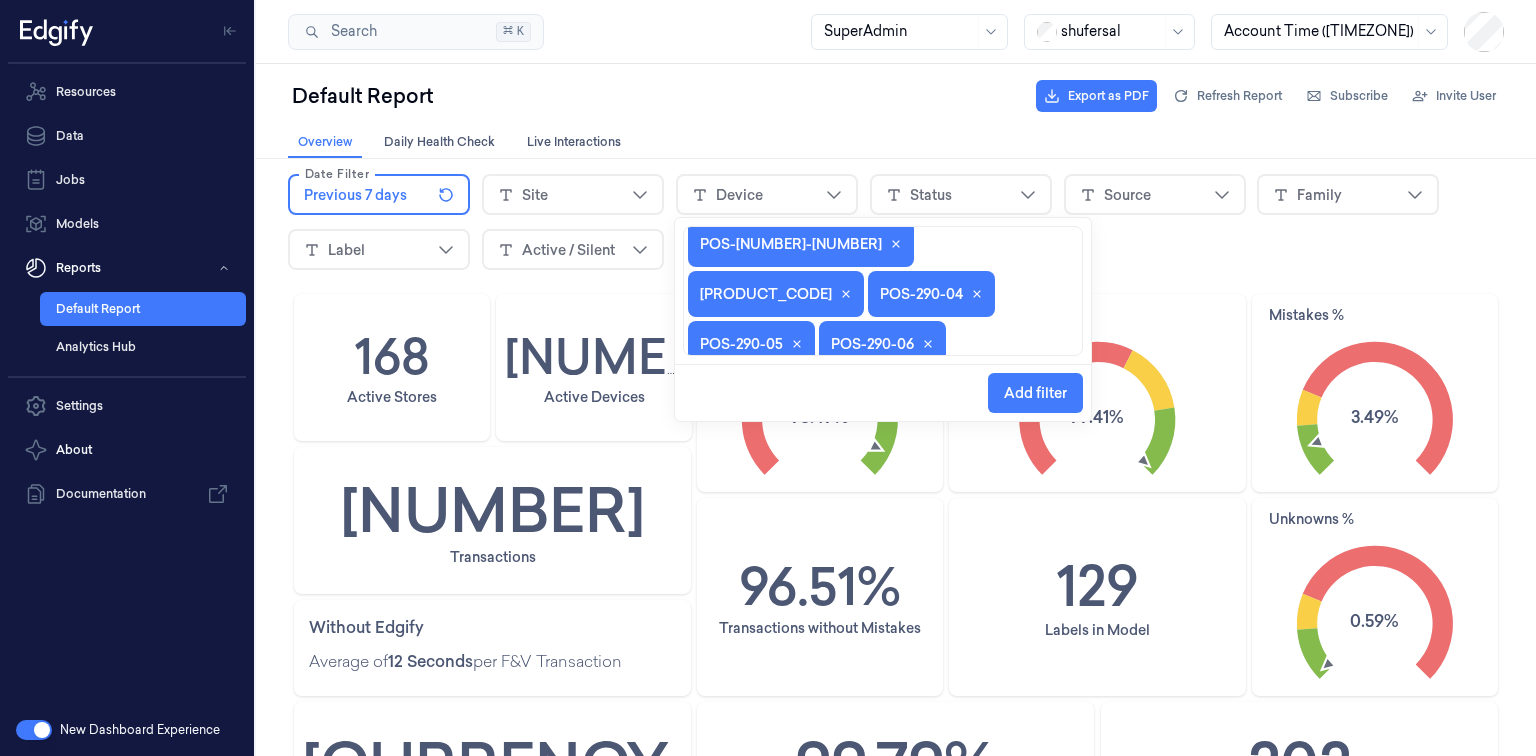 click on "Add filter" at bounding box center [1035, 393] 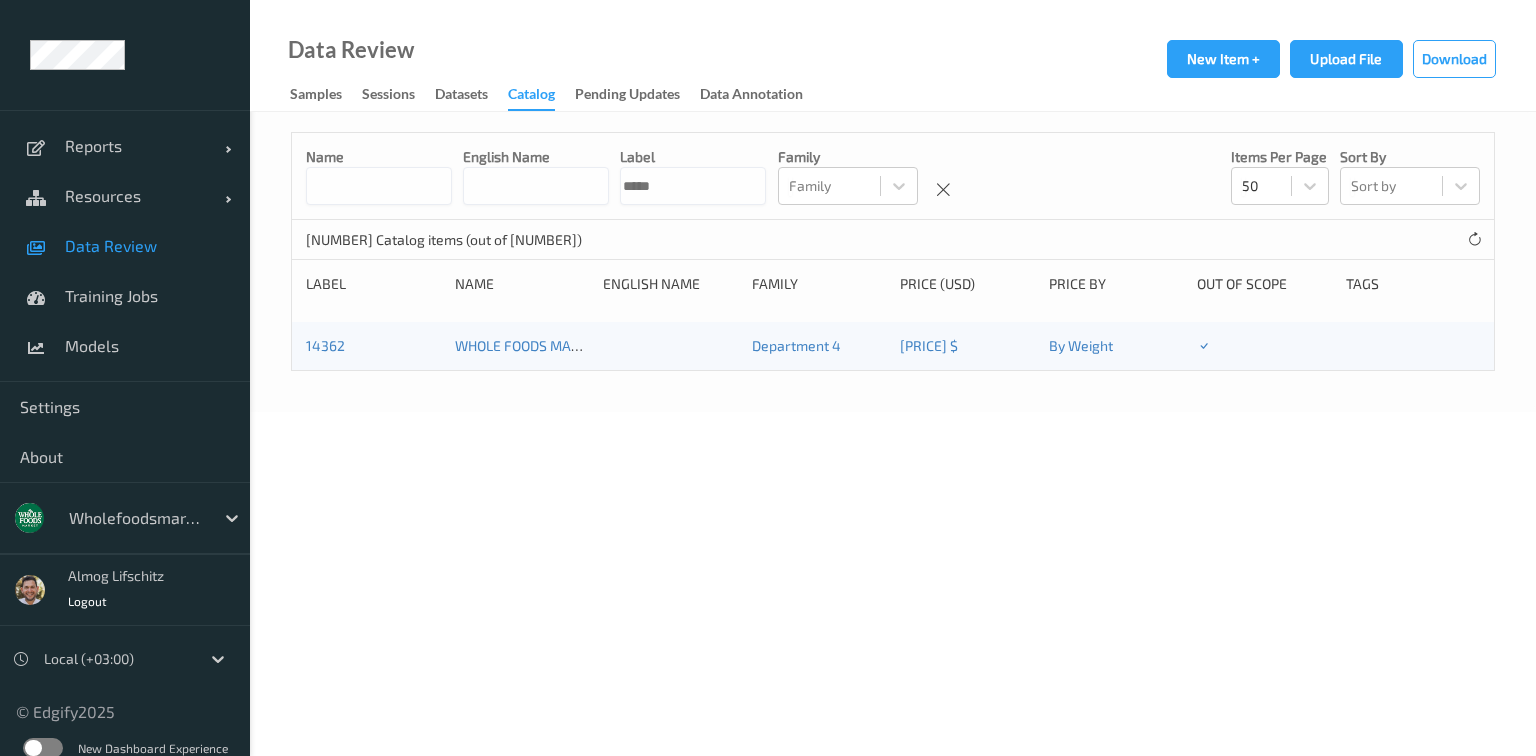 scroll, scrollTop: 0, scrollLeft: 0, axis: both 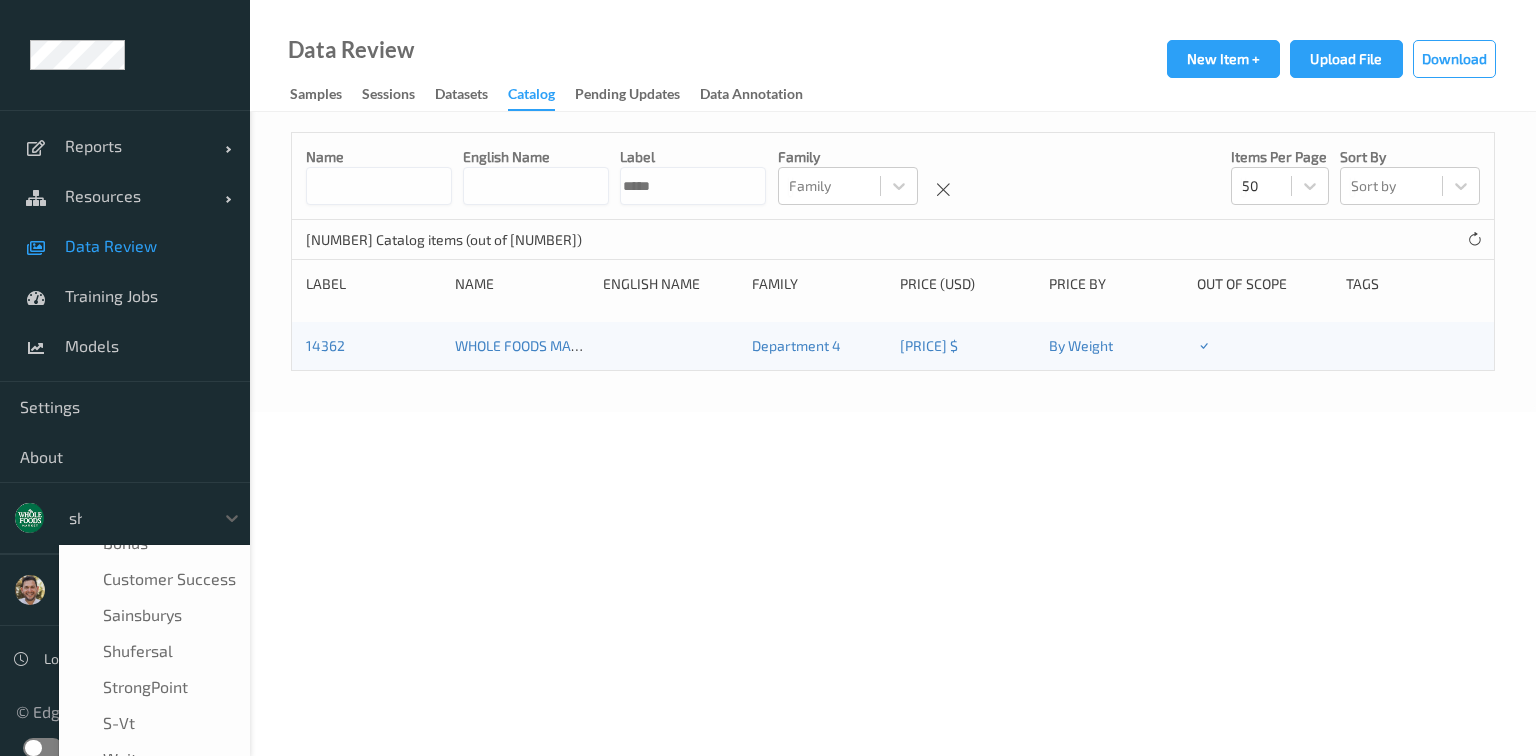 type on "shu" 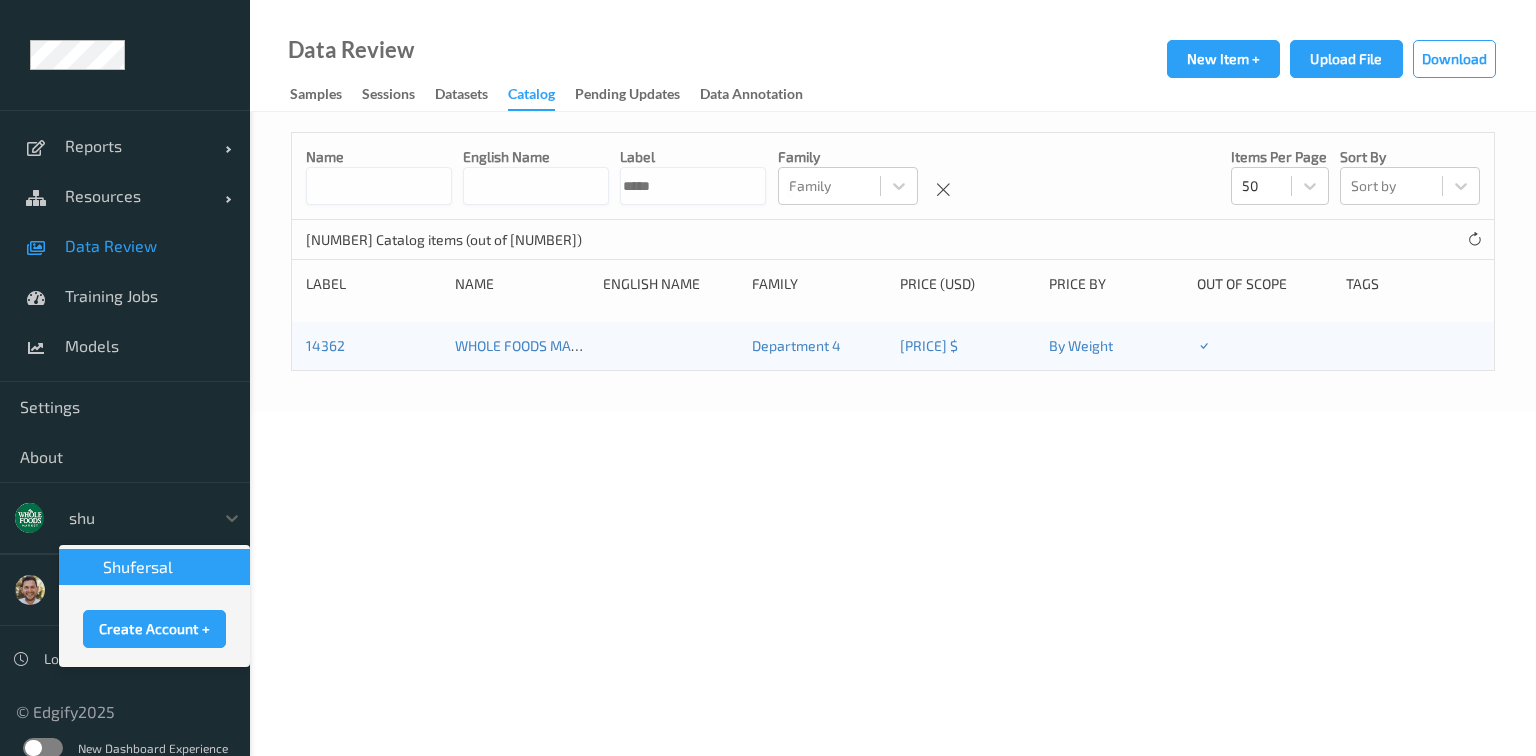 type 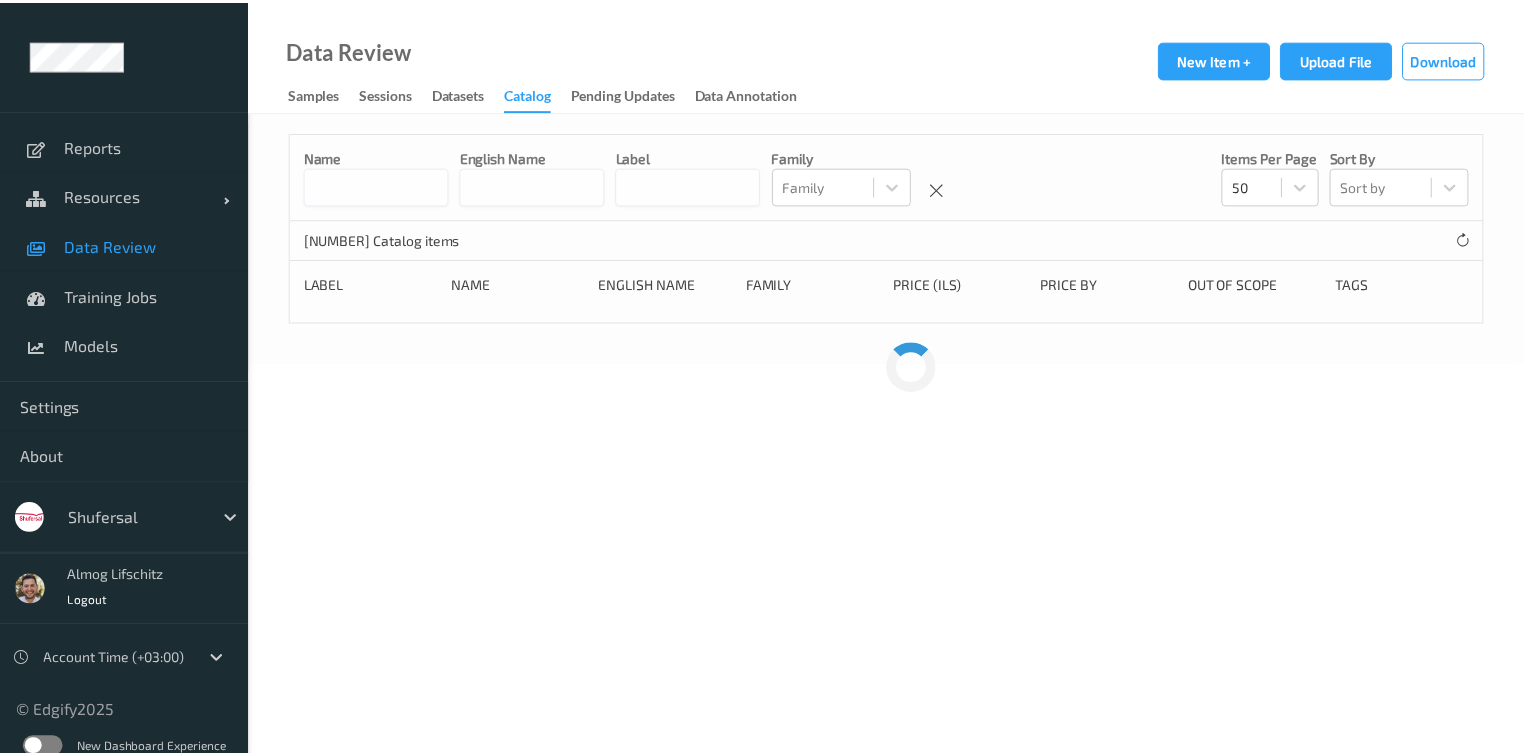 scroll, scrollTop: 0, scrollLeft: 0, axis: both 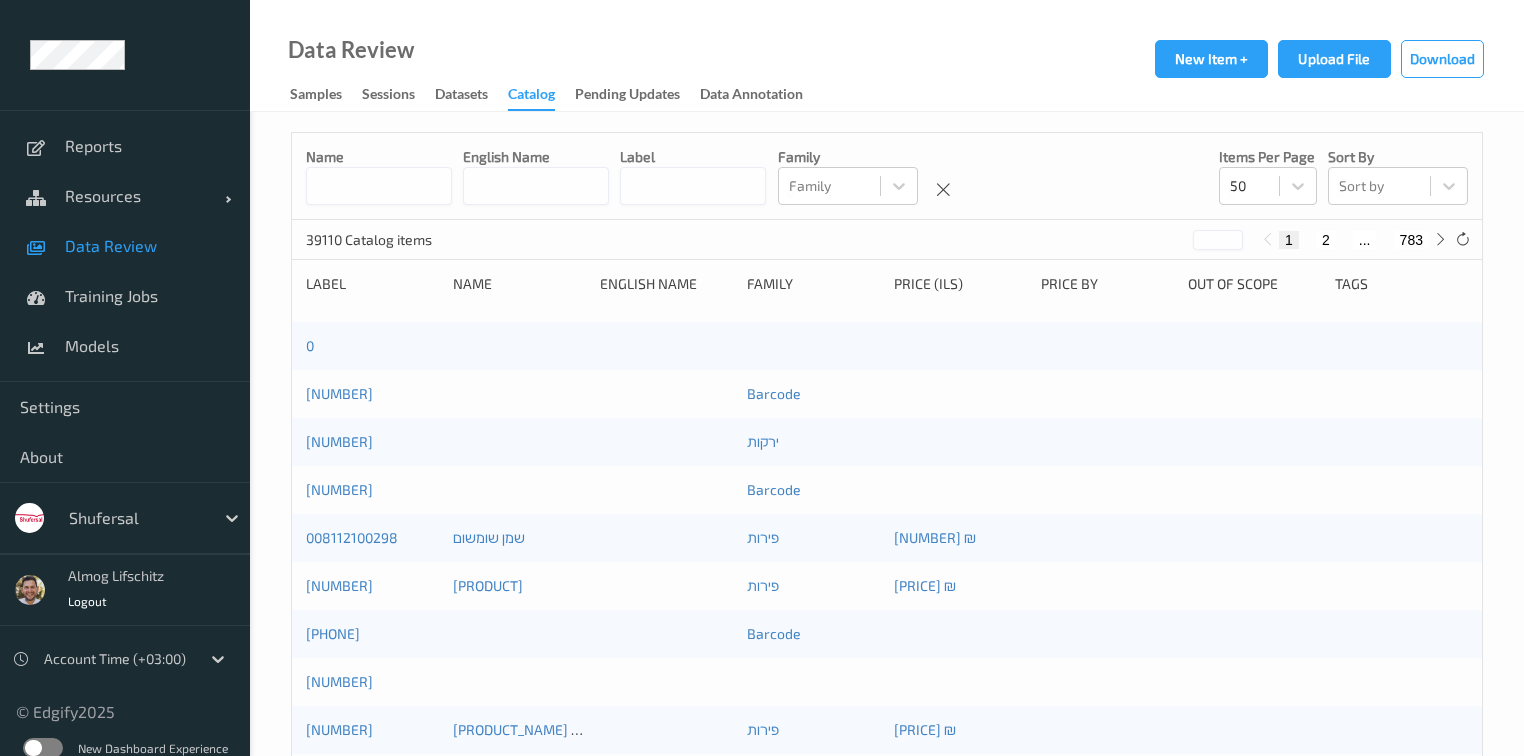 click on "Data Review" at bounding box center (147, 246) 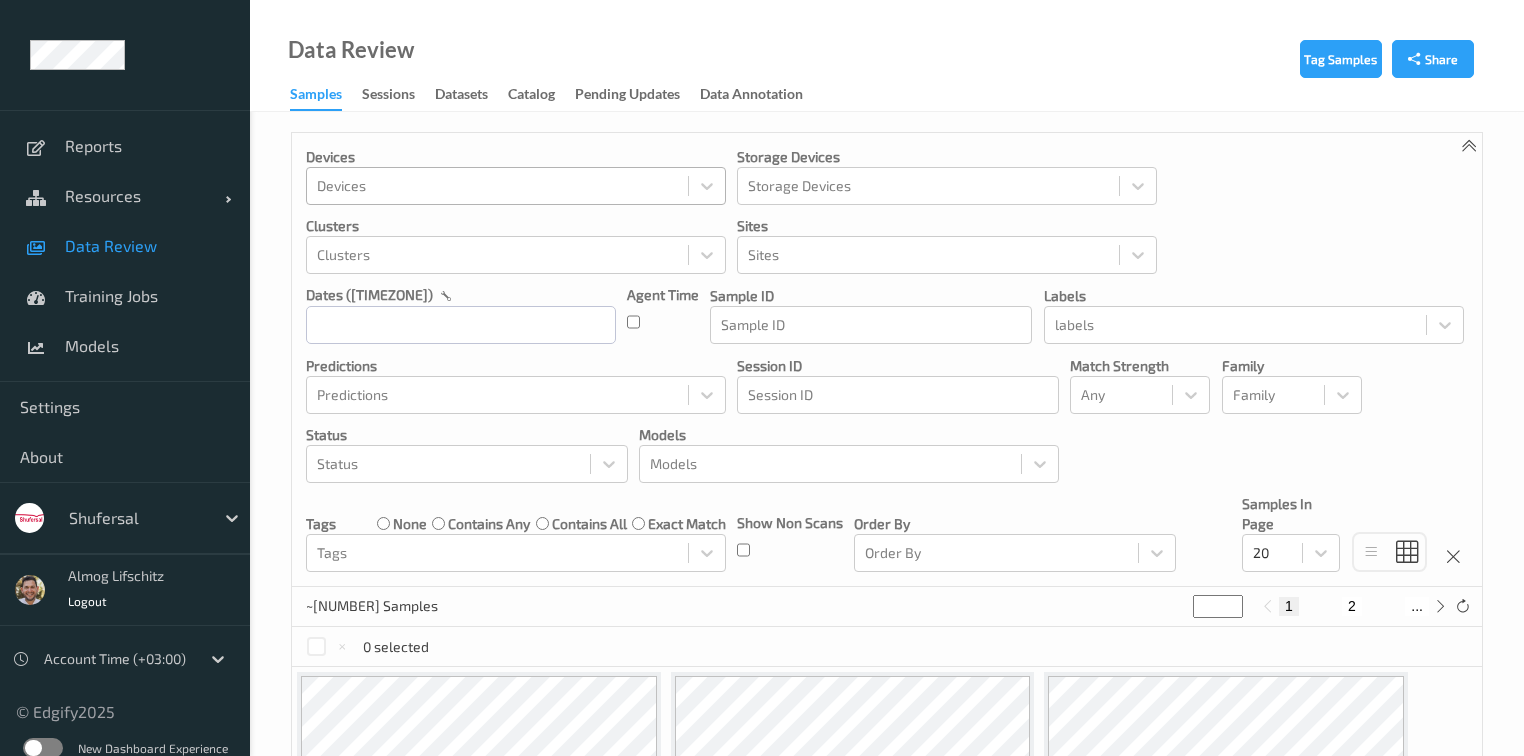 click at bounding box center (497, 186) 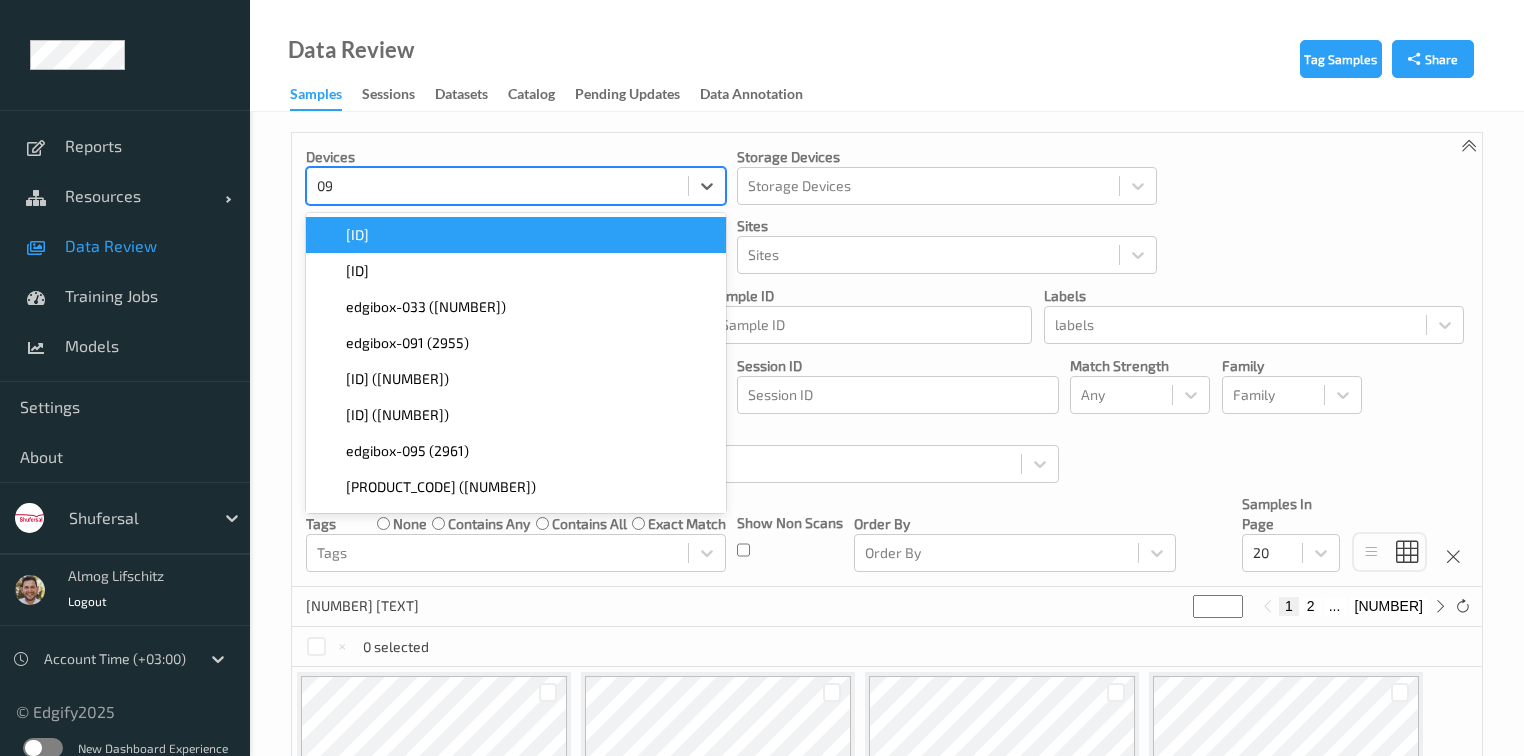 type on "0" 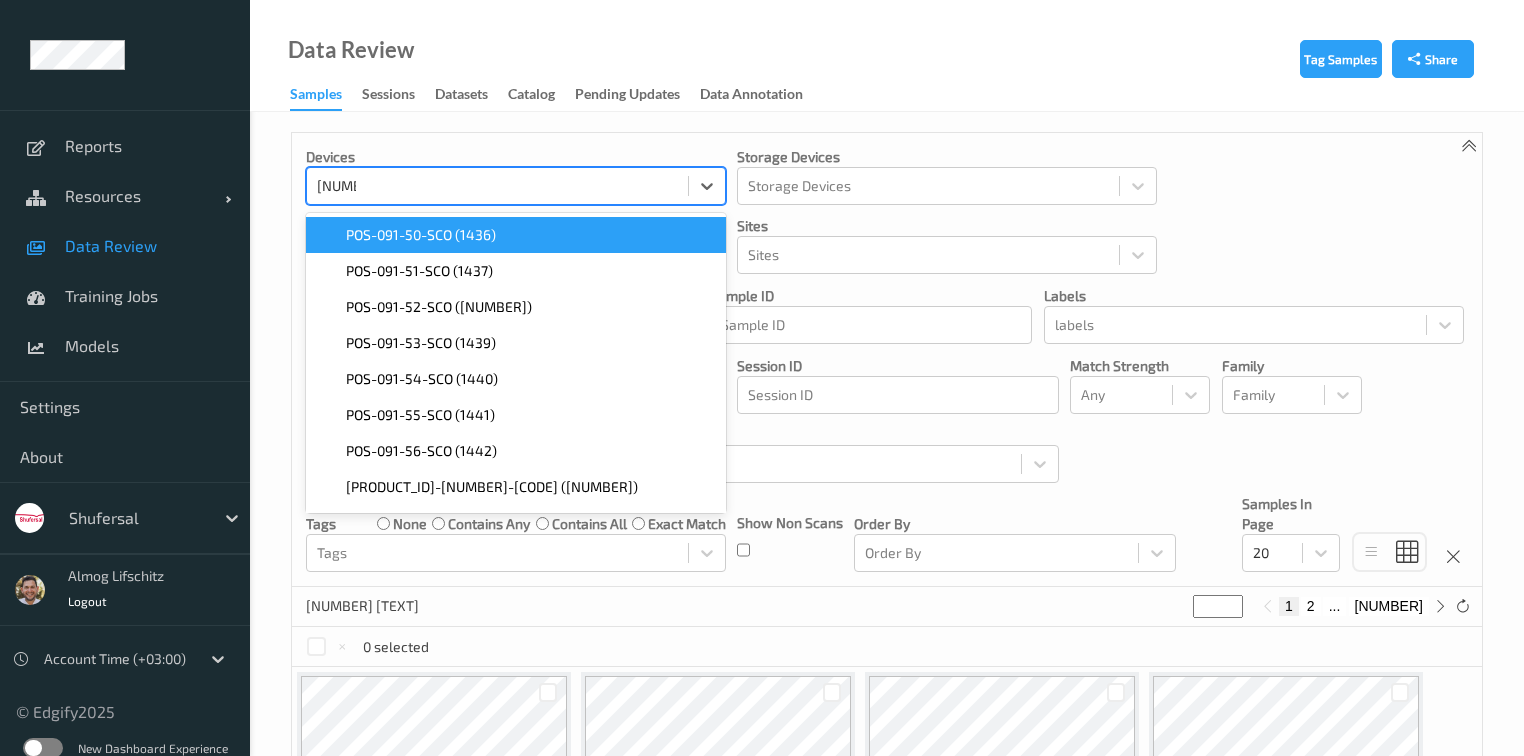 type on "[PHONE]" 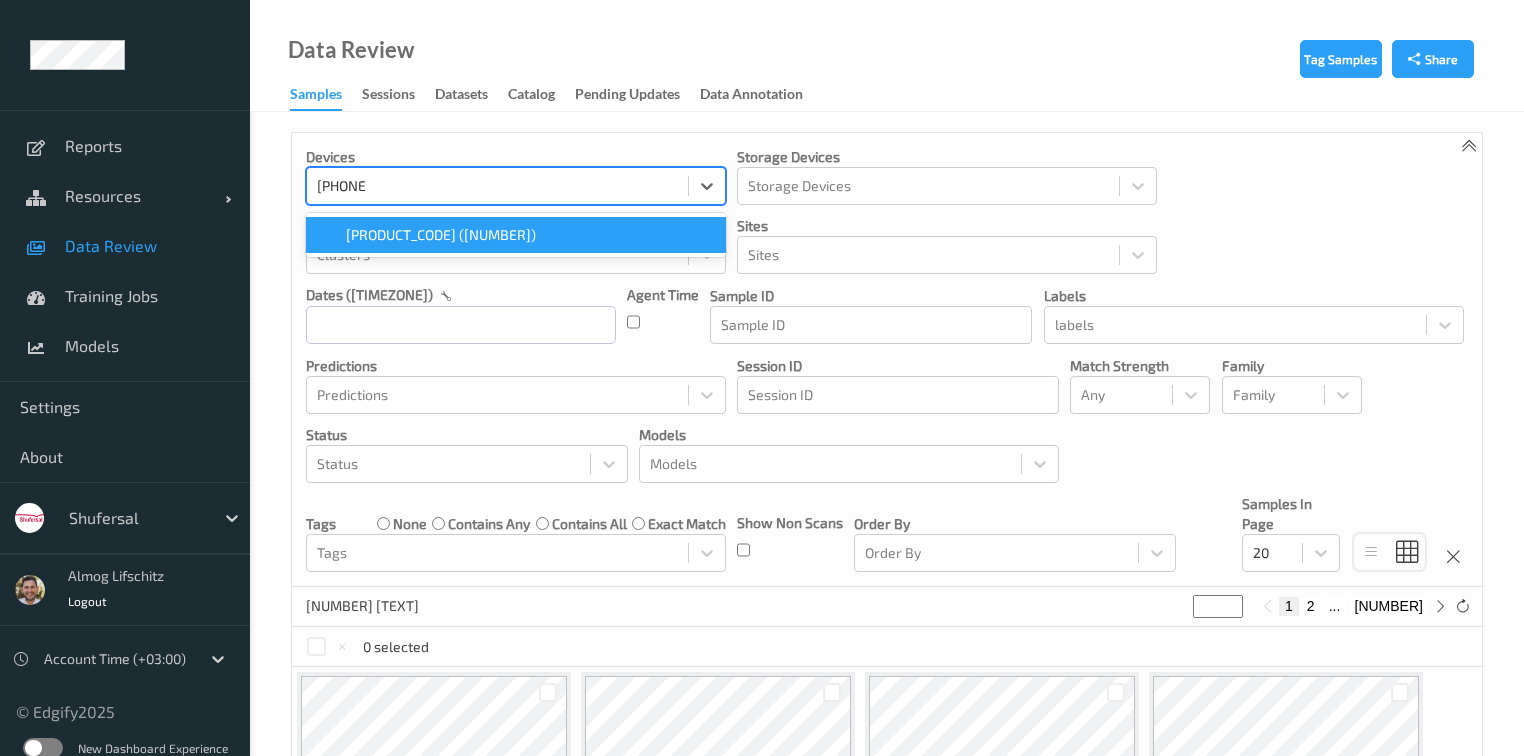 type 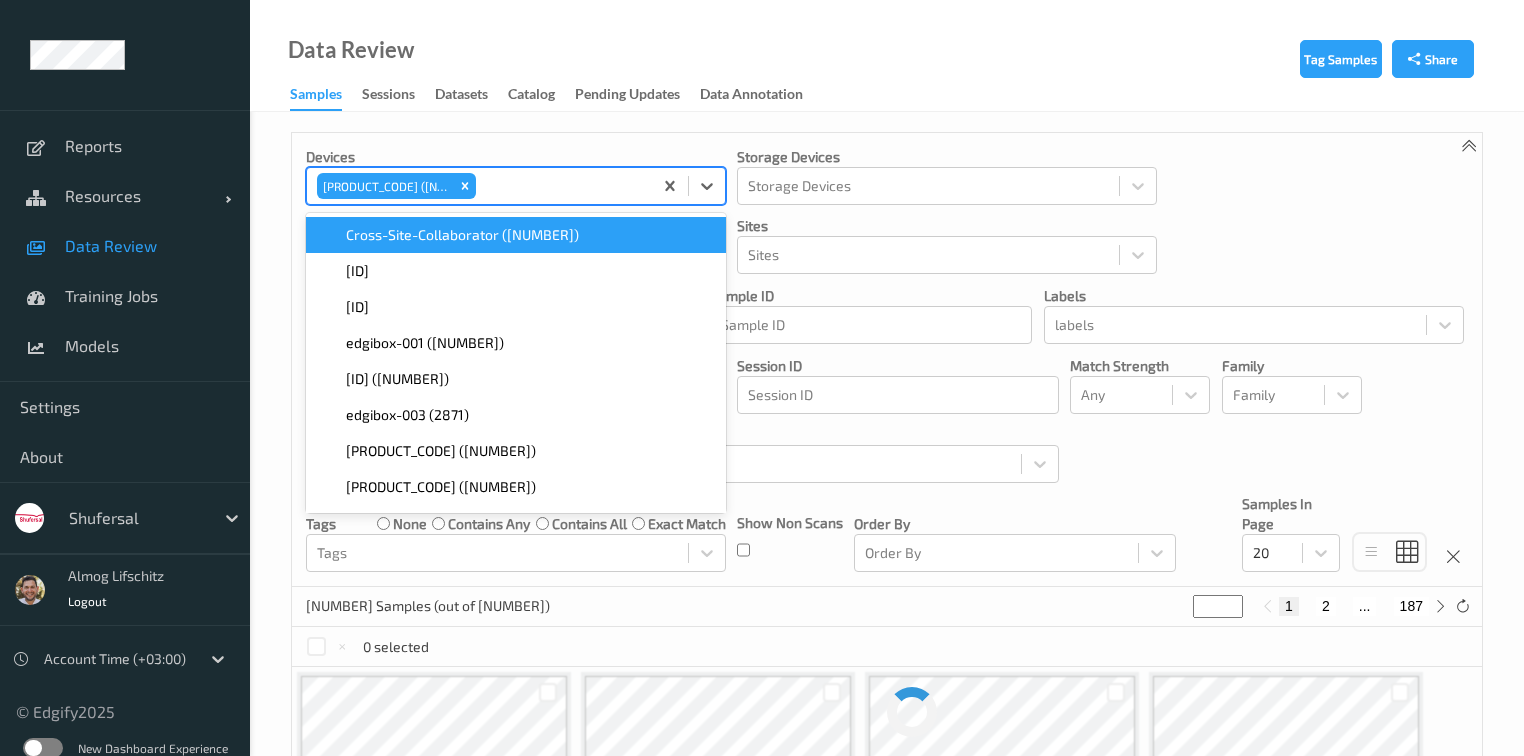 click on "Tag Samples Share Devices option POS-091-58-SCO ([NUMBER]), selected. option Cross-Site-Collaborator ([NUMBER]) focused, 1 of [NUMBER]. [NUMBER] results available. Use Up and Down to choose options, press Enter to select the currently focused option, press Escape to exit the menu, press Tab to select the option and exit the menu. POS-091-58-SCO ([NUMBER])    Cross-Site-Collaborator ([NUMBER])    DELL3090W10 ([NUMBER])    DESKTOP-588SDR9 ([NUMBER])    edgibox-001 ([NUMBER])    edgibox-002 ([NUMBER])    edgibox-003 ([NUMBER])    edgibox-004 ([NUMBER])    edgibox-005 ([NUMBER])    edgibox-007 ([NUMBER])    edgibox-009 ([NUMBER])    edgibox-011 ([NUMBER])    edgibox-013 ([NUMBER])    edgibox-014 ([NUMBER])    edgibox-017 ([NUMBER])    edgibox-018 ([NUMBER])    edgibox-019 ([NUMBER])    edgibox-020 ([NUMBER])    edgibox-022 ([NUMBER])    edgibox-023 ([NUMBER])    edgibox-024 ([NUMBER])    edgibox-027 ([NUMBER])    edgibox-028 ([NUMBER])    edgibox-030 ([NUMBER])    edgibox-032 ([NUMBER])    edgibox-033 ([NUMBER])" at bounding box center (887, 1084) 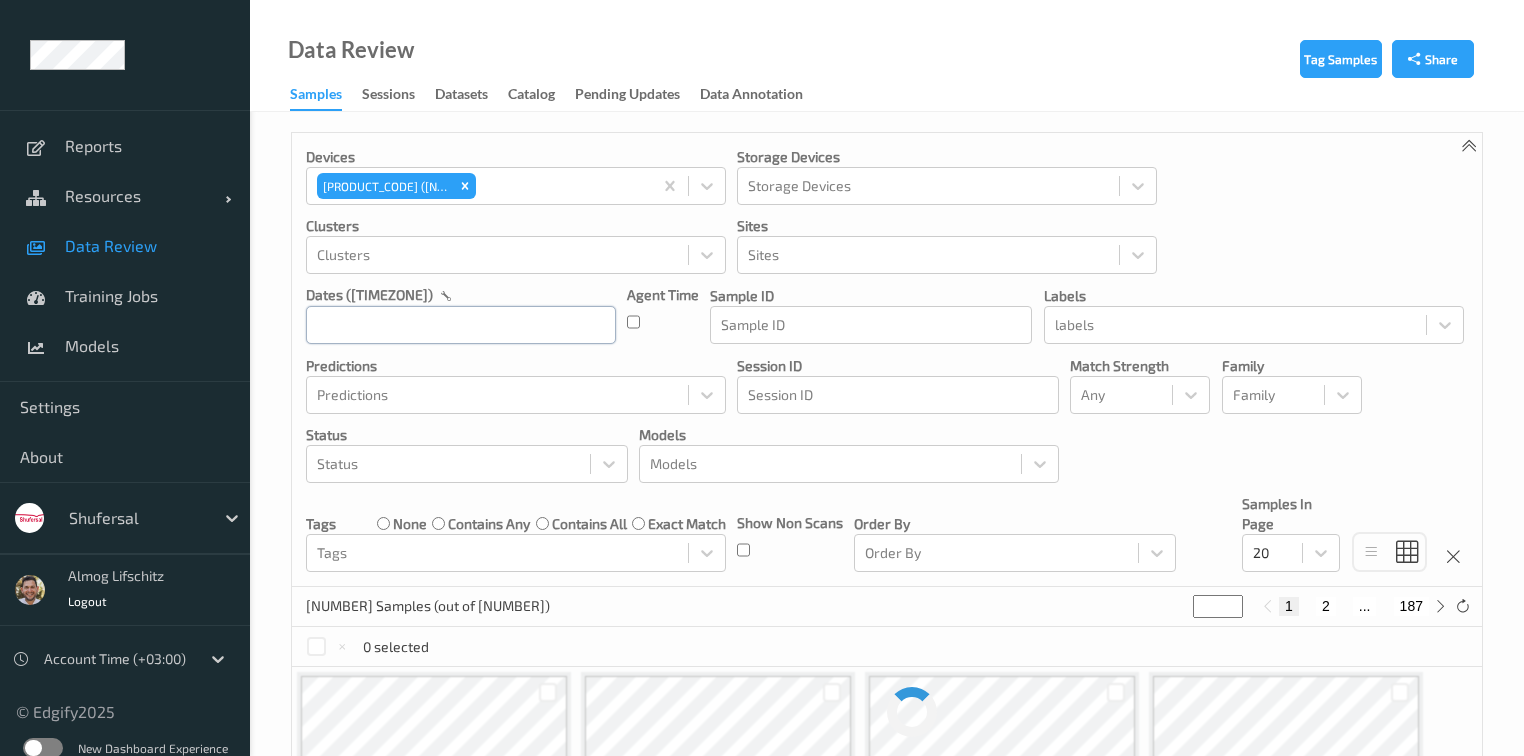 click at bounding box center (461, 325) 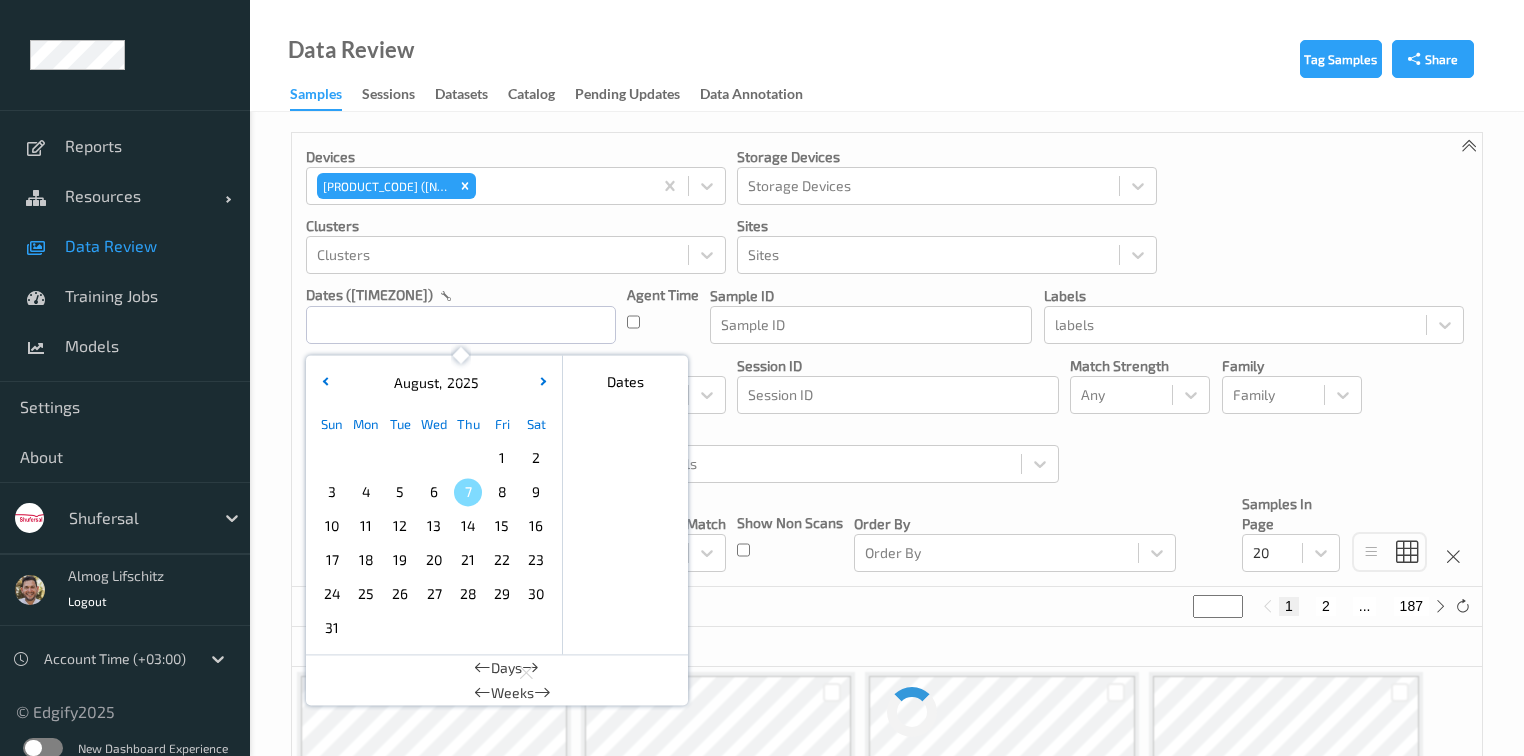 click on "7" at bounding box center [468, 492] 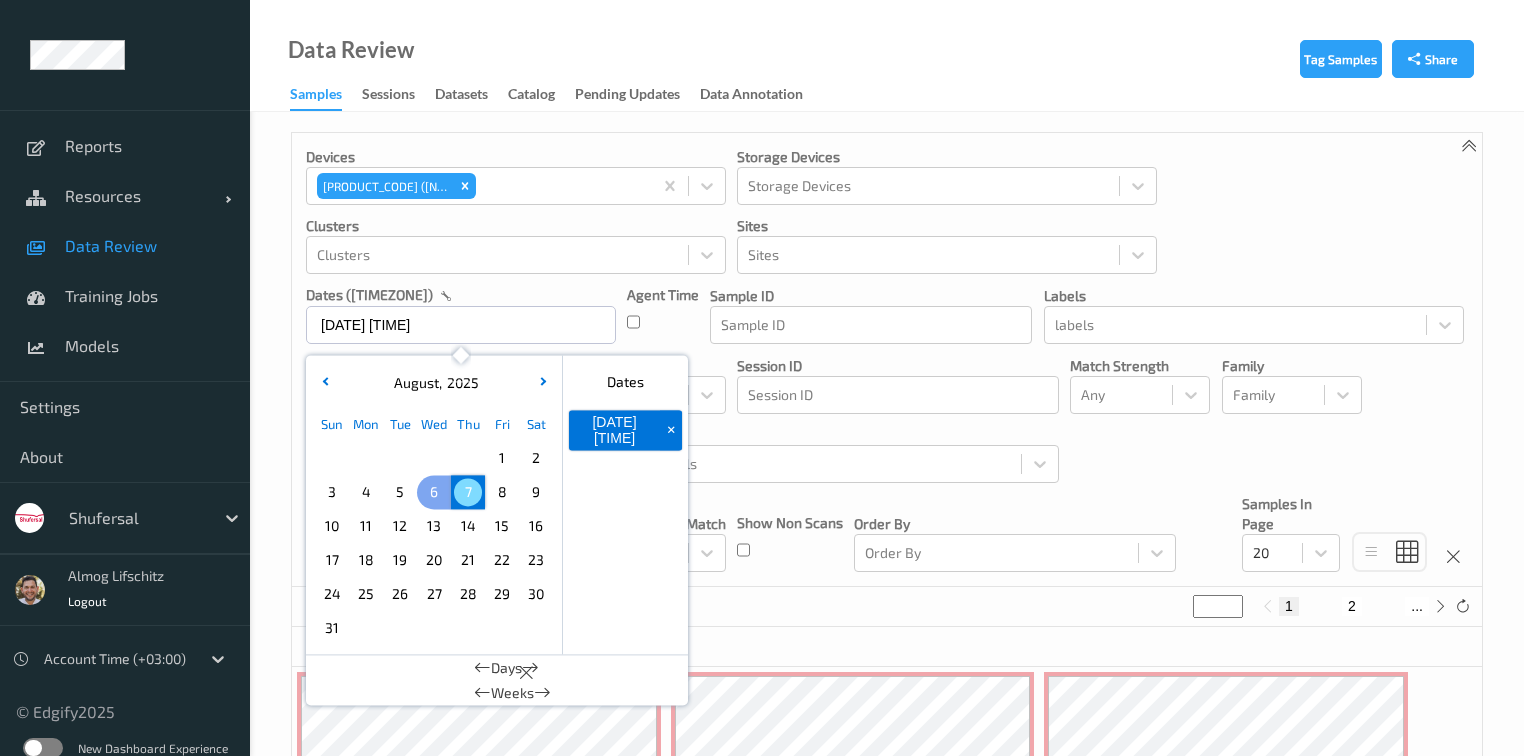 click on "6" at bounding box center (434, 492) 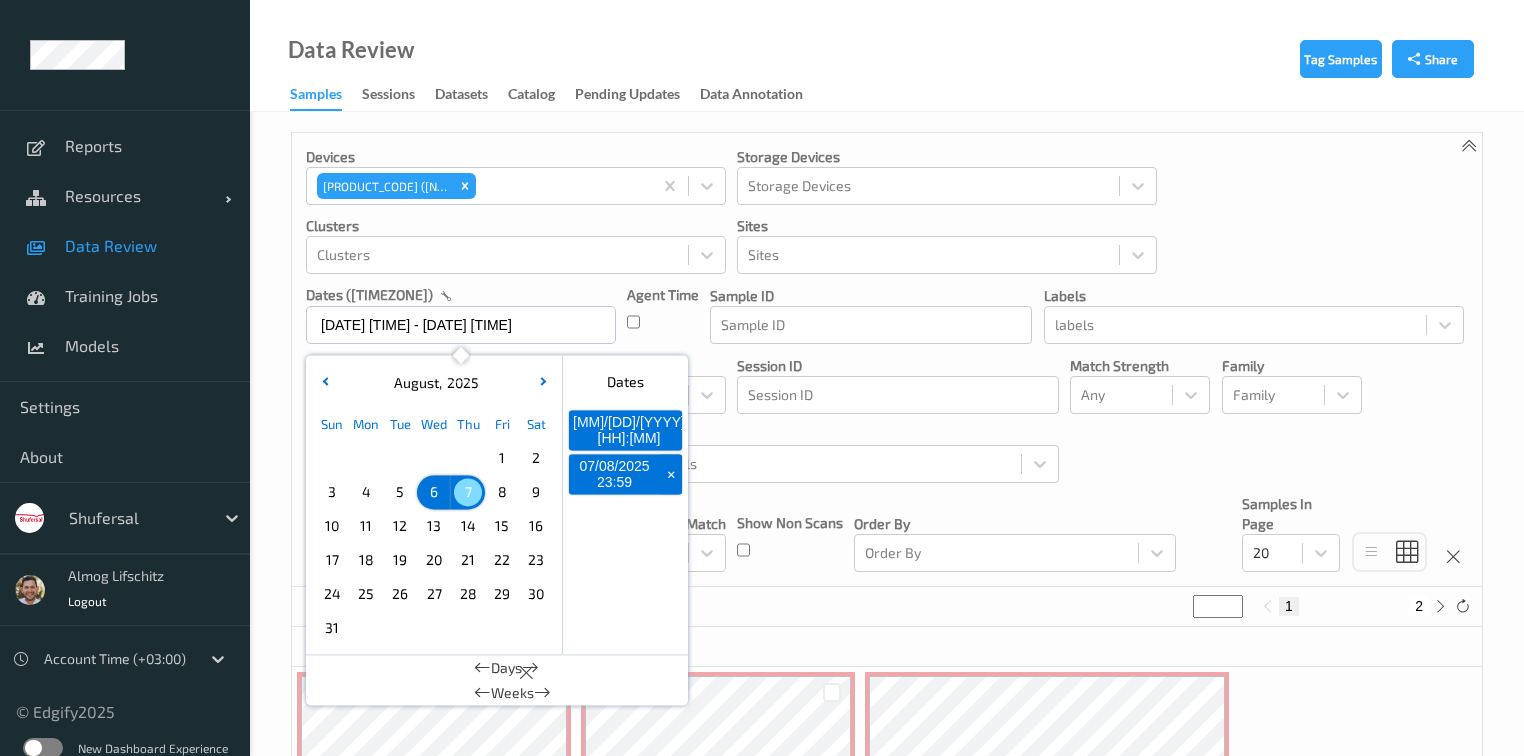 click on "Models" at bounding box center (849, 435) 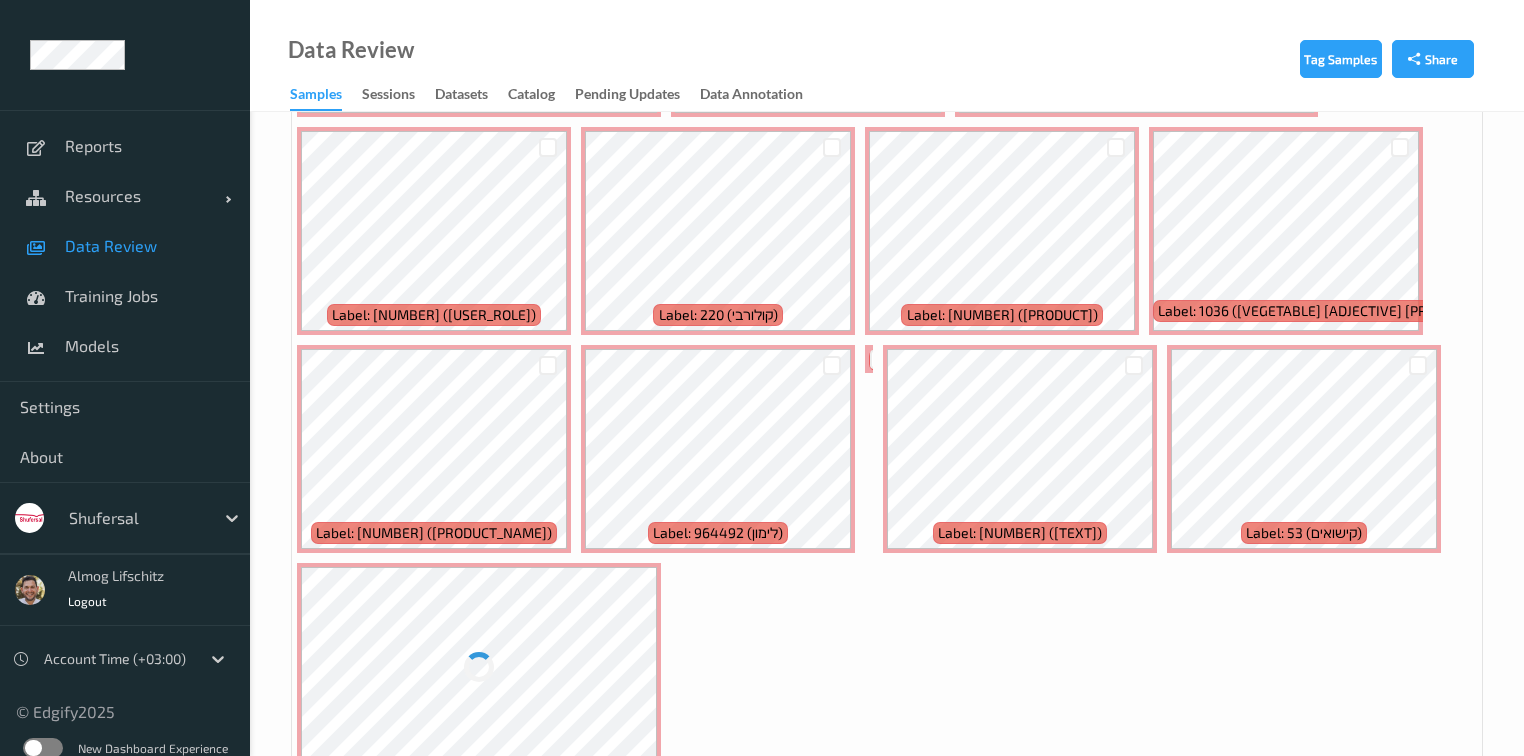 scroll, scrollTop: 1200, scrollLeft: 0, axis: vertical 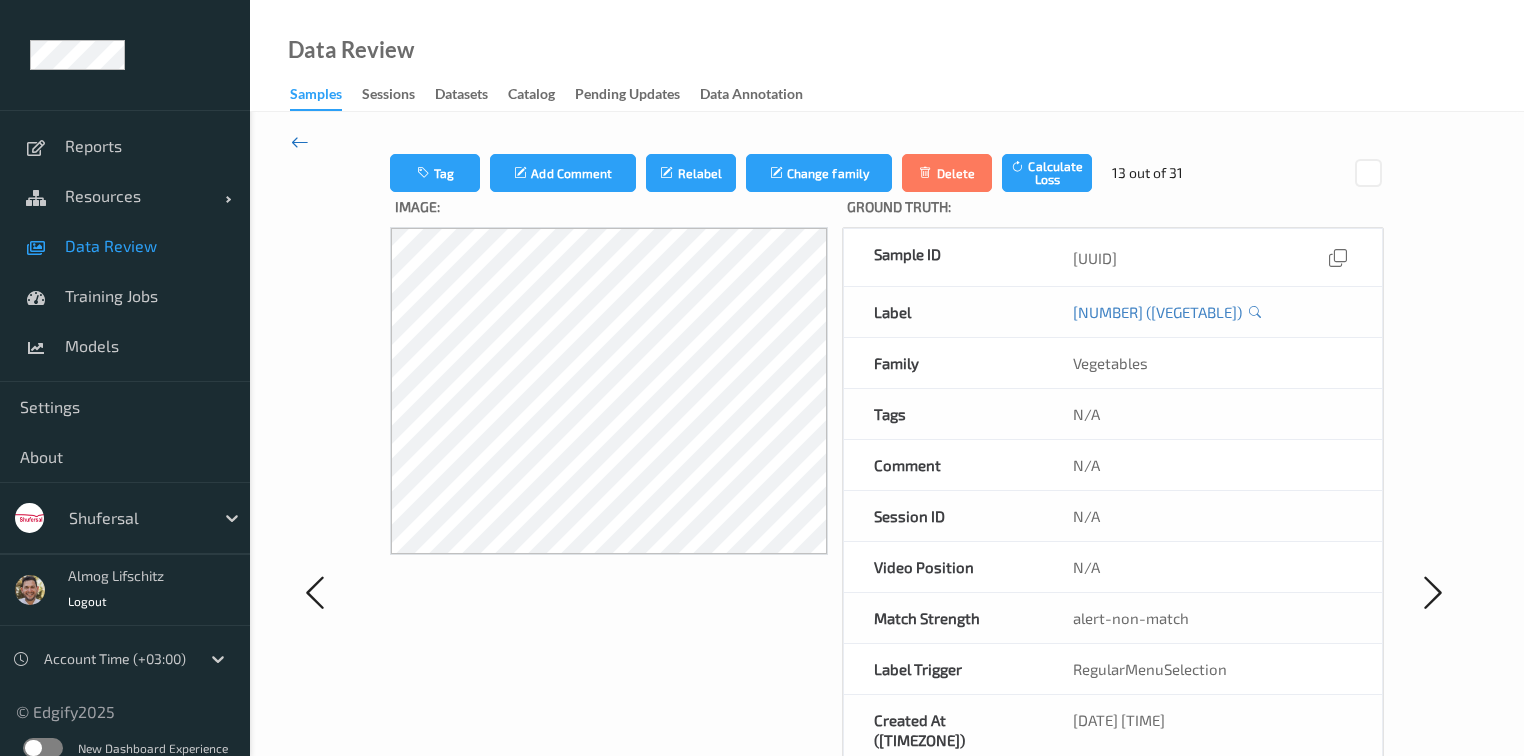 click at bounding box center (300, 142) 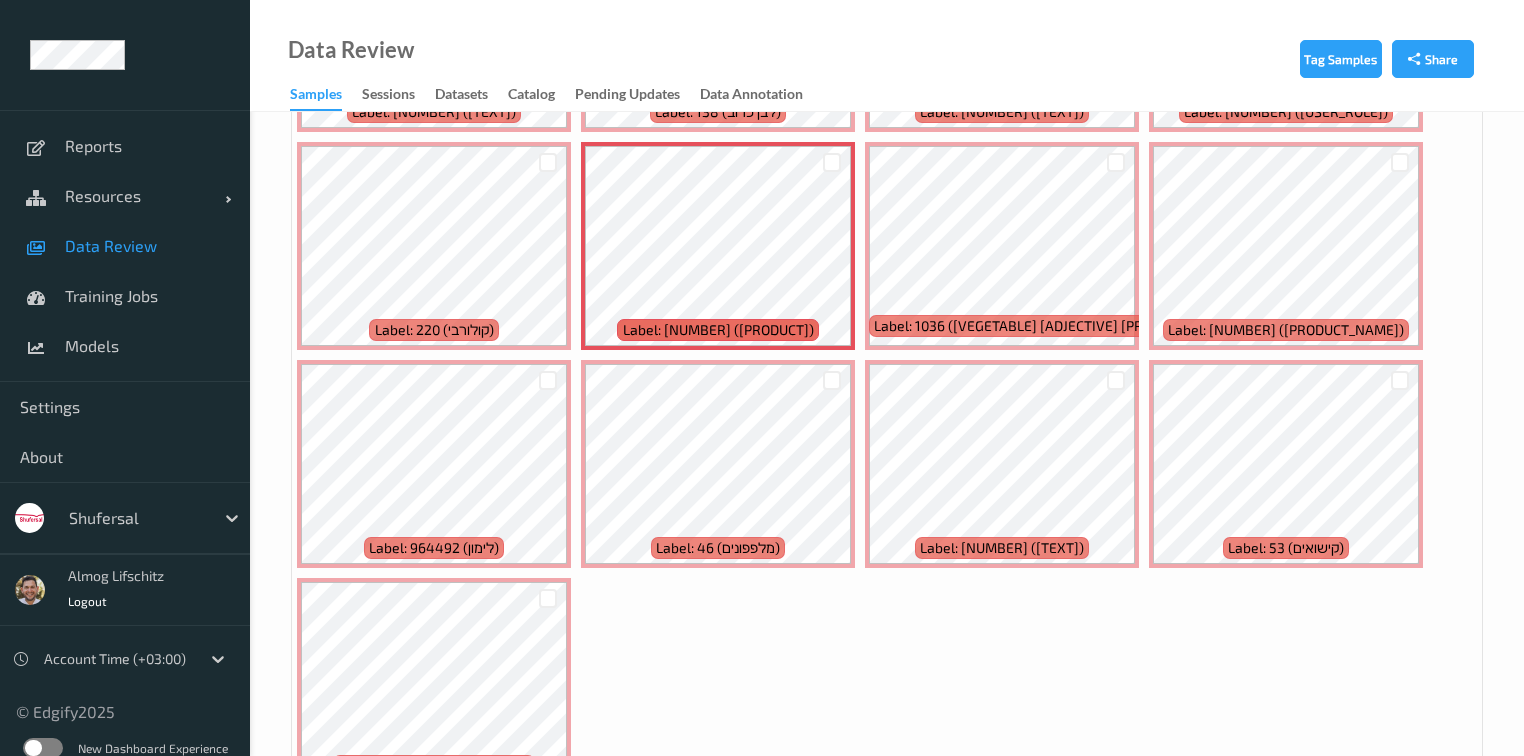 scroll, scrollTop: 1300, scrollLeft: 0, axis: vertical 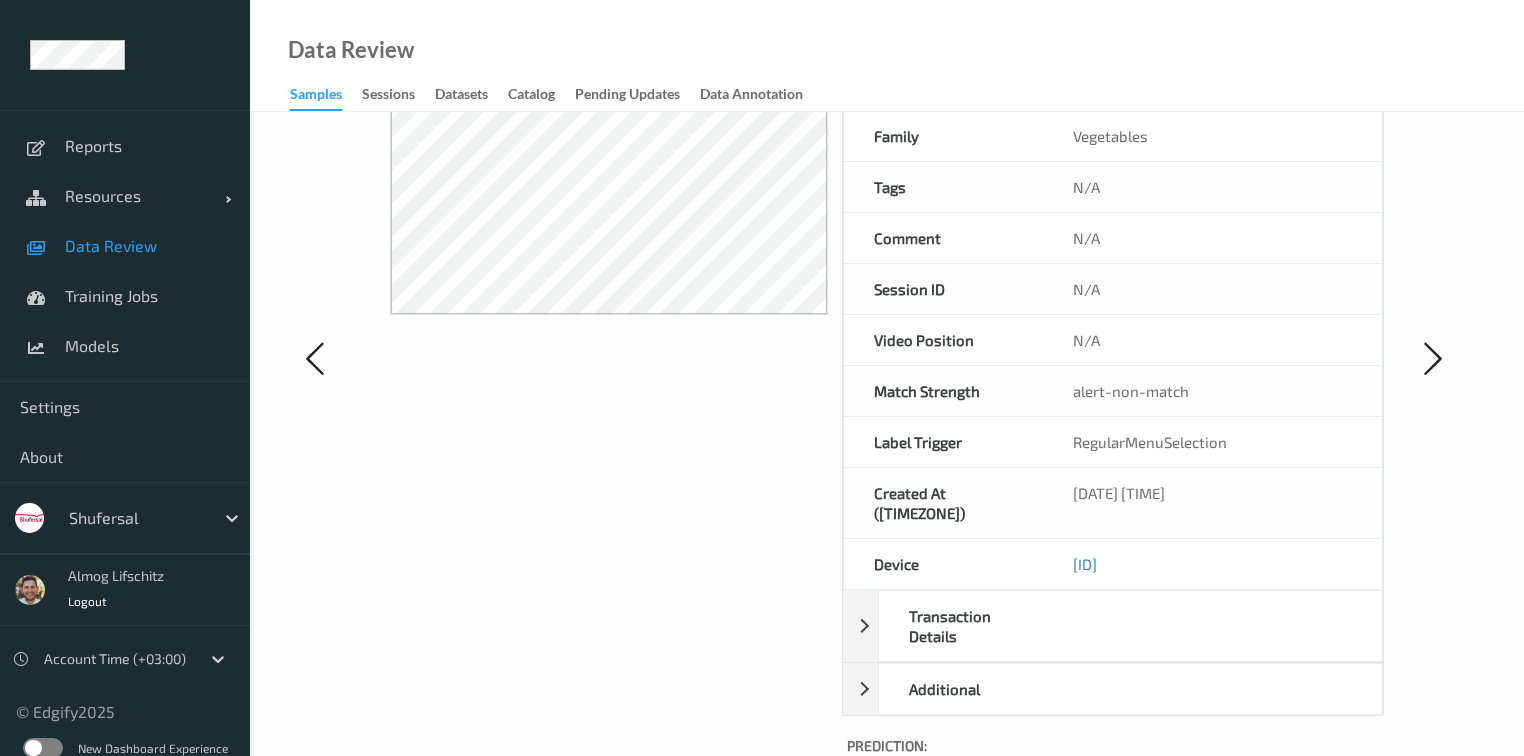 drag, startPoint x: 1291, startPoint y: 504, endPoint x: 1038, endPoint y: 498, distance: 253.07114 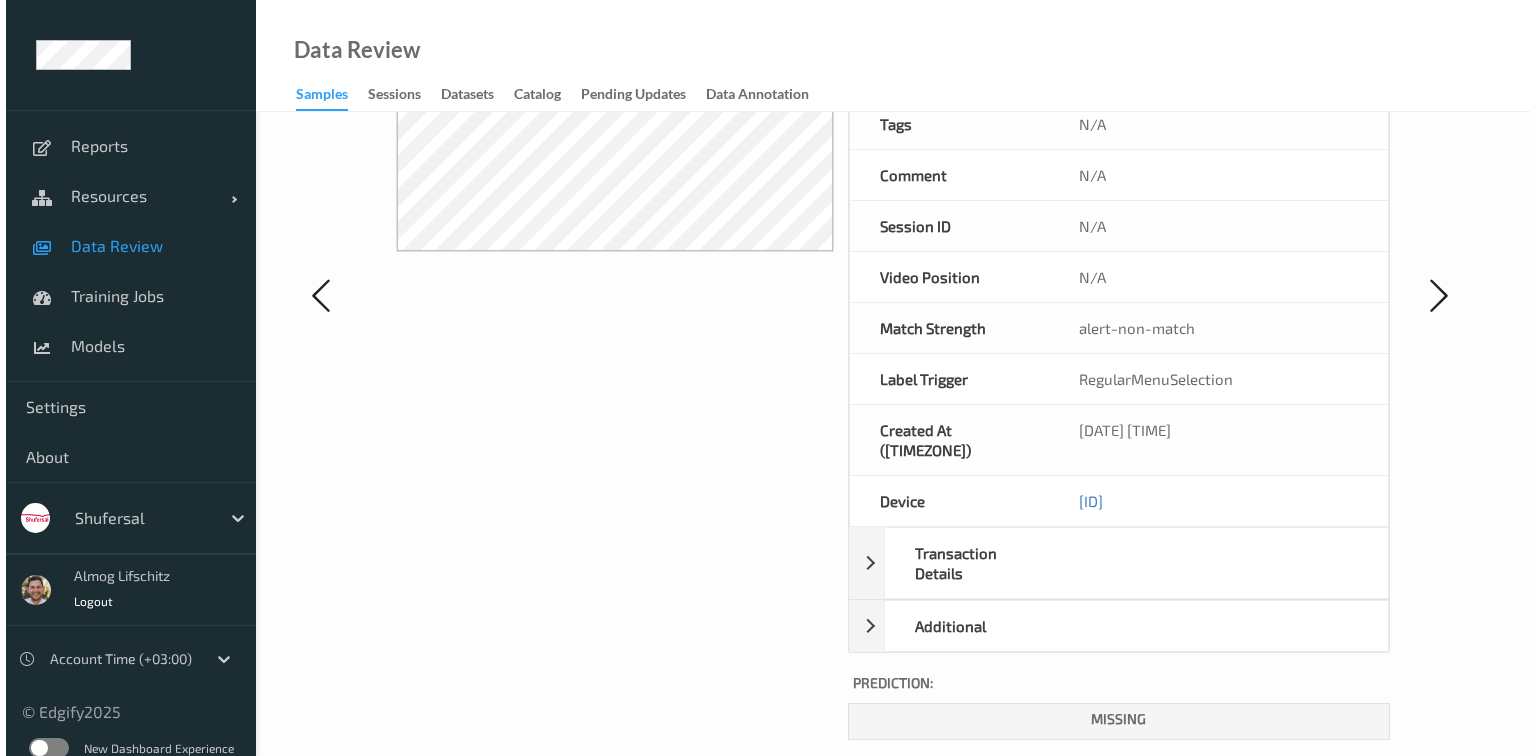 scroll, scrollTop: 0, scrollLeft: 0, axis: both 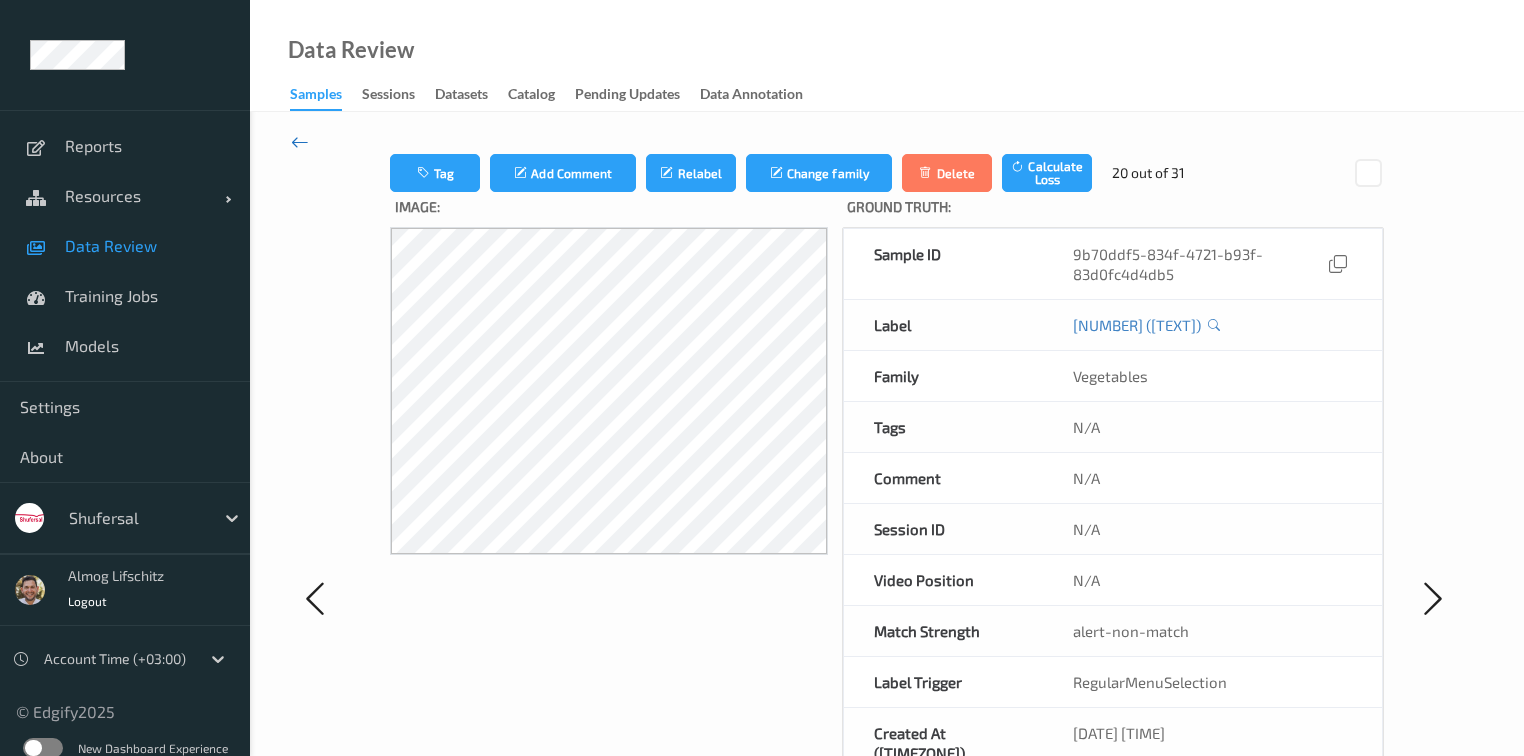 click at bounding box center (300, 142) 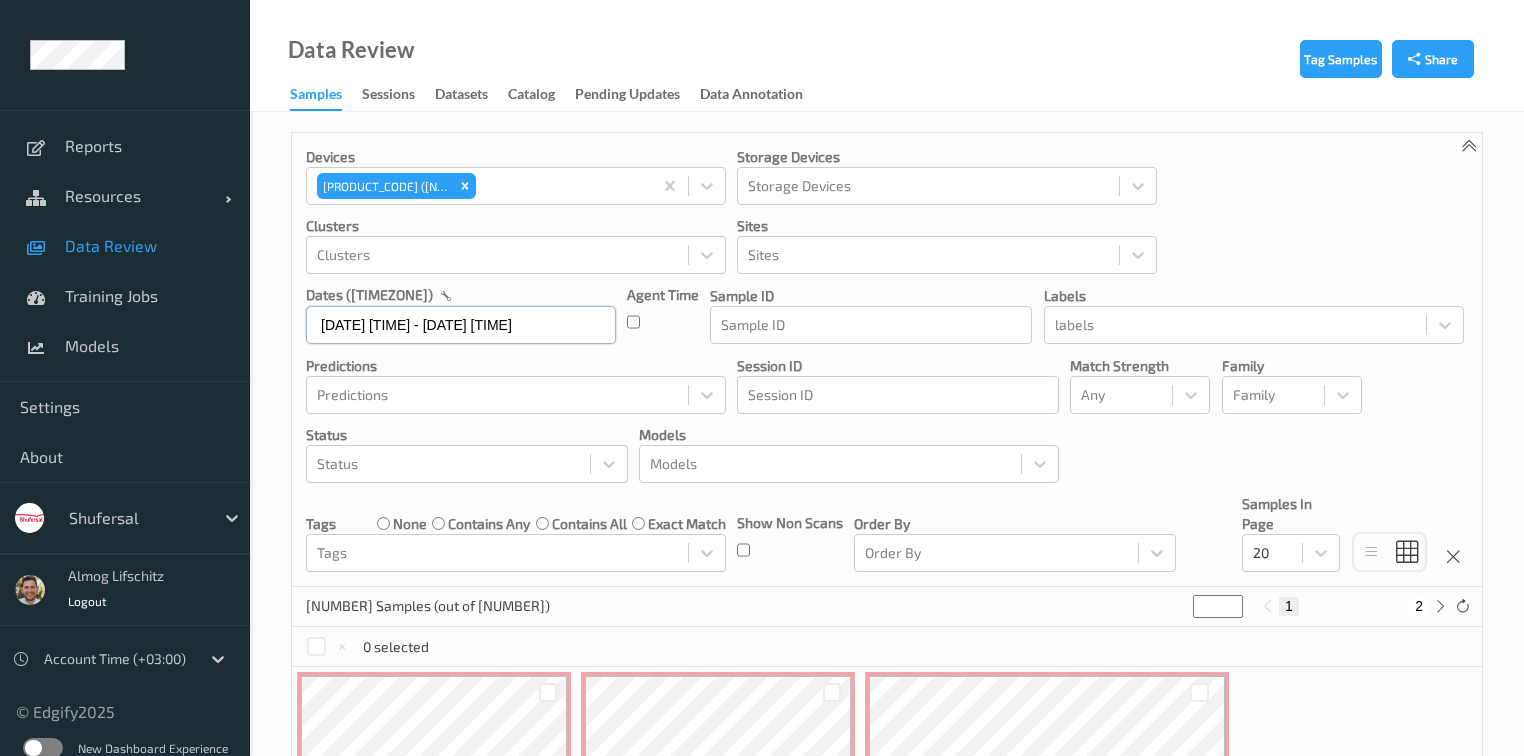 click on "[DATE] [TIME] - [DATE] [TIME]" at bounding box center [461, 325] 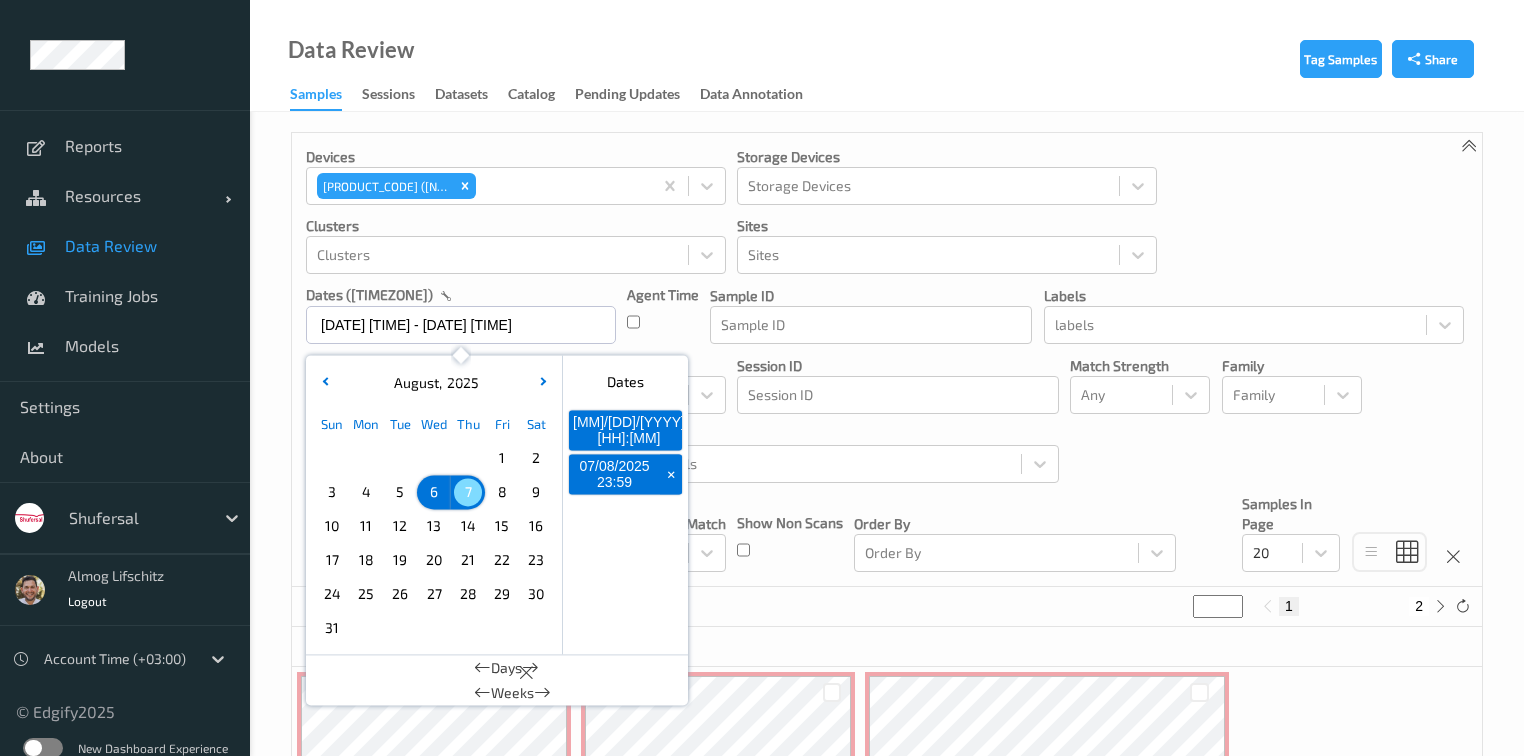 click on "5" at bounding box center (400, 492) 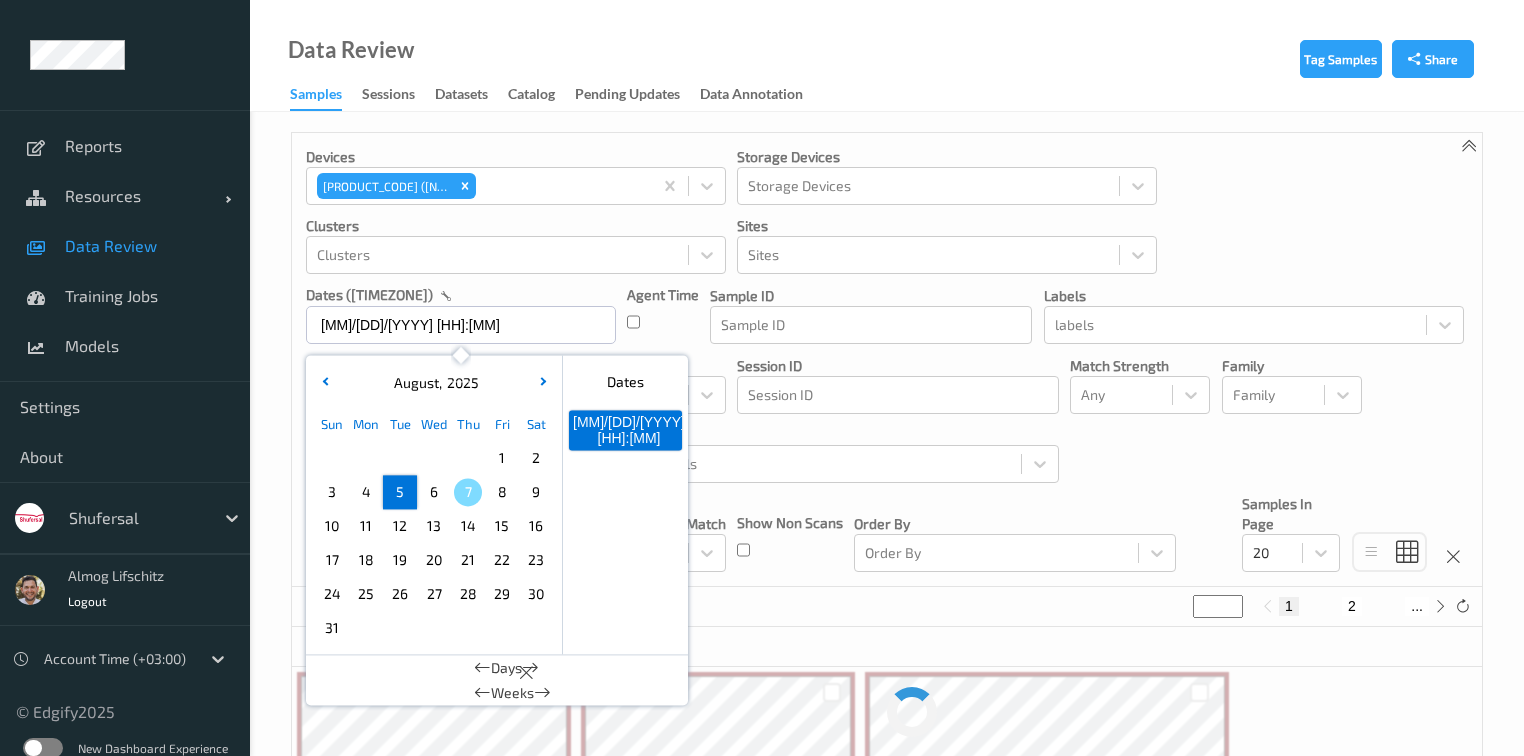 click on "5" at bounding box center [400, 492] 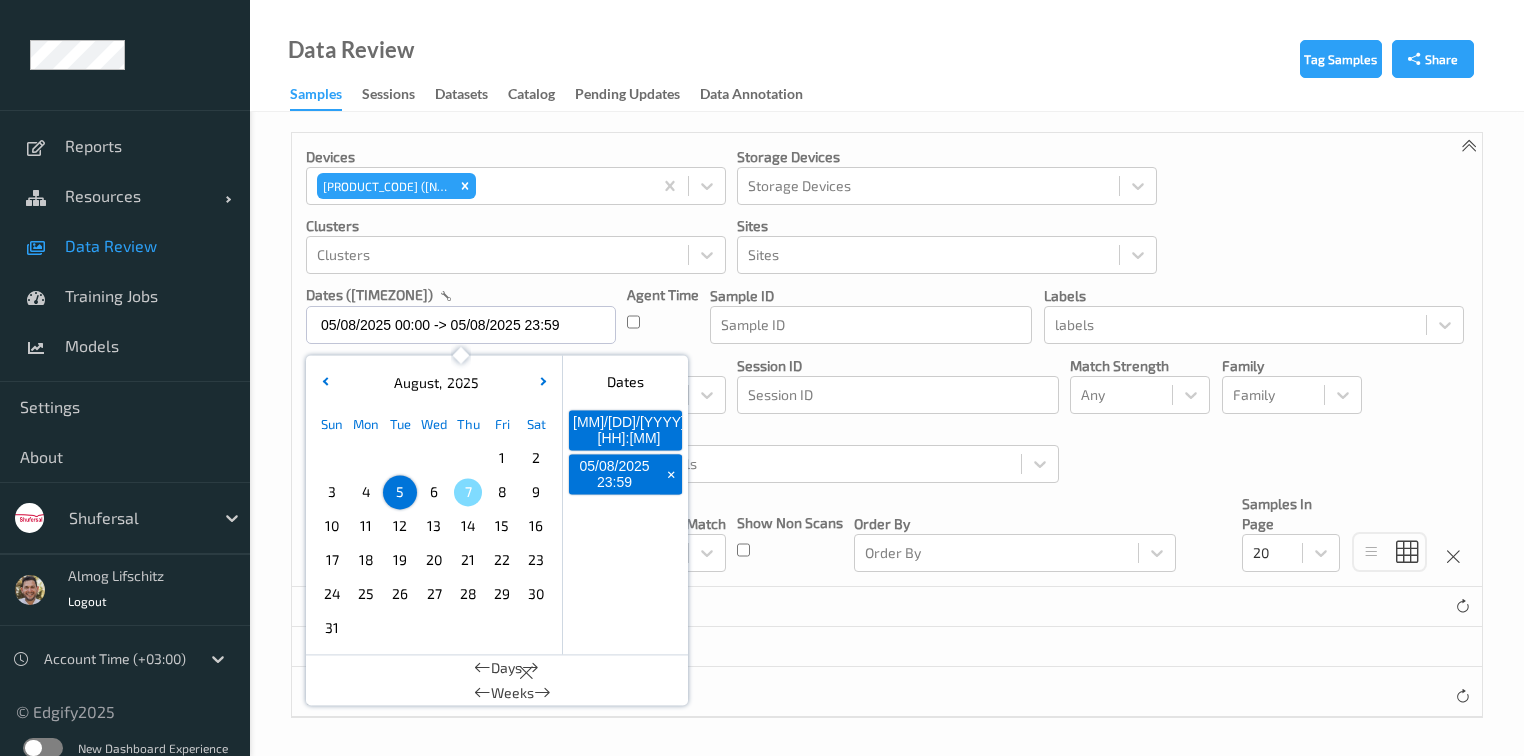 click on "0 selected" at bounding box center [887, 647] 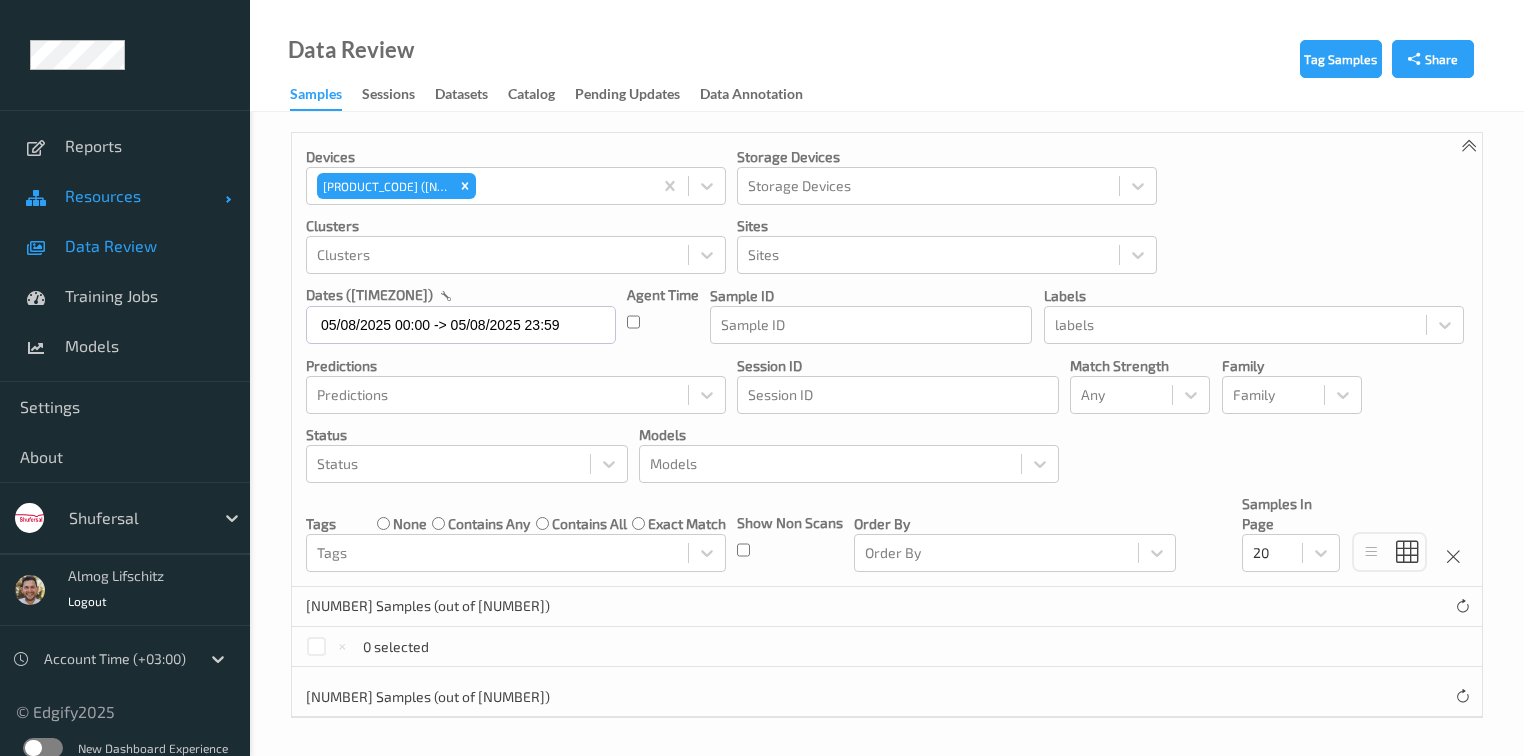 click on "Resources" at bounding box center (145, 196) 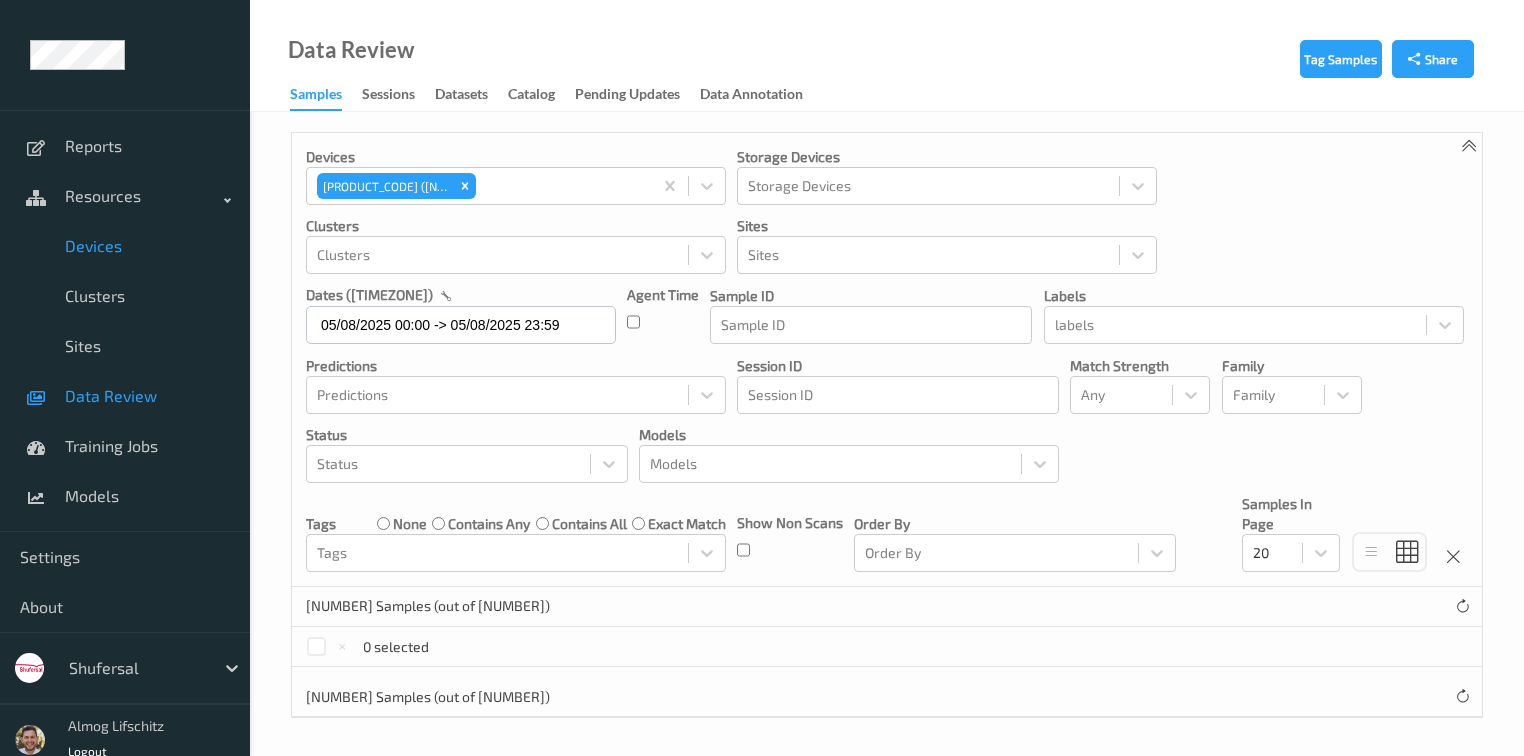 click on "Devices" at bounding box center (147, 246) 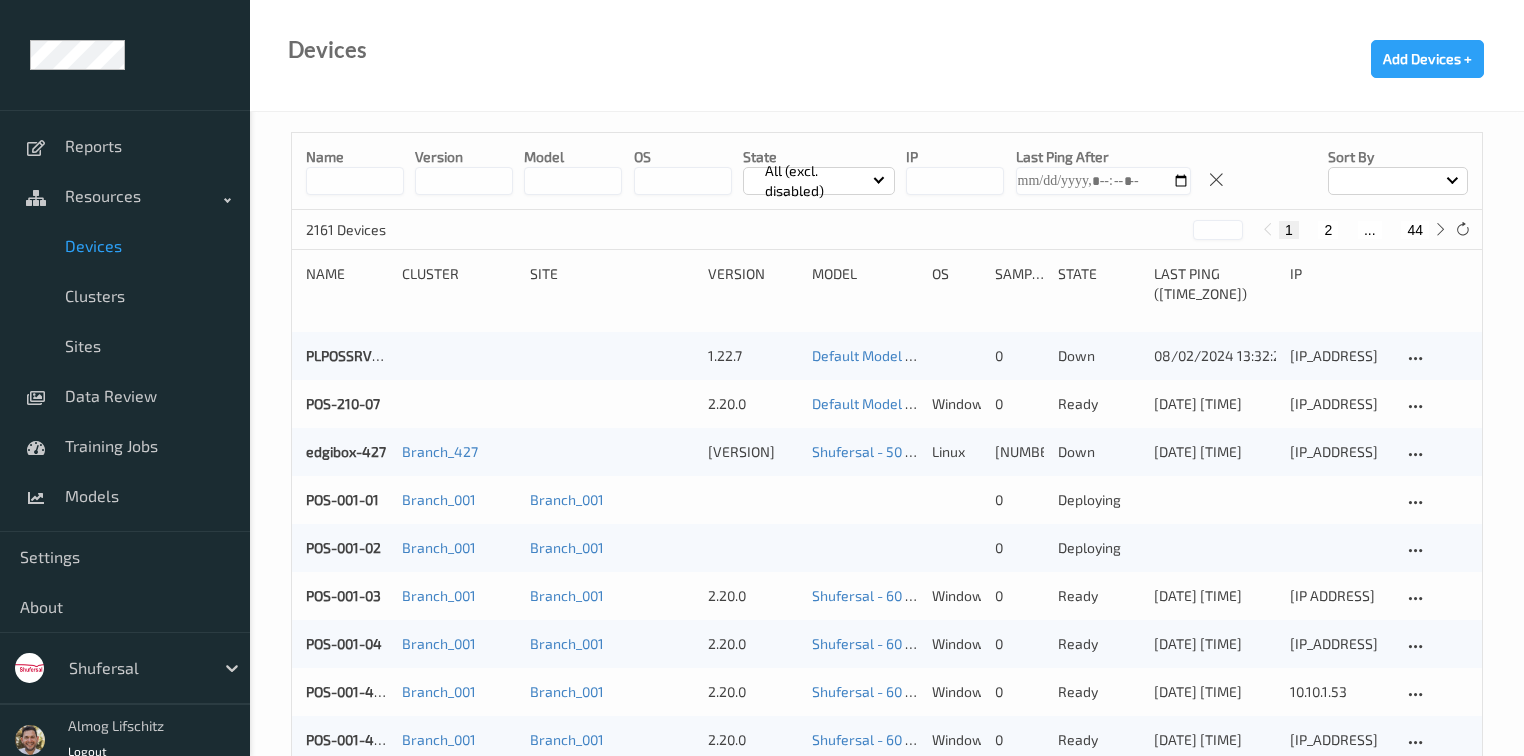 click on "Name version model OS State All (excl. disabled) IP Last Ping After Sort by" at bounding box center (887, 171) 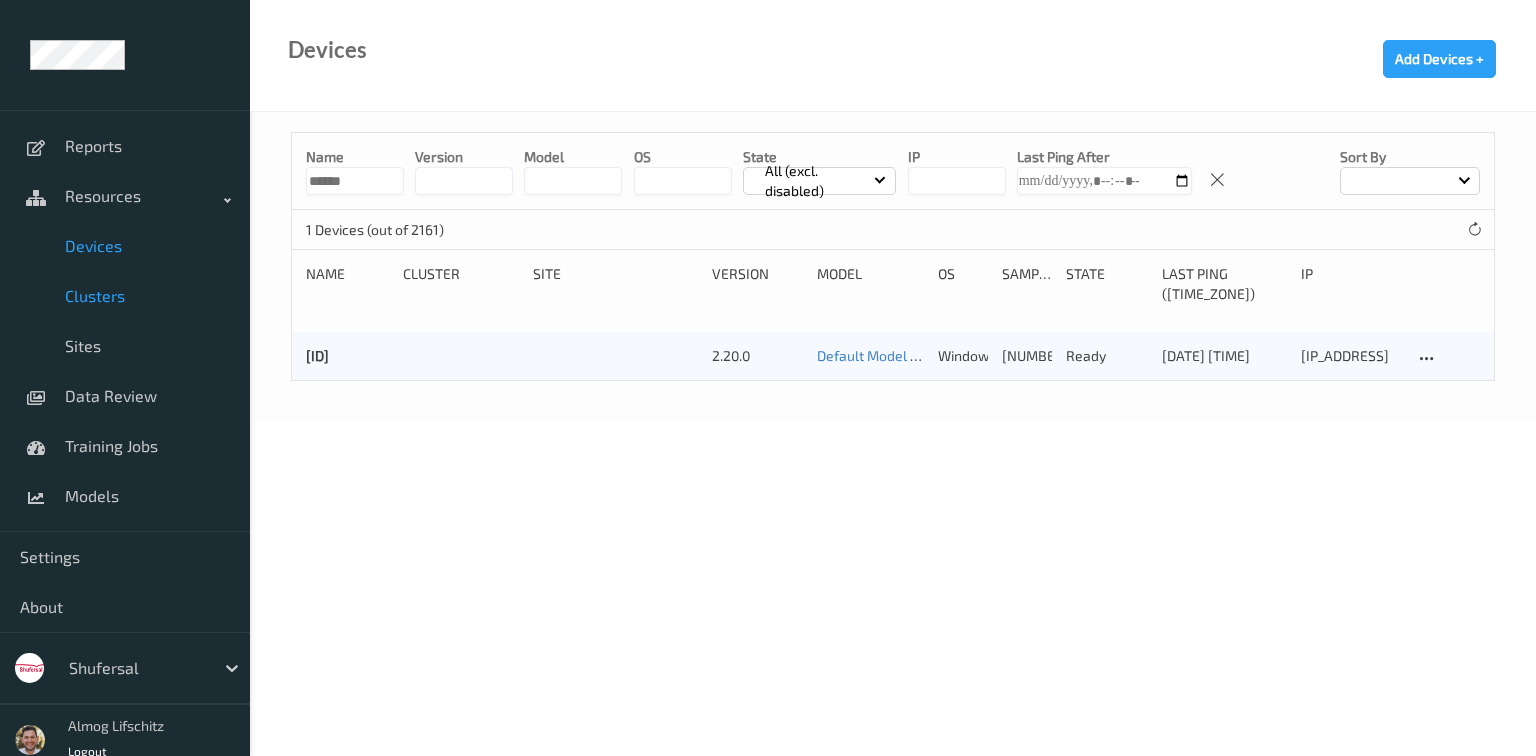 type on "******" 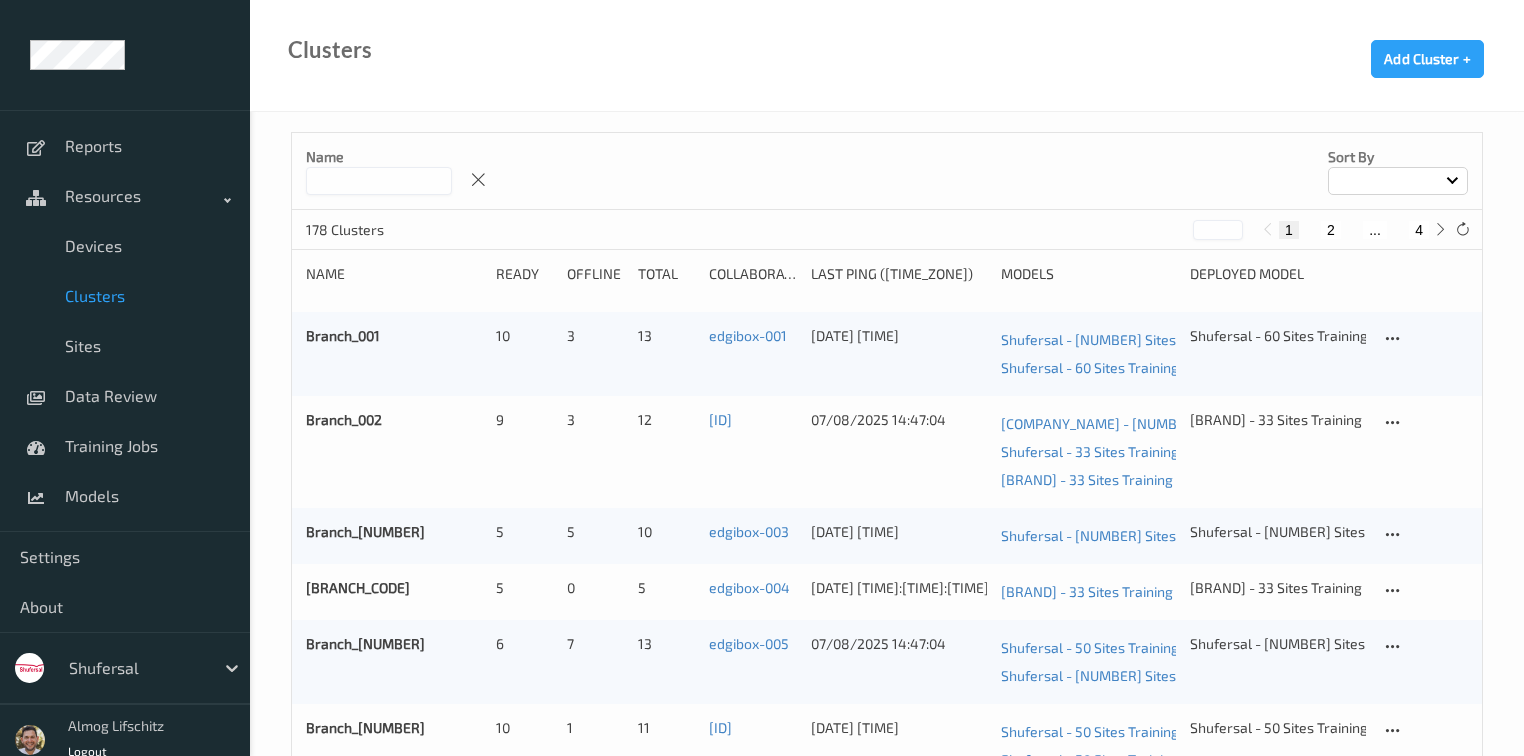 click at bounding box center (379, 181) 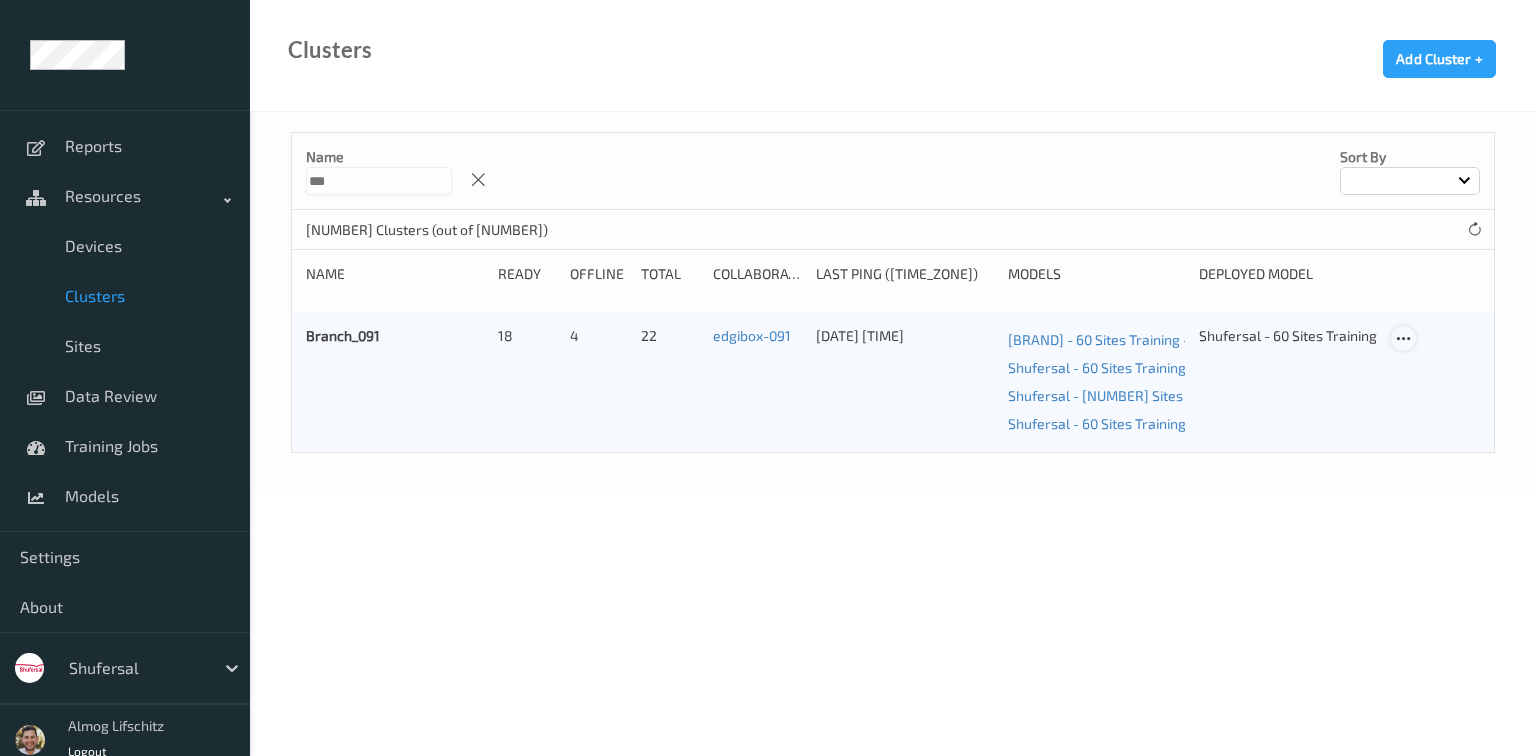 type on "***" 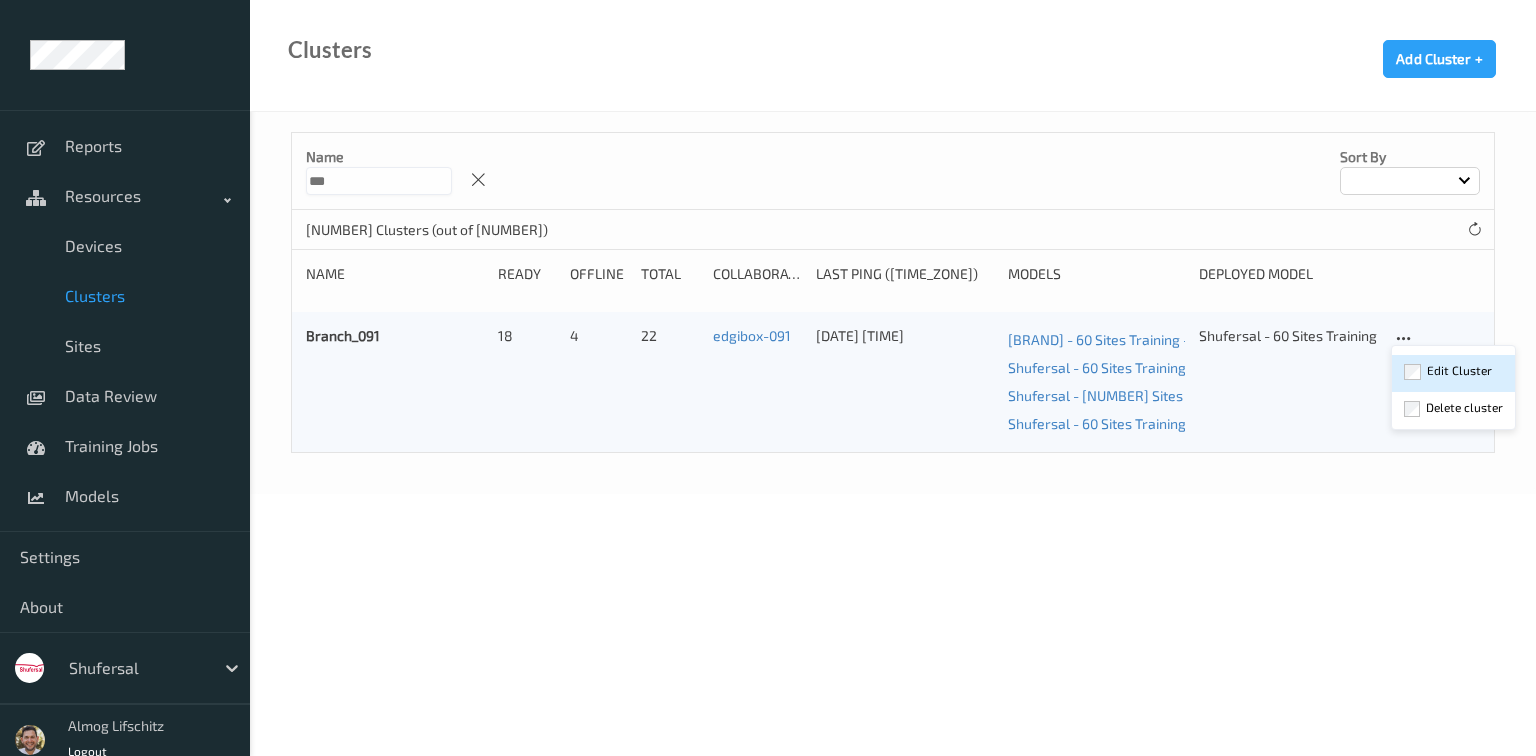 click on "Edit Cluster" at bounding box center (1453, 373) 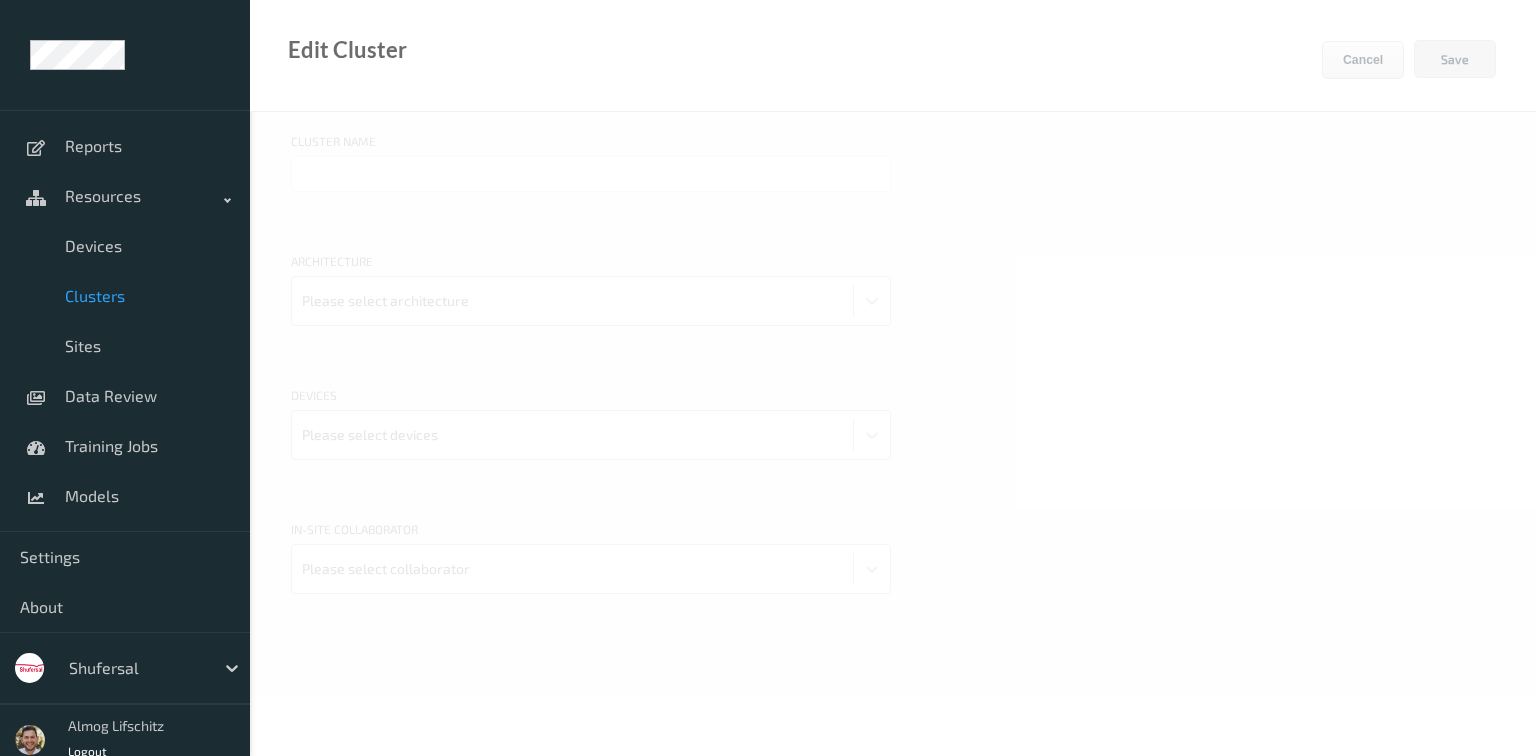 type on "Branch_091" 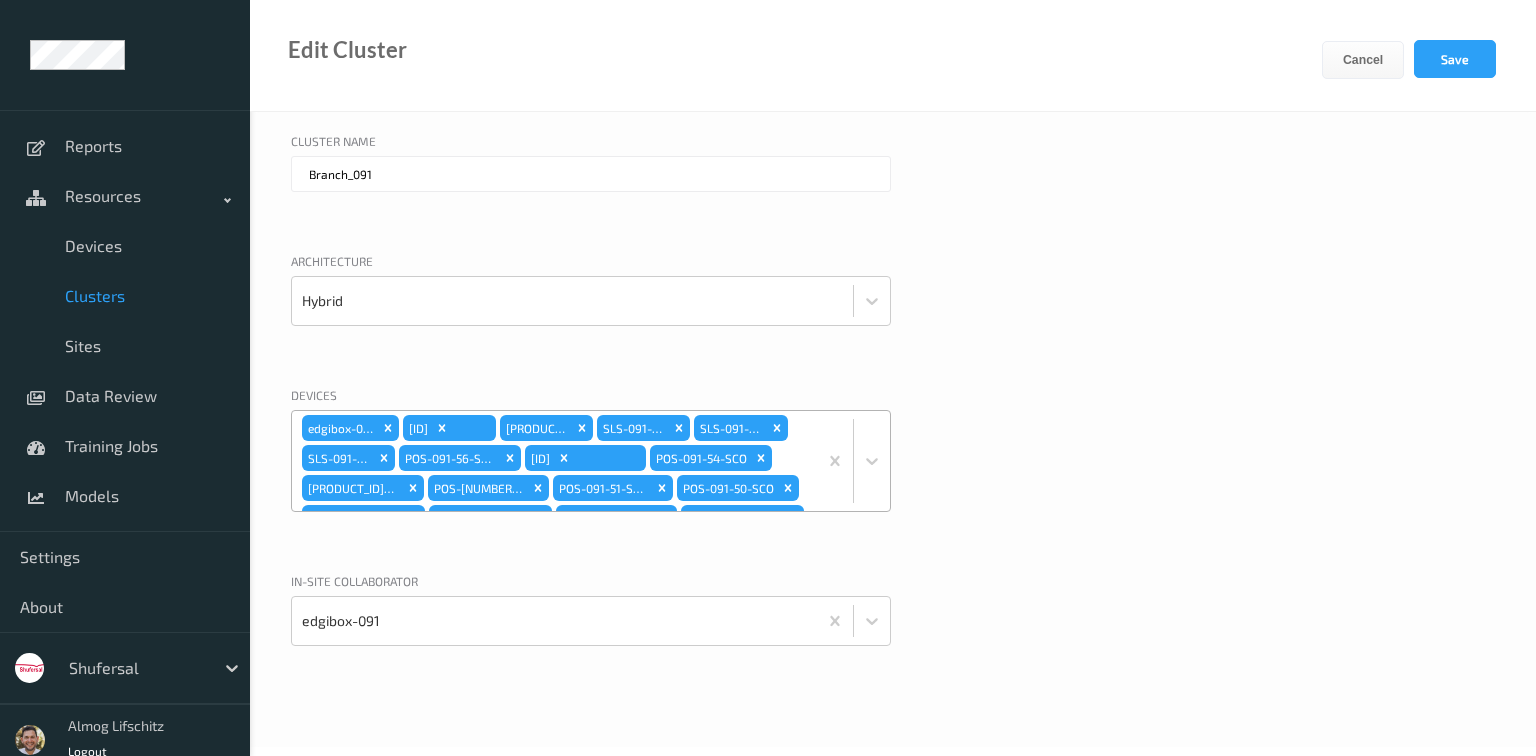 click on "edgibox-091 SLS-091-27 SLS-091-26 SLS-091-25 SLS-091-24 SLS-091-23 POS-091-56-SCO POS-091-55-SCO POS-091-54-SCO POS-091-53-SCO POS-091-52-SCO POS-091-51-SCO POS-091-50-SCO POS-091-49-SCO POS-091-48-SCO POS-091-47-SCO POS-091-46-SCO POS-091-45-SCO POS-091-44-SCO POS-091-43-SCO POS-091-42-SCO POS-091-41-SCO" at bounding box center [554, 461] 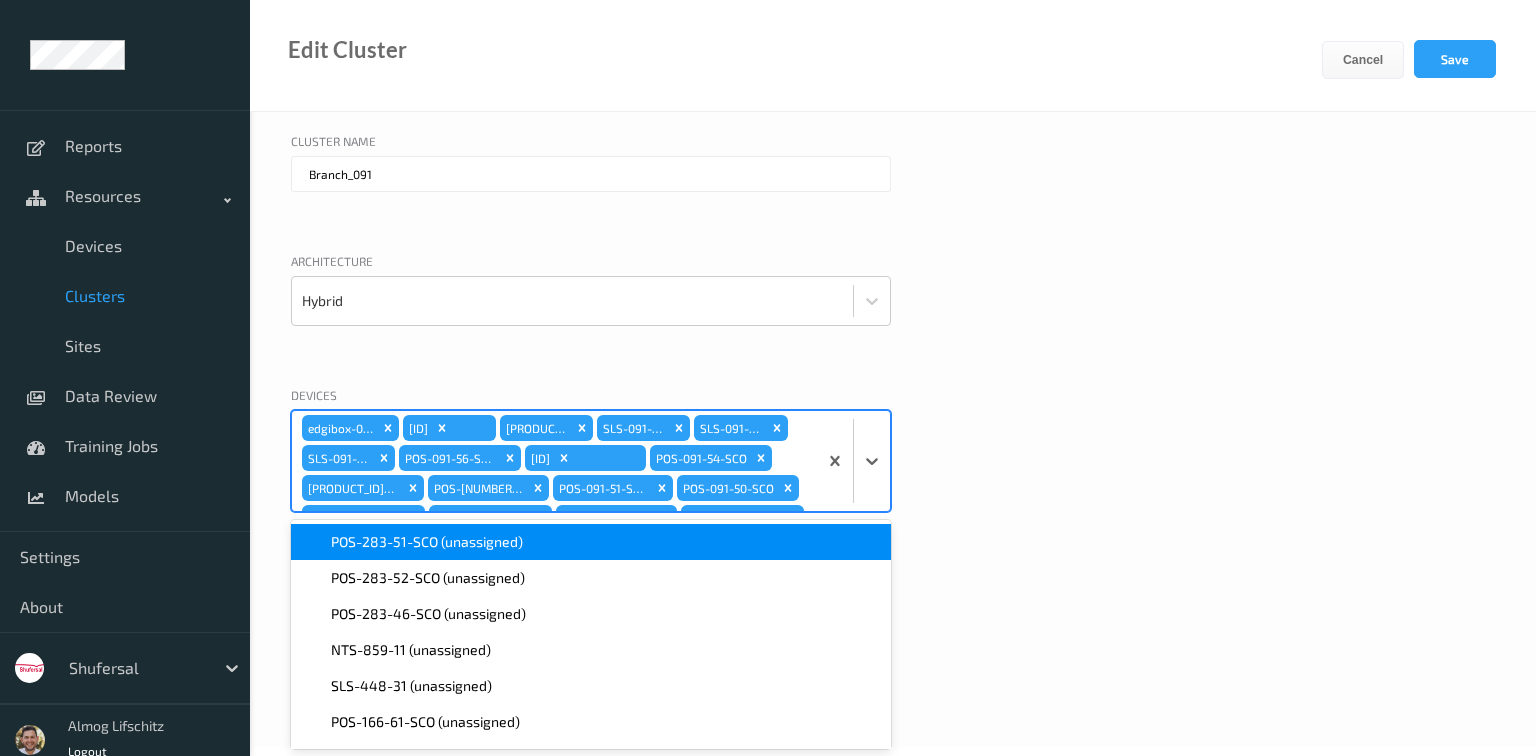 scroll, scrollTop: 128, scrollLeft: 0, axis: vertical 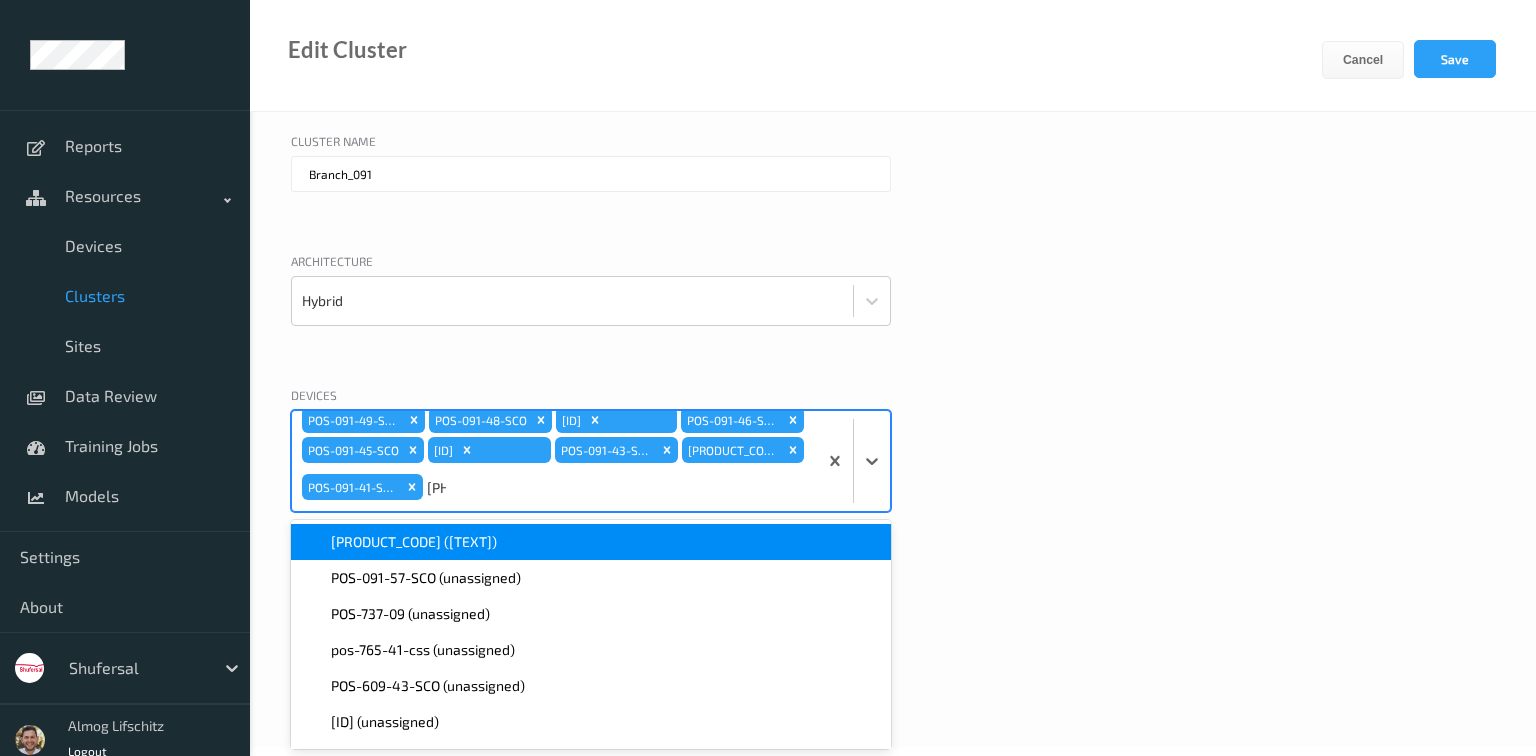 type on "[NUMBER]-" 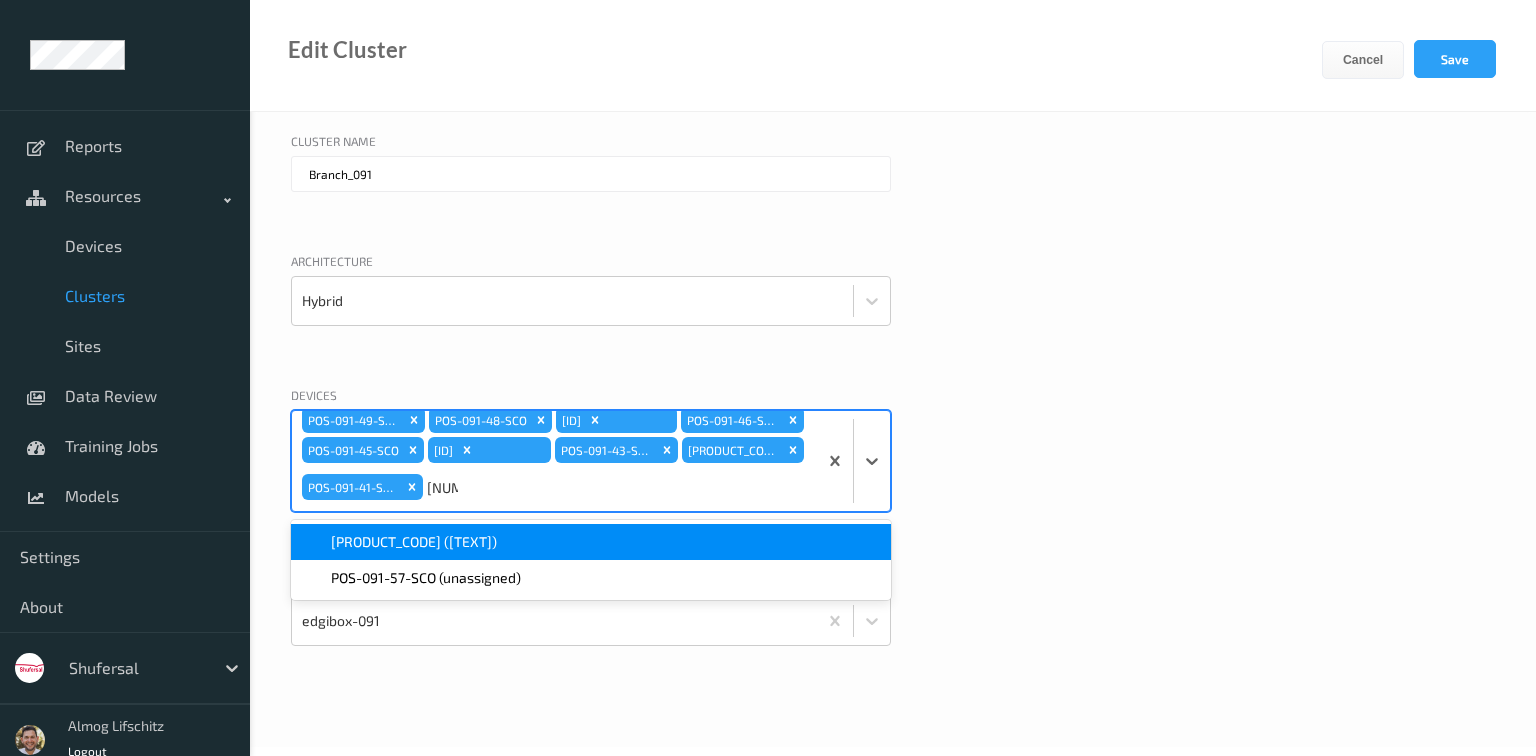 click on "[PRODUCT_CODE] ([TEXT])" at bounding box center (591, 542) 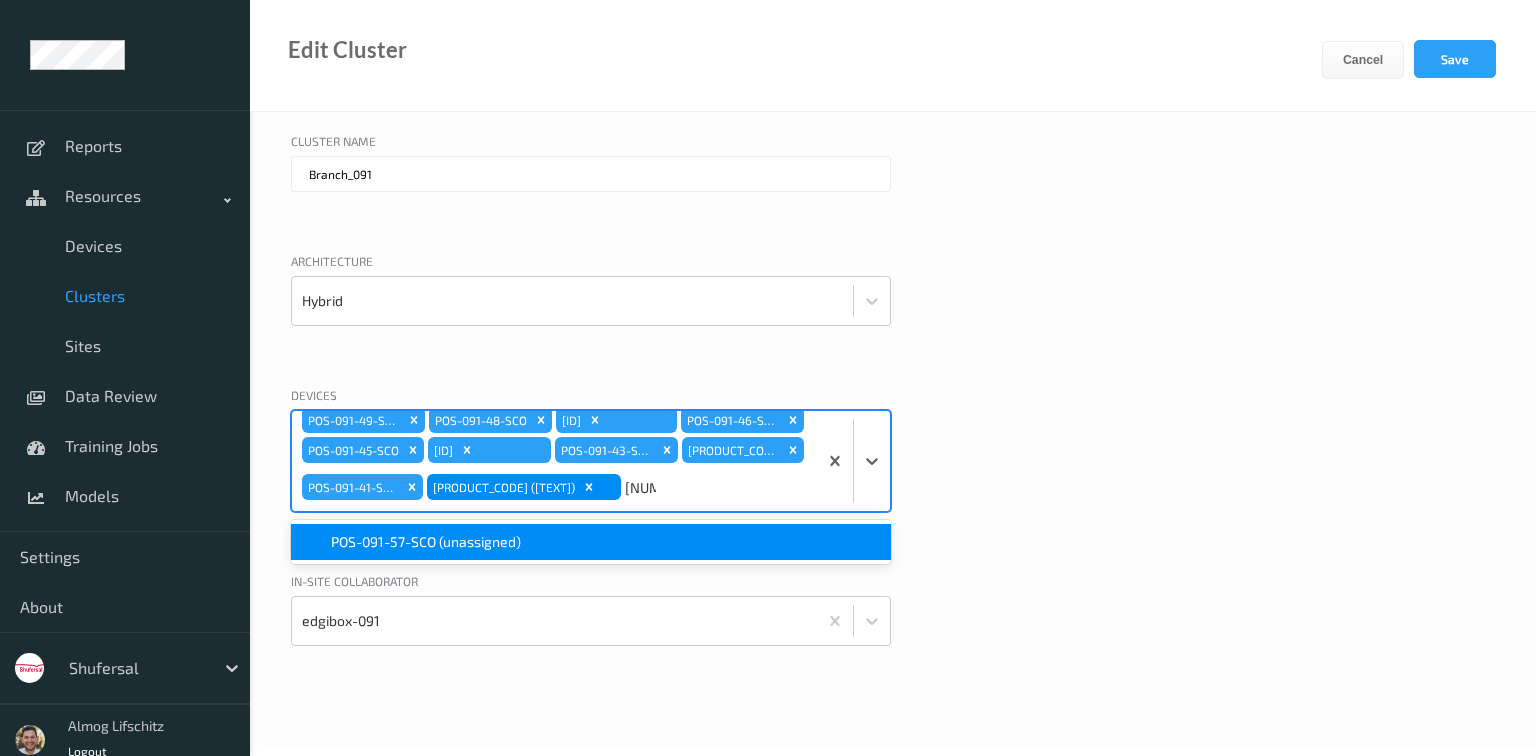 type on "[NUMBER]" 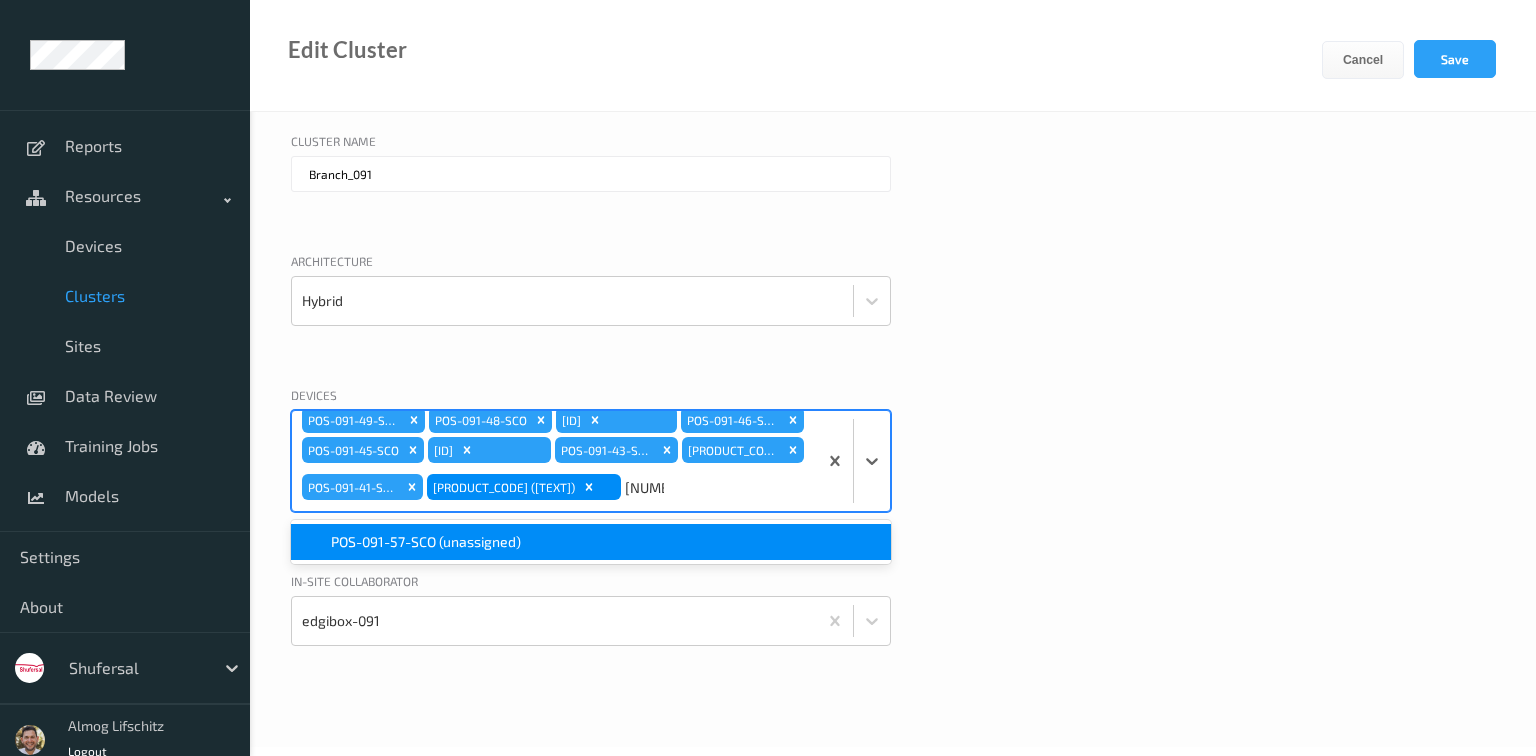 click on "POS-091-57-SCO (unassigned)" at bounding box center [591, 542] 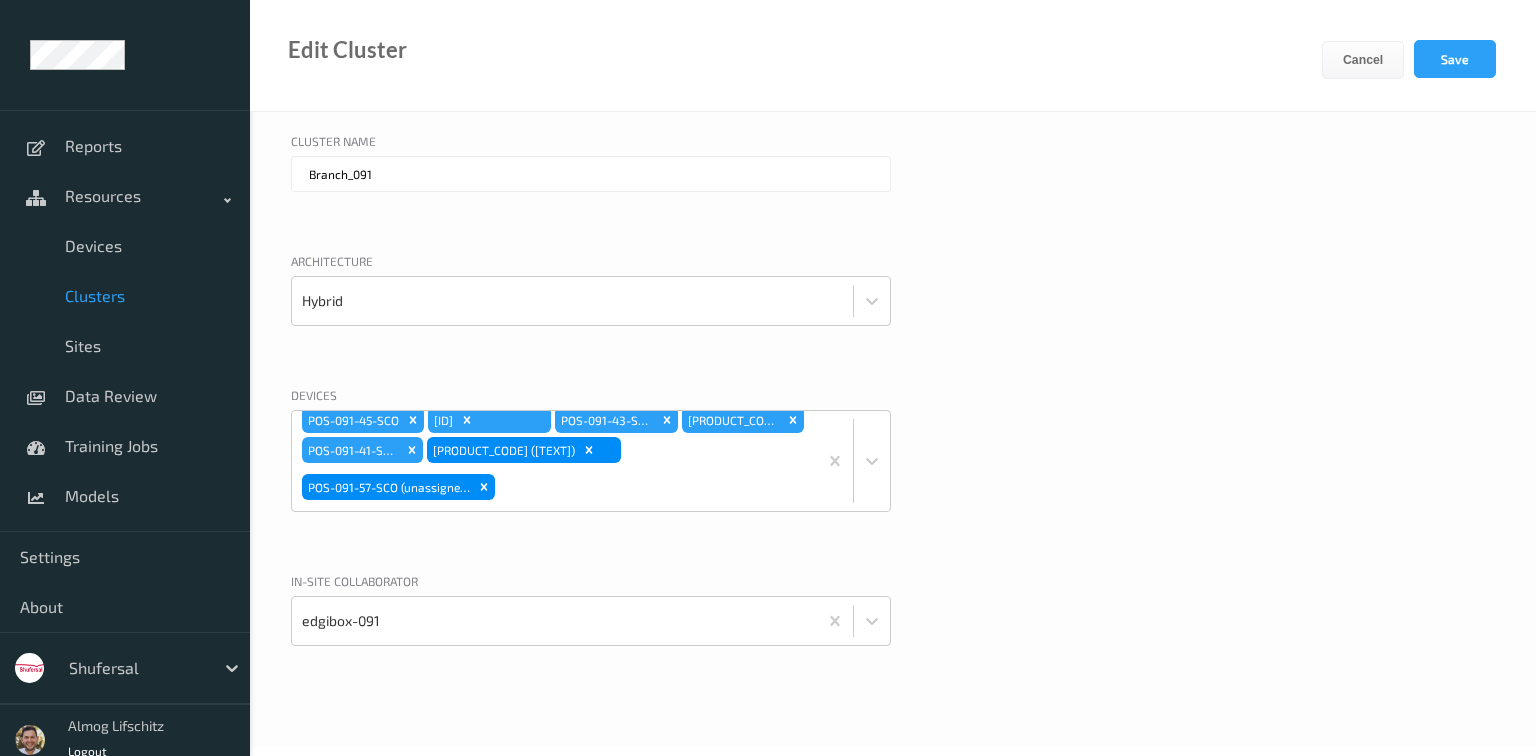 click on "Devices edgibox-091 SLS-091-27 SLS-091-26 SLS-091-25 SLS-091-24 SLS-091-23 POS-091-56-SCO POS-091-55-SCO POS-091-54-SCO POS-091-53-SCO POS-091-52-SCO POS-091-51-SCO POS-091-50-SCO POS-091-49-SCO POS-091-48-SCO POS-091-47-SCO POS-091-46-SCO POS-091-45-SCO POS-091-44-SCO POS-091-43-SCO POS-091-42-SCO POS-091-41-SCO POS-091-58-SCO (unassigned) POS-091-57-SCO (unassigned)" at bounding box center (893, 474) 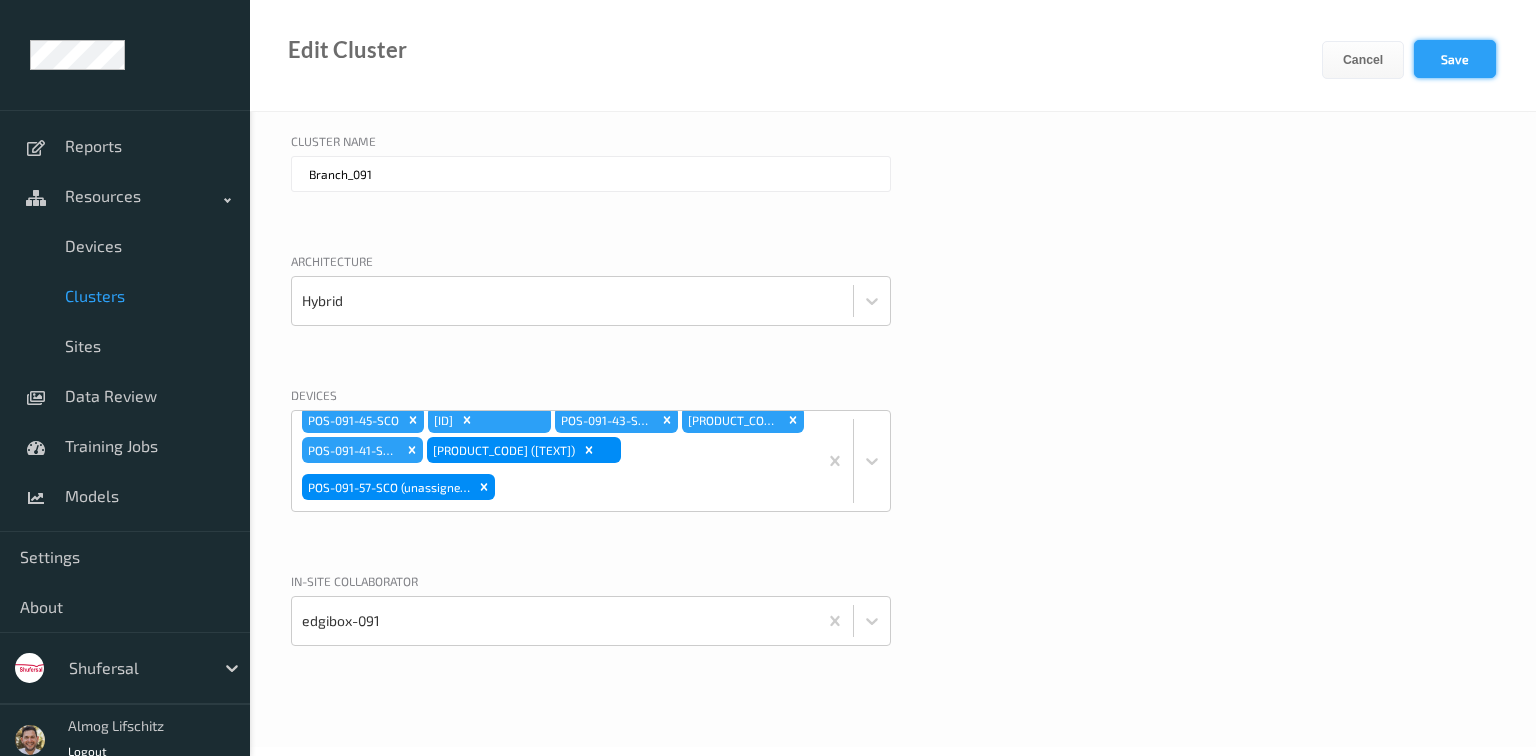 click on "Save" at bounding box center (1455, 59) 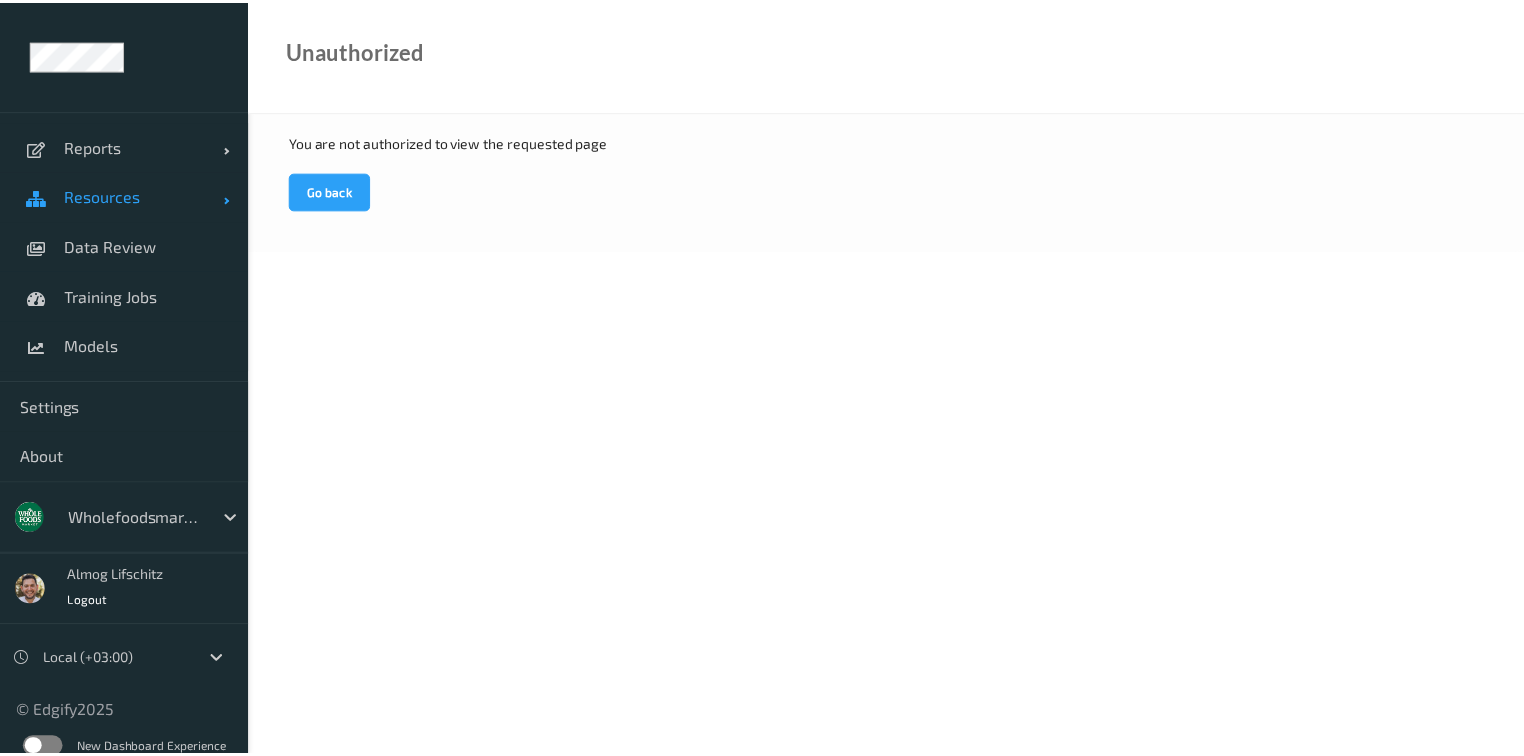scroll, scrollTop: 0, scrollLeft: 0, axis: both 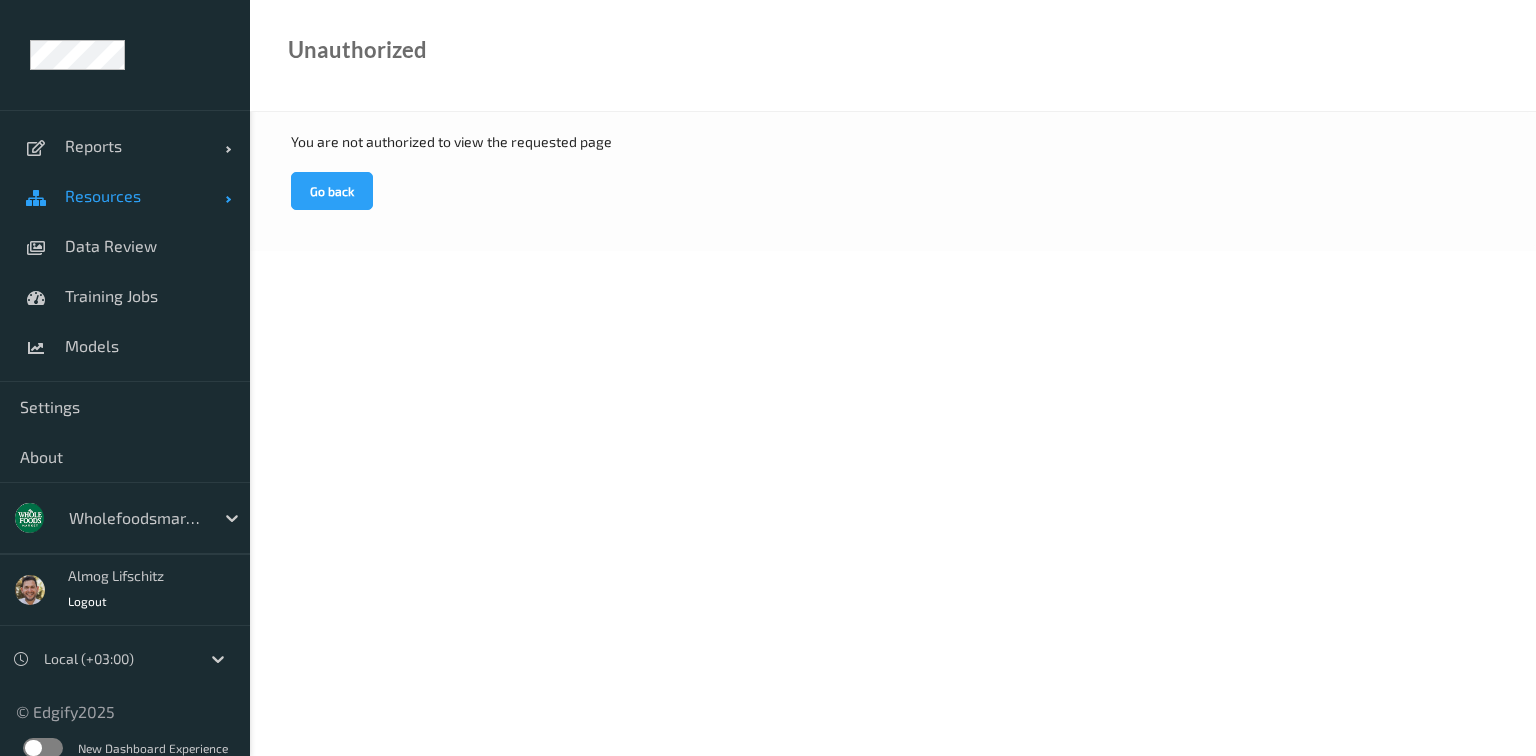 click on "Resources" at bounding box center (145, 196) 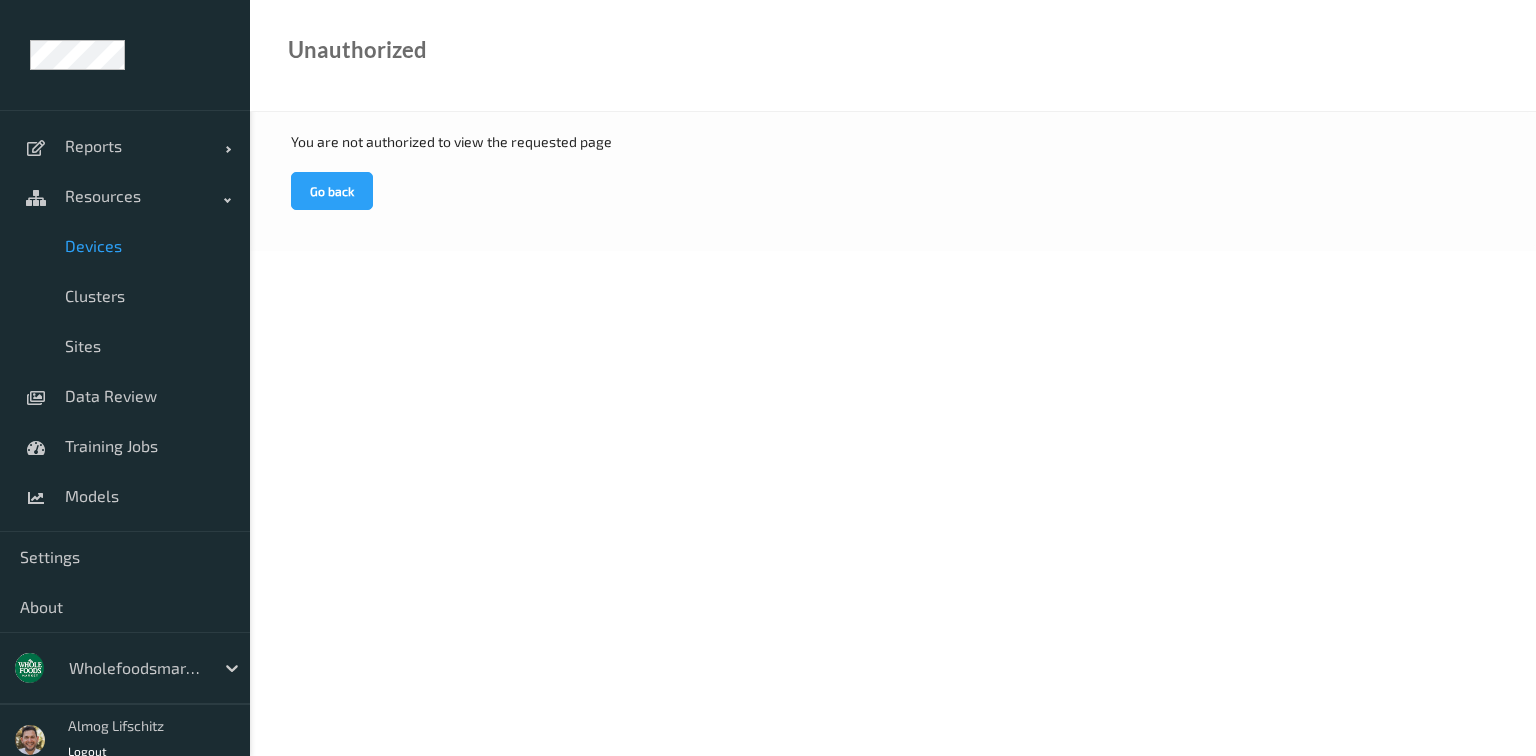 click on "Devices" at bounding box center (147, 246) 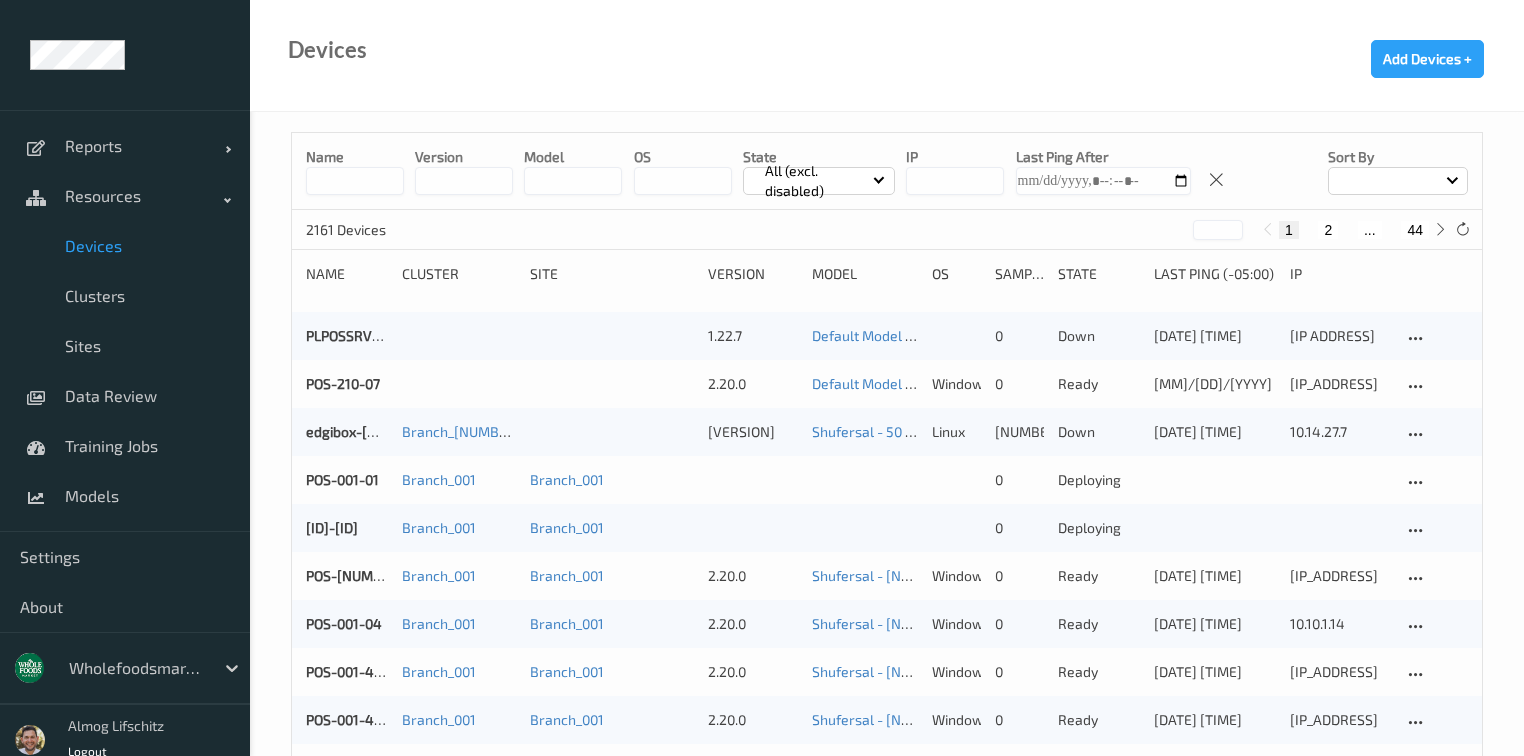 click on "Name version model OS State All (excl. disabled) IP Last Ping After Sort by" at bounding box center (887, 171) 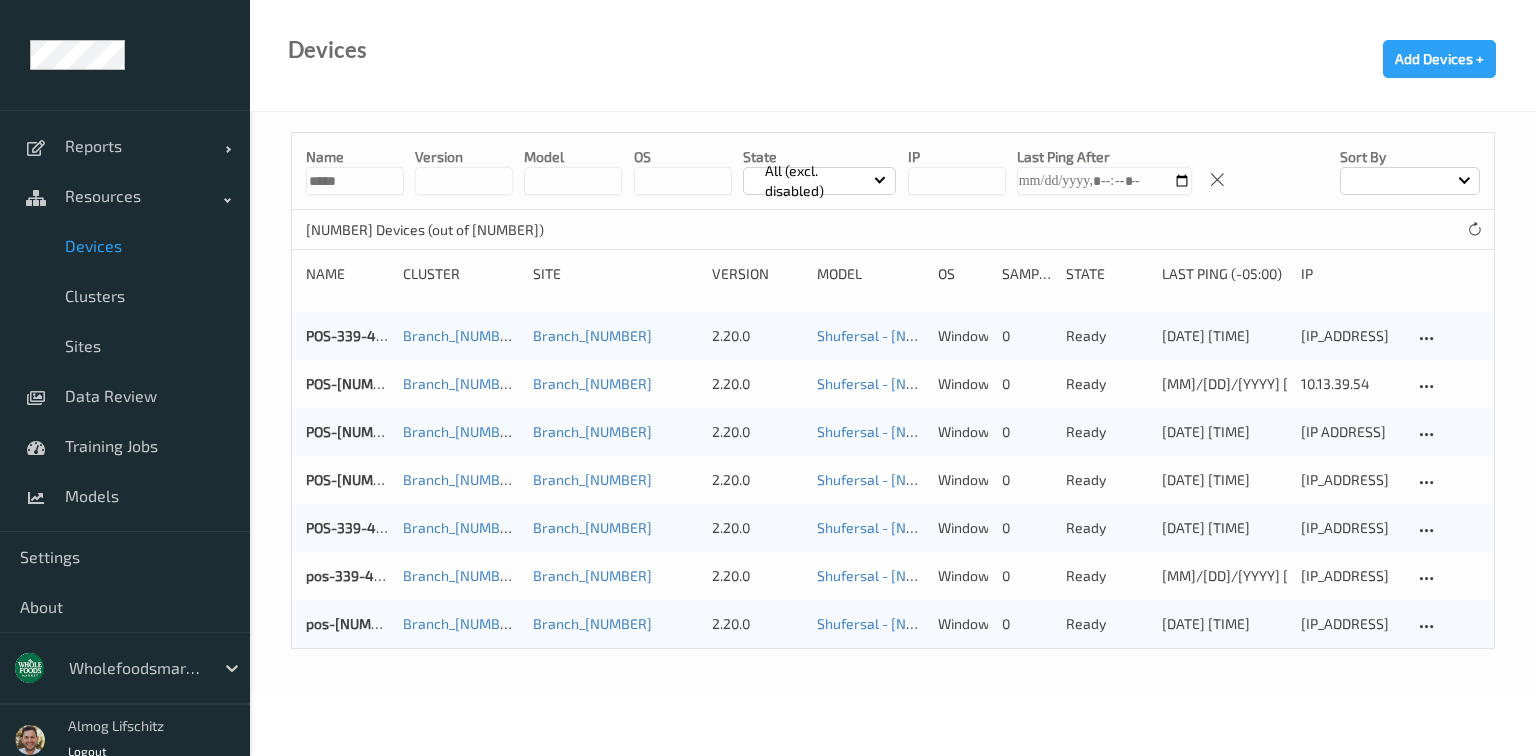 type on "*****" 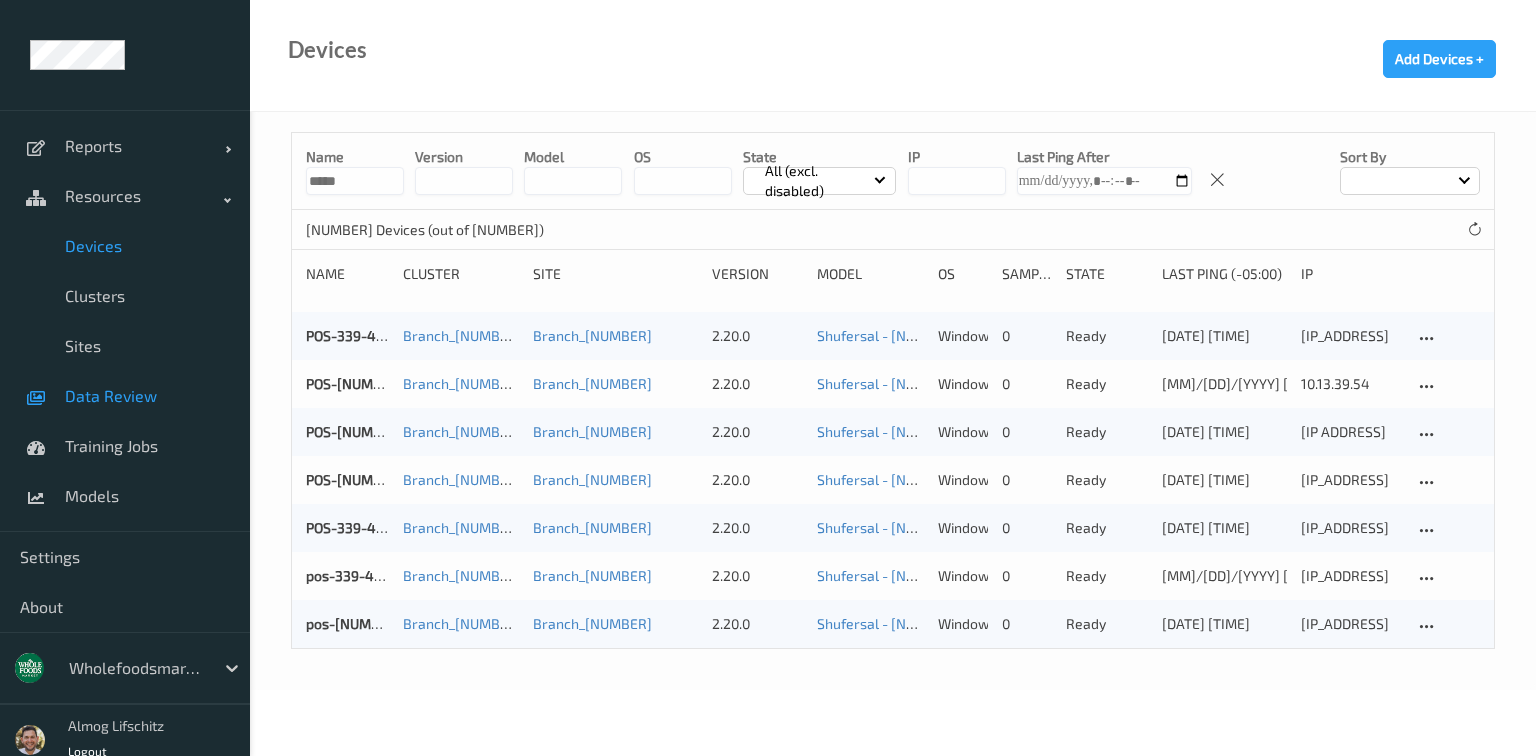 click on "Data Review" at bounding box center (147, 396) 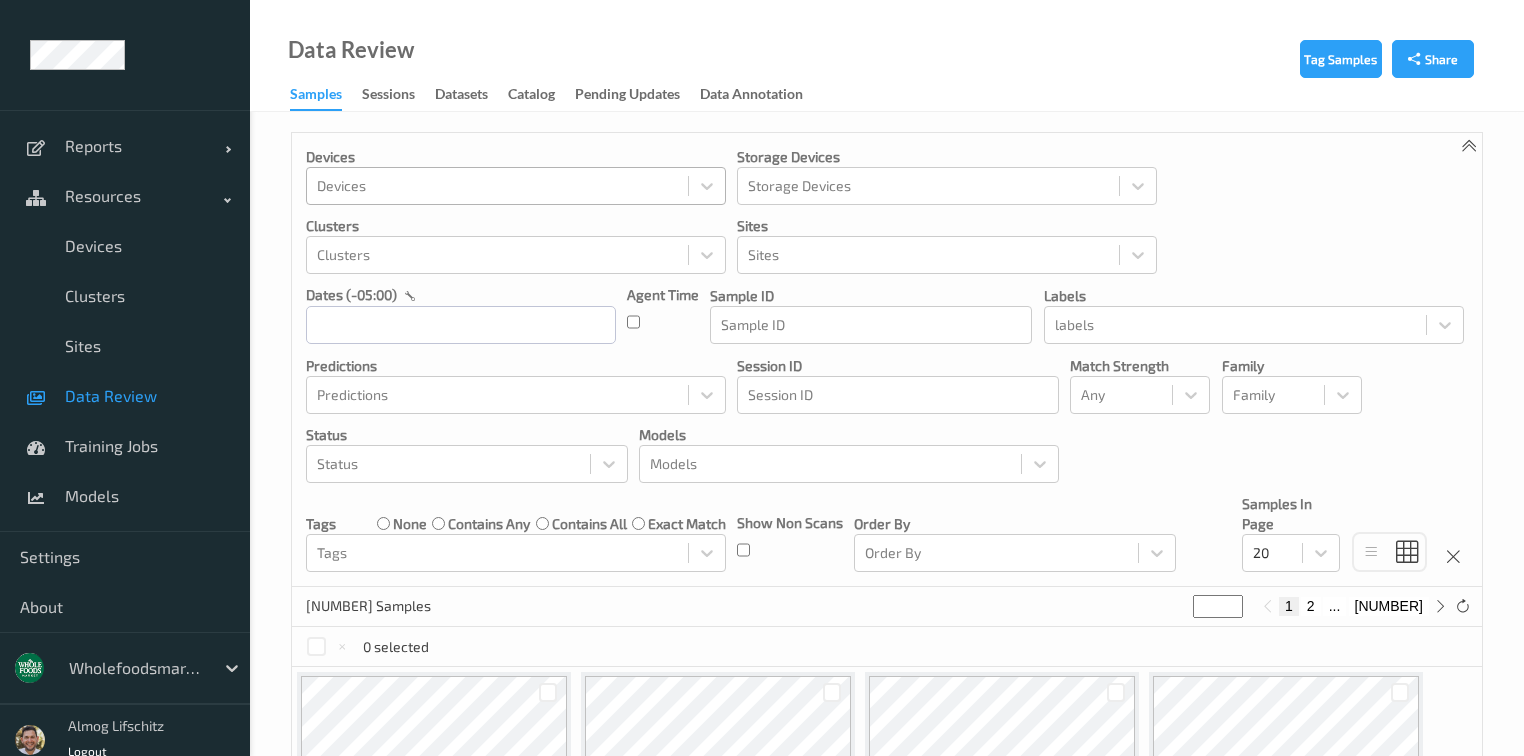 click at bounding box center (497, 186) 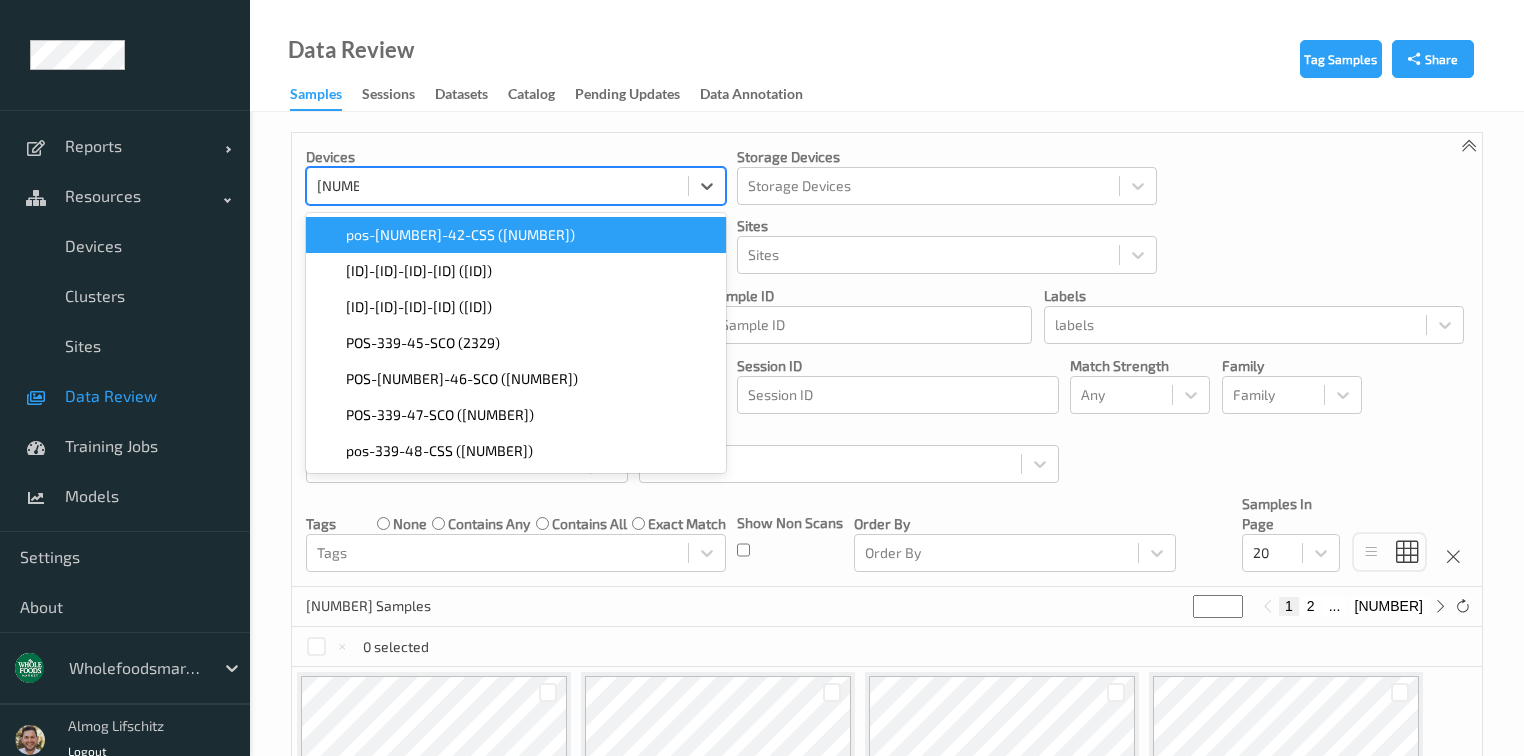type on "339-42" 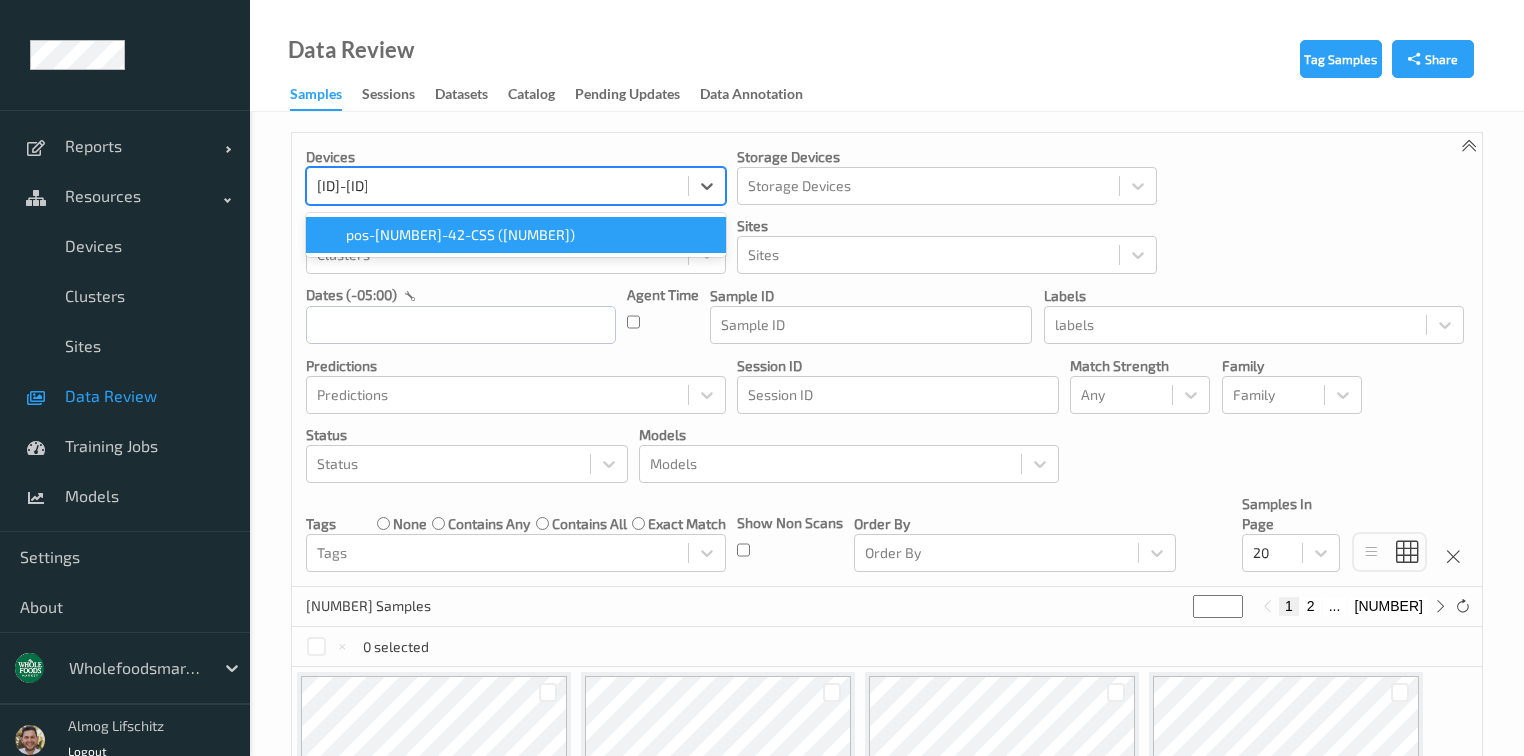 type 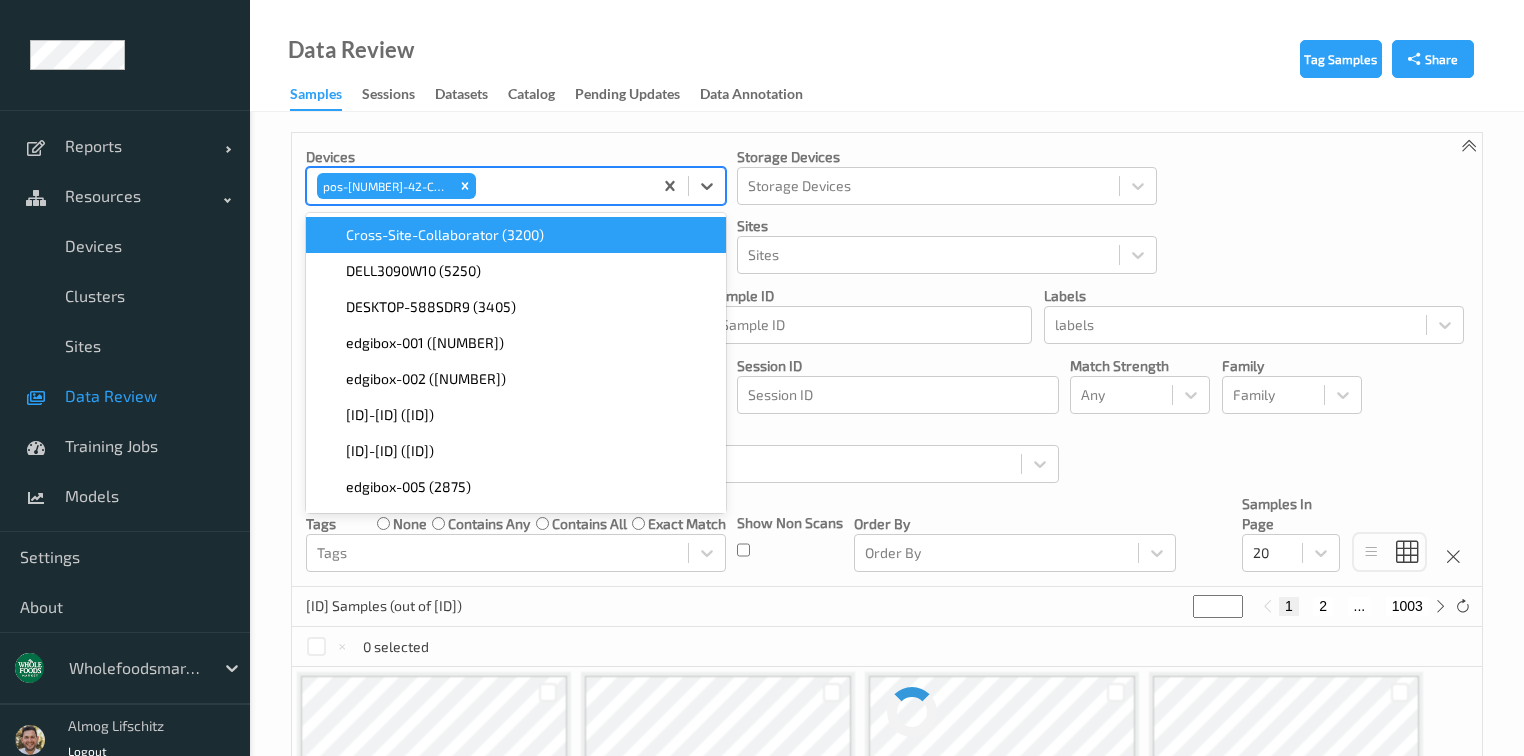 click on "Tag Samples Share Devices option pos-339-42-CSS (3259), selected. option Cross-Site-Collaborator (3200) focused, 1 of 2160. 2160 results available. Use Up and Down to choose options, press Enter to select the currently focused option, press Escape to exit the menu, press Tab to select the option and exit the menu. pos-339-42-CSS (3259)    Cross-Site-Collaborator (3200)    DELL3090W10 (5250)    DESKTOP-588SDR9 (3405)    edgibox-001 (2867)    edgibox-002 (2869)    edgibox-003 (2871)    edgibox-004 (2873)    edgibox-005 (2875)    edgibox-007 (2877)    edgibox-009 (2879)    edgibox-011 (2881)    edgibox-013 (2883)    edgibox-014 (2885)    edgibox-017 (2887)    edgibox-018 (2889)    edgibox-019 (2891)    edgibox-020 (2893)    edgibox-022 (2895)    edgibox-023 (2897)    edgibox-024 (2899)    edgibox-027 (2901)    edgibox-028 (2903)    edgibox-030 (2905)    edgibox-032 (2907)    edgibox-033 (2909)" at bounding box center (887, 1084) 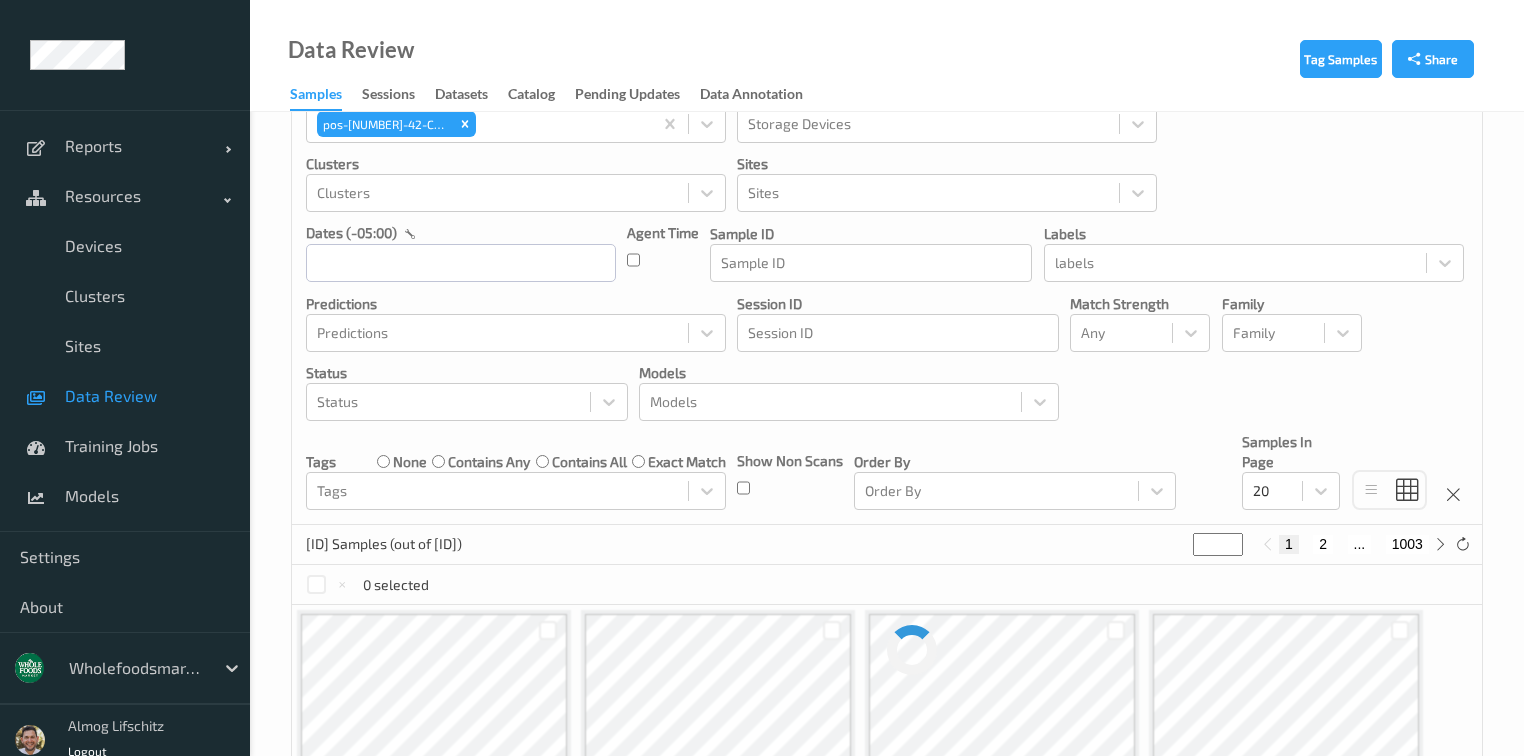 scroll, scrollTop: 160, scrollLeft: 0, axis: vertical 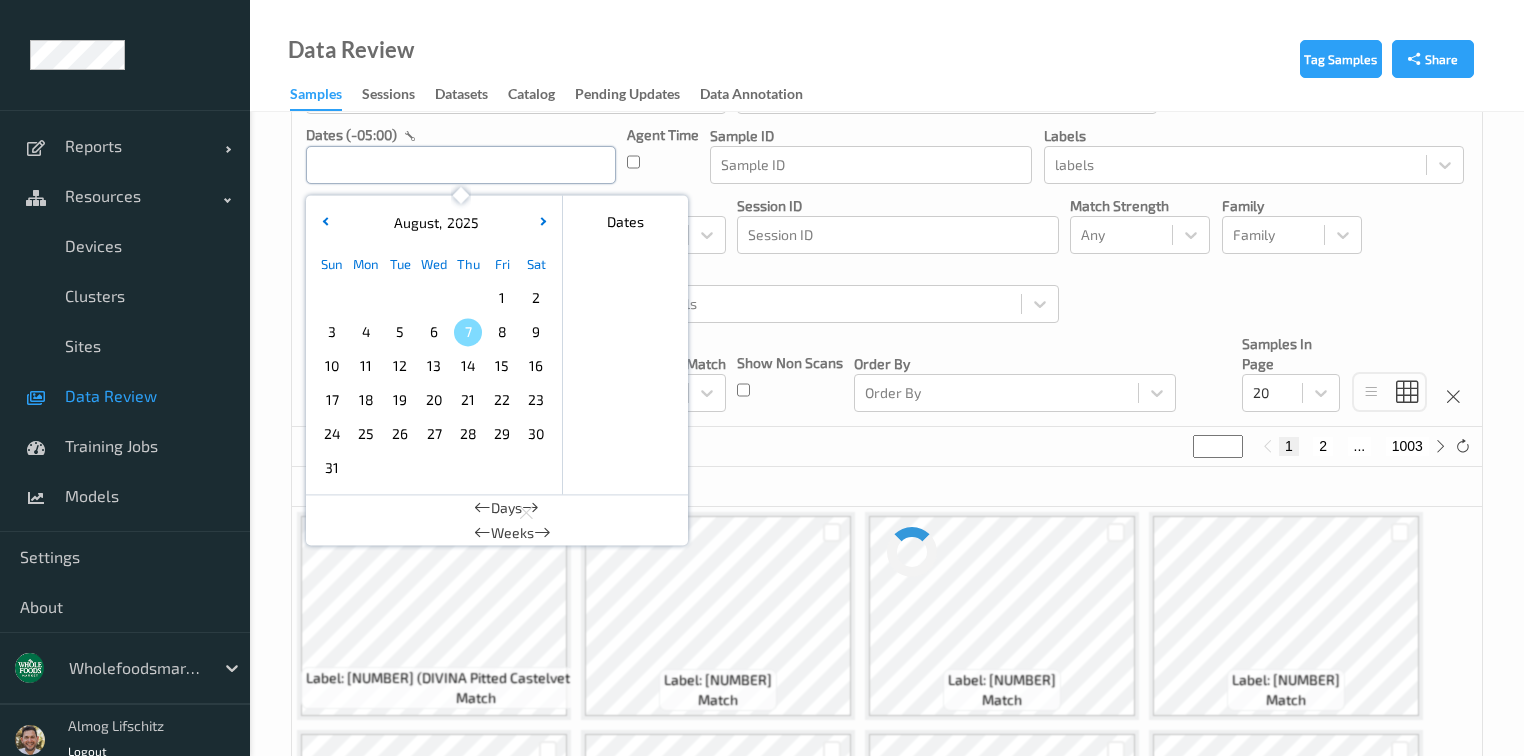 click at bounding box center [461, 165] 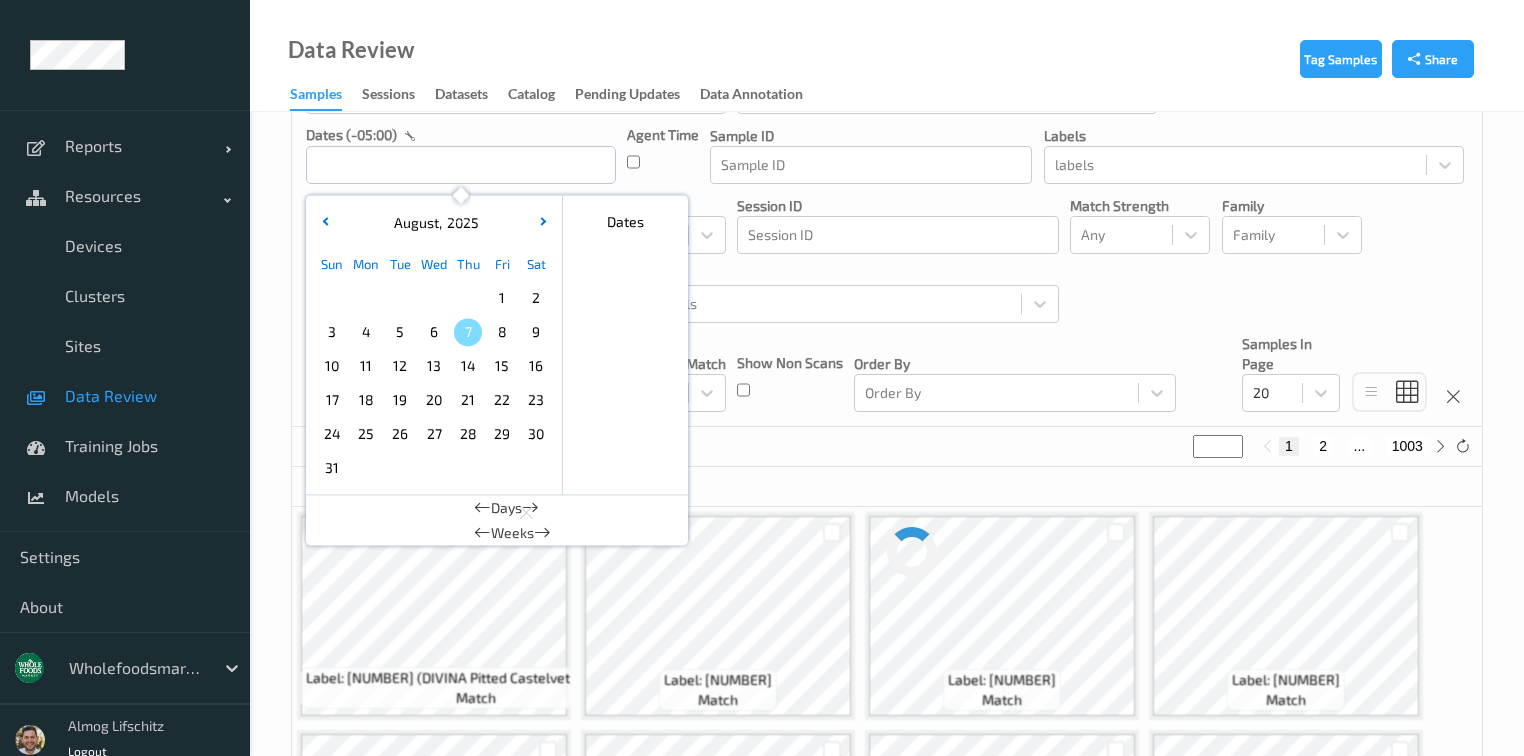 click on "7" at bounding box center (468, 332) 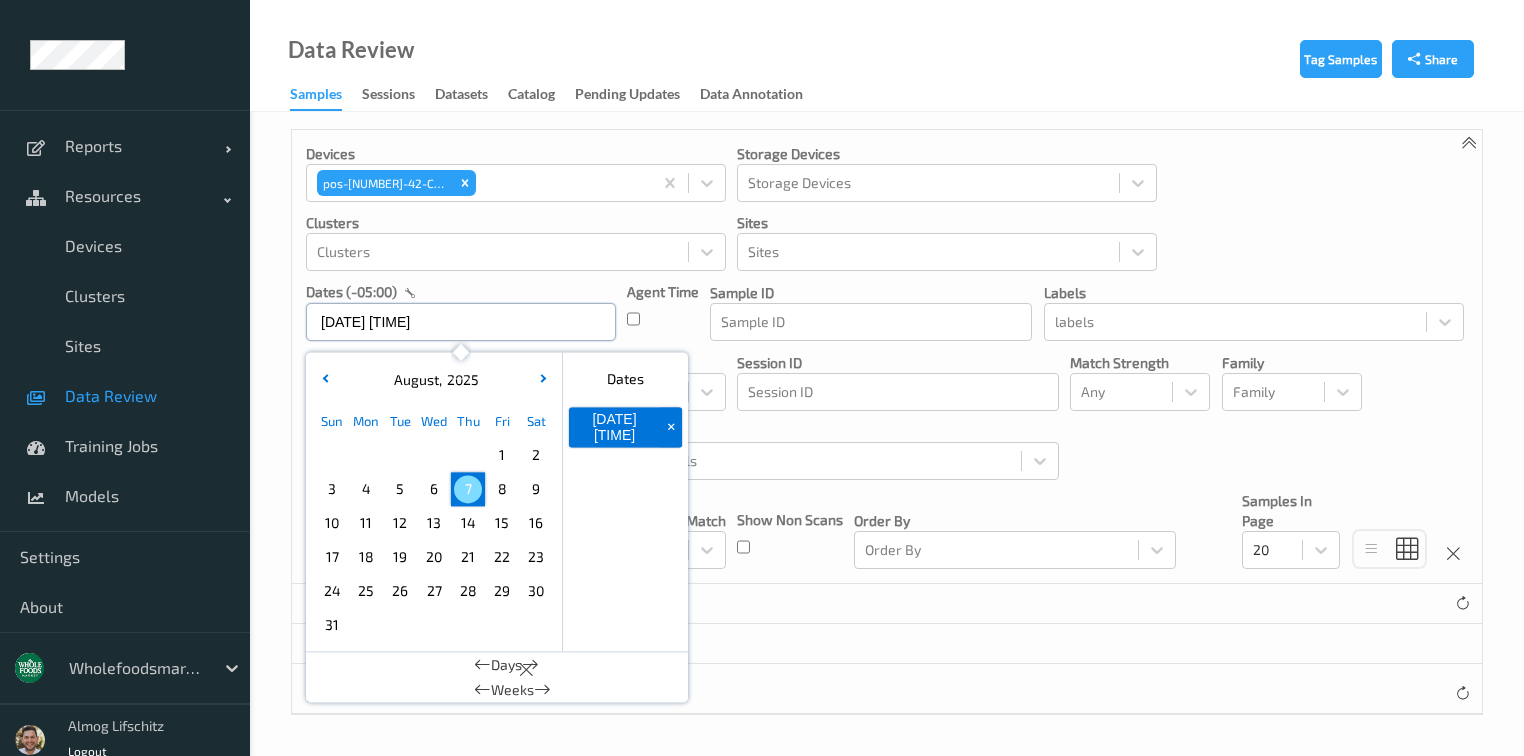 scroll, scrollTop: 2, scrollLeft: 0, axis: vertical 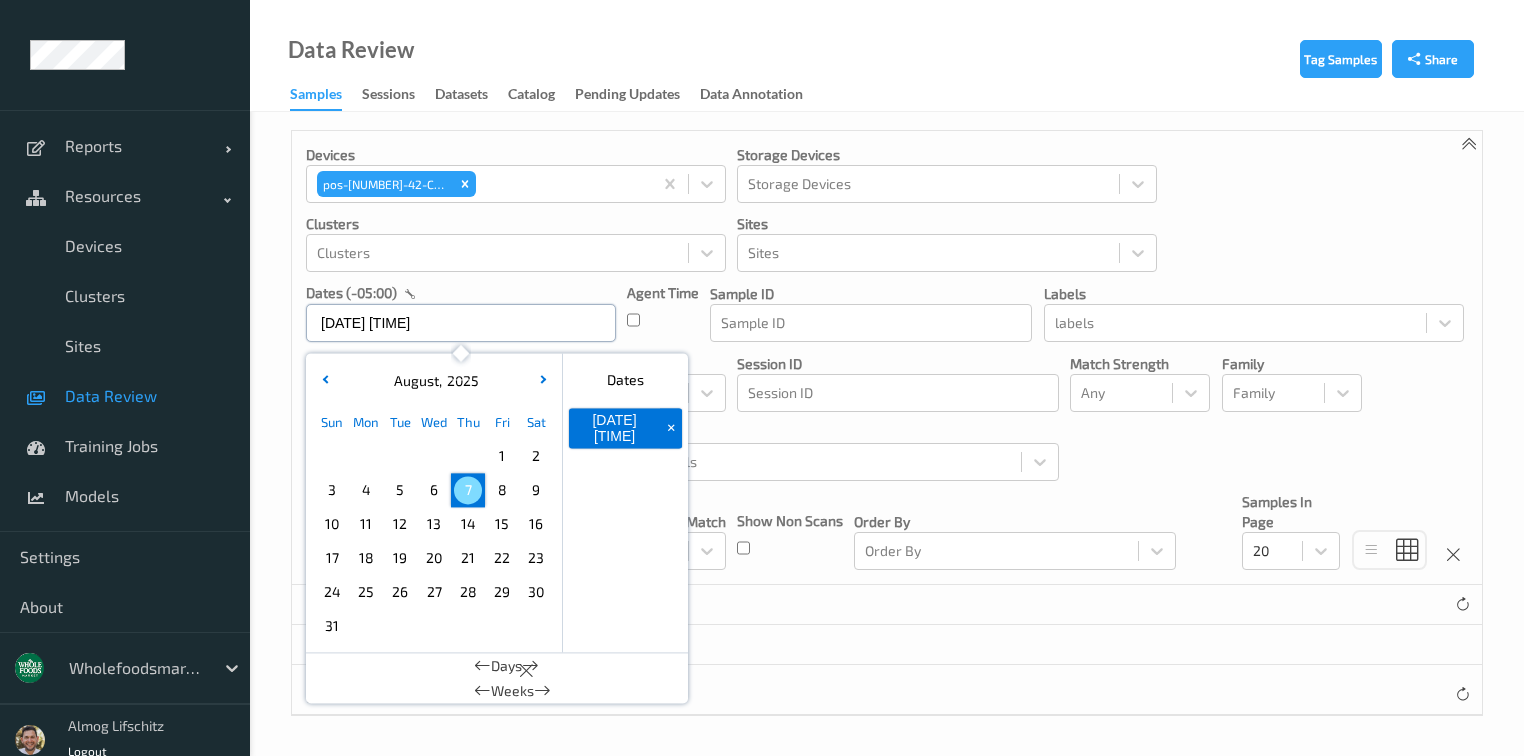 click on "07/08/2025 00:00" at bounding box center (461, 323) 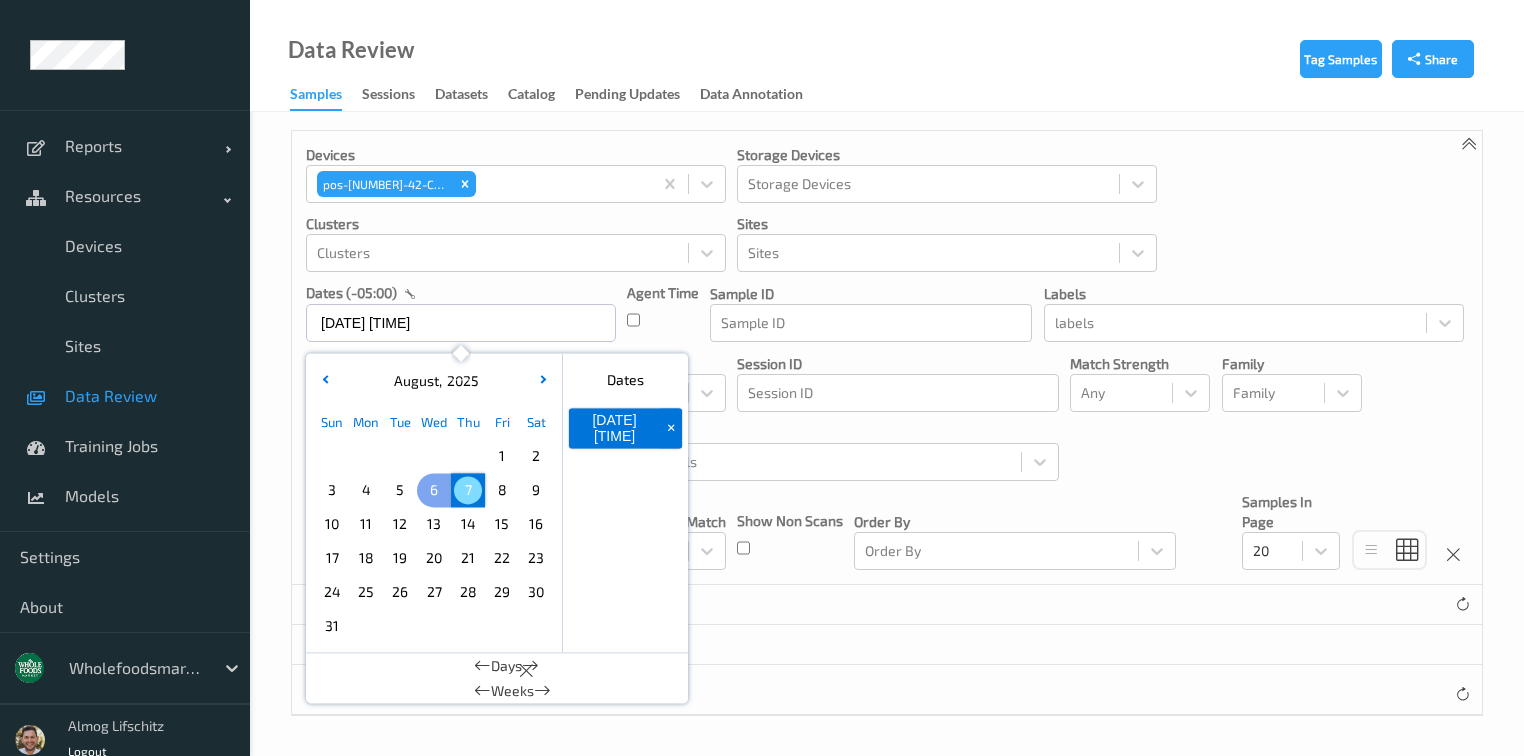 click on "6" at bounding box center (434, 490) 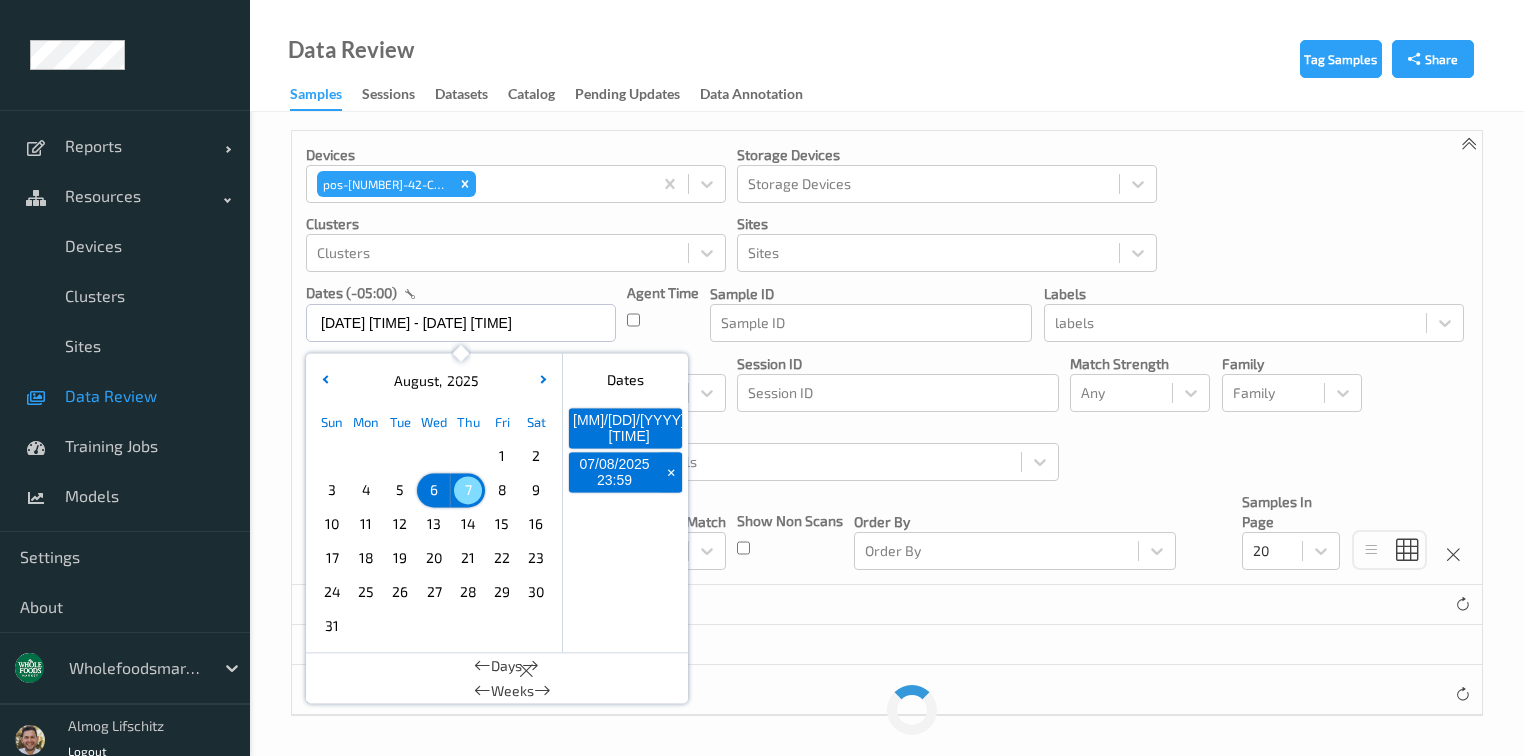 click on "5" at bounding box center [400, 490] 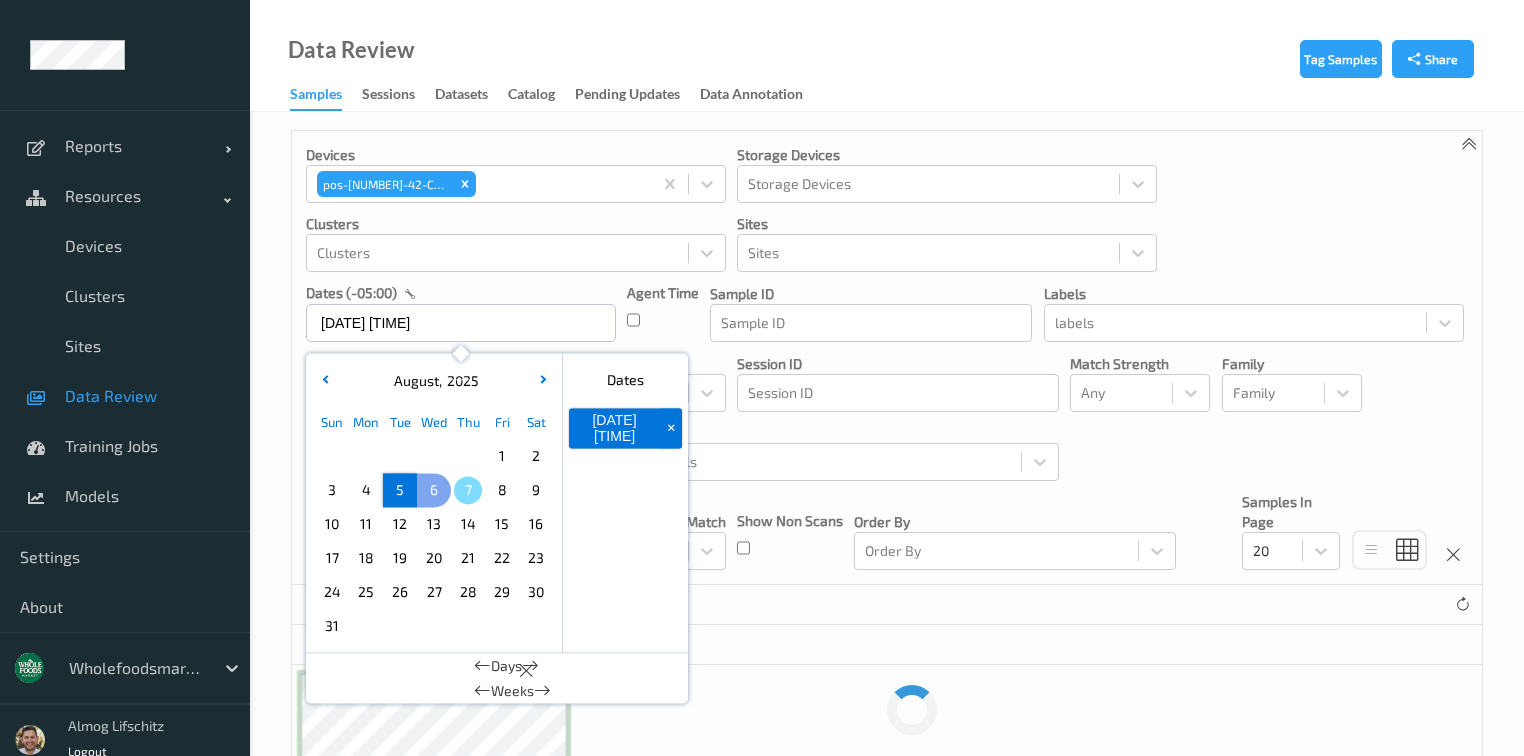 click on "6" at bounding box center (434, 490) 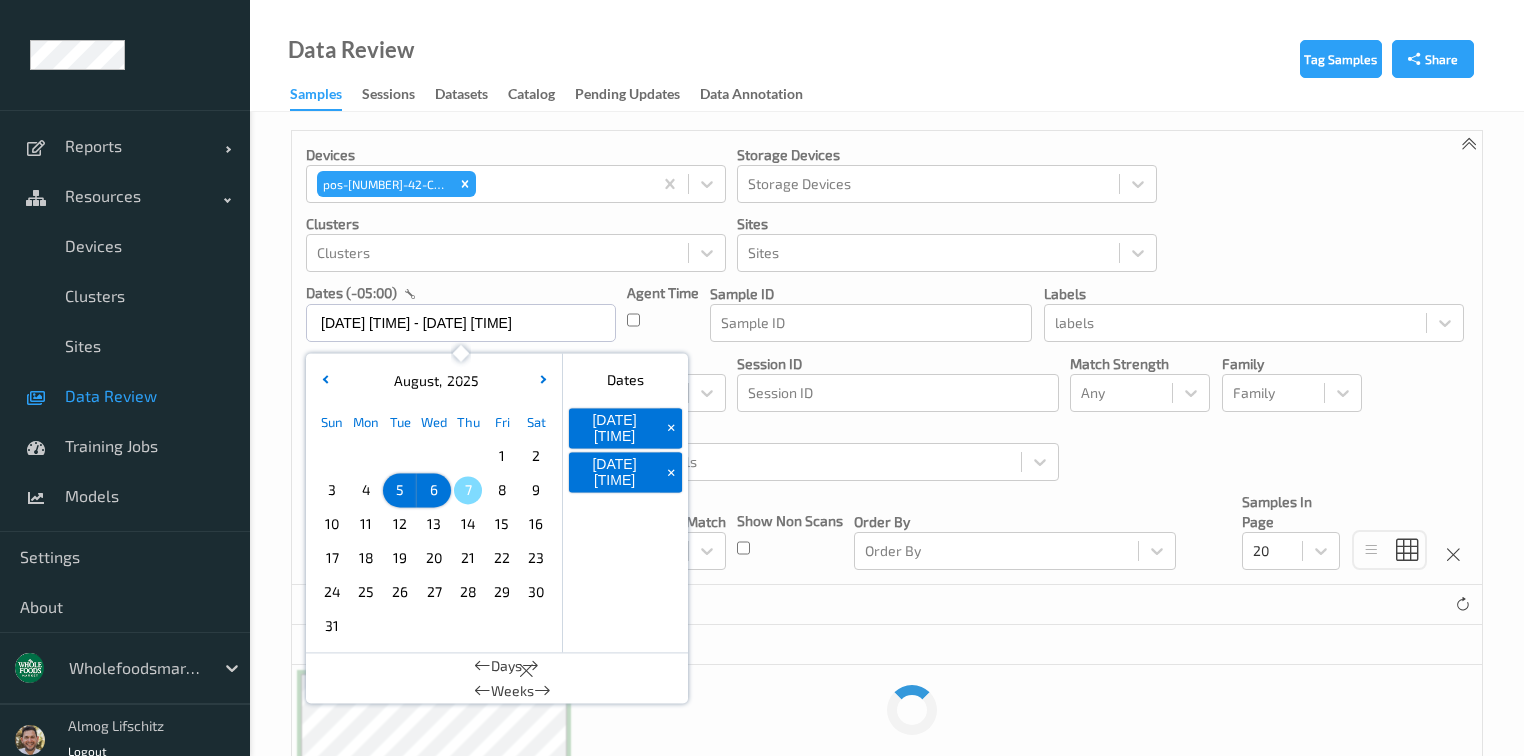 click on "4" at bounding box center (366, 490) 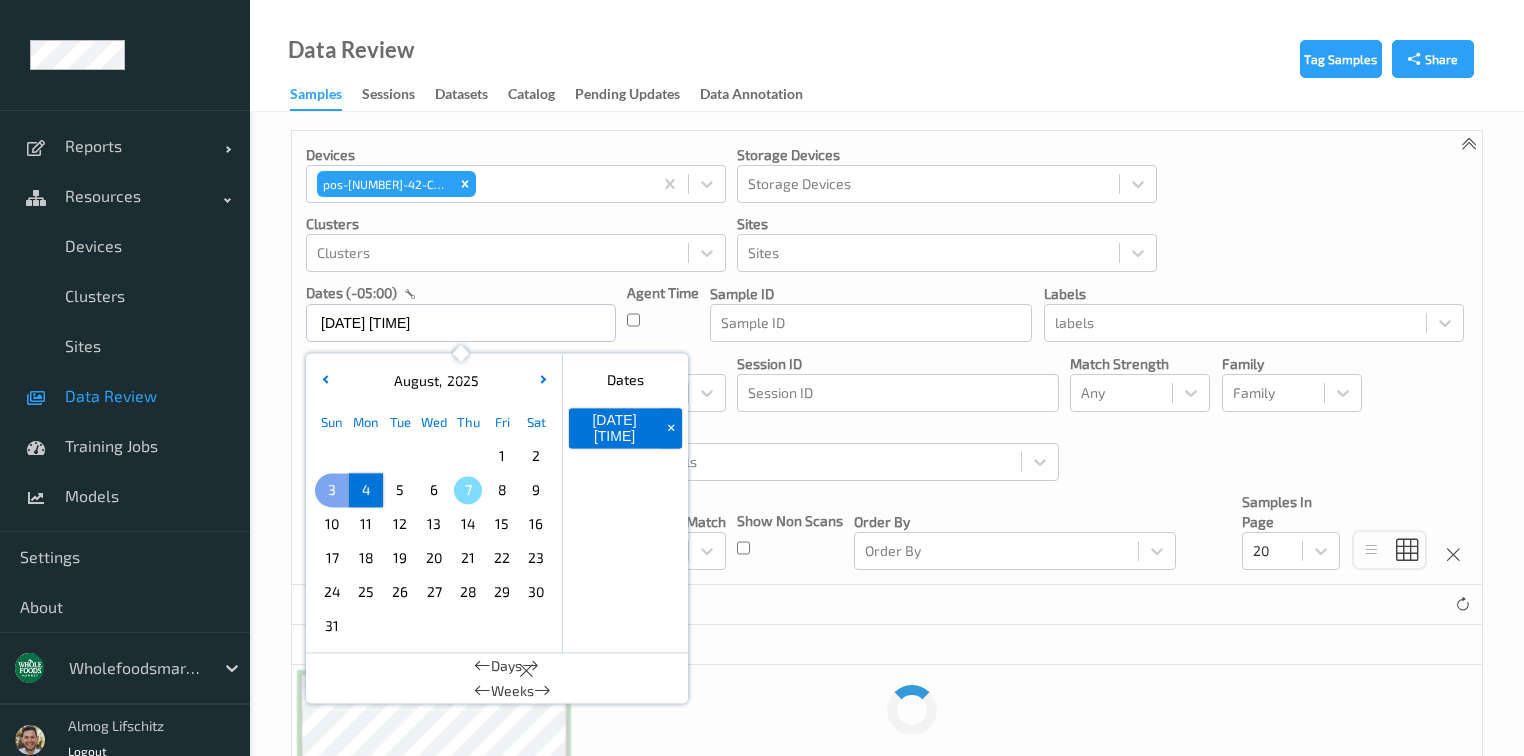click on "3" at bounding box center [332, 490] 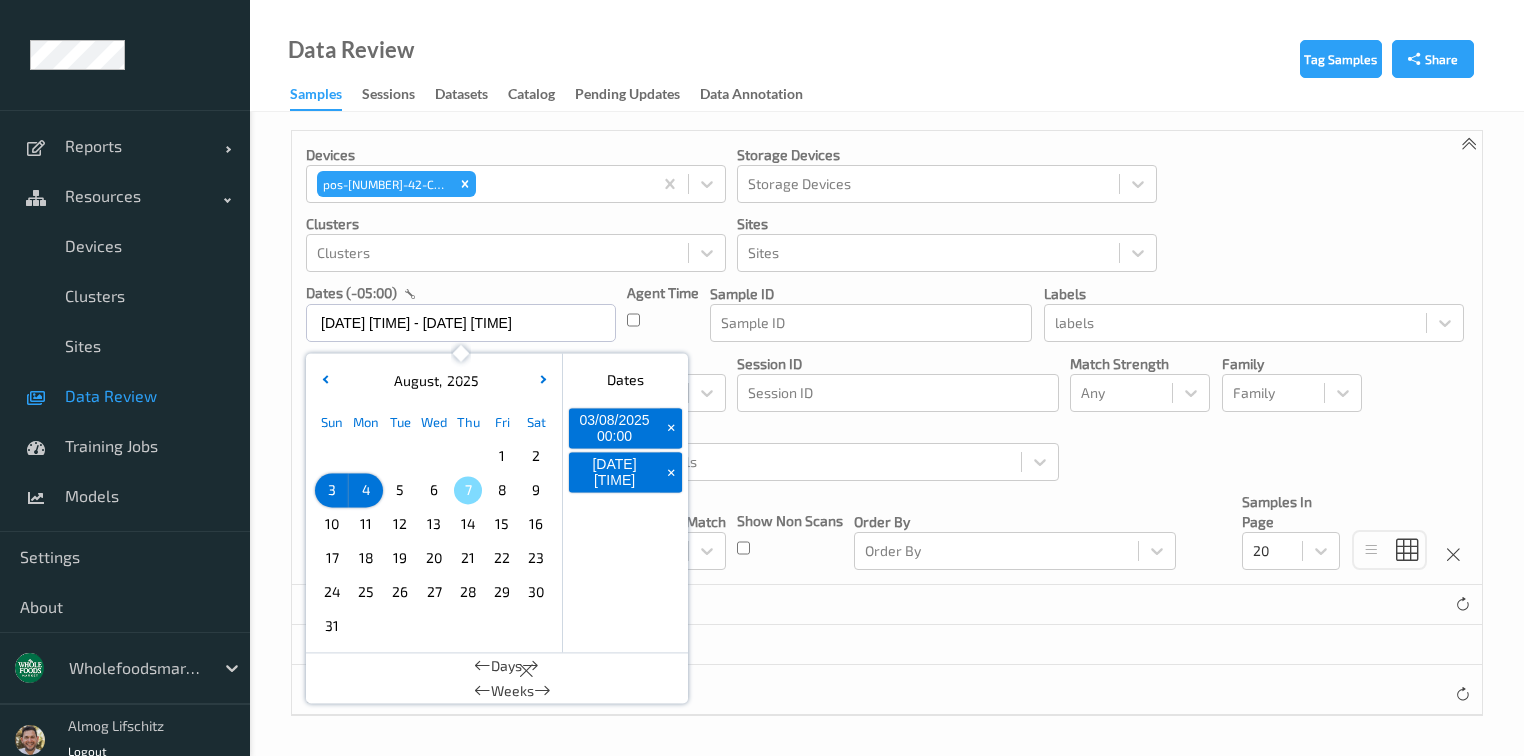 click on "0 selected" at bounding box center [887, 645] 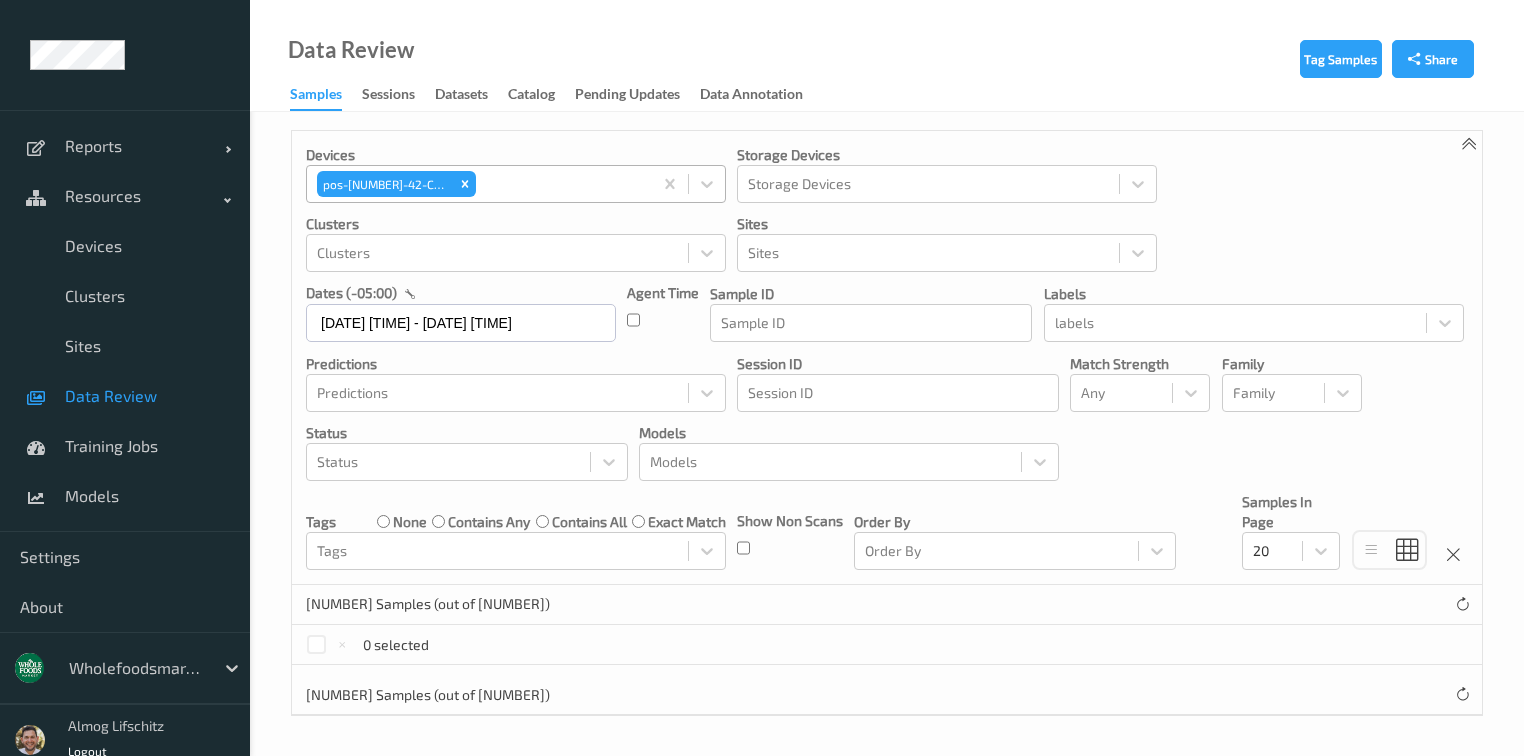 click 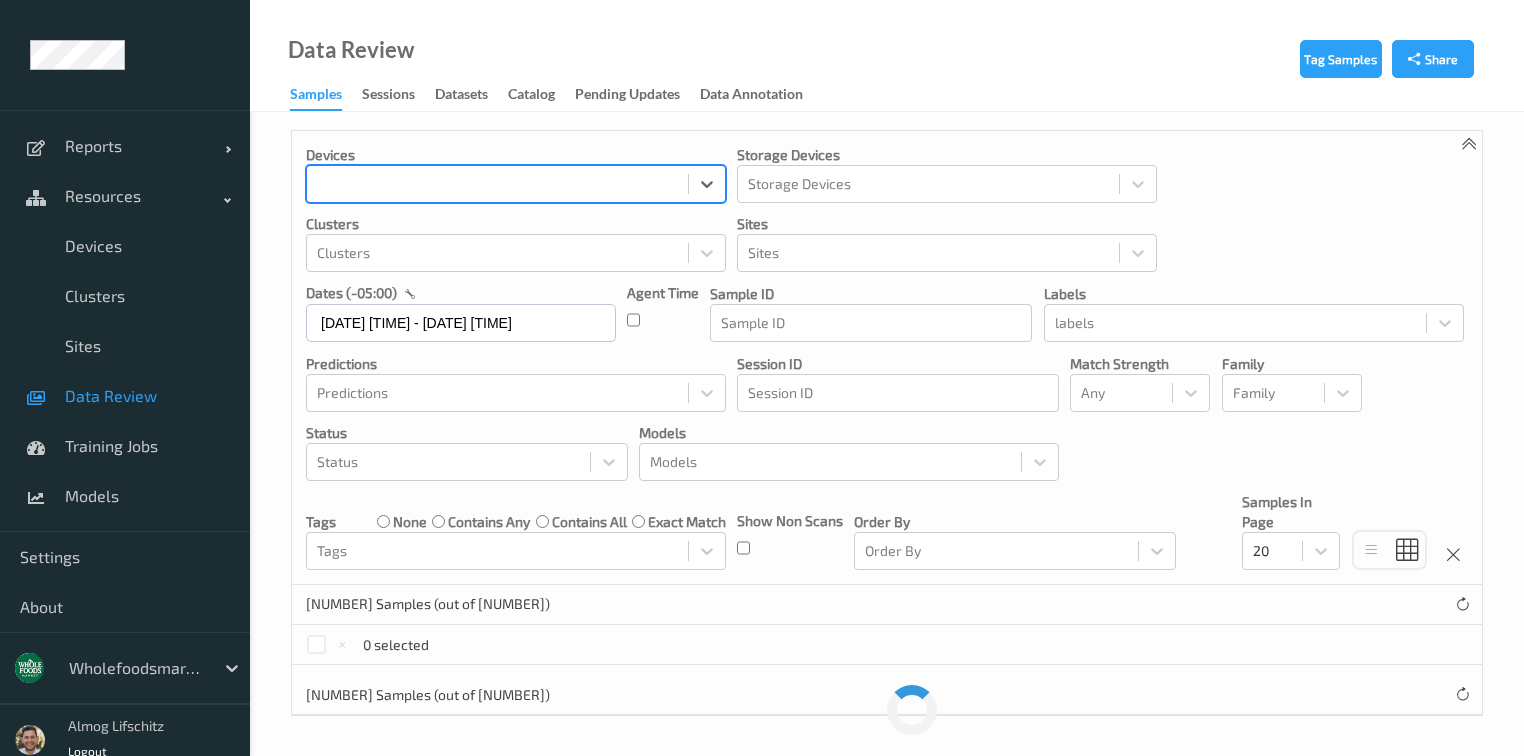 click at bounding box center [497, 184] 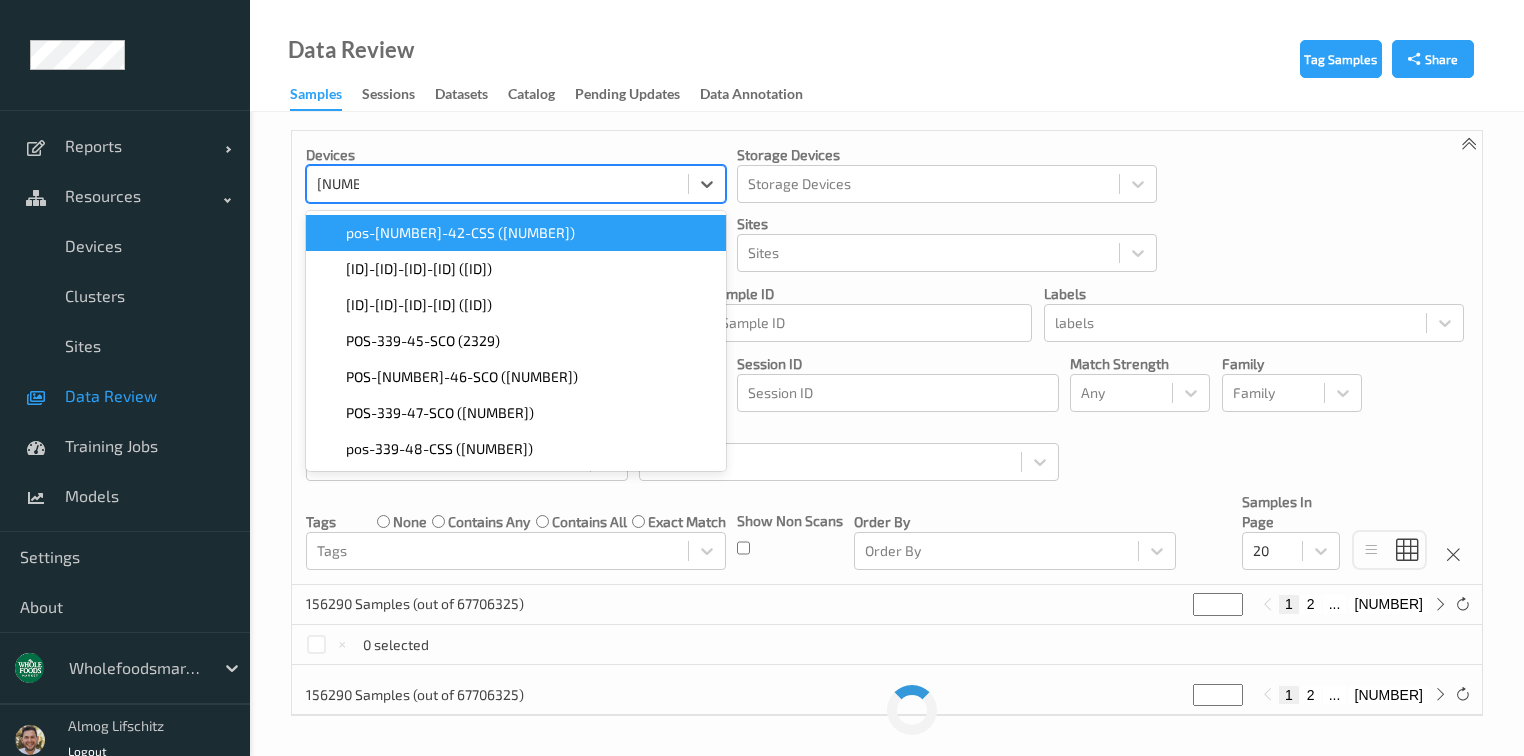type on "339-48" 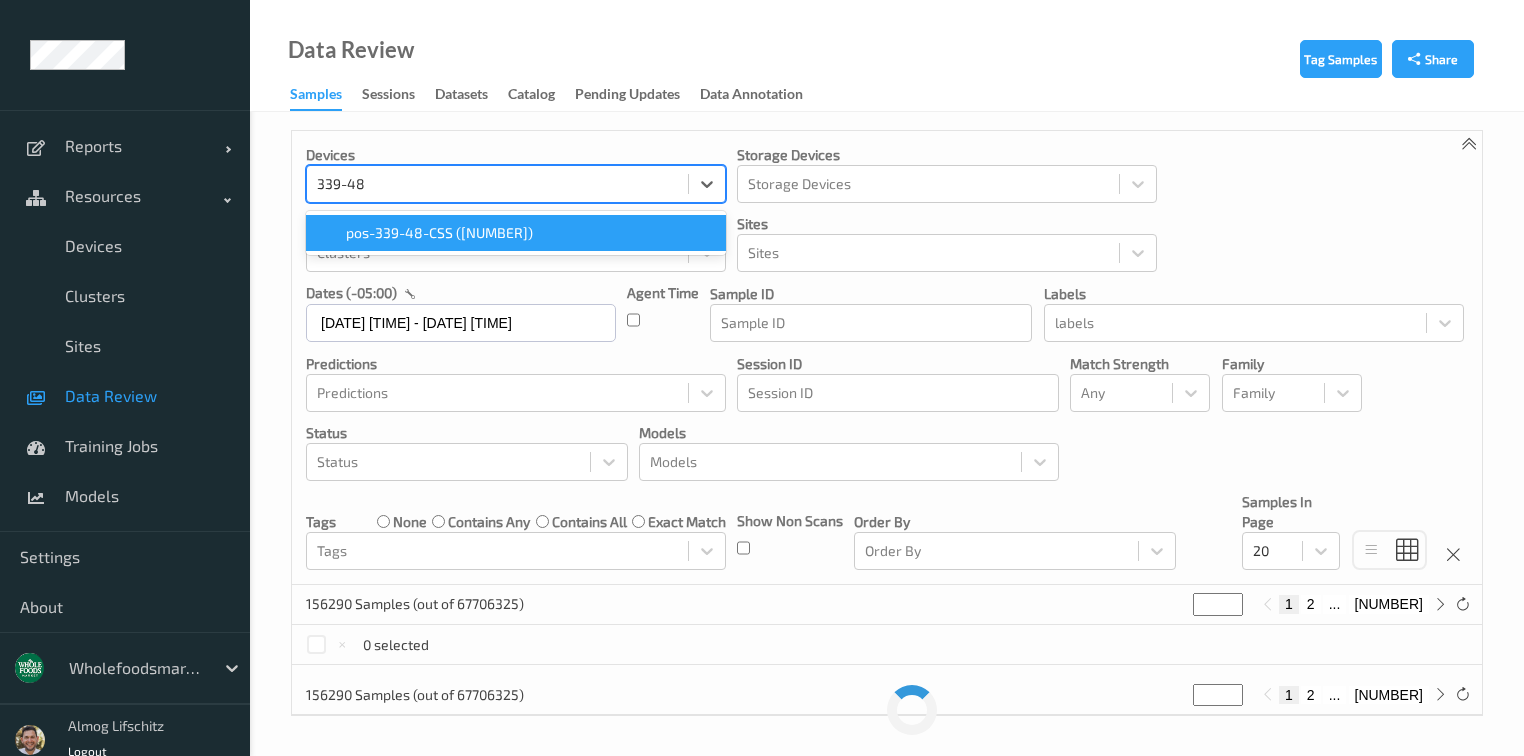 click on "pos-339-48-CSS ([NUMBER])" at bounding box center (439, 233) 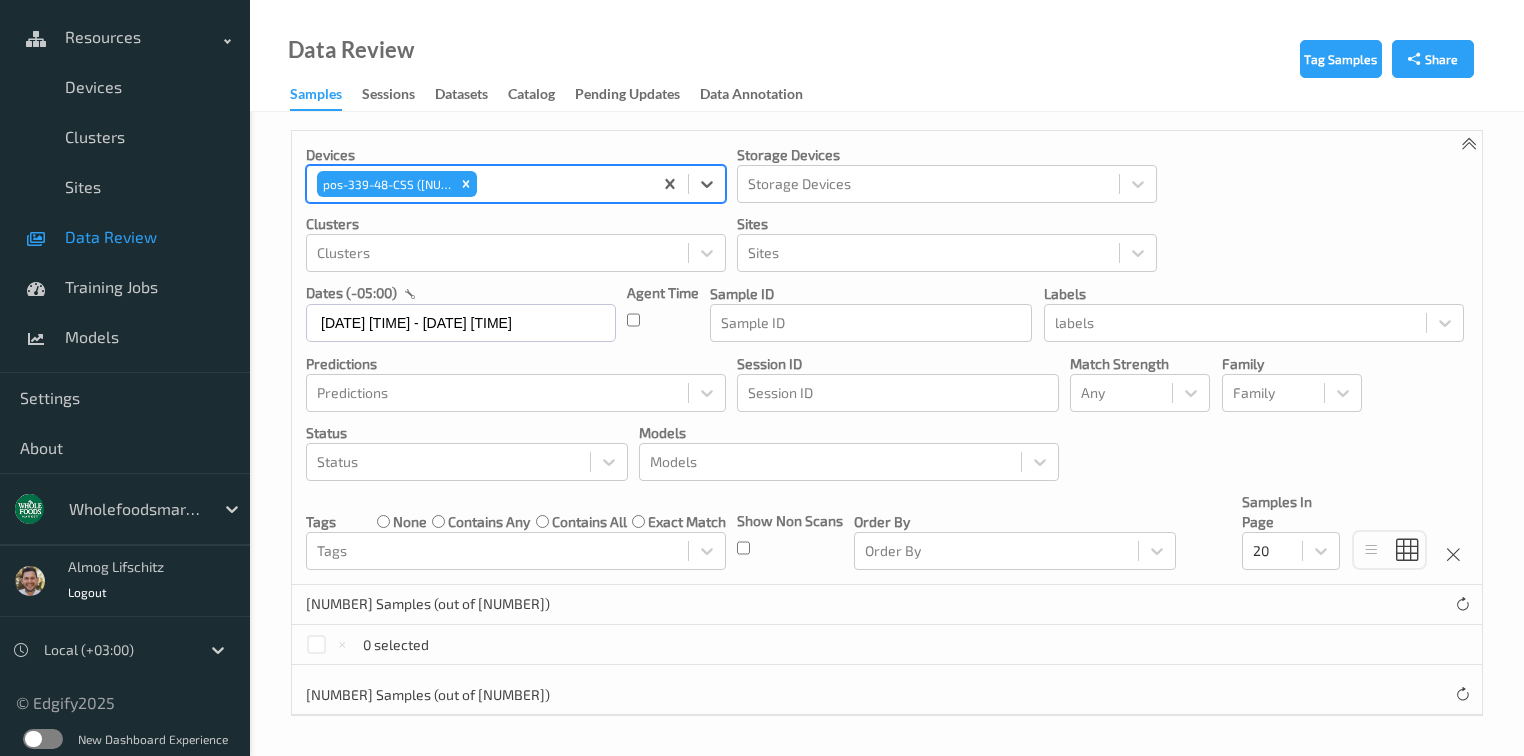 scroll, scrollTop: 166, scrollLeft: 0, axis: vertical 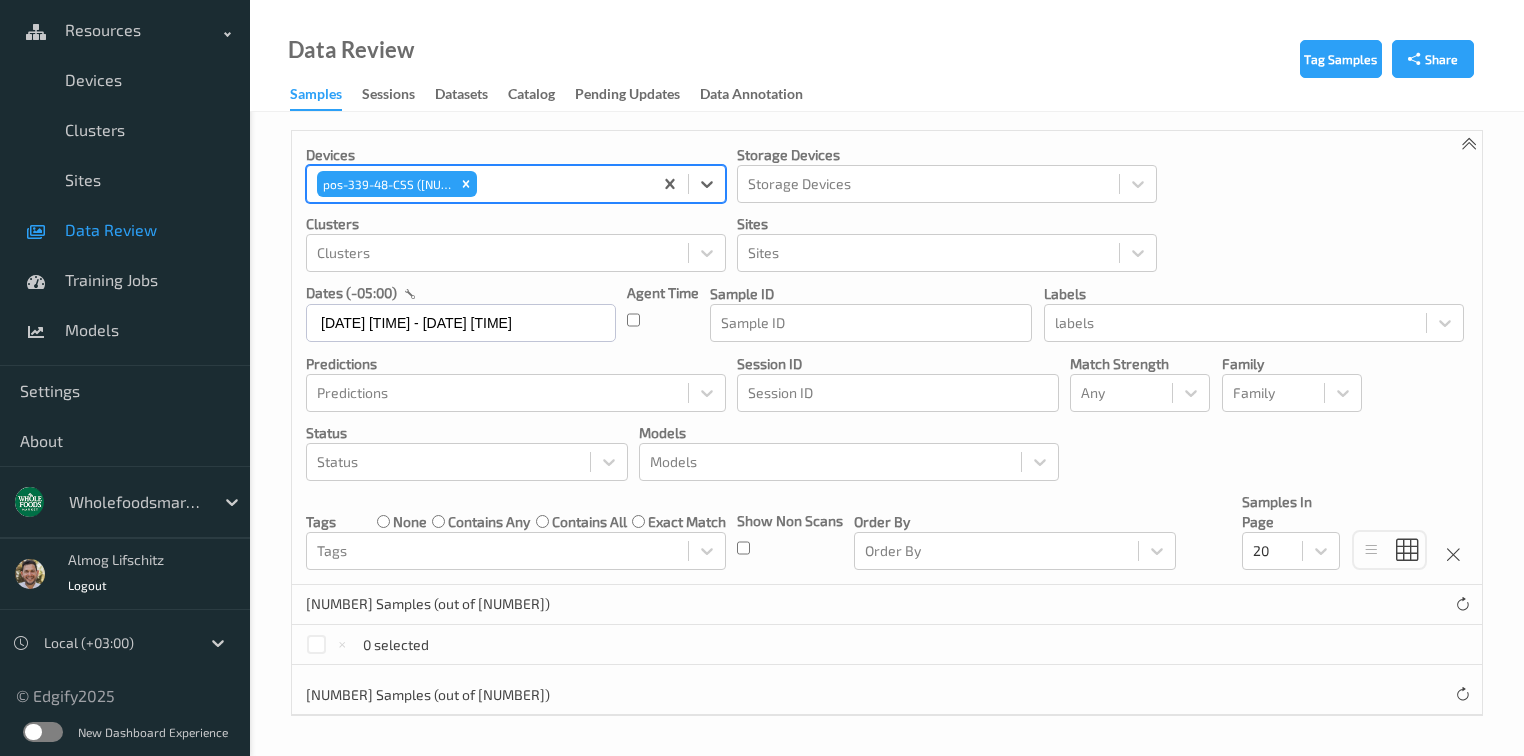 click at bounding box center (43, 732) 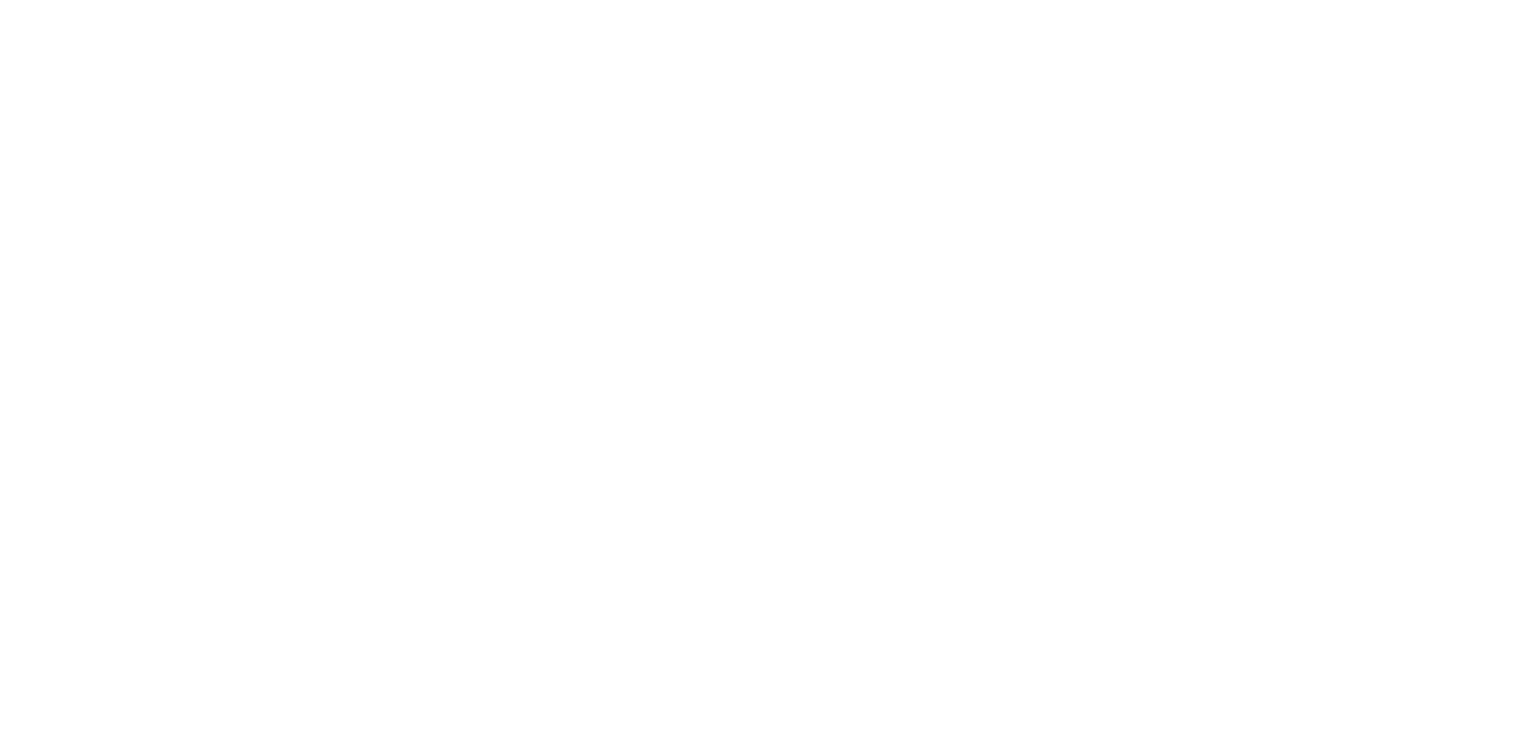 scroll, scrollTop: 0, scrollLeft: 0, axis: both 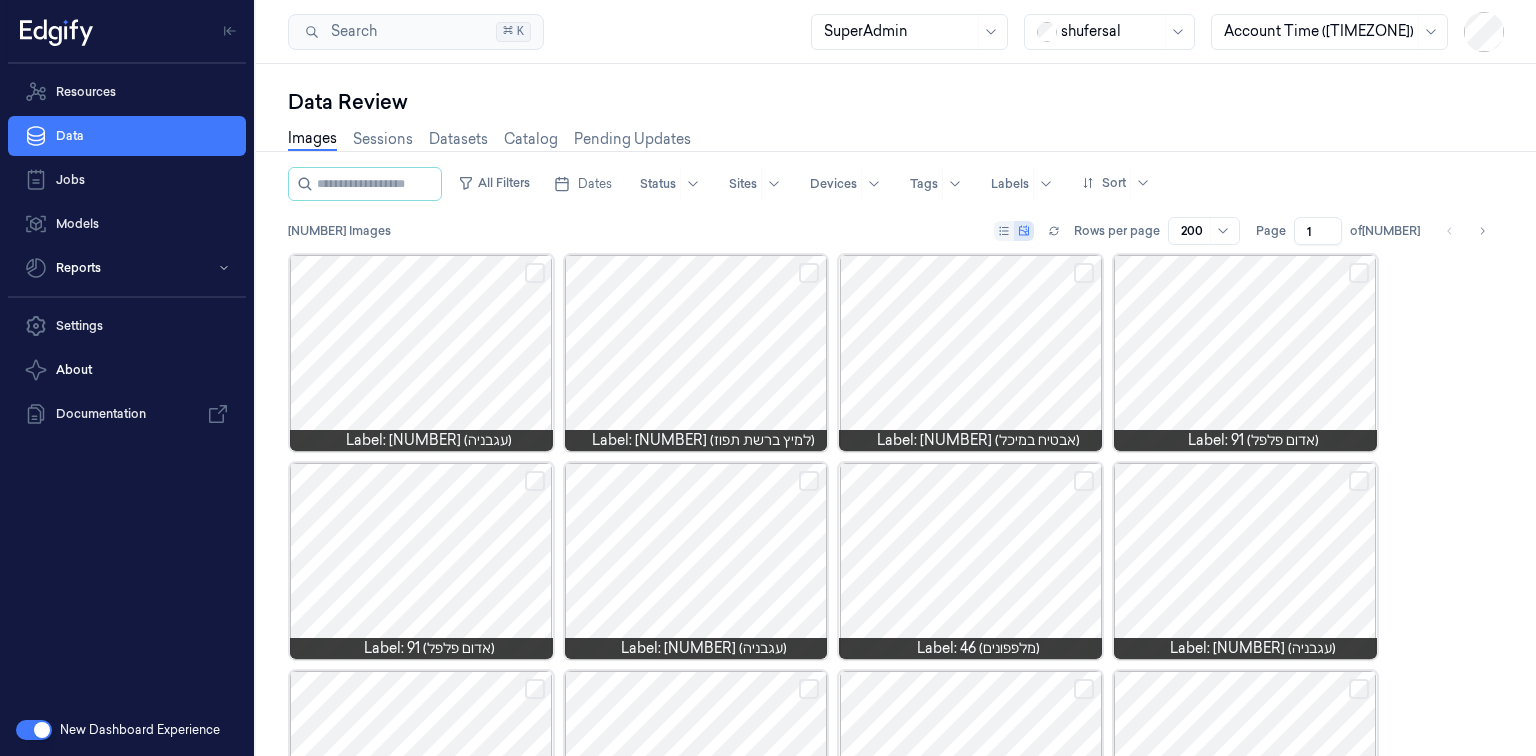 click at bounding box center (1111, 31) 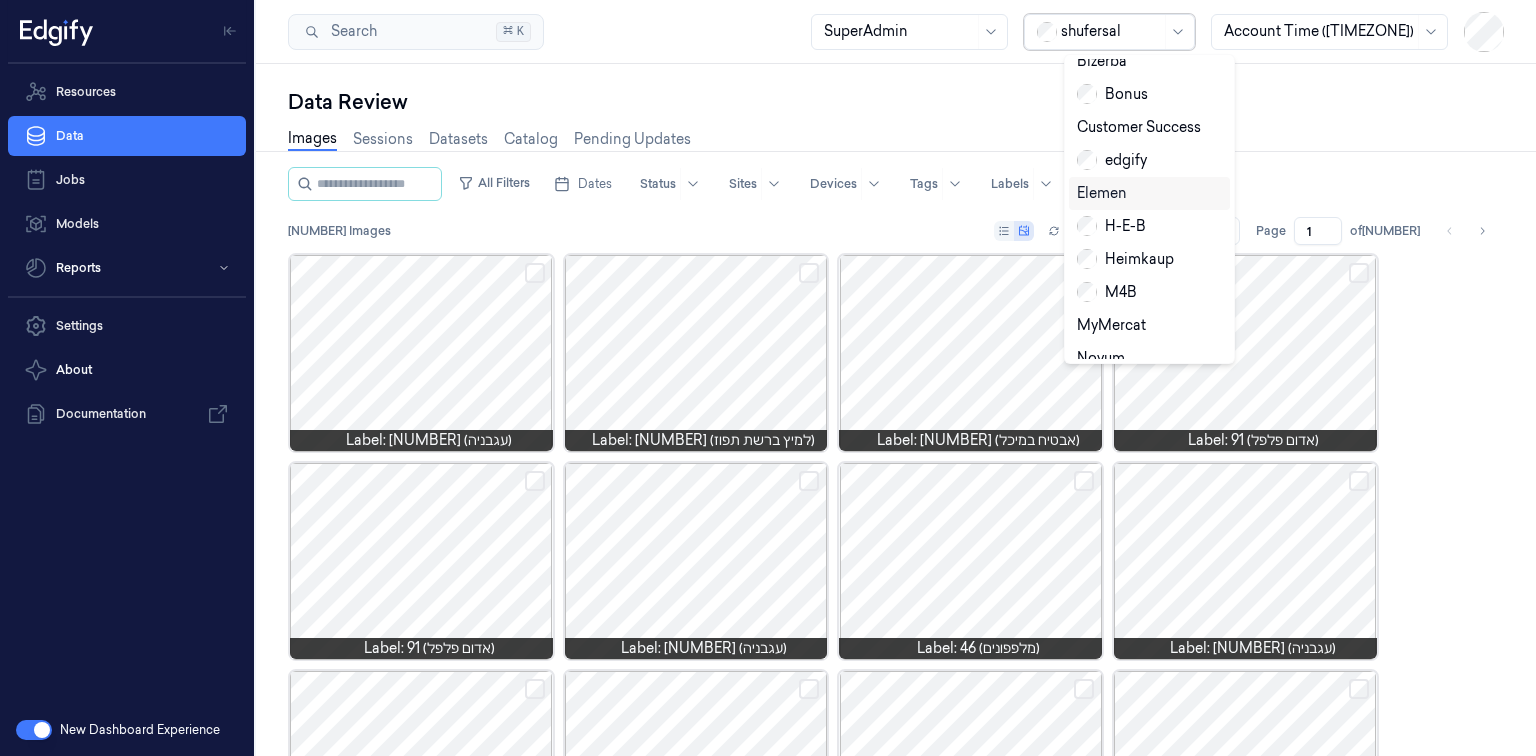 scroll, scrollTop: 0, scrollLeft: 0, axis: both 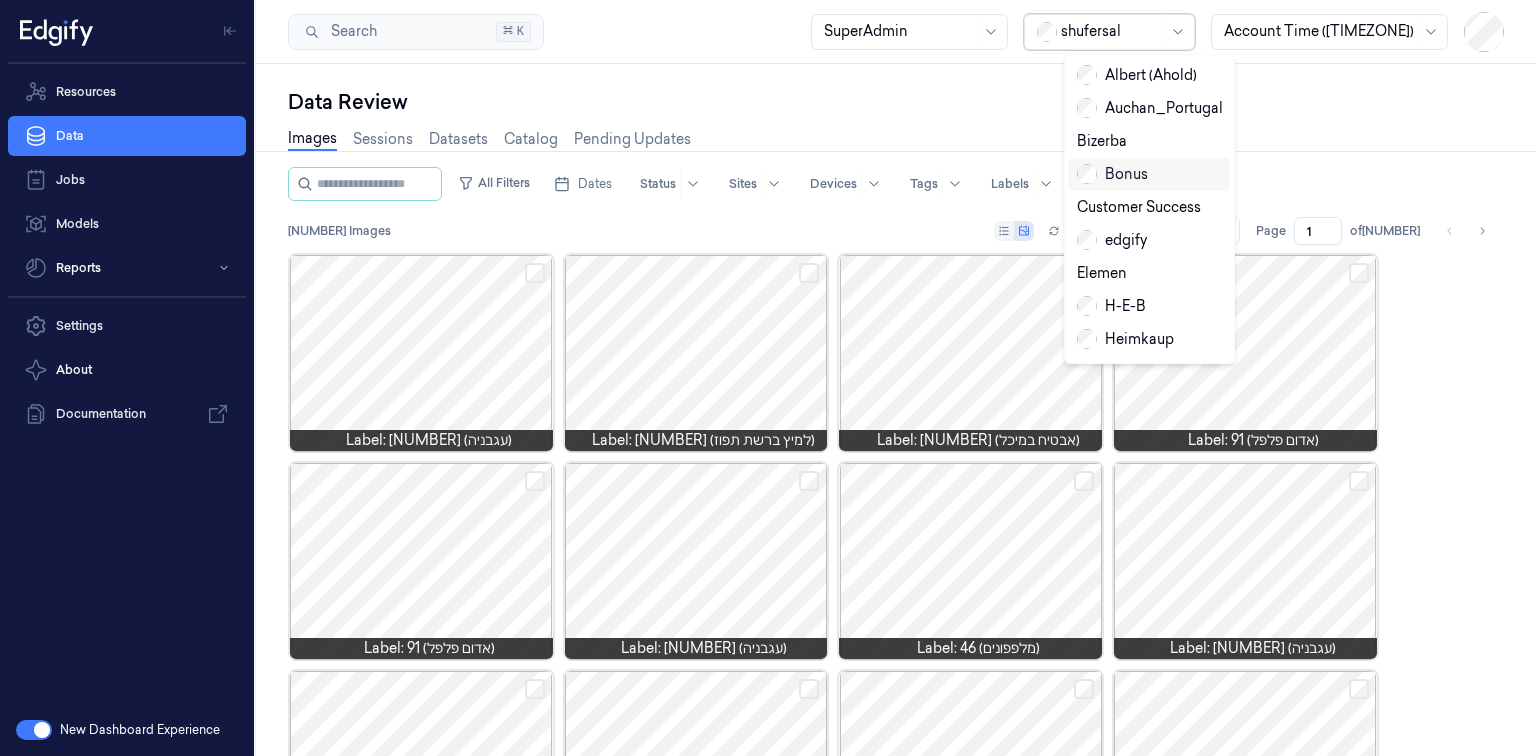 click on "Bonus" at bounding box center [1112, 174] 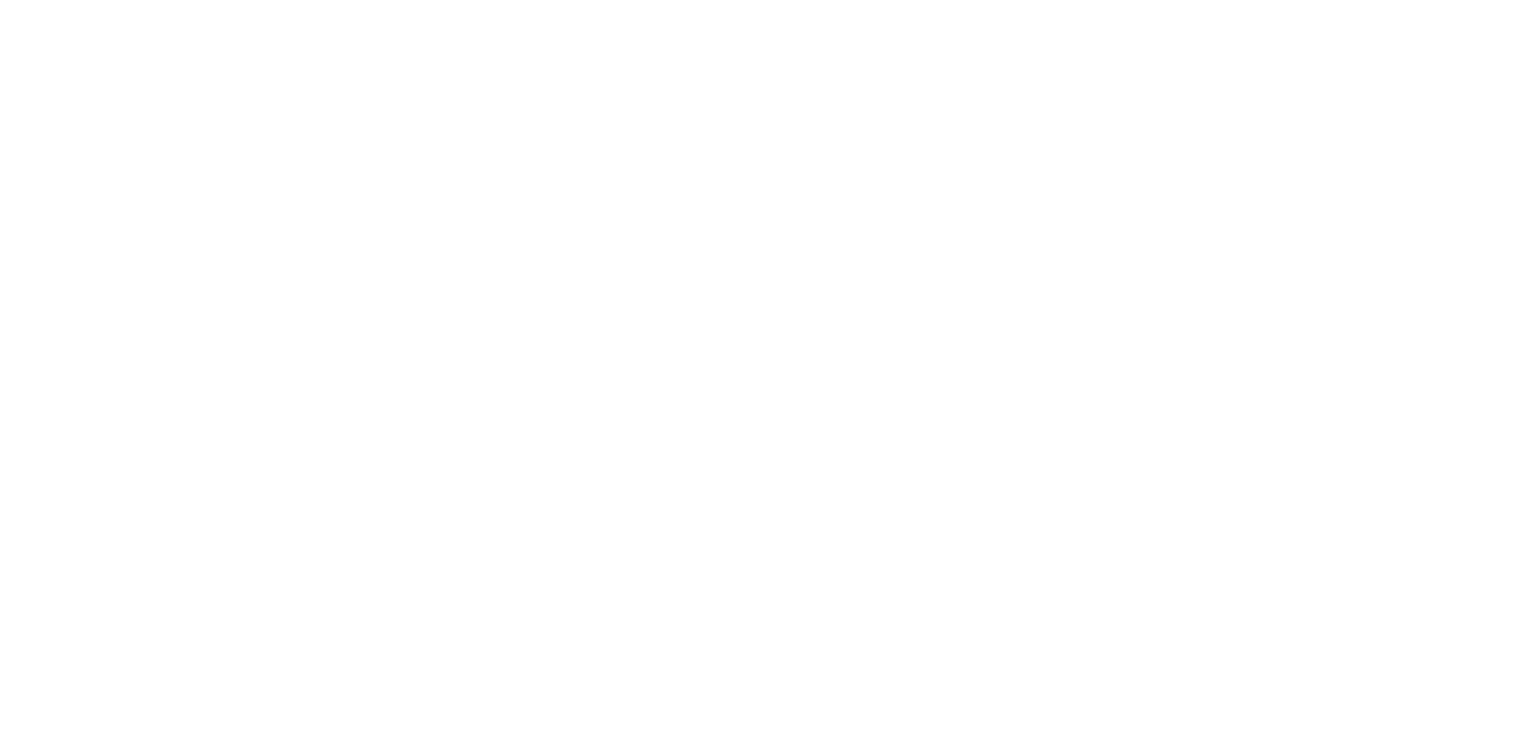 scroll, scrollTop: 0, scrollLeft: 0, axis: both 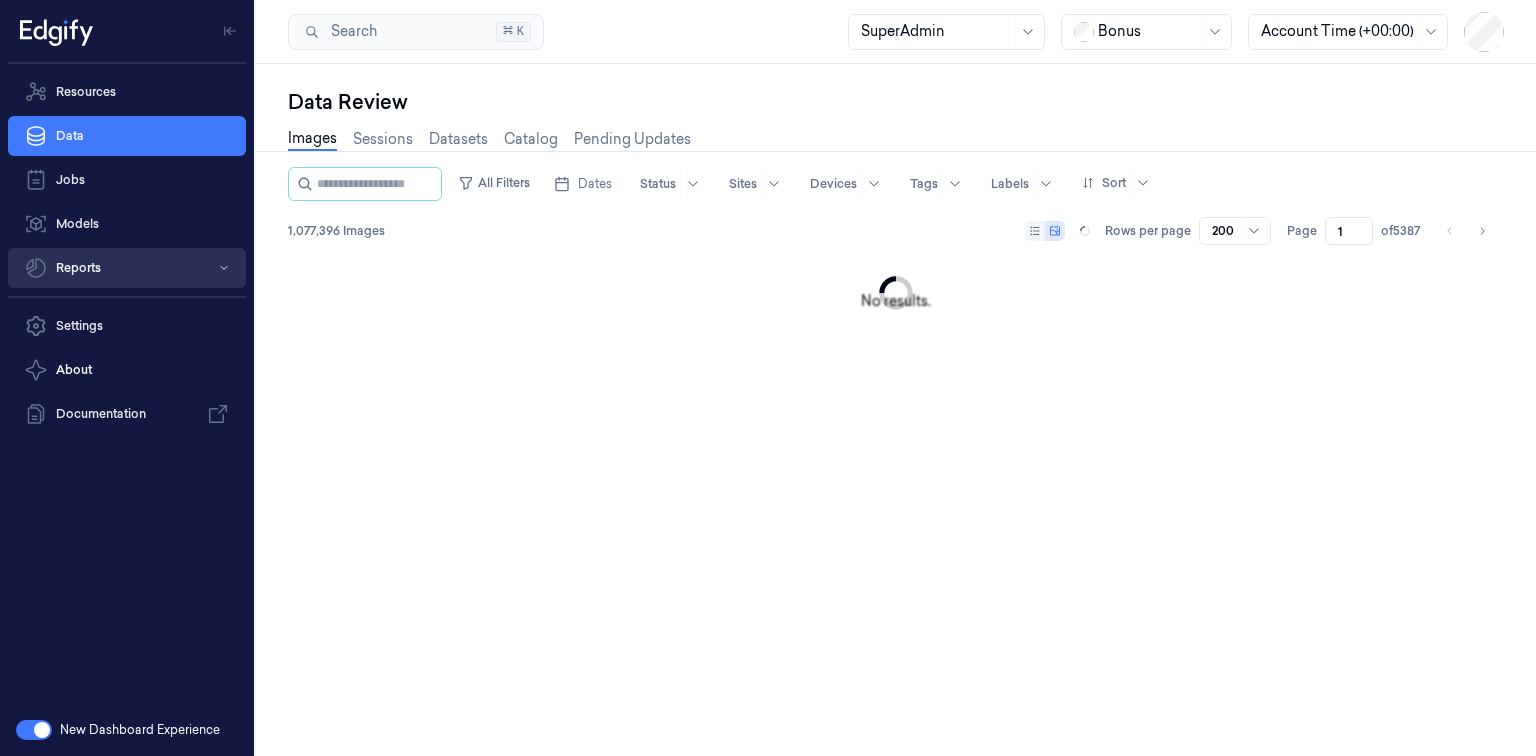 click on "Reports" at bounding box center (127, 268) 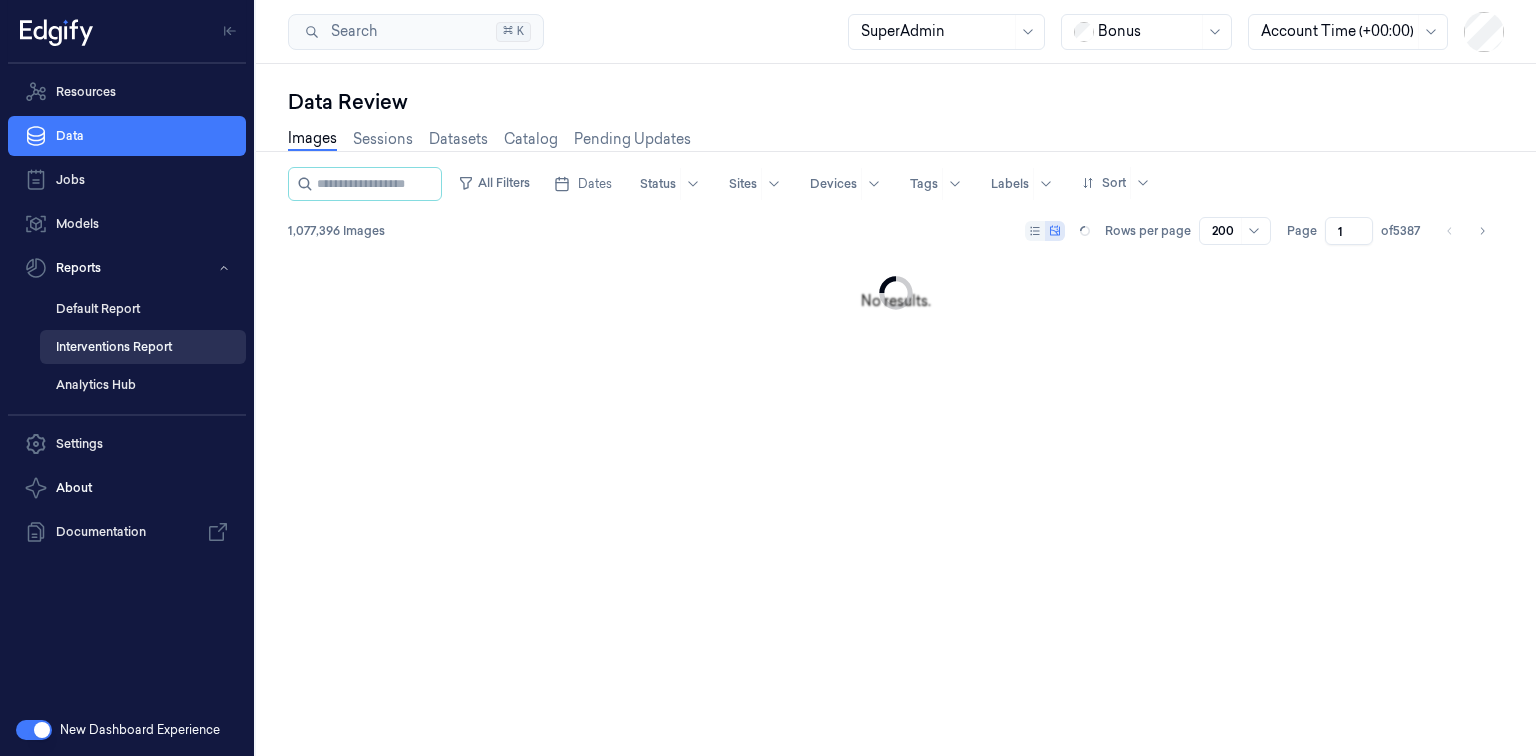 click on "Interventions Report" at bounding box center [143, 347] 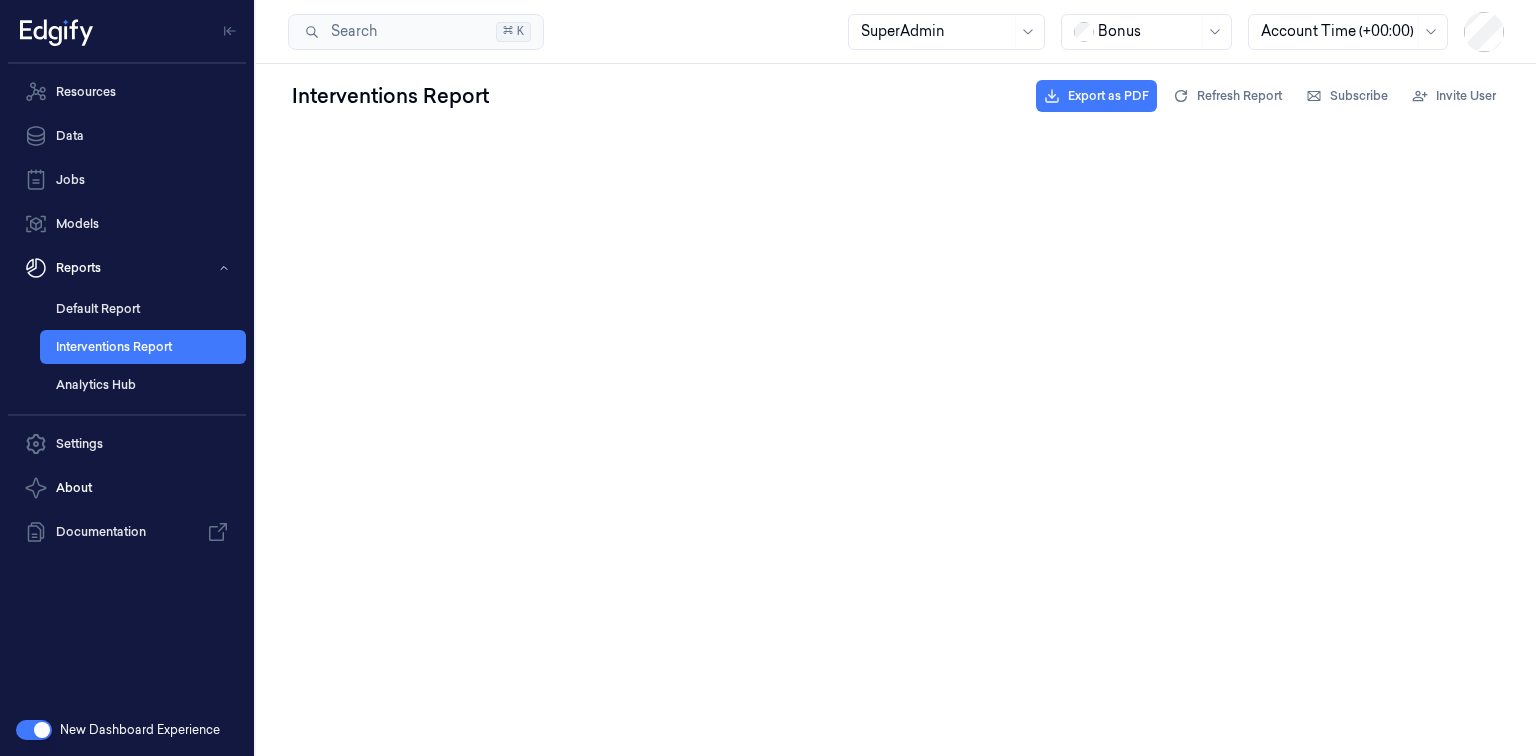 scroll, scrollTop: 0, scrollLeft: 0, axis: both 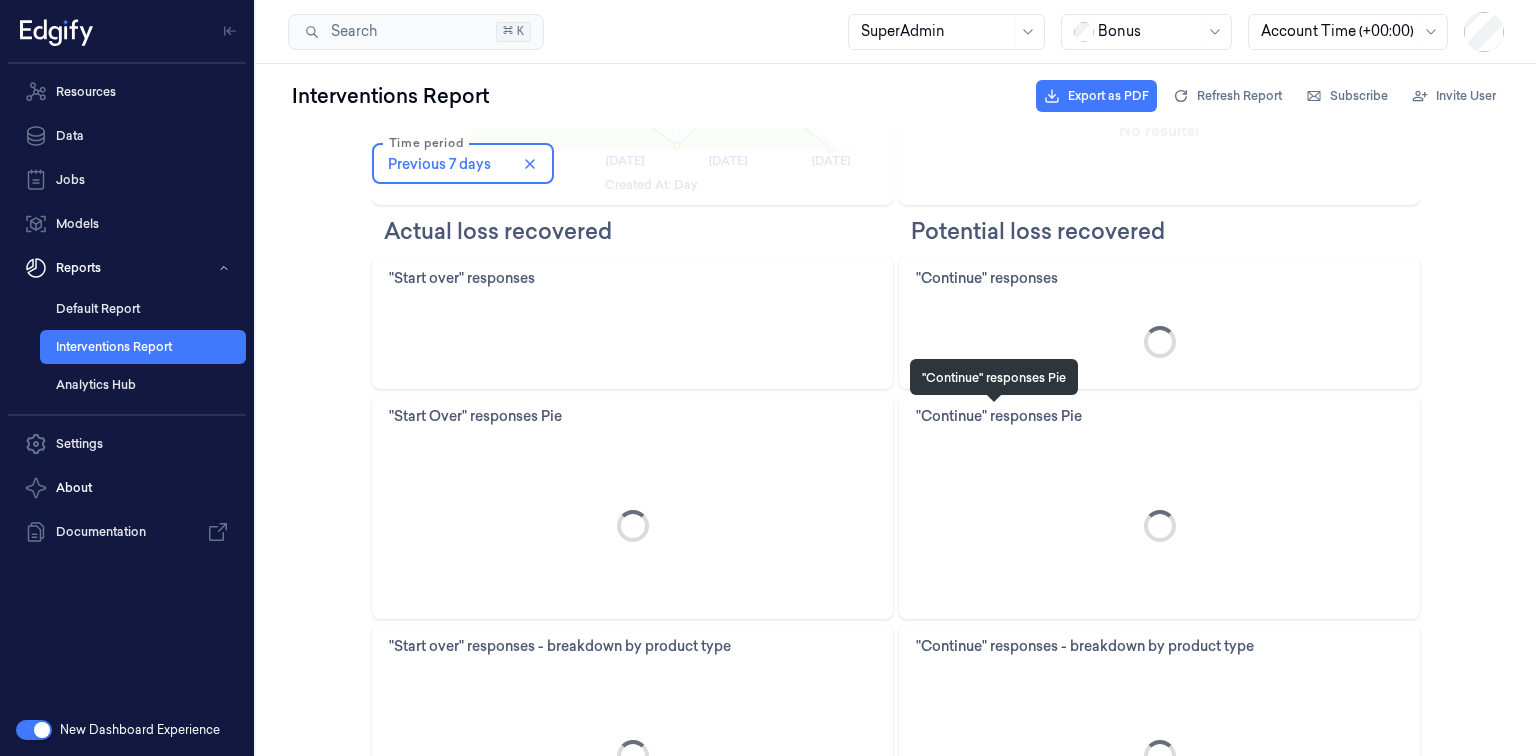 click on "Export as PDF" at bounding box center [1108, 96] 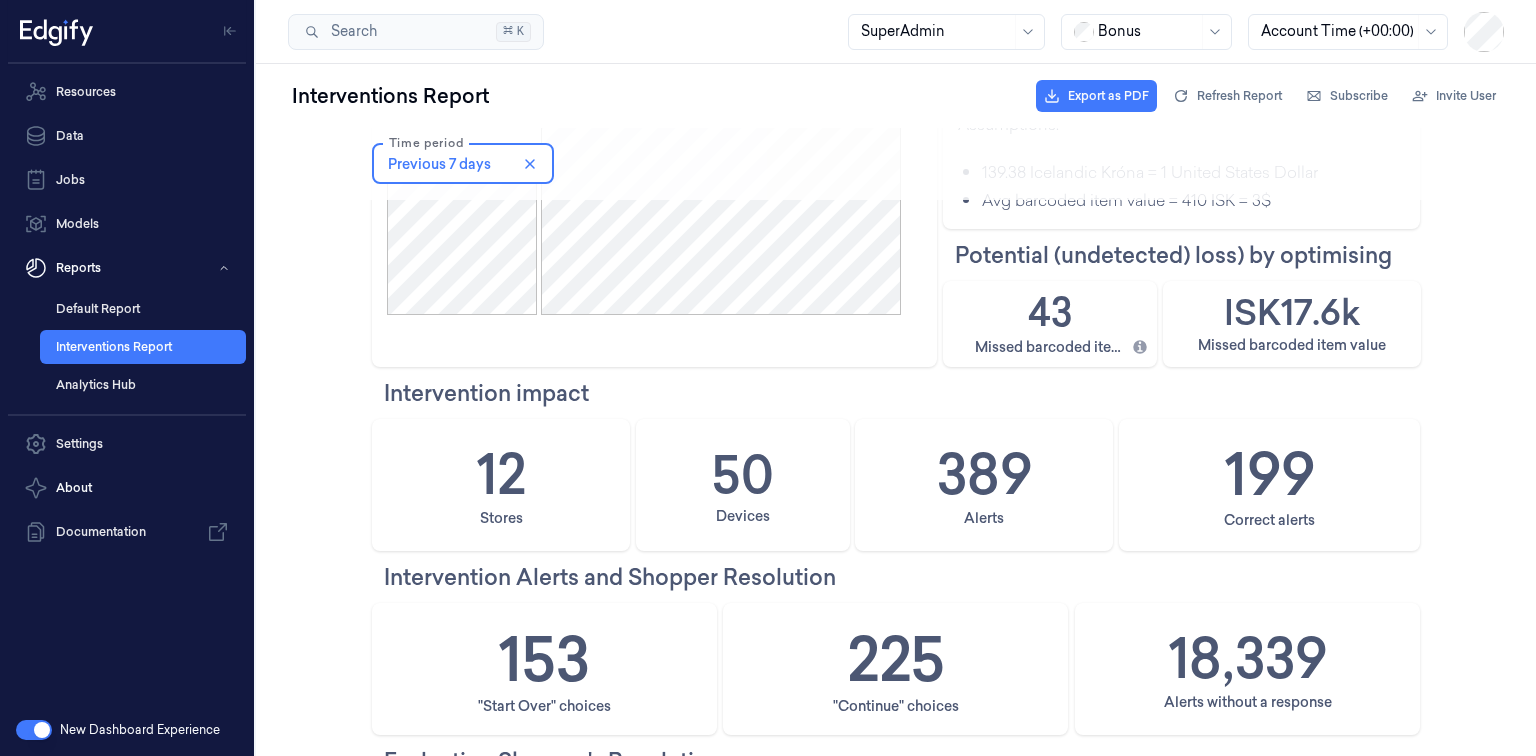 scroll, scrollTop: 0, scrollLeft: 0, axis: both 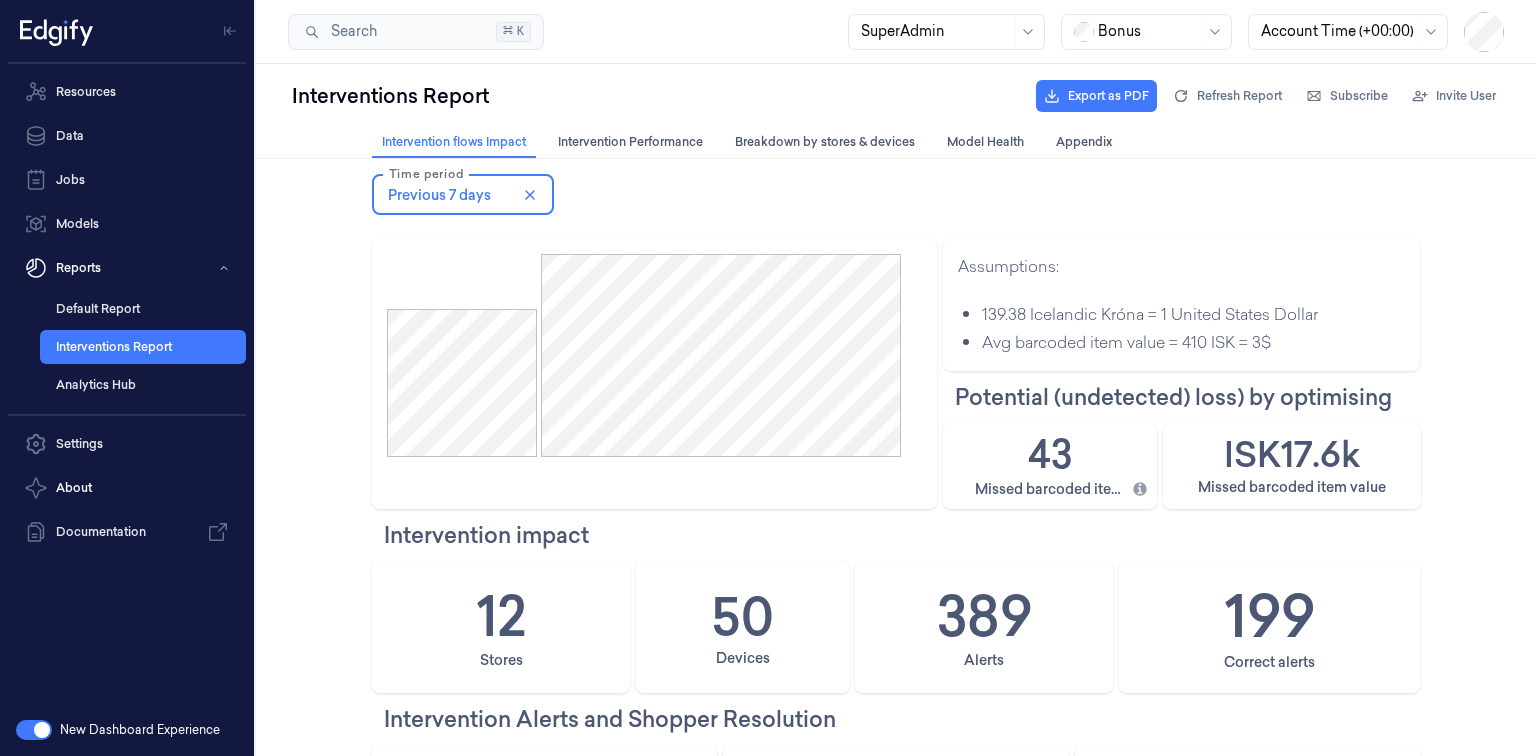 click on "Assumptions:
139.38 Icelandic Króna = 1 United States Dollar
Avg barcoded item value = 410 ISK = 3$
Potential (undetected) loss) by optimising 43 Missed barcoded items ISK17.6k Missed barcoded item value Intervention impact 12 Stores 50 Devices 389 Alerts 199 Correct alerts Intervention Alerts and Shopper Resolution  153 "Start Over" choices 225 "Continue" choices 18,339 Alerts without a response Evaluating Shopper's Resolution On-screen intervention - Customer Choices by day Continue Start Over Count Created At: Day 0 20 40 60 80 100  August 3, 2025   August 5, 2025   August 7, 2025   August 1, 2025  On-screen intervention - Customer choices No results! Actual loss recovered Potential loss recovered "Start over" responses Total count Recovered Loss (ISK) 107 -4,080.65 1 row
To pick up a draggable item, press the space bar.
While dragging, use the arrow keys to move the item.
Press space again to drop the item in its new position, or press escape to cancel.
"Continue" responses 68" at bounding box center (896, 1891) 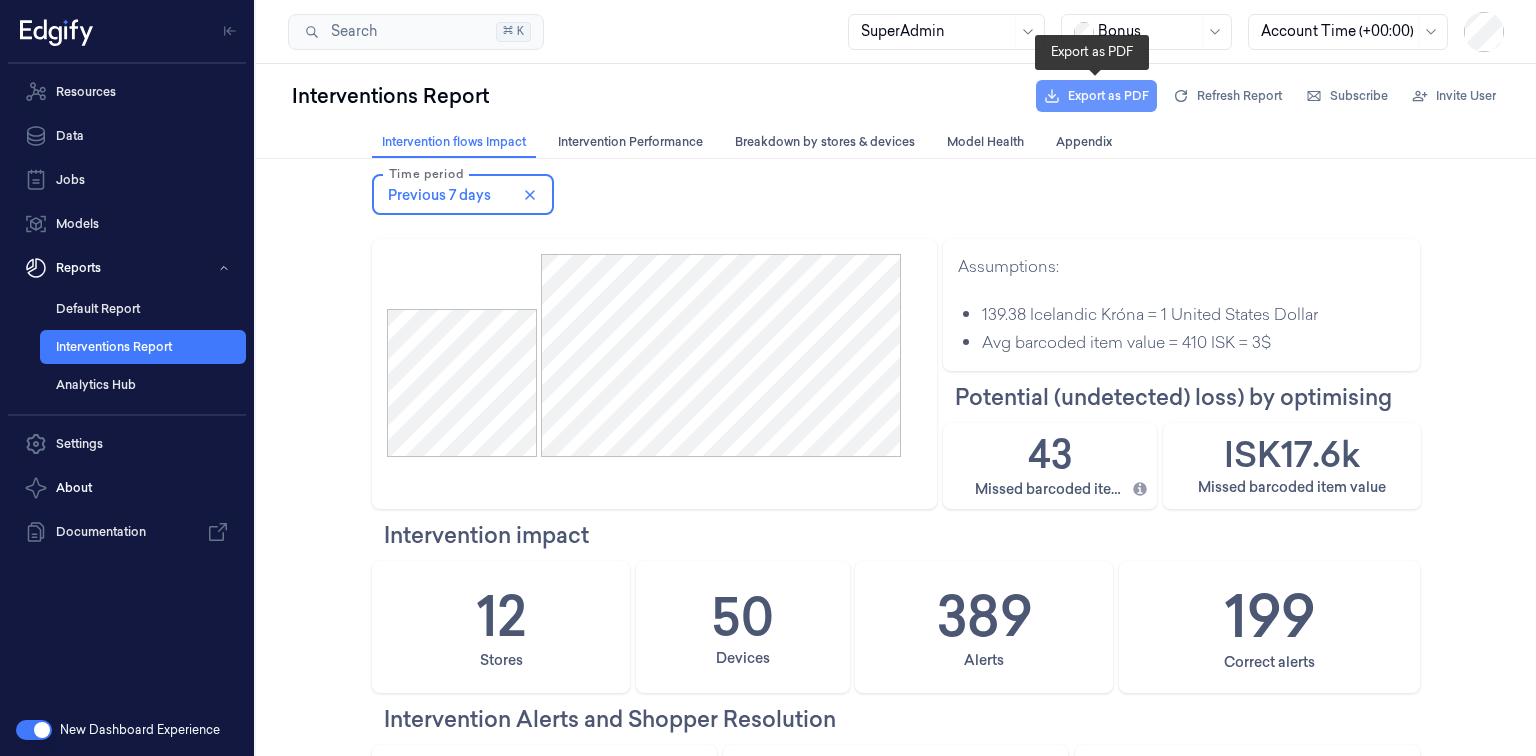 click on "Export as PDF" at bounding box center [1108, 96] 